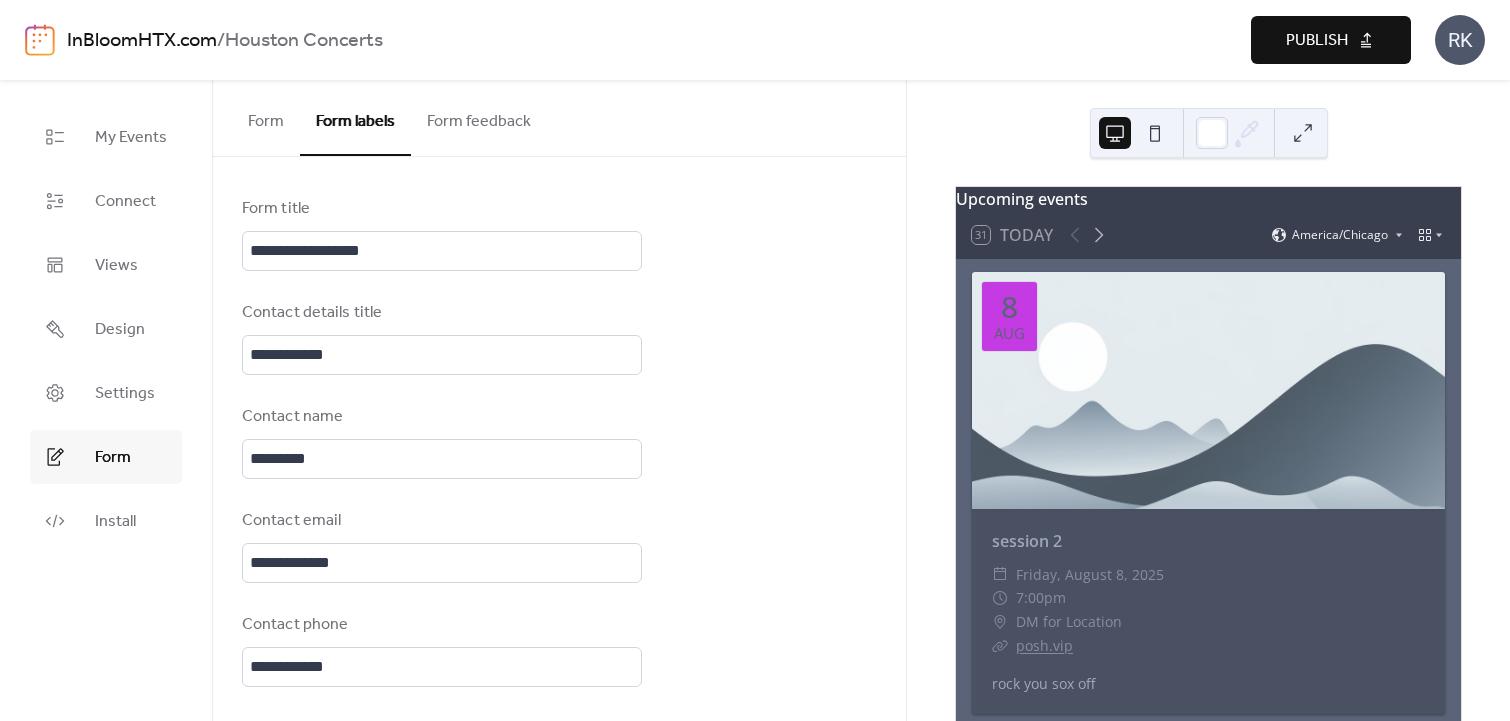 scroll, scrollTop: 0, scrollLeft: 0, axis: both 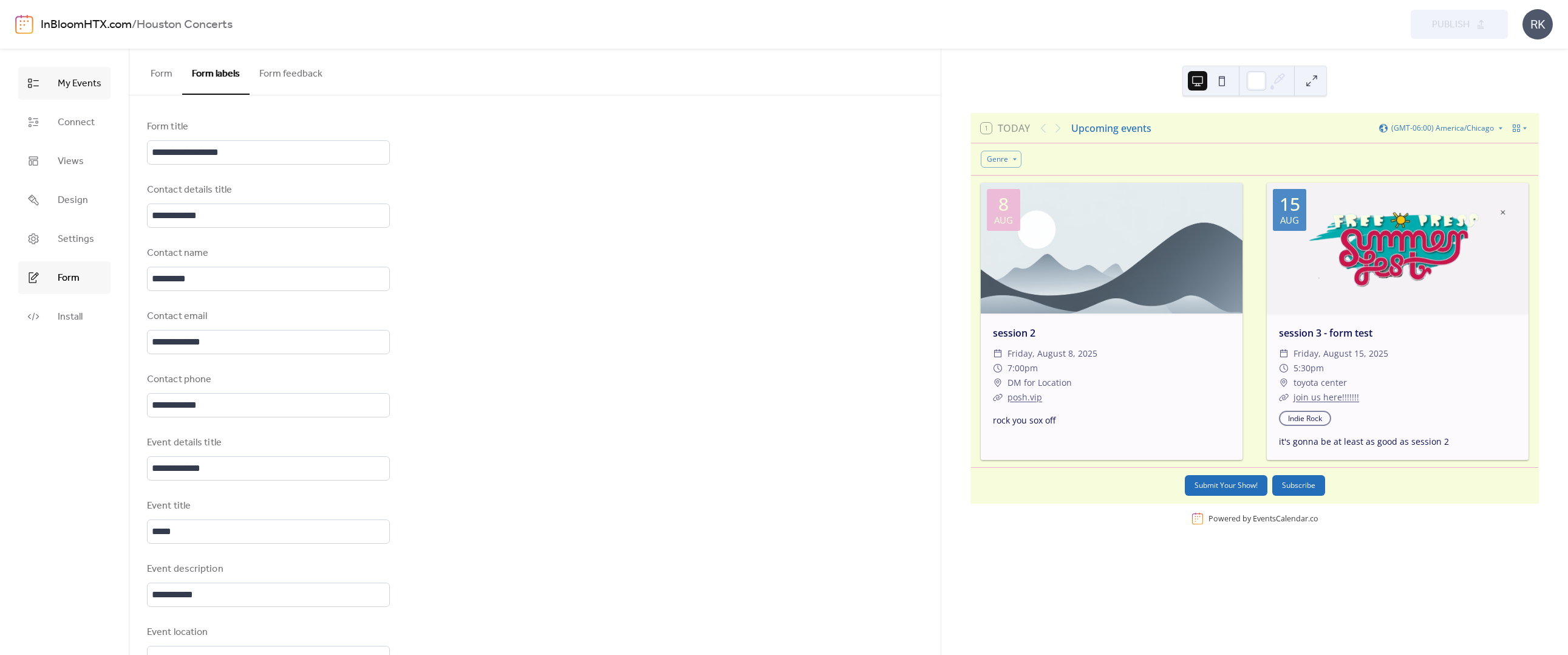 click on "My Events" at bounding box center [80, 84] 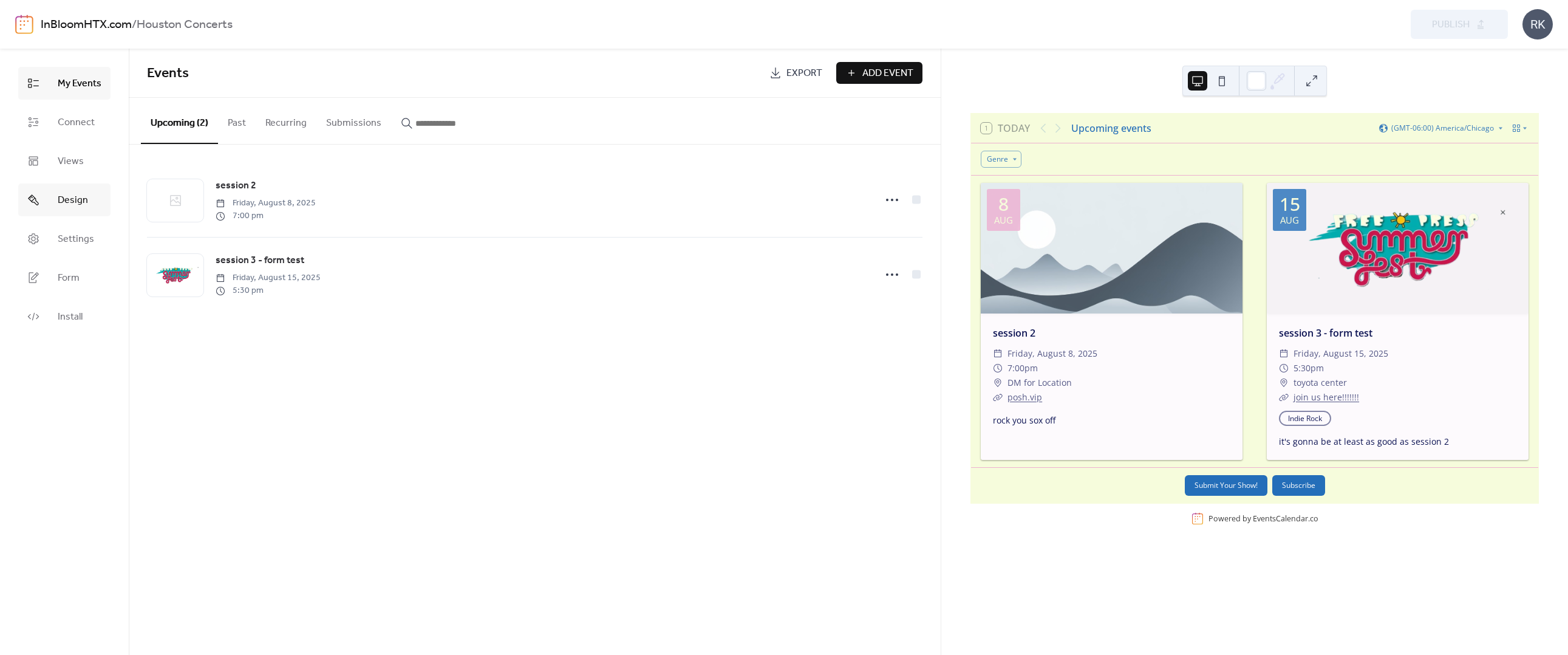 click on "Design" at bounding box center (73, 201) 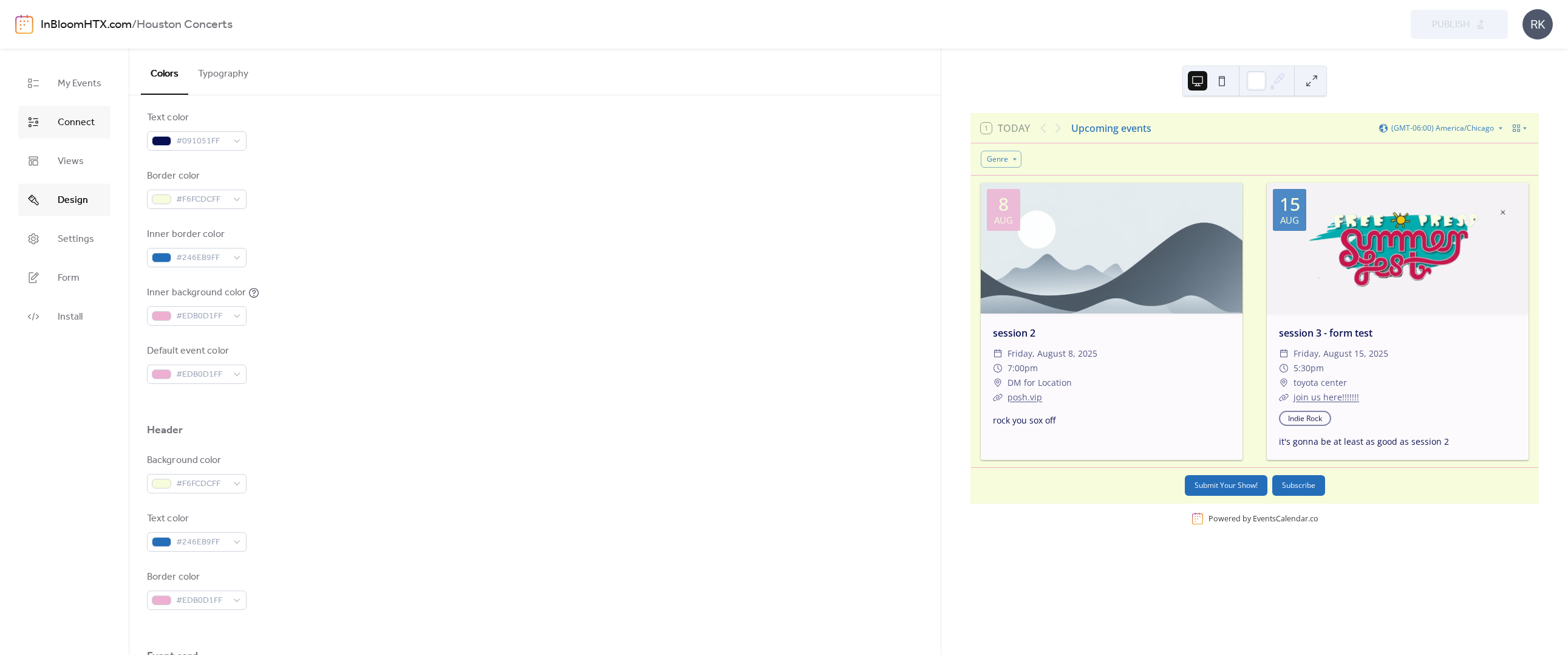 scroll, scrollTop: 10, scrollLeft: 0, axis: vertical 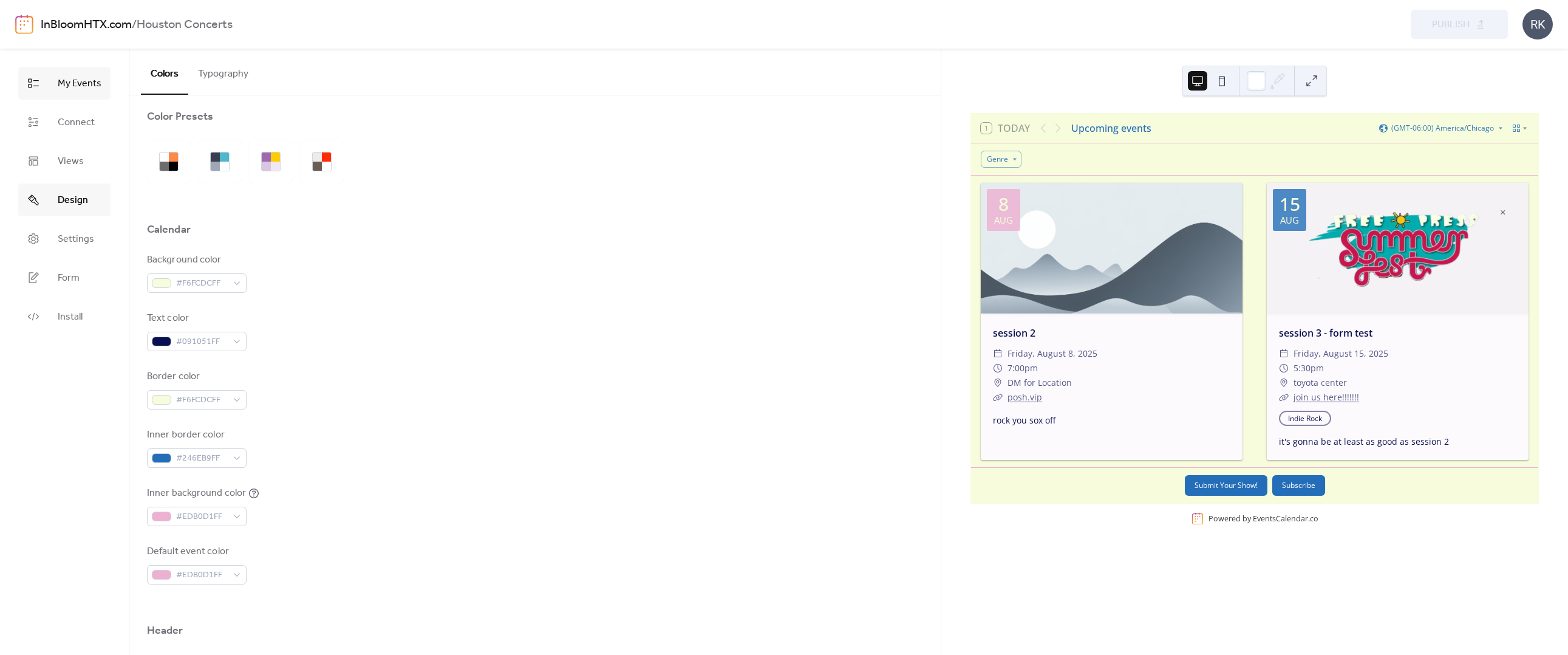 click on "My Events" at bounding box center (80, 84) 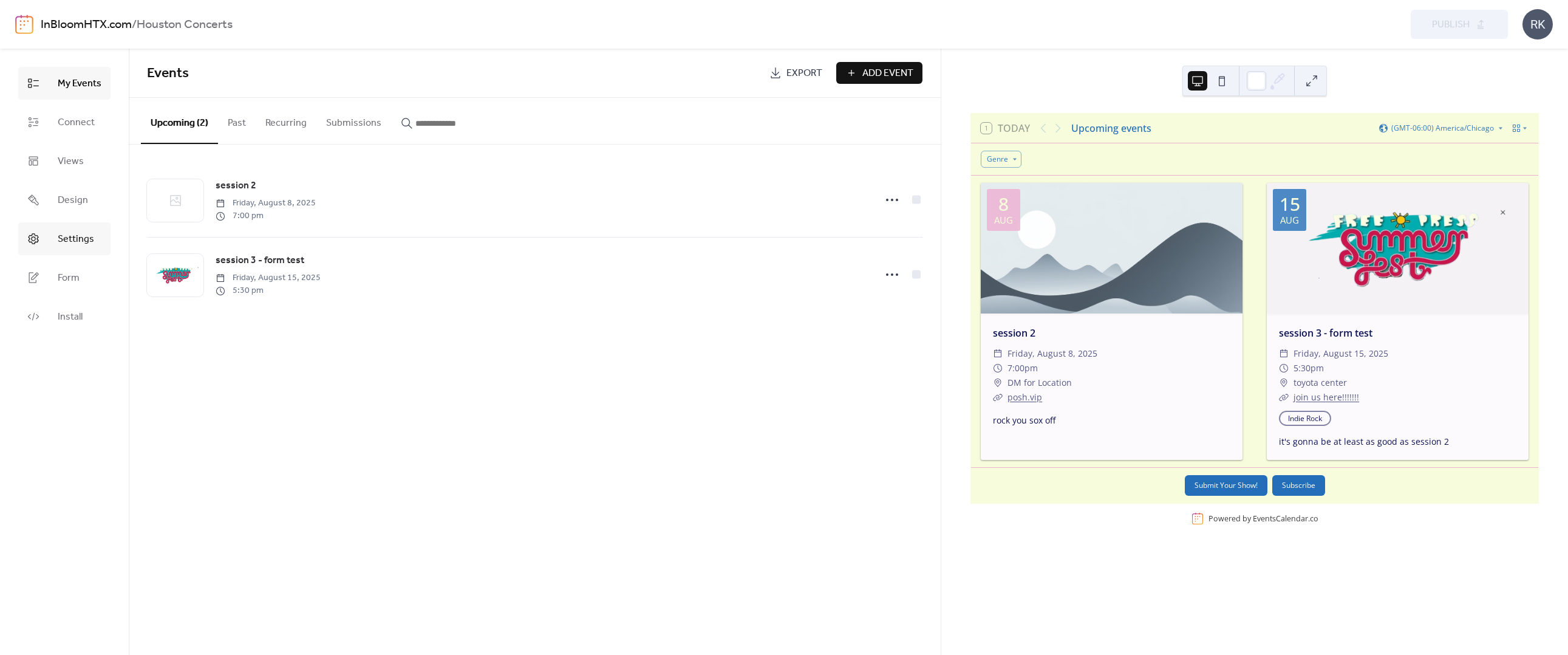 click on "Settings" at bounding box center (76, 239) 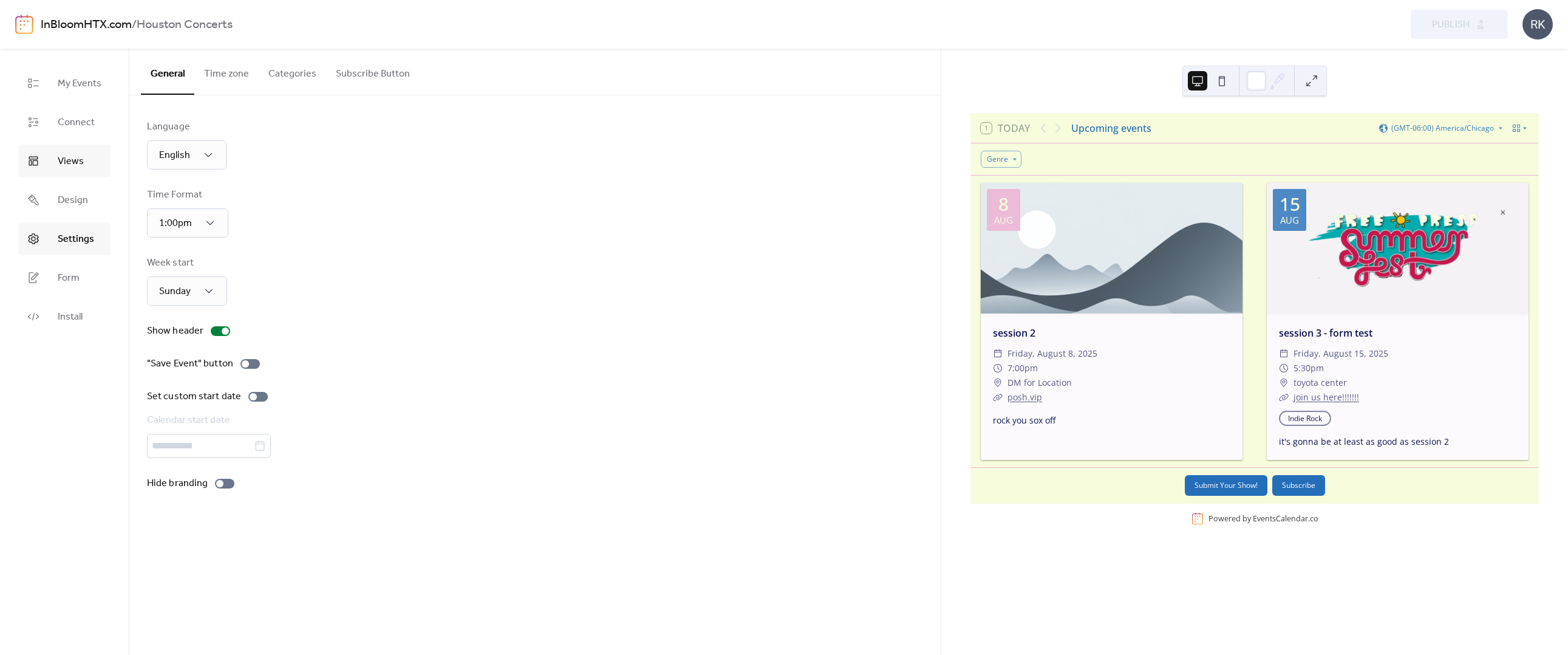 click on "Views" at bounding box center (64, 161) 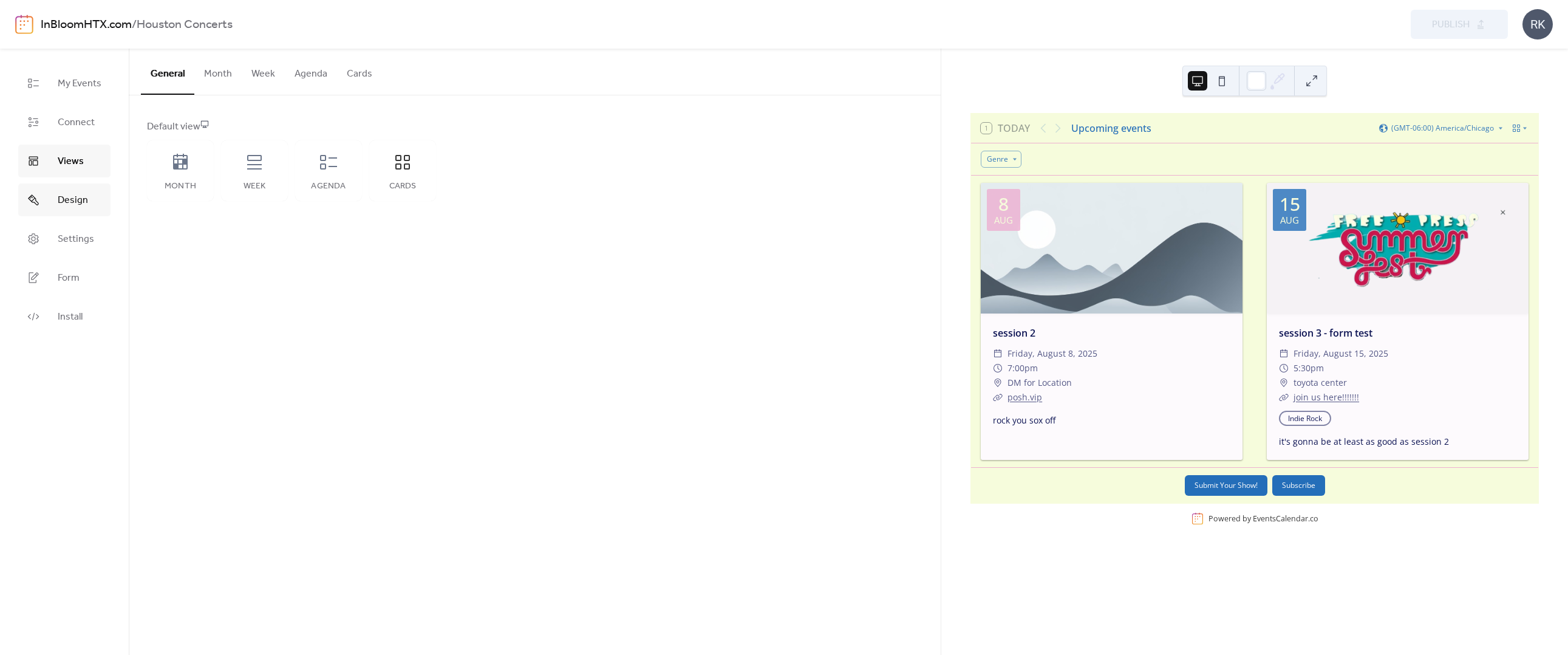 click on "Design" at bounding box center [73, 201] 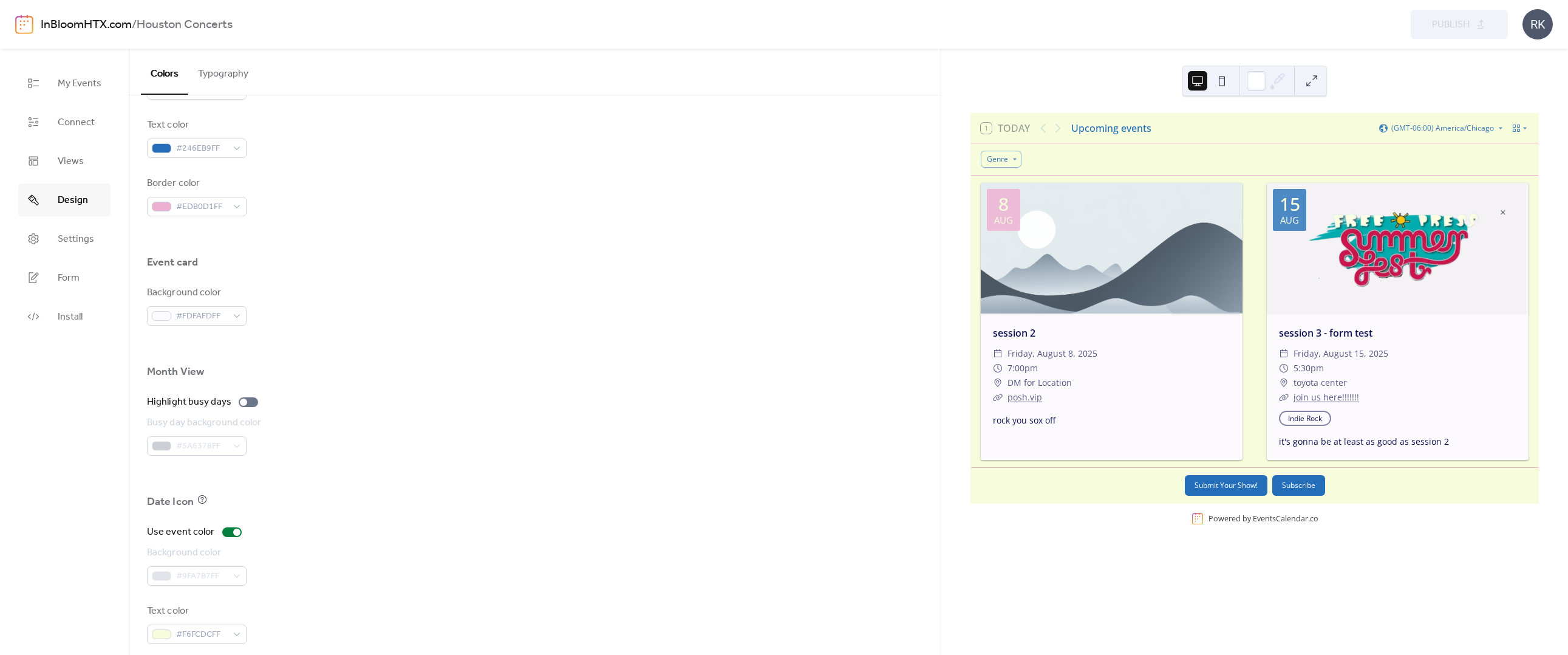 scroll, scrollTop: 618, scrollLeft: 0, axis: vertical 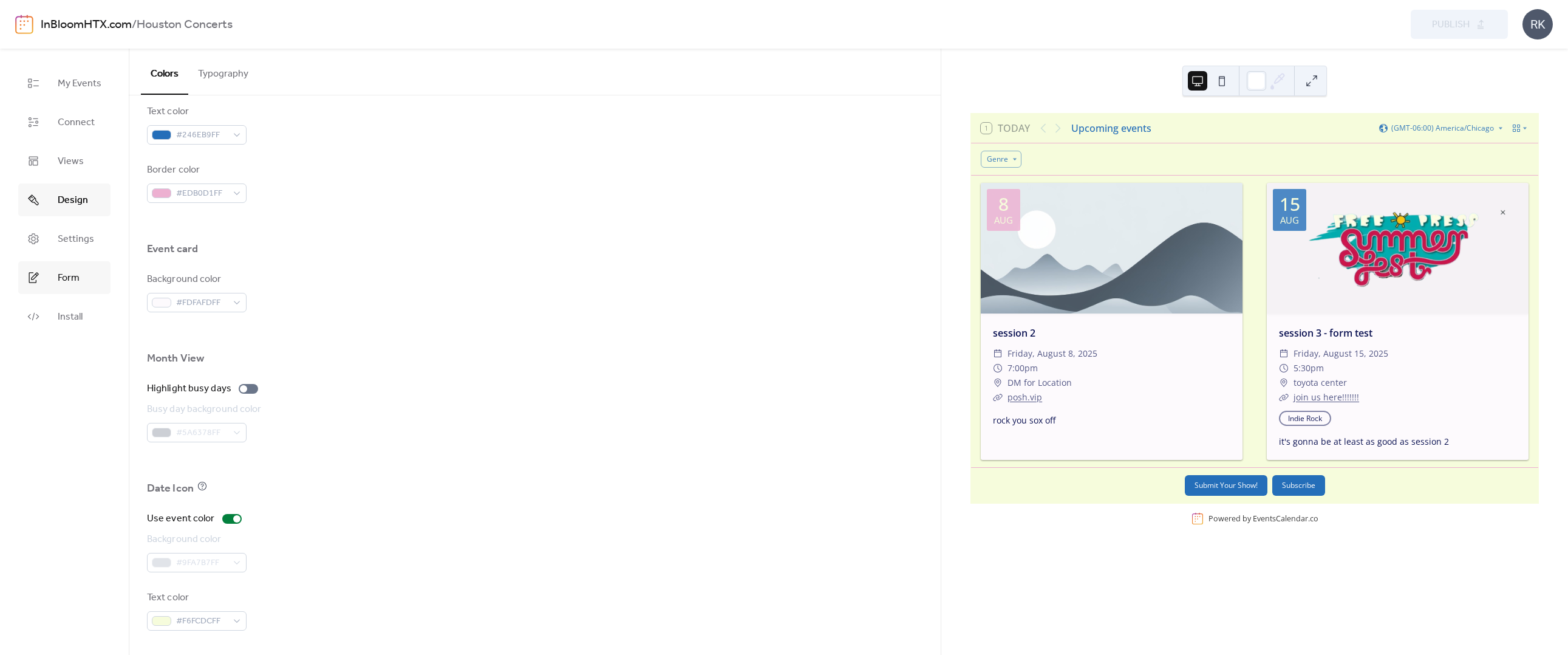 click on "Form" at bounding box center [64, 278] 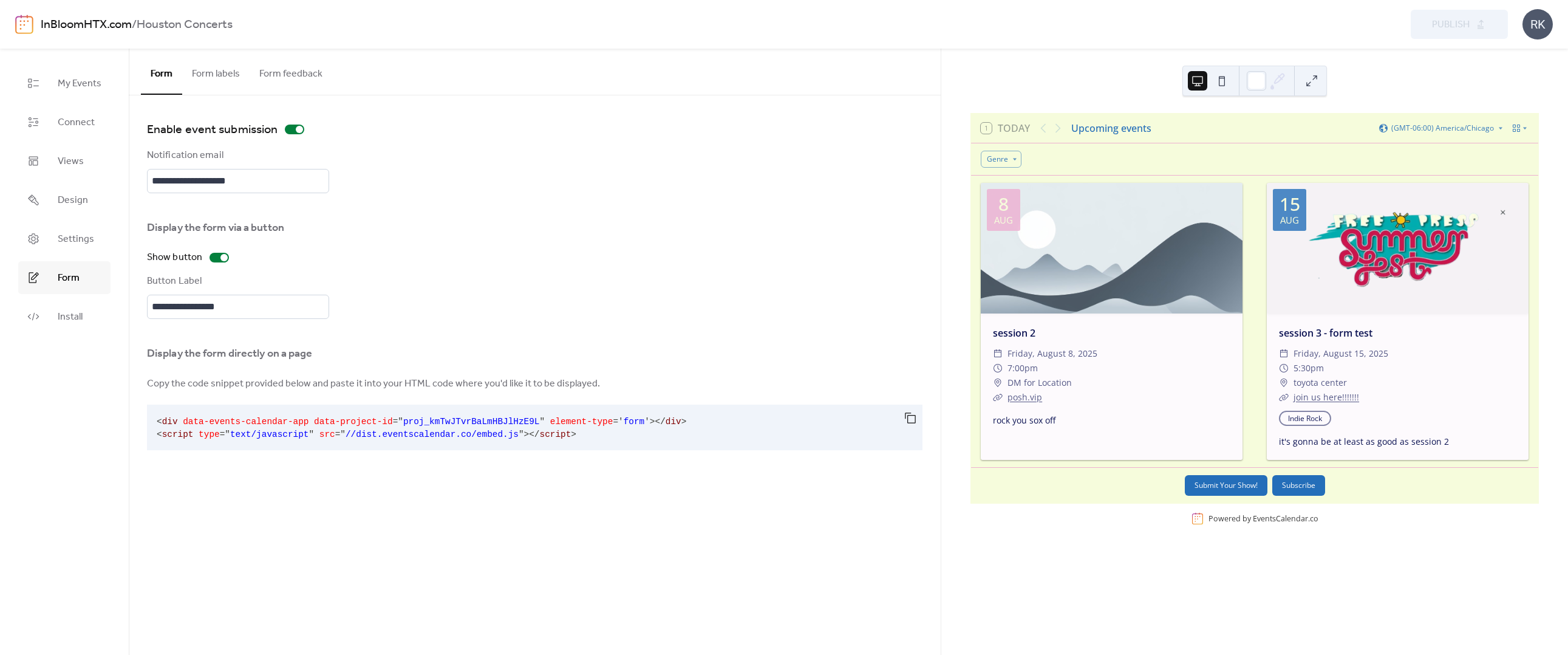 click on "Form labels" at bounding box center (216, 71) 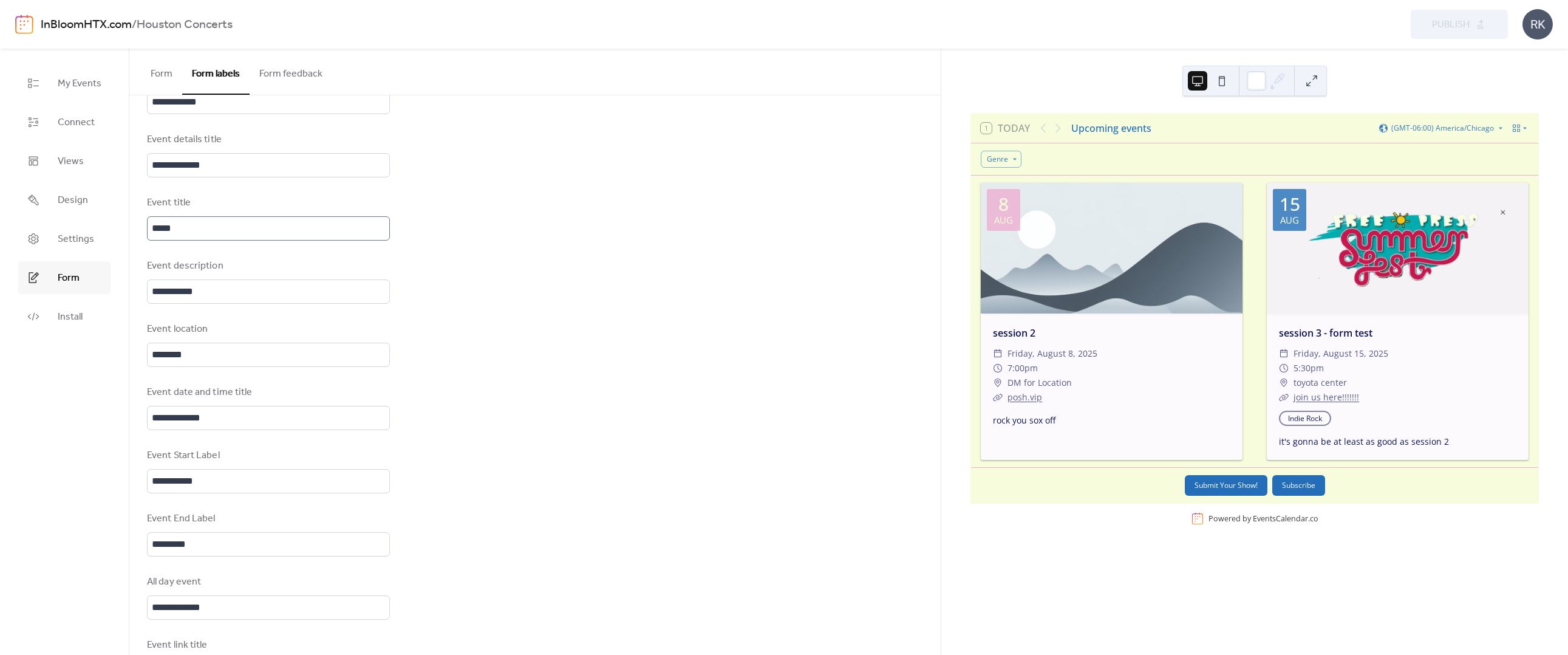scroll, scrollTop: 304, scrollLeft: 0, axis: vertical 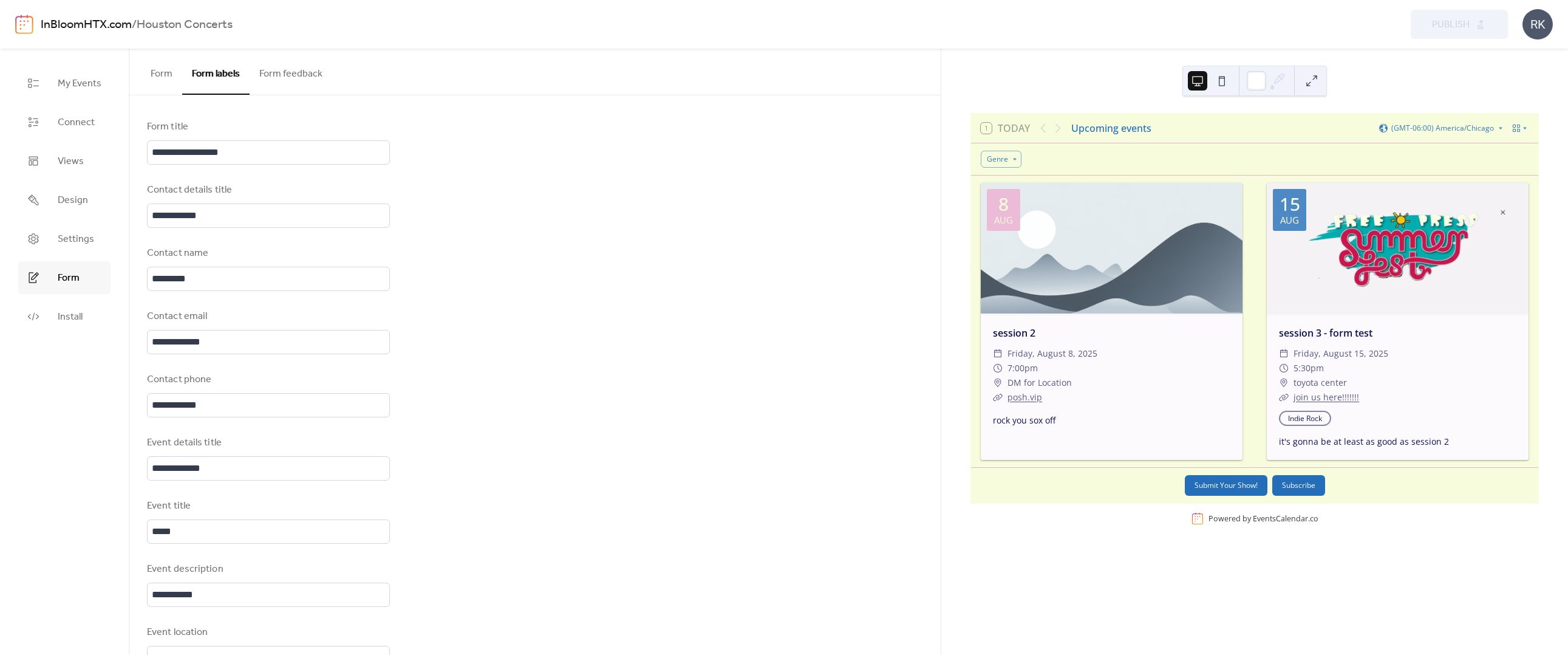 click on "Form" at bounding box center (162, 71) 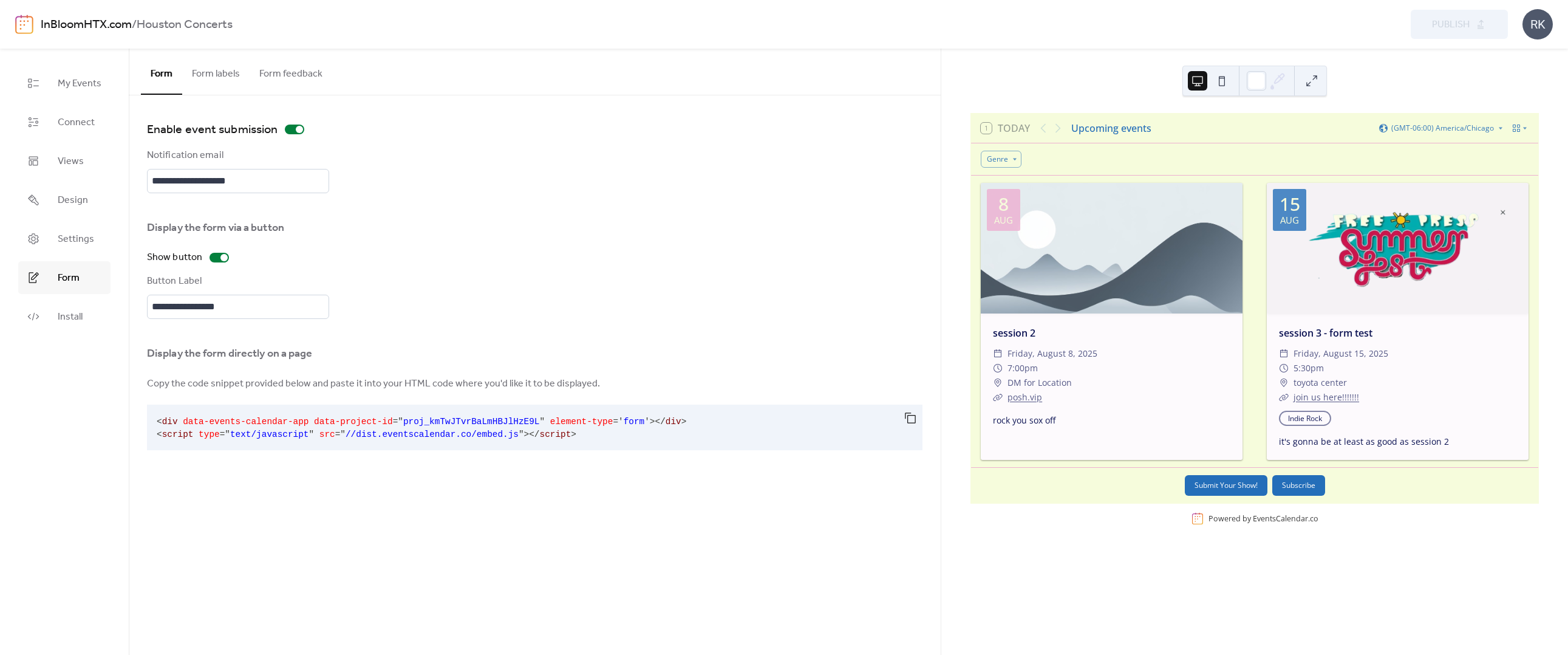 click on "Form labels" at bounding box center (216, 71) 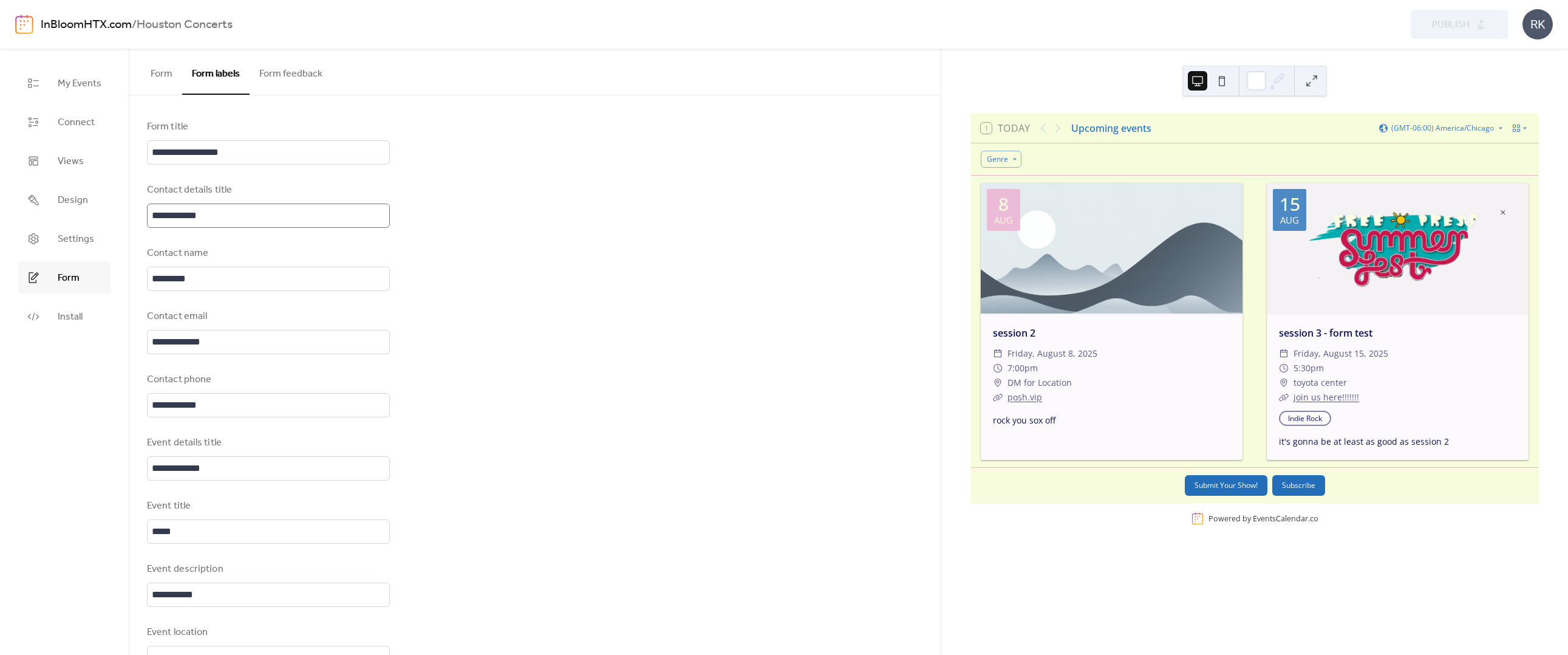 scroll, scrollTop: 2, scrollLeft: 0, axis: vertical 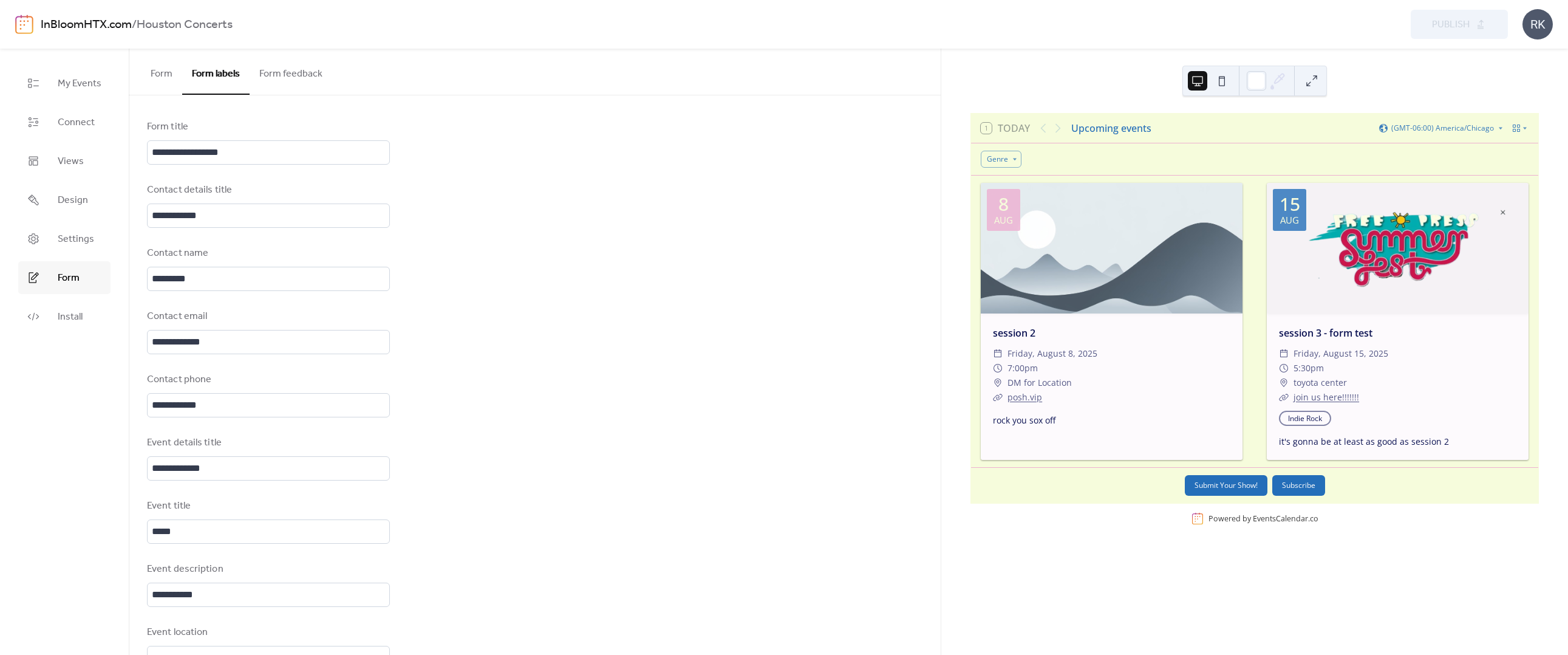 click on "Form feedback" at bounding box center (291, 71) 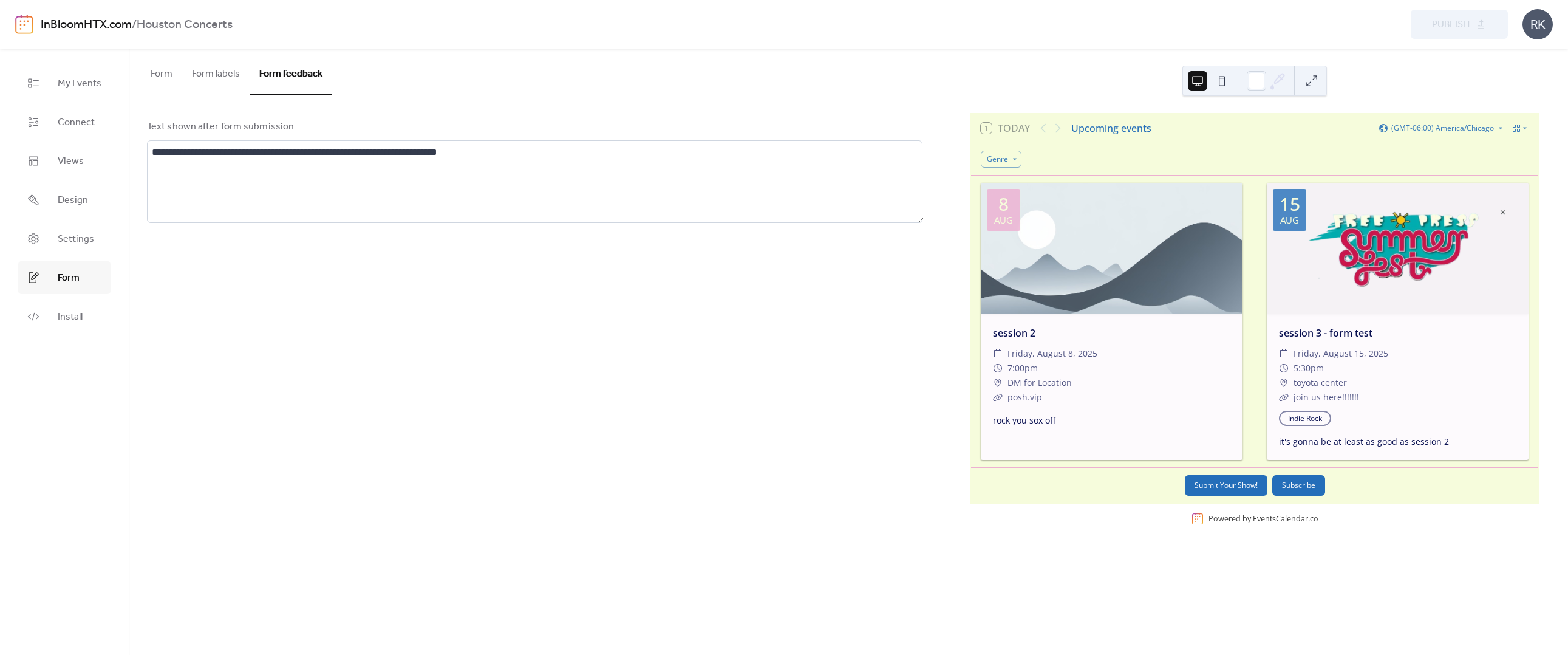 click on "Form labels" at bounding box center [216, 71] 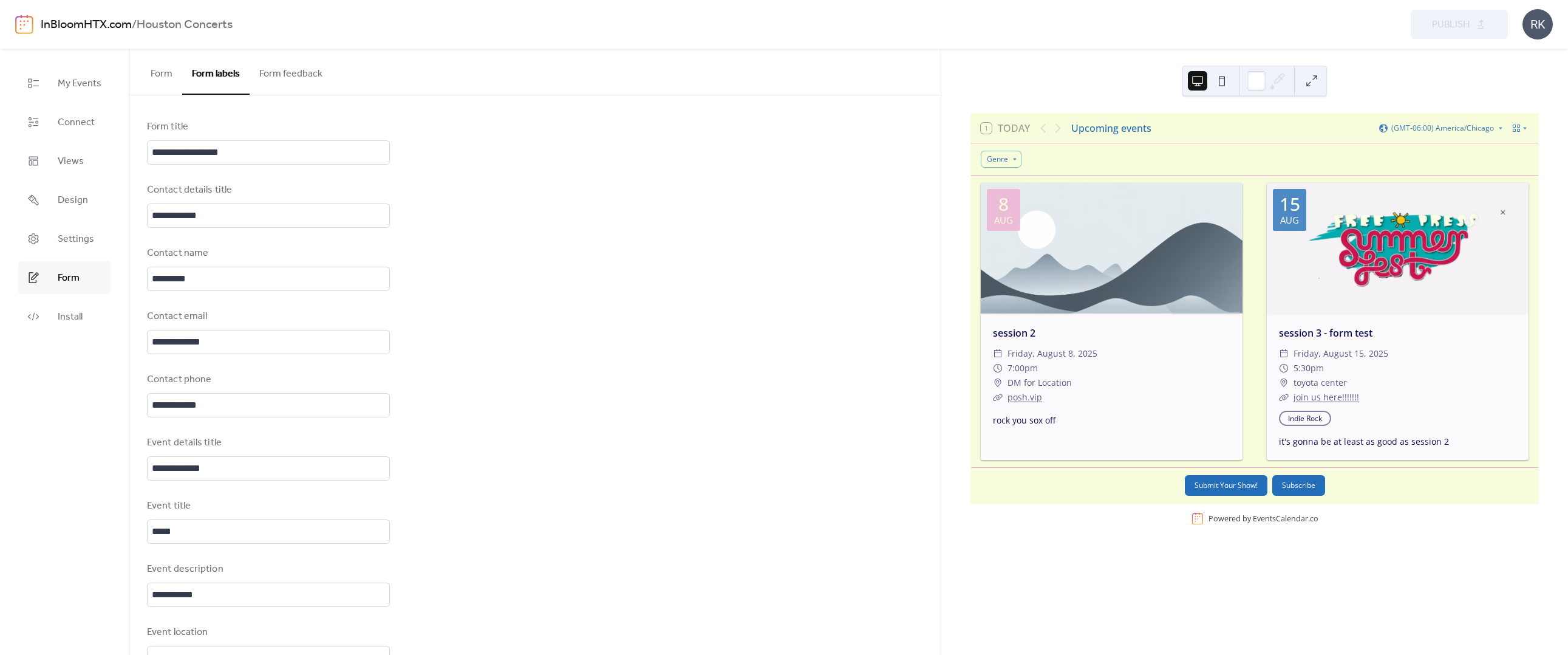 click on "Form" at bounding box center (162, 71) 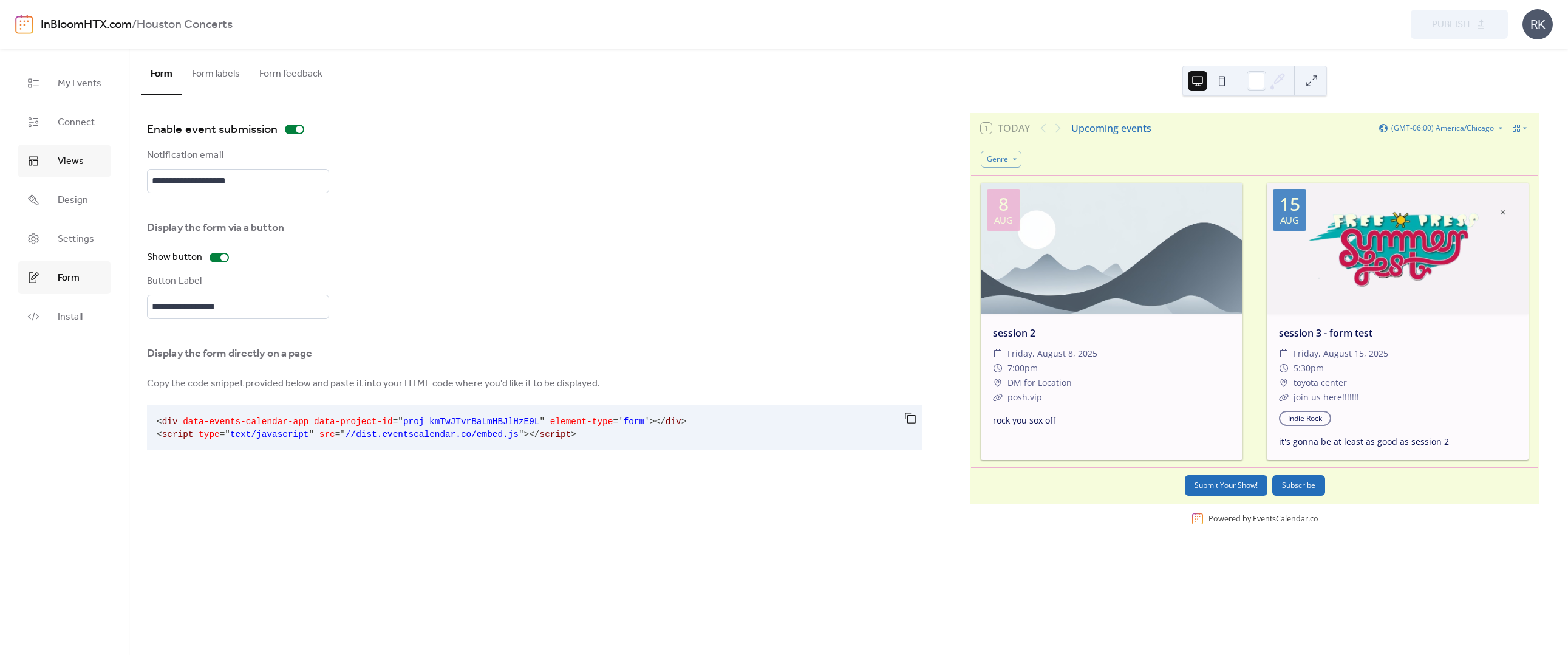 click on "Views" at bounding box center [70, 162] 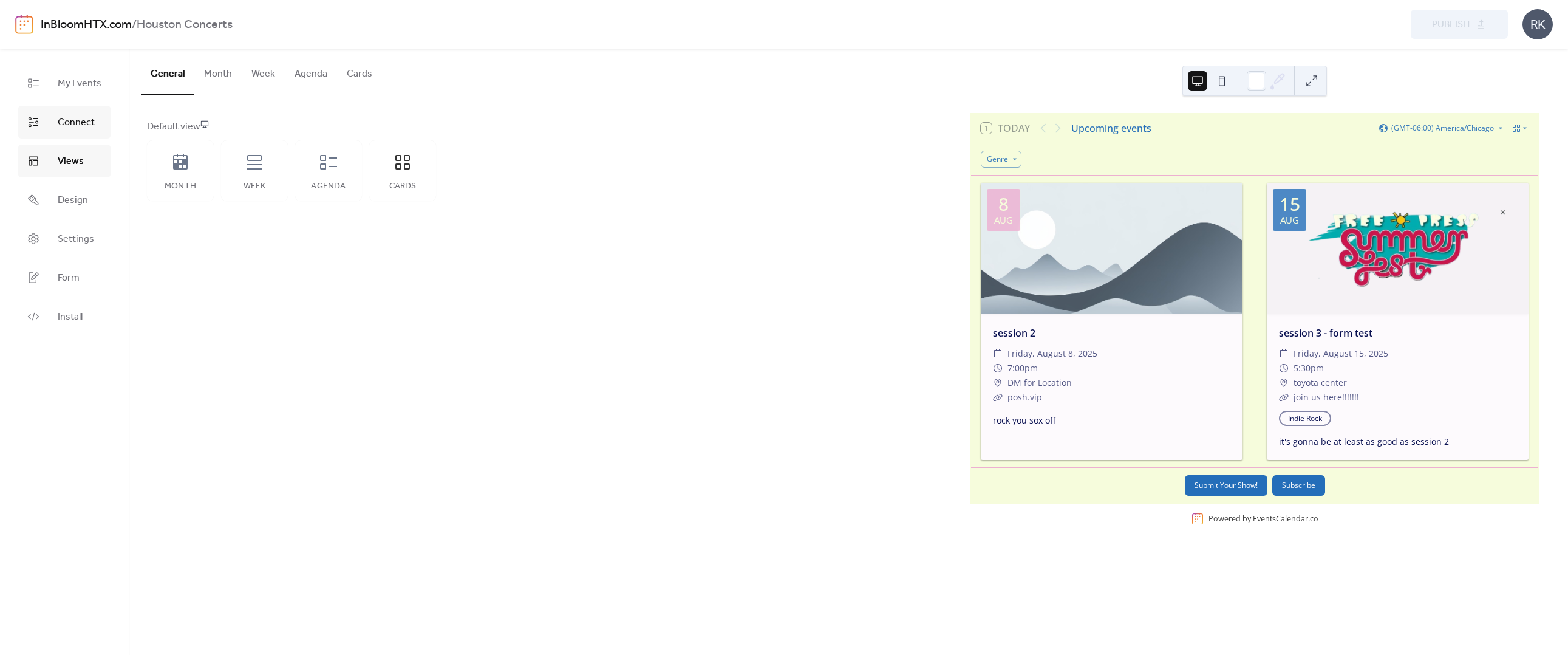 click on "Connect" at bounding box center (76, 123) 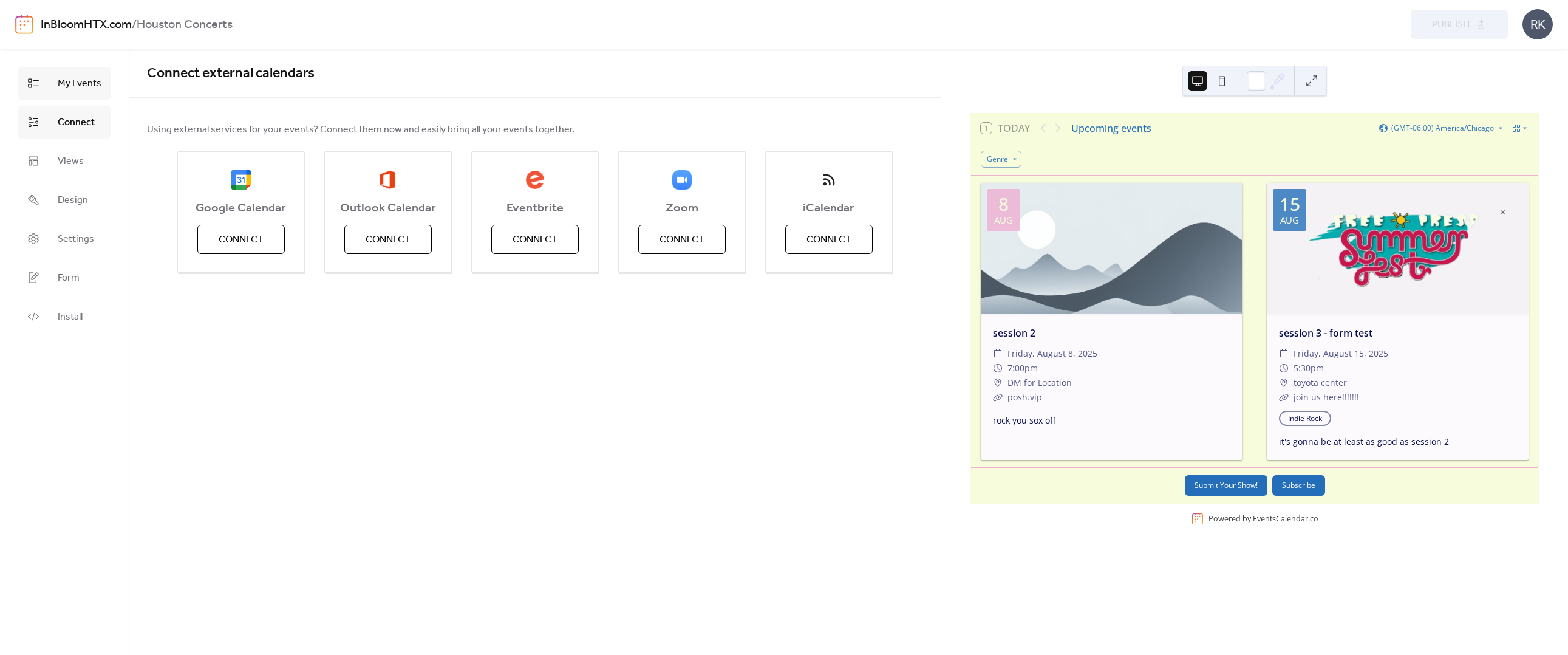 click on "My Events" at bounding box center [80, 84] 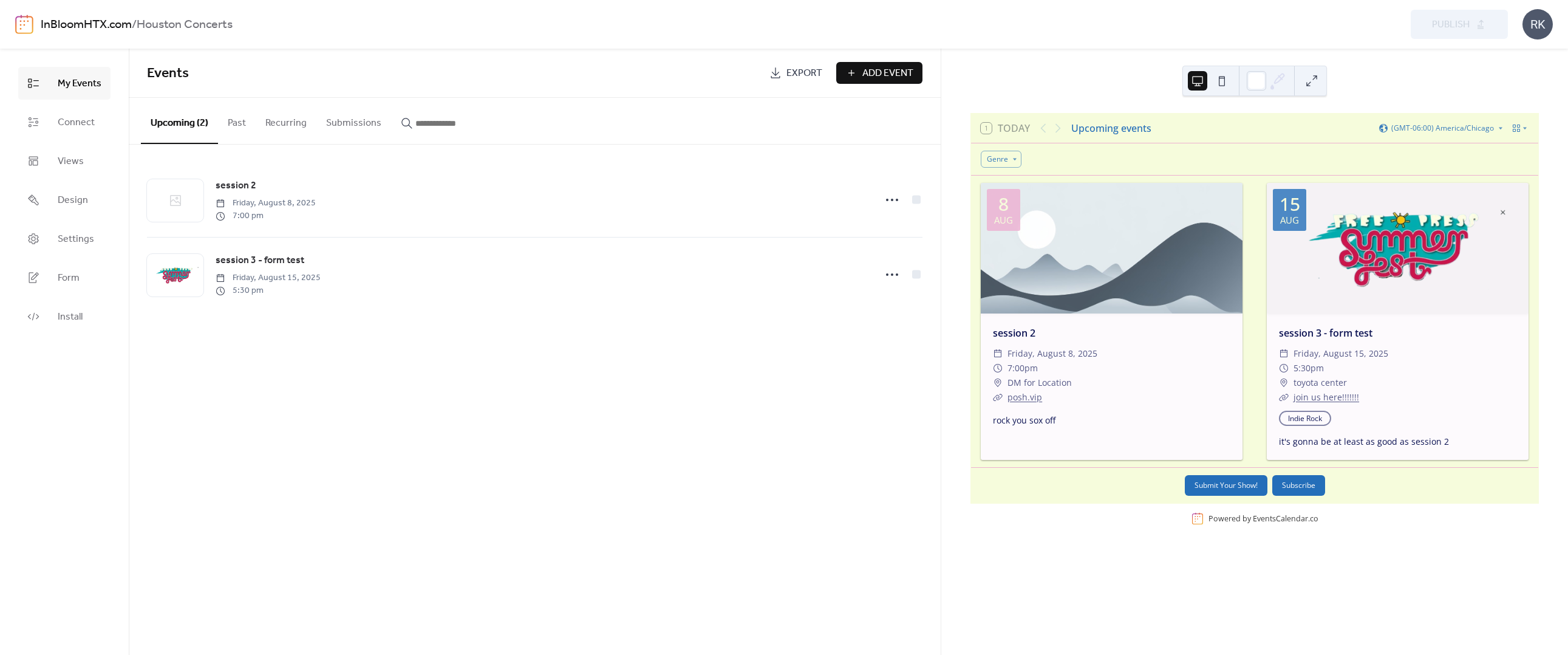 click on "InBloomHTX.com" at bounding box center (86, 25) 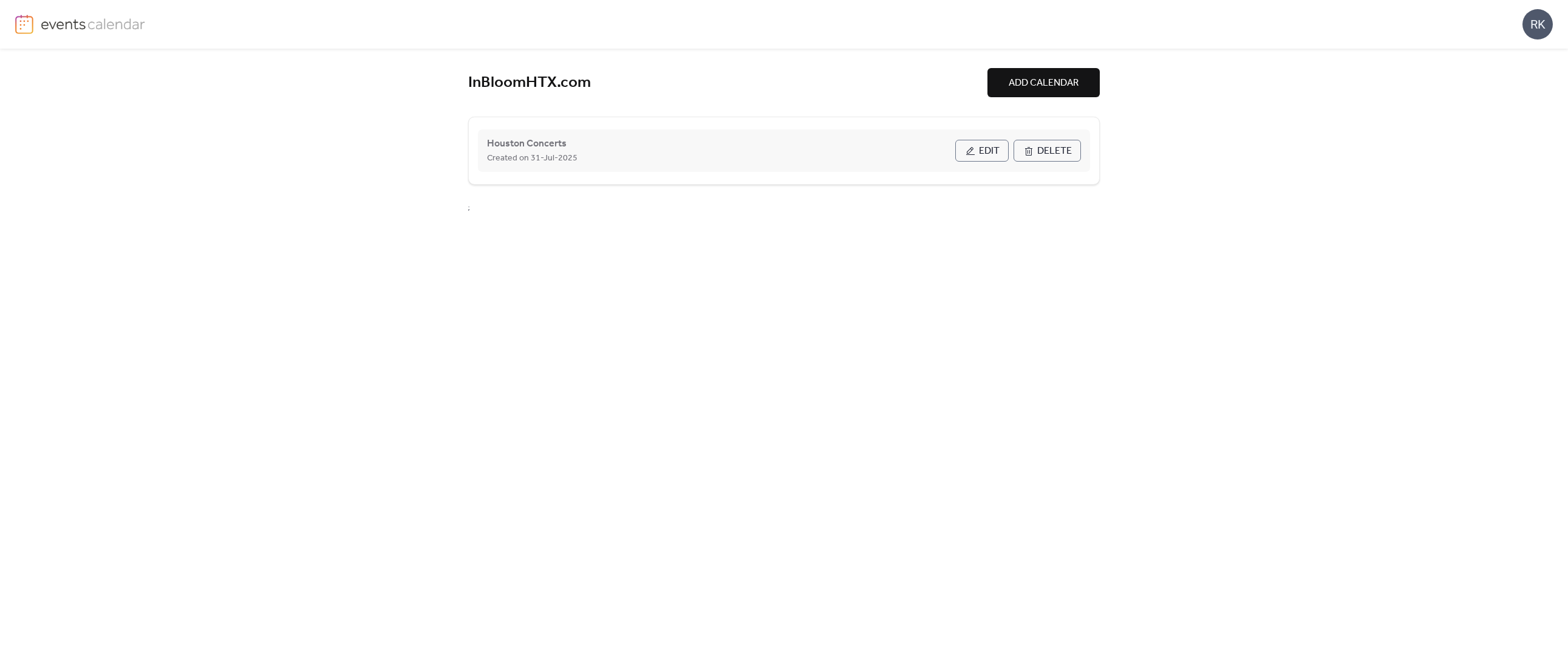 click on "Edit" at bounding box center [989, 151] 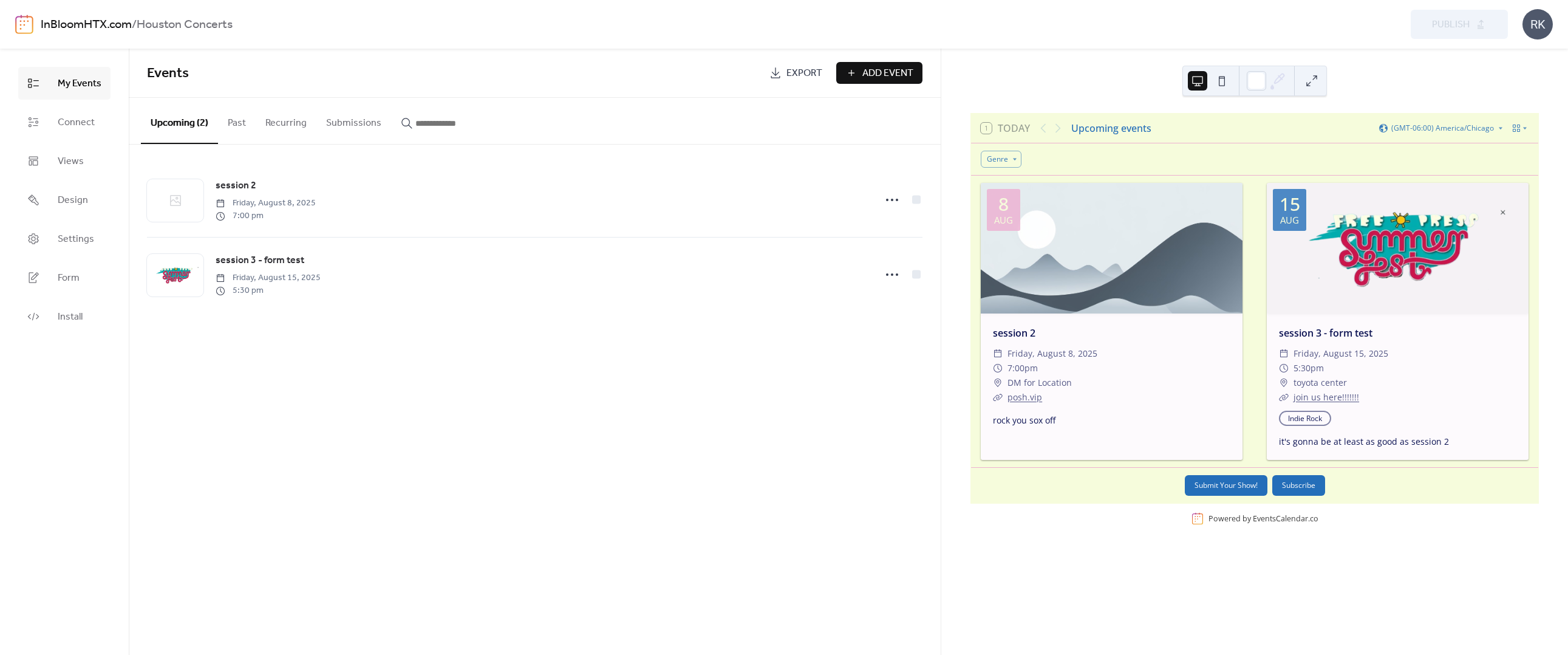 click on "Houston Concerts" at bounding box center [185, 25] 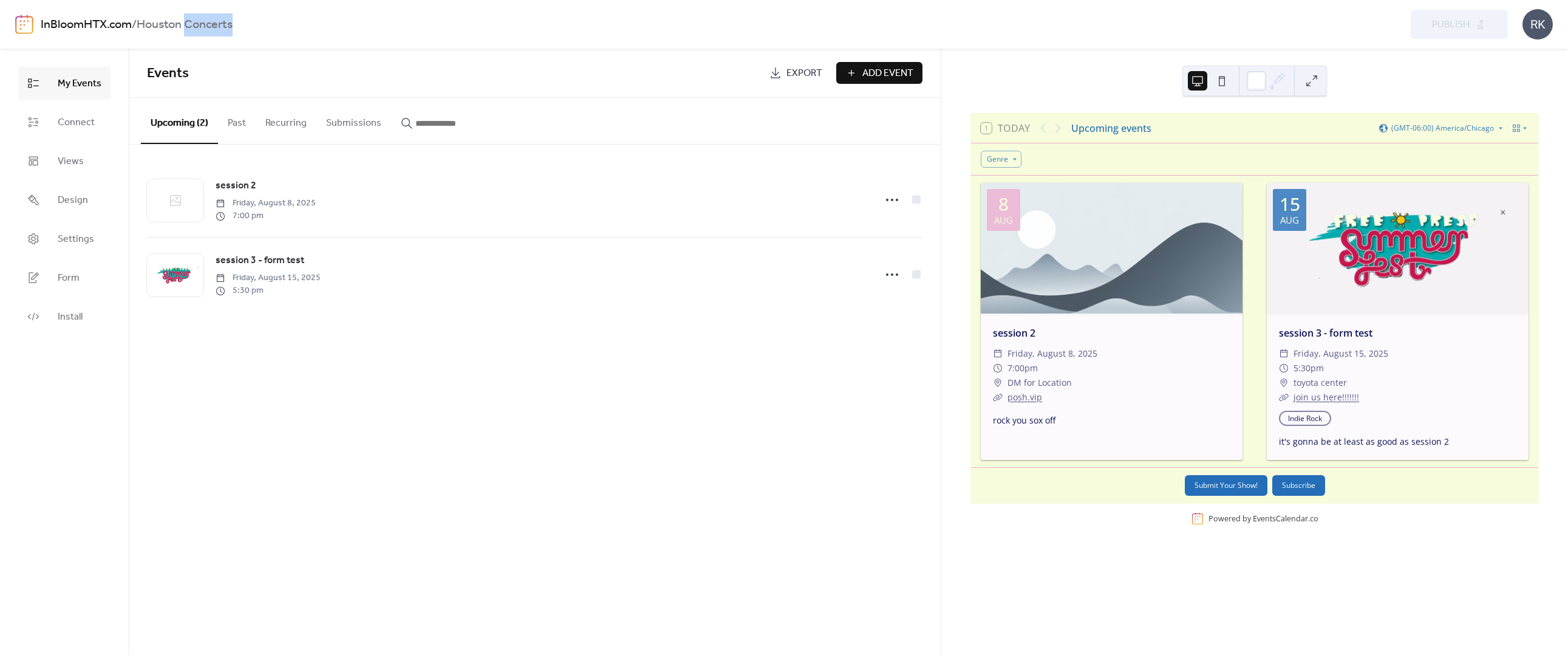 click on "Houston Concerts" at bounding box center [185, 25] 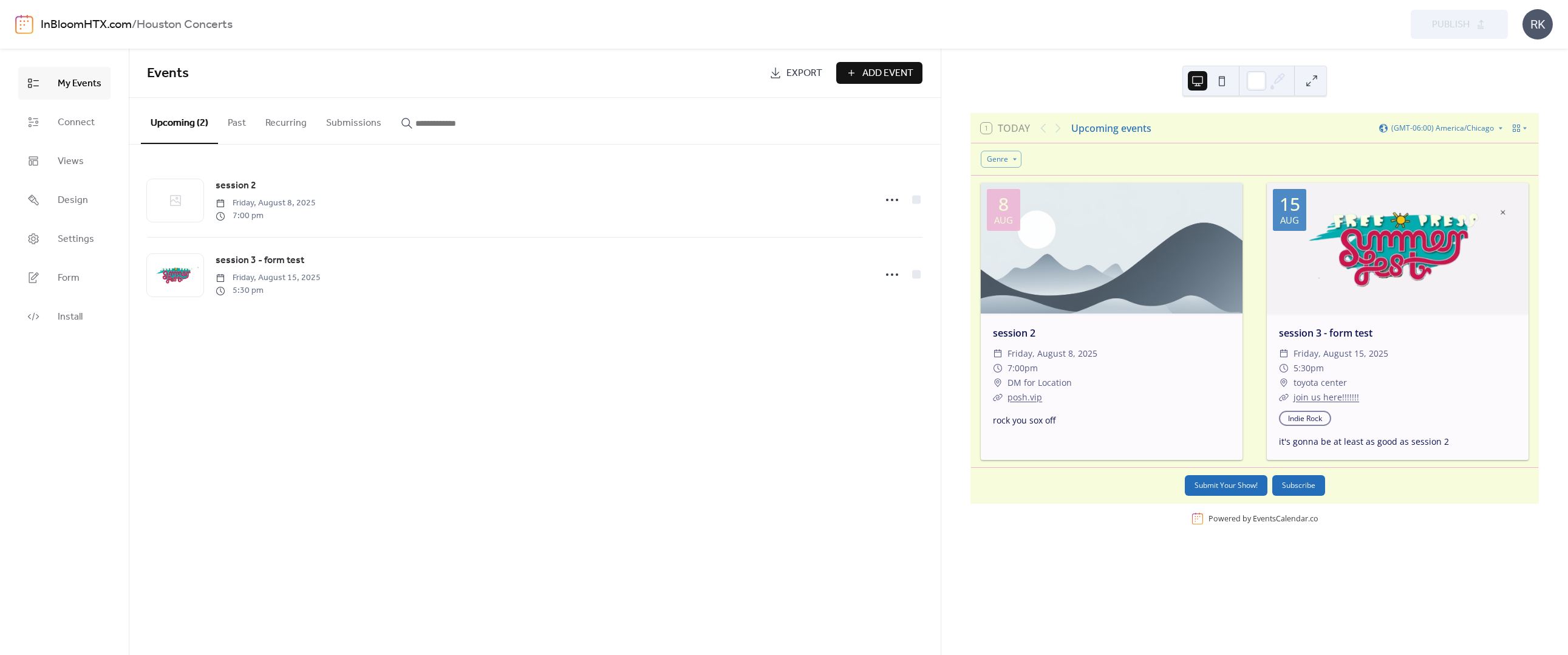 drag, startPoint x: 192, startPoint y: 25, endPoint x: 156, endPoint y: 26, distance: 36.013886 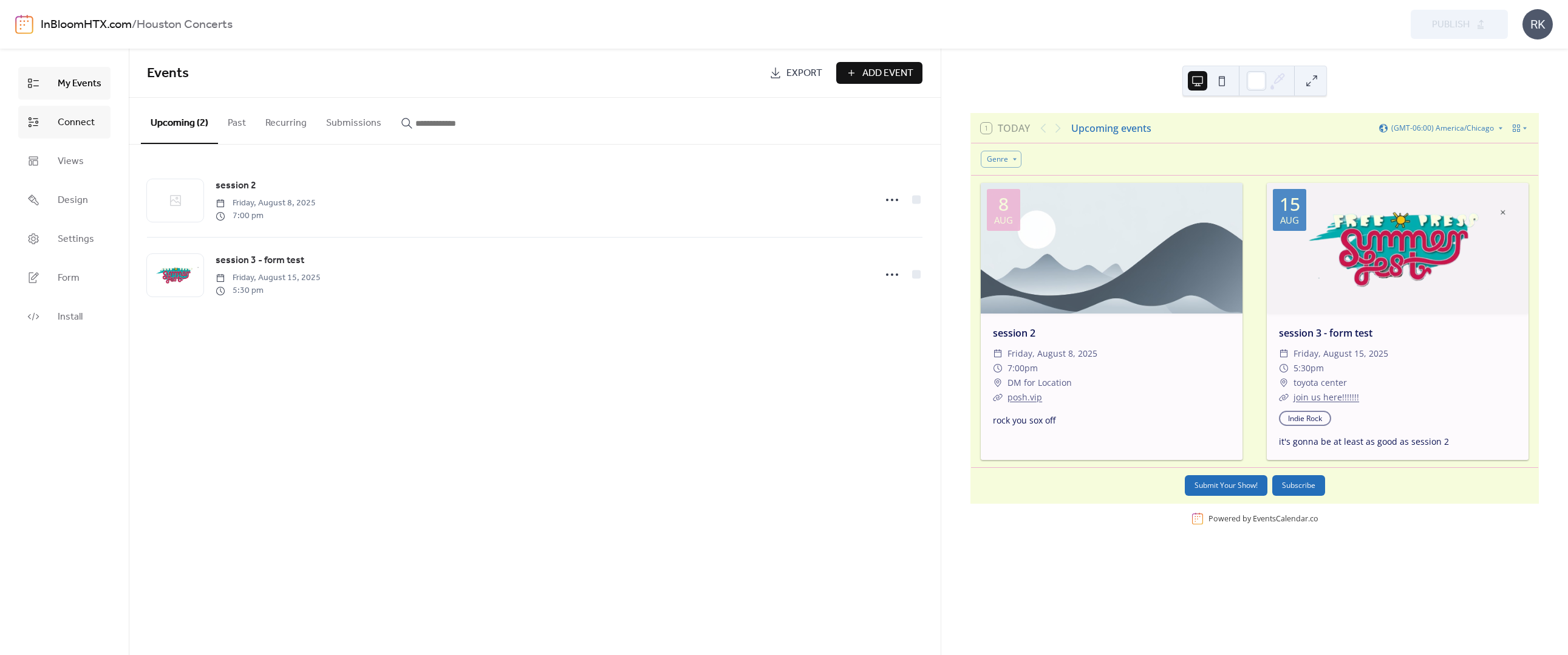 click on "Connect" at bounding box center [76, 123] 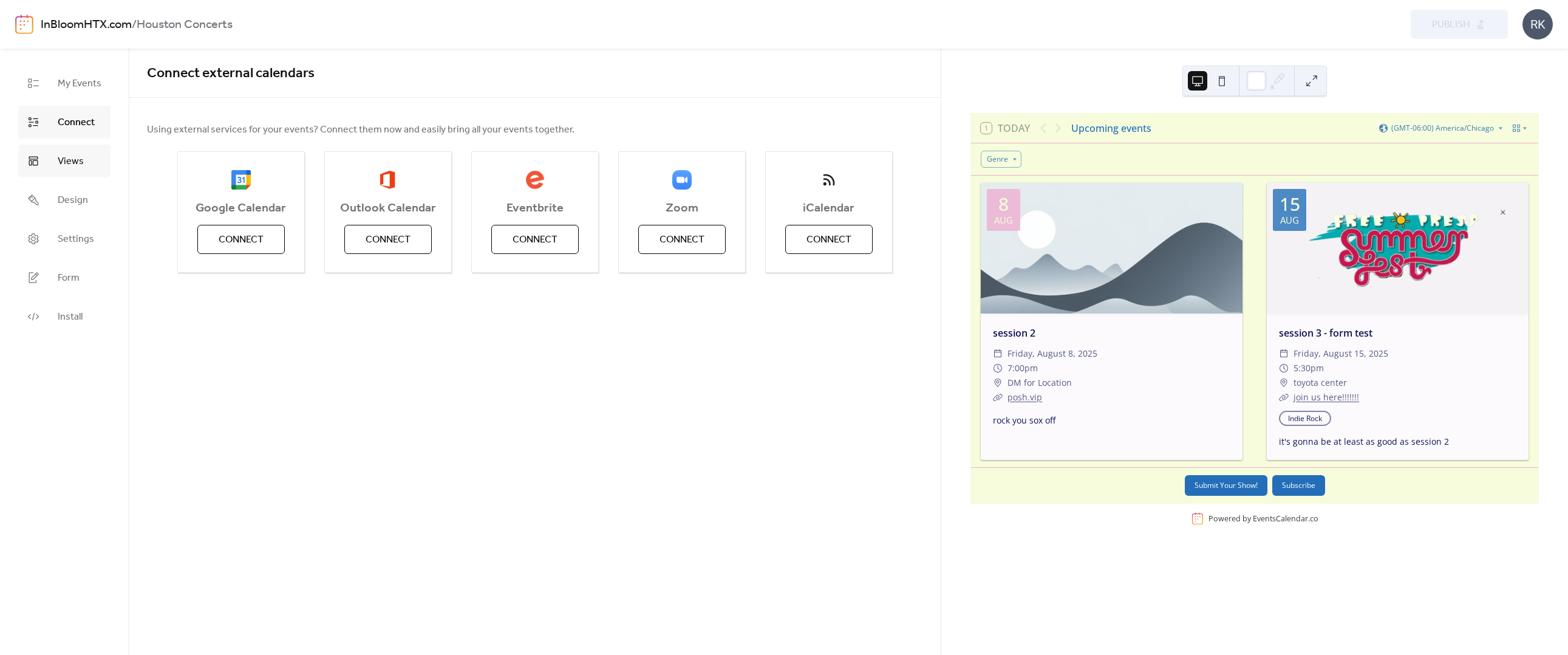 click on "Views" at bounding box center [70, 162] 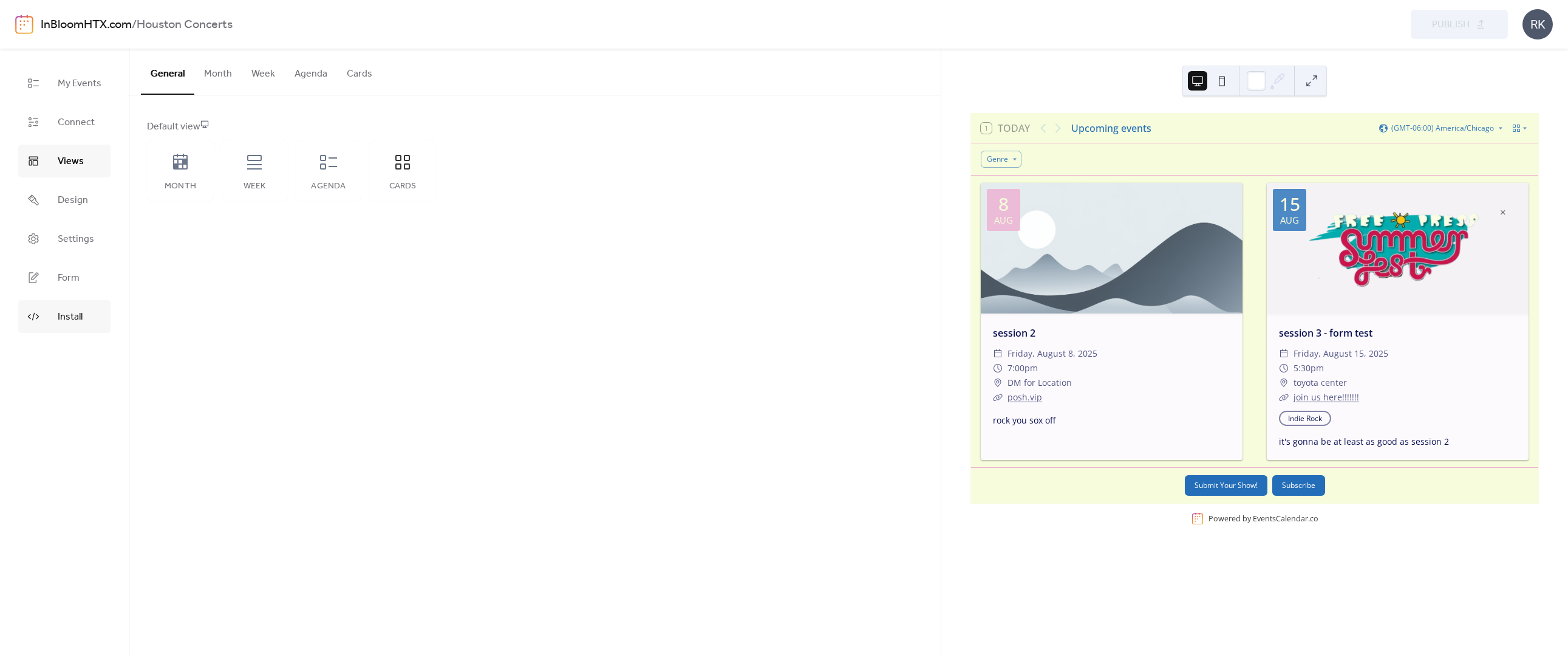 click on "Install" at bounding box center [70, 317] 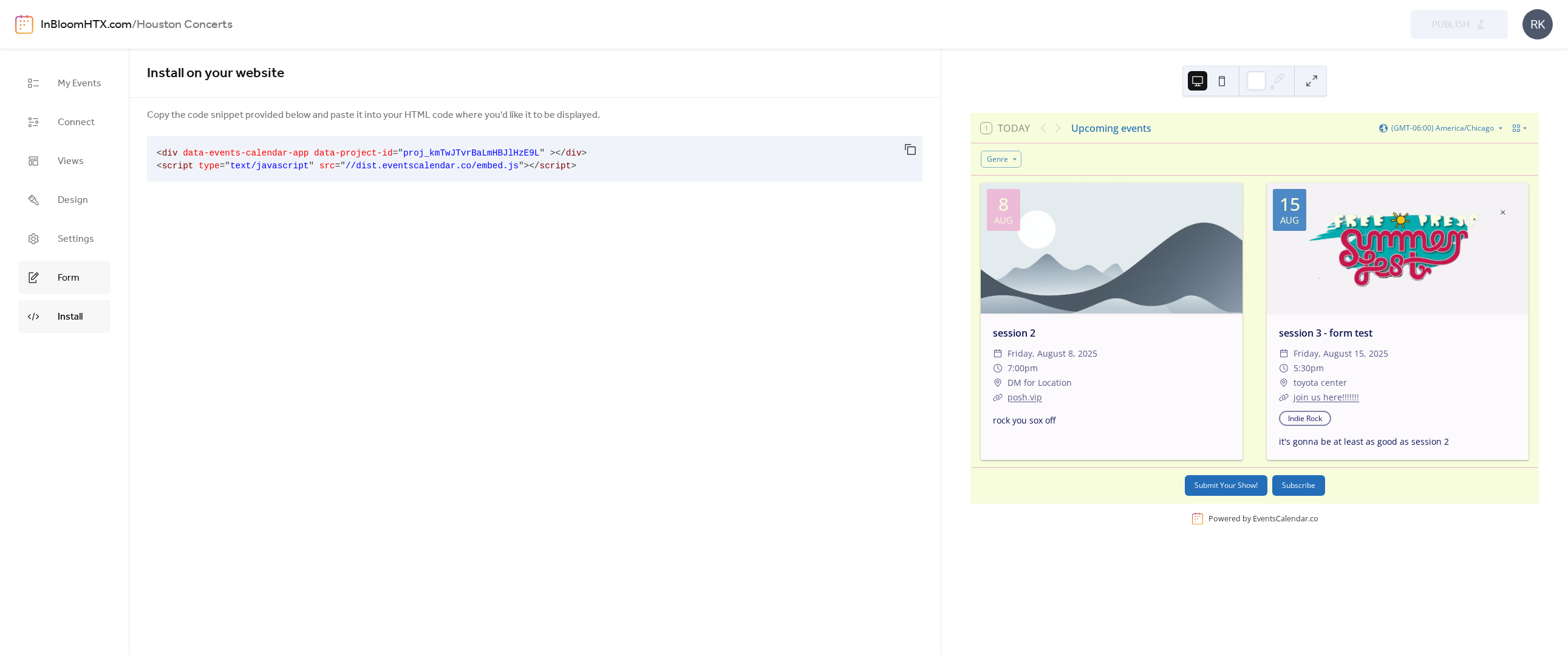 click on "Form" at bounding box center (69, 278) 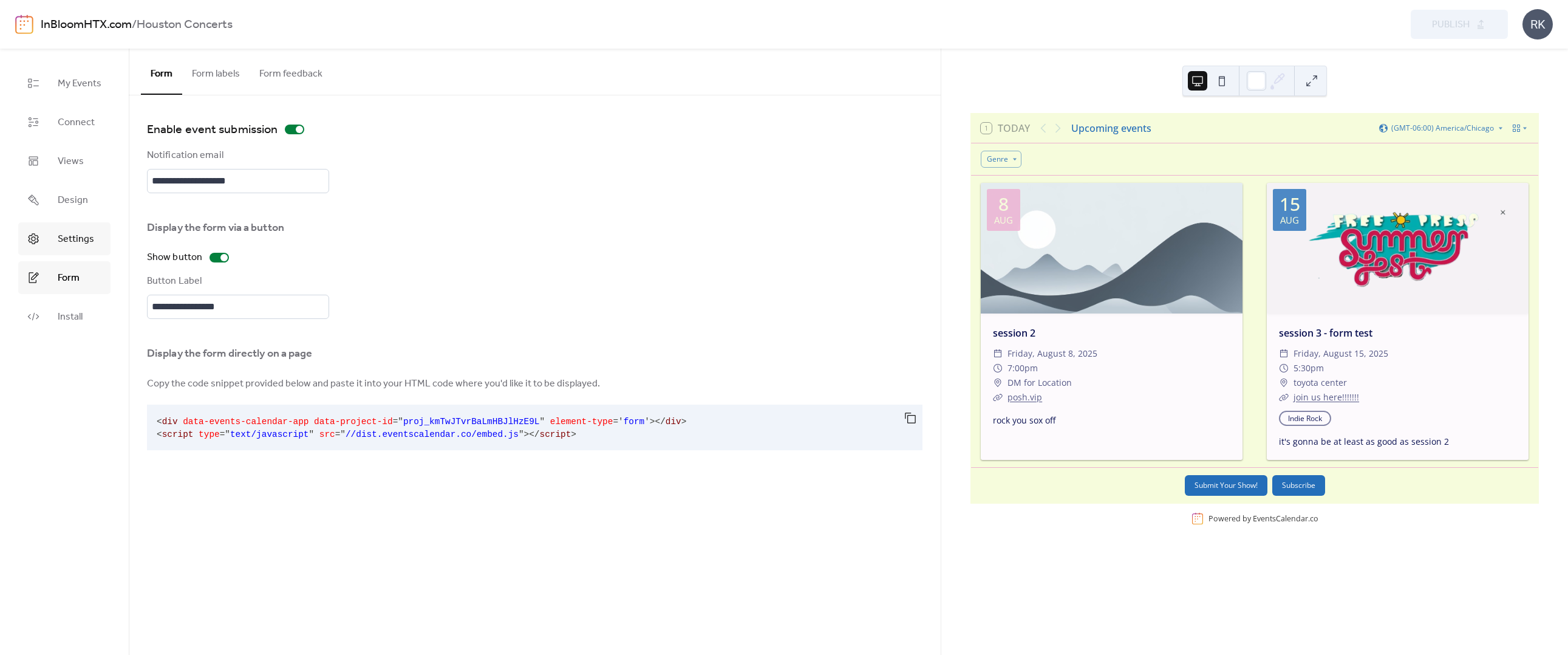 click on "Settings" at bounding box center (76, 239) 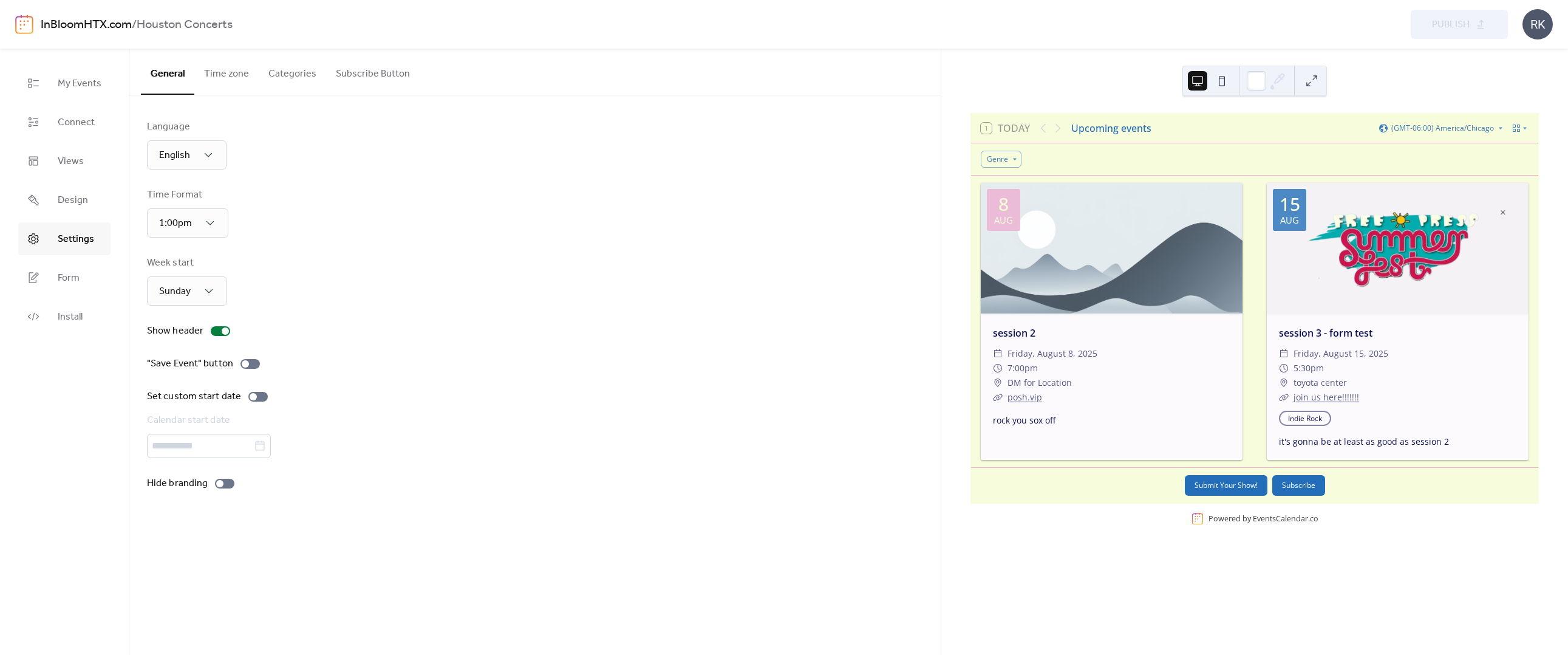 click on "Categories" at bounding box center (292, 71) 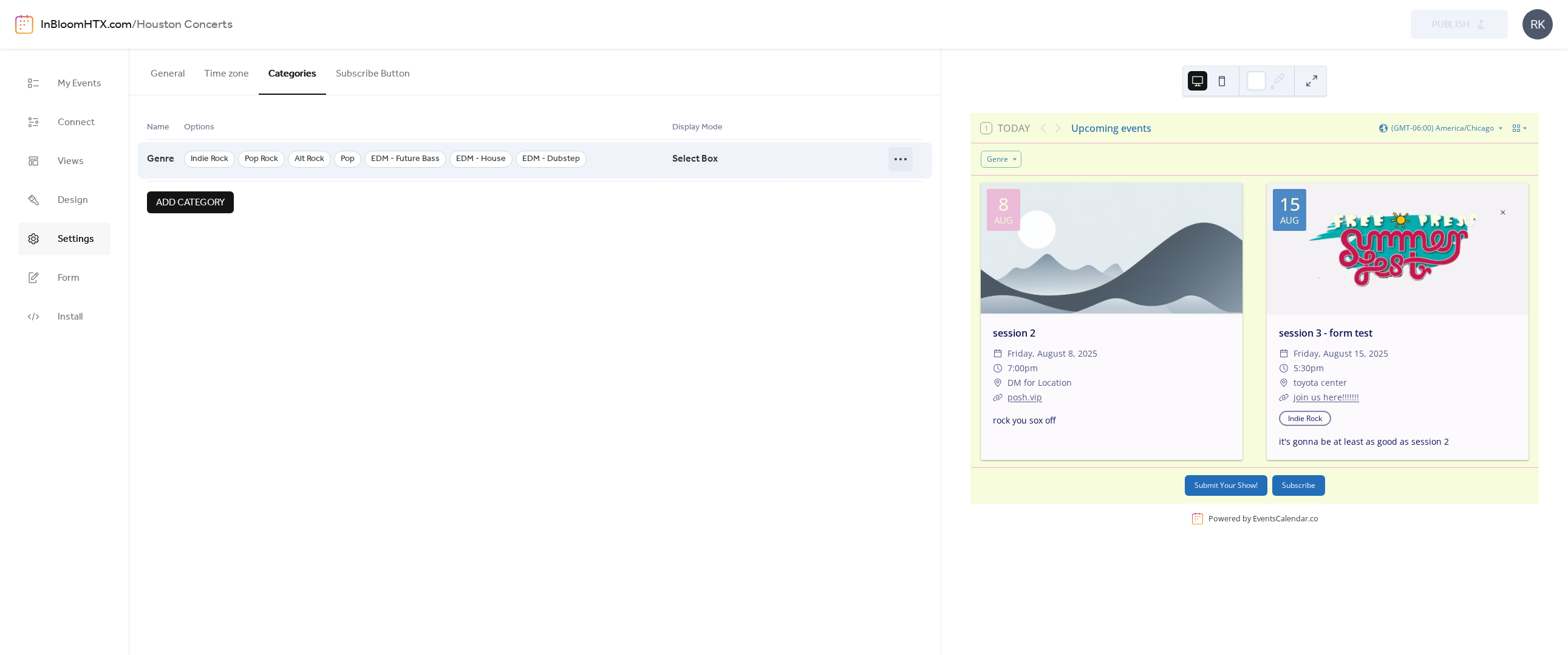click 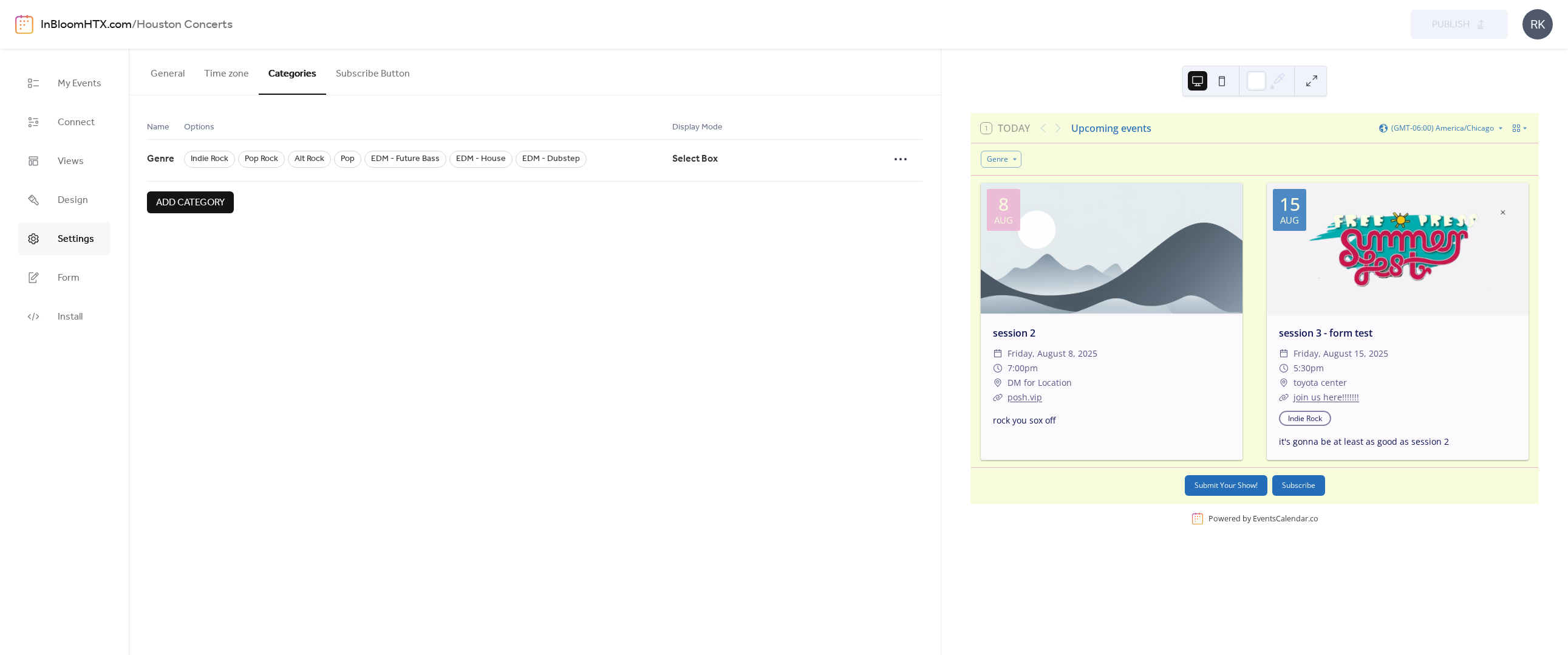 click on "Name Options Display Mode Genre Indie Rock Pop Rock Alt Rock Pop EDM - Future Bass EDM - House EDM - Dubstep Select Box Add category" at bounding box center [534, 166] 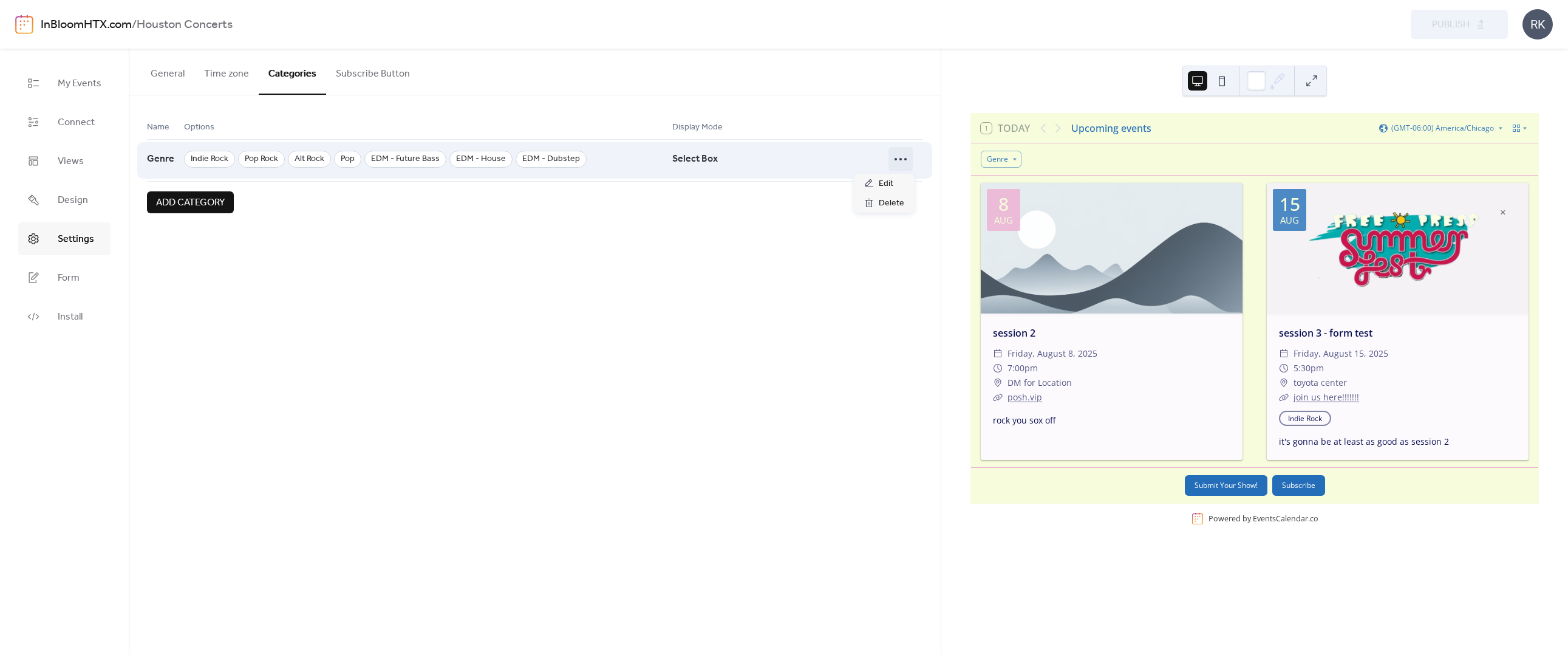 click 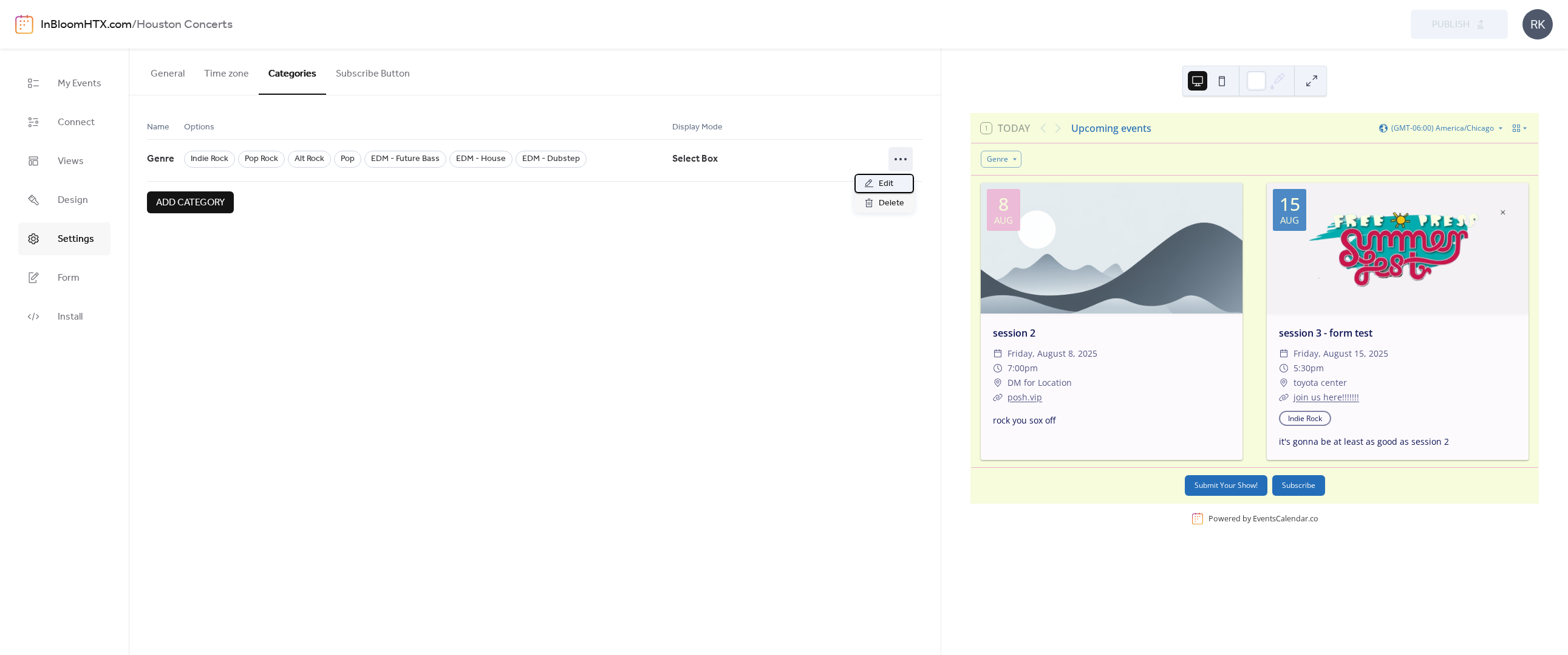 click on "Edit" at bounding box center [886, 184] 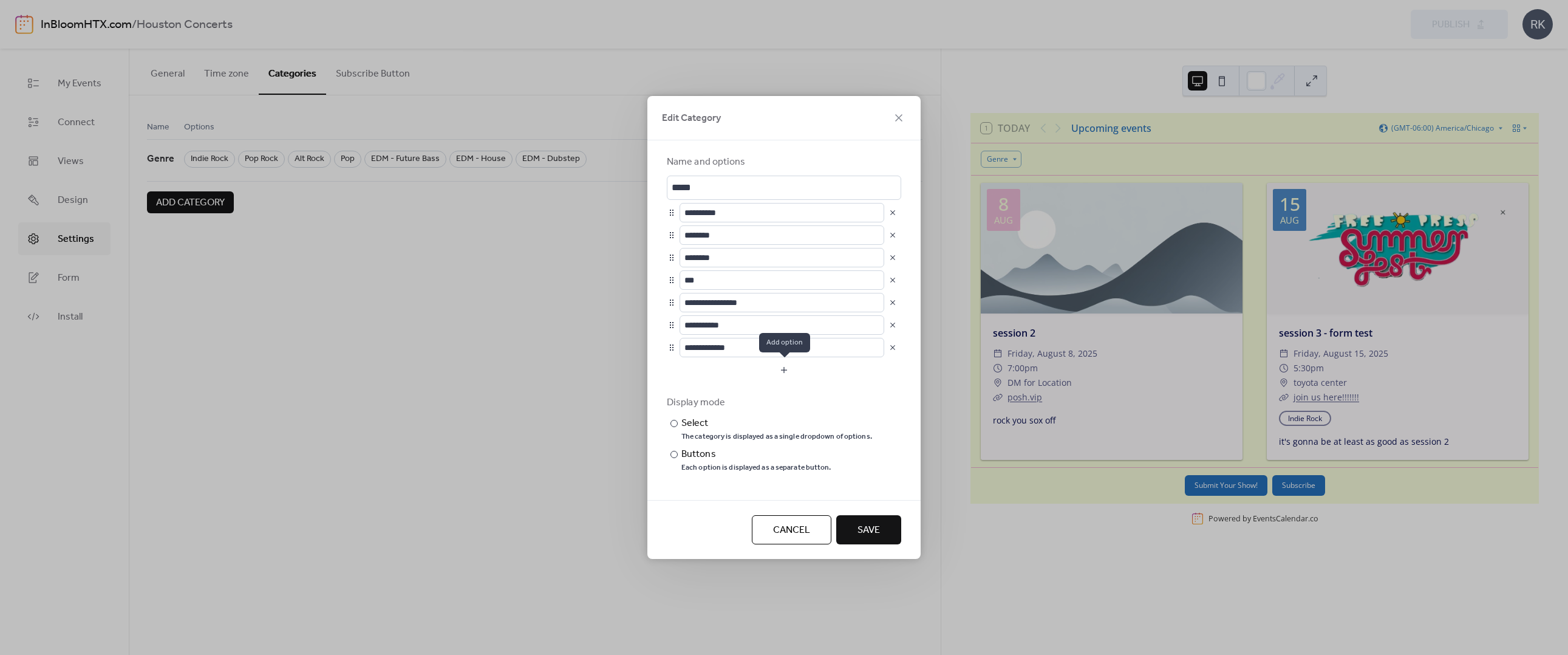 click at bounding box center (784, 370) 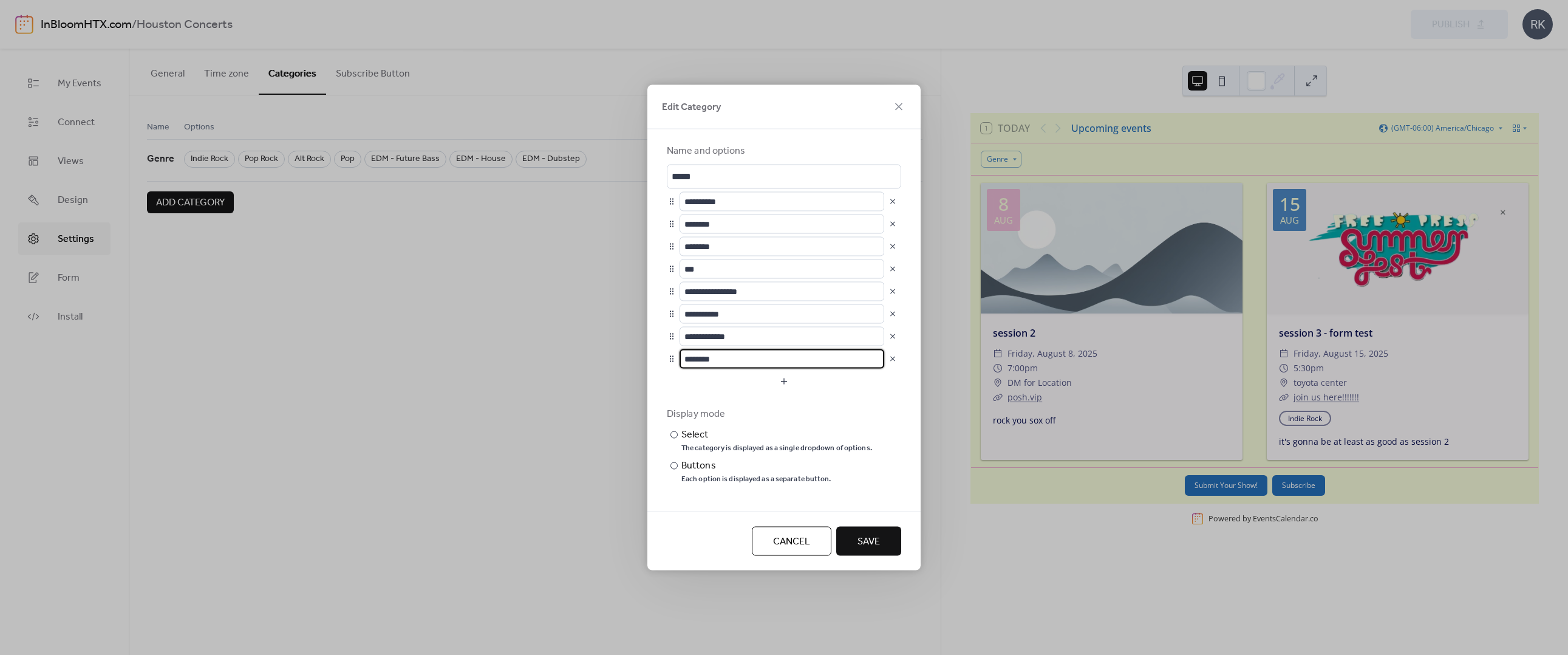 drag, startPoint x: 730, startPoint y: 357, endPoint x: 665, endPoint y: 361, distance: 65.12296 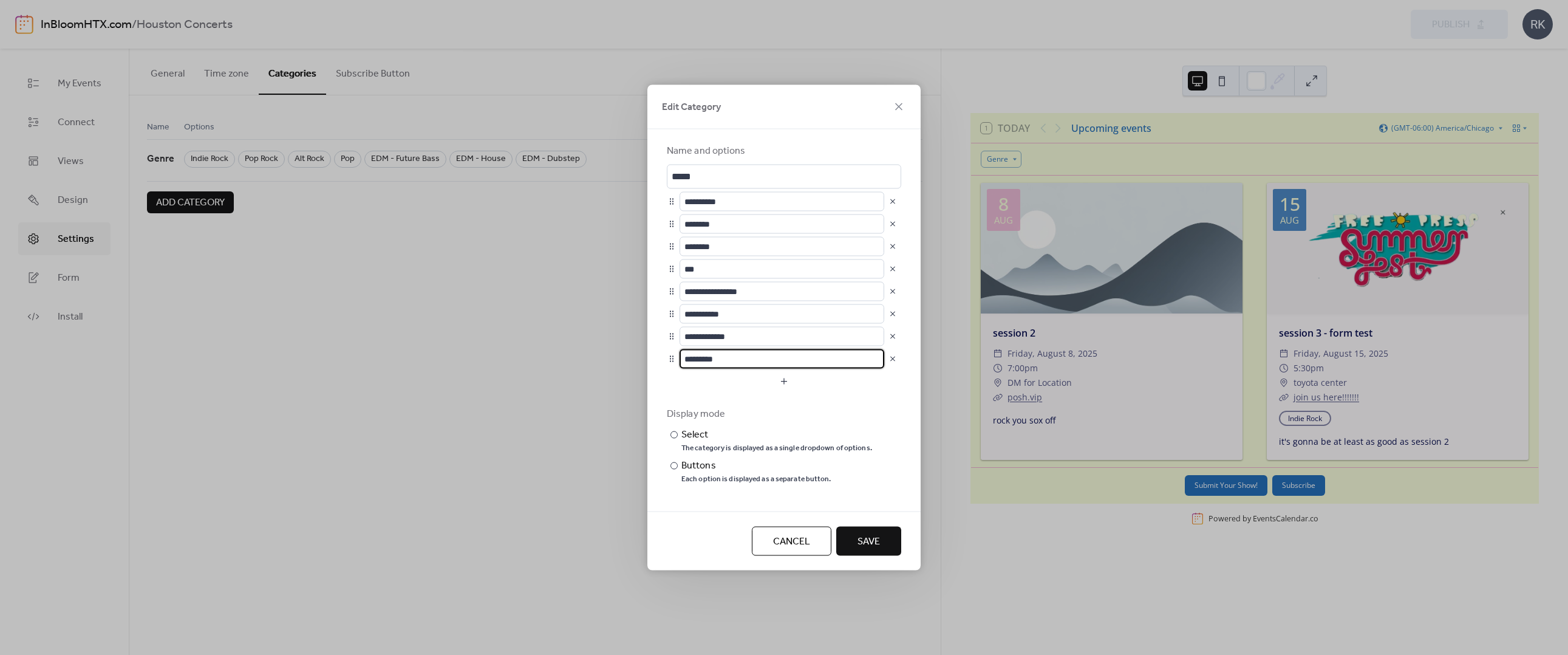 type on "*********" 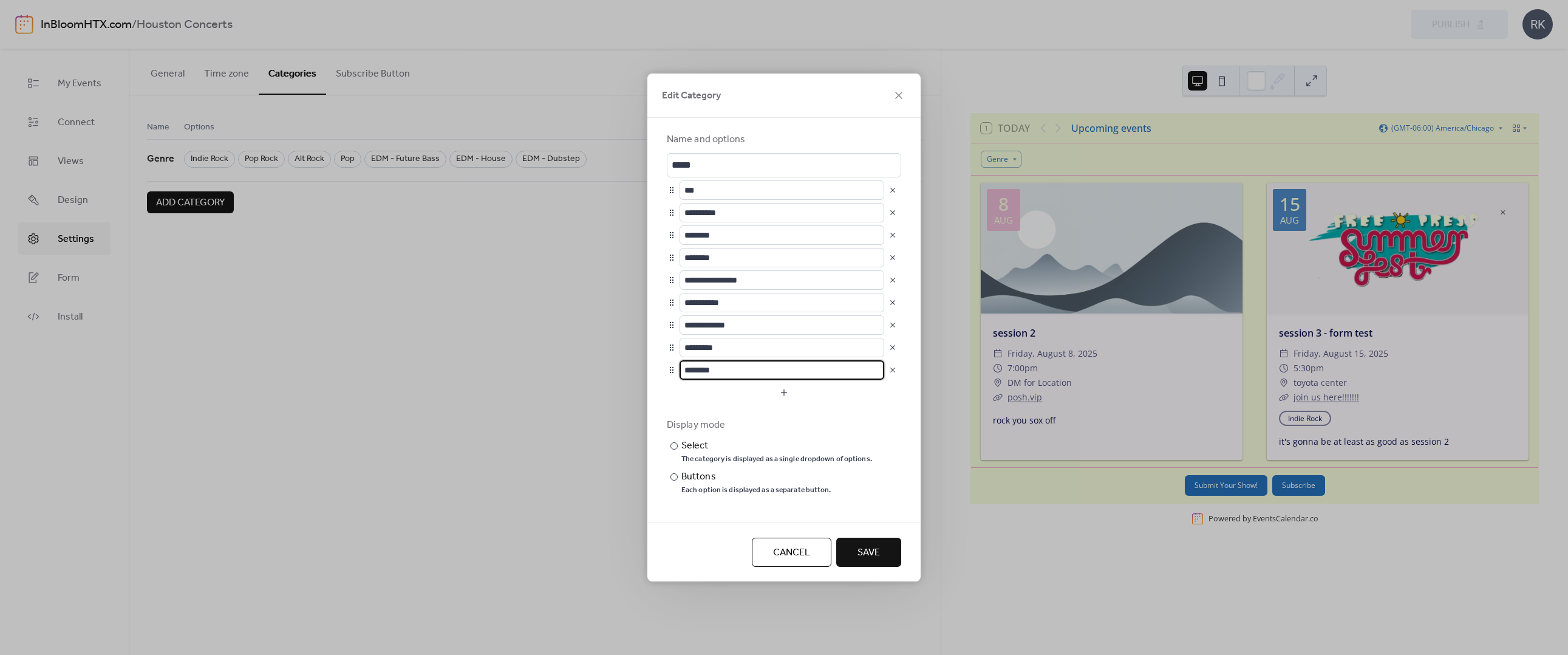 scroll, scrollTop: 1, scrollLeft: 0, axis: vertical 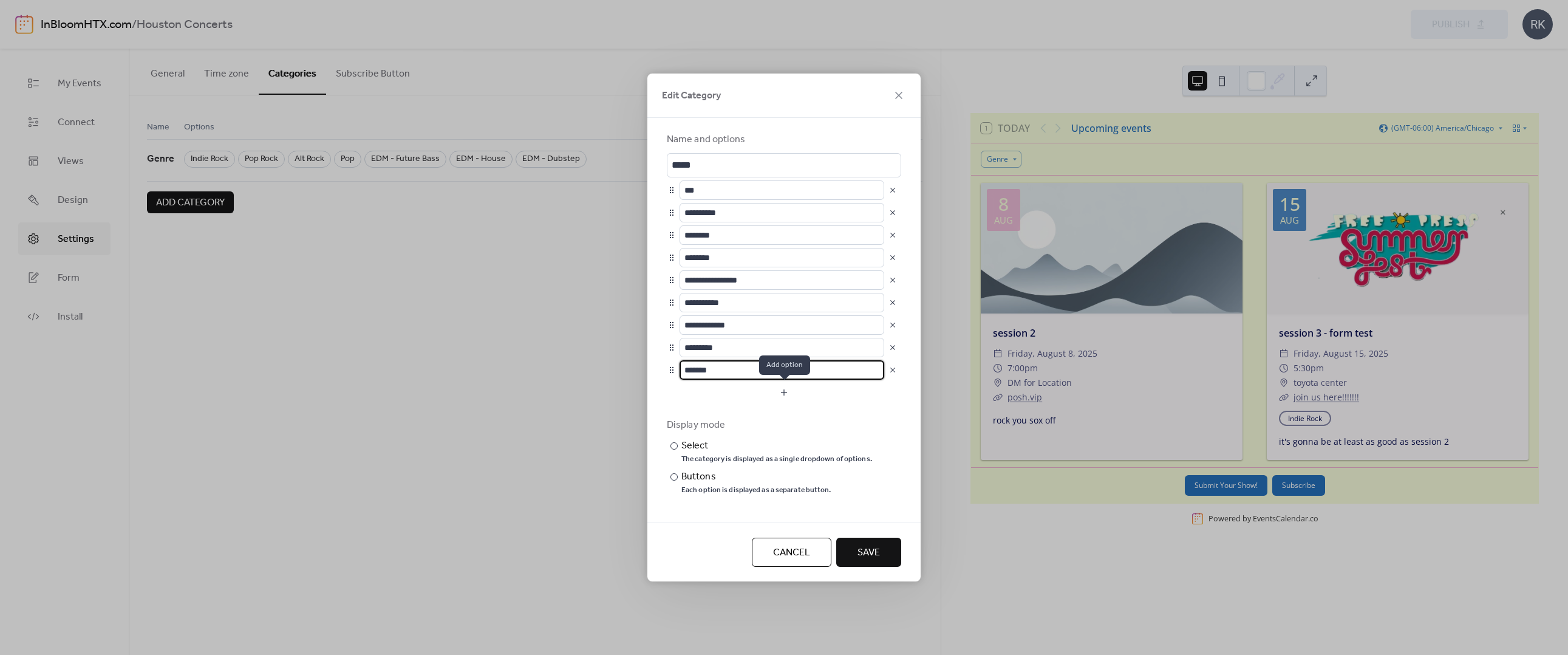 type on "*******" 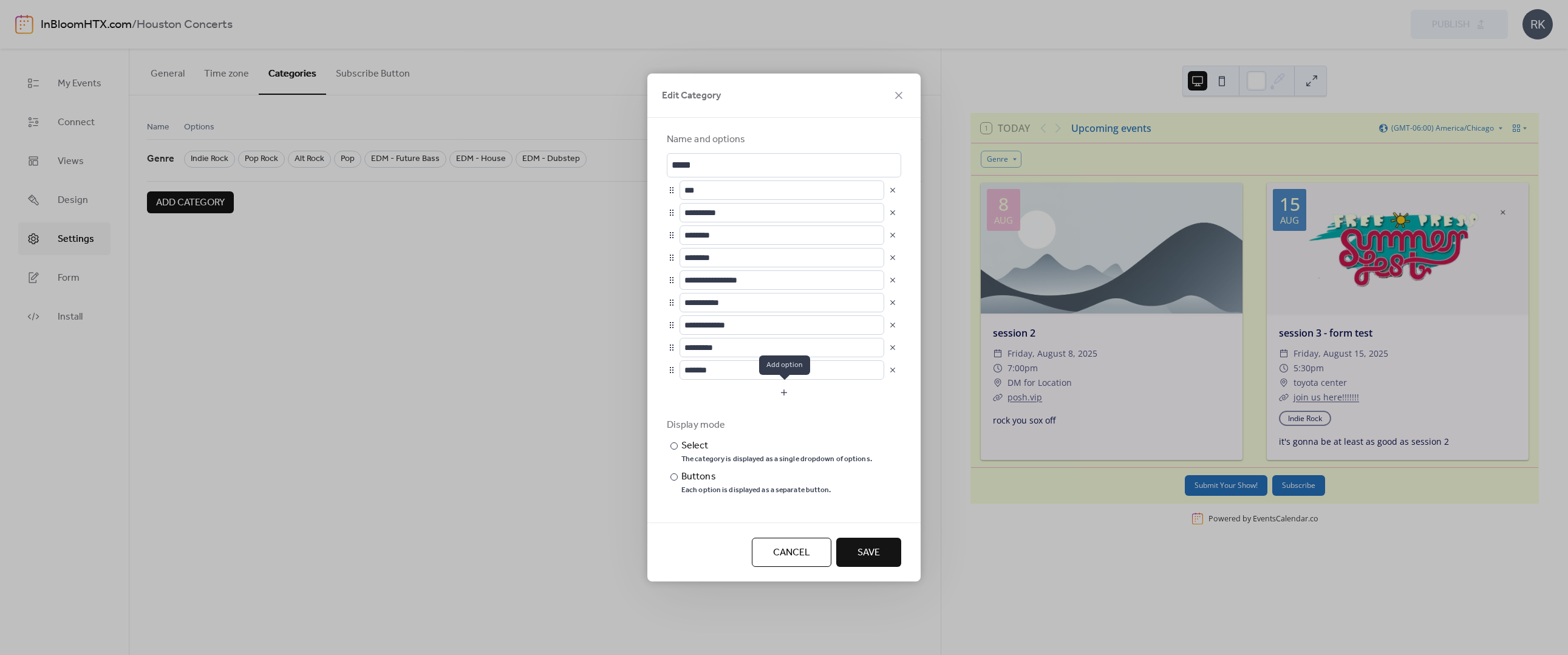 click at bounding box center (784, 393) 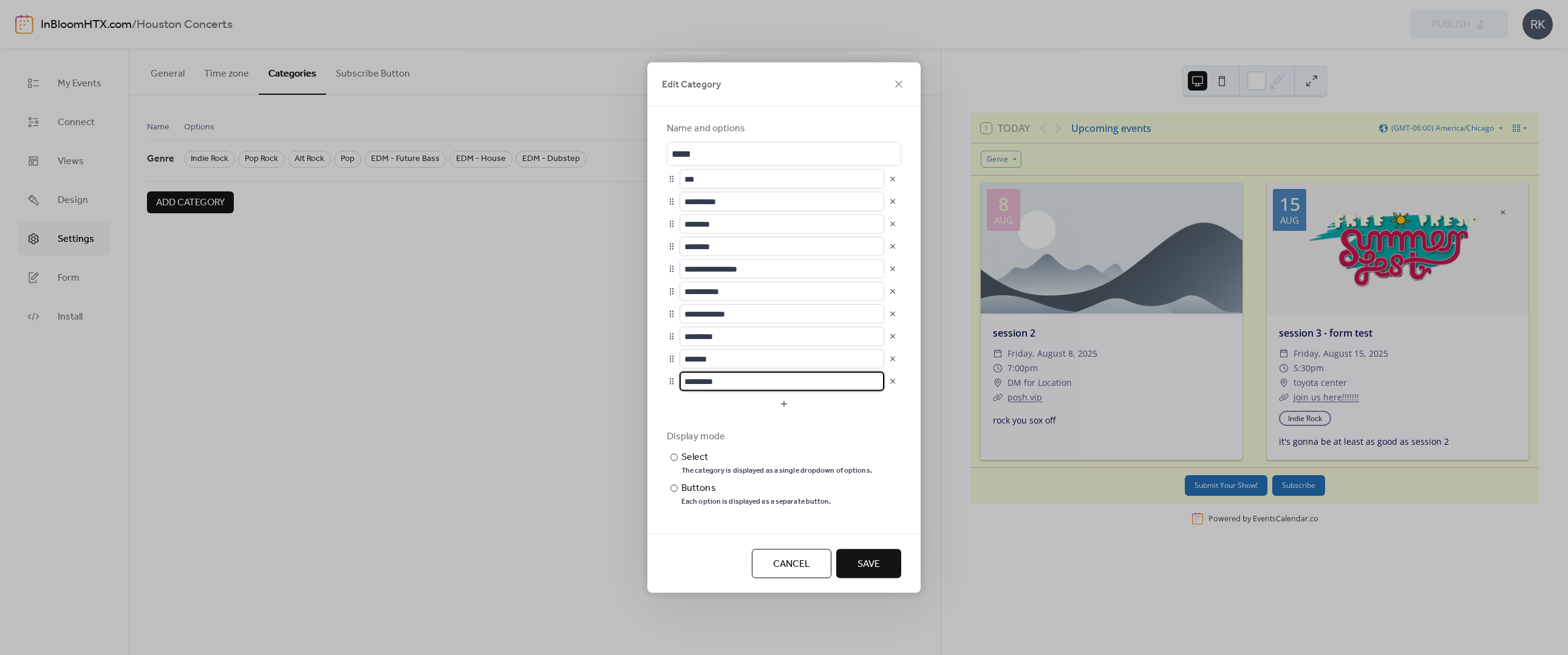 scroll, scrollTop: 1, scrollLeft: 0, axis: vertical 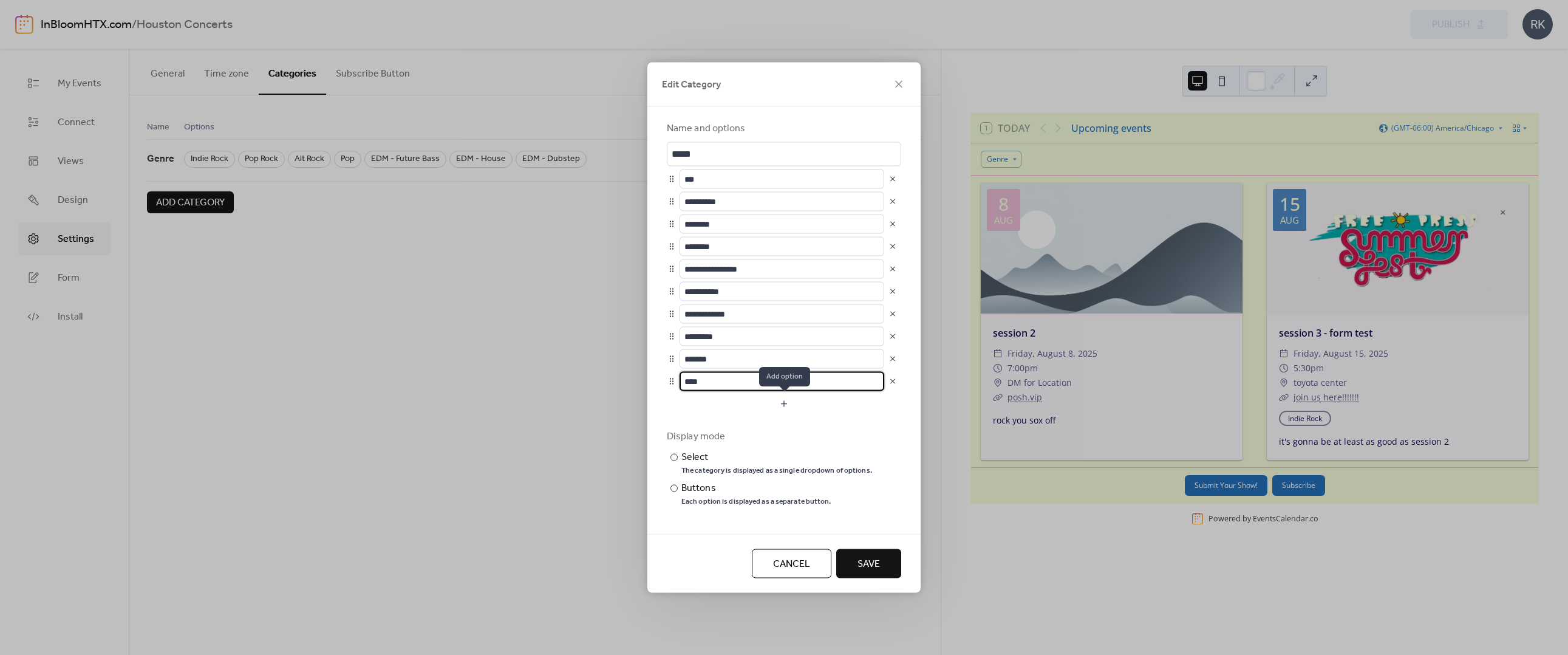 type on "****" 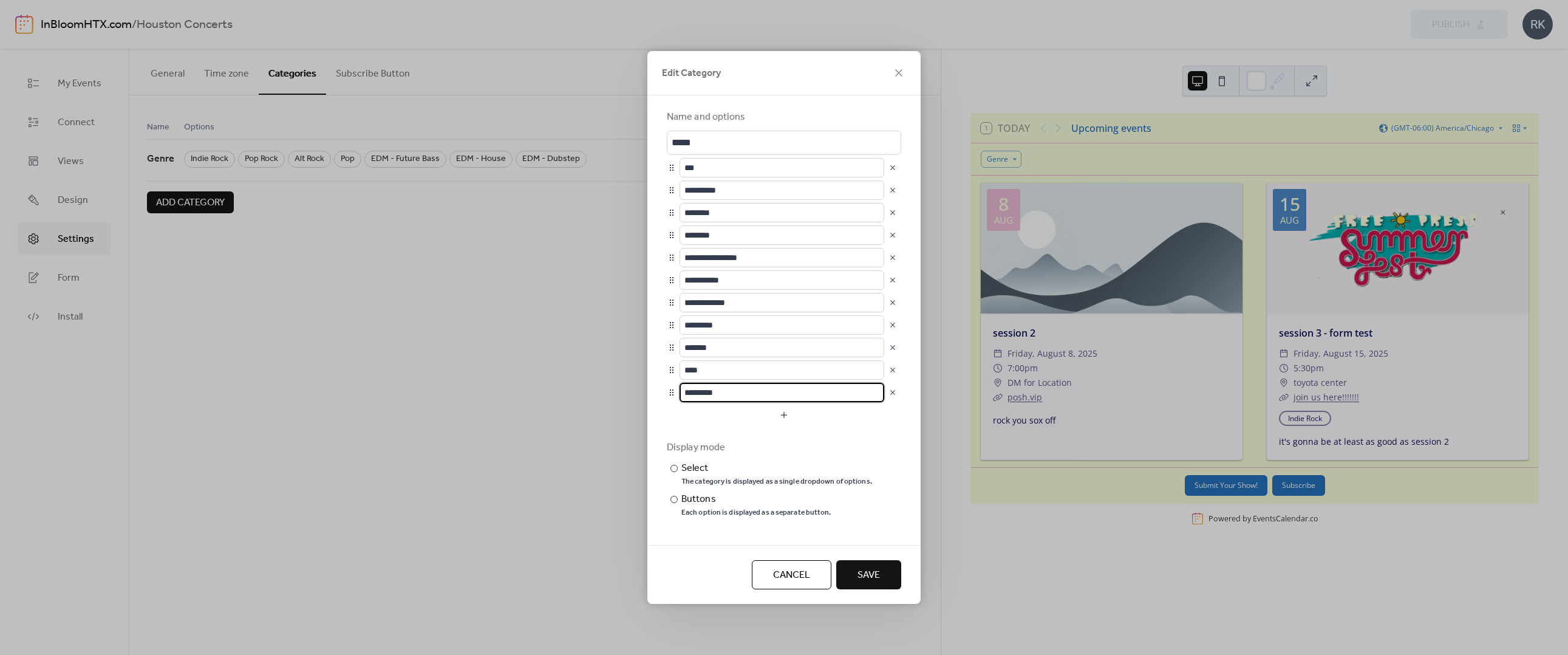 scroll, scrollTop: 1, scrollLeft: 0, axis: vertical 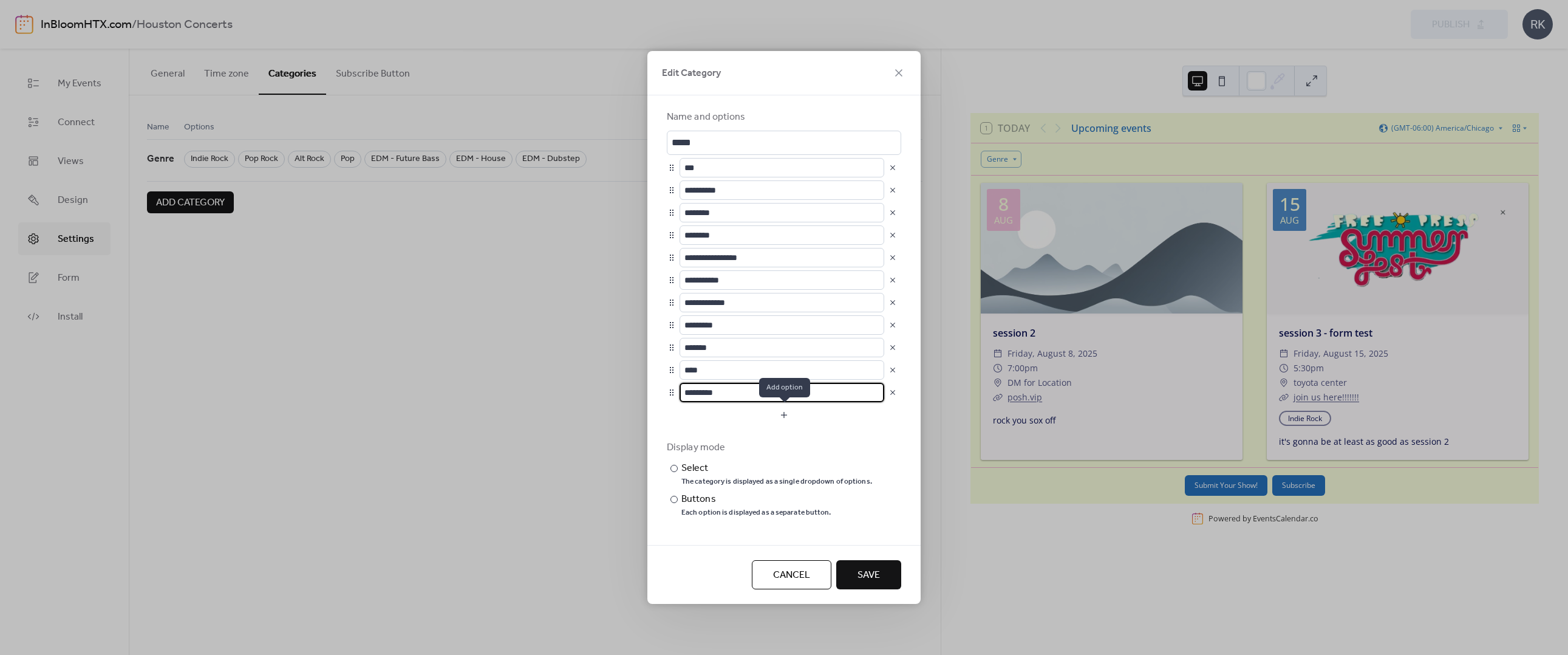 drag, startPoint x: 756, startPoint y: 397, endPoint x: 680, endPoint y: 410, distance: 77.10383 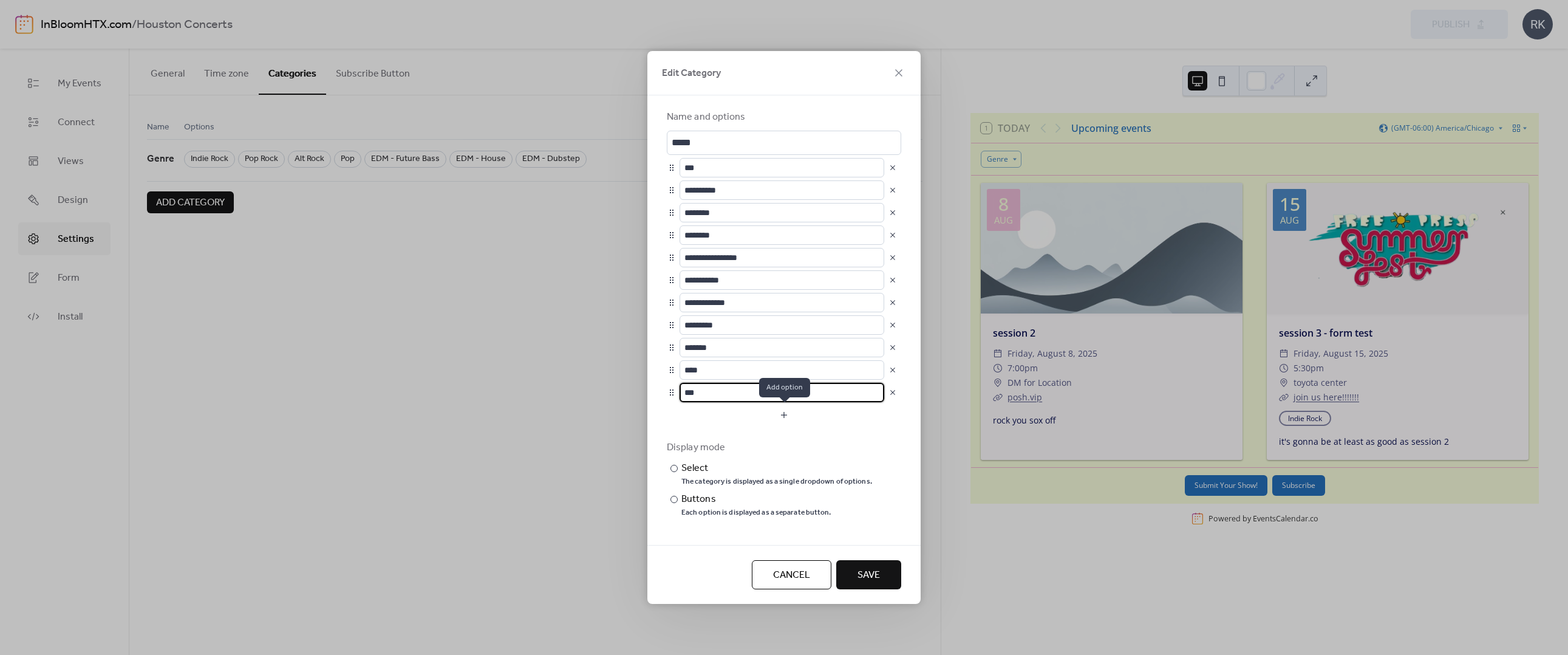 type on "***" 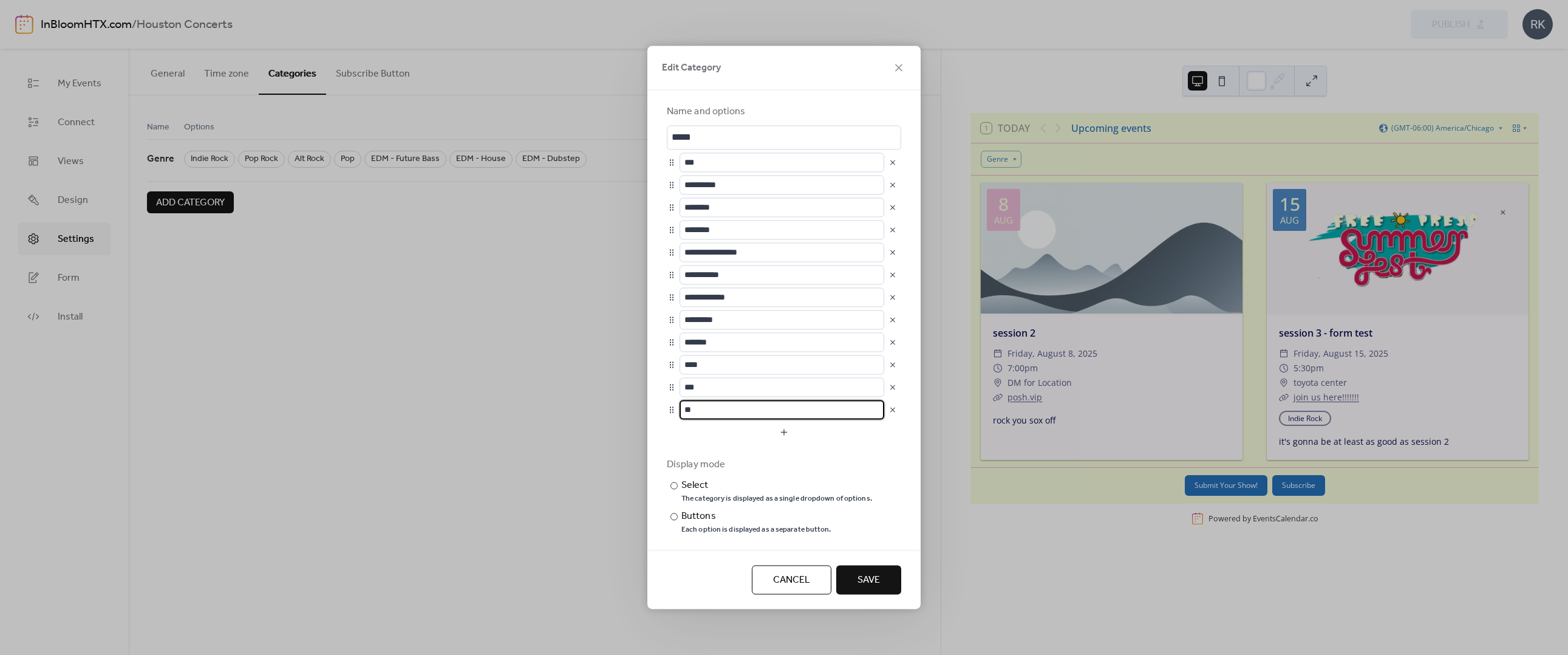 type on "*" 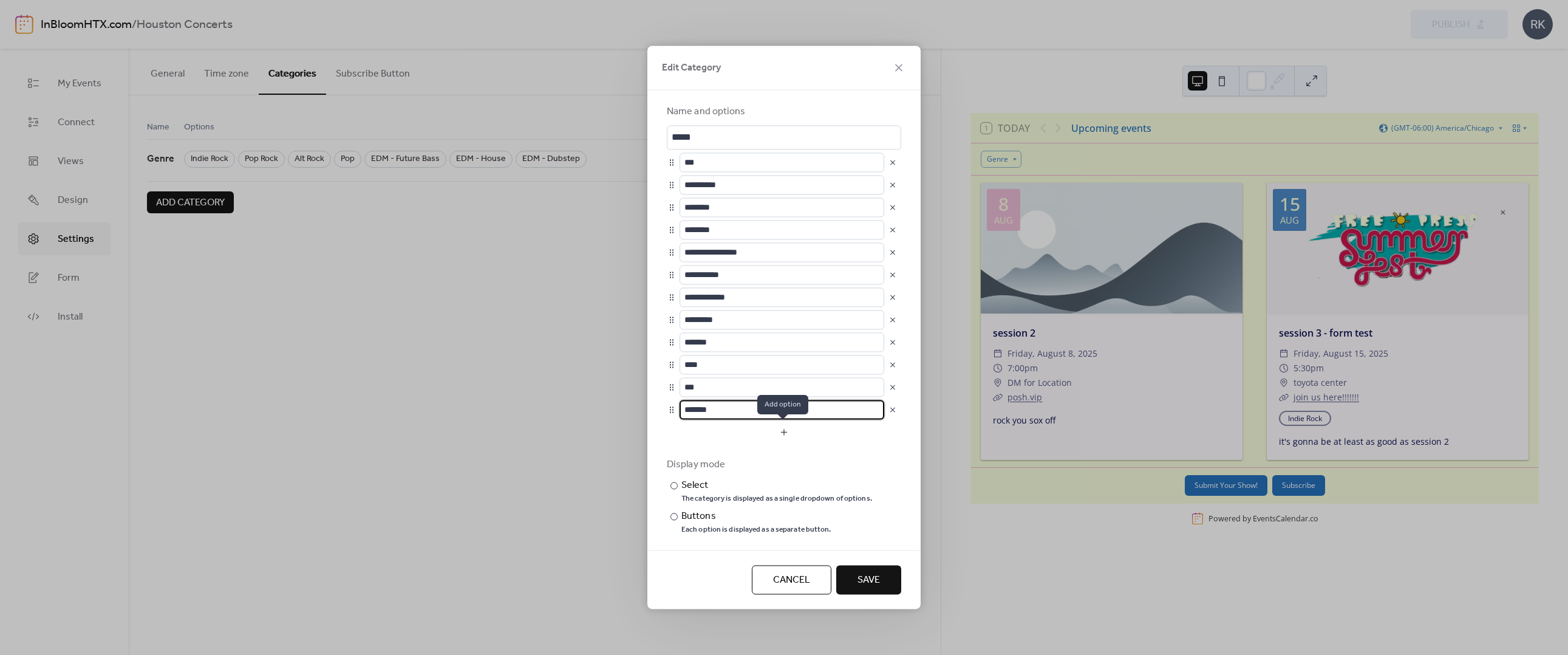 type on "*******" 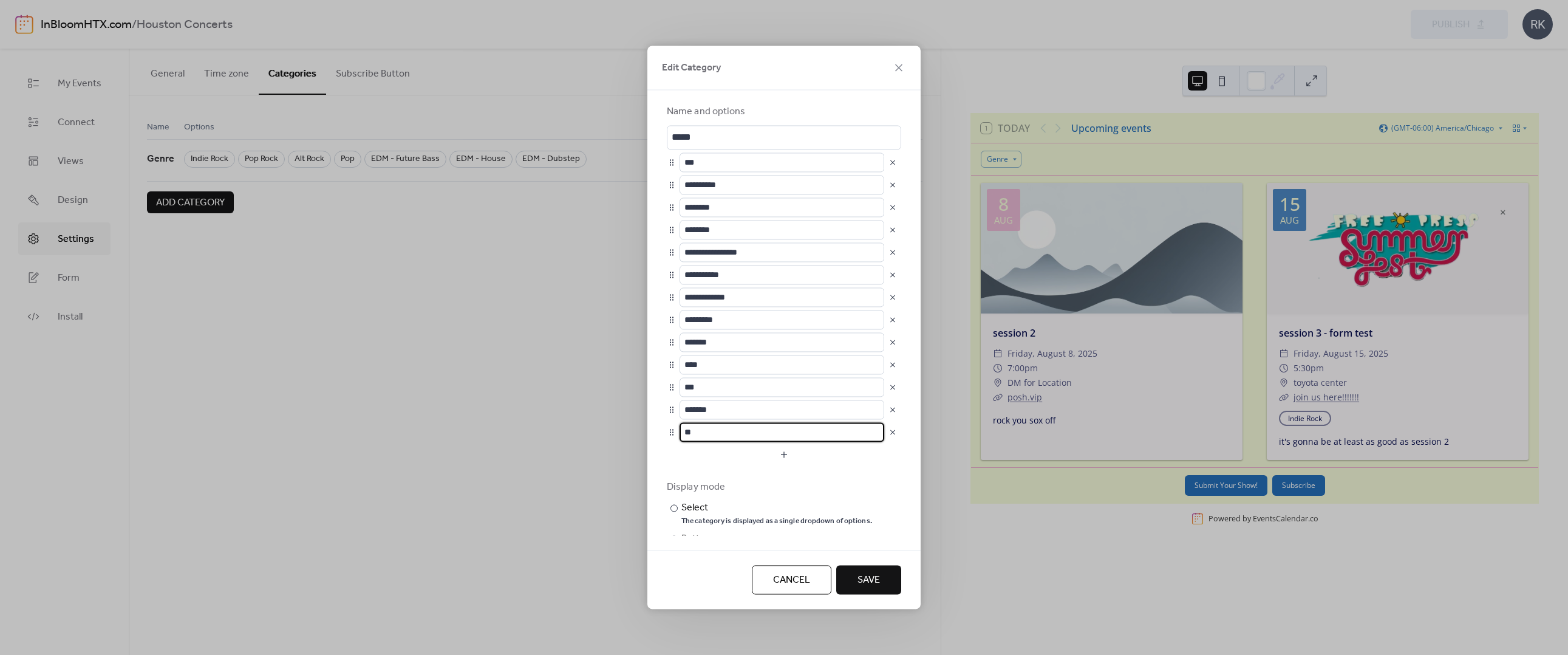 type on "*" 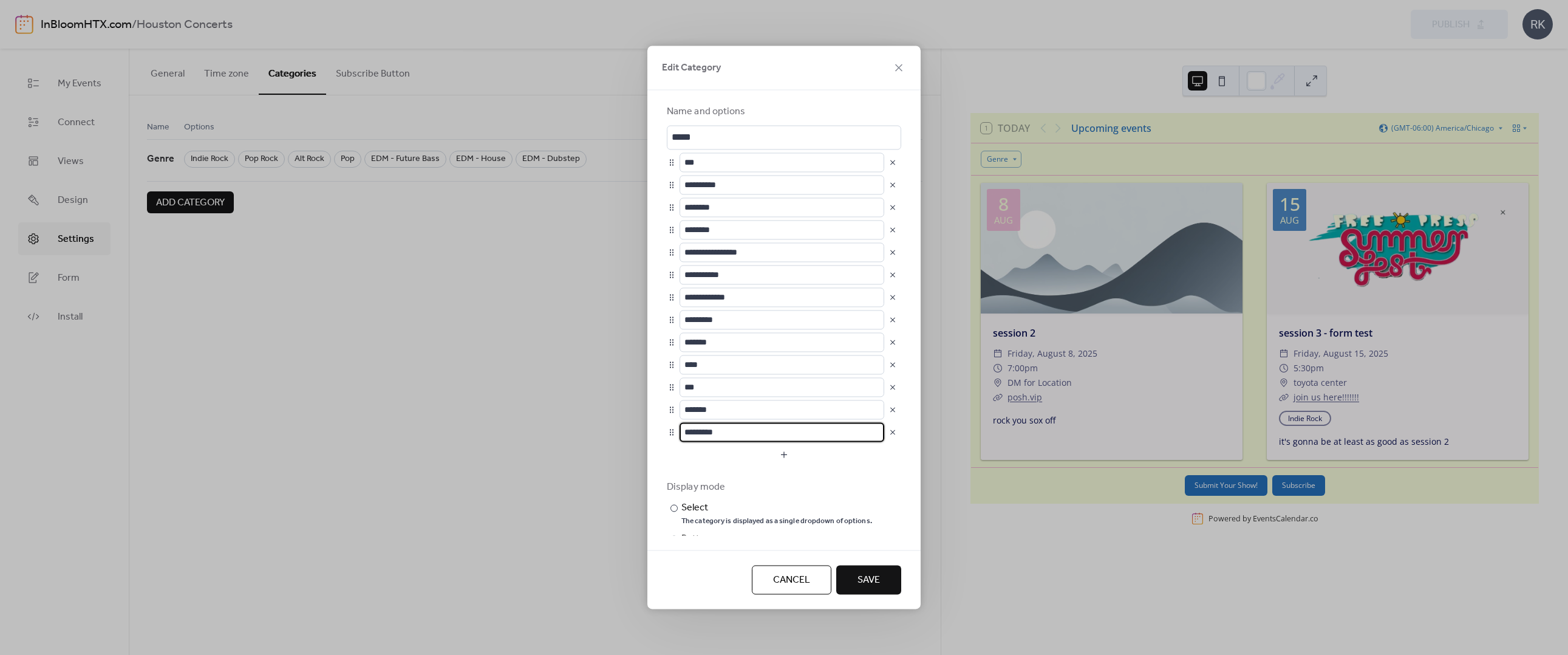 click on "*********" at bounding box center (782, 432) 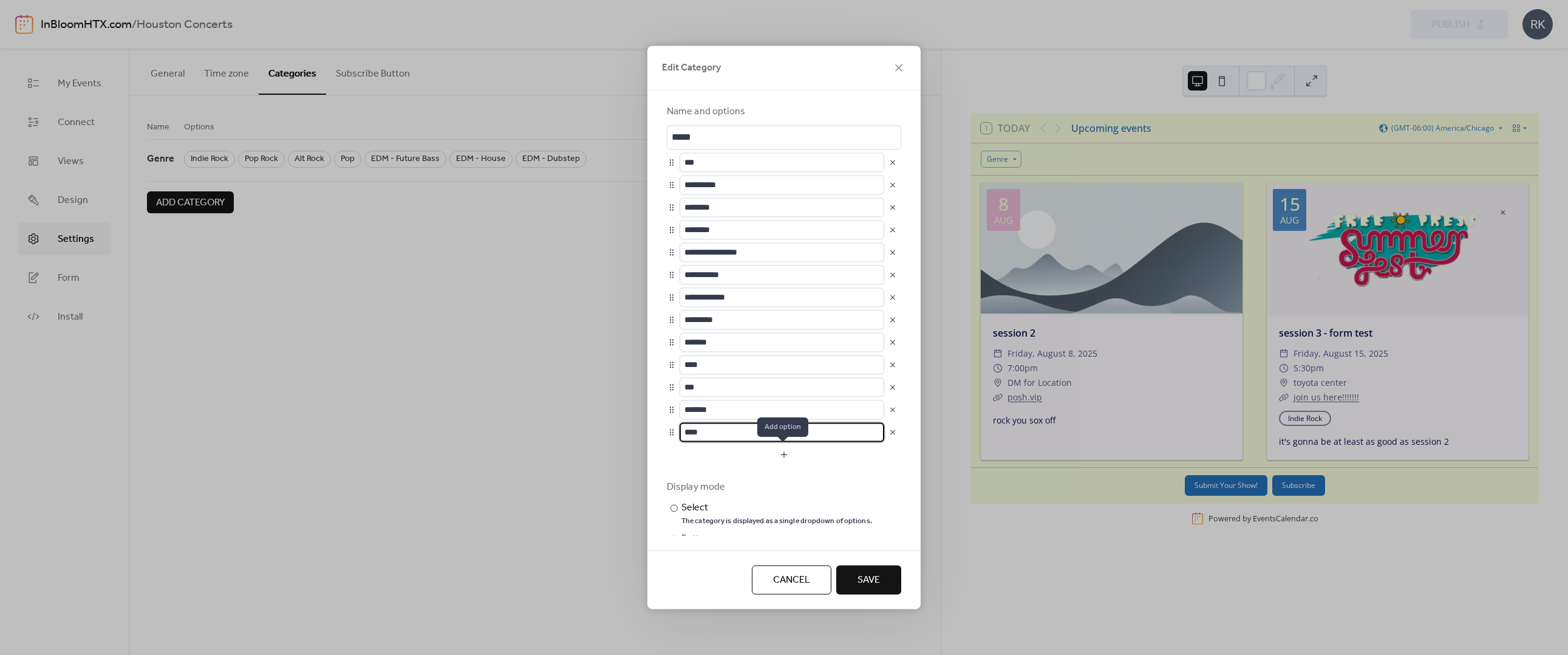 type on "****" 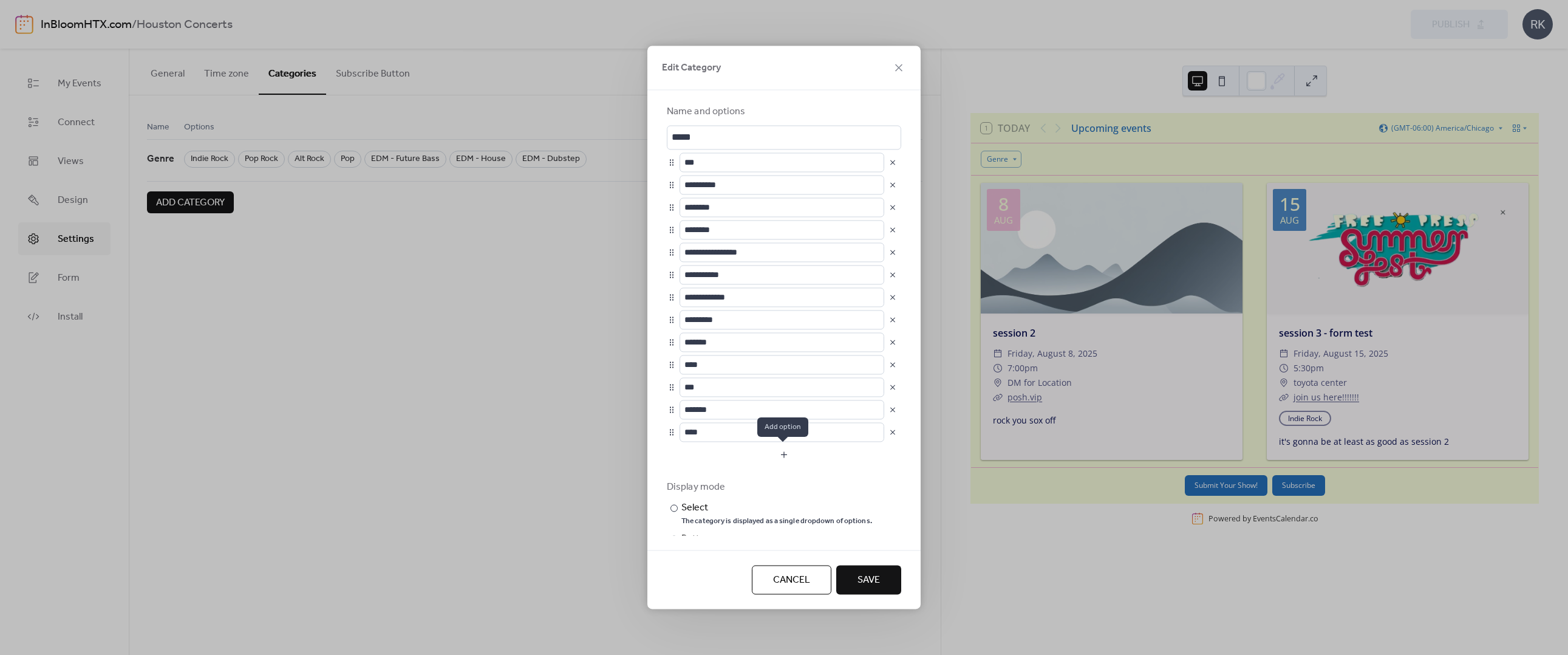 click at bounding box center (784, 454) 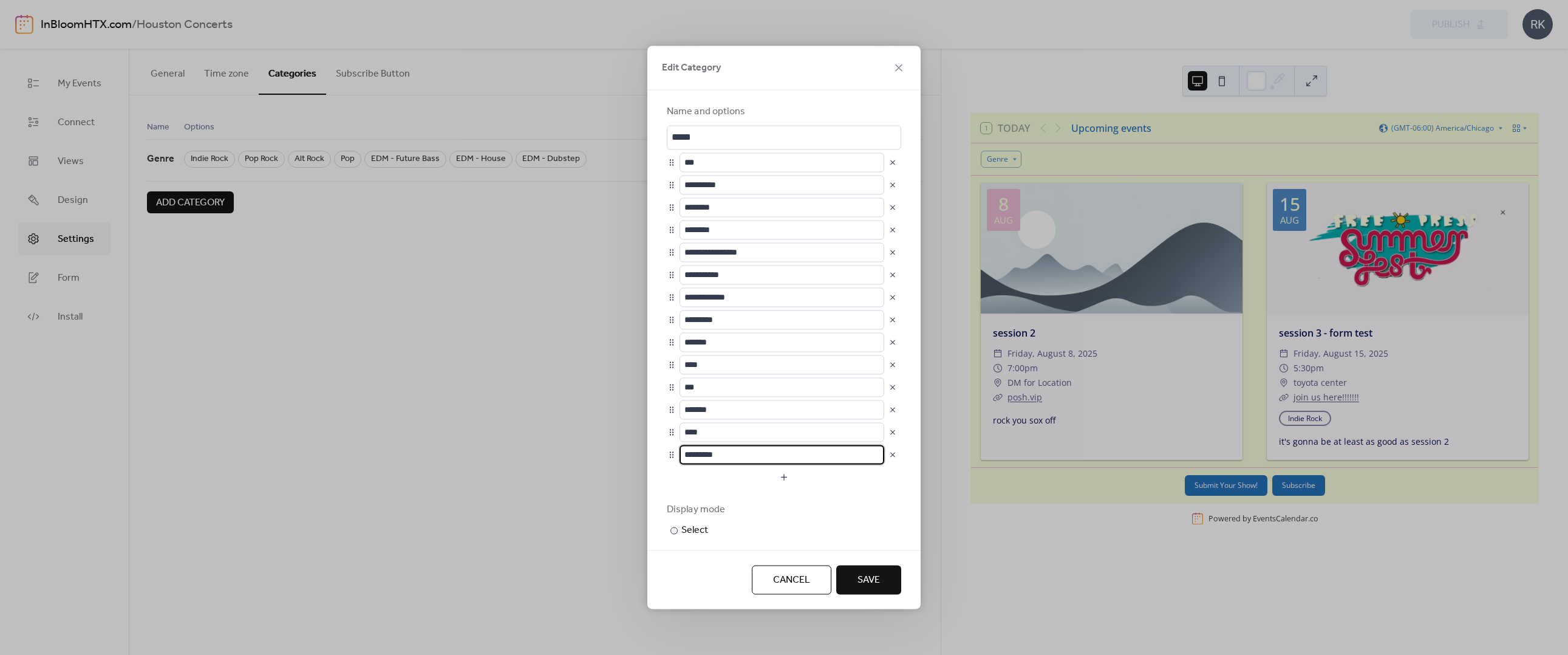 scroll, scrollTop: 1, scrollLeft: 0, axis: vertical 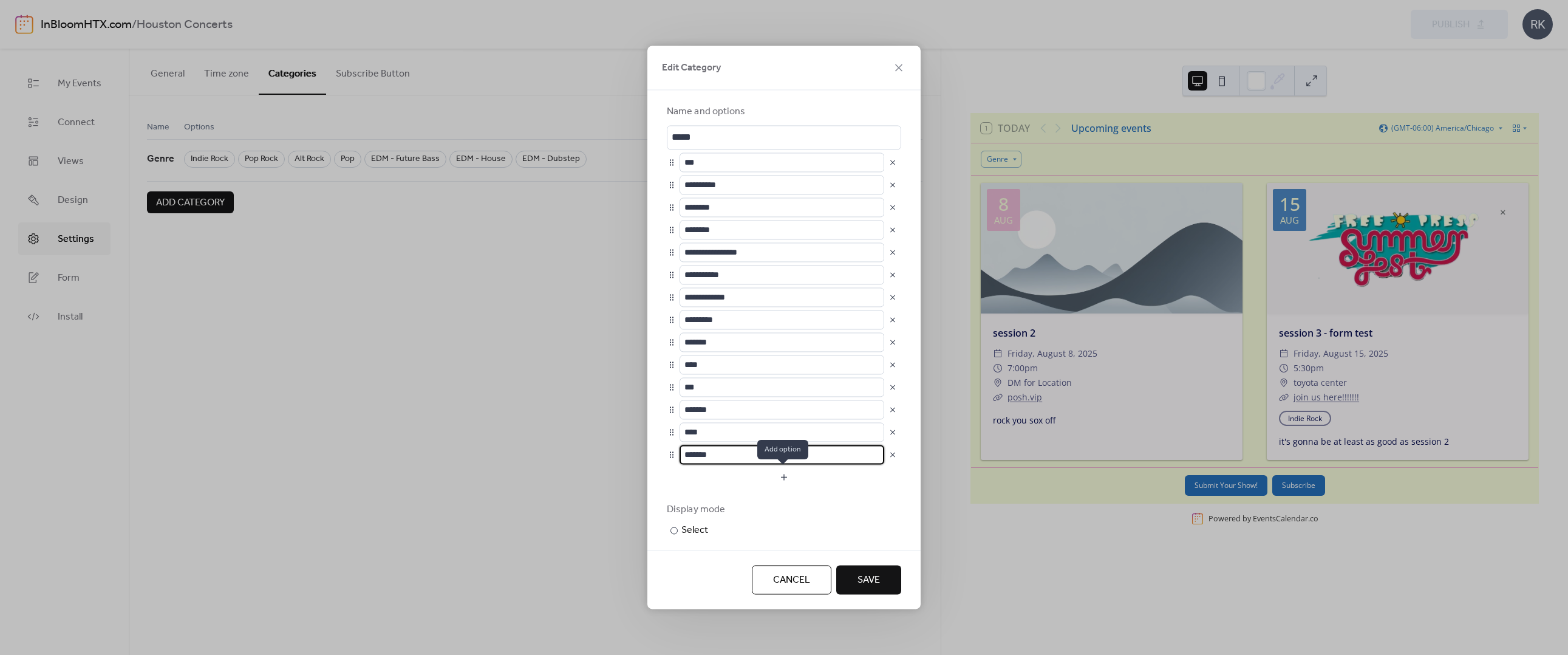type on "*******" 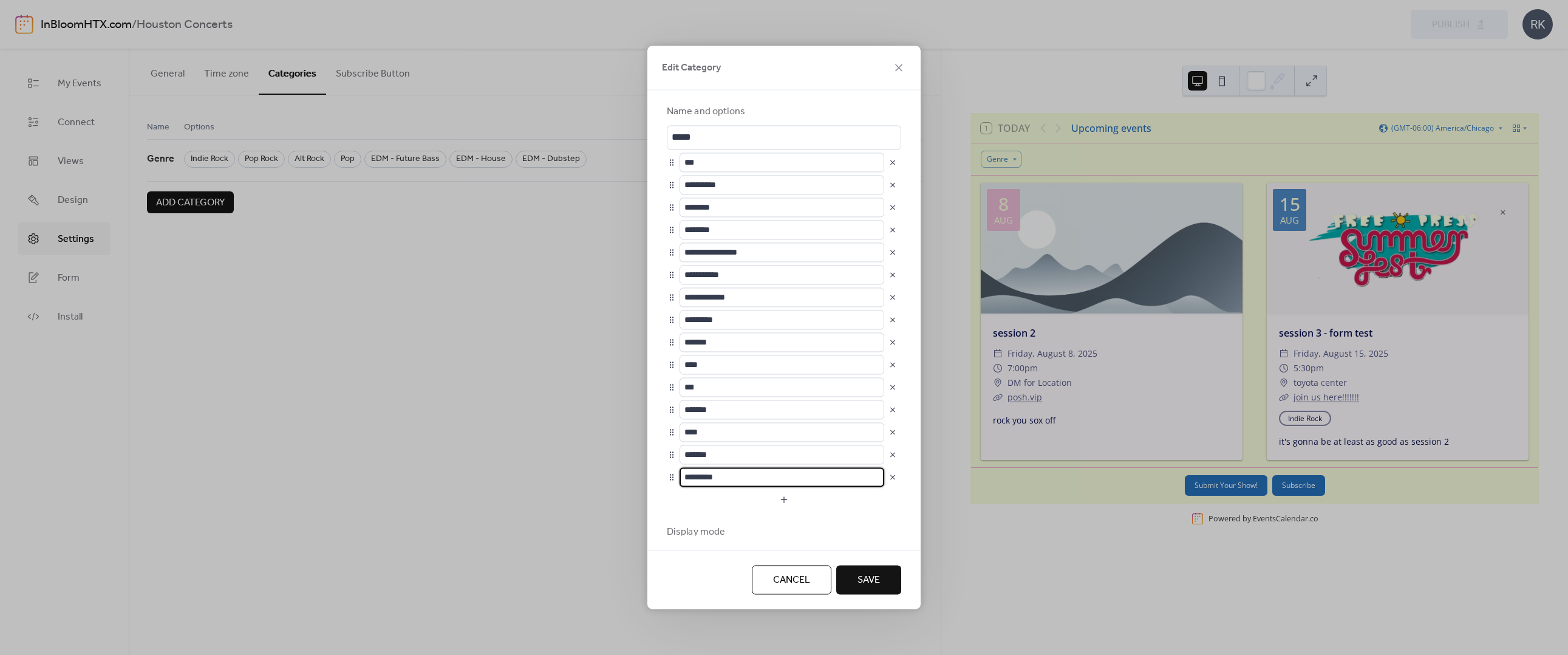 scroll, scrollTop: 1, scrollLeft: 0, axis: vertical 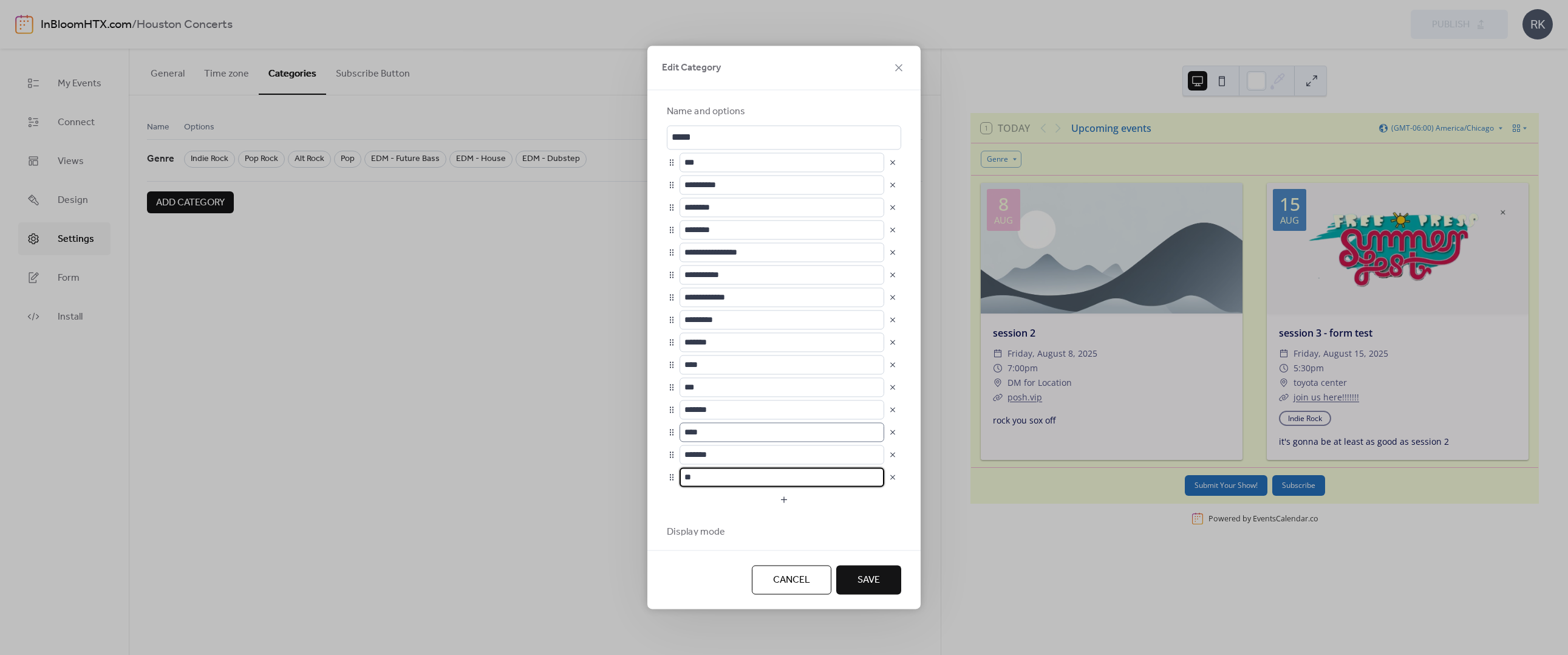 type on "*" 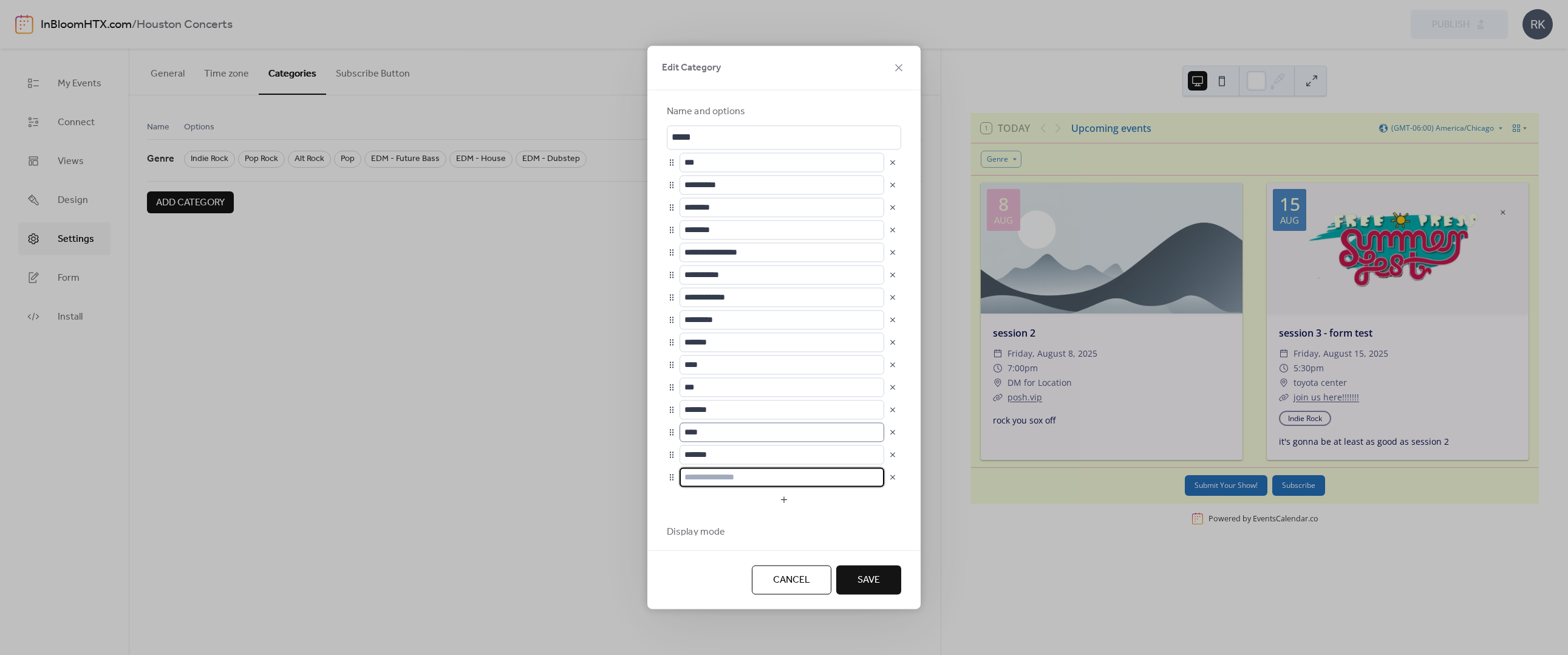 scroll, scrollTop: 0, scrollLeft: 0, axis: both 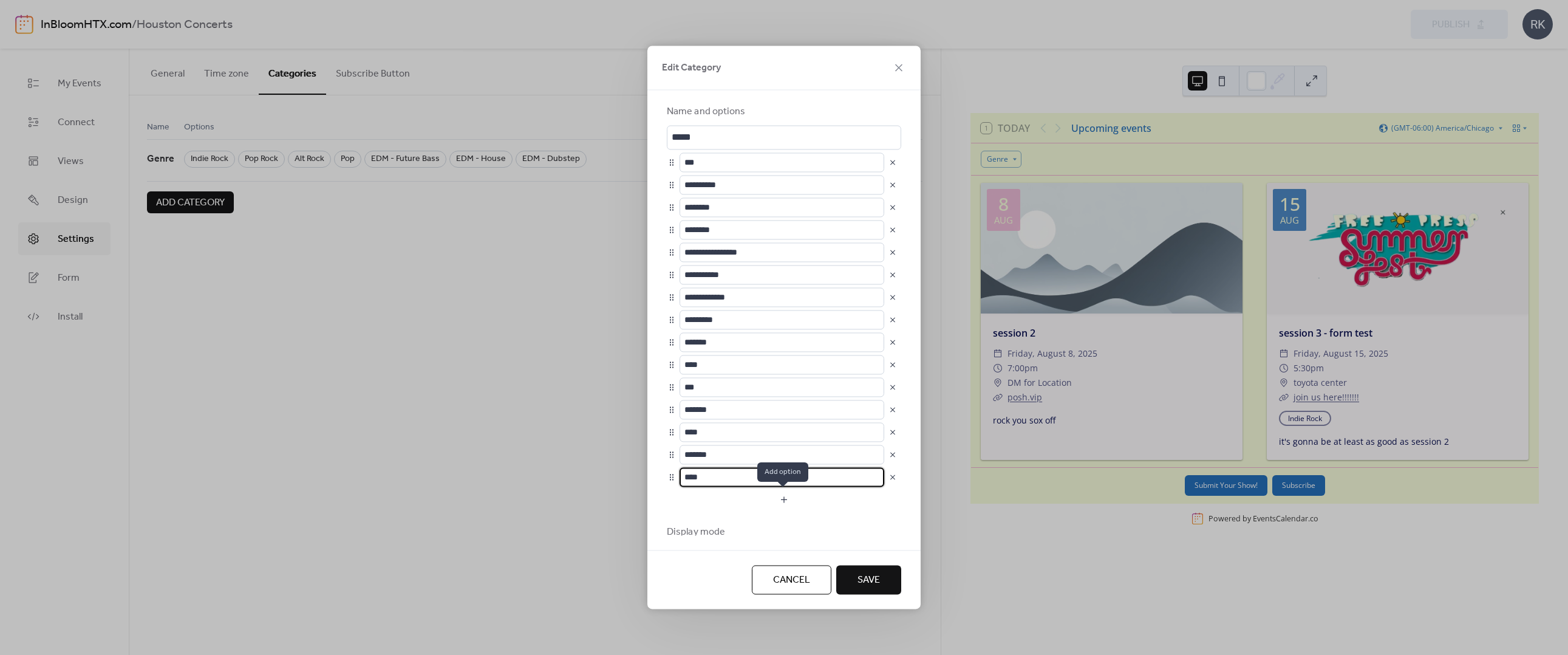 type on "****" 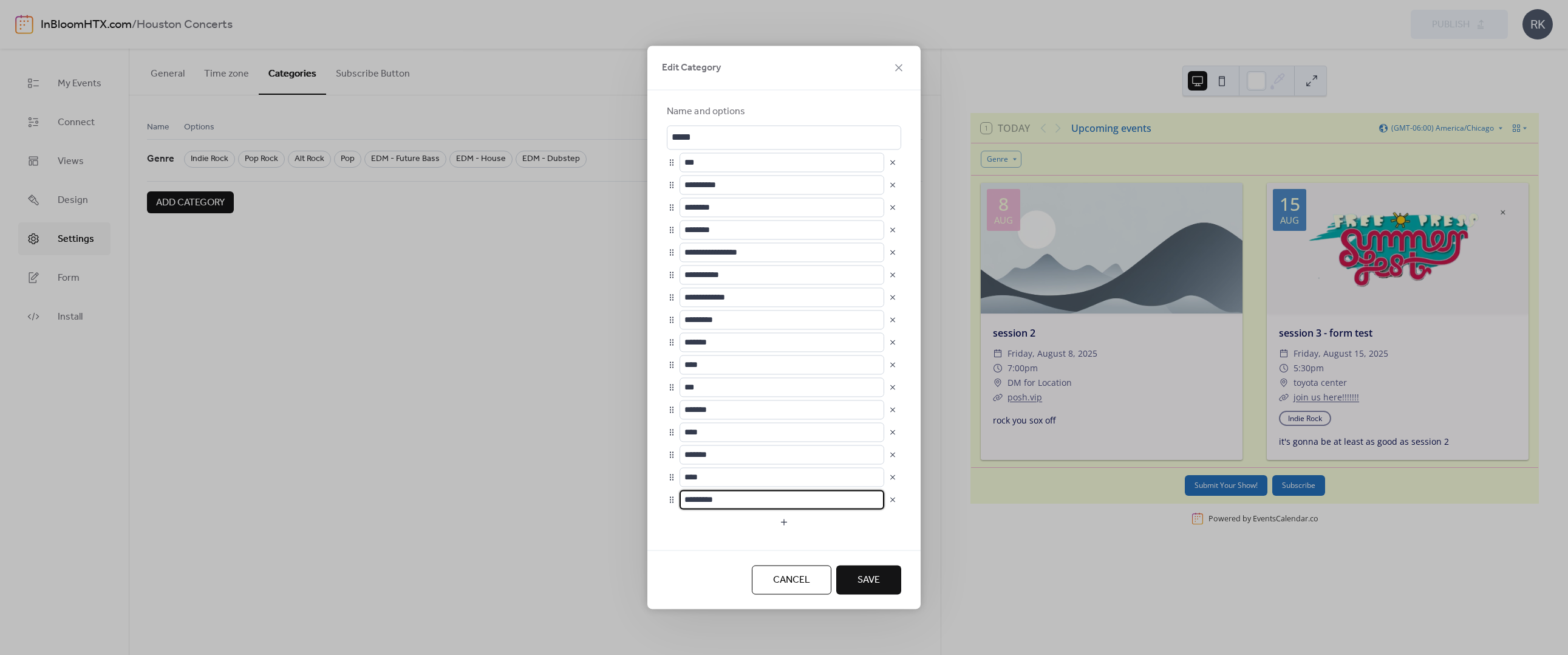 scroll, scrollTop: 1, scrollLeft: 0, axis: vertical 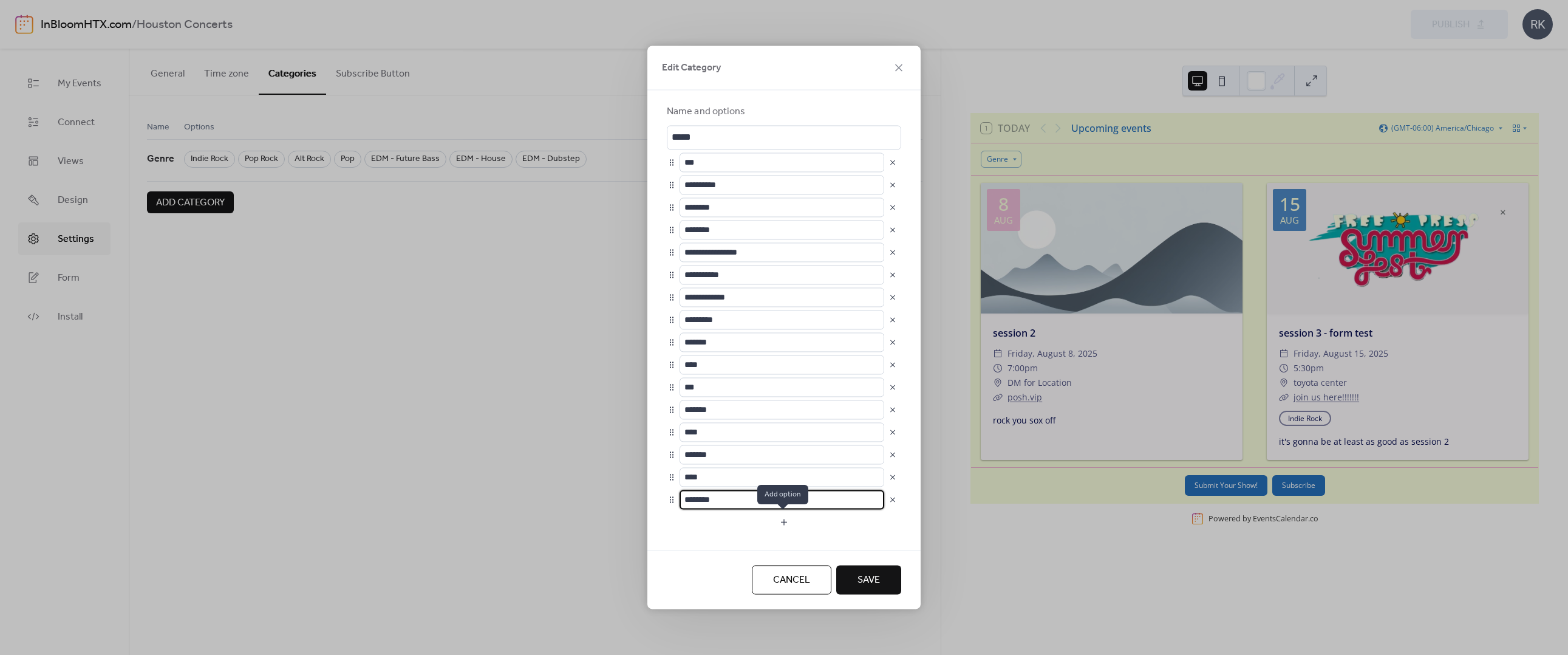 type on "********" 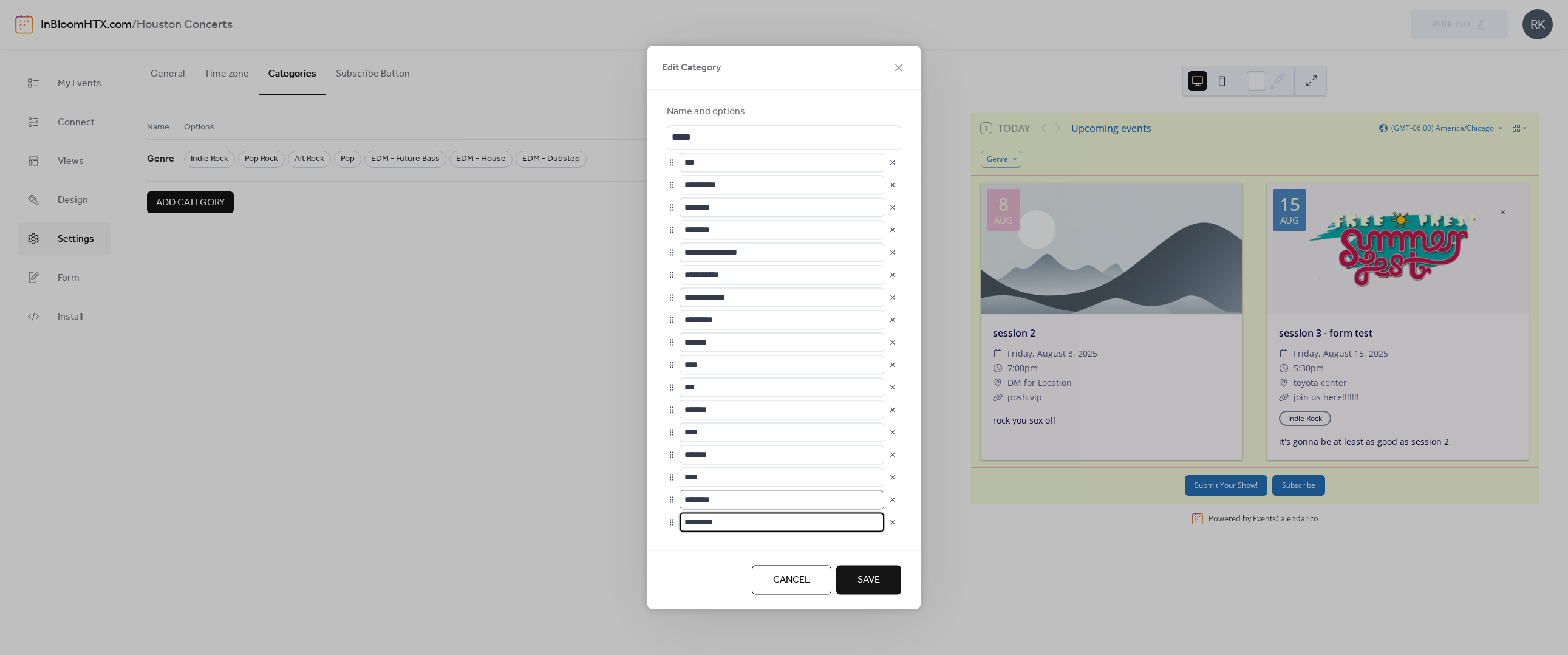 scroll, scrollTop: 1, scrollLeft: 0, axis: vertical 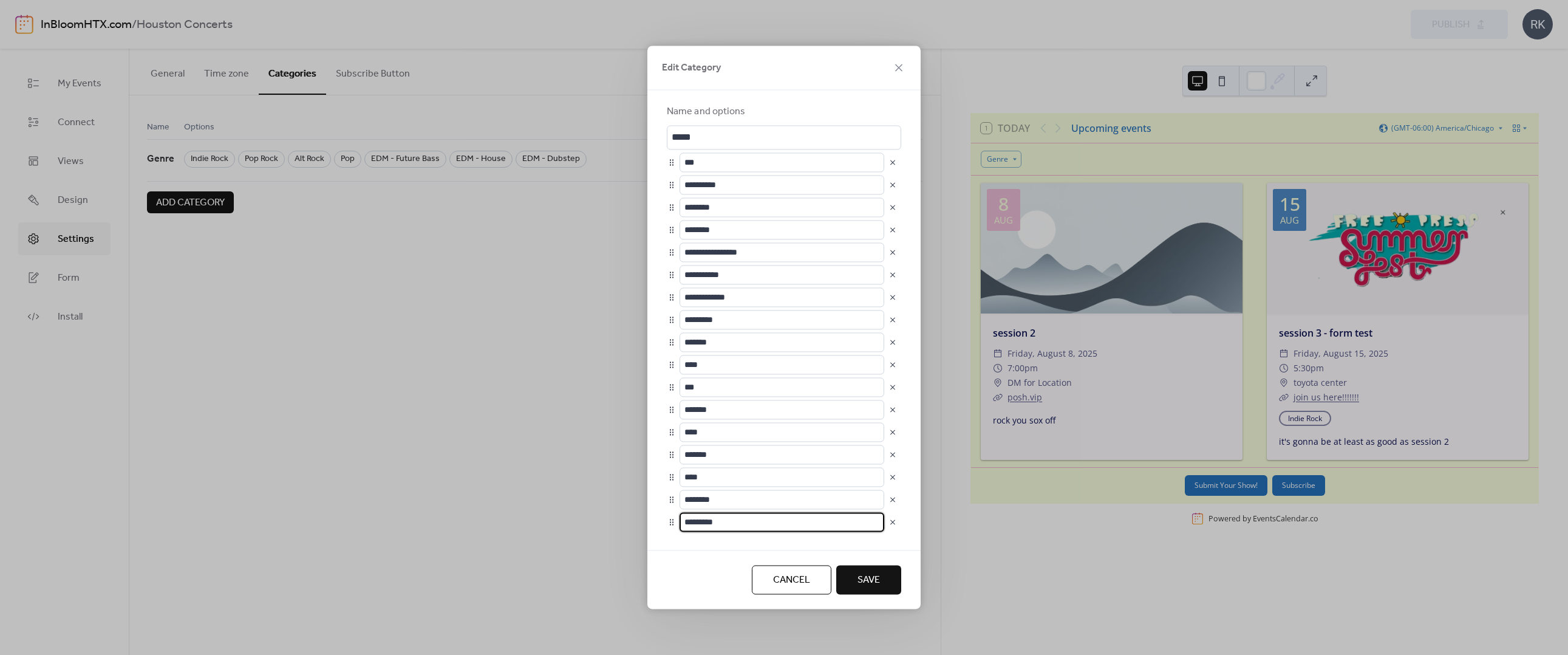 drag, startPoint x: 730, startPoint y: 524, endPoint x: 684, endPoint y: 524, distance: 46 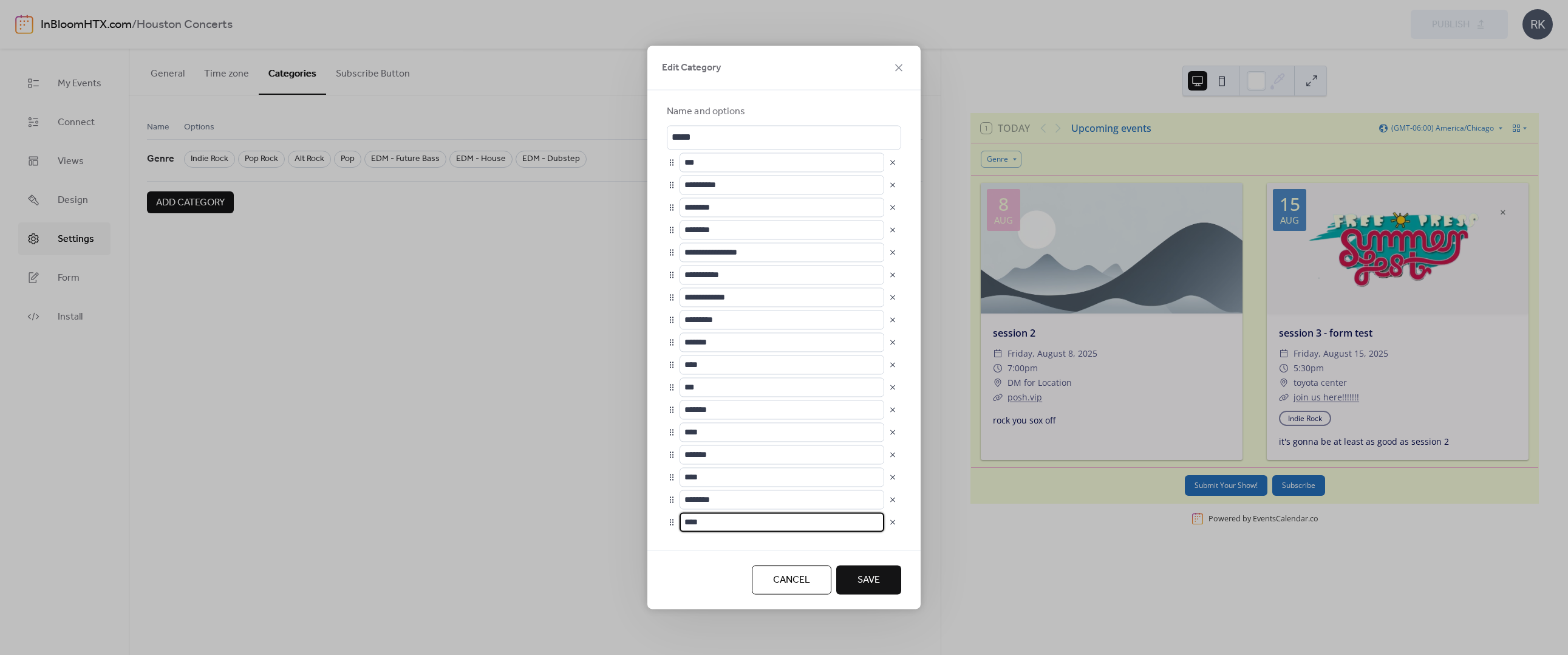 drag, startPoint x: 718, startPoint y: 521, endPoint x: 678, endPoint y: 524, distance: 40.11234 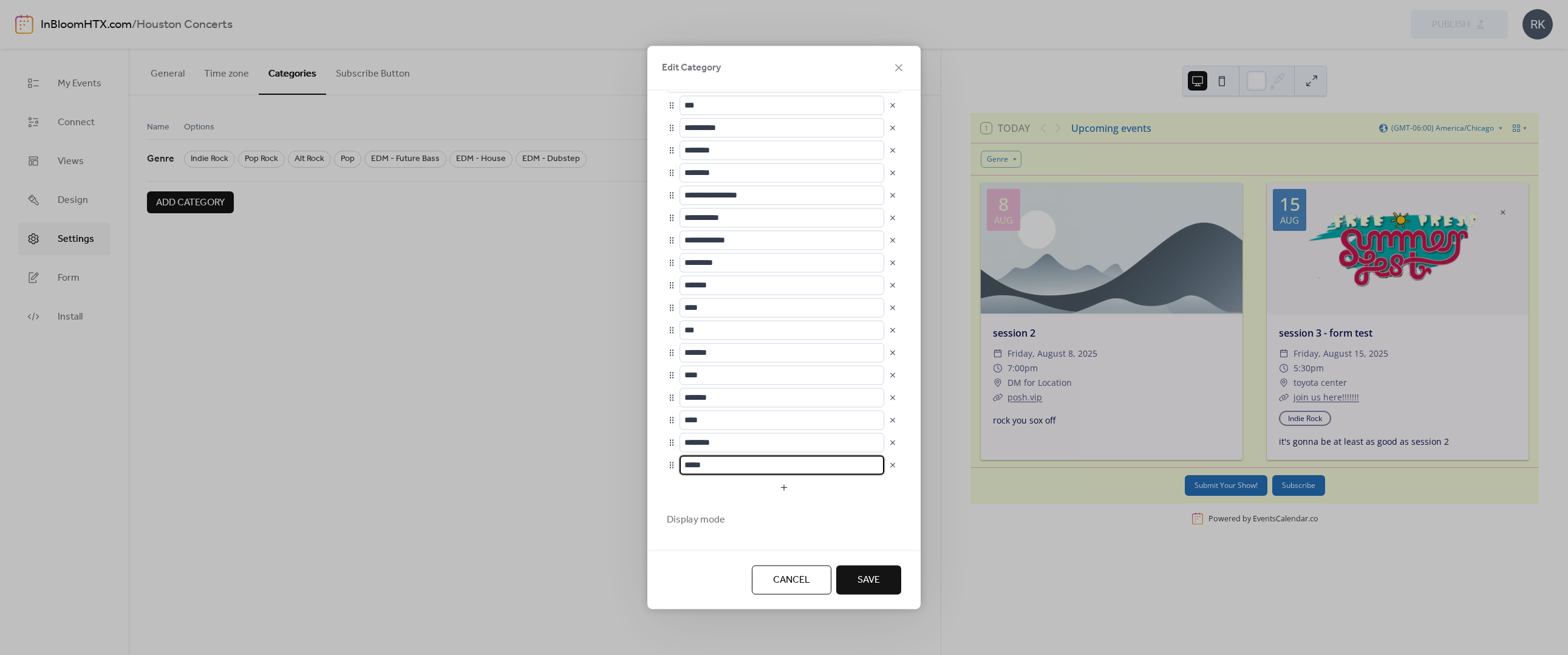 scroll, scrollTop: 61, scrollLeft: 0, axis: vertical 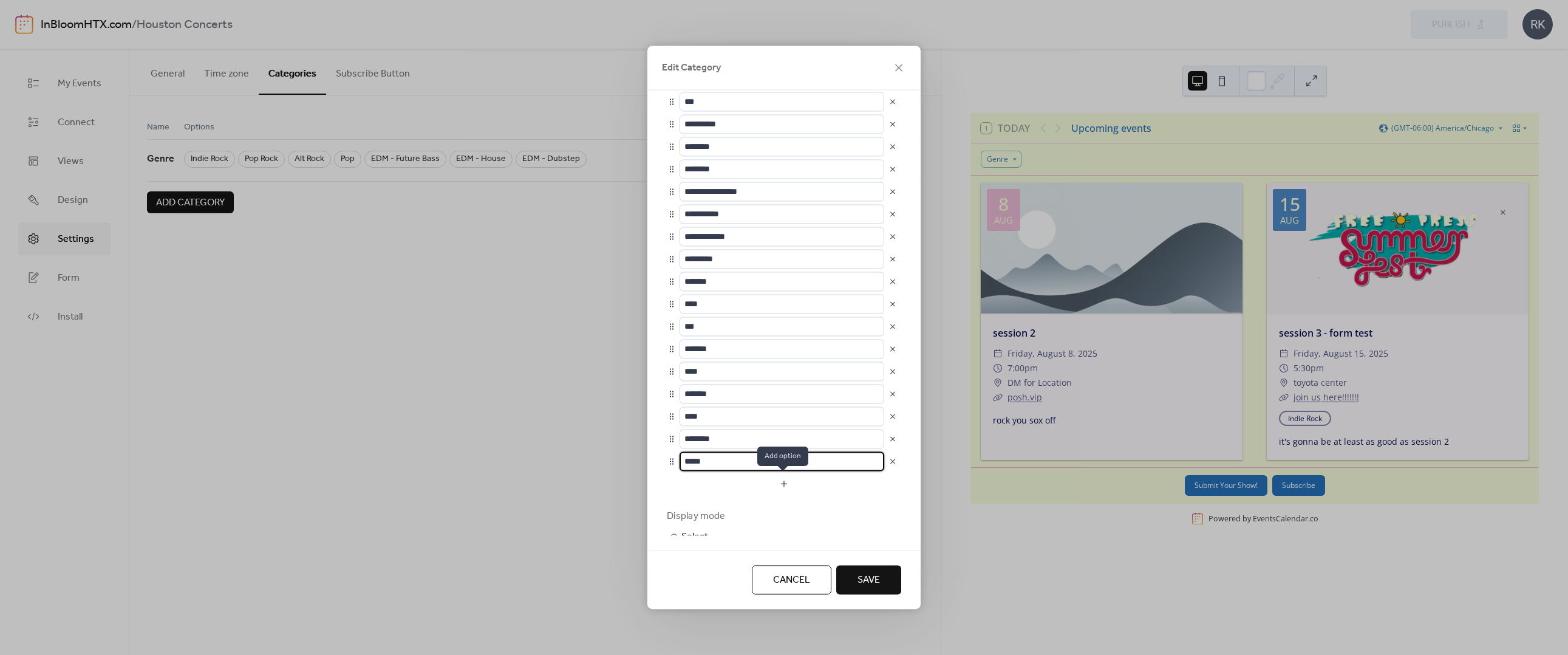type on "*****" 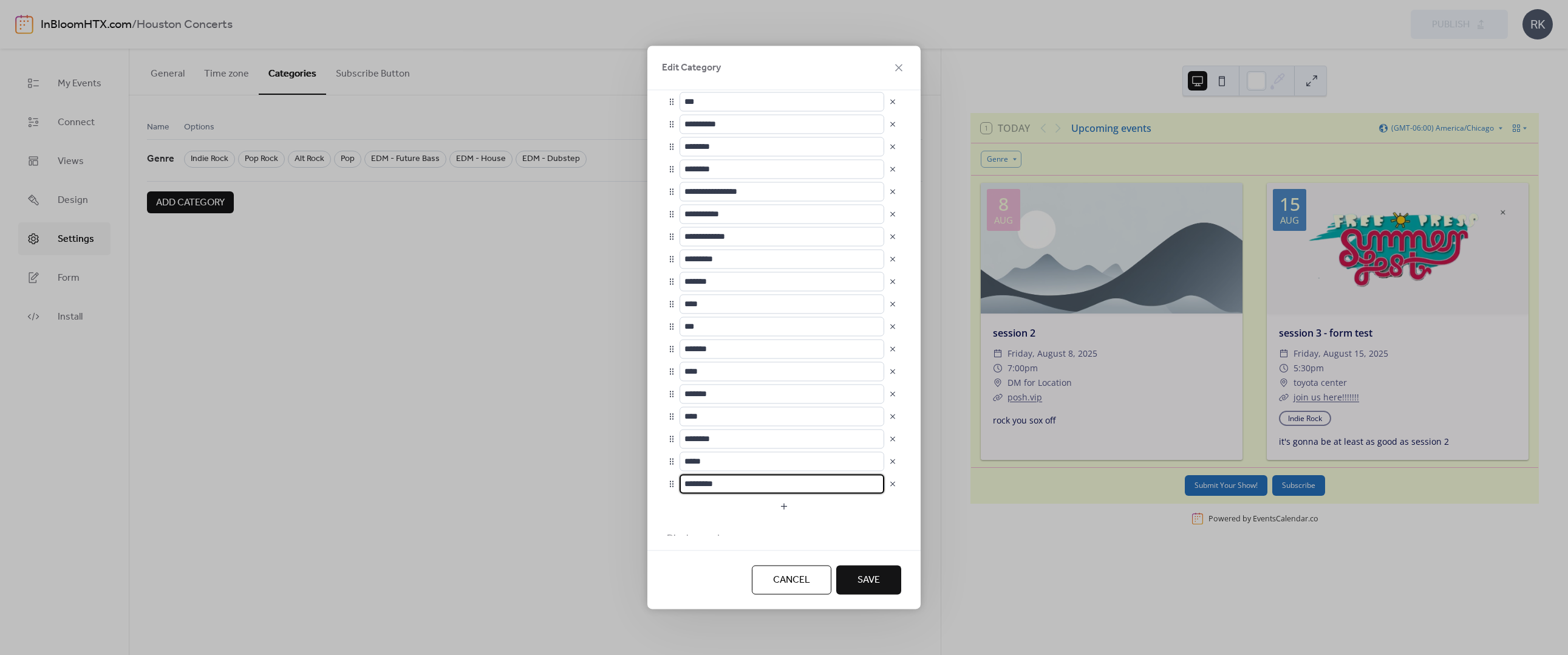 drag, startPoint x: 741, startPoint y: 481, endPoint x: 673, endPoint y: 484, distance: 68.06614 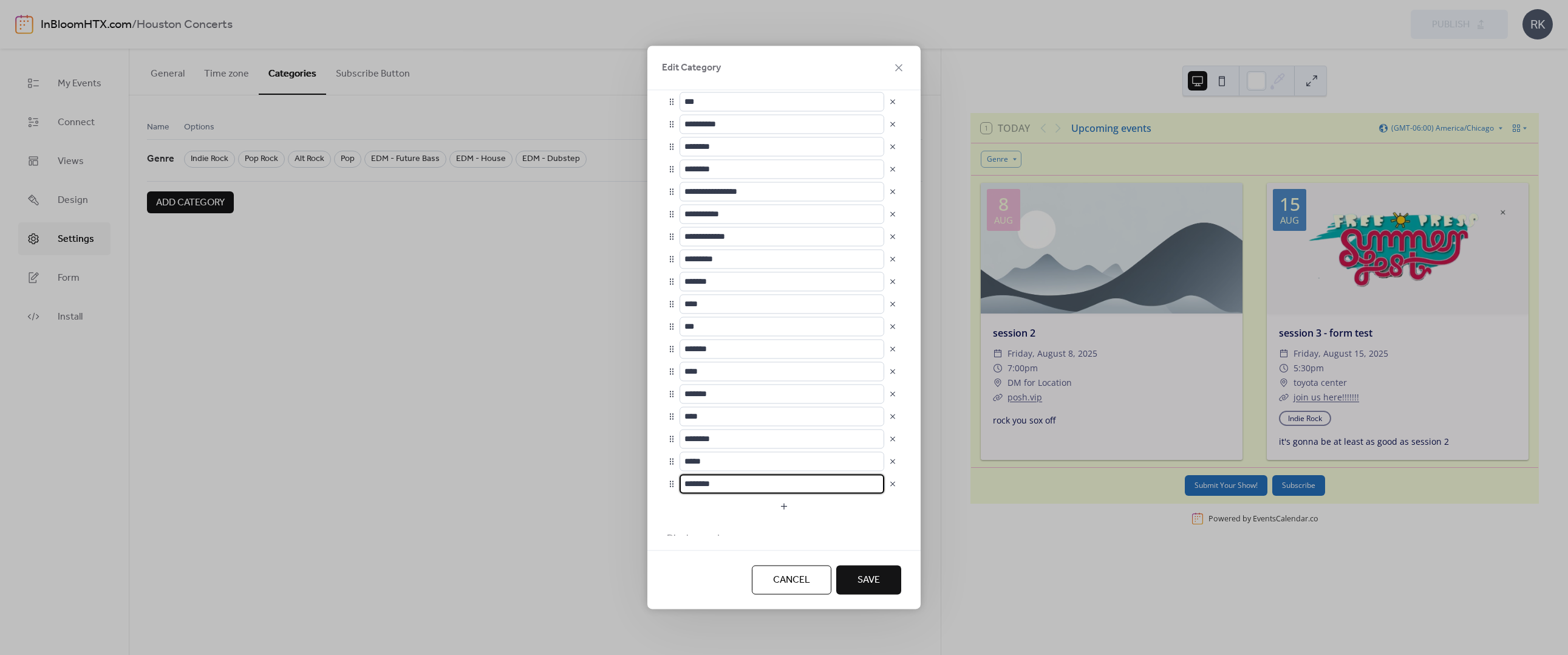 type on "********" 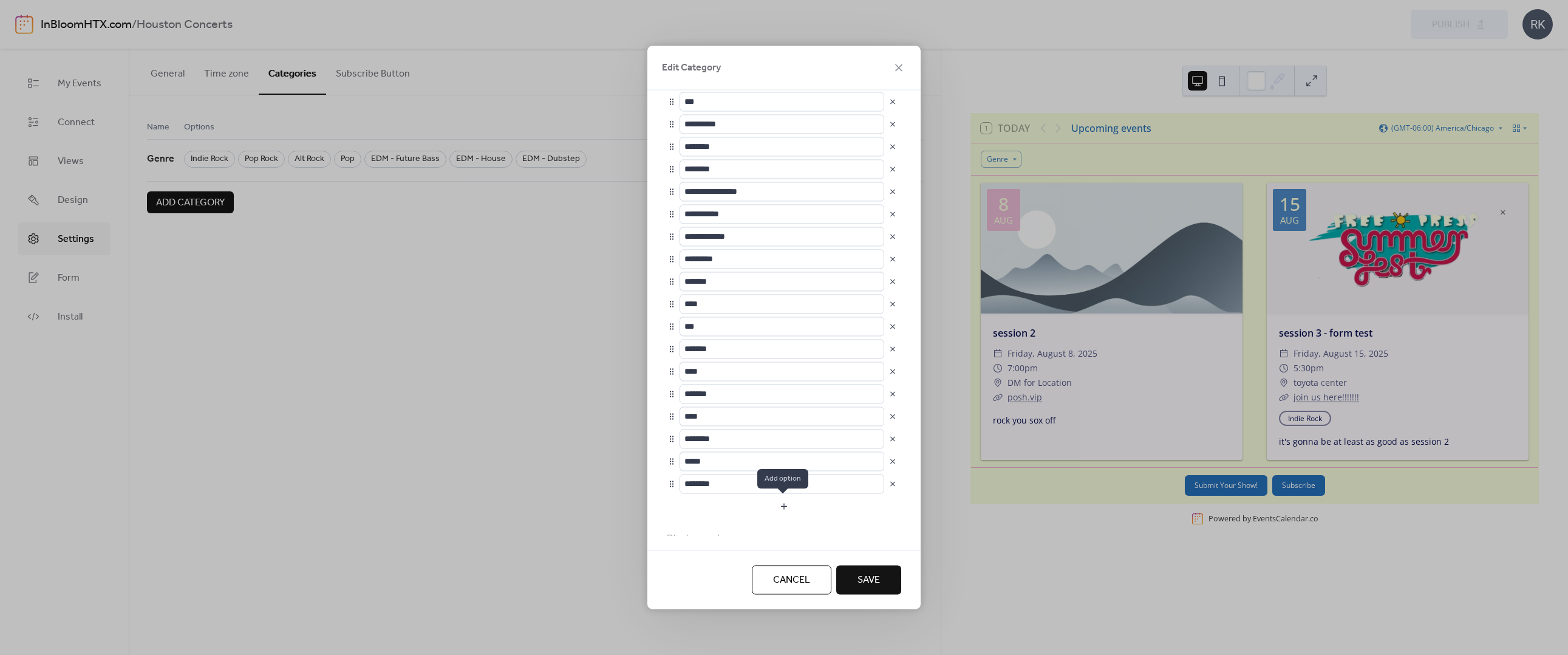 click at bounding box center [784, 506] 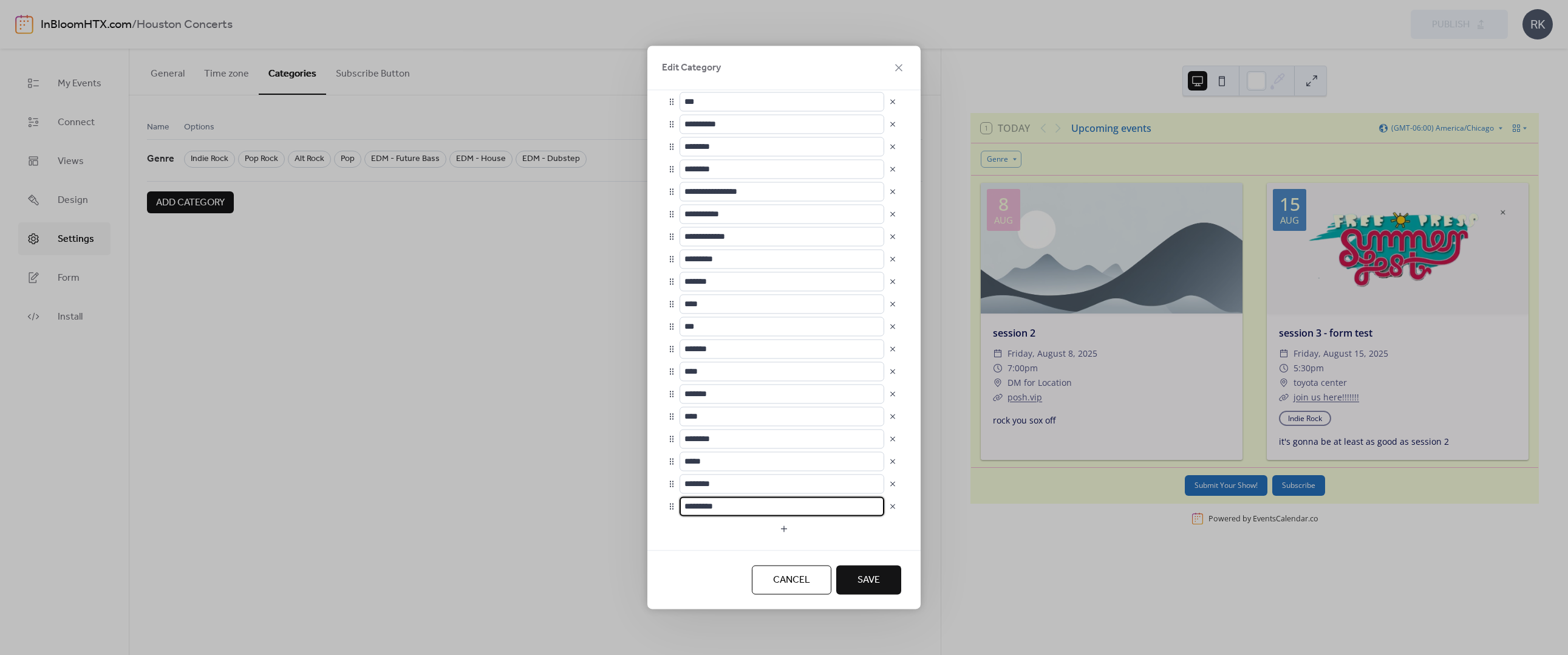 drag, startPoint x: 757, startPoint y: 505, endPoint x: 686, endPoint y: 509, distance: 71.11259 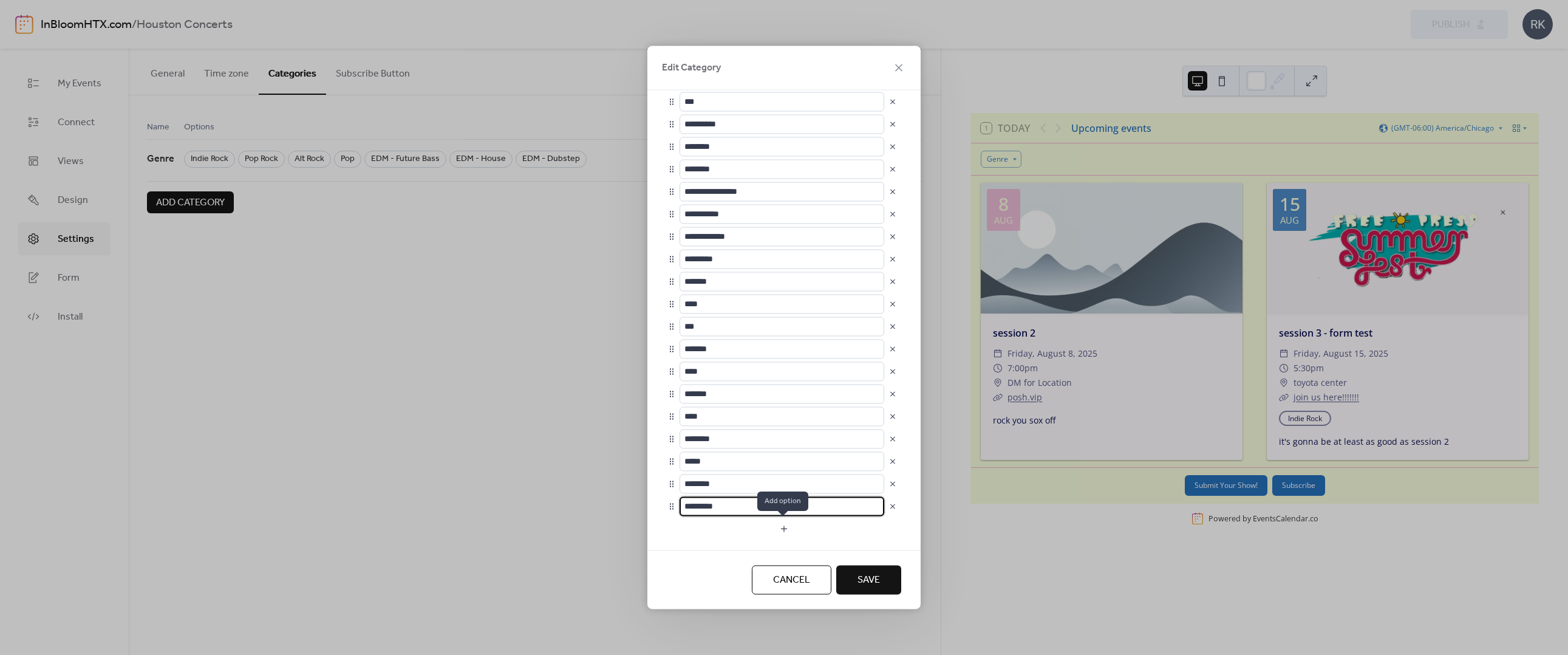 type on "*********" 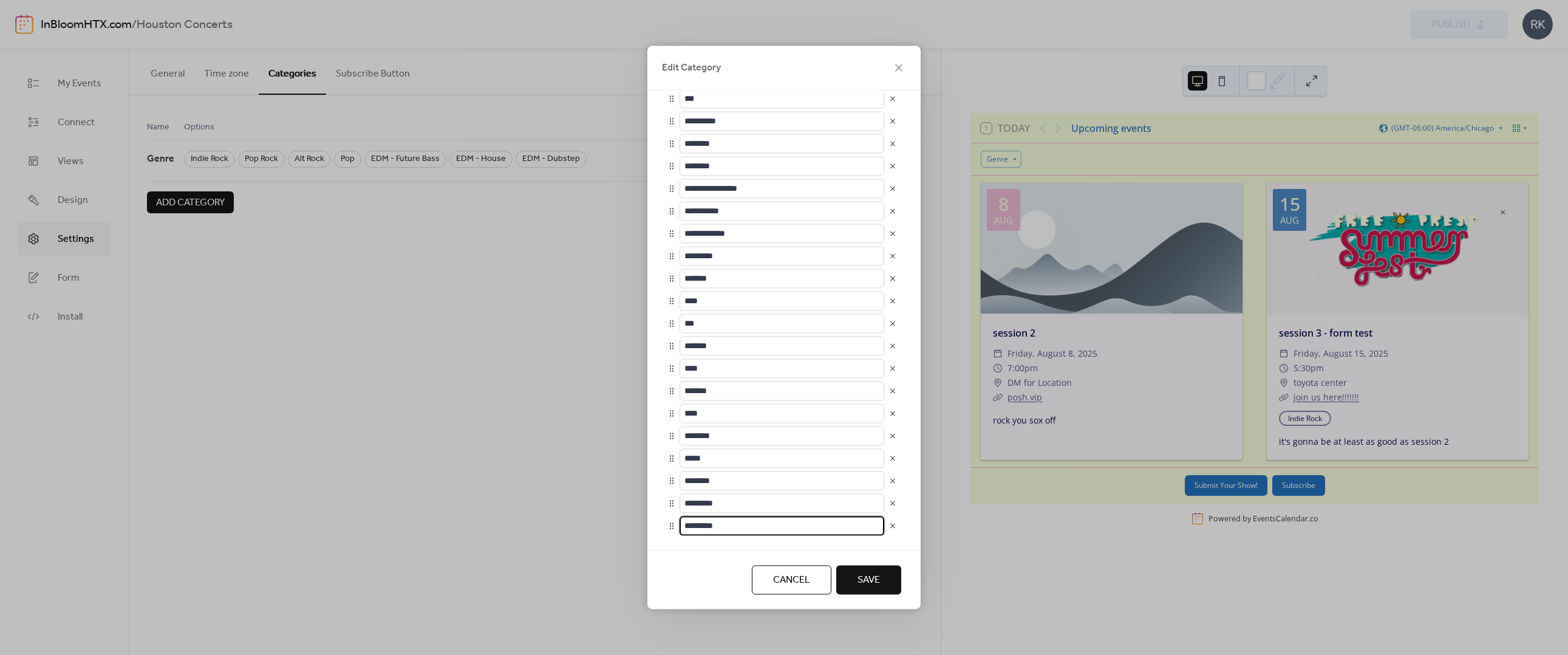 drag, startPoint x: 741, startPoint y: 523, endPoint x: 679, endPoint y: 523, distance: 62 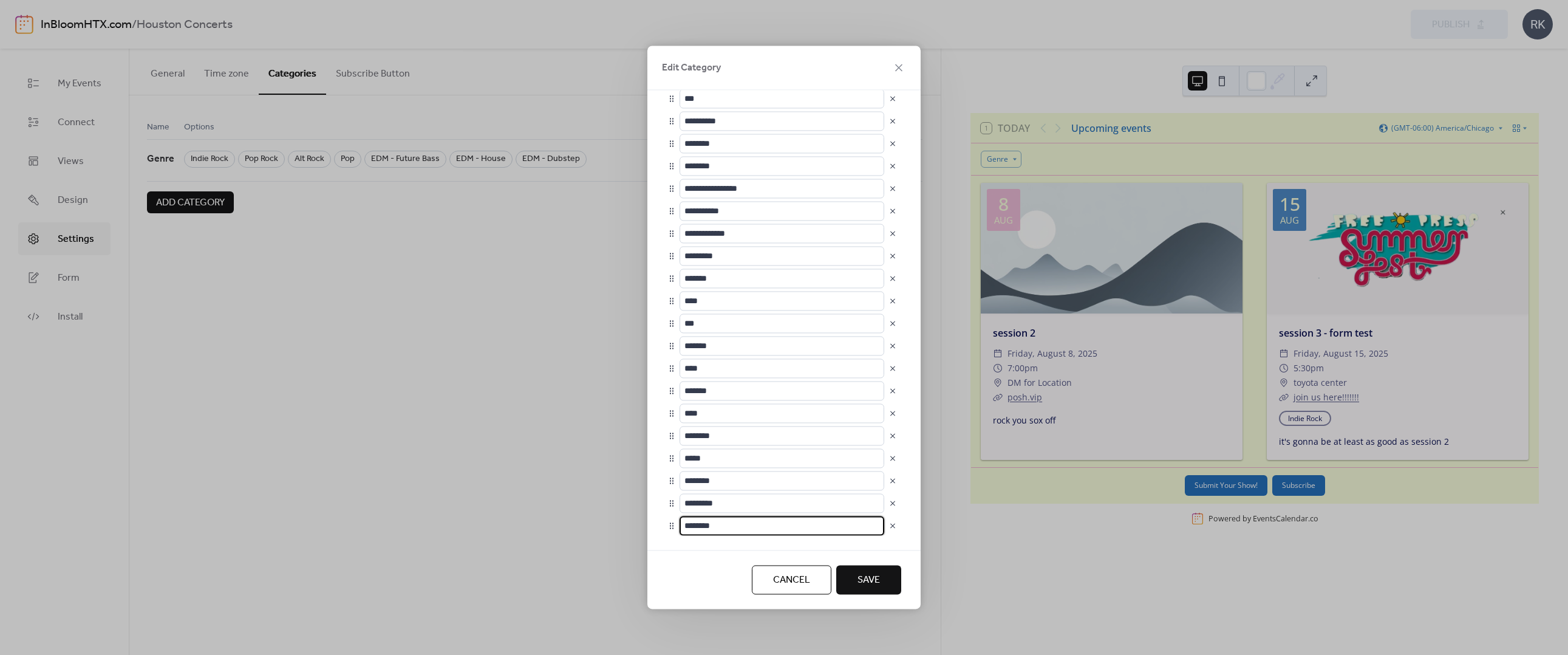type on "********" 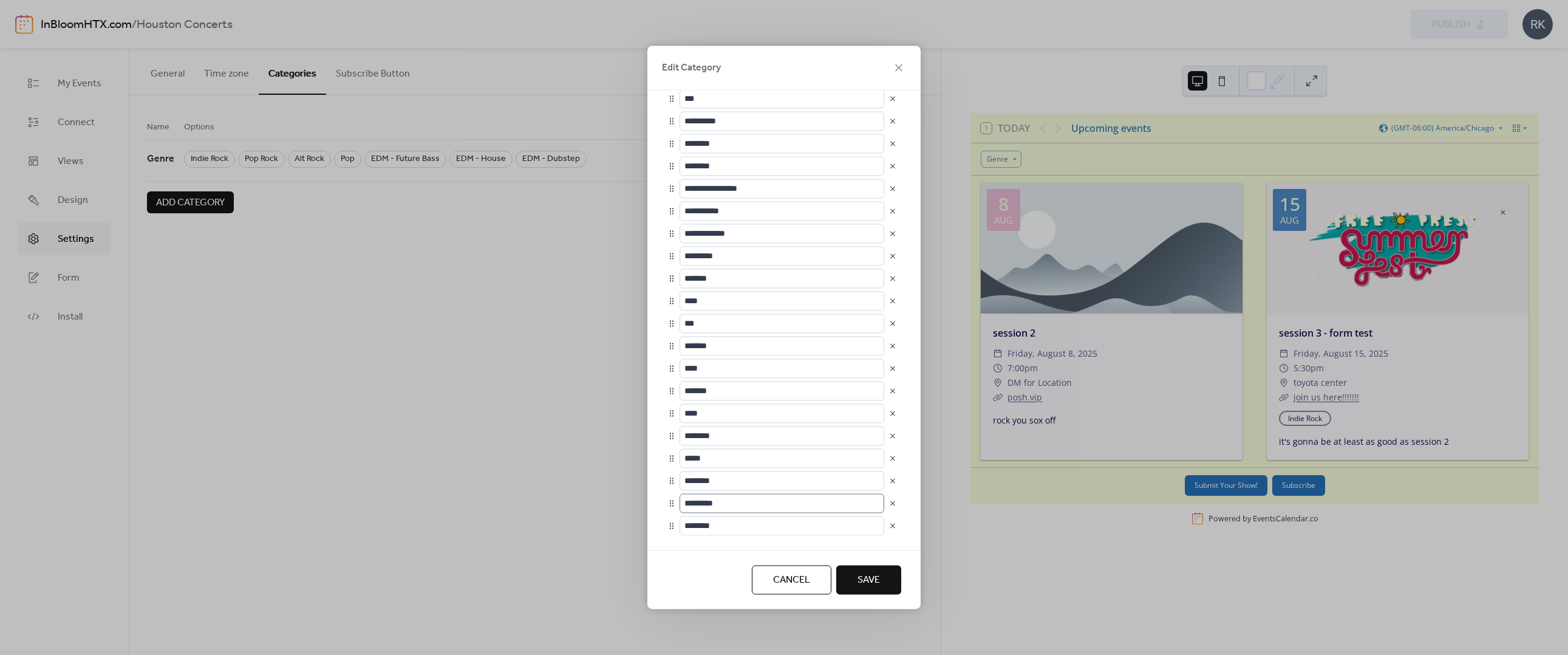 scroll, scrollTop: 1, scrollLeft: 0, axis: vertical 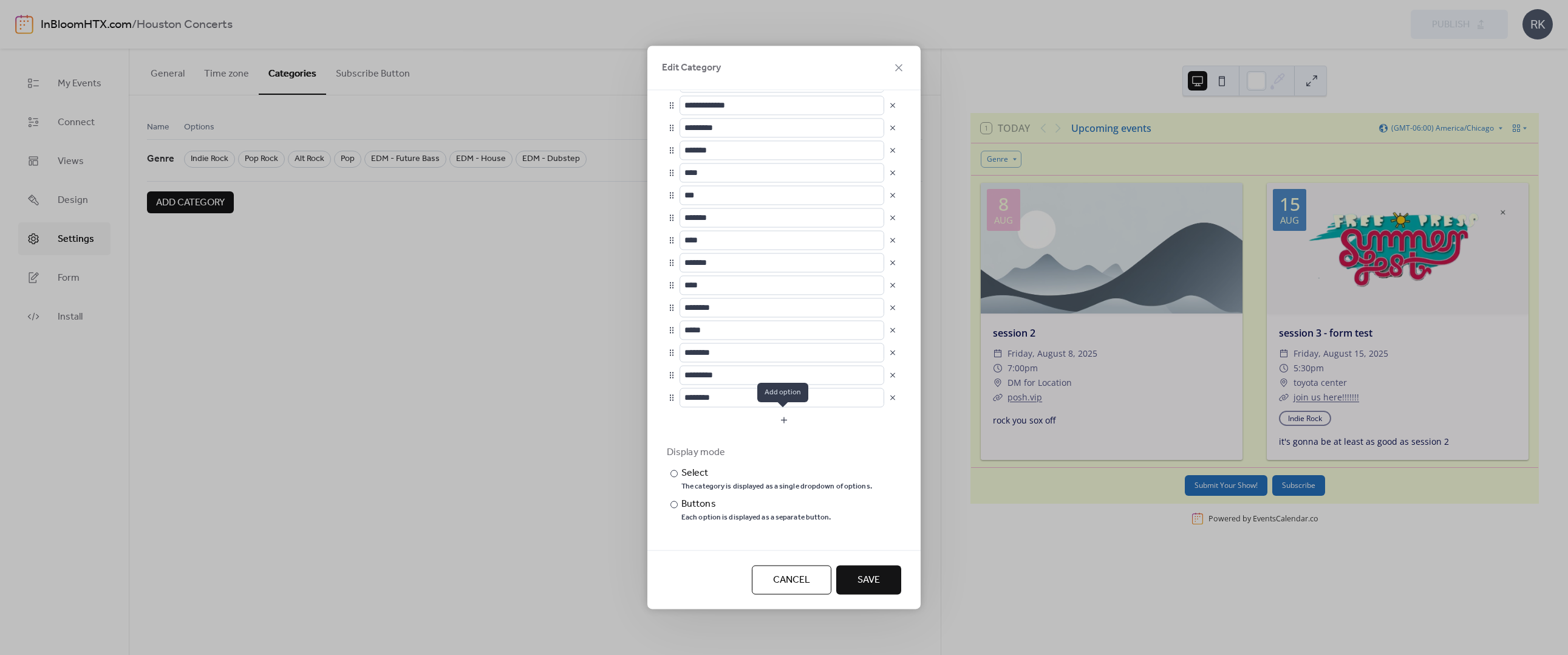 click at bounding box center (784, 420) 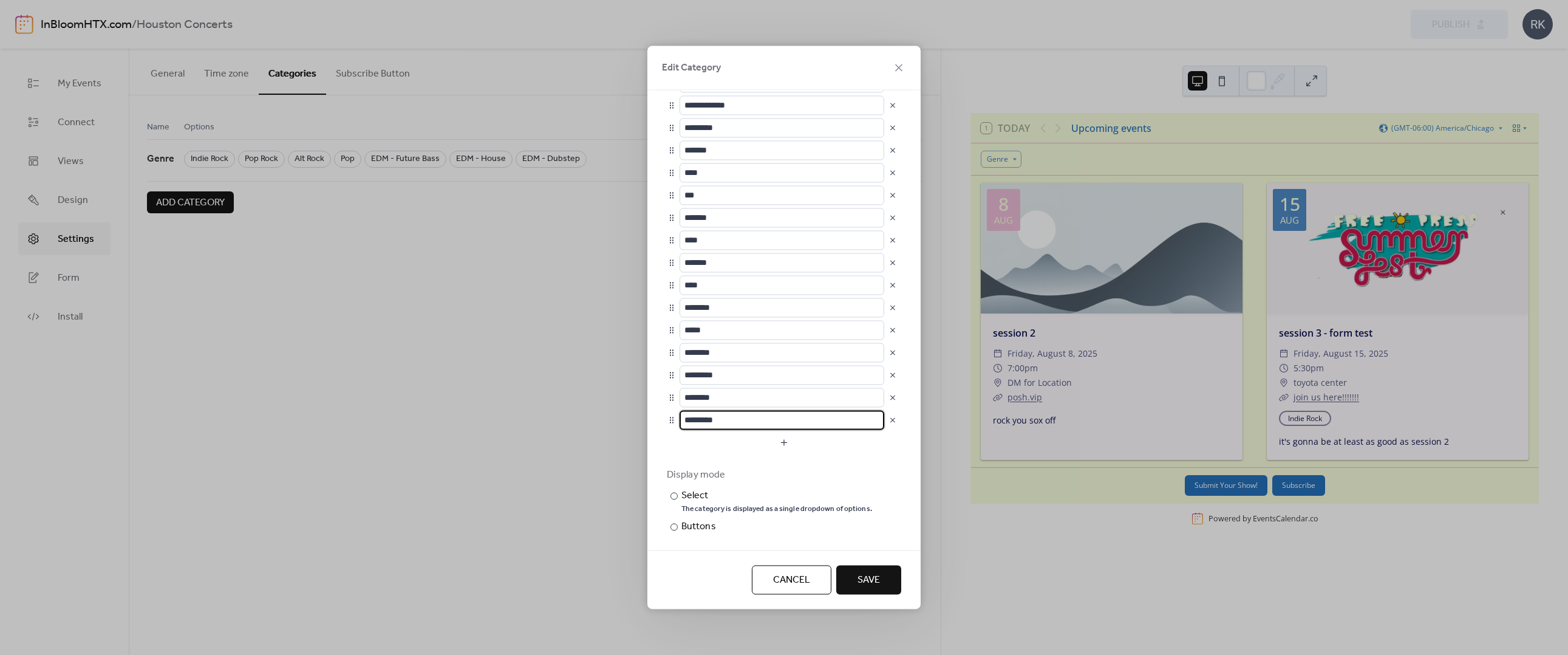 scroll, scrollTop: 1, scrollLeft: 0, axis: vertical 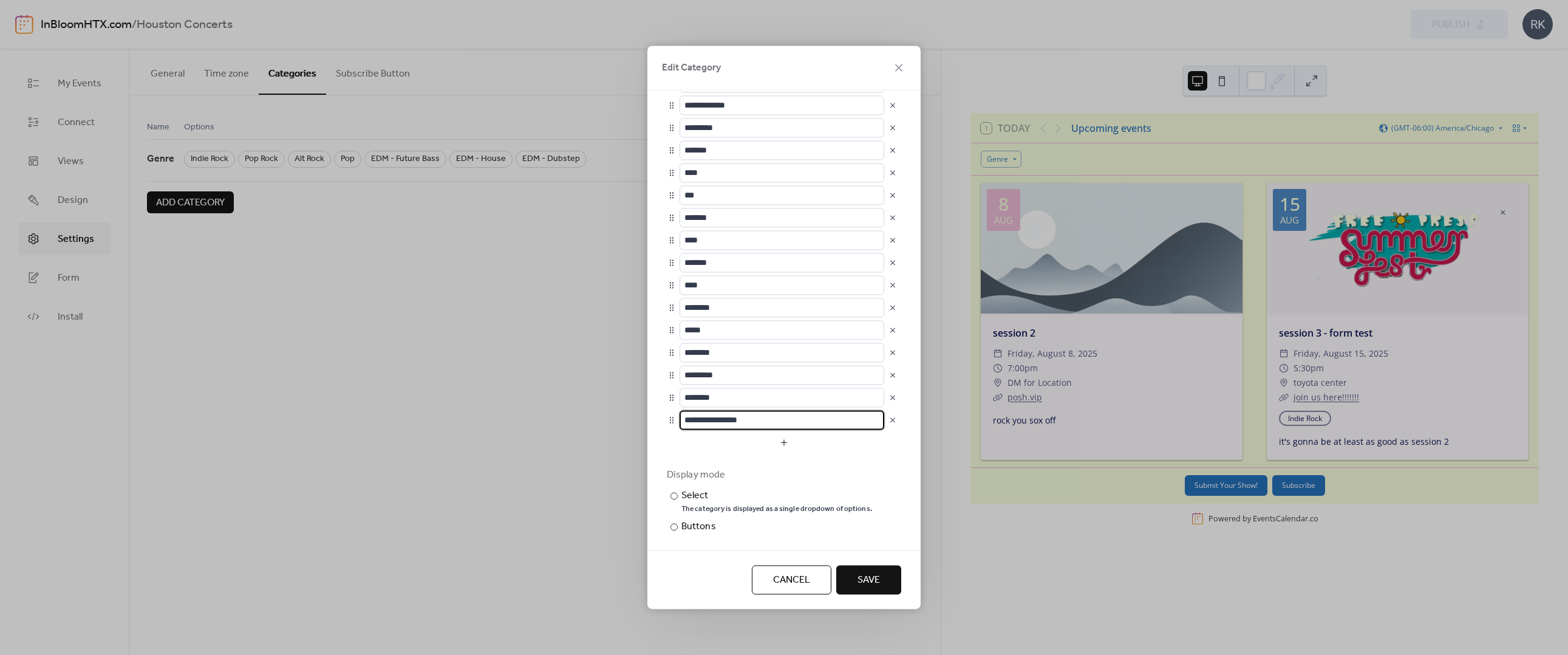 type on "**********" 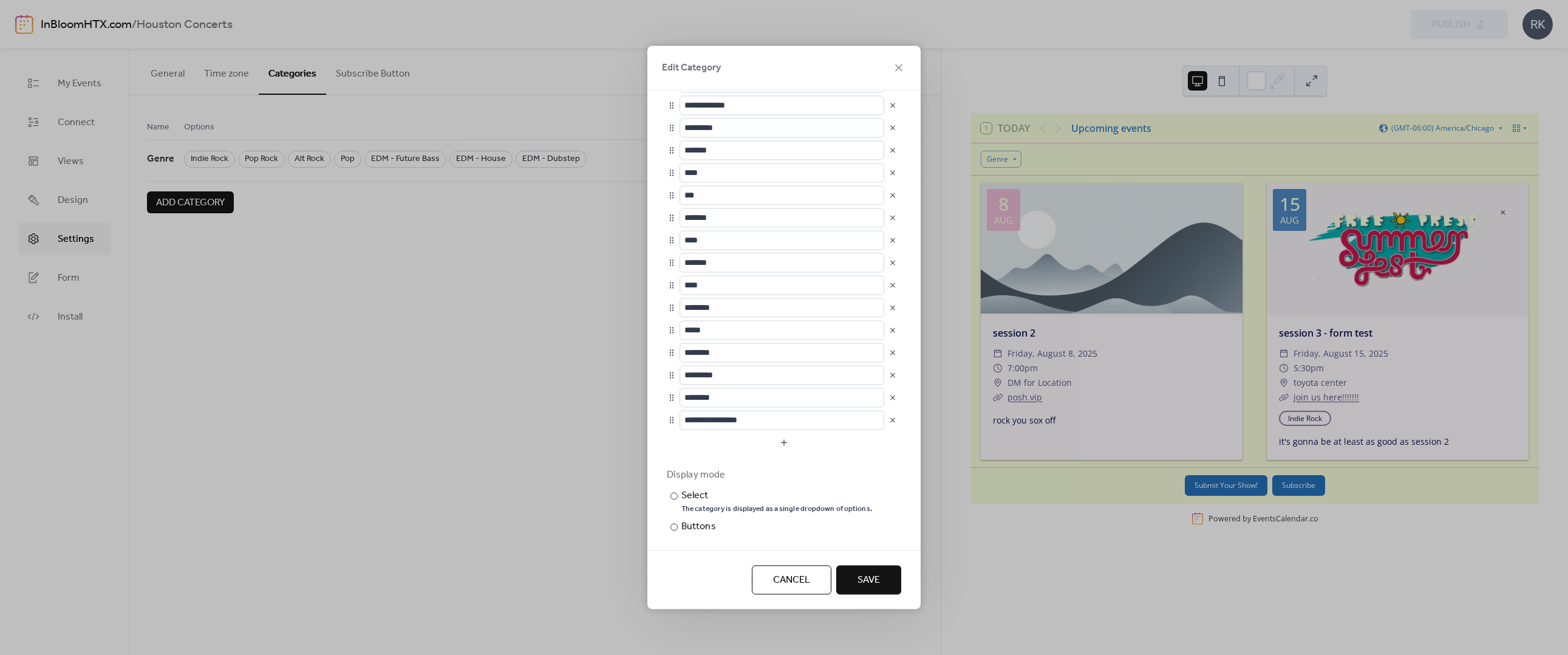 scroll, scrollTop: 0, scrollLeft: 0, axis: both 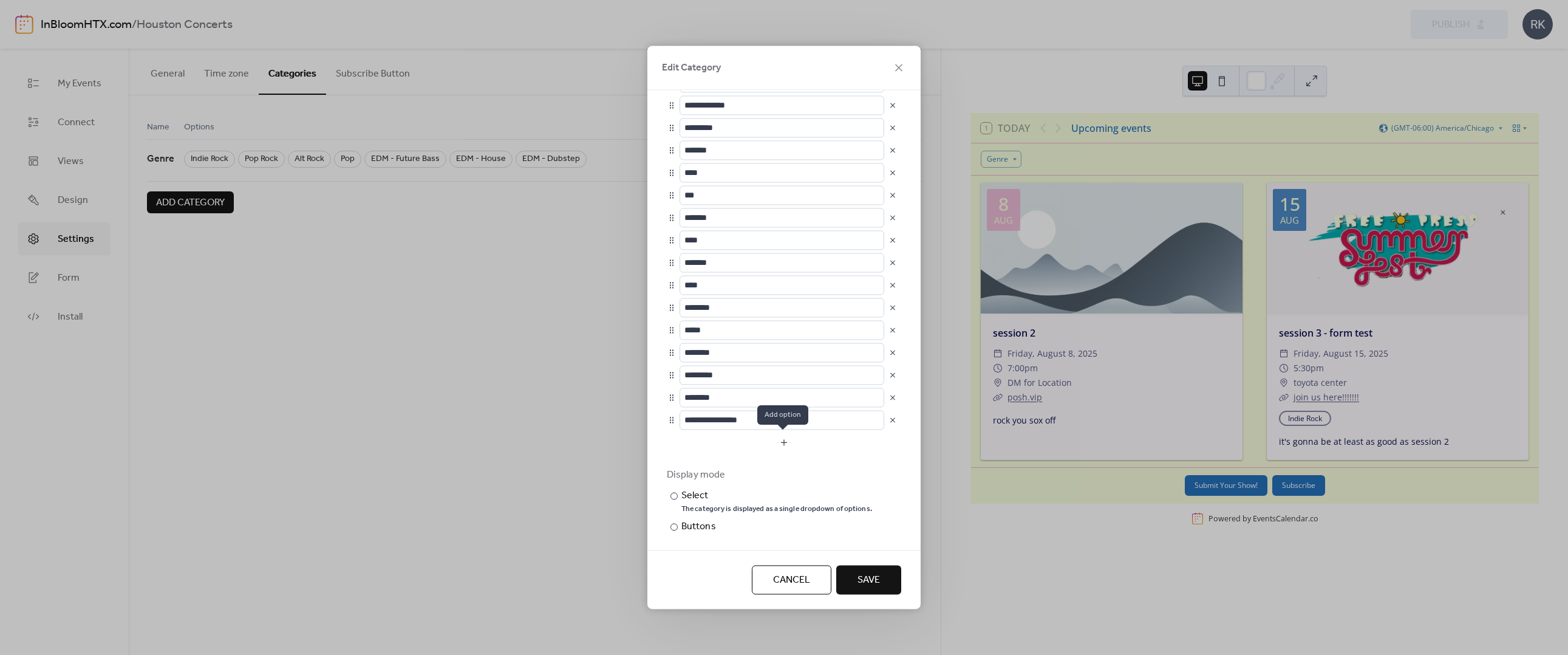 click at bounding box center (784, 442) 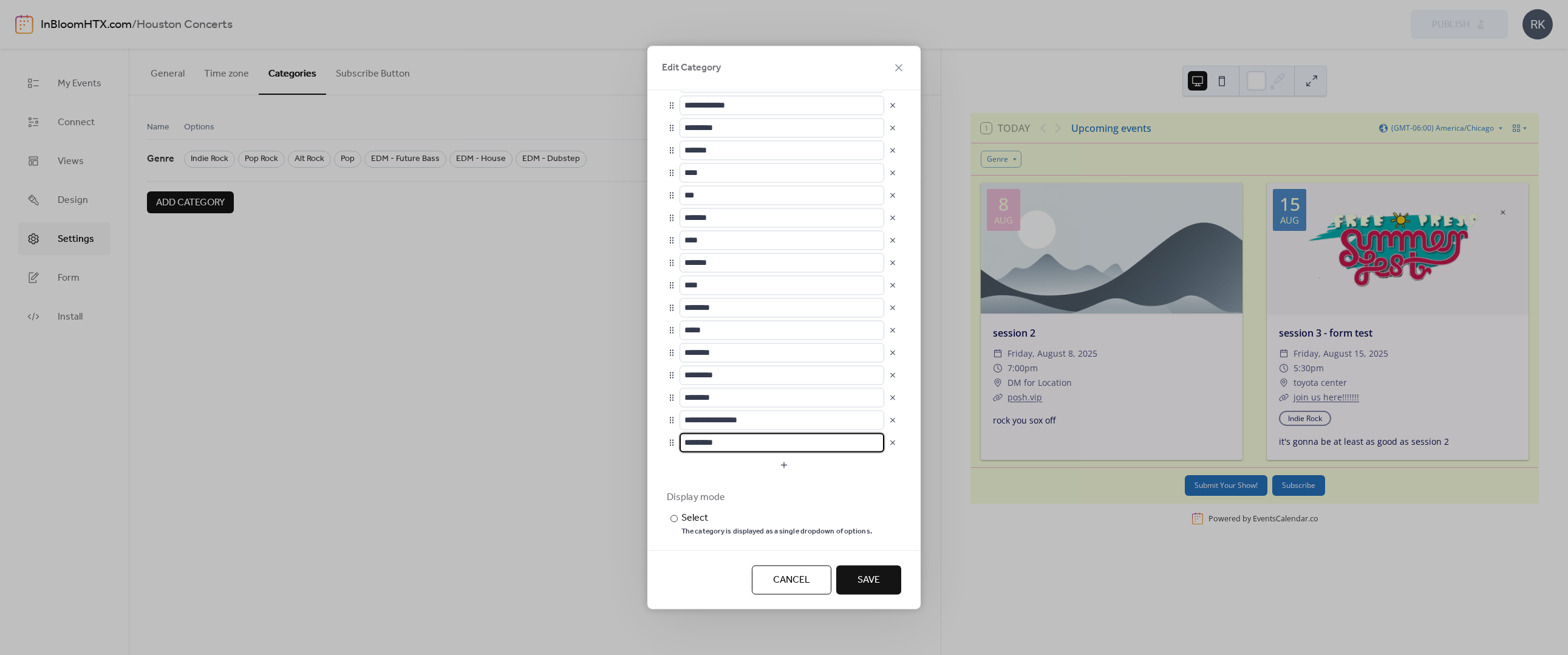 scroll, scrollTop: 1, scrollLeft: 0, axis: vertical 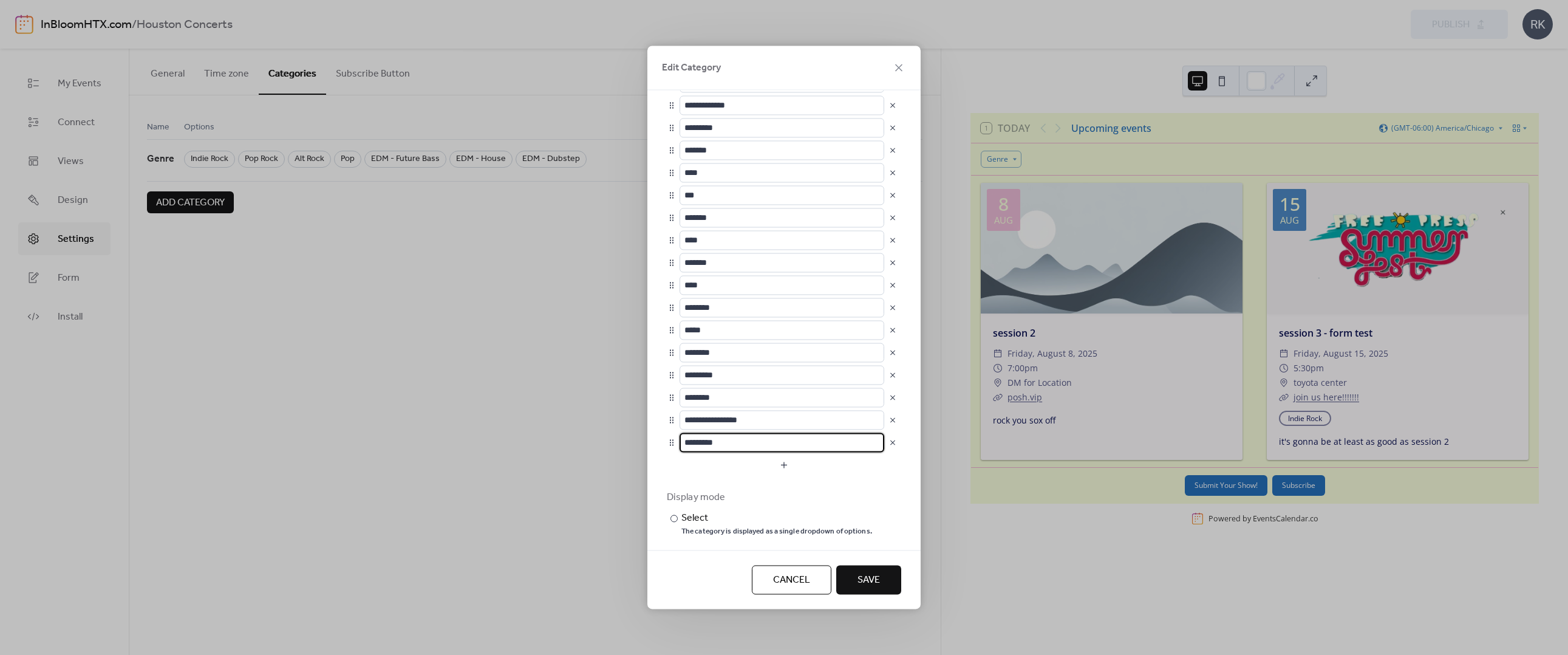 drag, startPoint x: 754, startPoint y: 438, endPoint x: 676, endPoint y: 450, distance: 78.91768 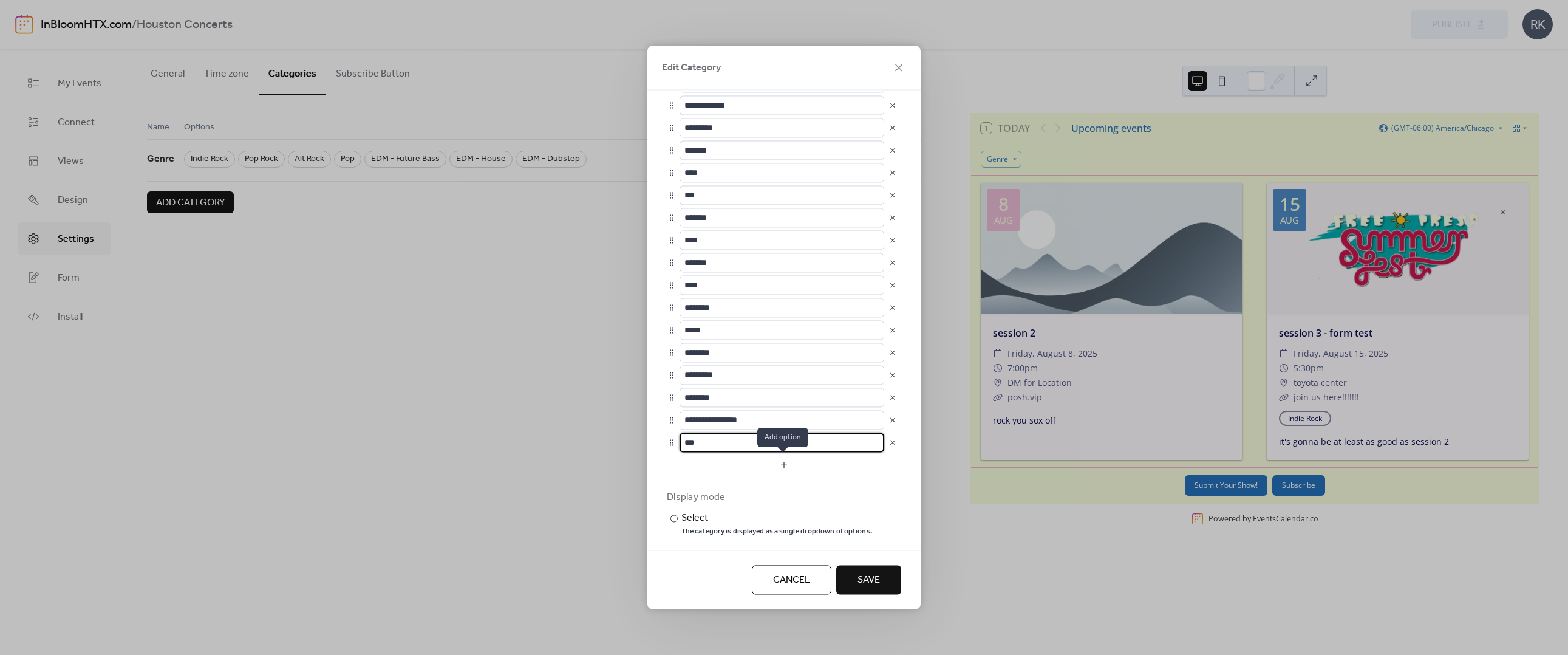 type on "***" 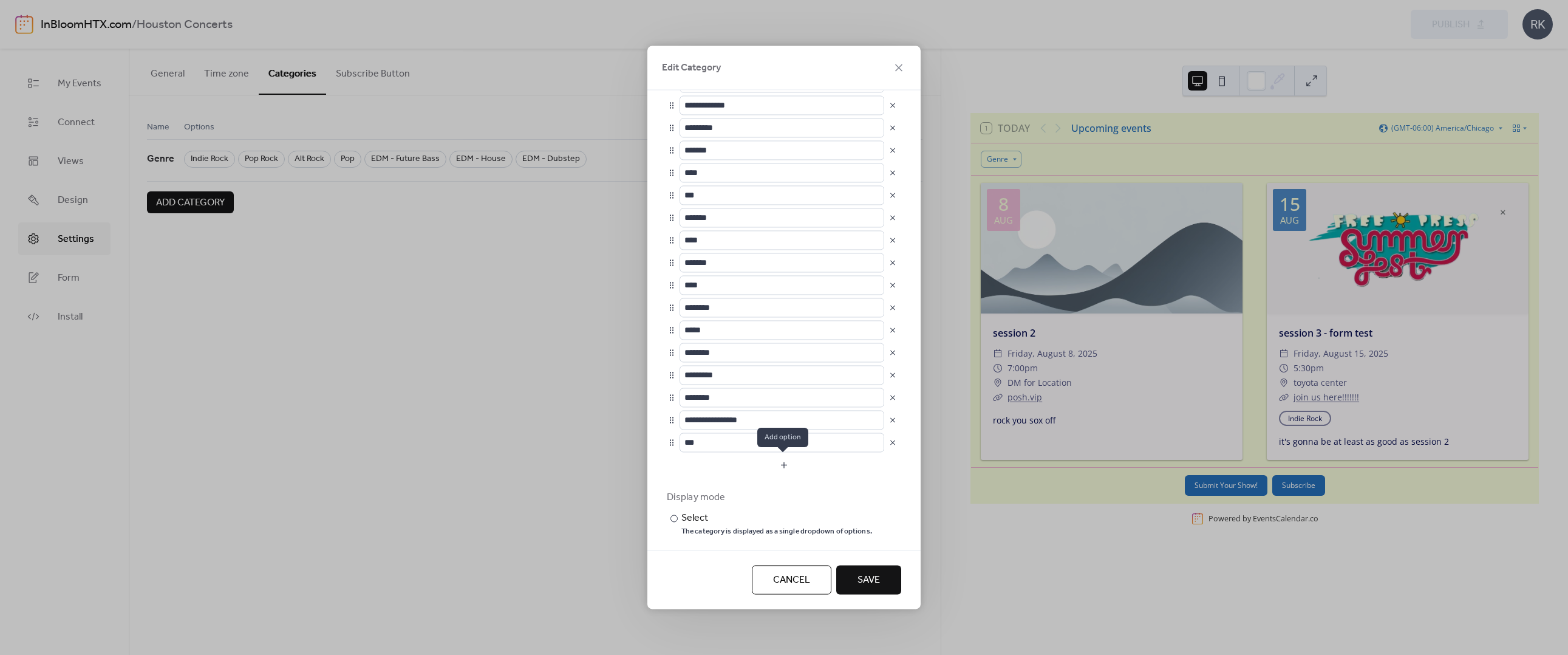 scroll, scrollTop: 0, scrollLeft: 0, axis: both 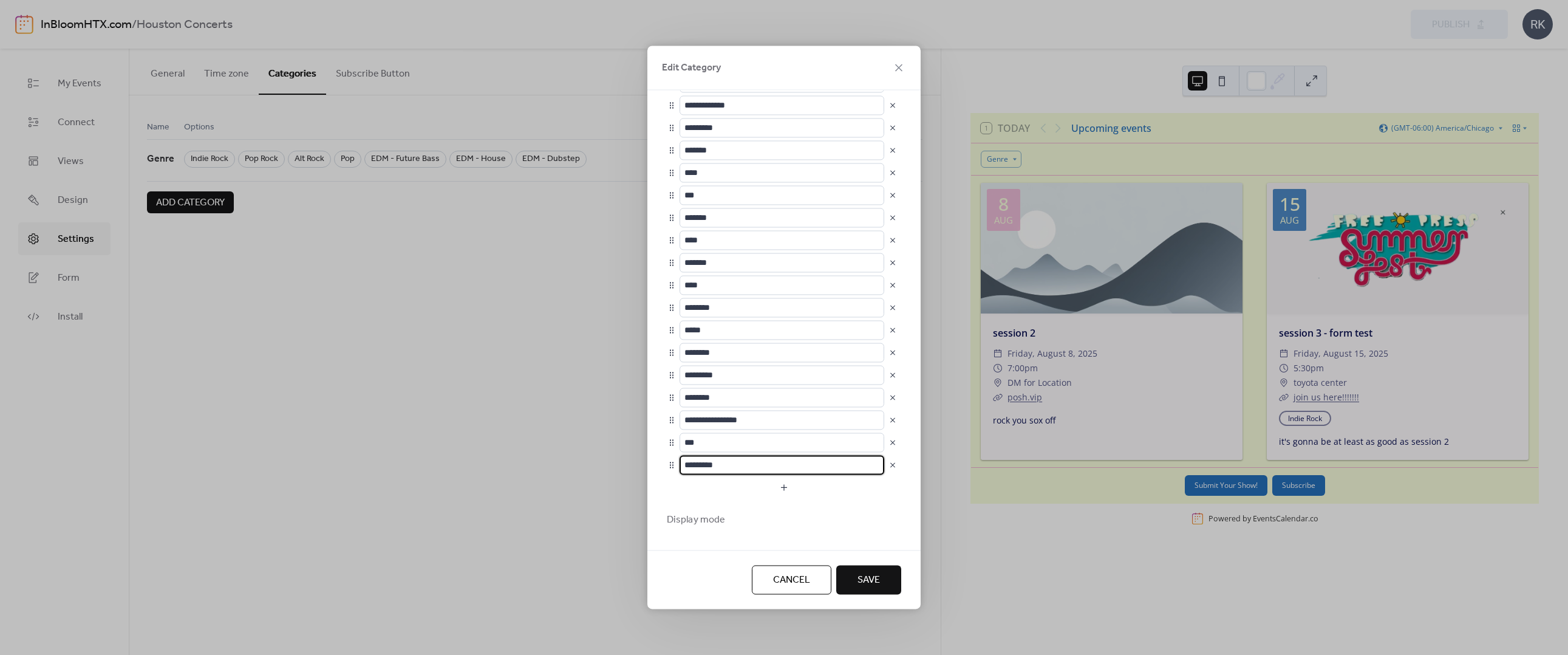 drag, startPoint x: 751, startPoint y: 465, endPoint x: 680, endPoint y: 473, distance: 71.44928 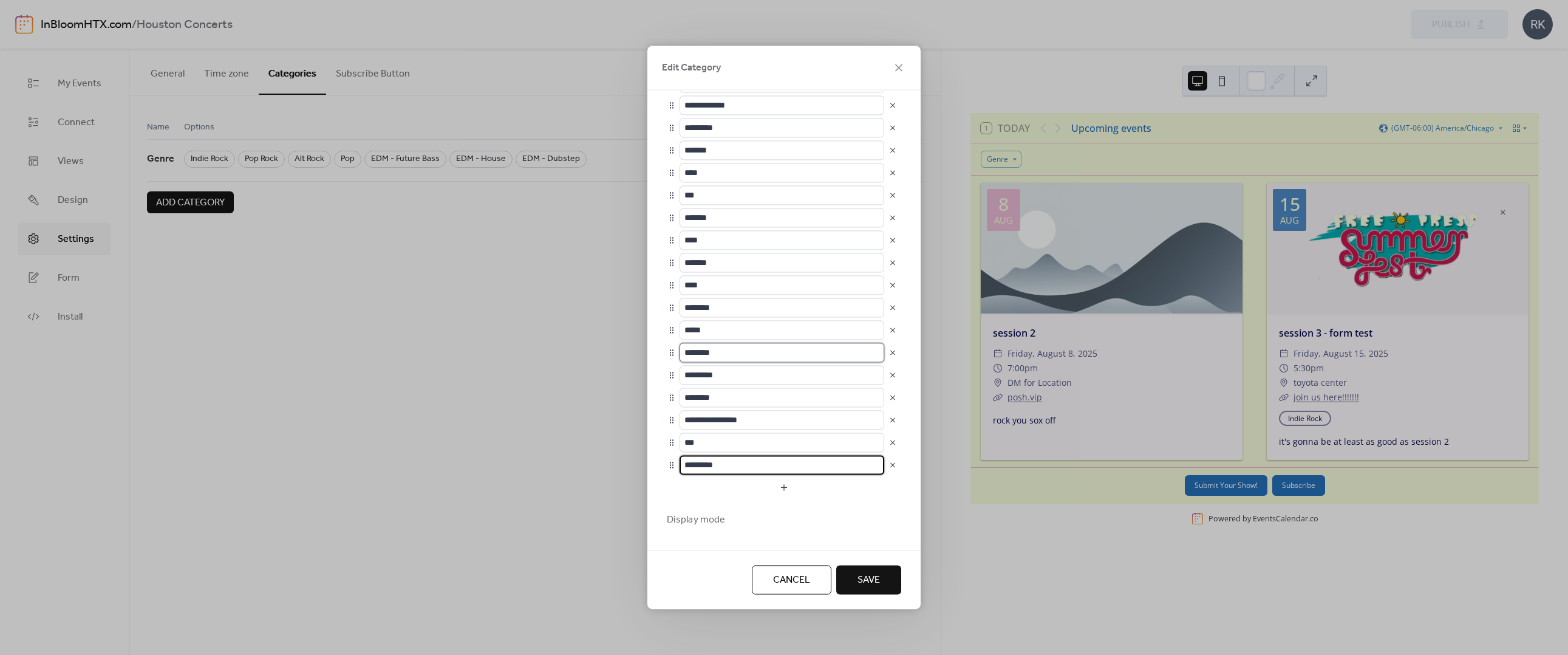 scroll, scrollTop: 0, scrollLeft: 0, axis: both 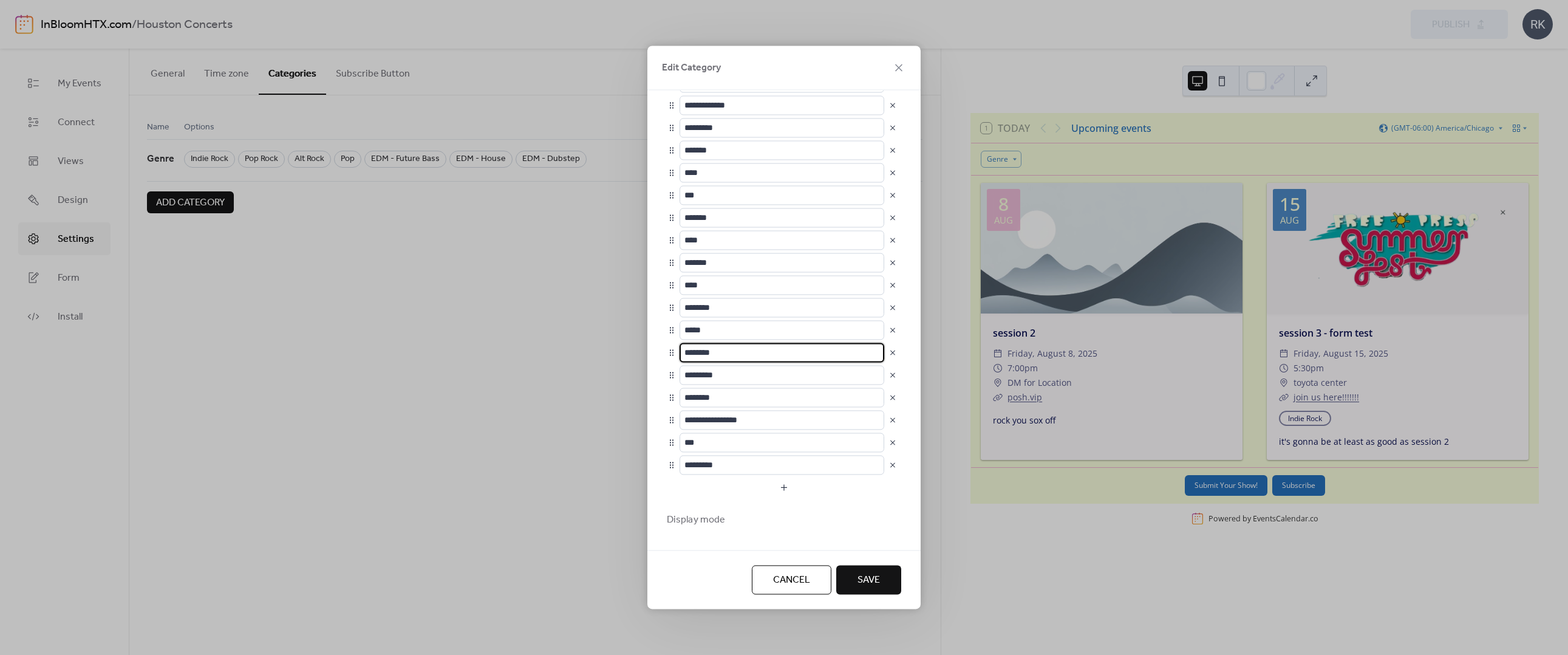 click on "********" at bounding box center [782, 352] 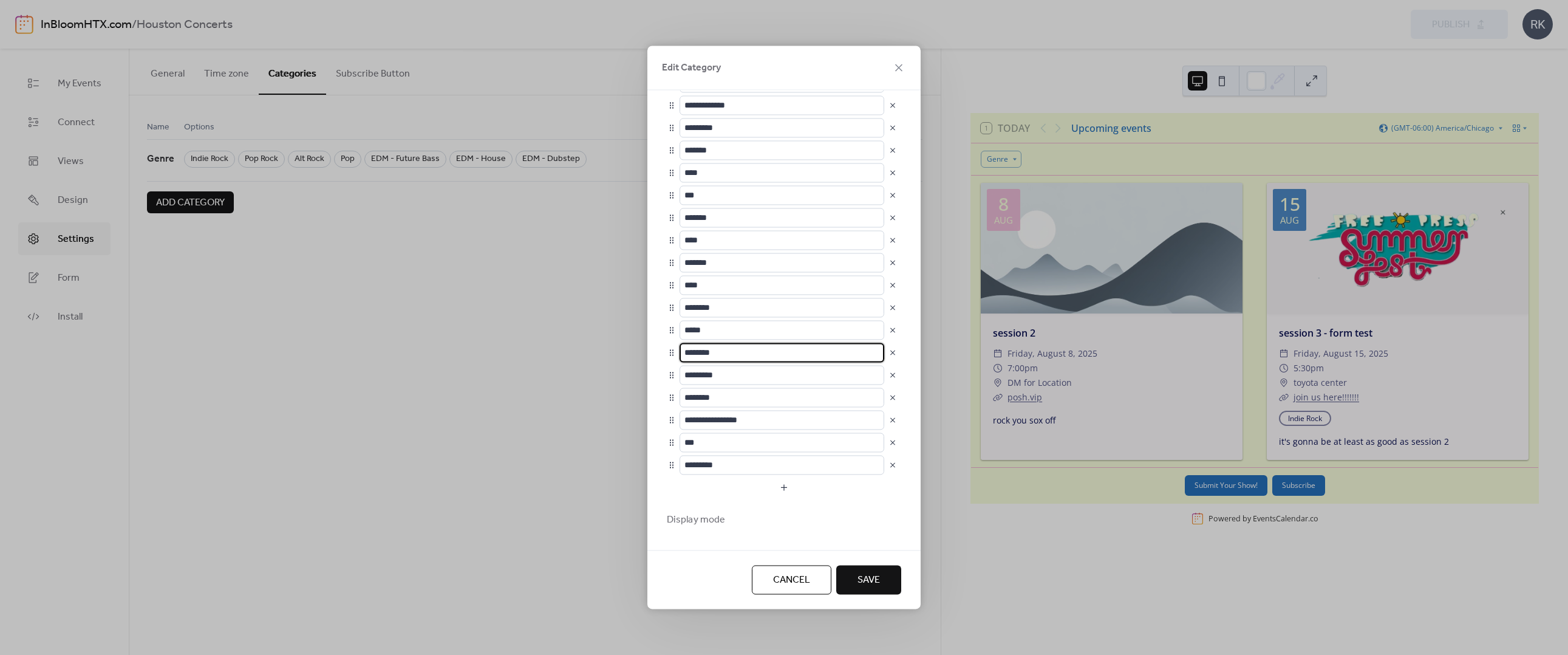drag, startPoint x: 732, startPoint y: 349, endPoint x: 677, endPoint y: 352, distance: 55.08176 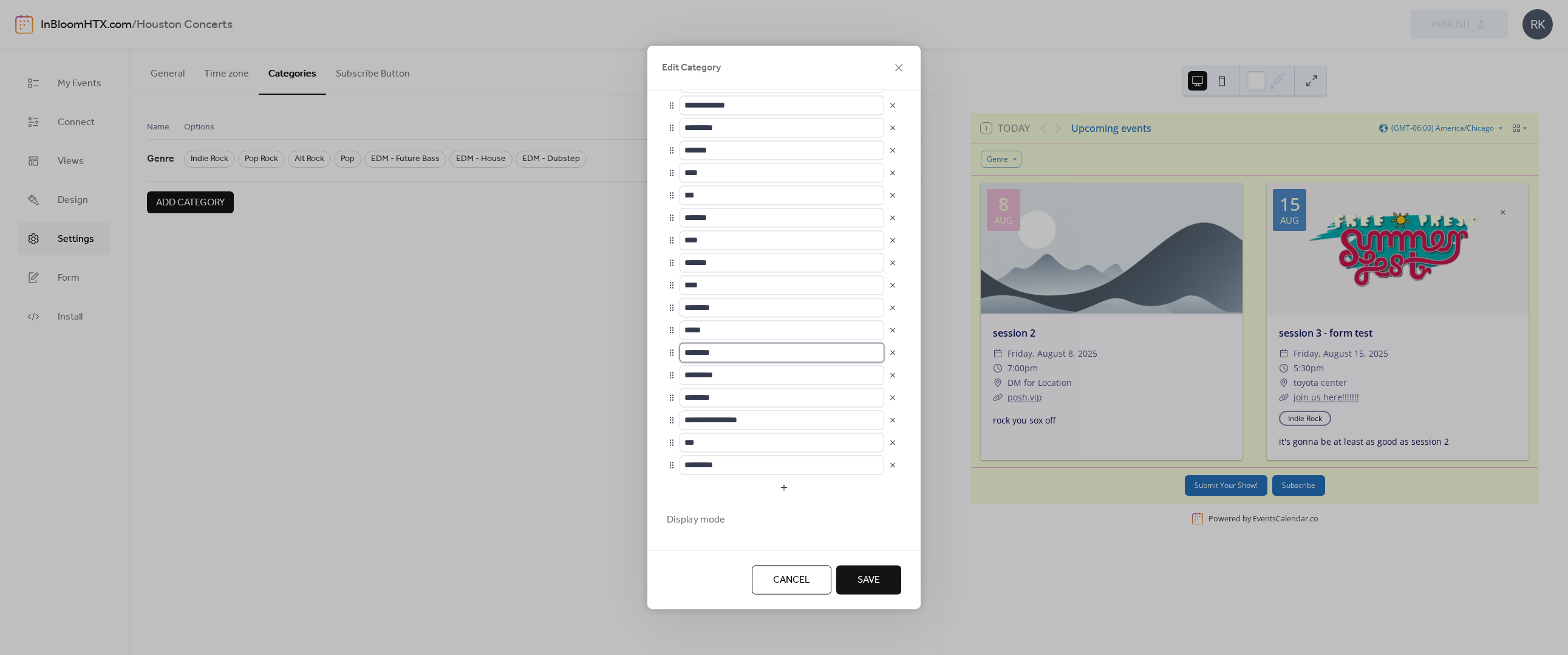 click on "********" at bounding box center (782, 352) 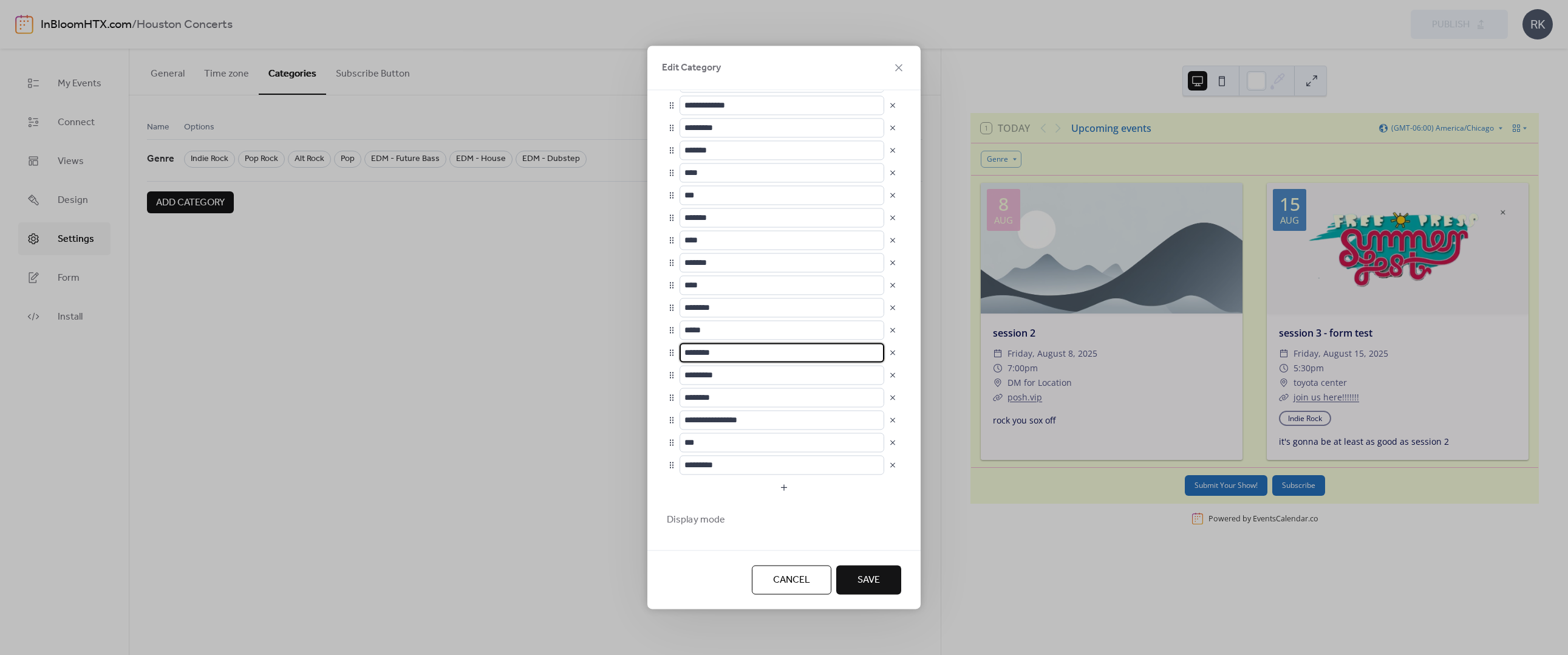 click on "********" at bounding box center (782, 352) 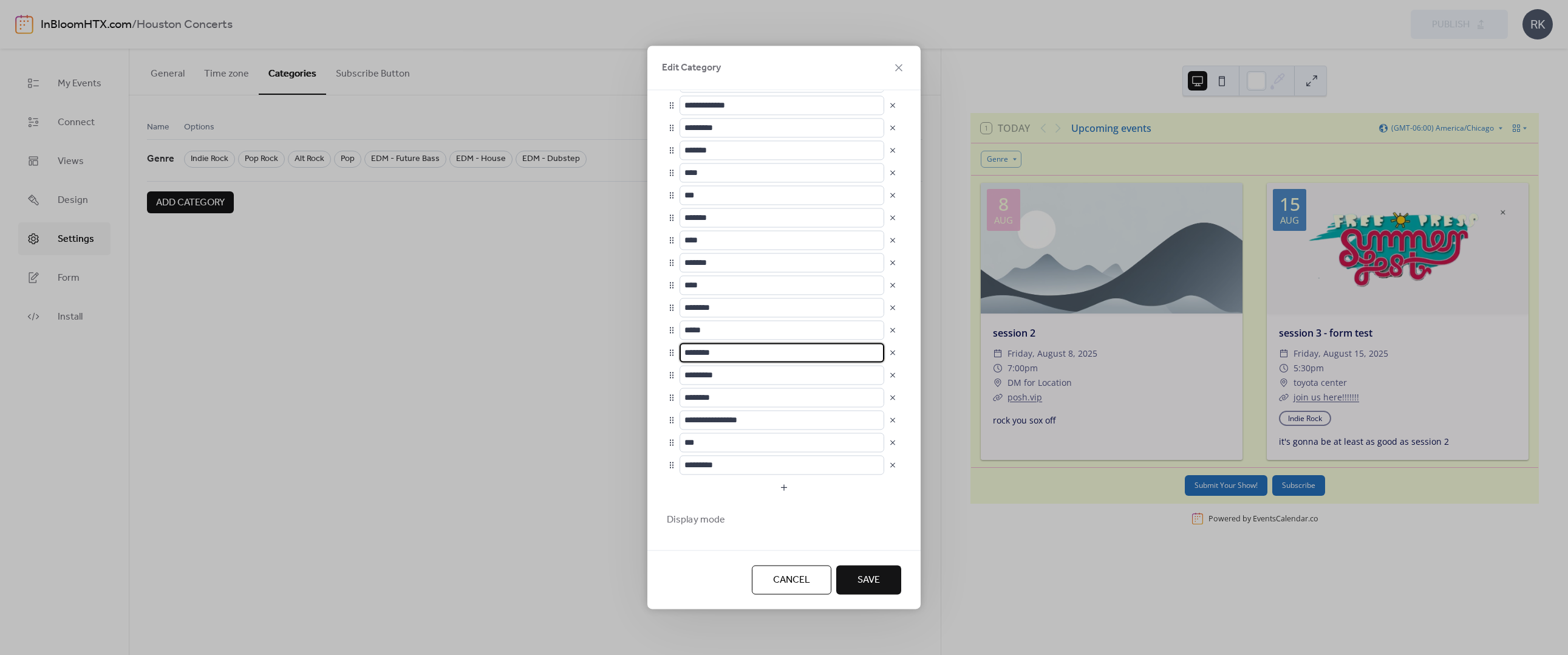 drag, startPoint x: 734, startPoint y: 351, endPoint x: 685, endPoint y: 357, distance: 49.36598 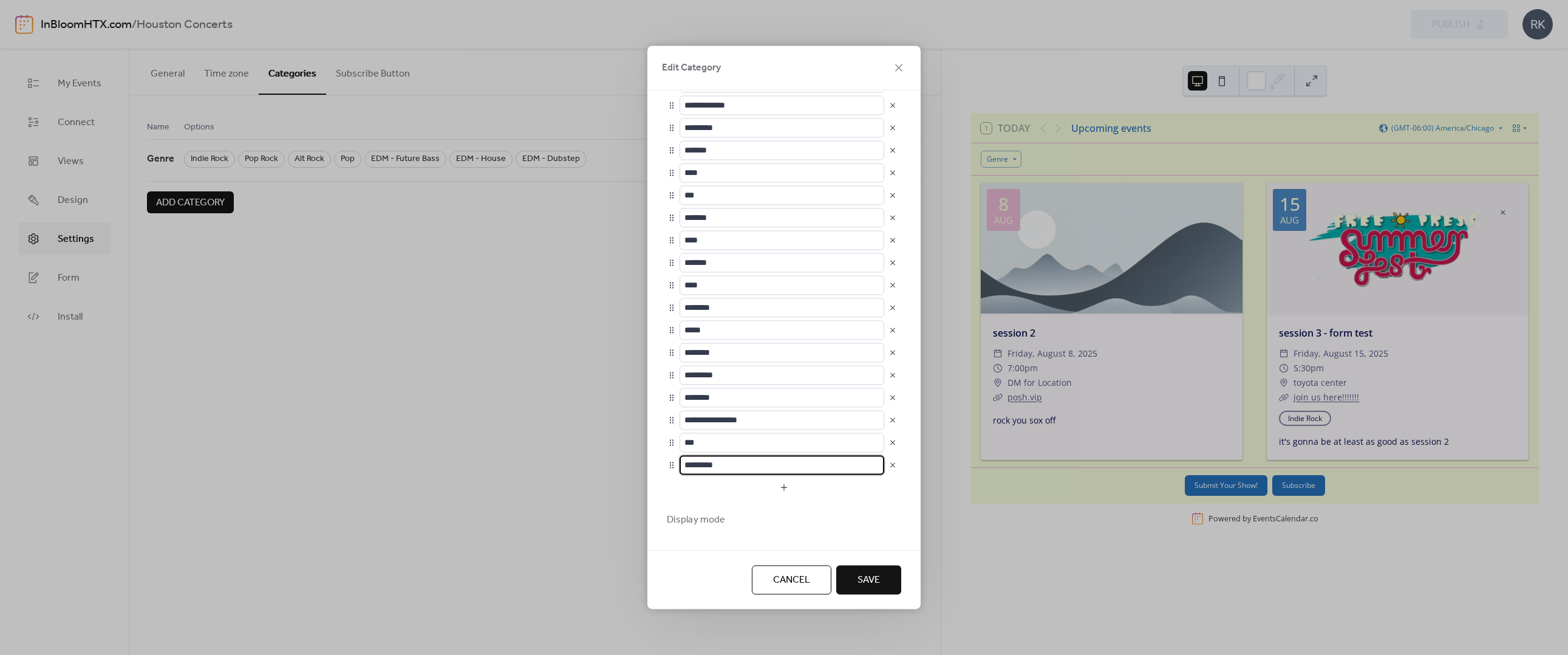 click on "*********" at bounding box center [780, 465] 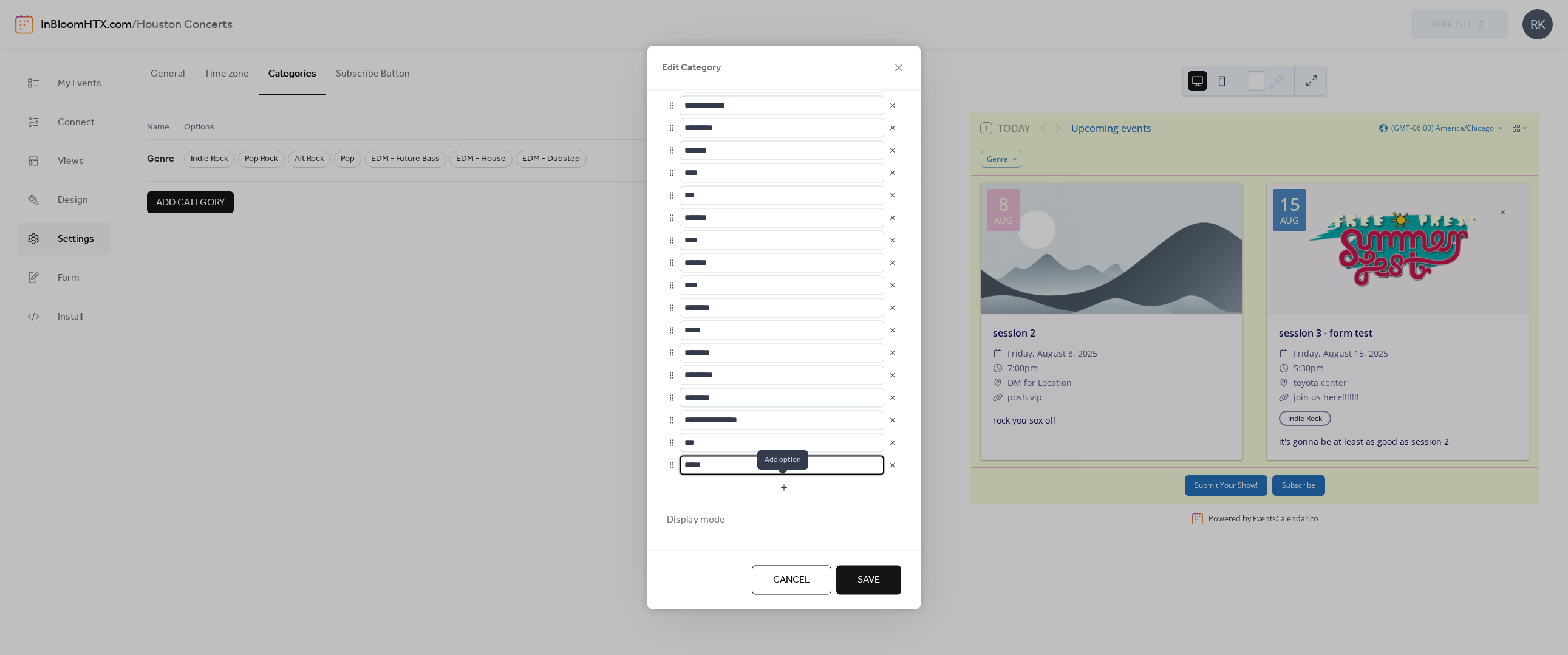 type on "*****" 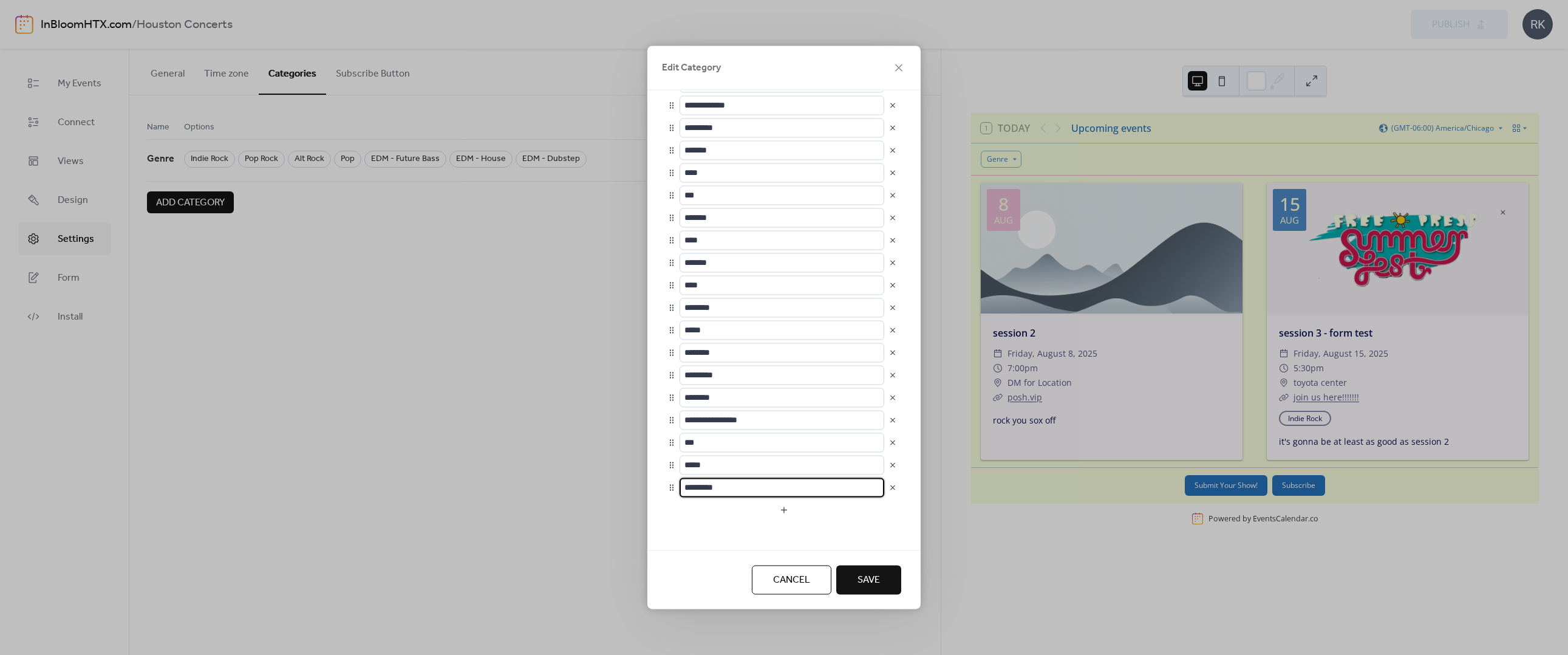 drag, startPoint x: 754, startPoint y: 487, endPoint x: 678, endPoint y: 485, distance: 76.026 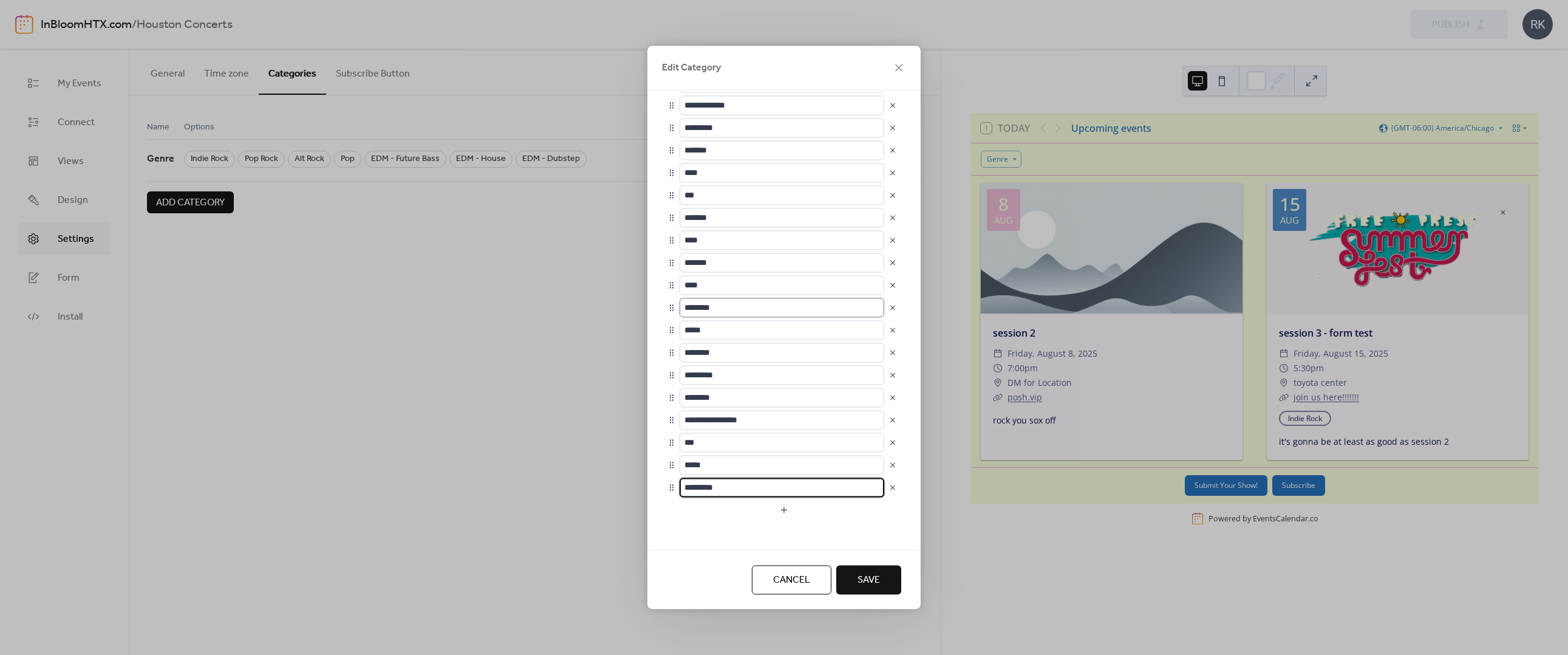 scroll, scrollTop: 0, scrollLeft: 0, axis: both 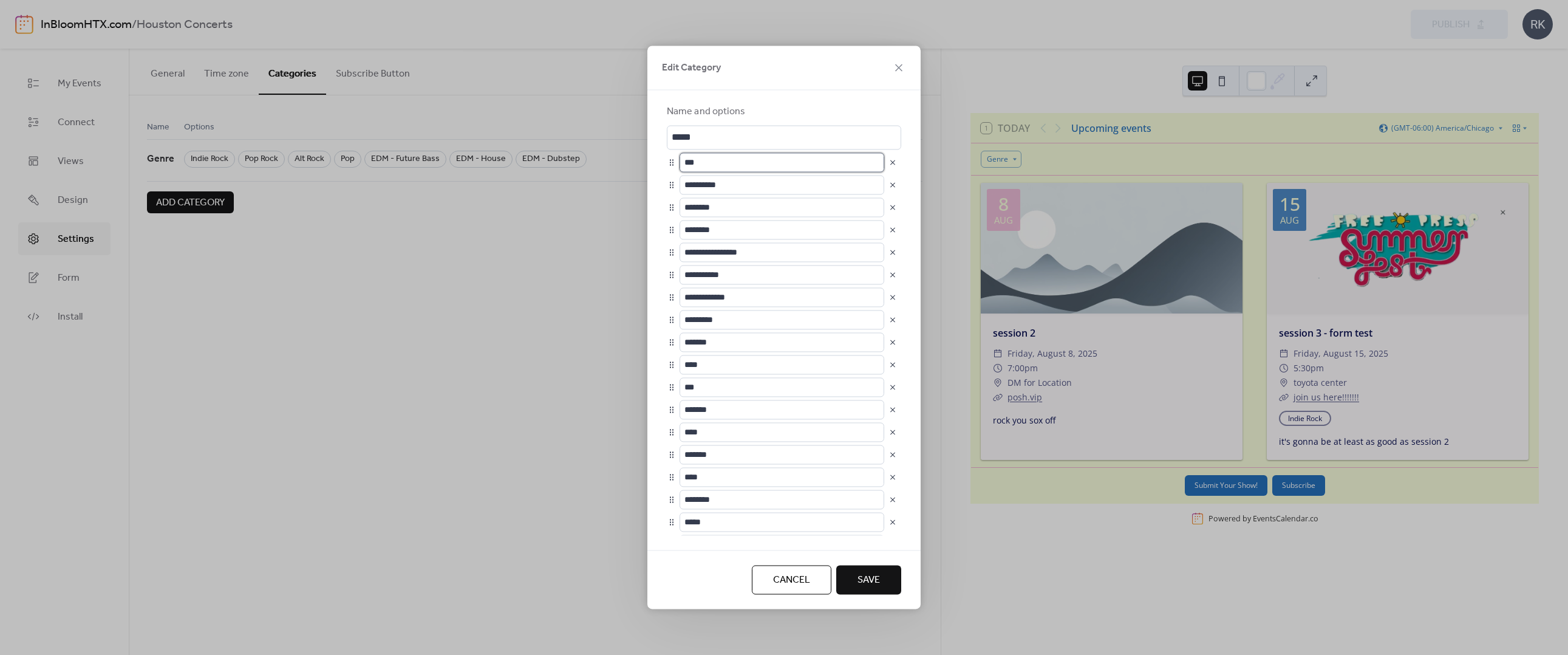 click on "***" at bounding box center [782, 162] 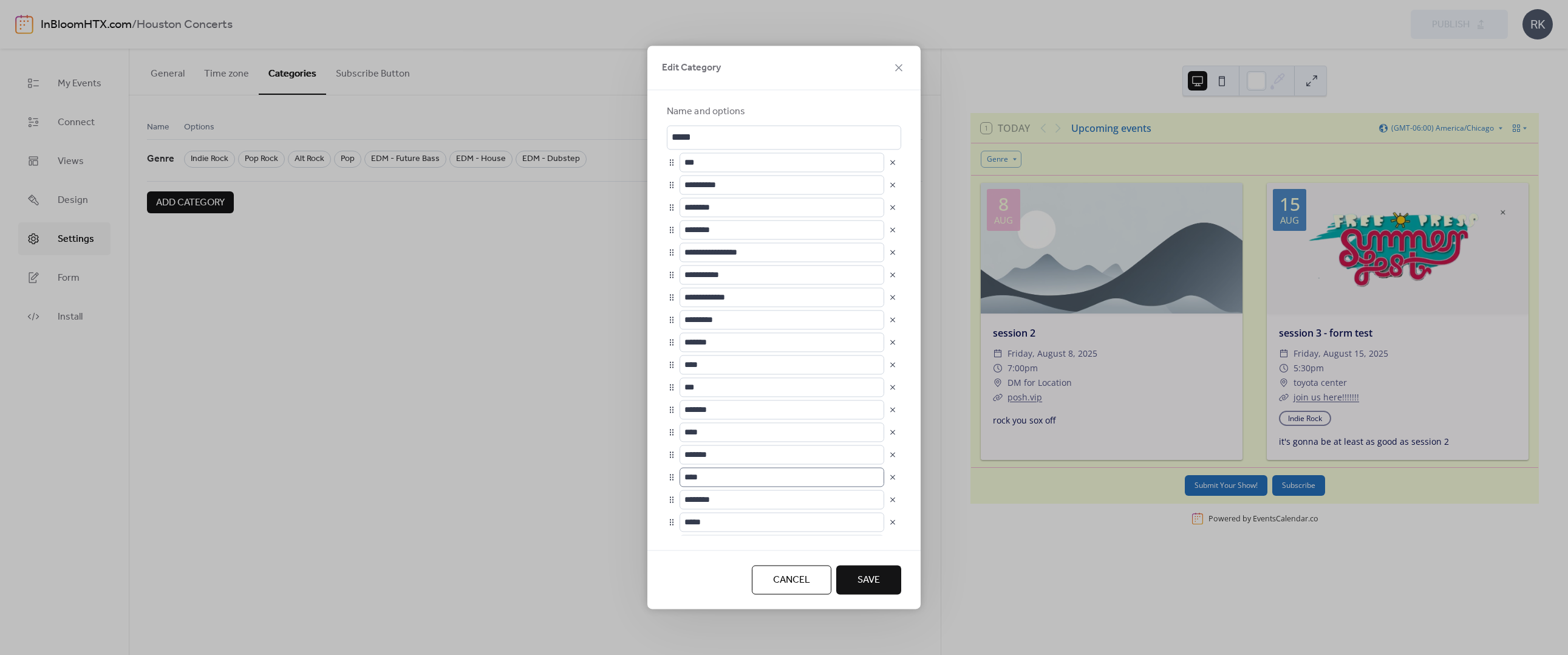 scroll, scrollTop: 1, scrollLeft: 0, axis: vertical 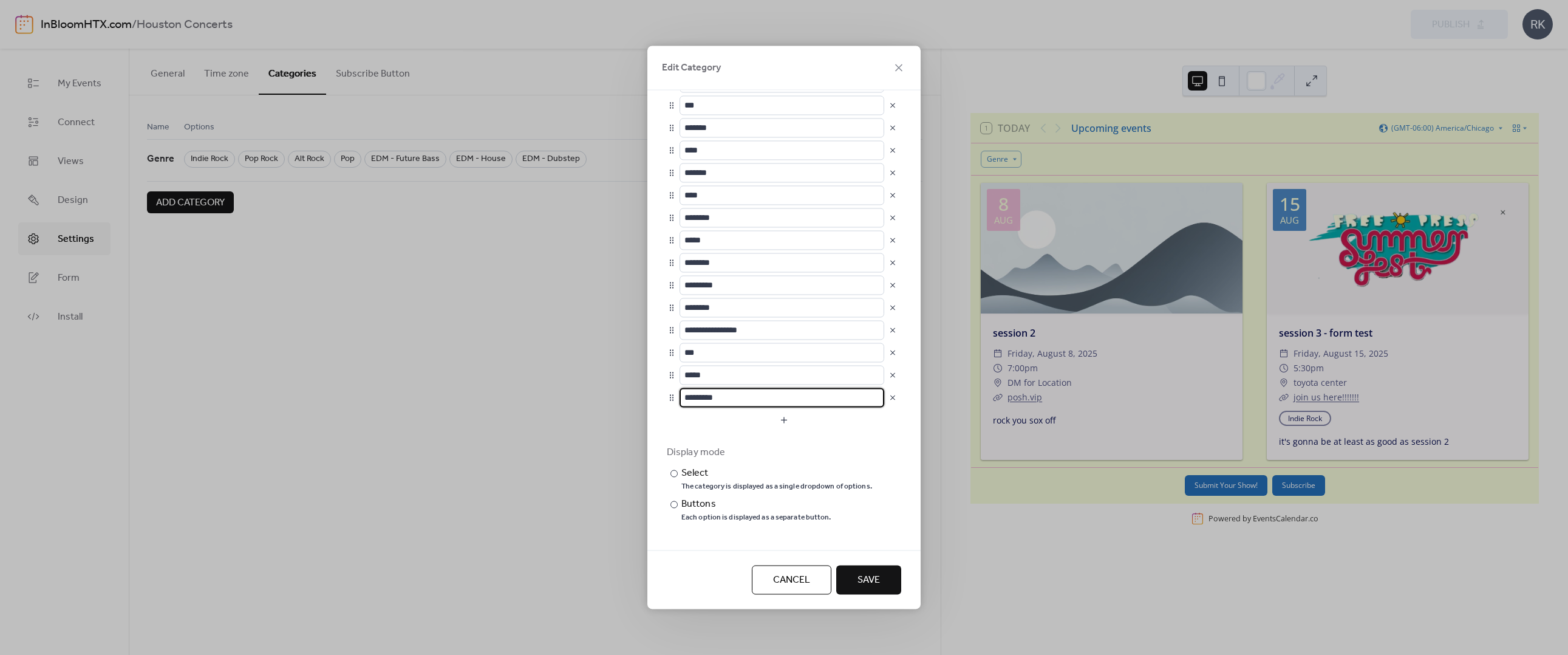 drag, startPoint x: 731, startPoint y: 403, endPoint x: 684, endPoint y: 401, distance: 47.04253 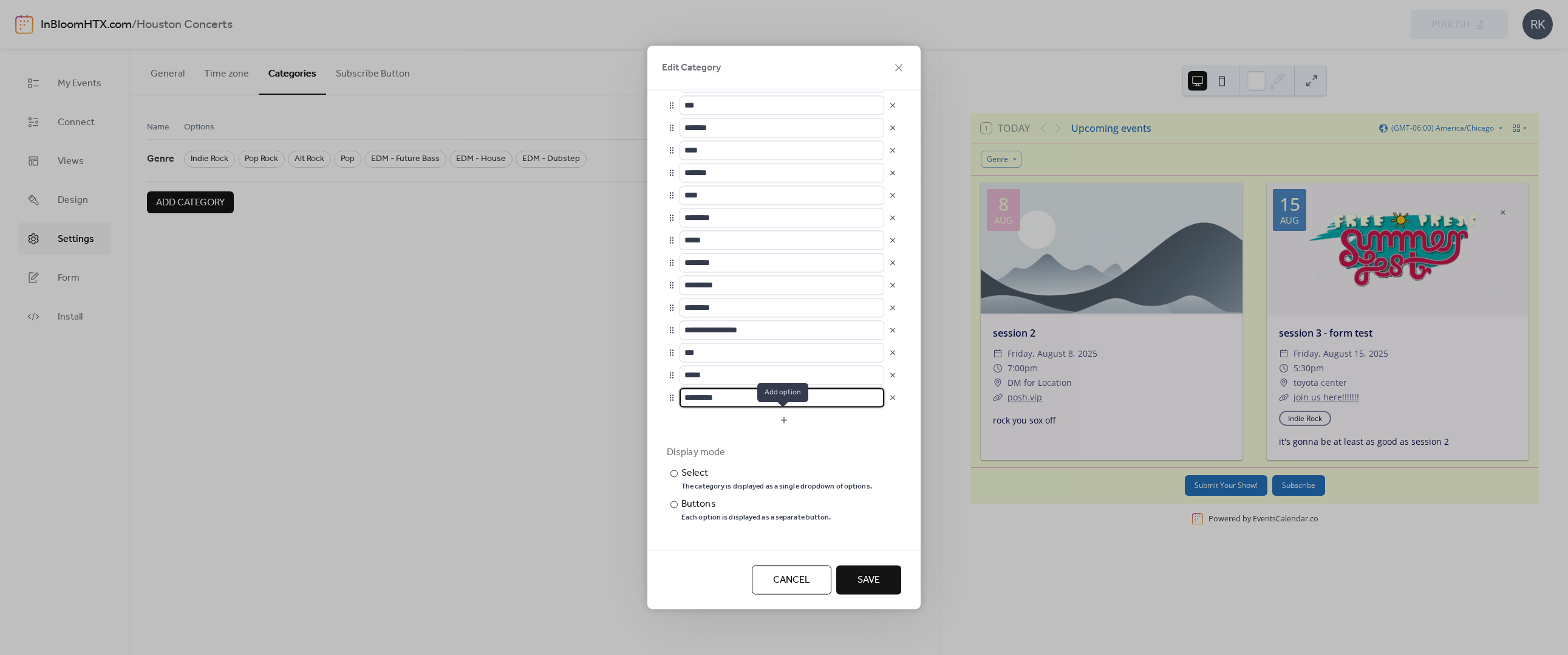type on "*********" 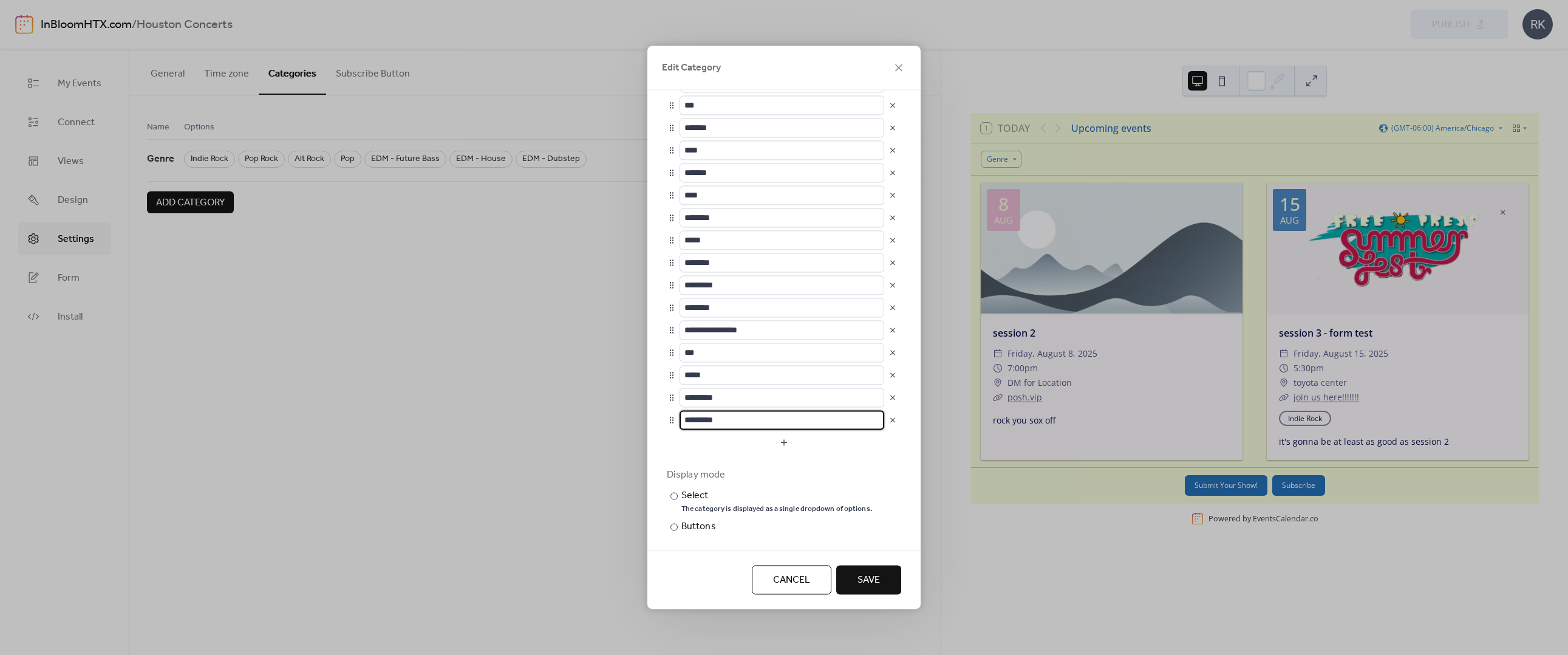 scroll, scrollTop: 1, scrollLeft: 0, axis: vertical 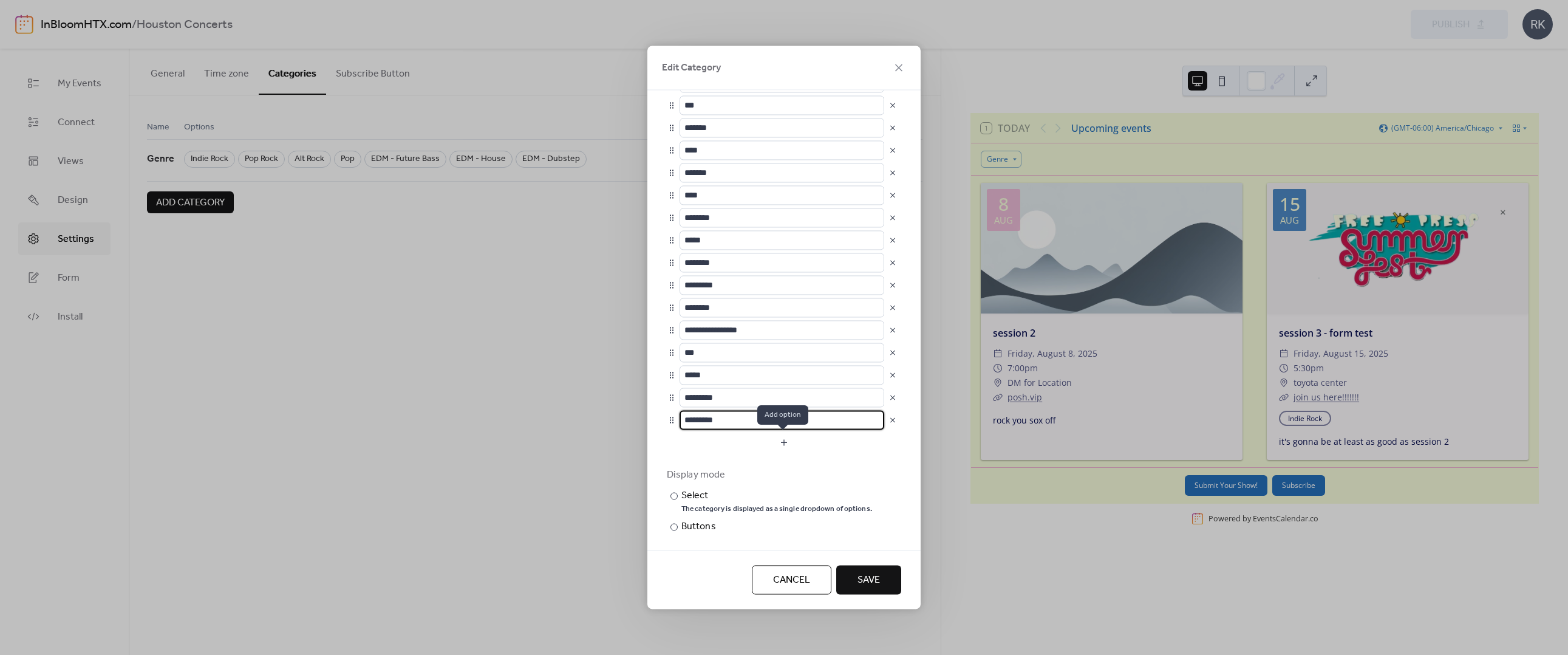 drag, startPoint x: 745, startPoint y: 426, endPoint x: 679, endPoint y: 434, distance: 66.483081 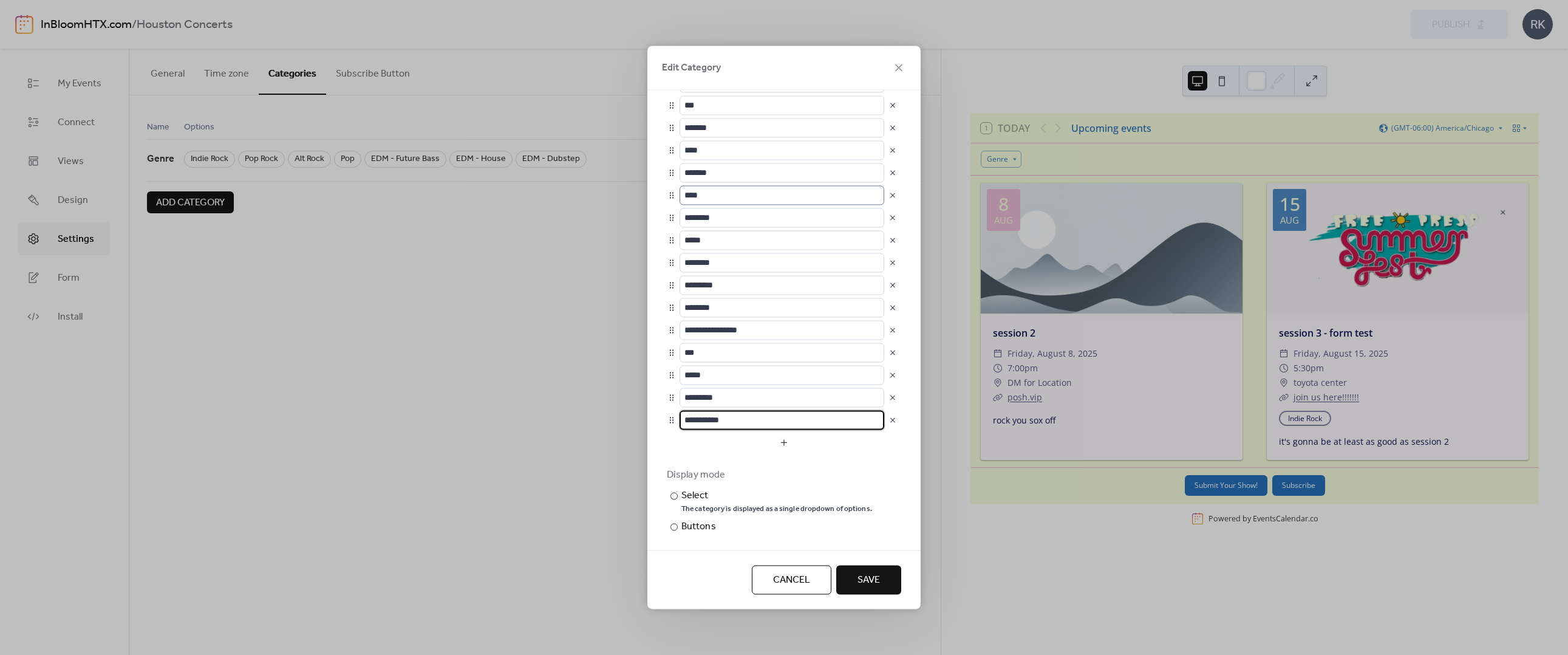 scroll, scrollTop: 0, scrollLeft: 0, axis: both 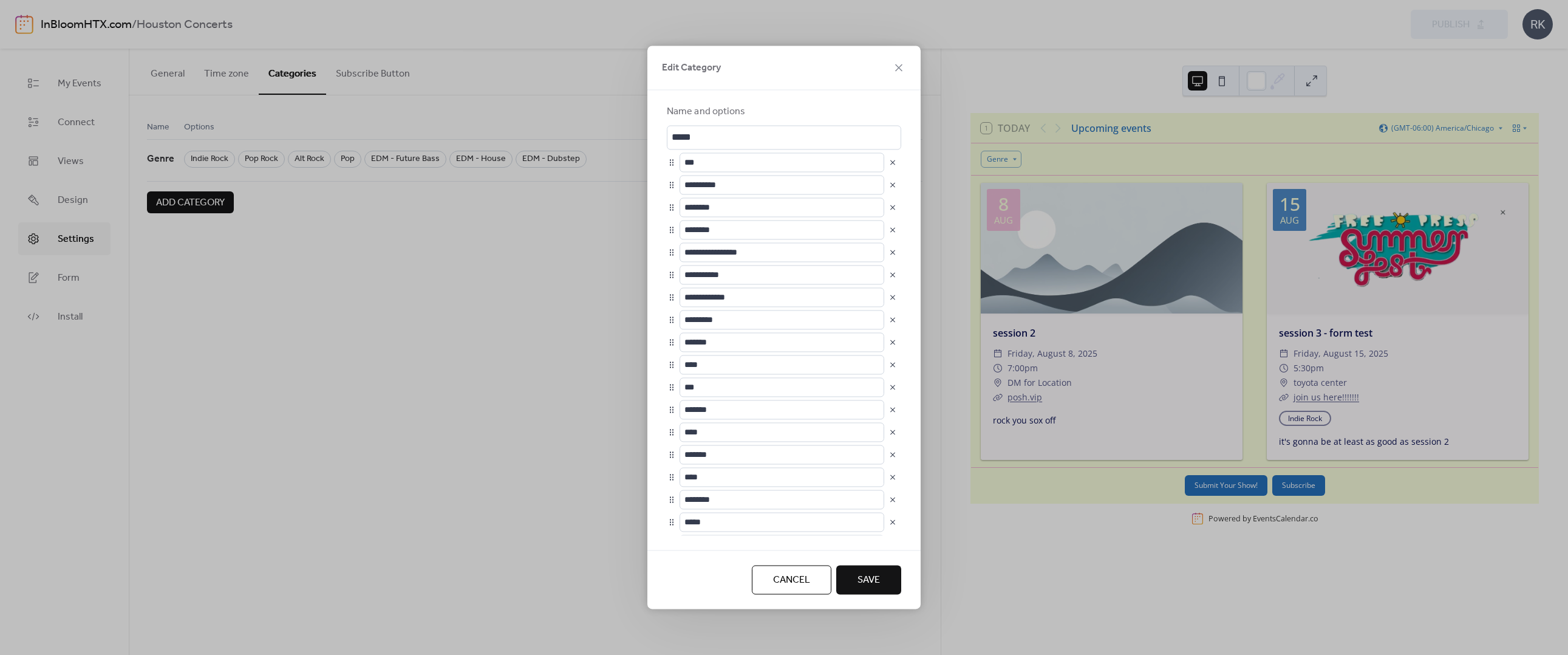 type on "**********" 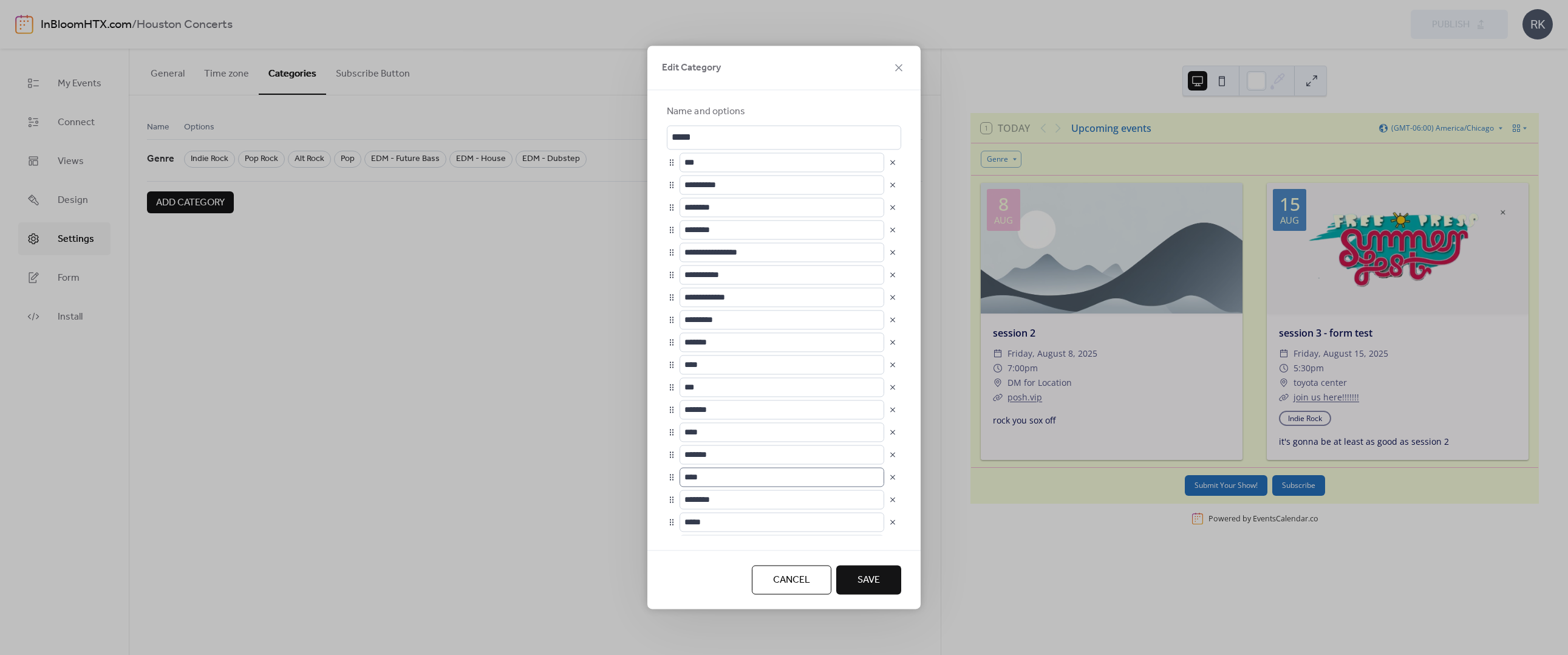 scroll, scrollTop: 1, scrollLeft: 0, axis: vertical 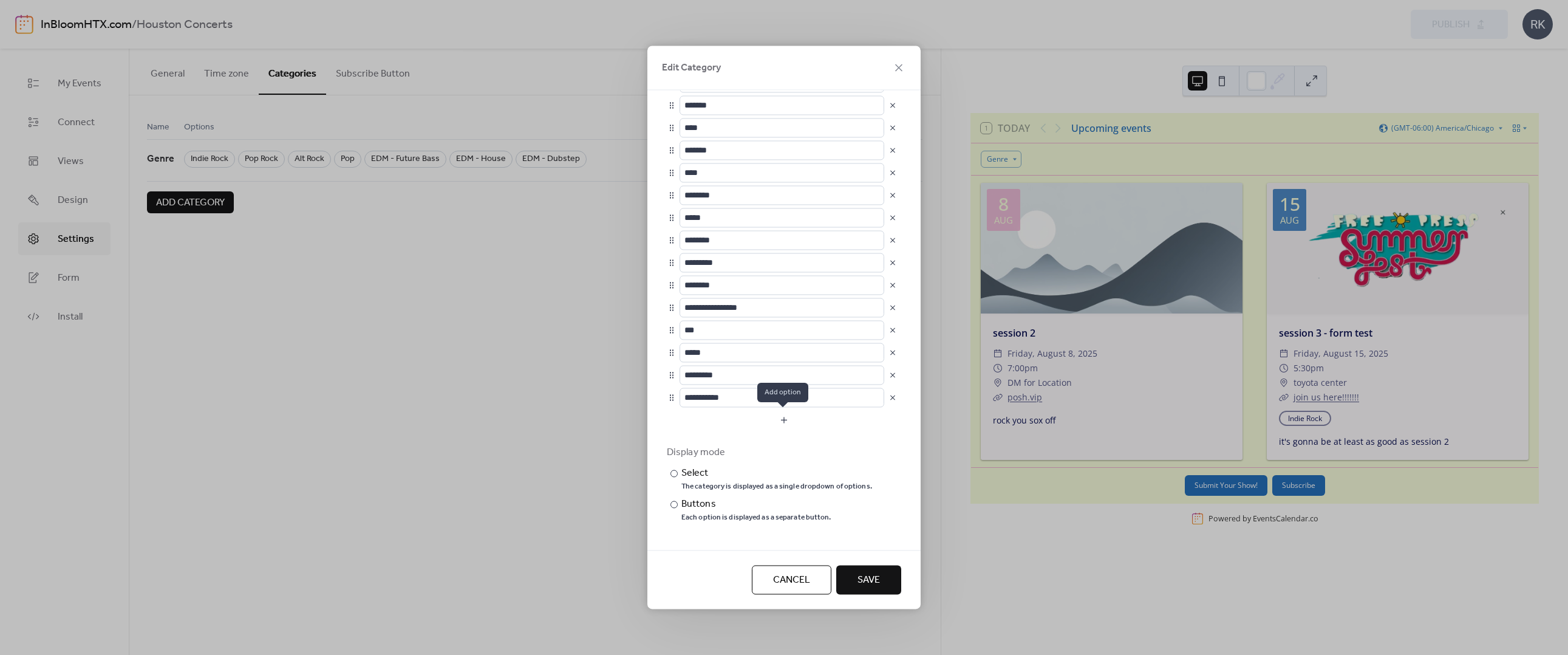 click at bounding box center [784, 420] 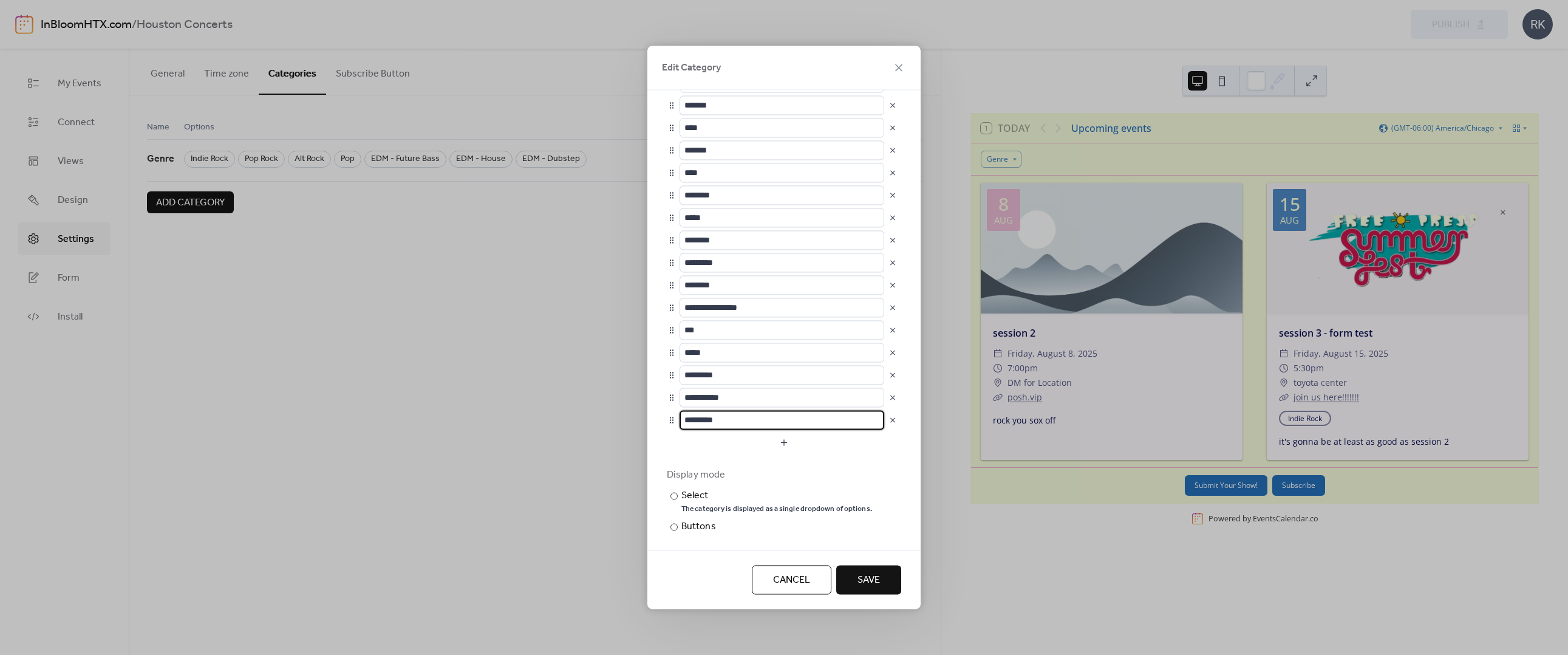 drag, startPoint x: 707, startPoint y: 420, endPoint x: 684, endPoint y: 422, distance: 23.086793 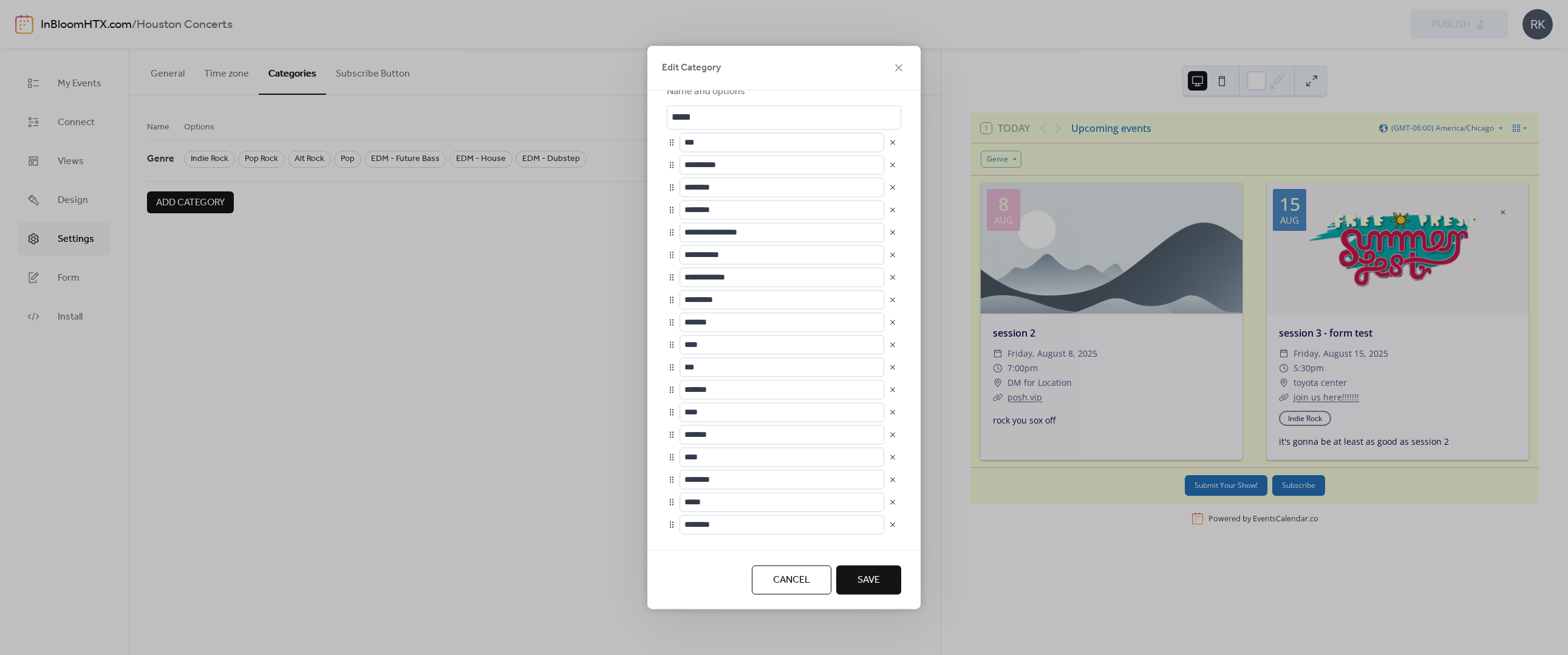 scroll, scrollTop: 0, scrollLeft: 0, axis: both 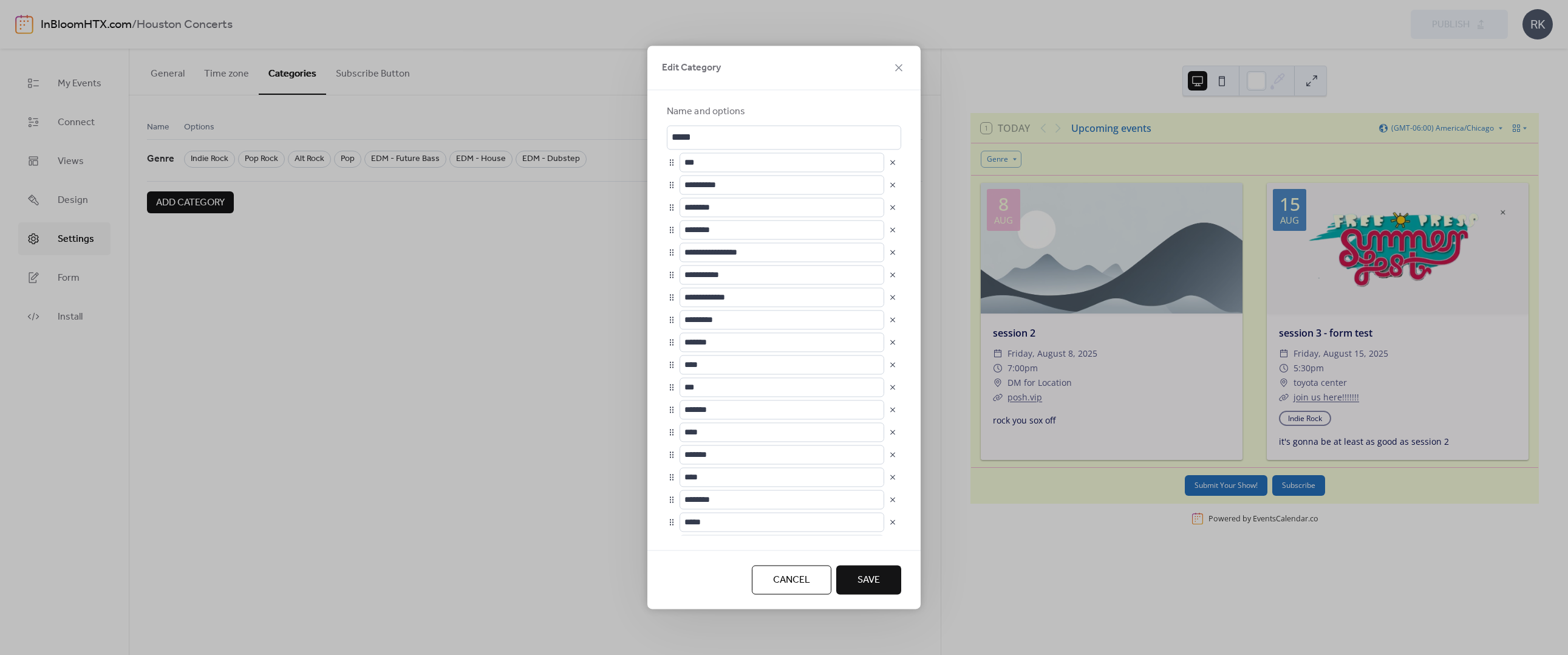 type on "**********" 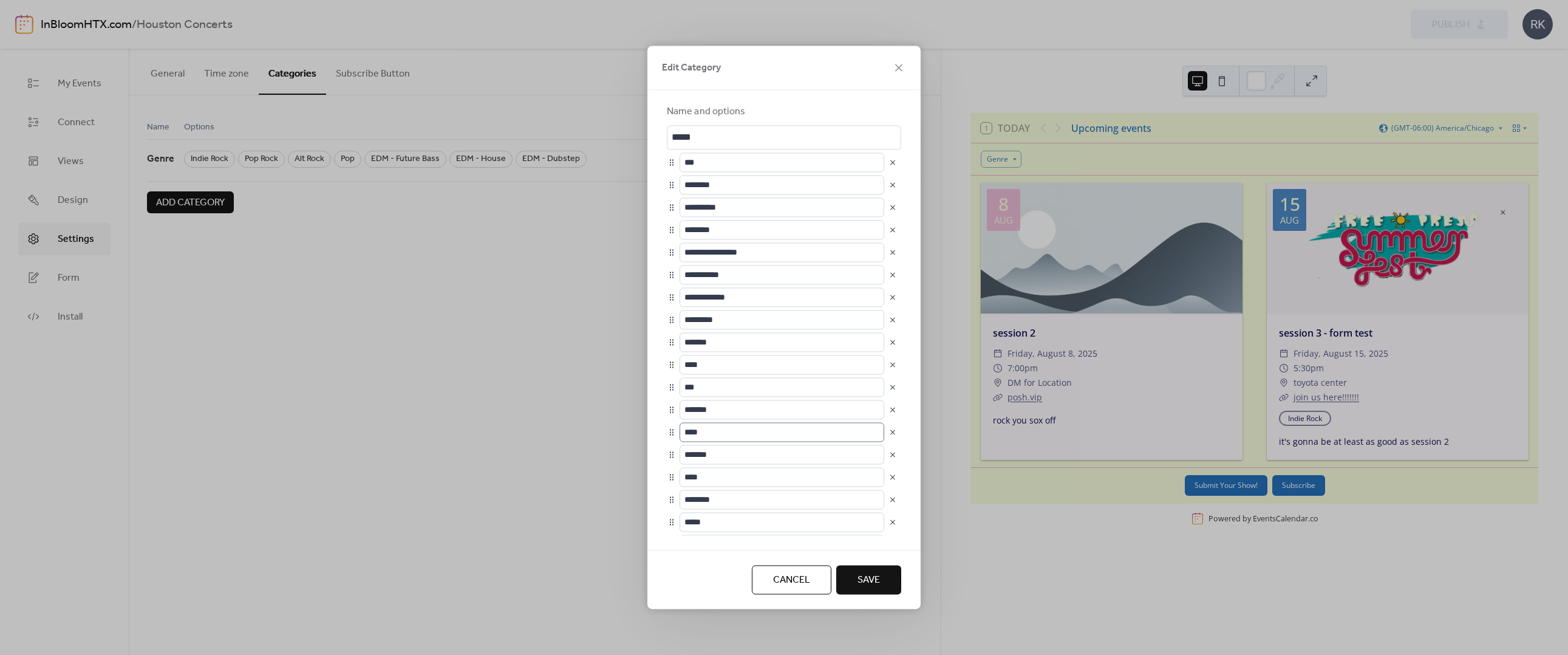 scroll, scrollTop: 1, scrollLeft: 0, axis: vertical 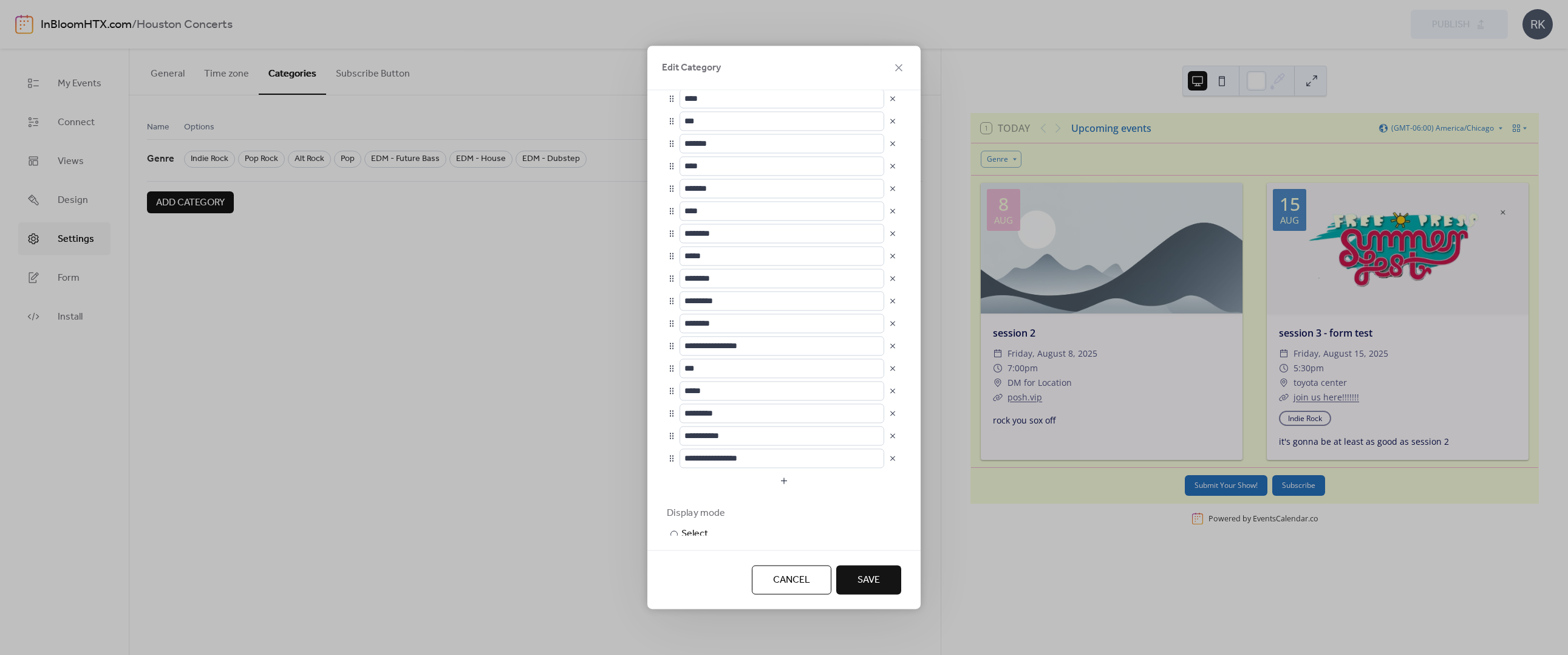 type on "**********" 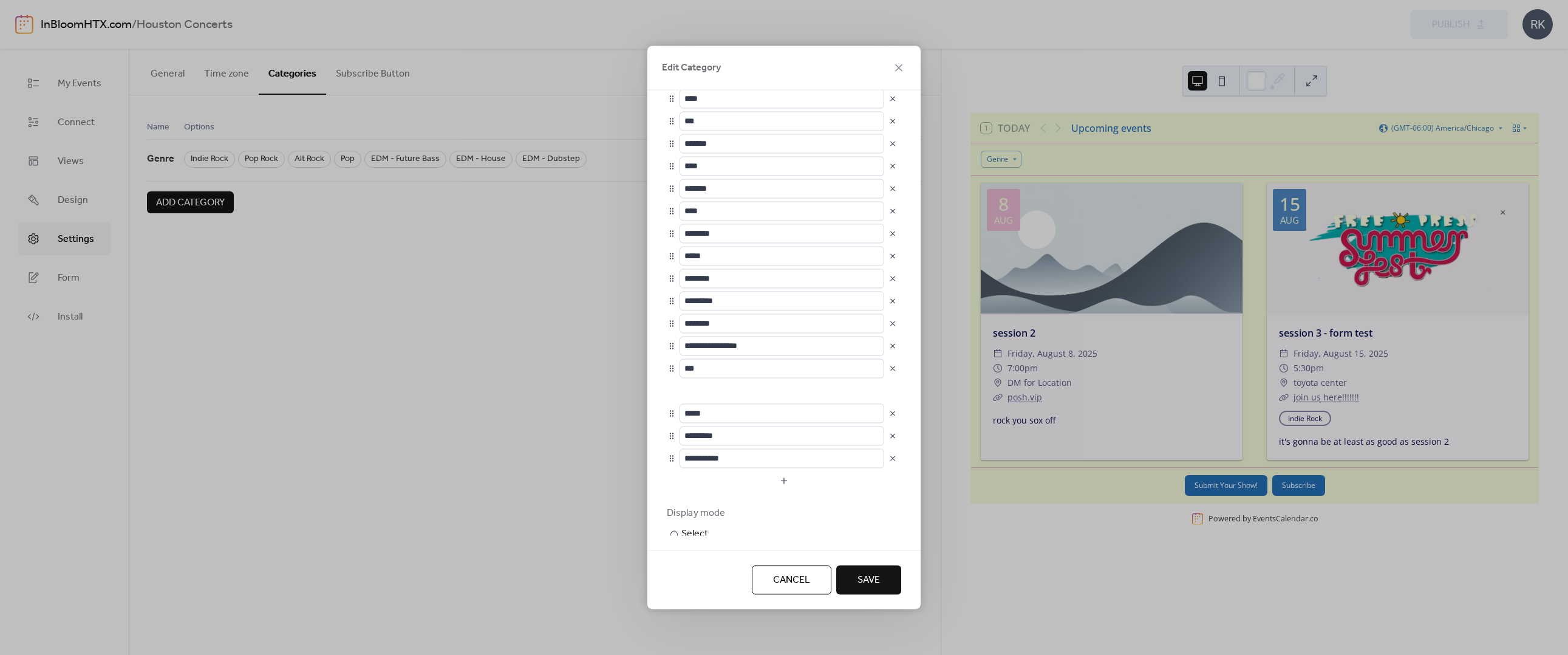 type on "**********" 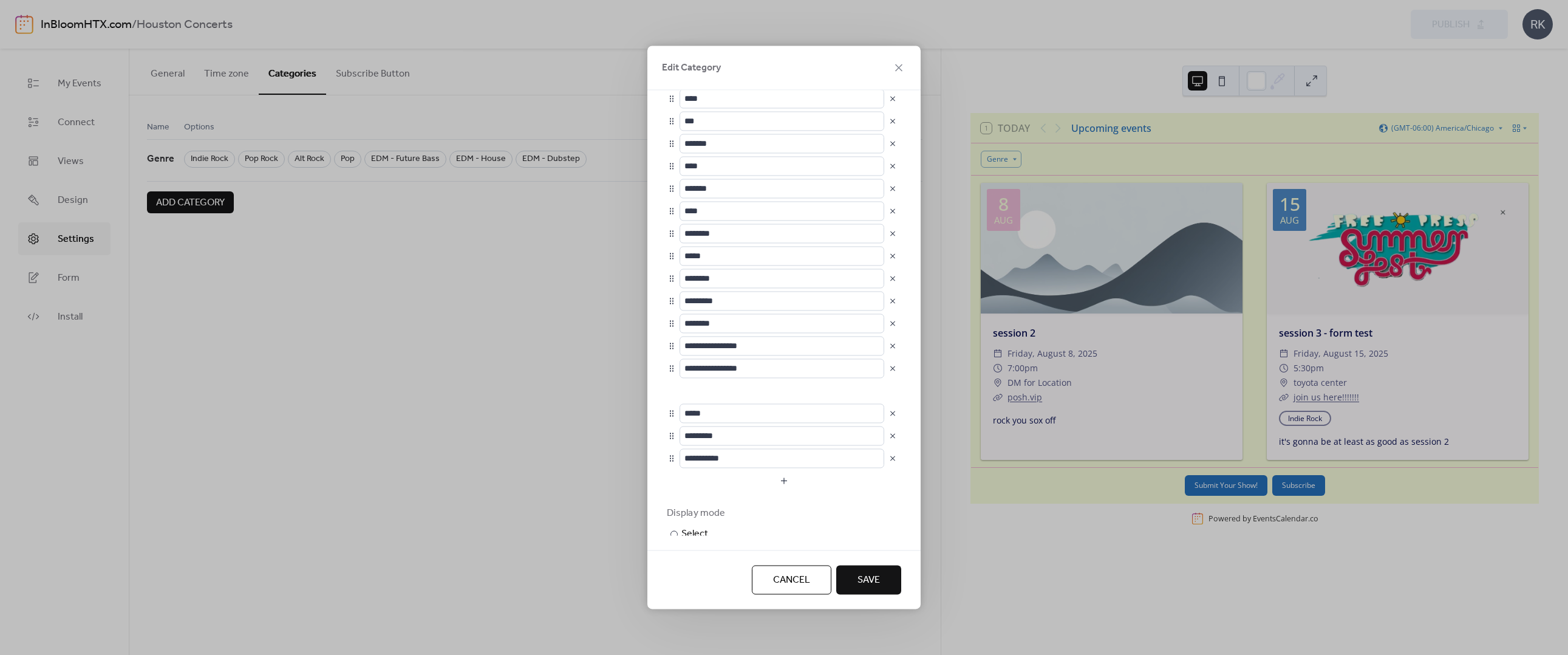 type on "**********" 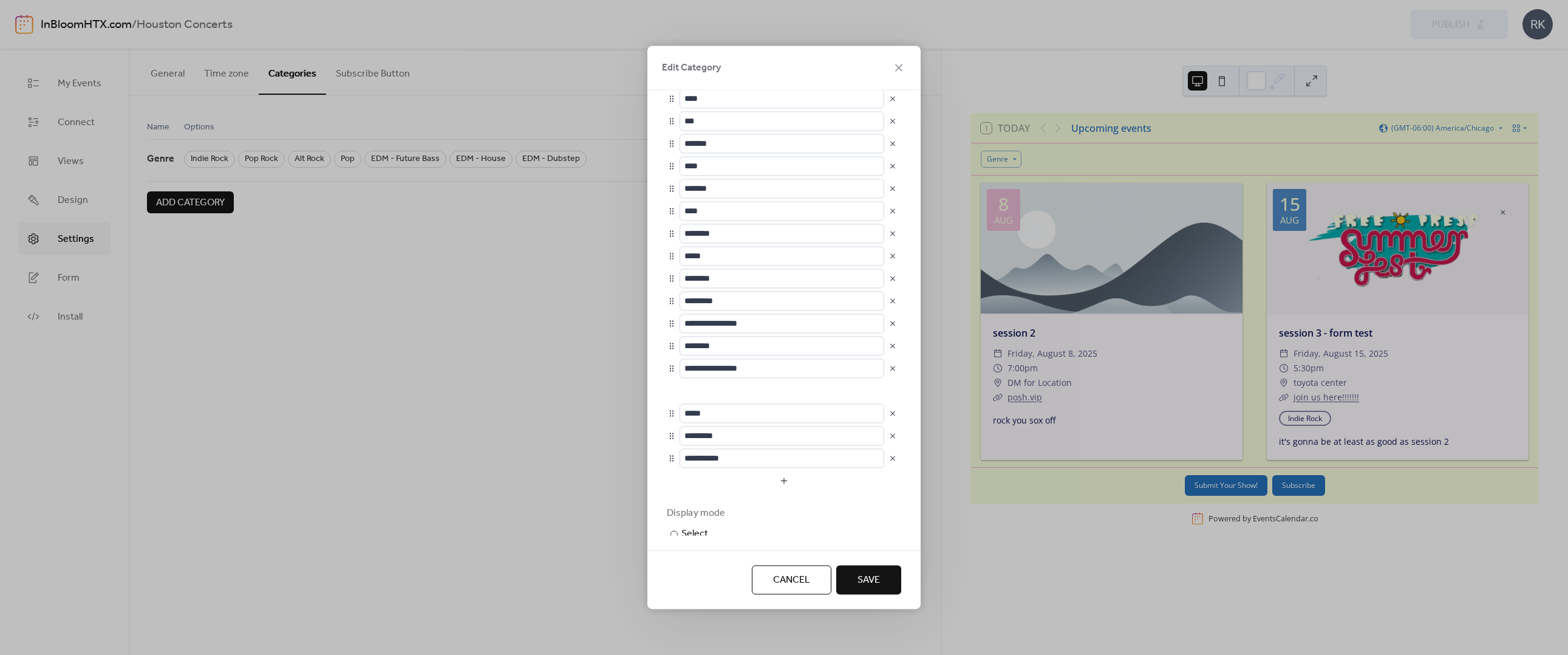 type on "**********" 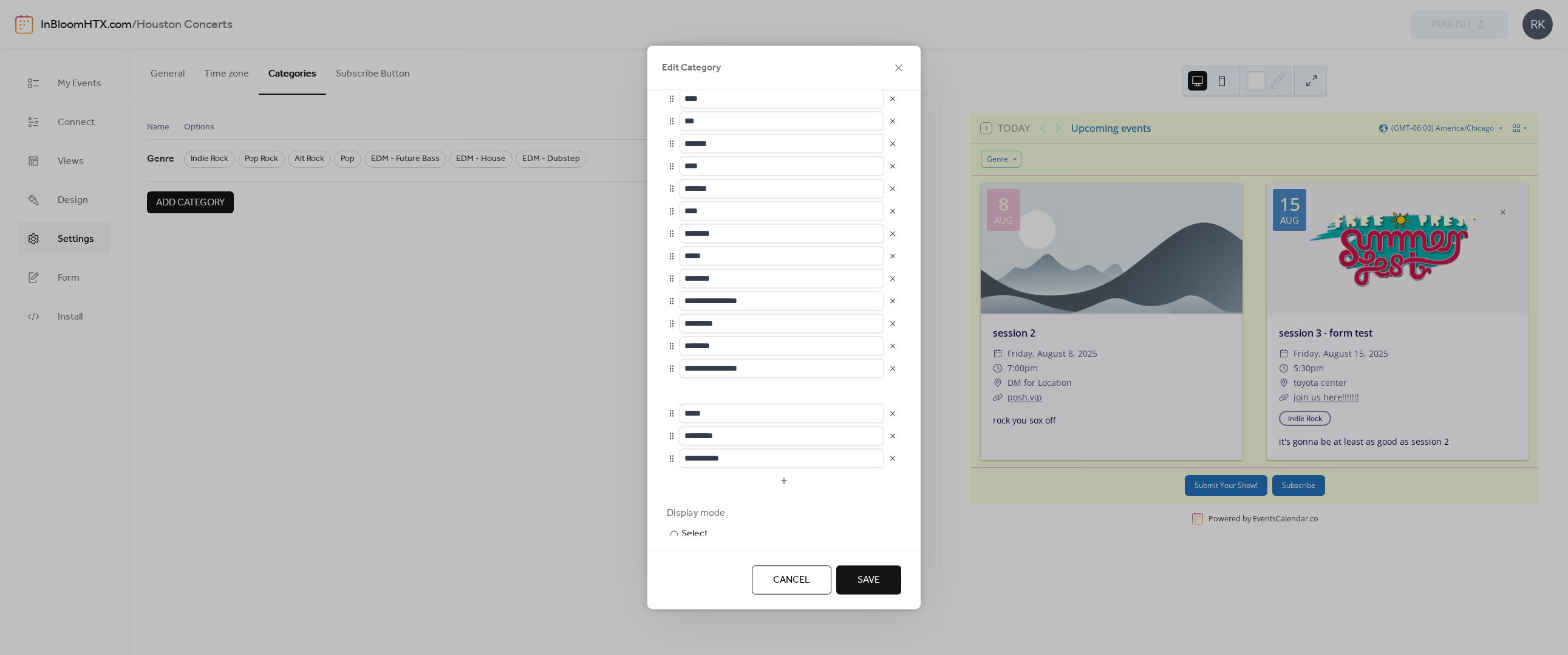 type on "**********" 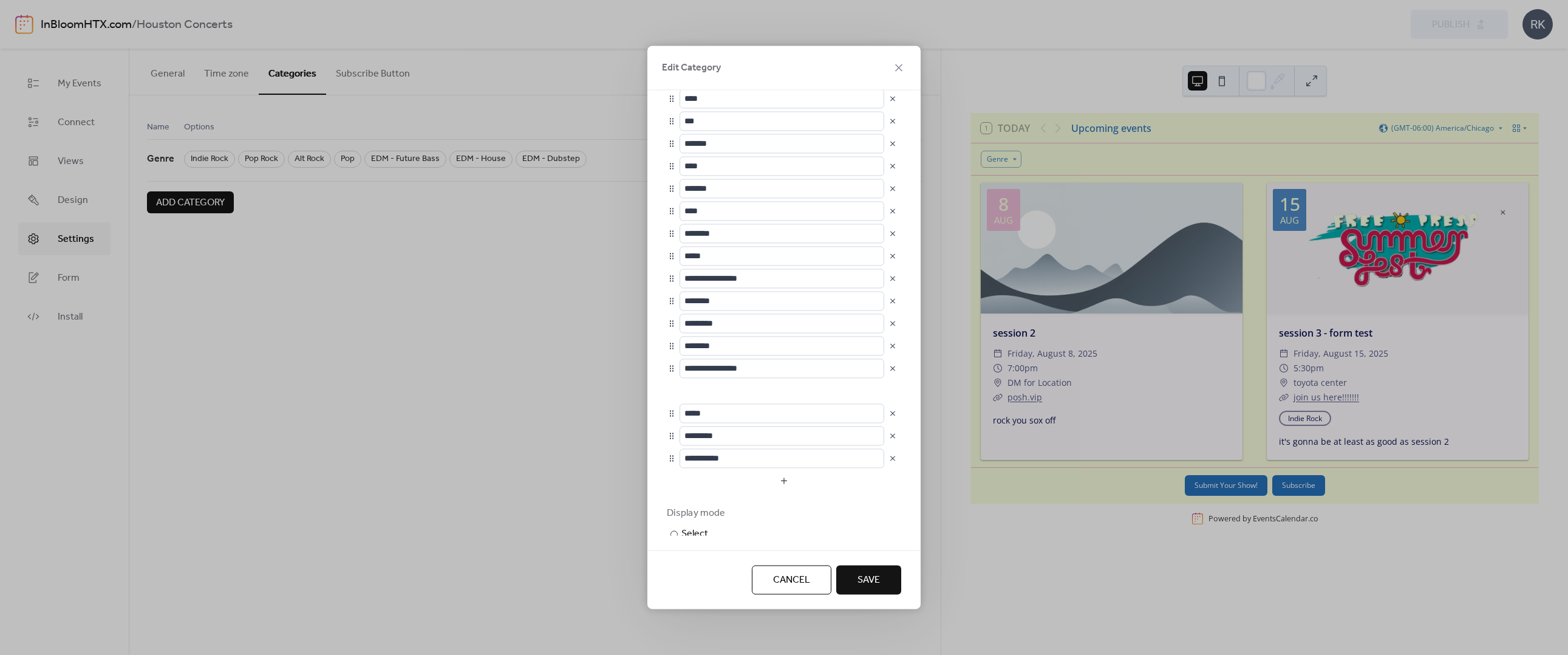 type on "**********" 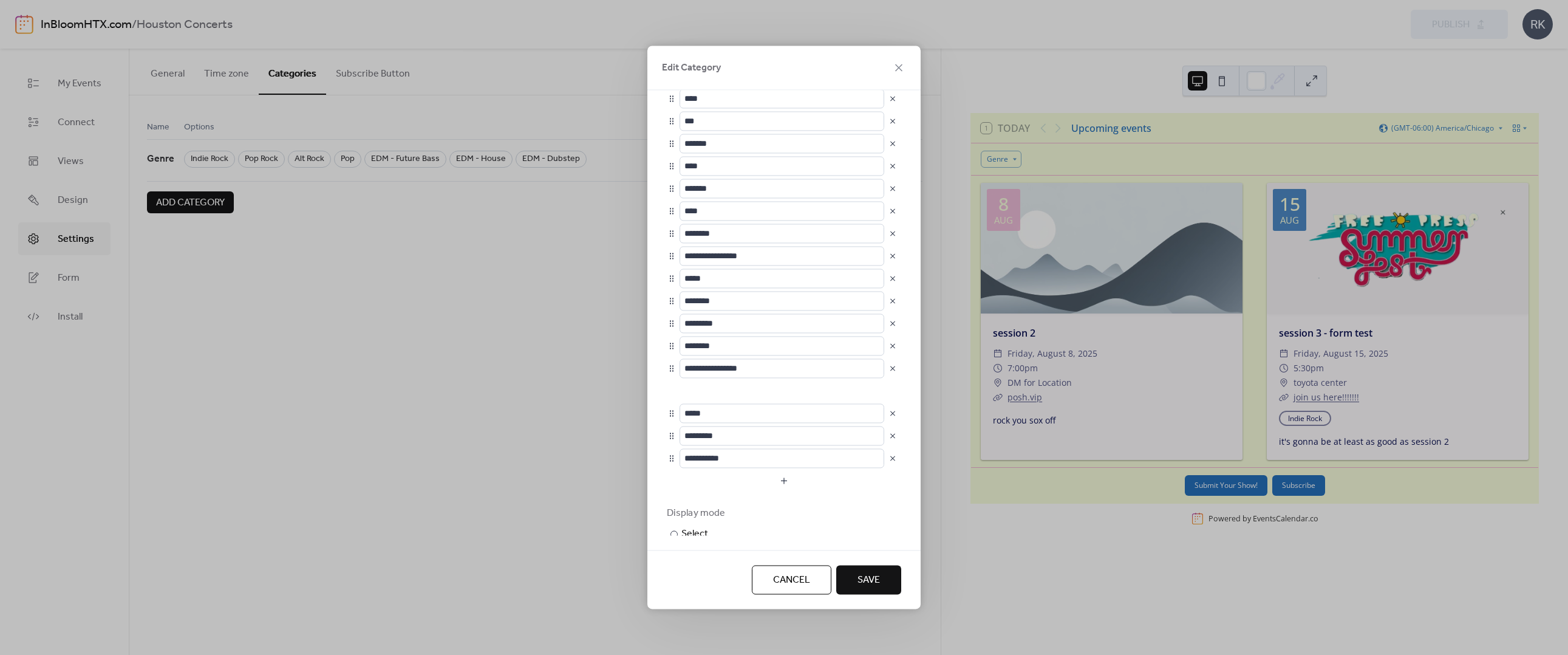 type on "**********" 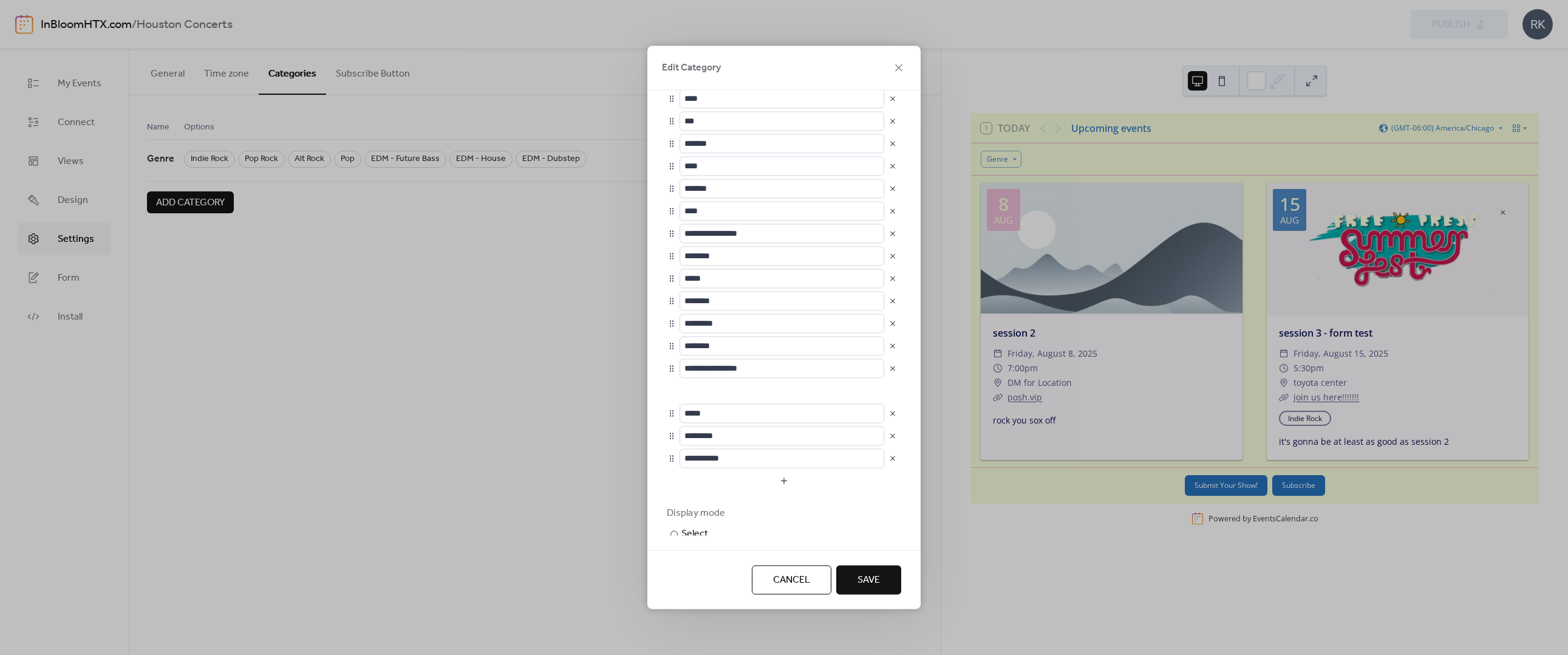 type on "**********" 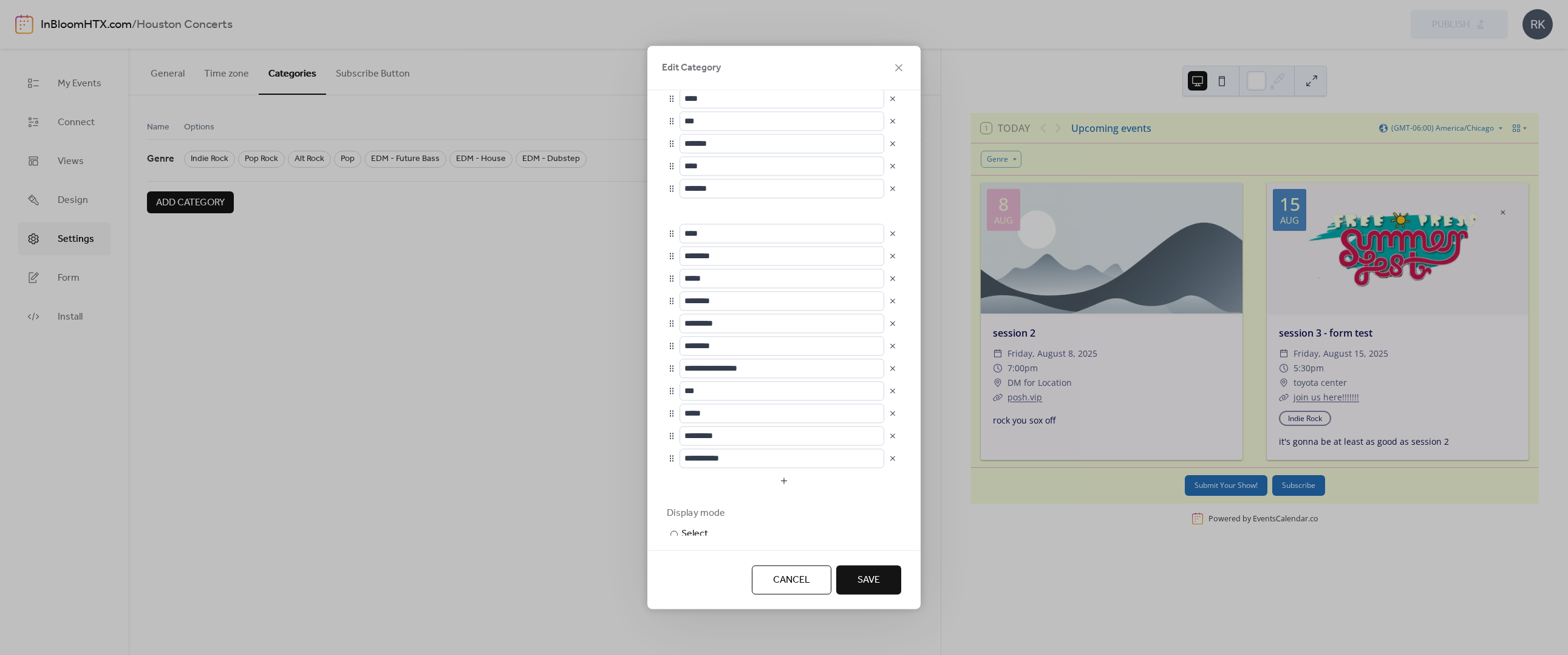 type on "**********" 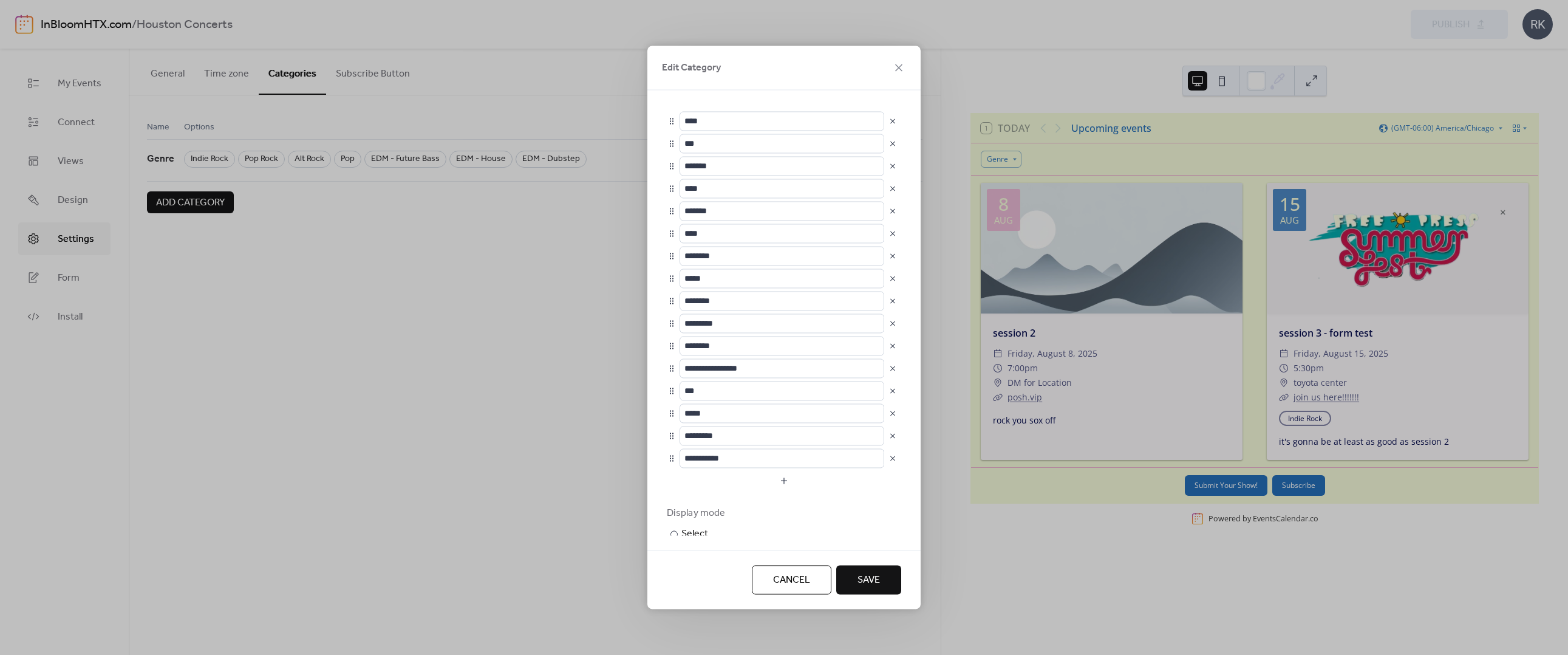 type on "****" 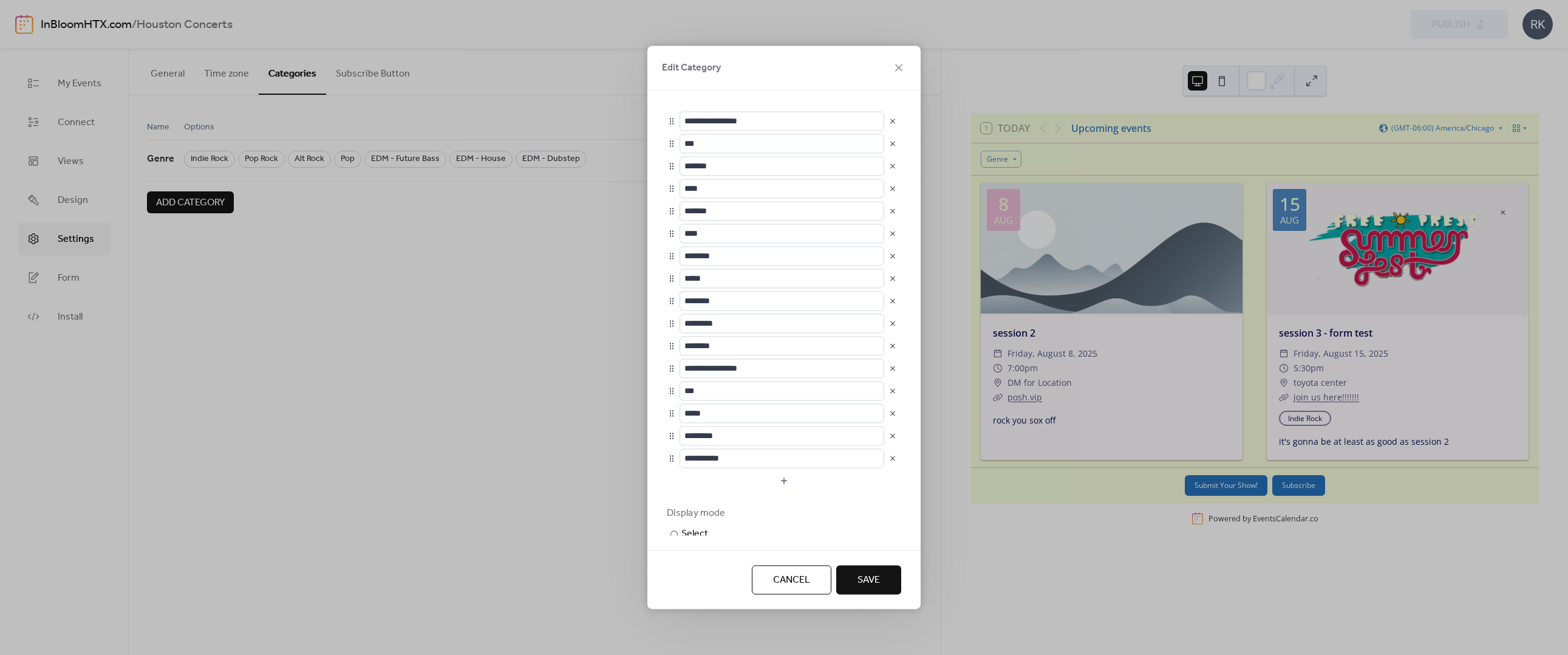 type on "**********" 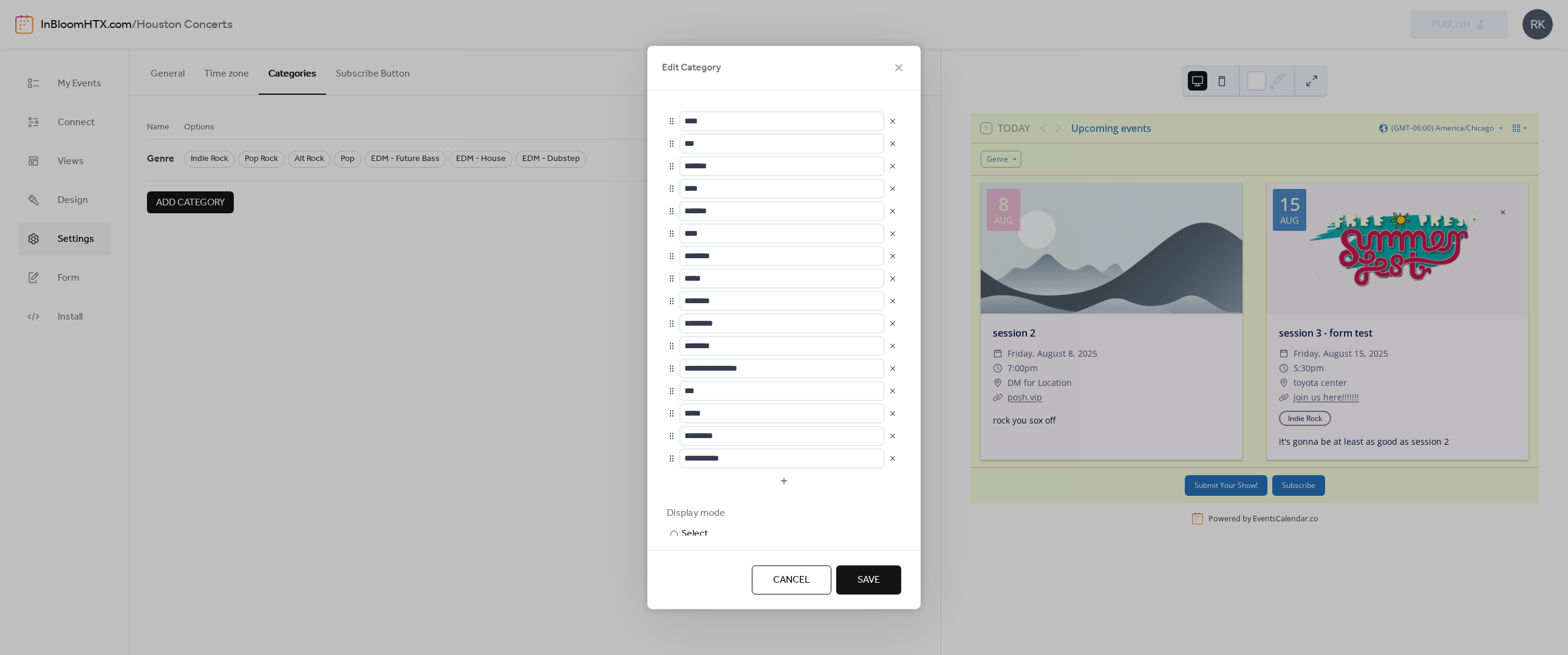 type on "****" 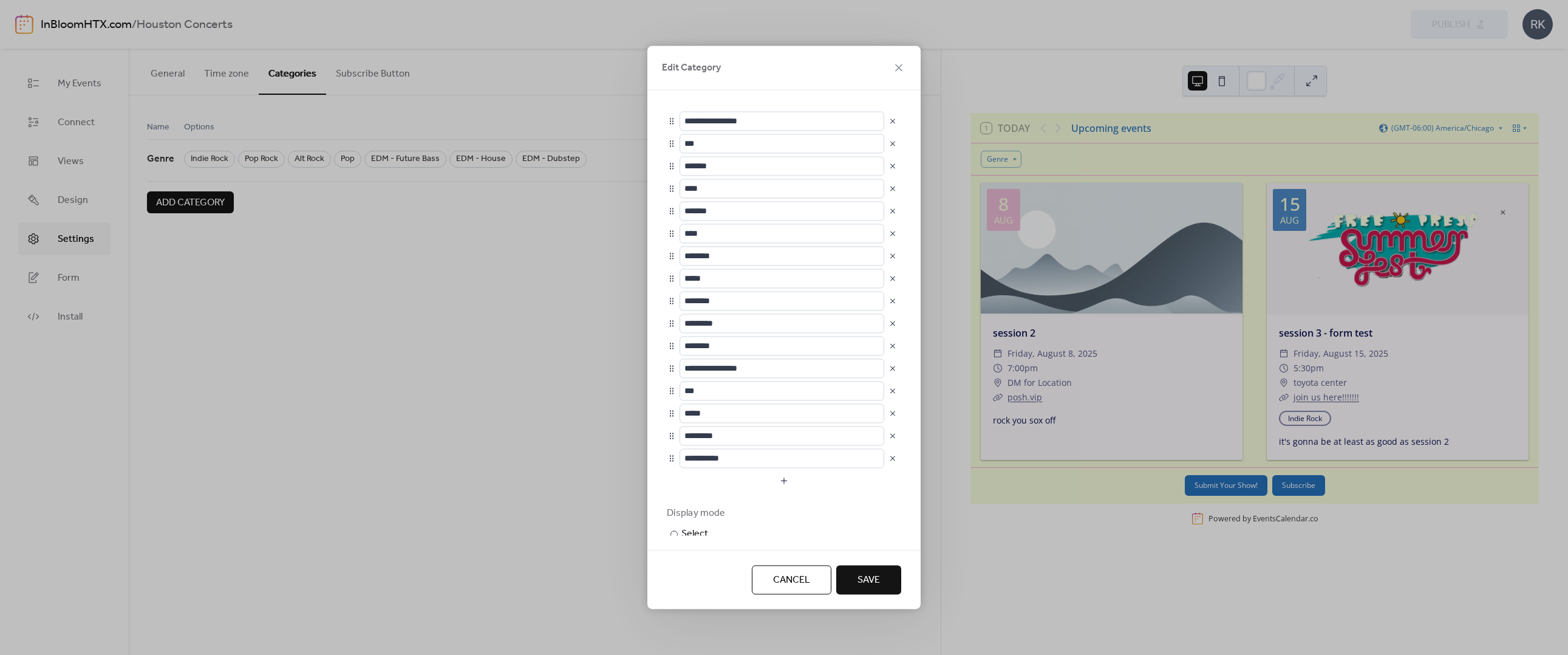 type on "***" 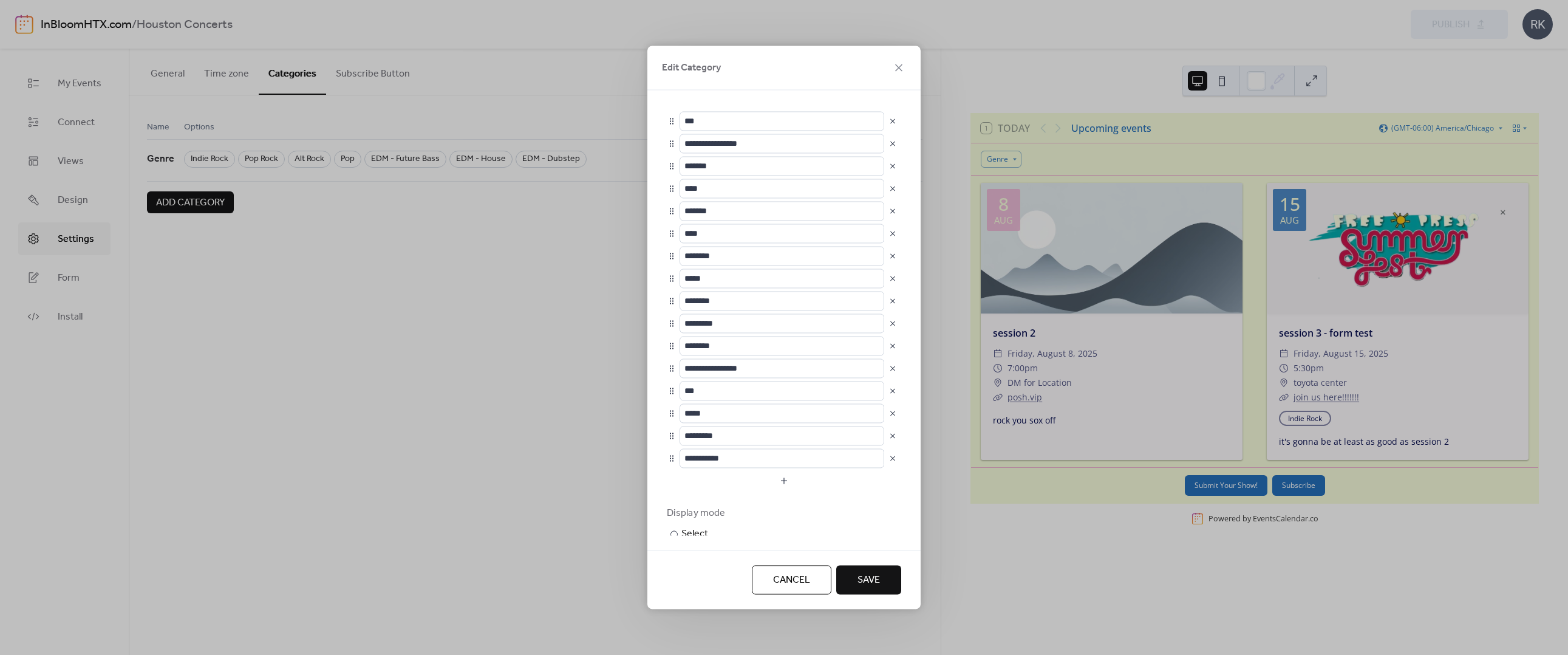 type on "*******" 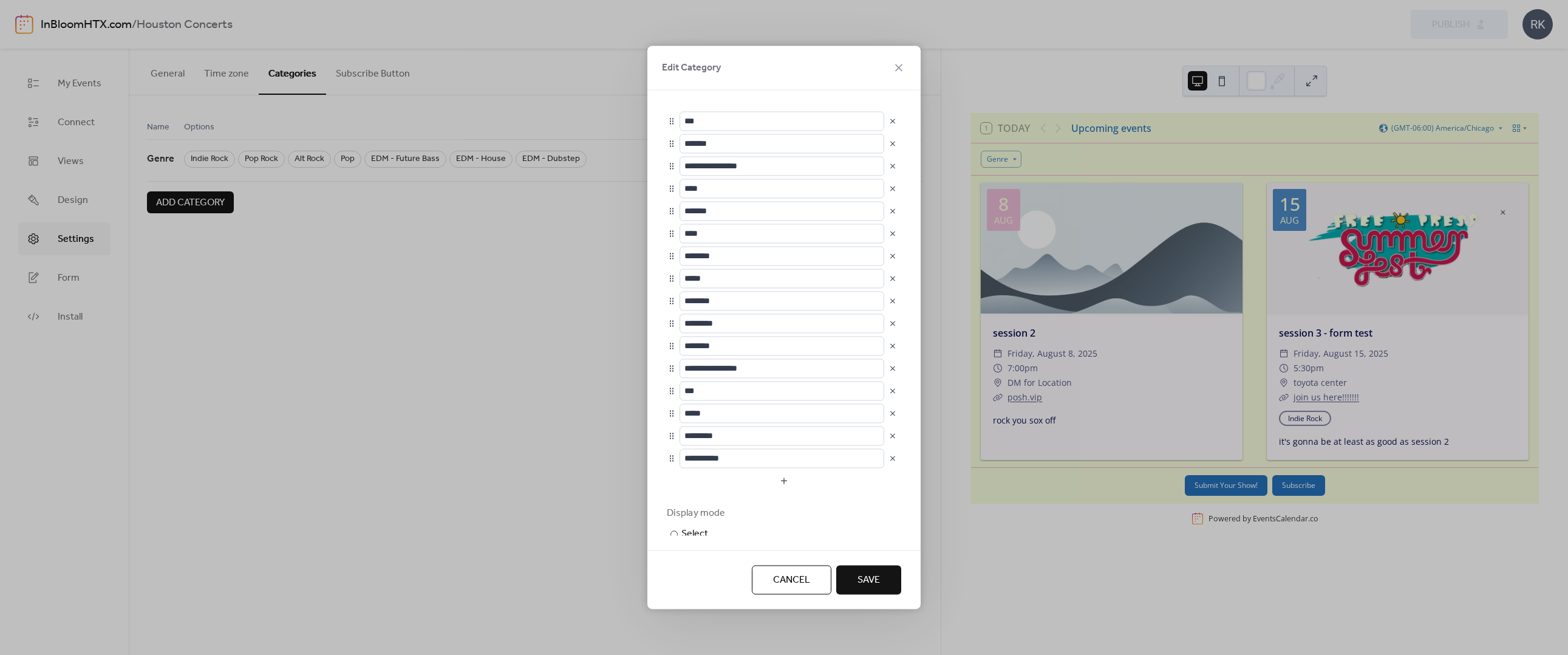 type on "****" 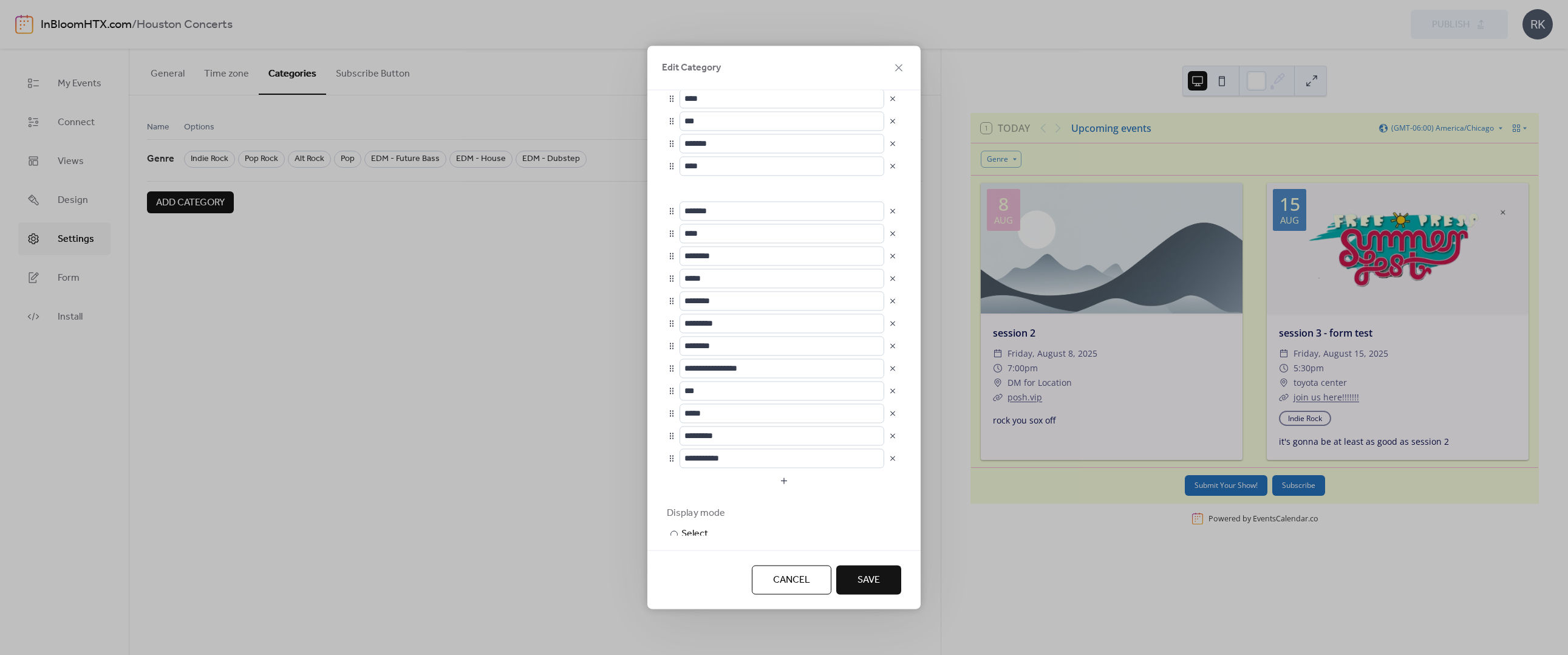 type on "*******" 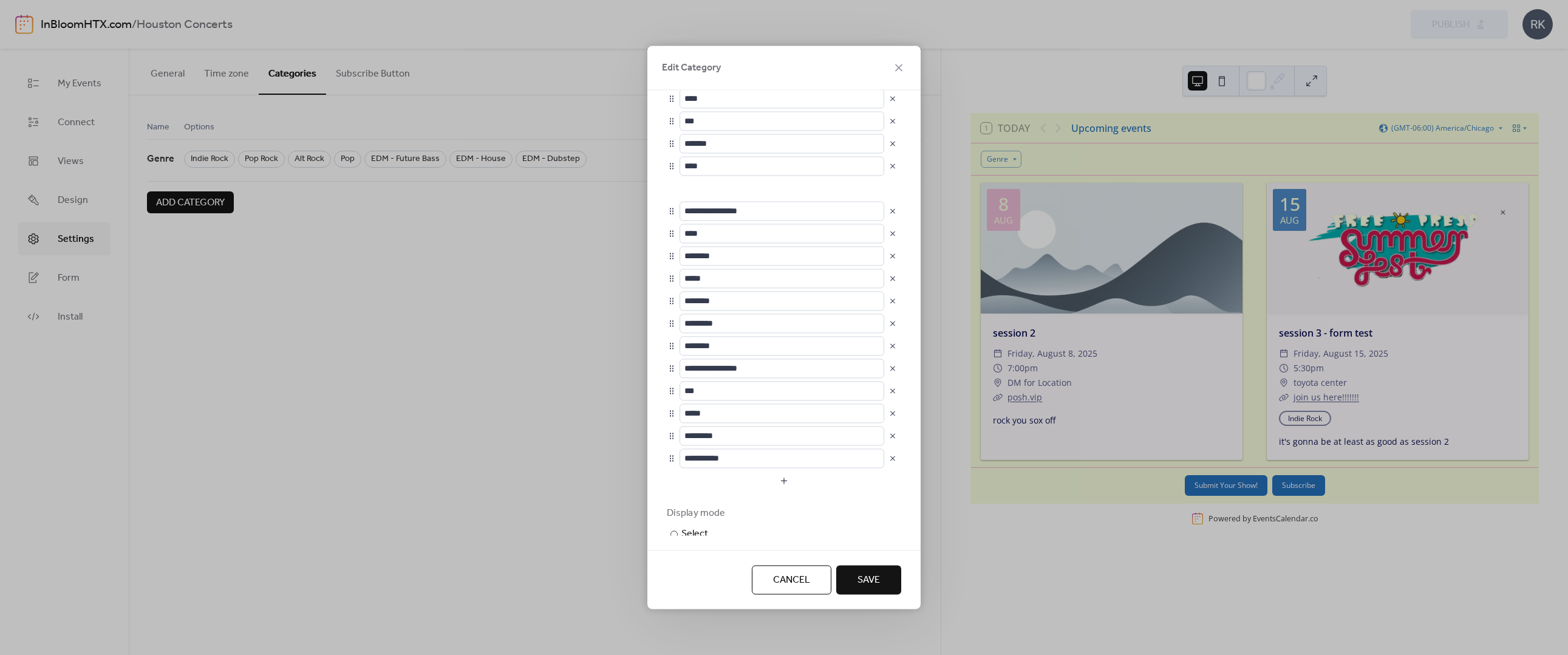 type on "****" 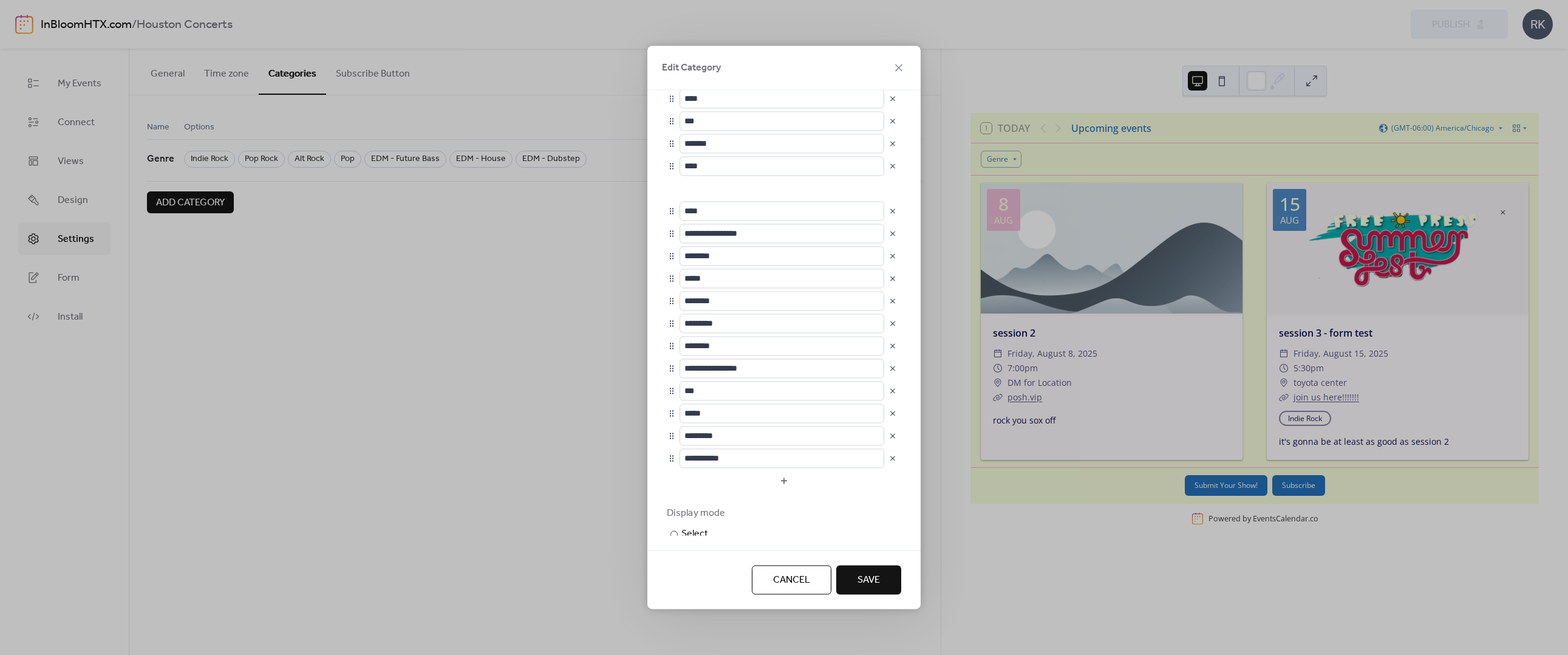 type on "********" 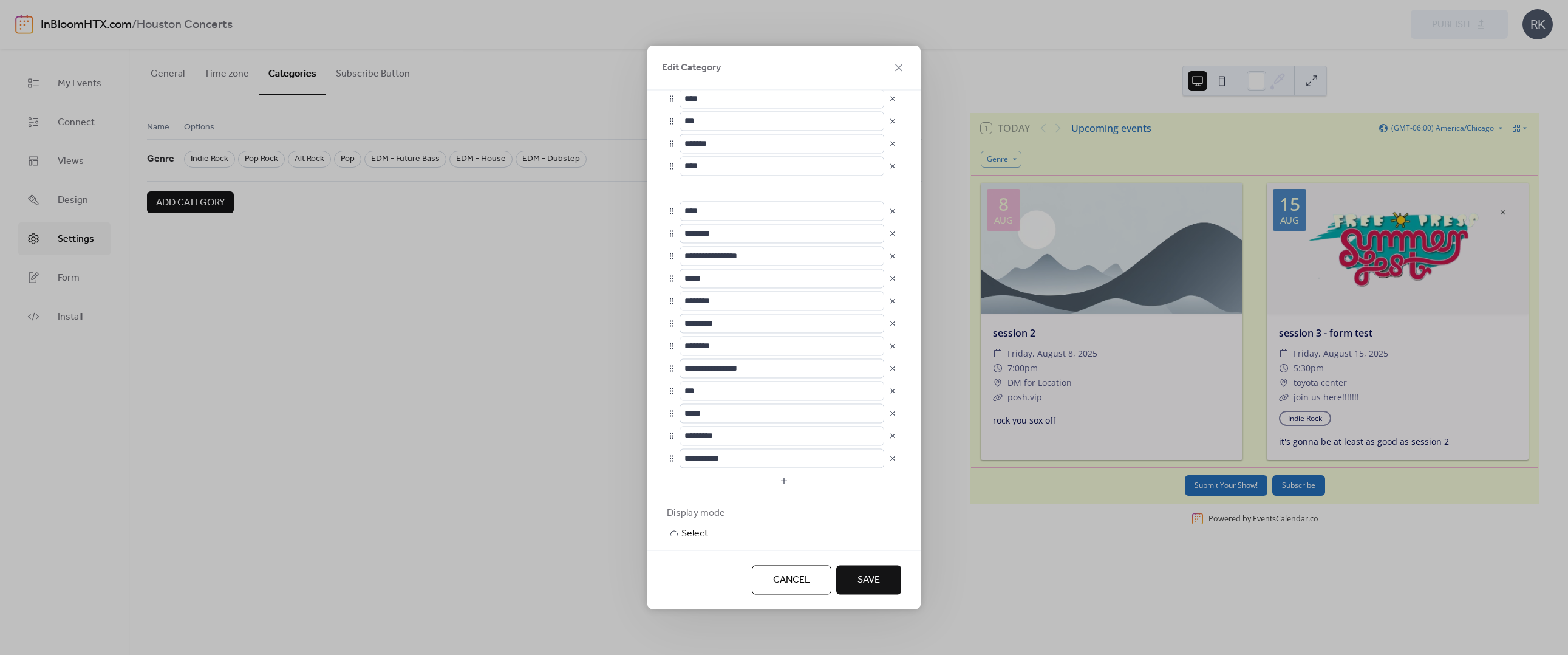 type on "*****" 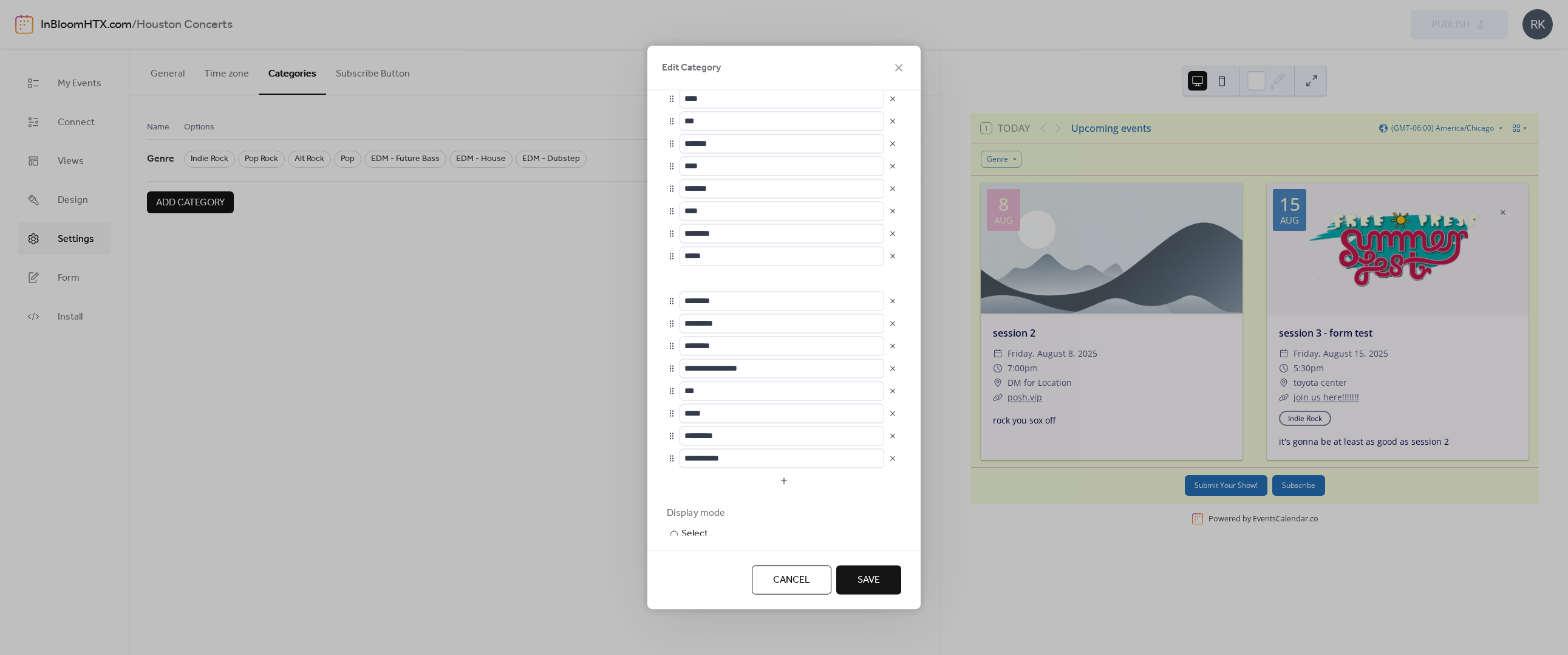 type on "**********" 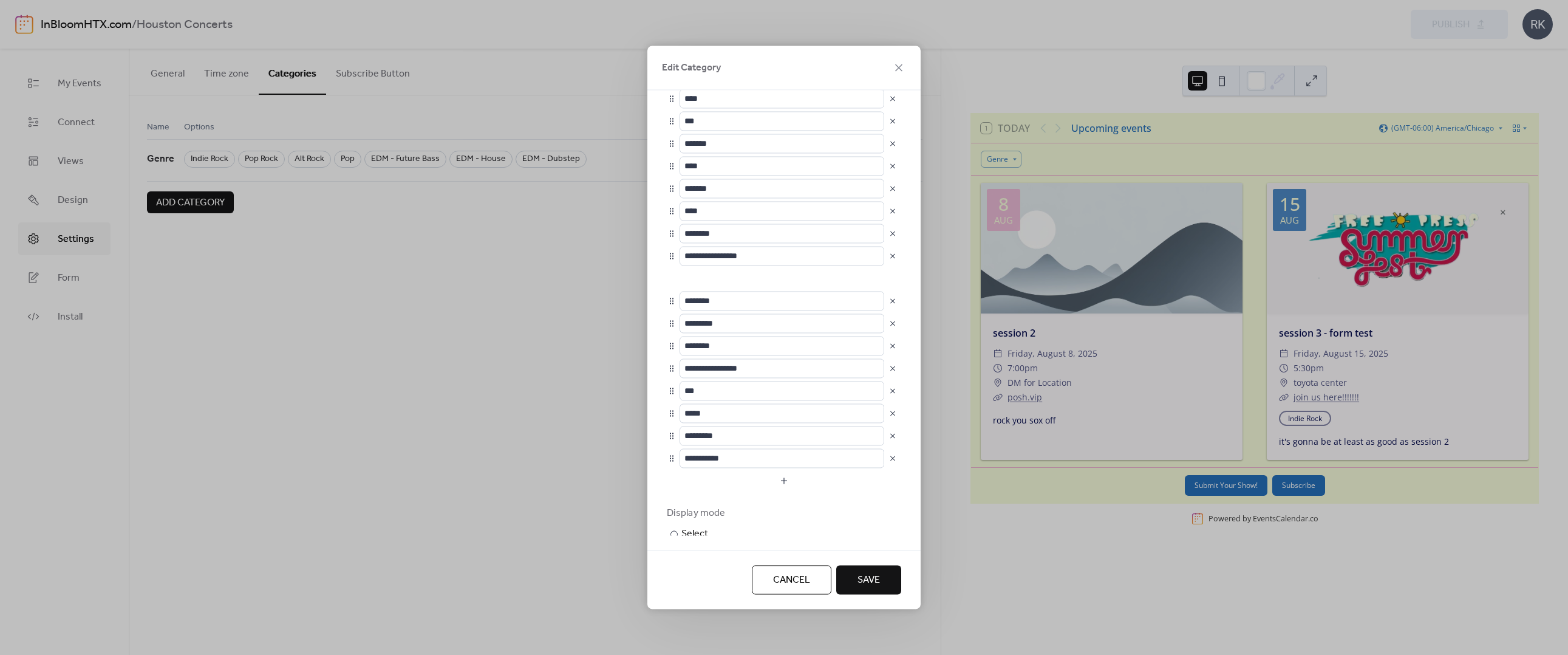type on "**********" 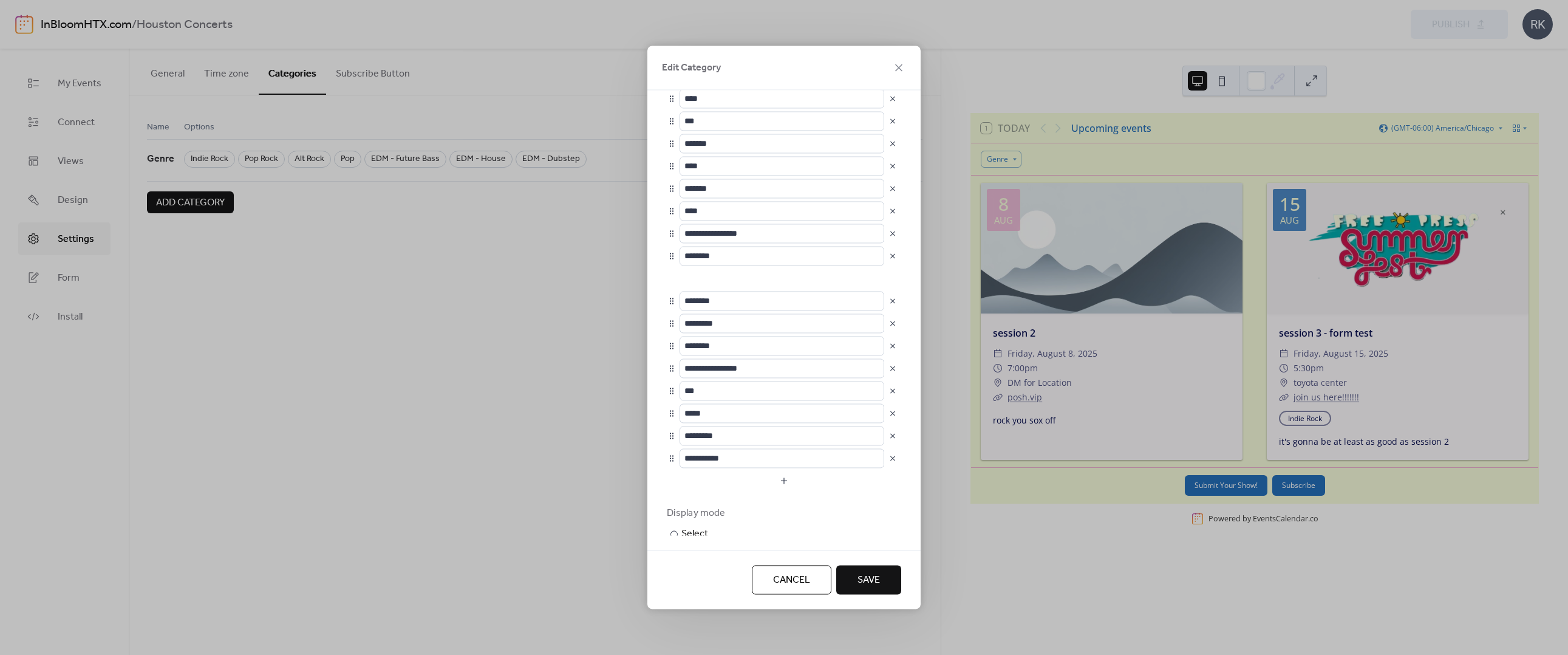 type on "**********" 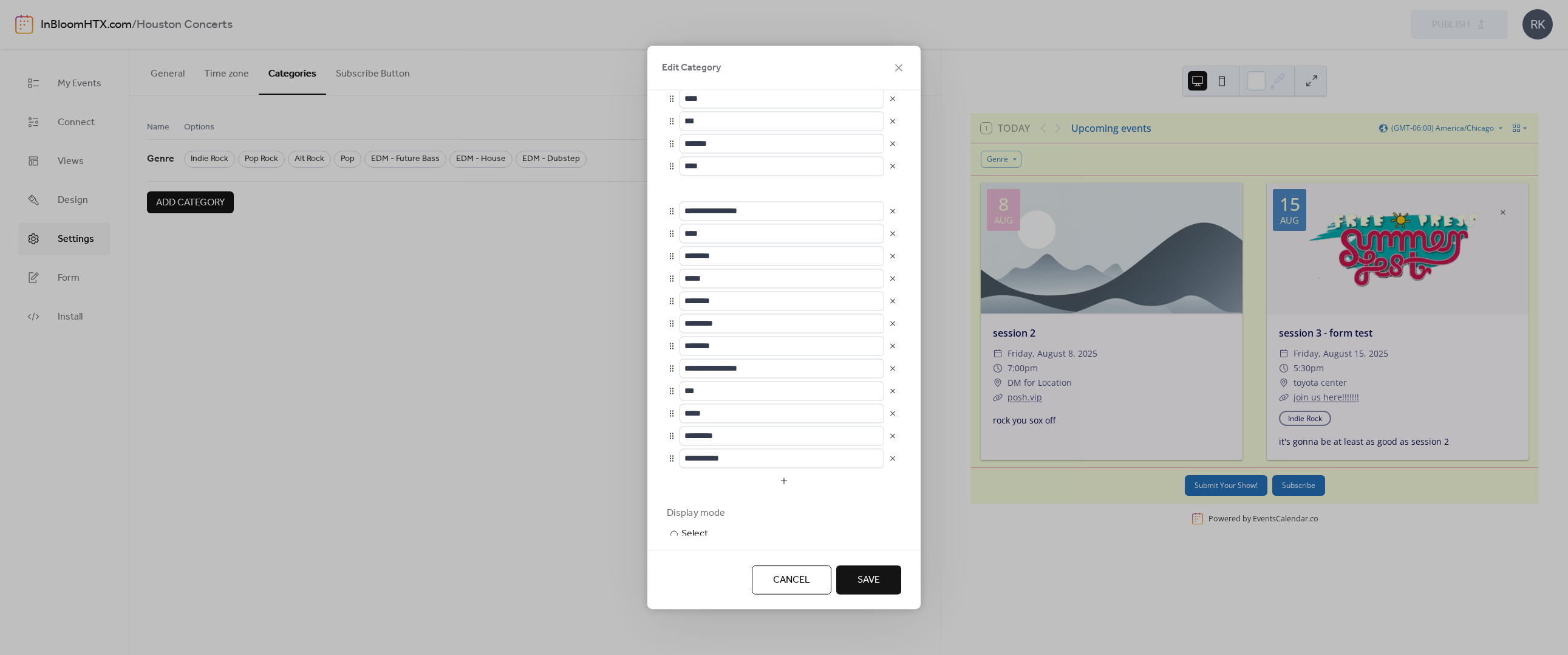 type on "**********" 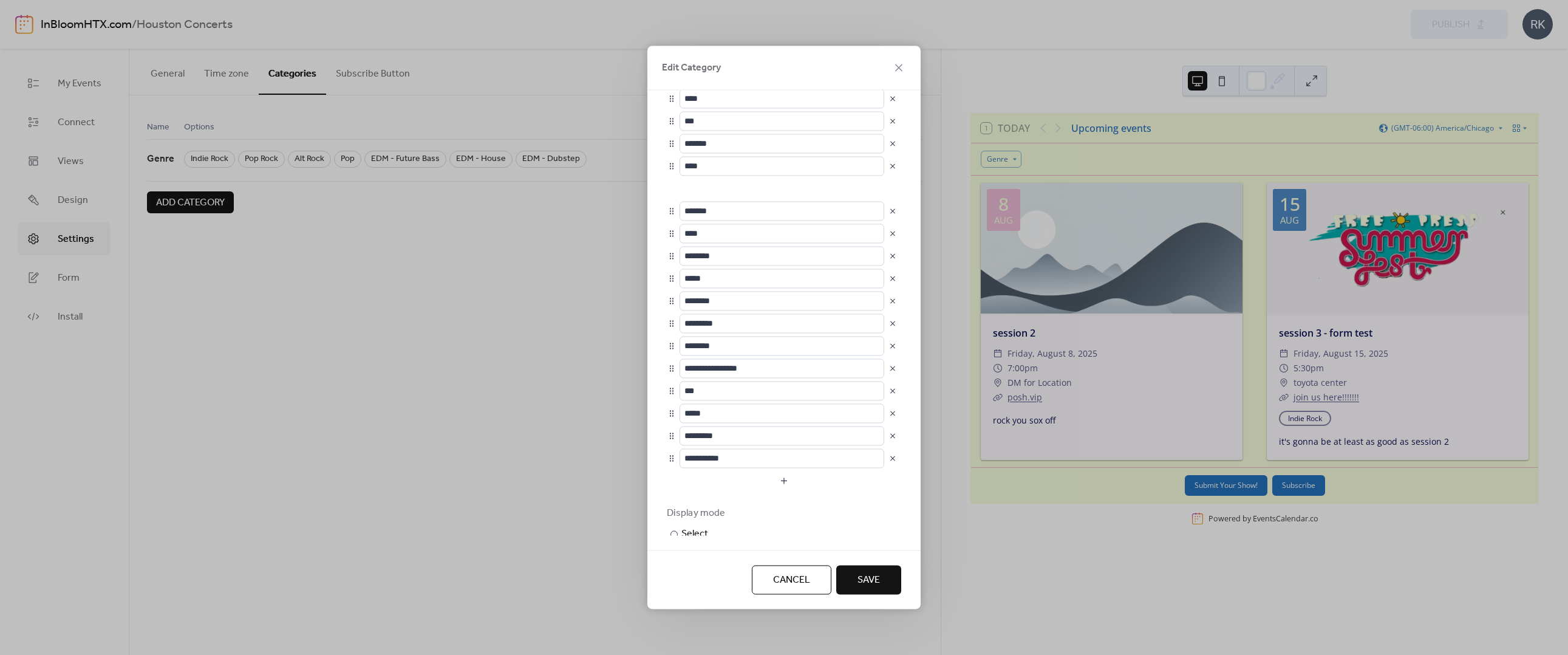 type on "**********" 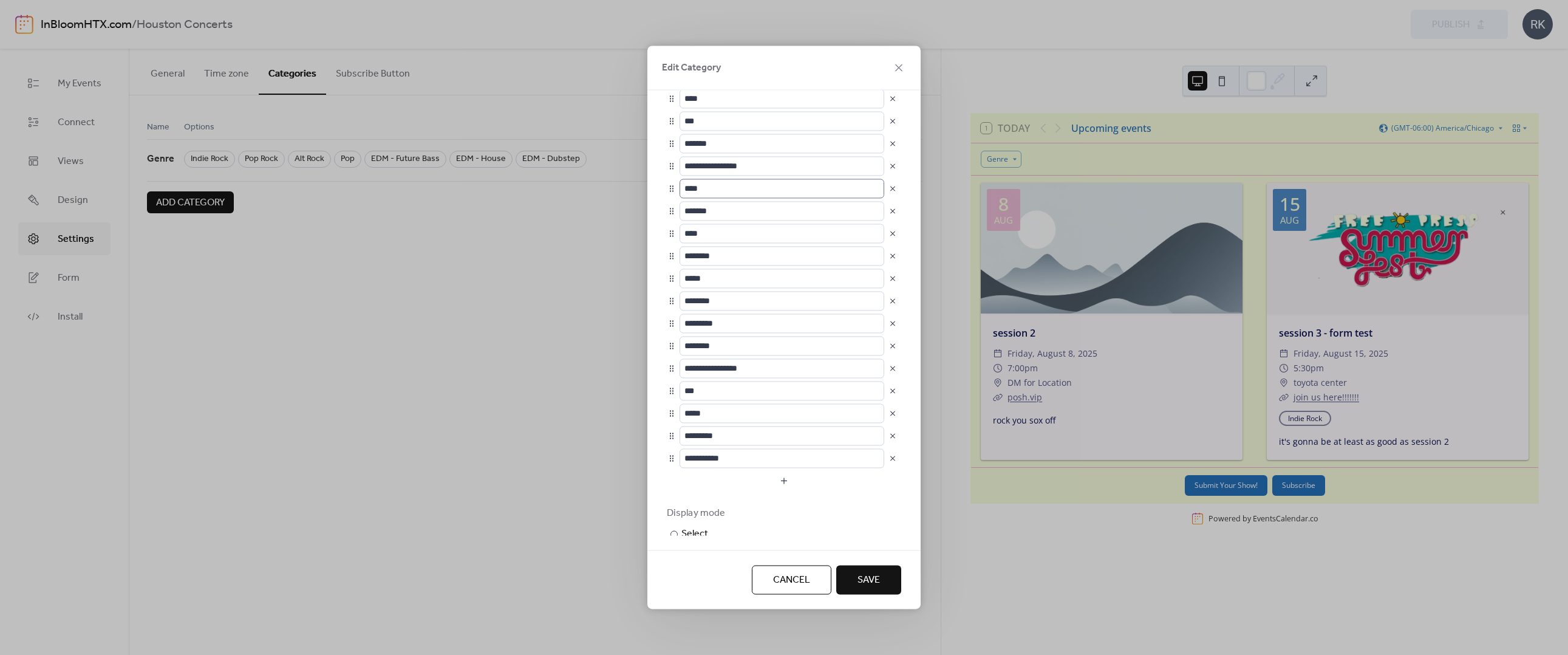 scroll, scrollTop: 0, scrollLeft: 0, axis: both 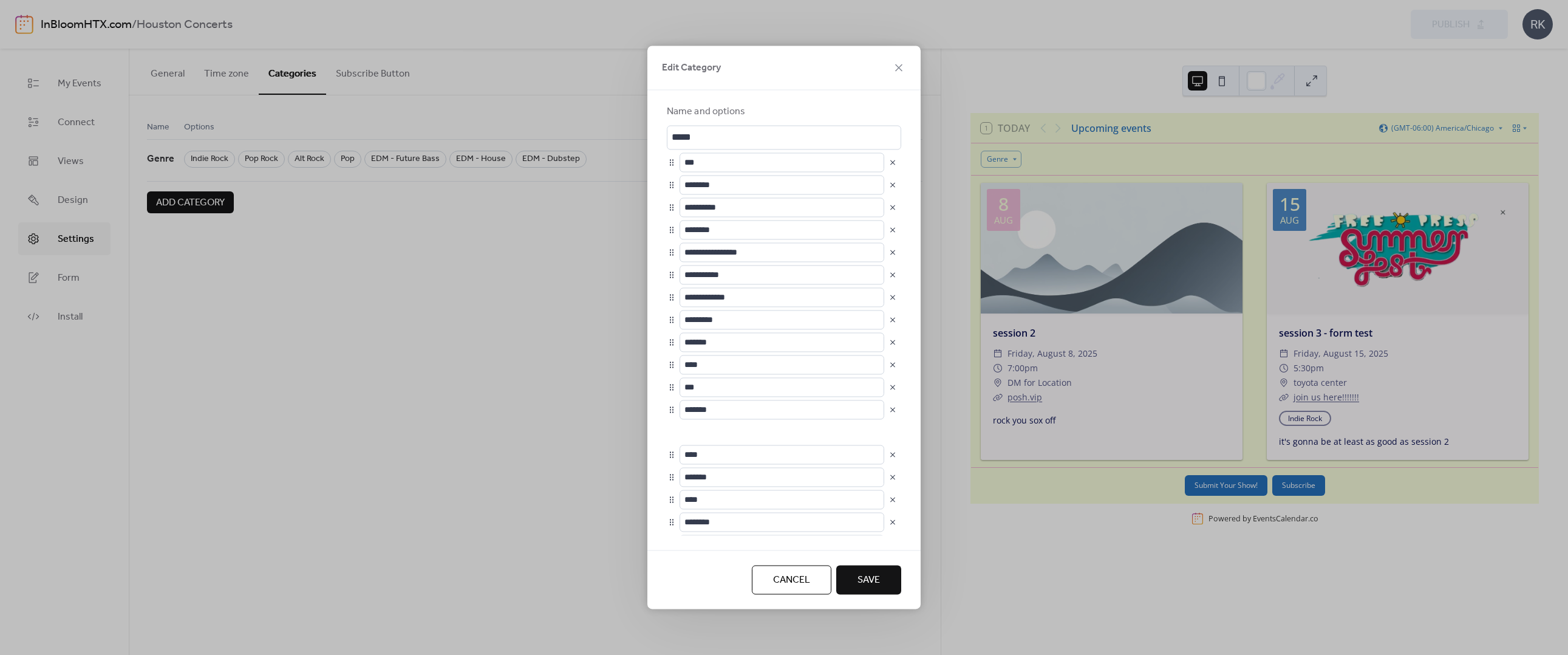 type on "*********" 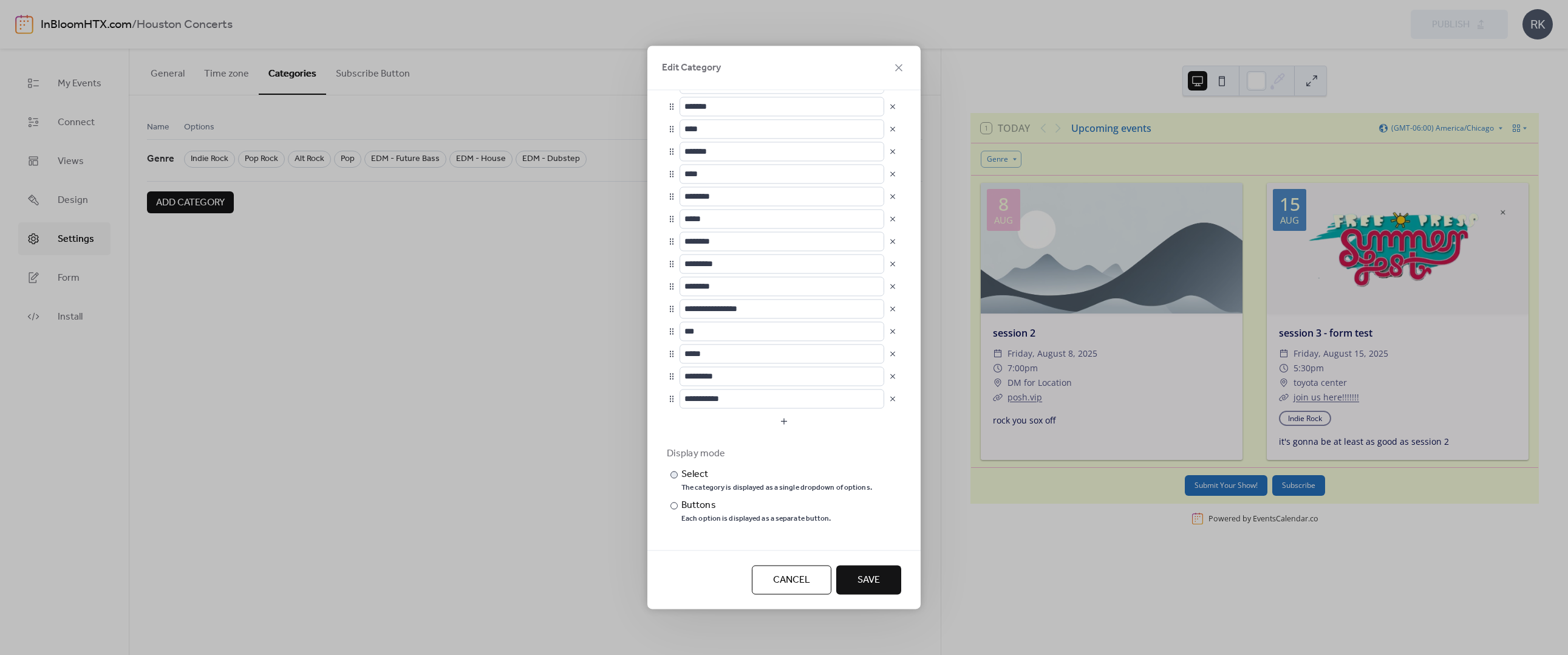 scroll, scrollTop: 327, scrollLeft: 0, axis: vertical 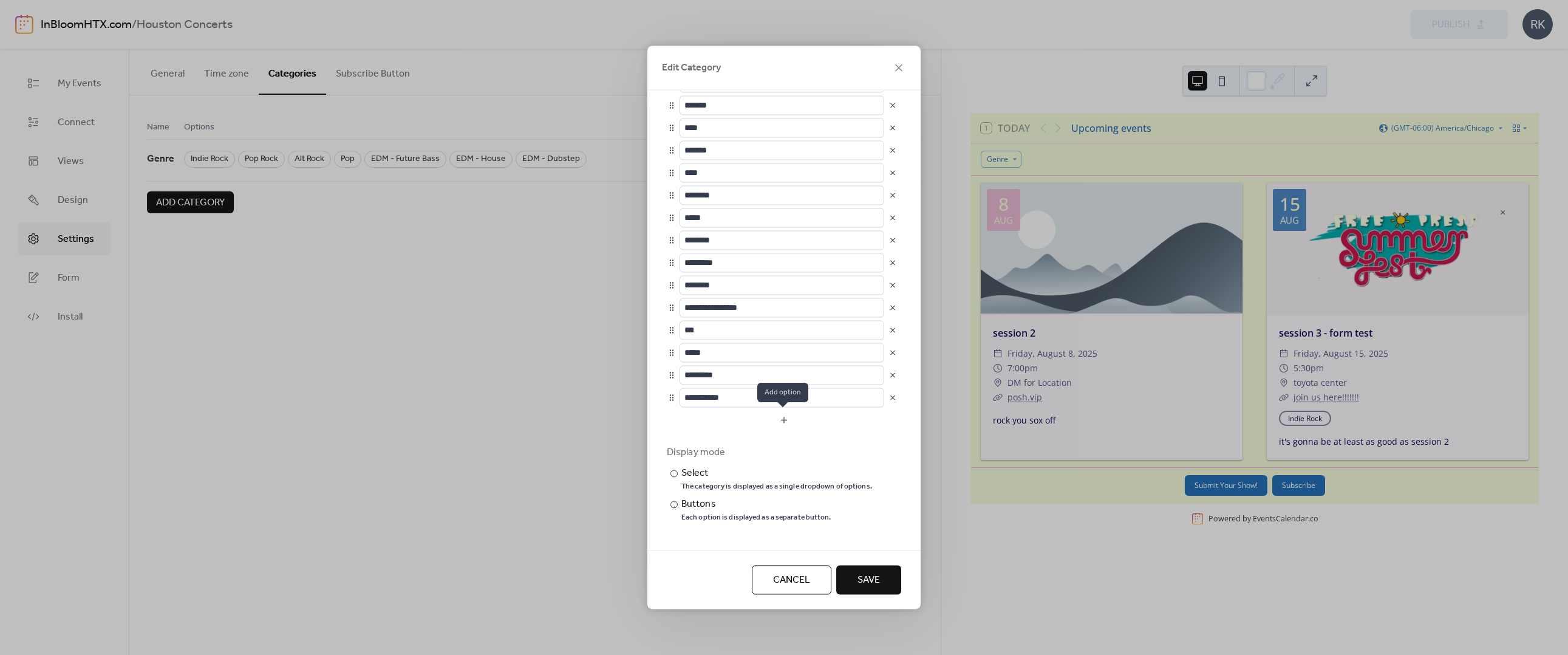 click at bounding box center [784, 420] 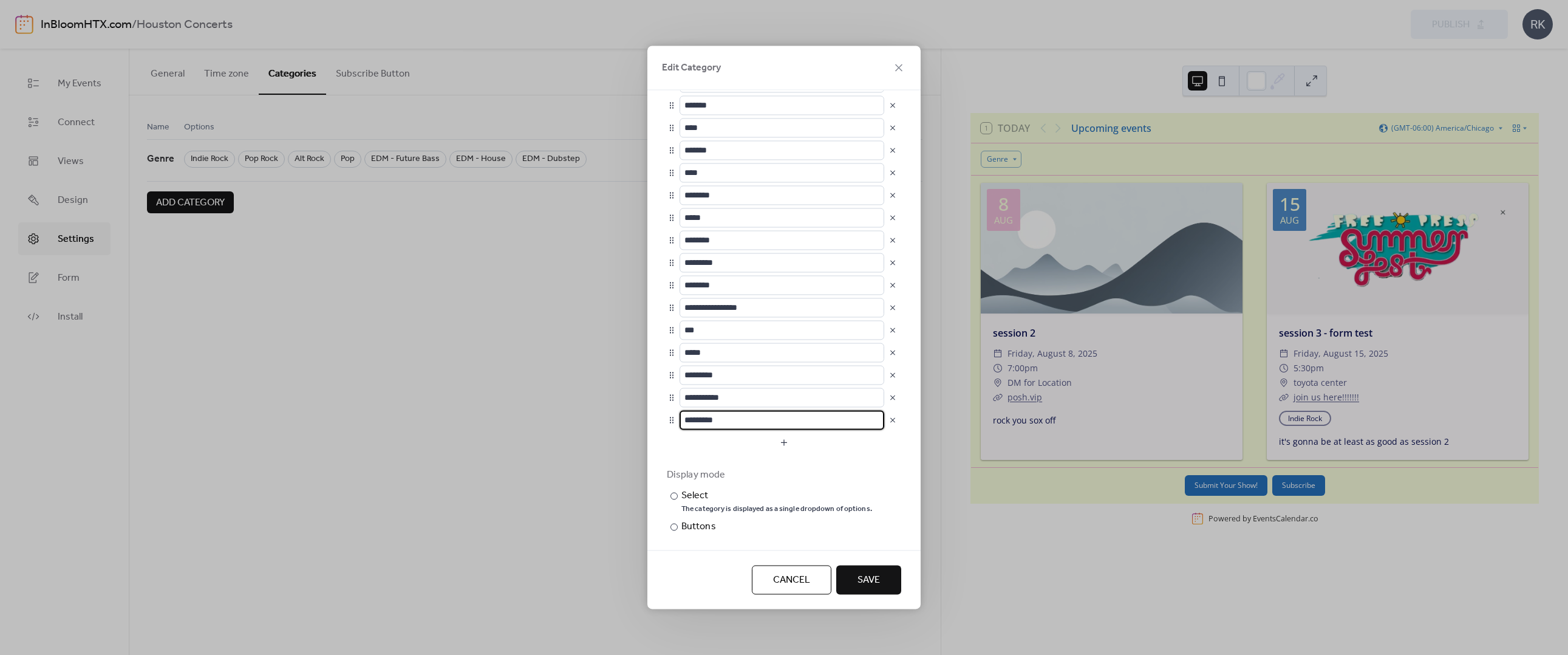 drag, startPoint x: 739, startPoint y: 416, endPoint x: 664, endPoint y: 417, distance: 75.00667 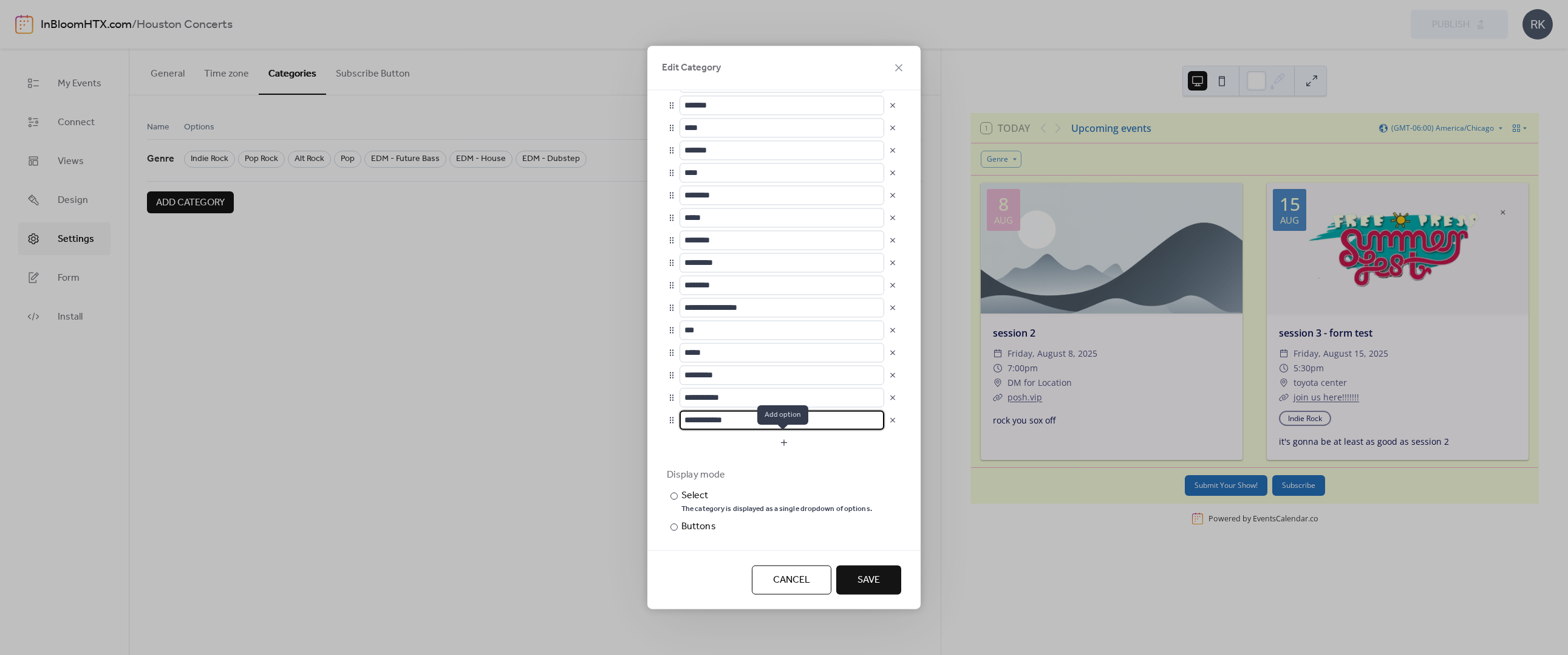 type on "**********" 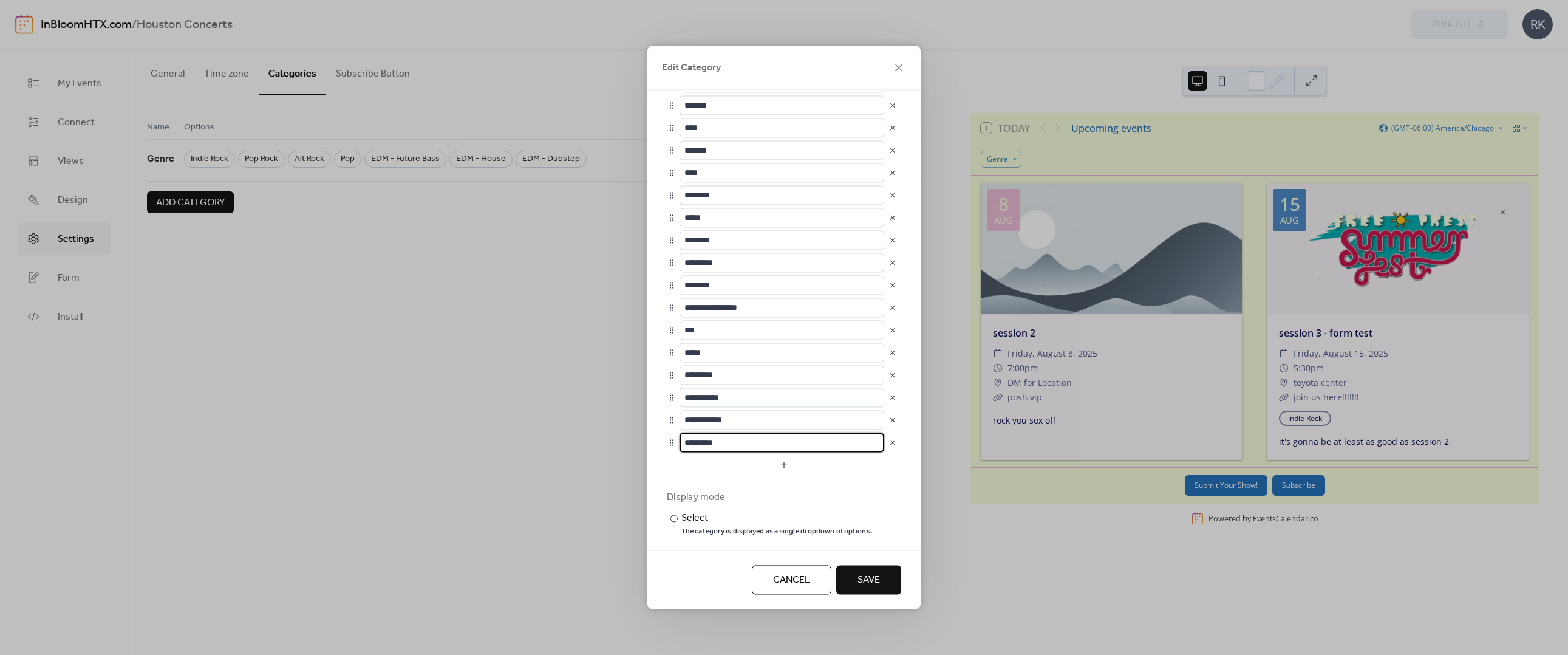 drag, startPoint x: 757, startPoint y: 439, endPoint x: 675, endPoint y: 439, distance: 82 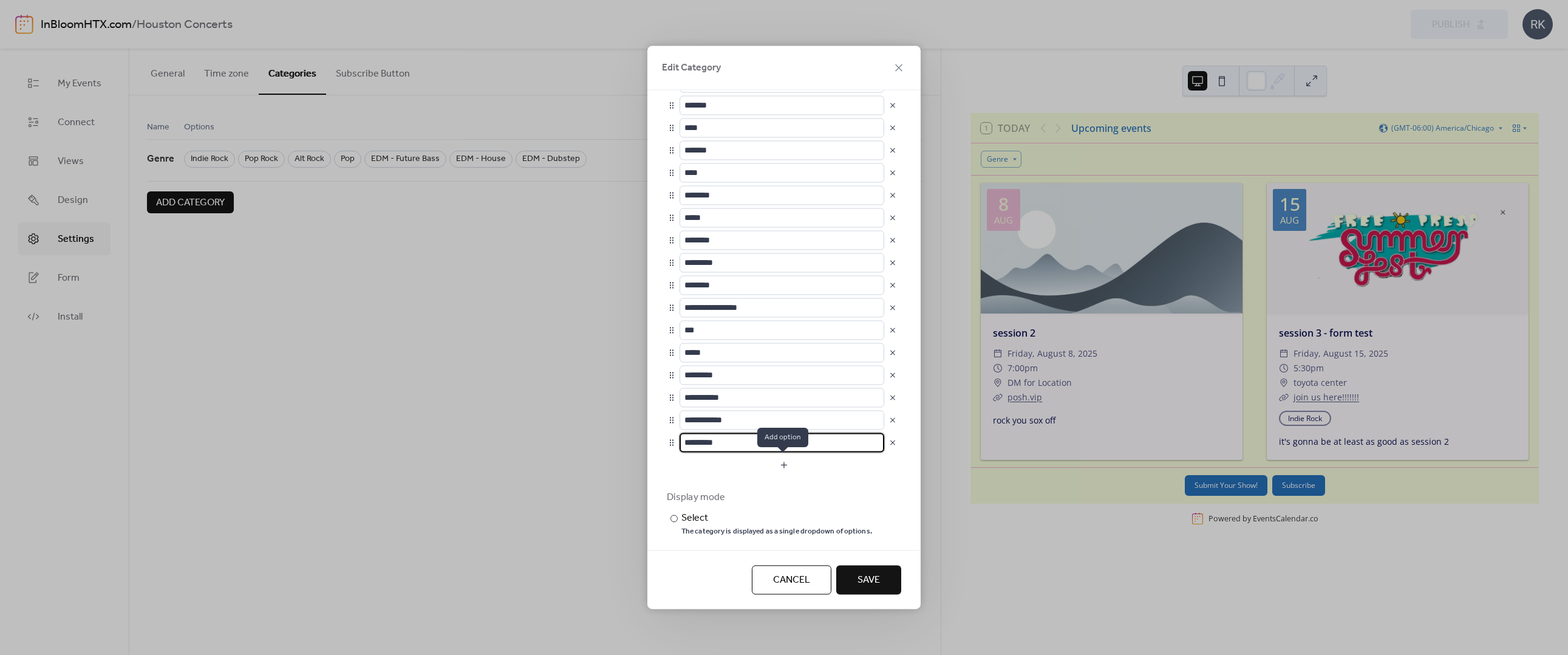 type on "*********" 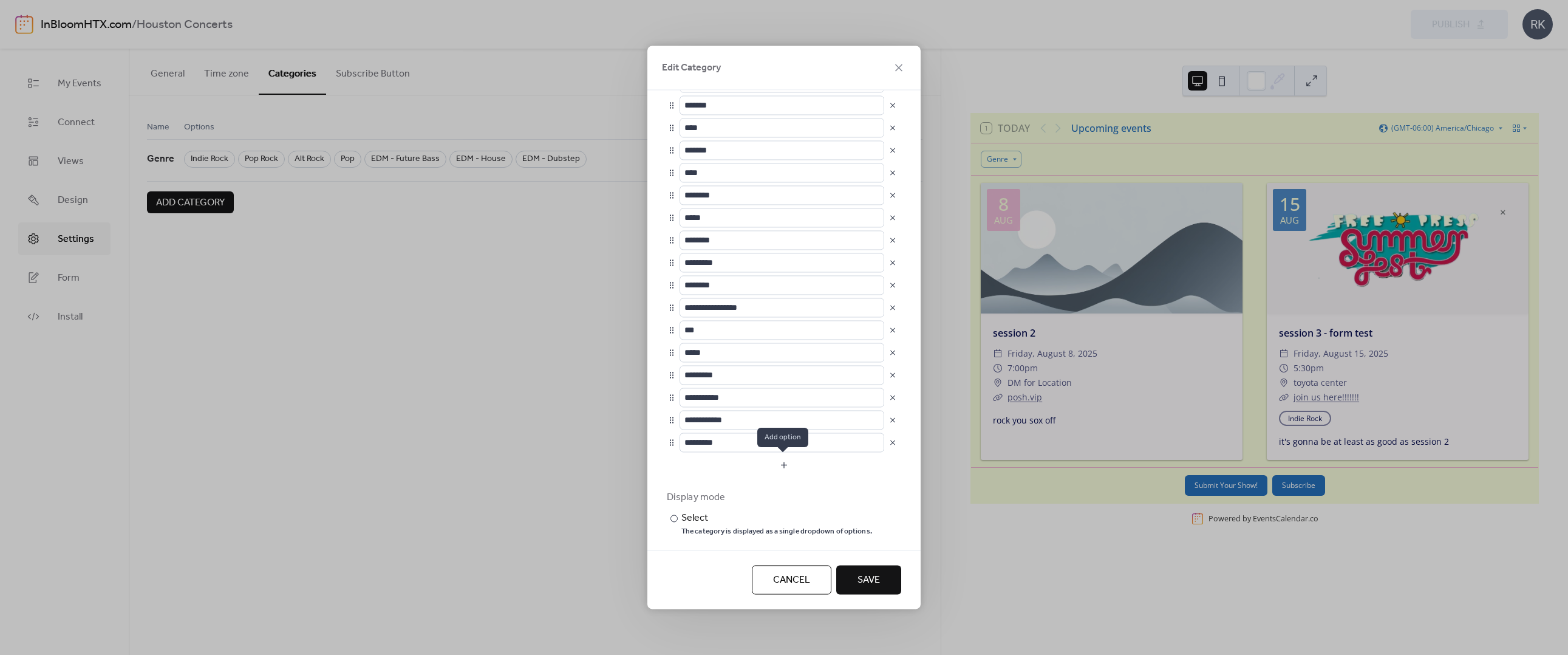 click at bounding box center (784, 465) 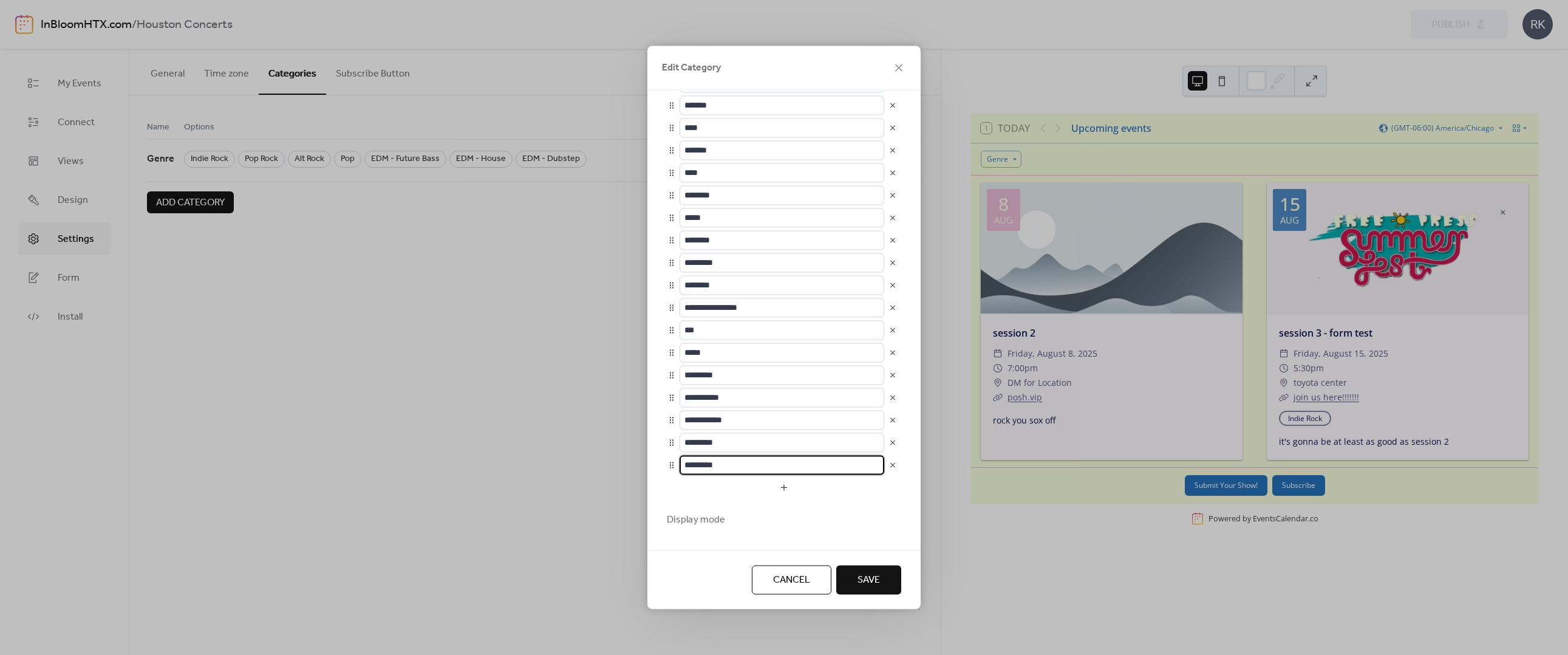 click on "*********" at bounding box center (782, 465) 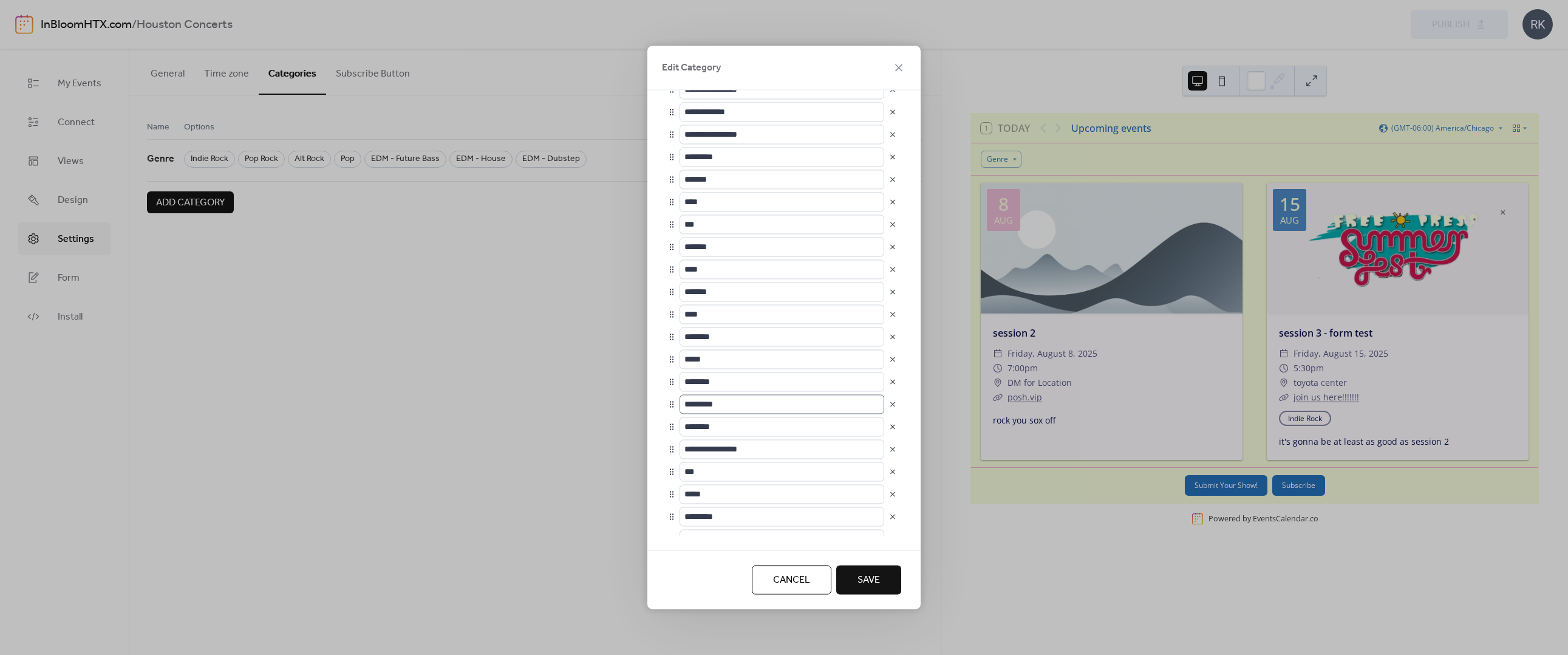 scroll, scrollTop: 23, scrollLeft: 0, axis: vertical 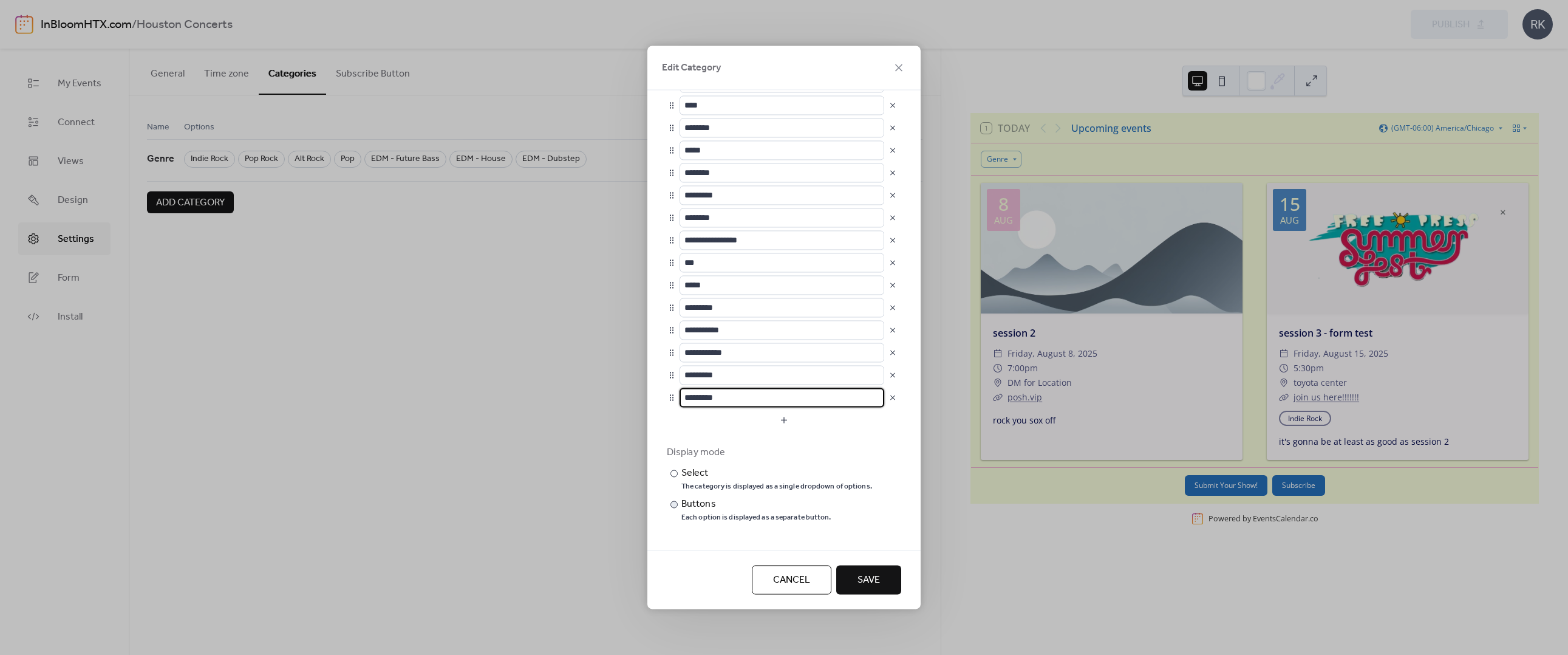 drag, startPoint x: 712, startPoint y: 530, endPoint x: 683, endPoint y: 523, distance: 29.832868 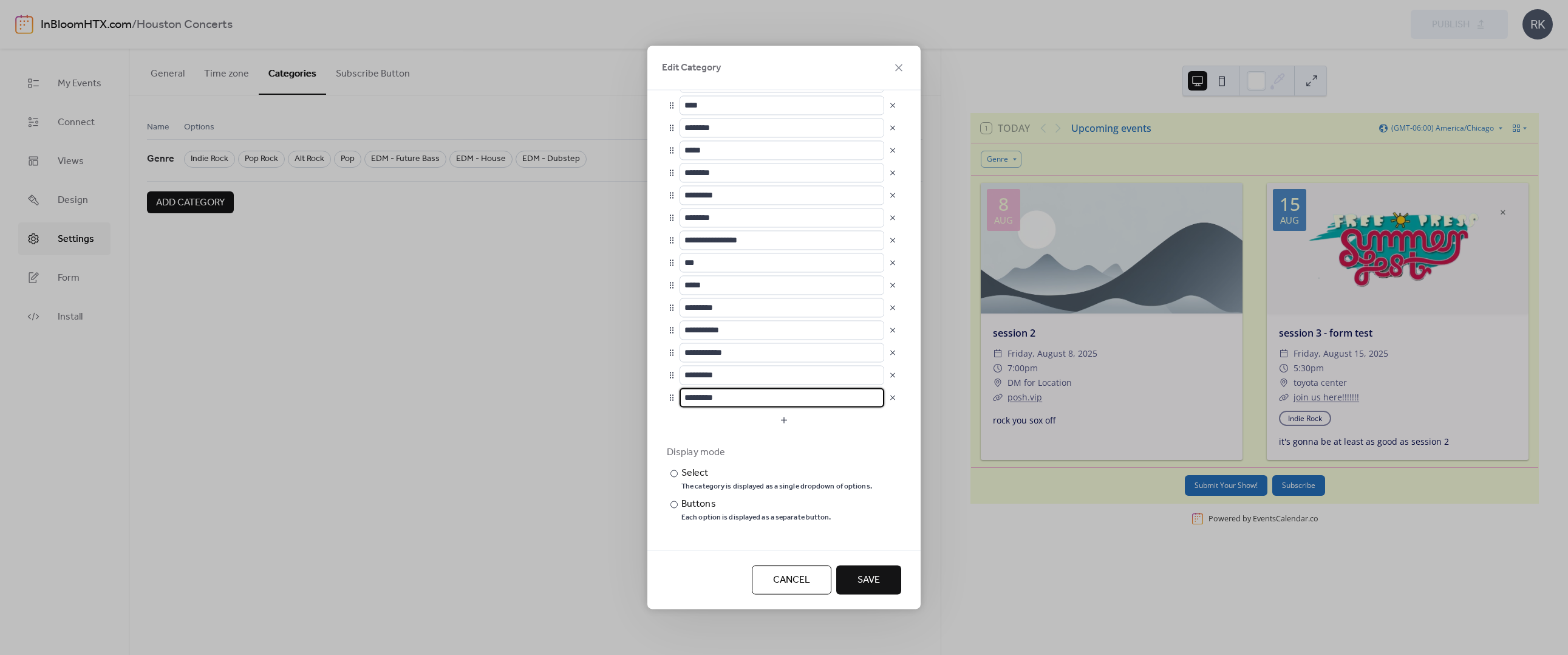 click on "*********" at bounding box center [780, 397] 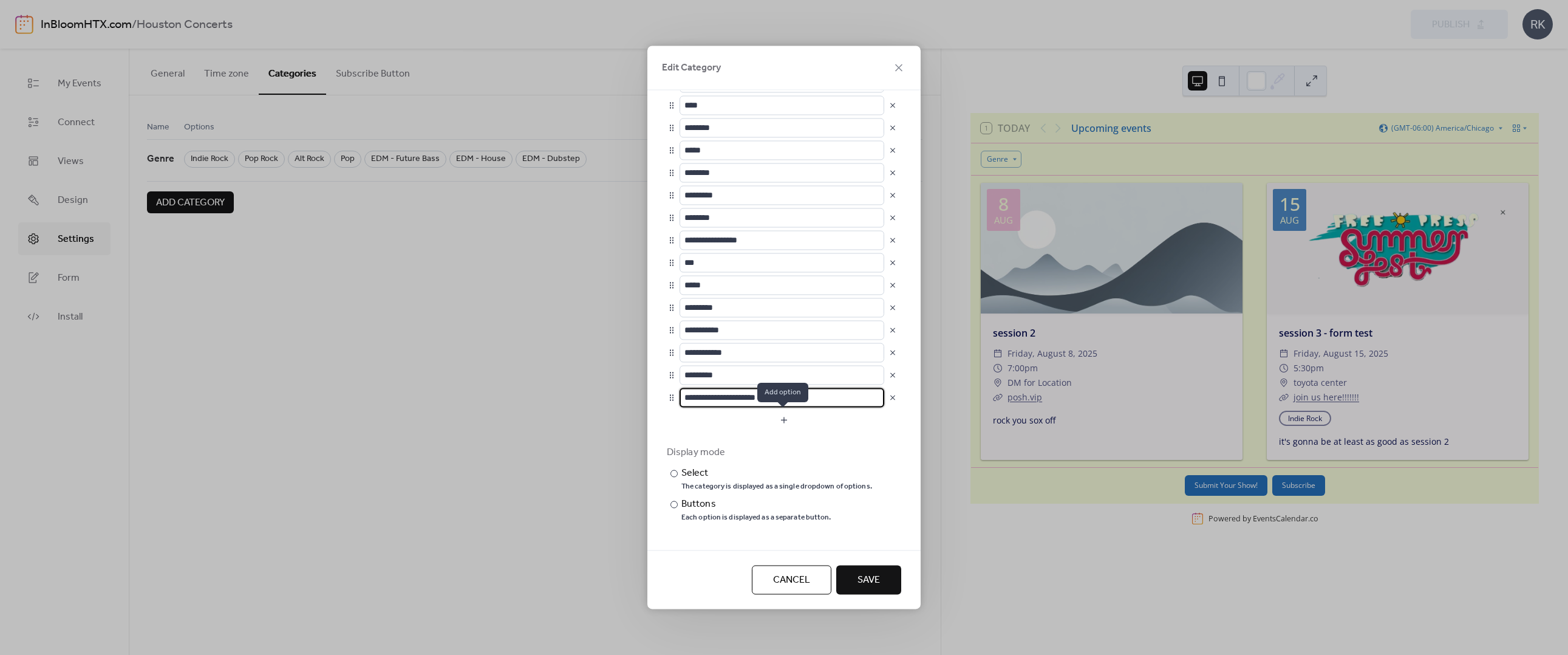 type on "**********" 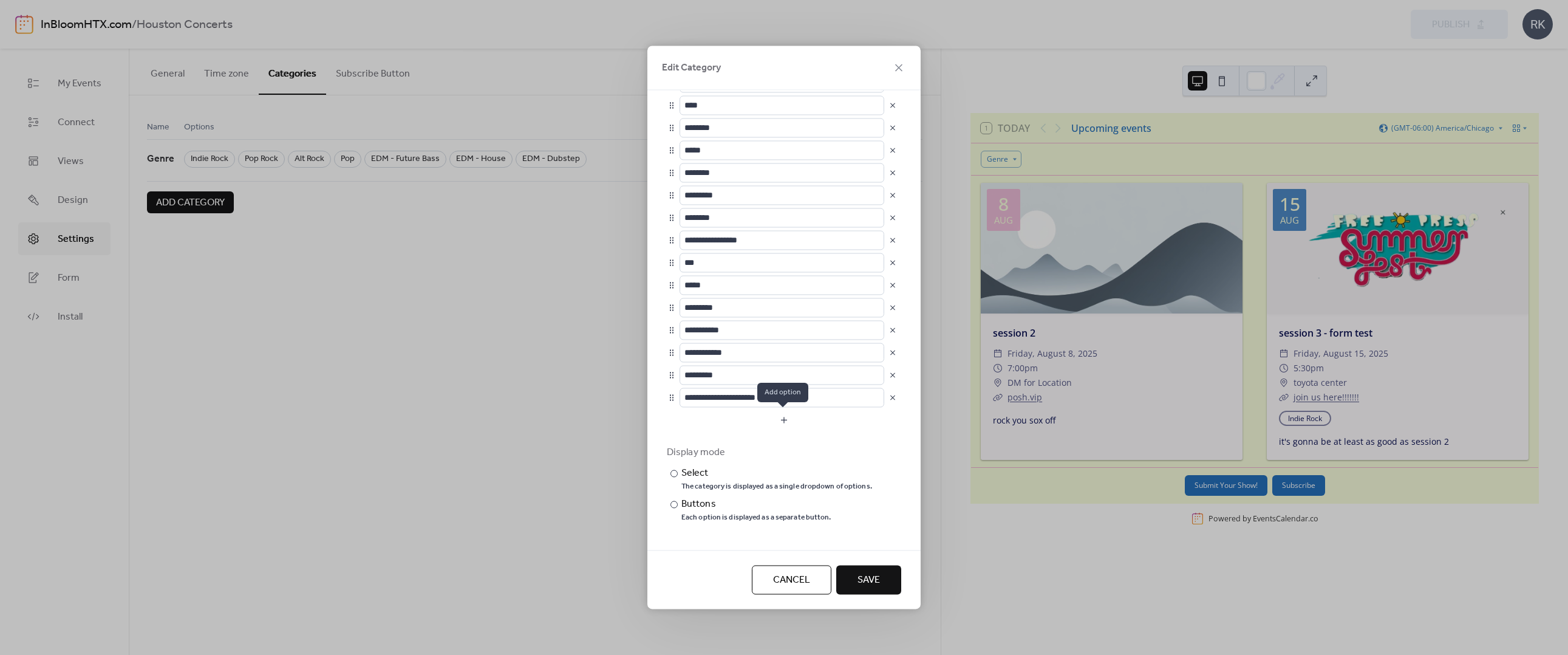 click at bounding box center [784, 420] 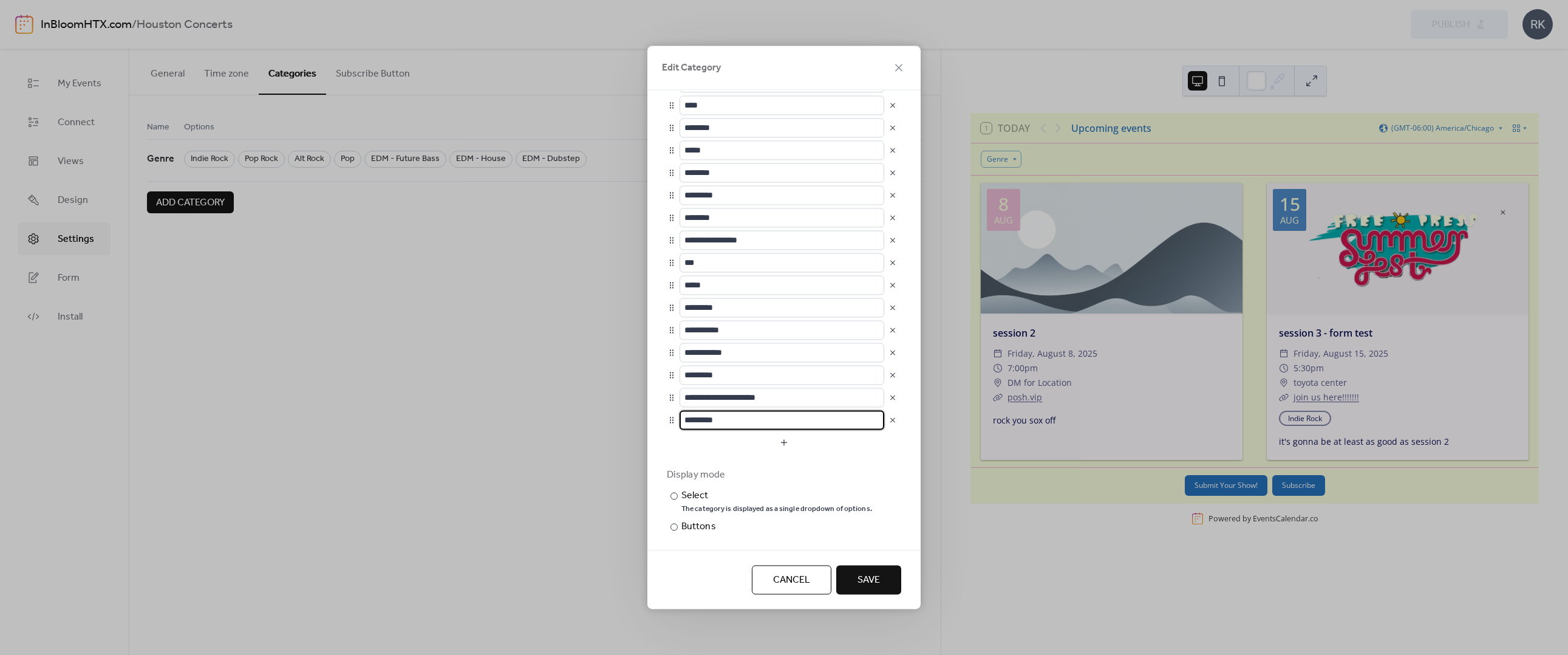 drag, startPoint x: 757, startPoint y: 421, endPoint x: 671, endPoint y: 423, distance: 86.0233 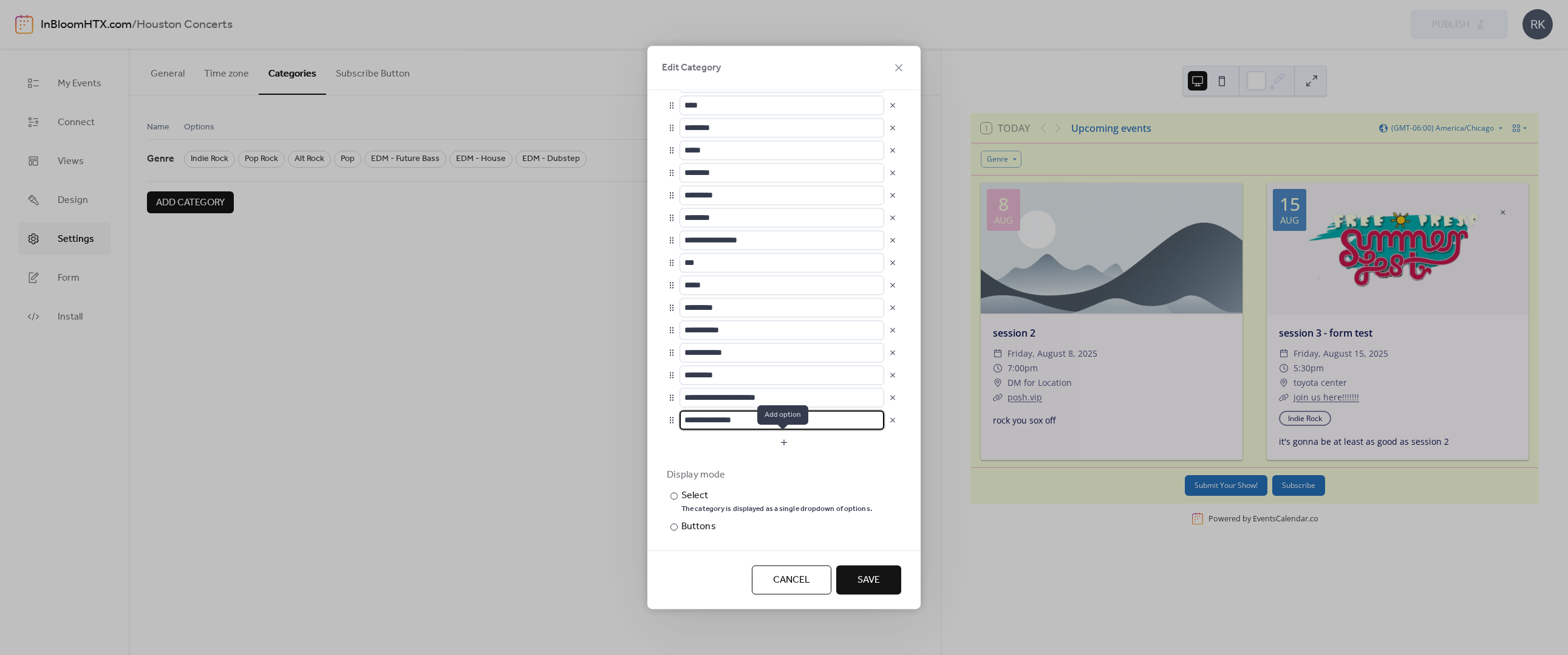 type on "**********" 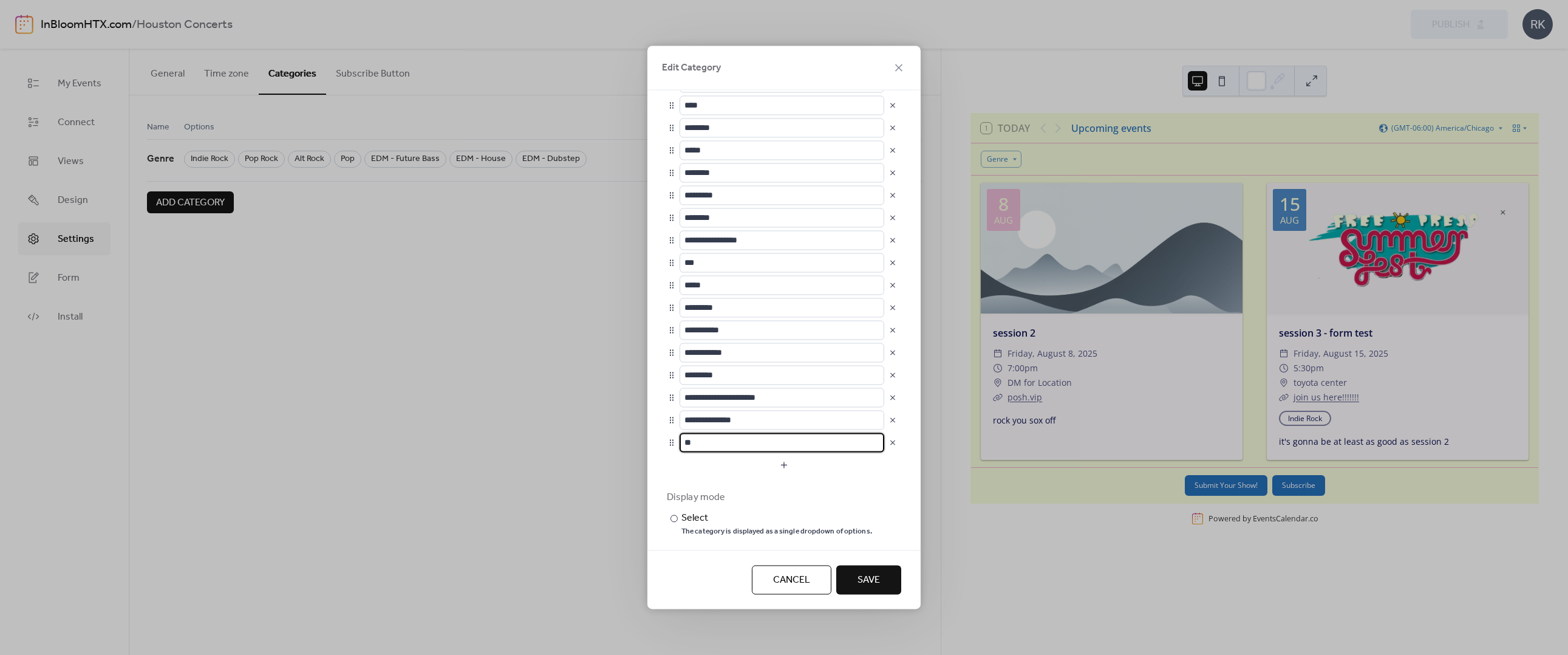 type on "*" 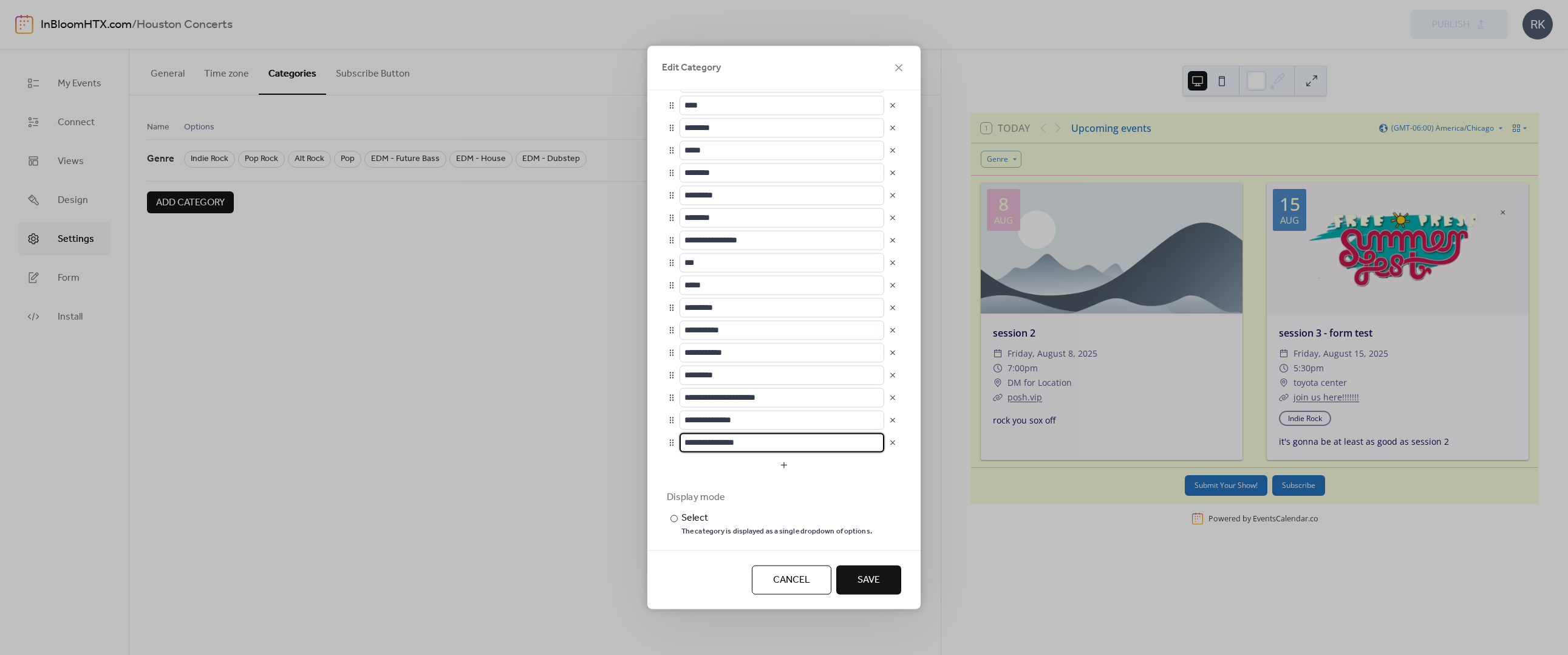 type on "**********" 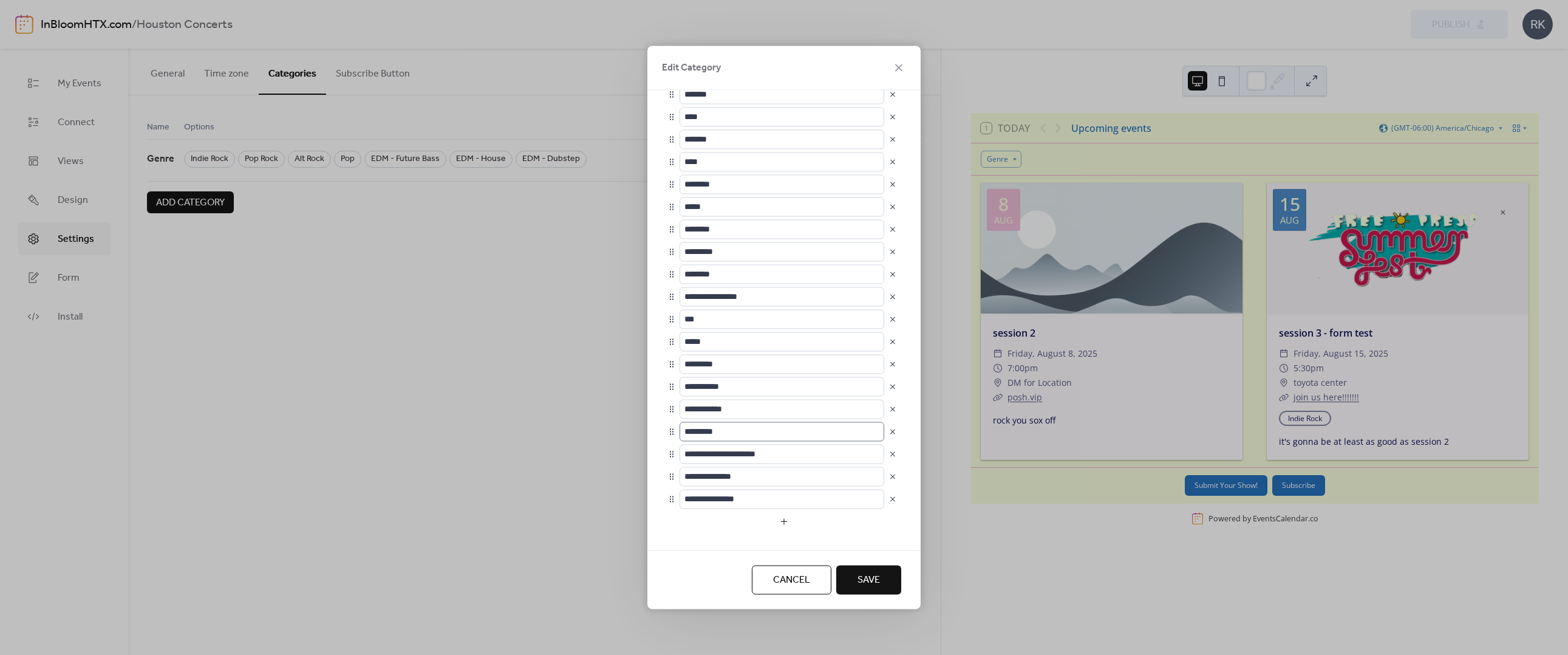 scroll, scrollTop: 334, scrollLeft: 0, axis: vertical 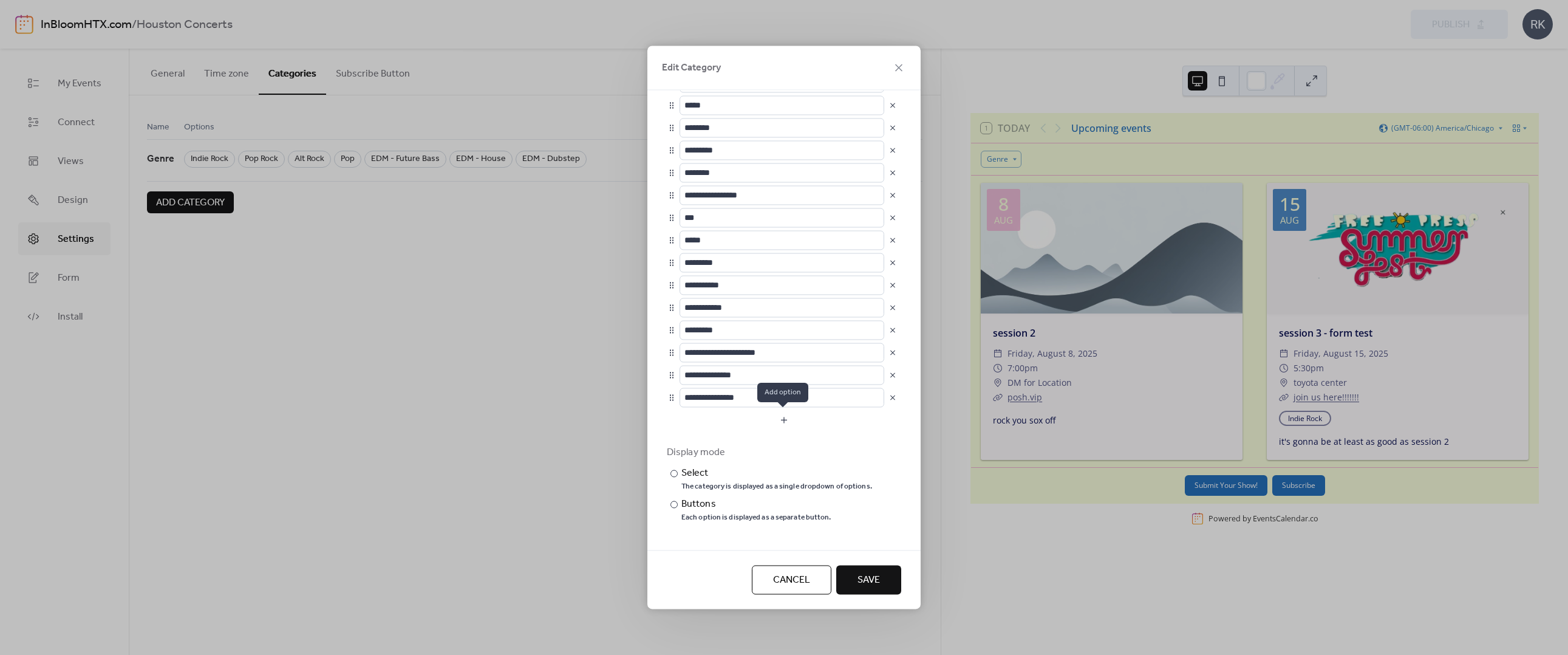 click at bounding box center (784, 420) 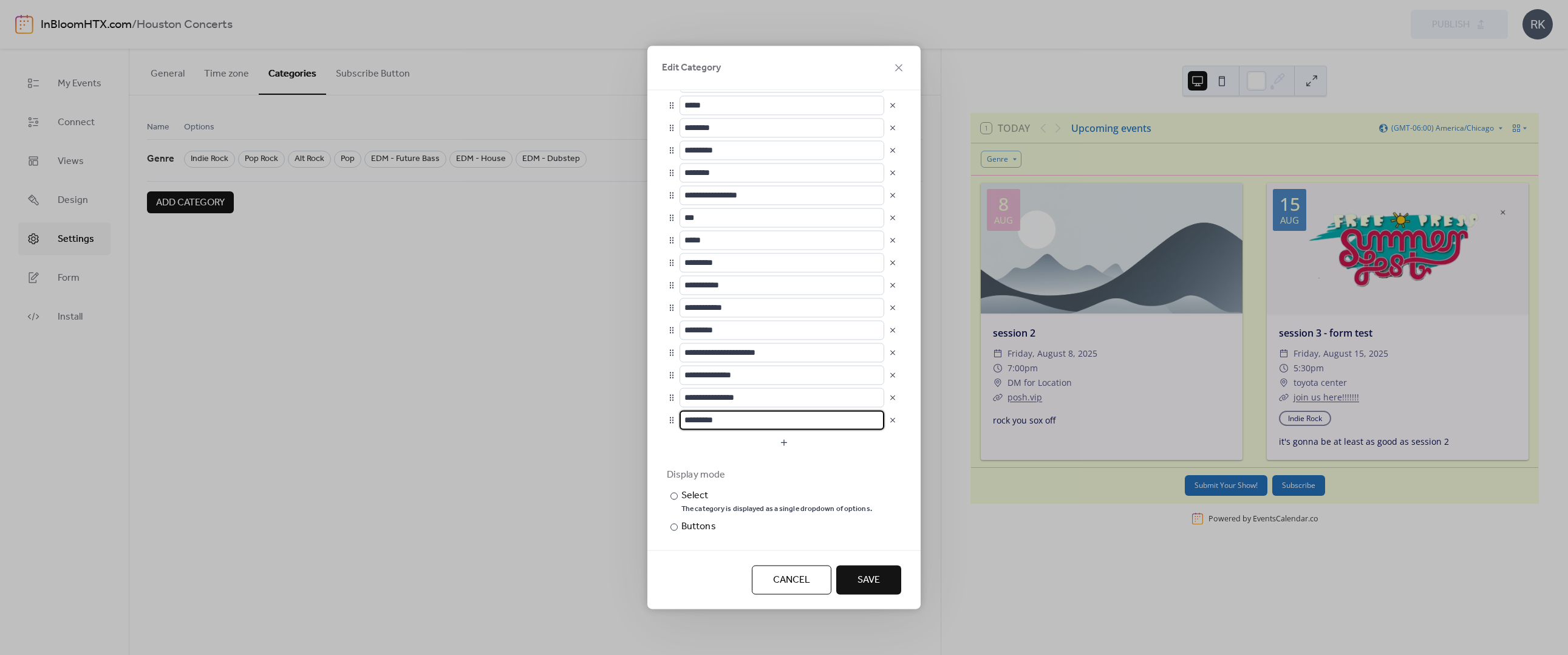 drag, startPoint x: 748, startPoint y: 420, endPoint x: 658, endPoint y: 416, distance: 90.08885 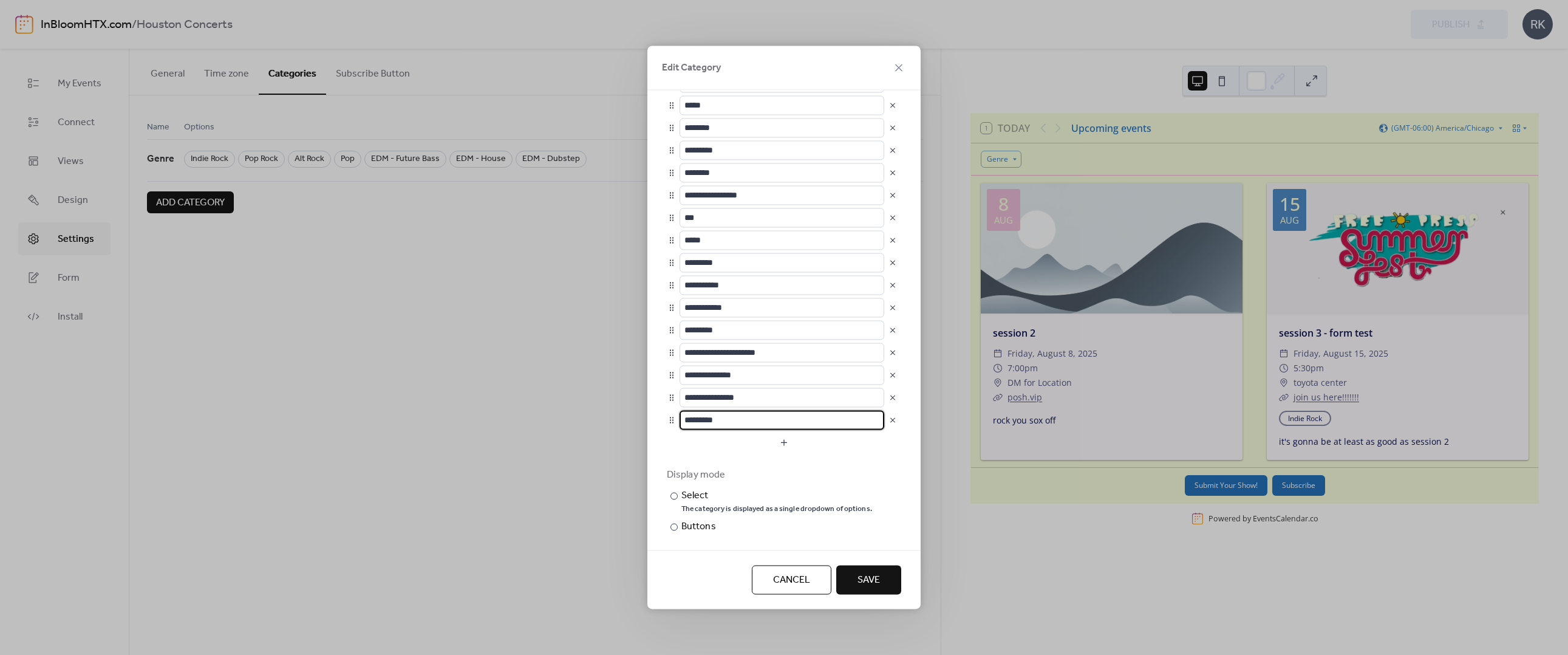click at bounding box center [893, 420] 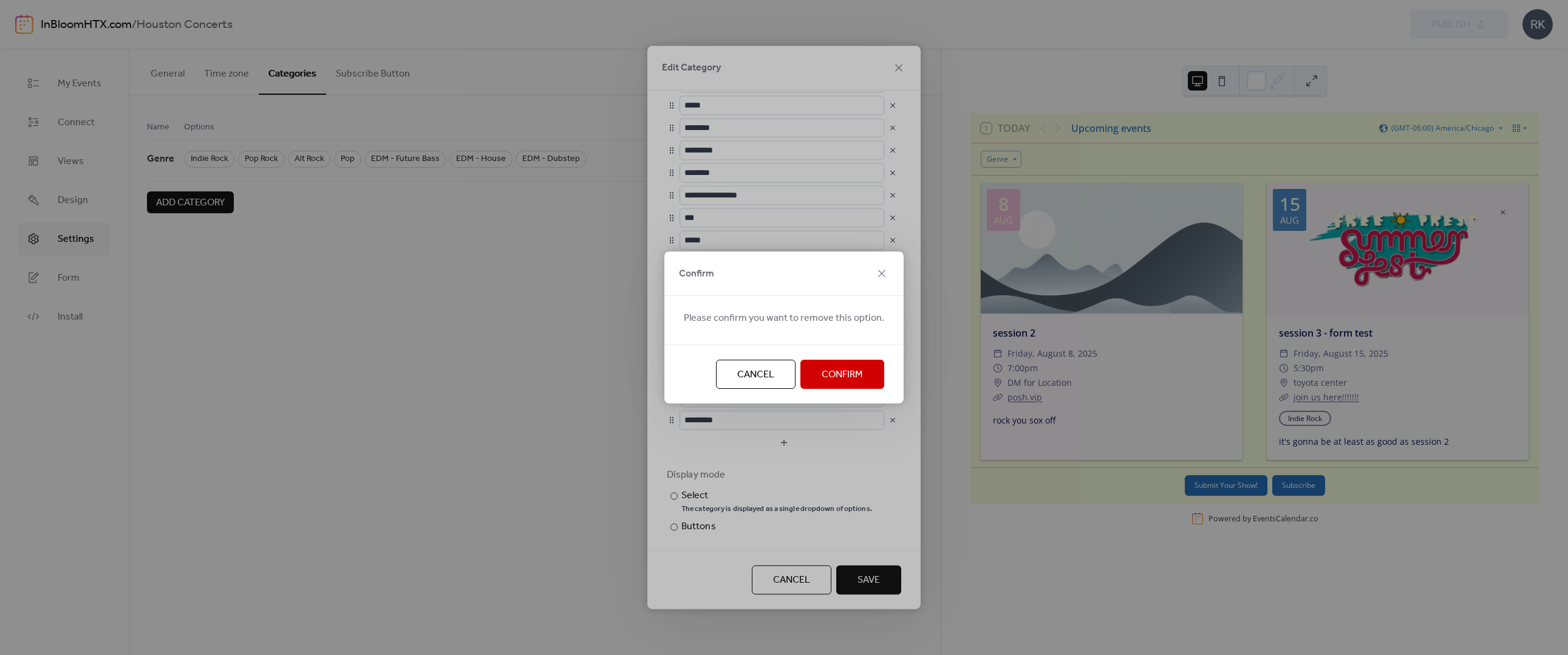 click on "Confirm" at bounding box center [842, 375] 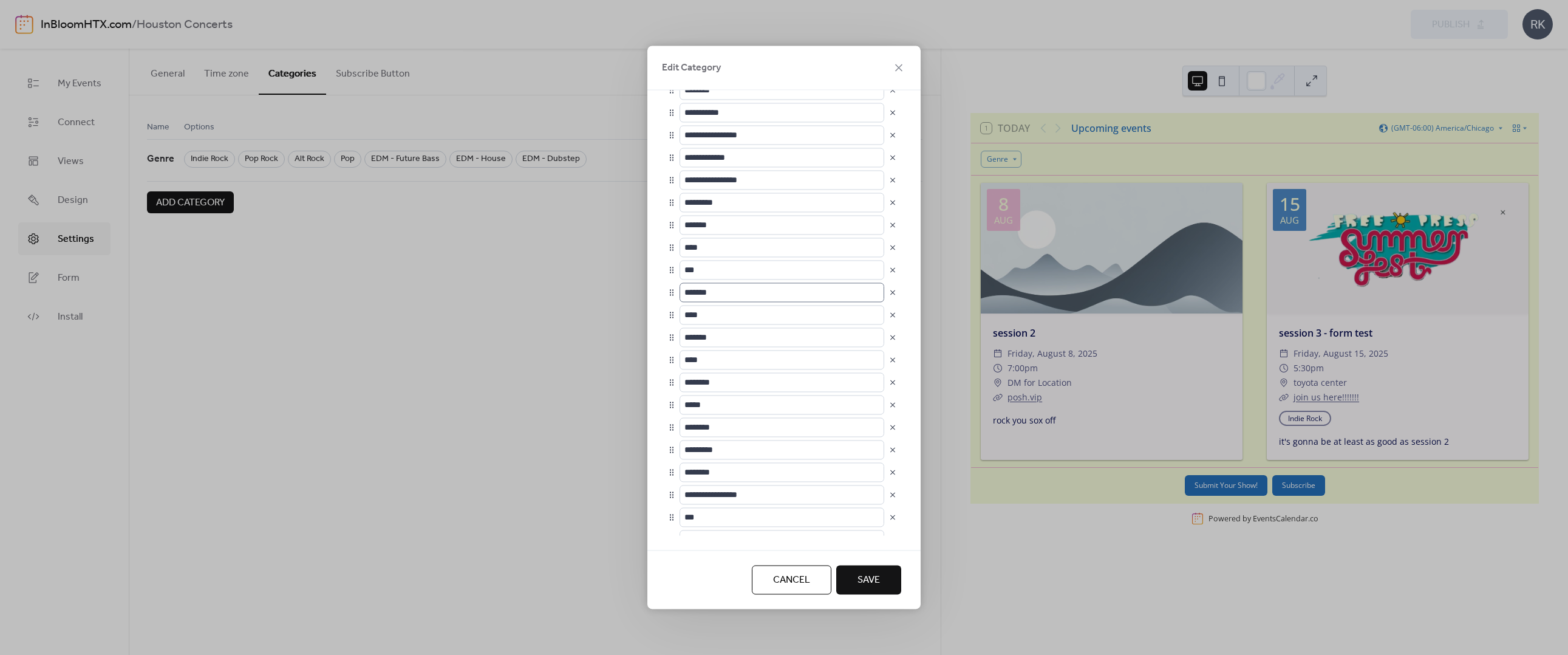 scroll, scrollTop: 75, scrollLeft: 0, axis: vertical 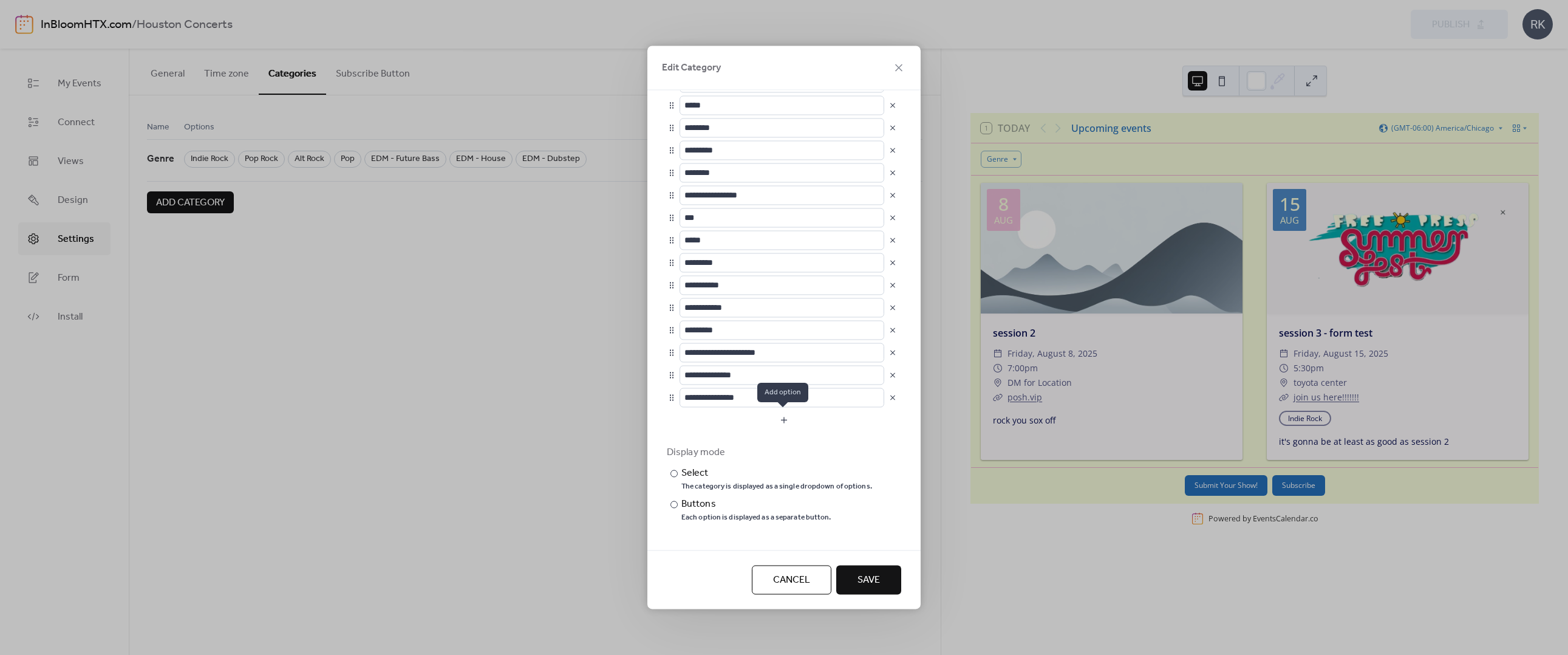 click at bounding box center (784, 420) 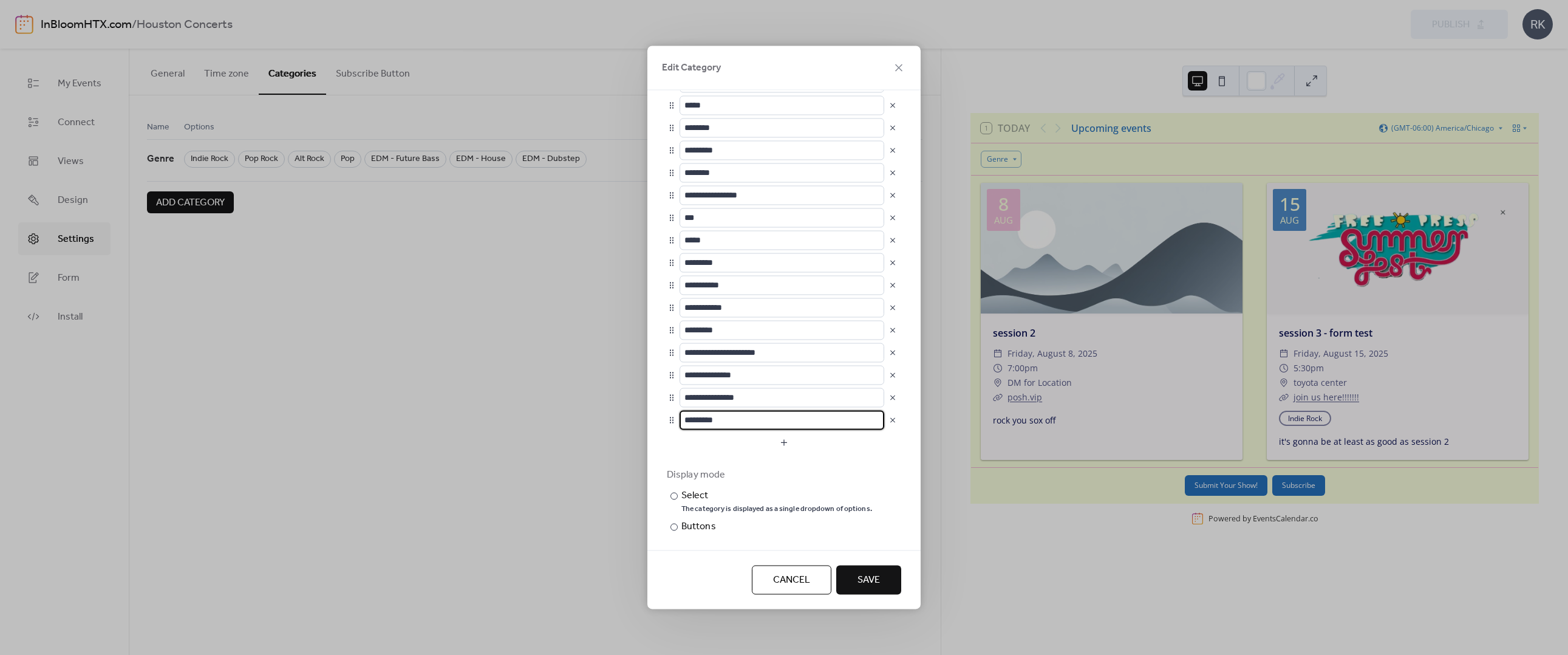 drag, startPoint x: 748, startPoint y: 418, endPoint x: 670, endPoint y: 422, distance: 78.102497 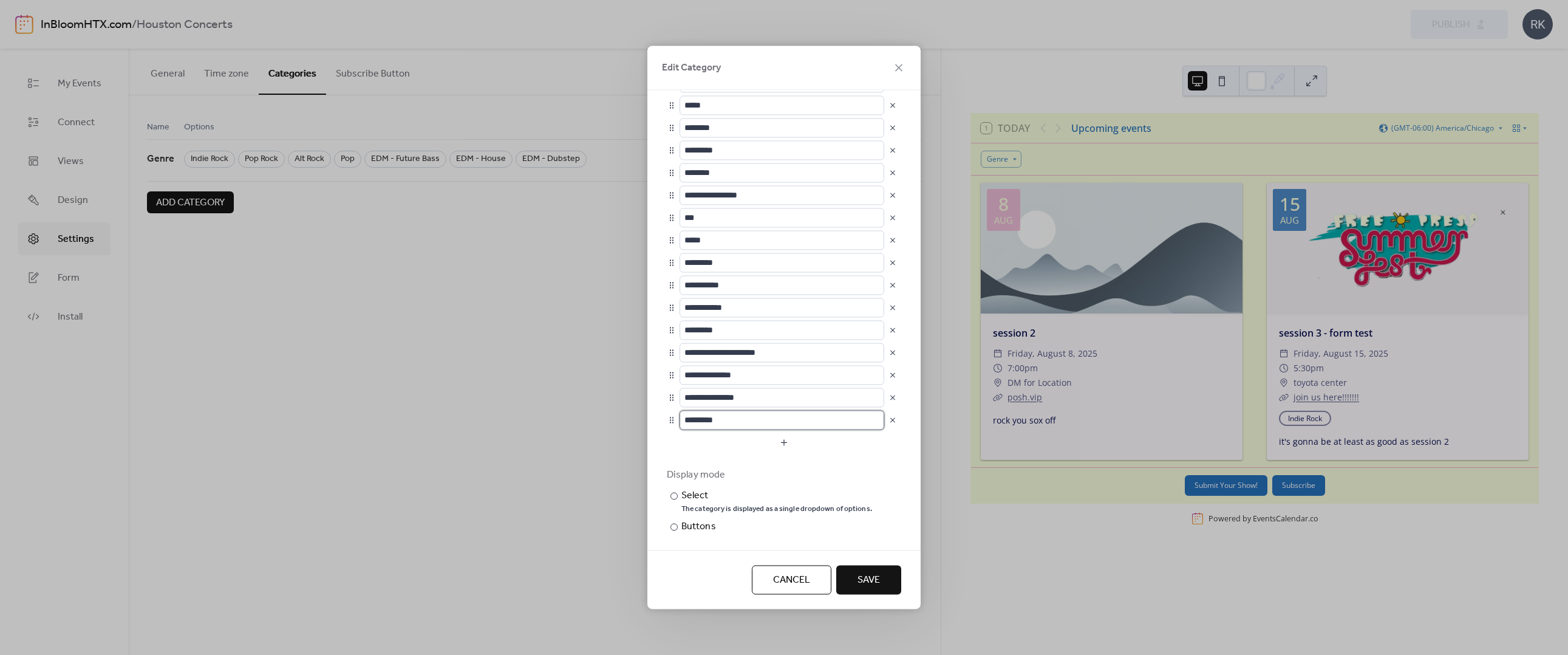 click on "*********" at bounding box center [782, 420] 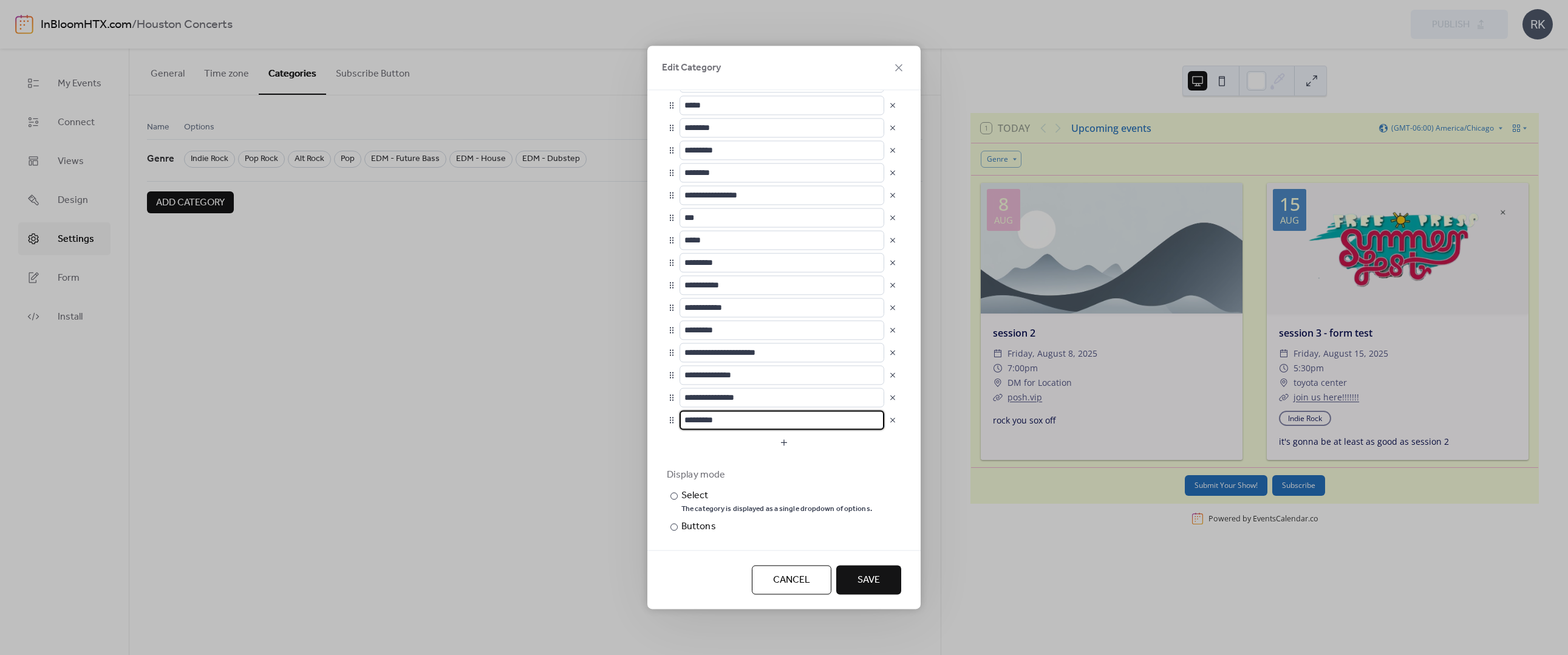 drag, startPoint x: 726, startPoint y: 422, endPoint x: 676, endPoint y: 420, distance: 50.03998 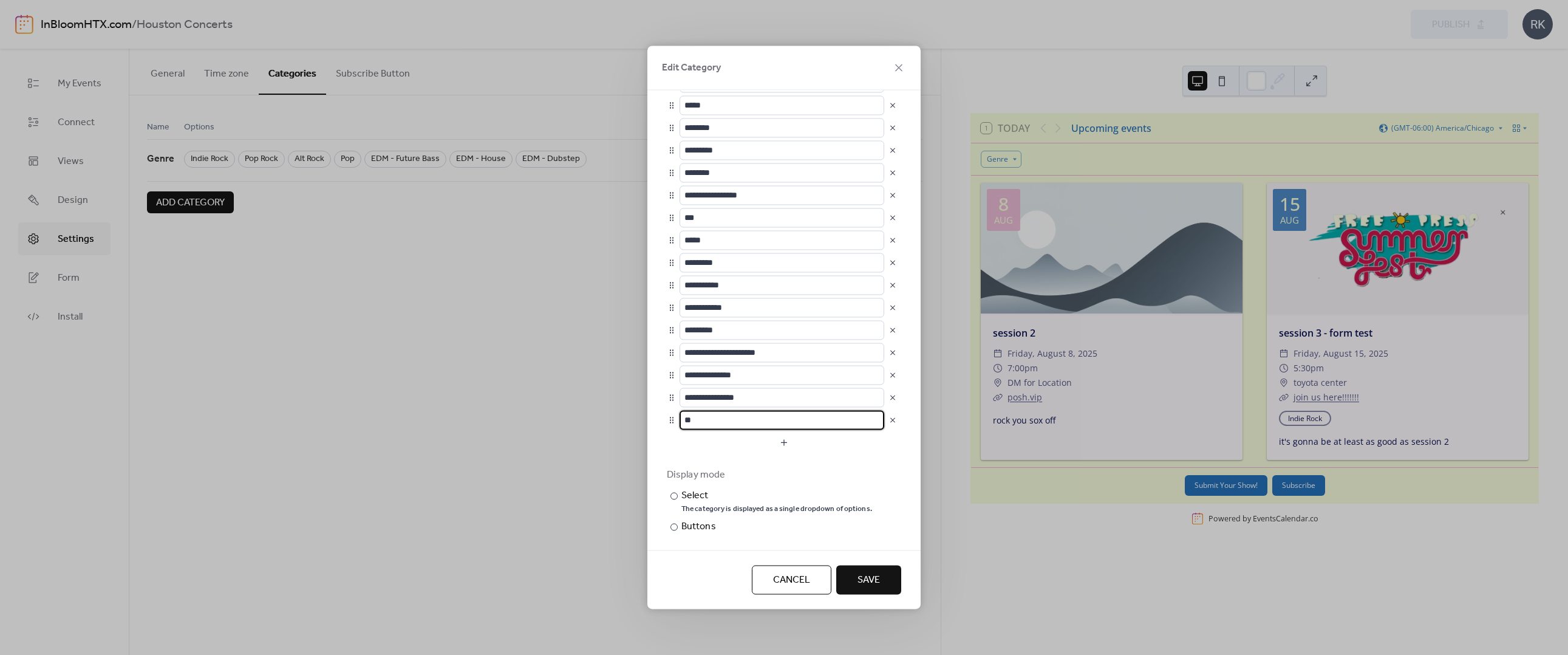type on "*" 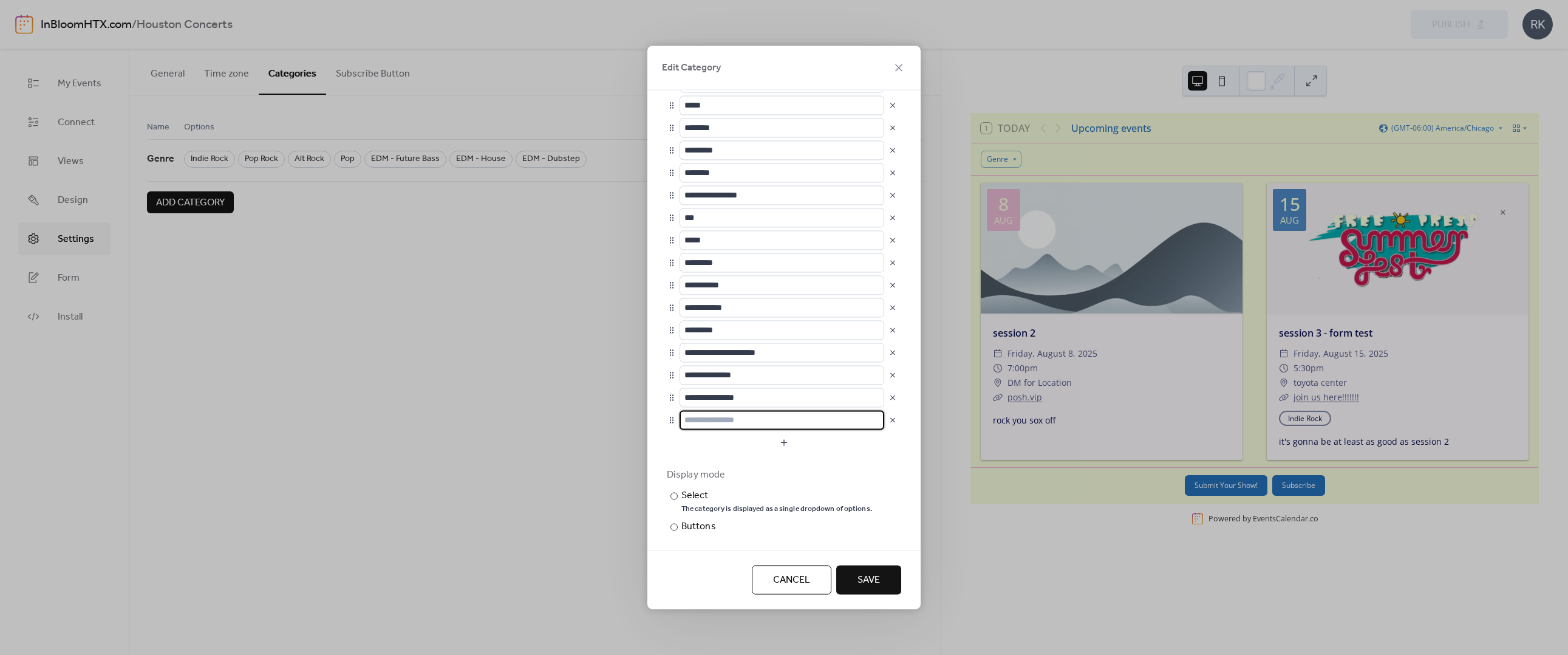 type 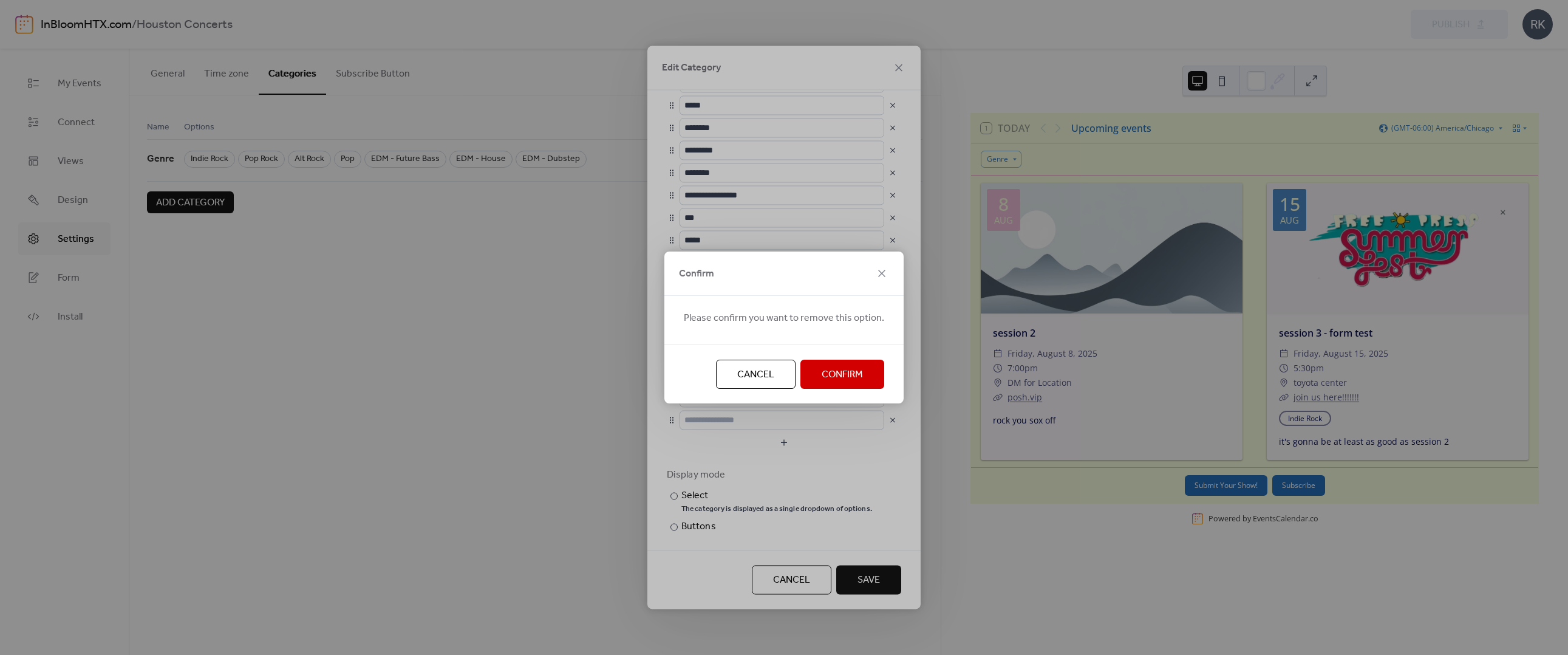 click on "Confirm" at bounding box center (842, 375) 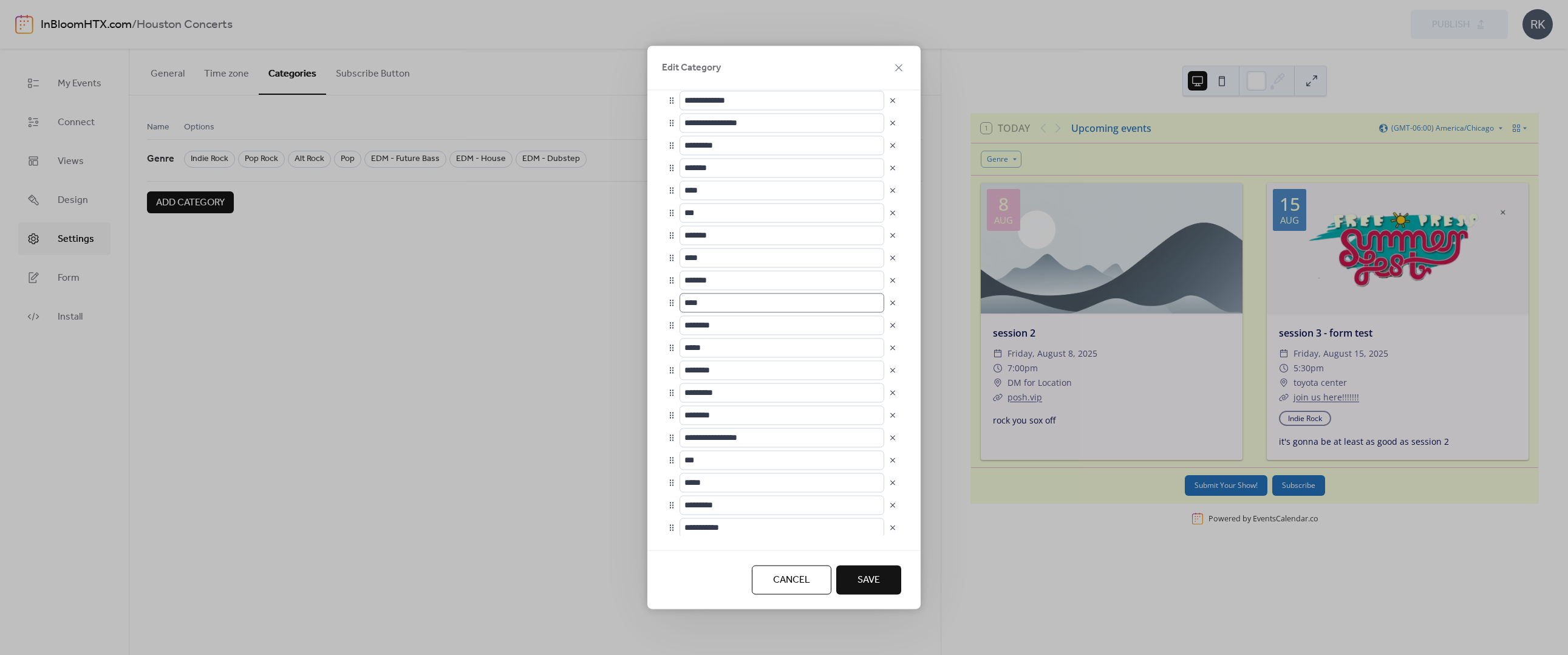 scroll, scrollTop: 135, scrollLeft: 0, axis: vertical 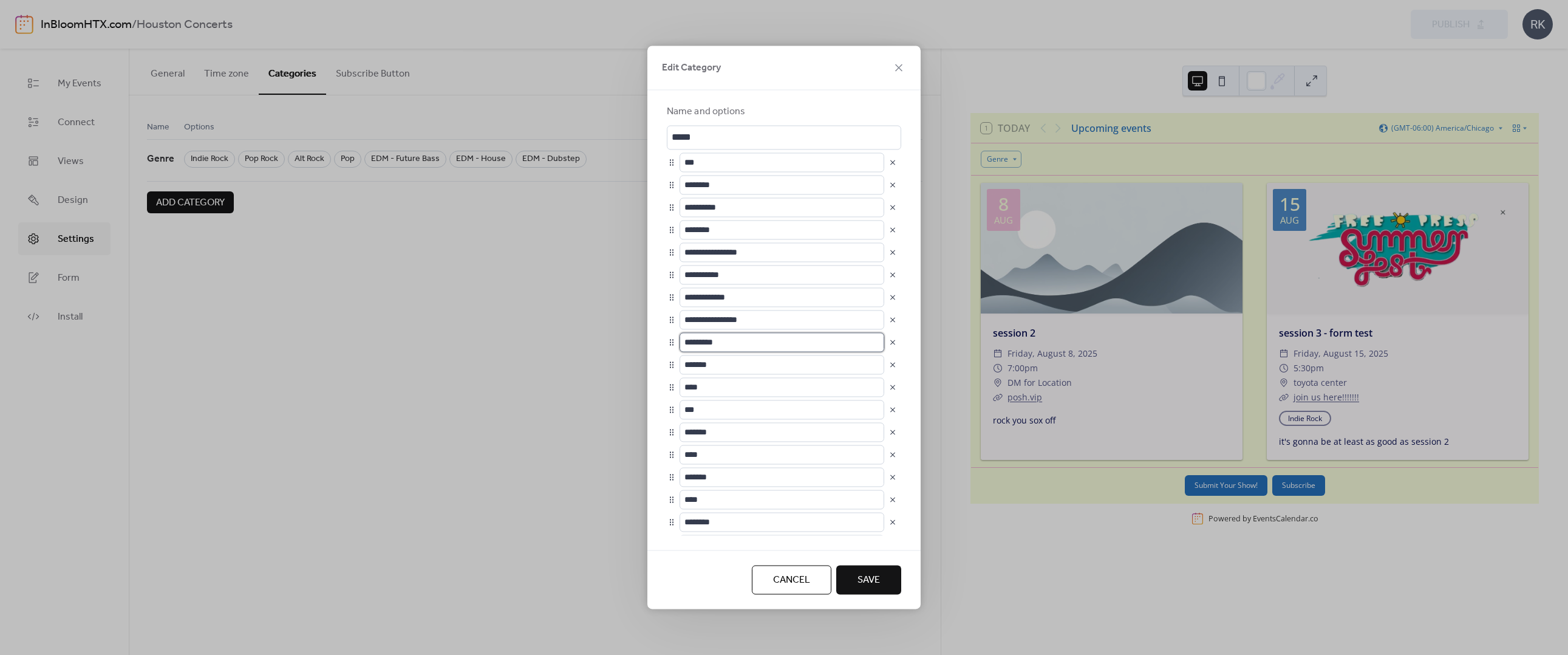 drag, startPoint x: 683, startPoint y: 340, endPoint x: 692, endPoint y: 341, distance: 9.0553851 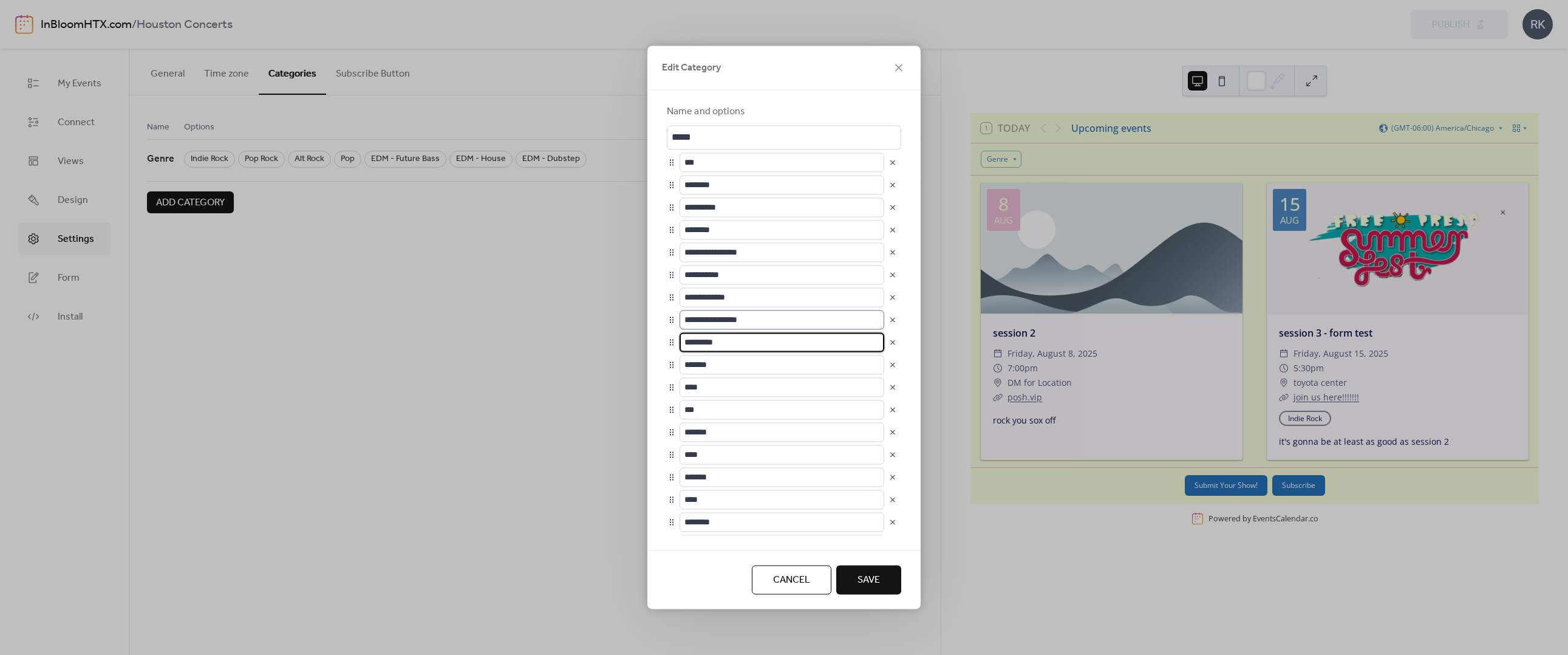 type on "**********" 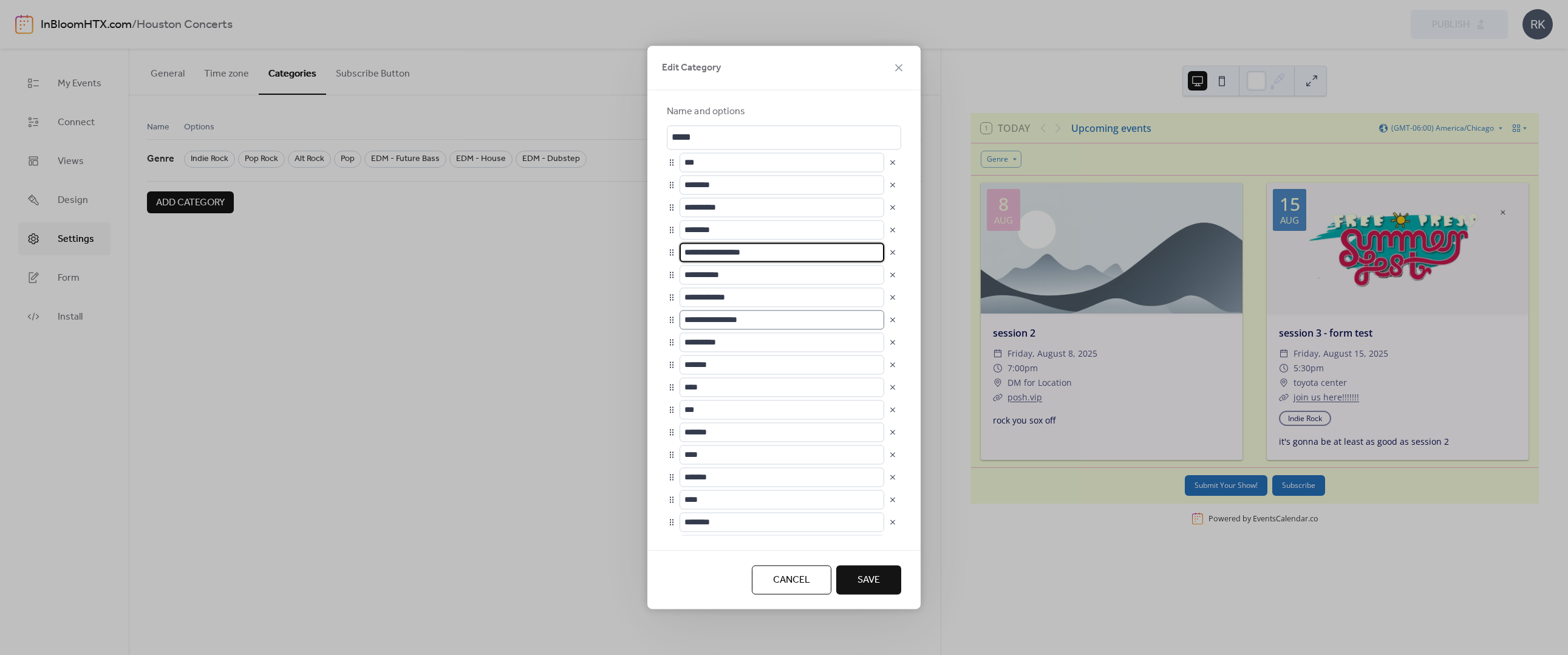 type on "**********" 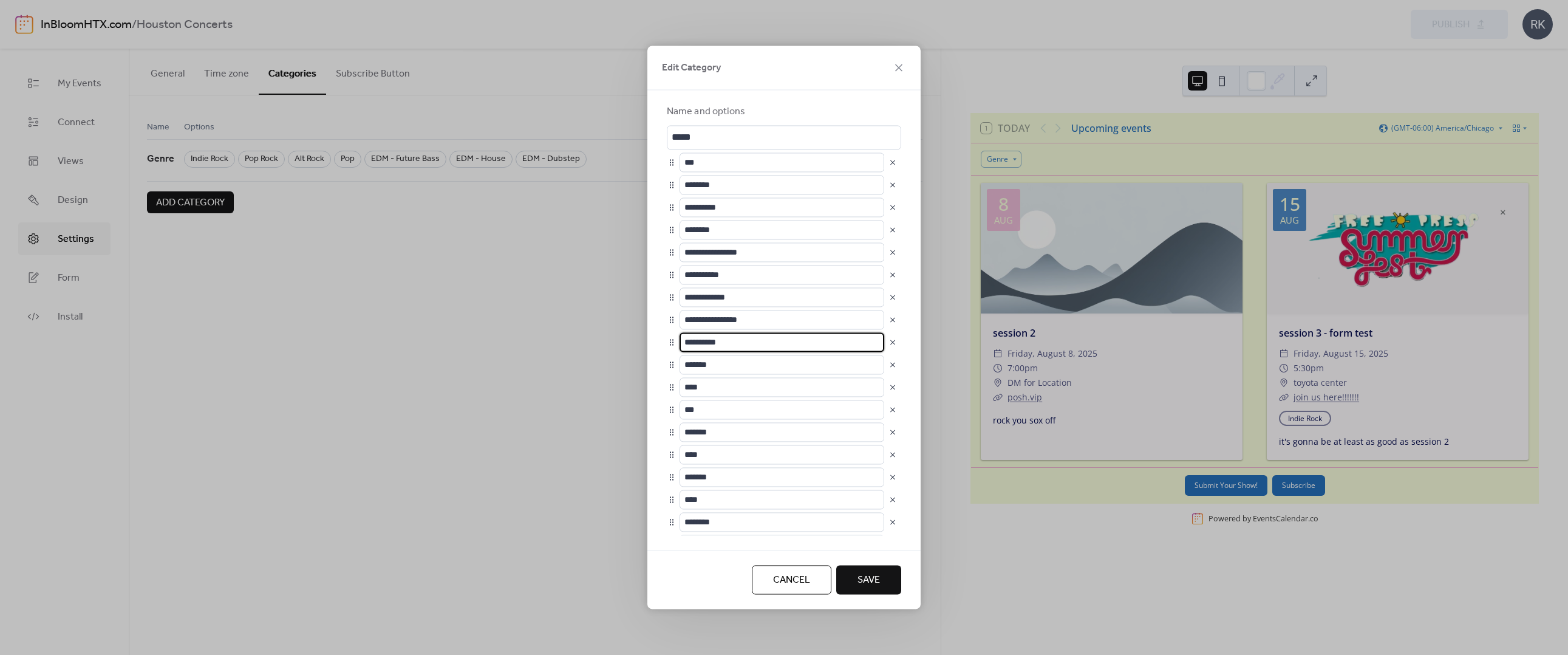 click on "**********" at bounding box center [780, 342] 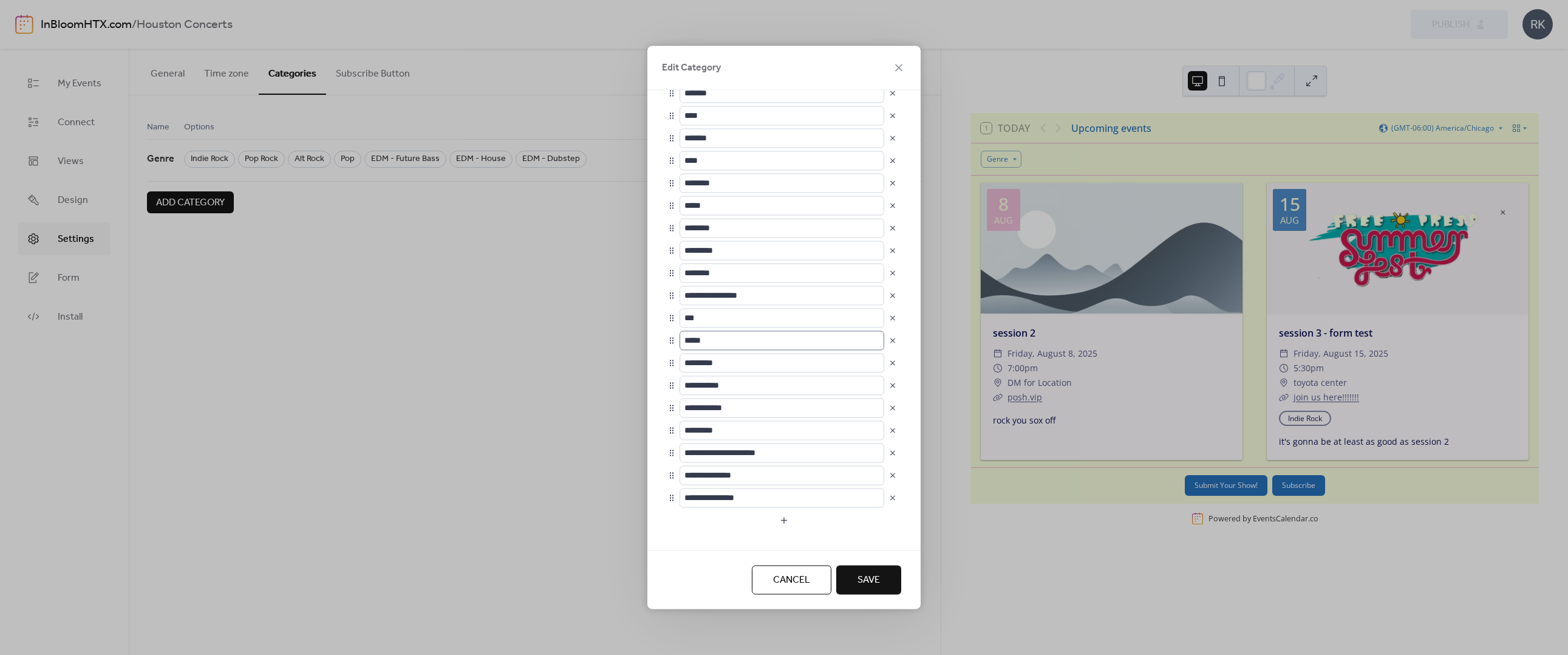 scroll, scrollTop: 365, scrollLeft: 0, axis: vertical 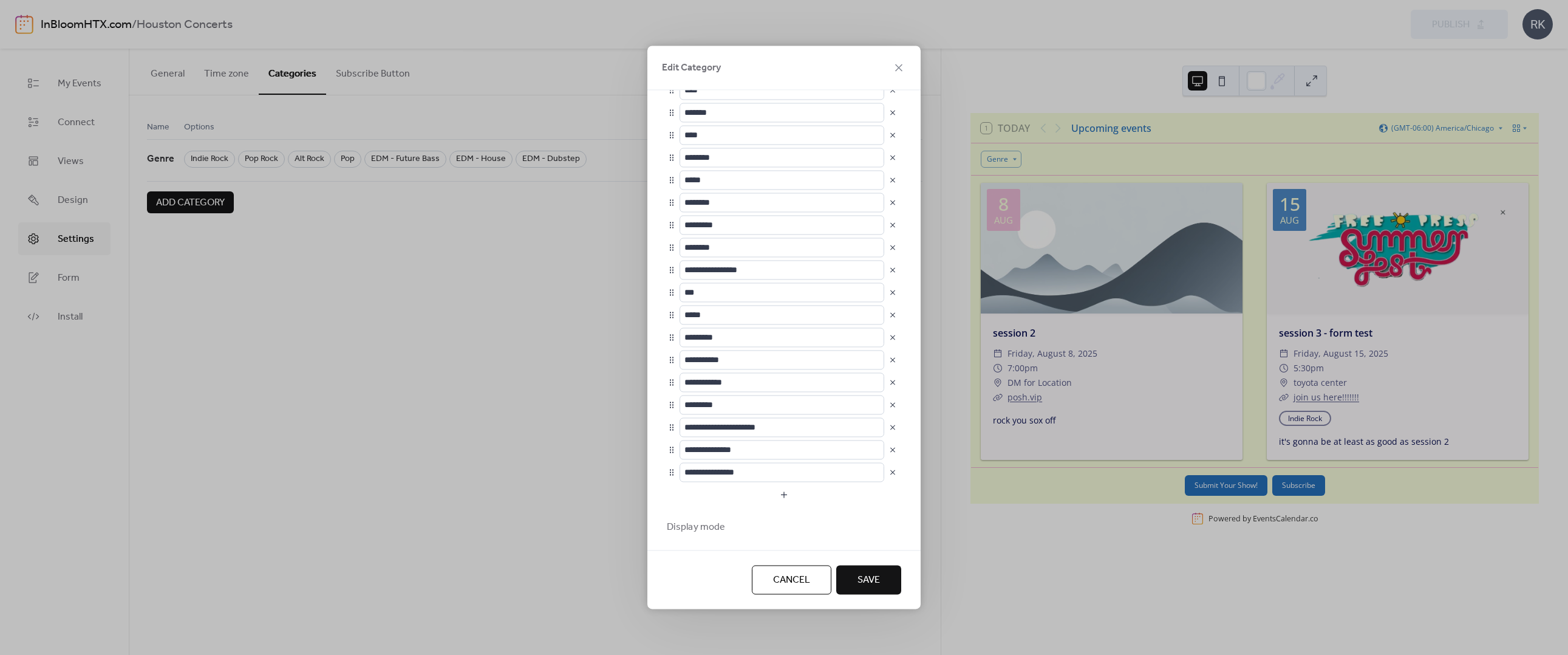 type on "**********" 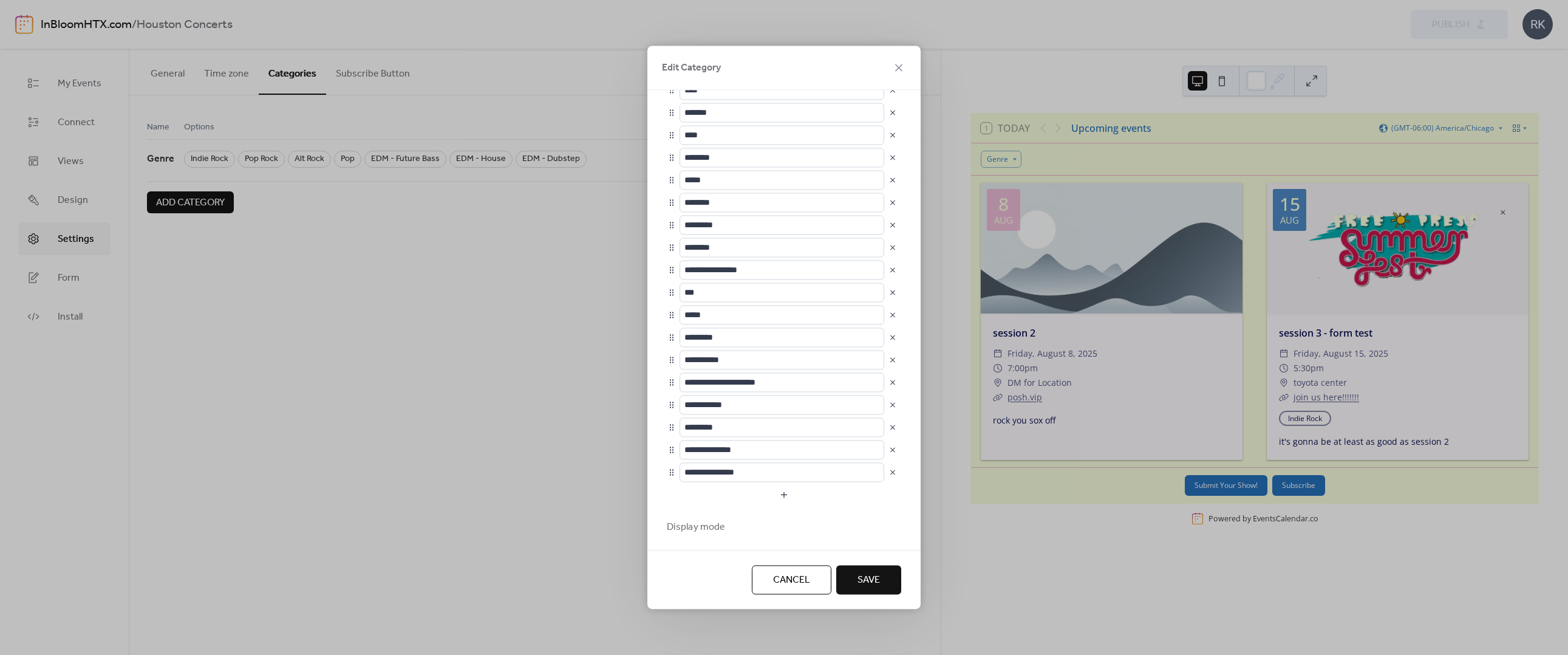 type on "**********" 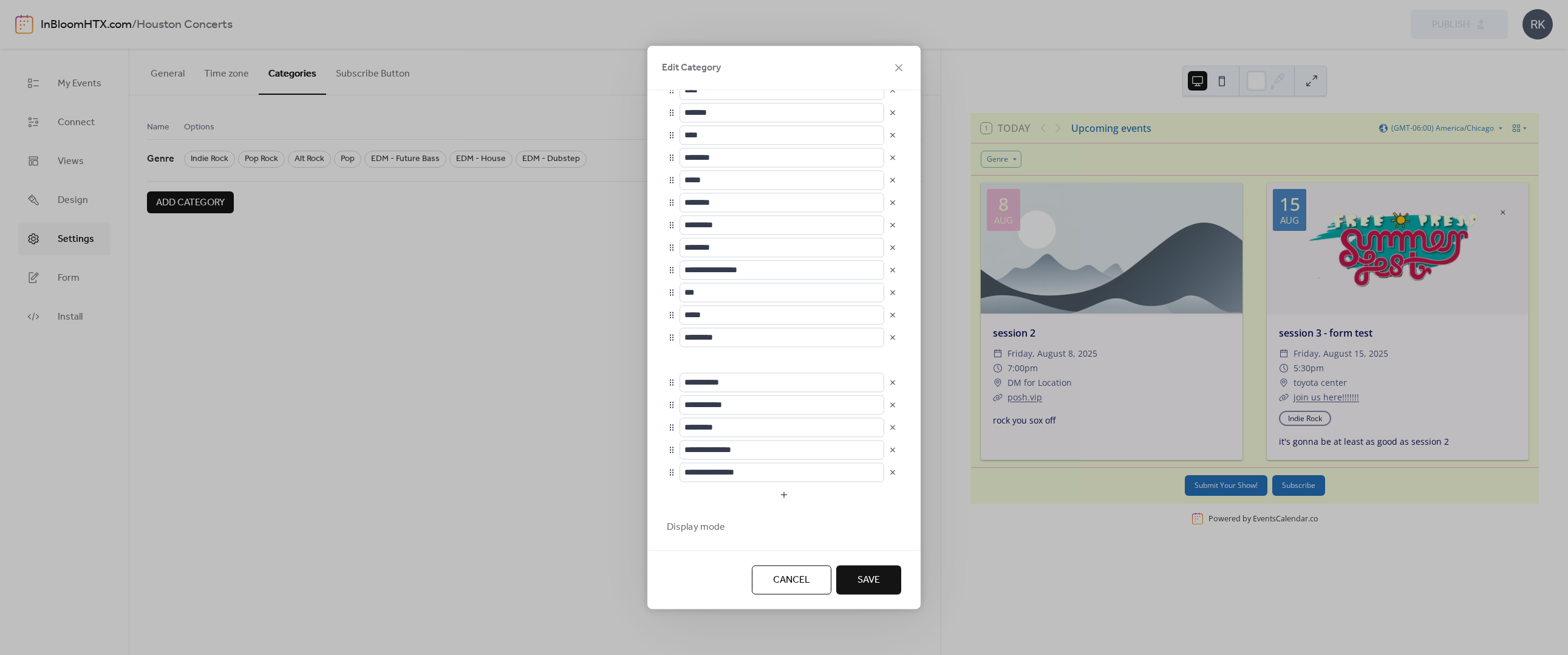 type on "**********" 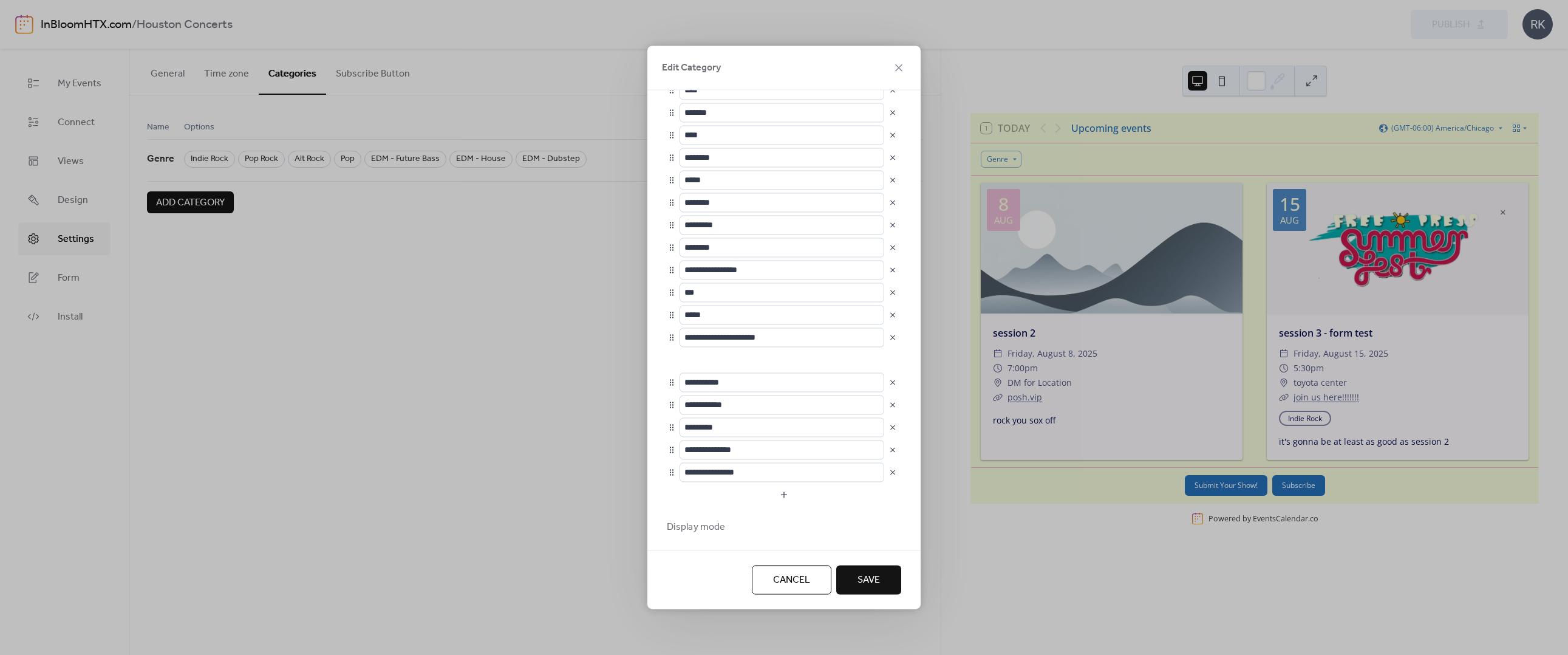 type on "**********" 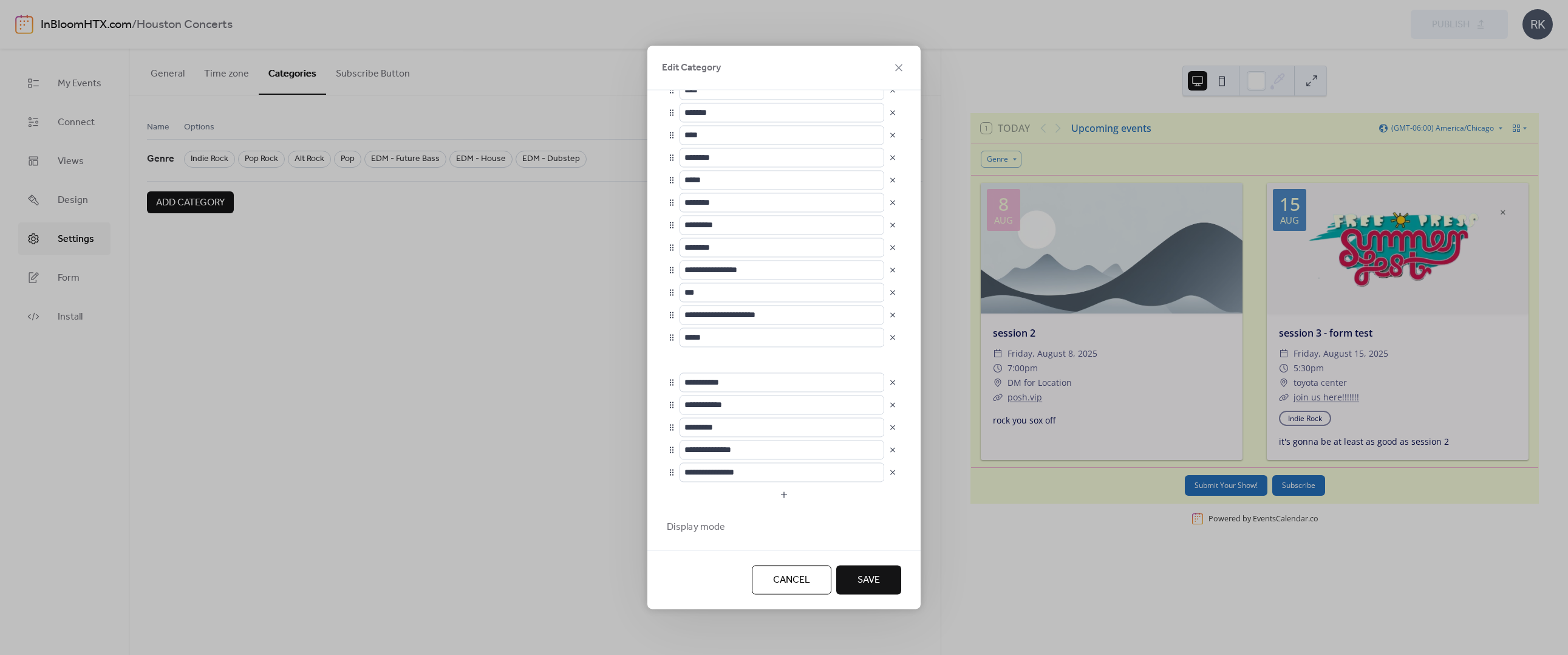 type on "**********" 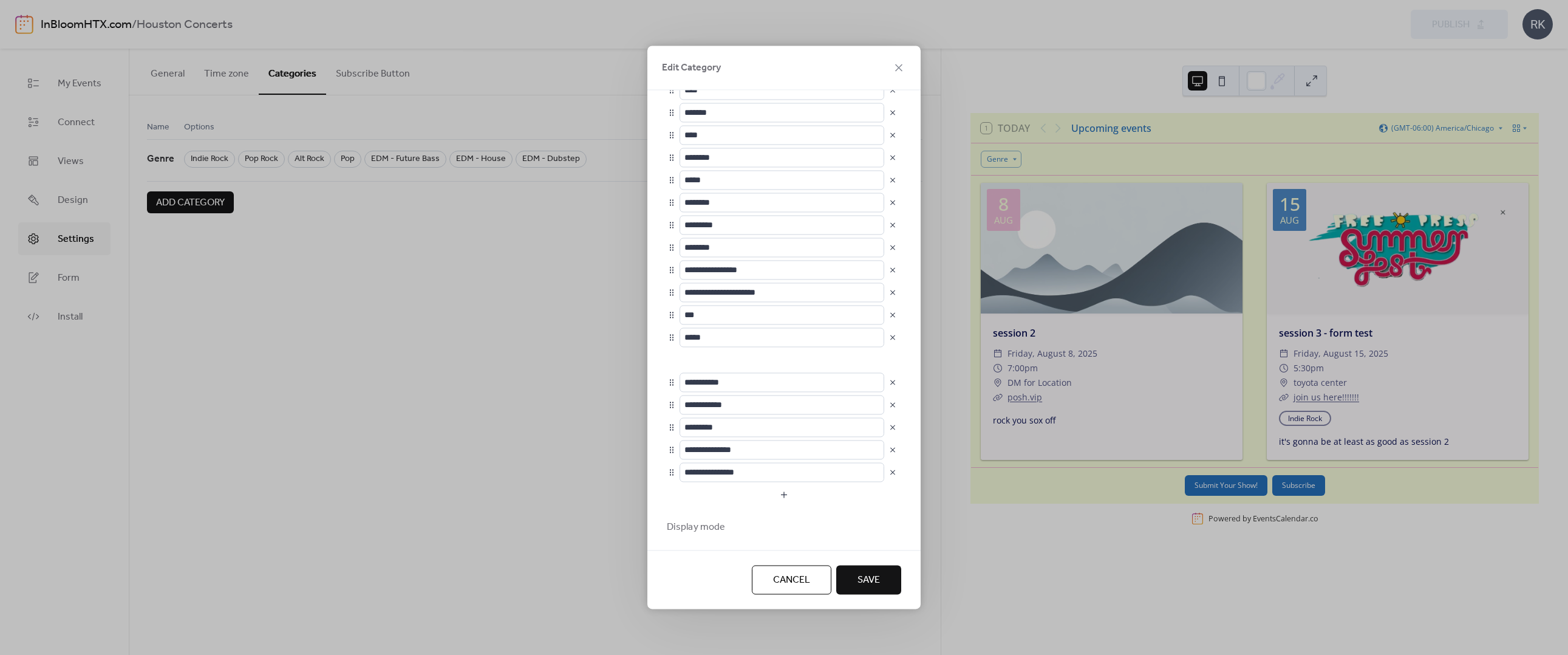 type on "**********" 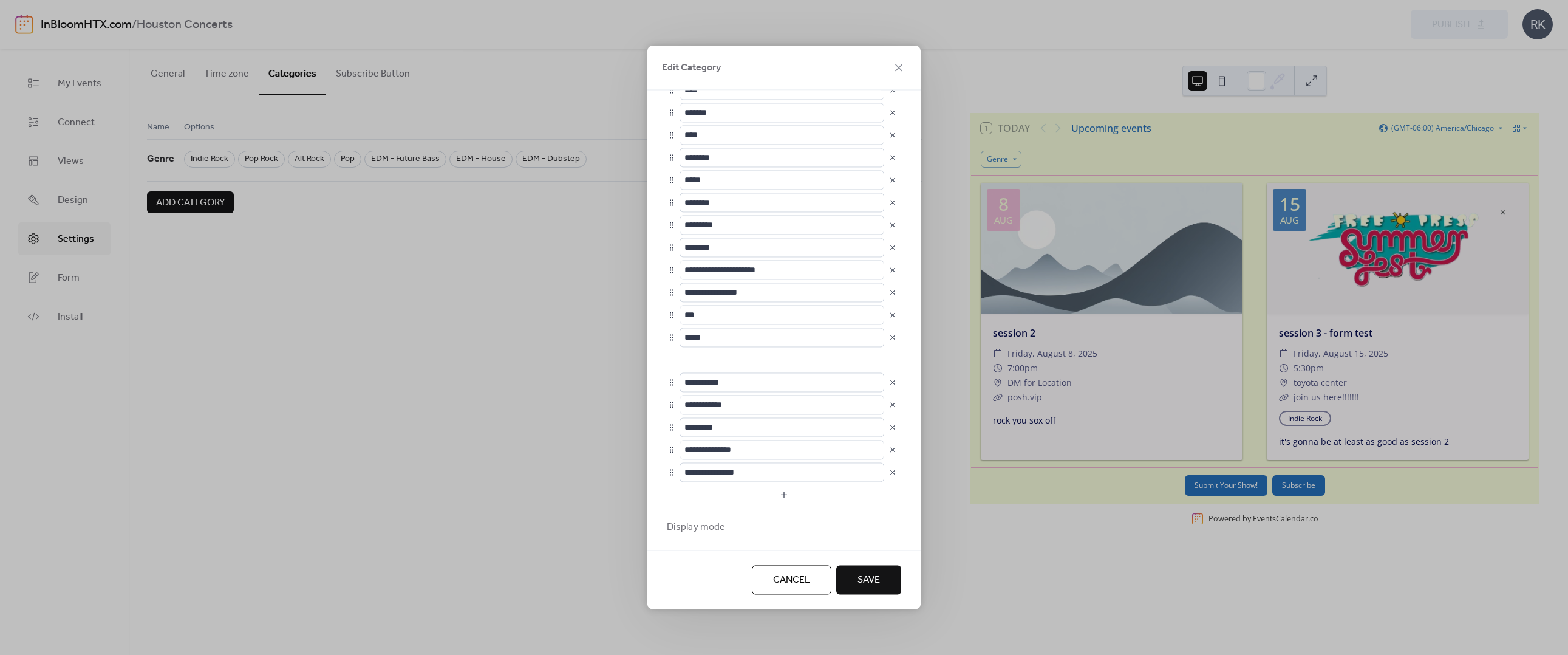 type on "**********" 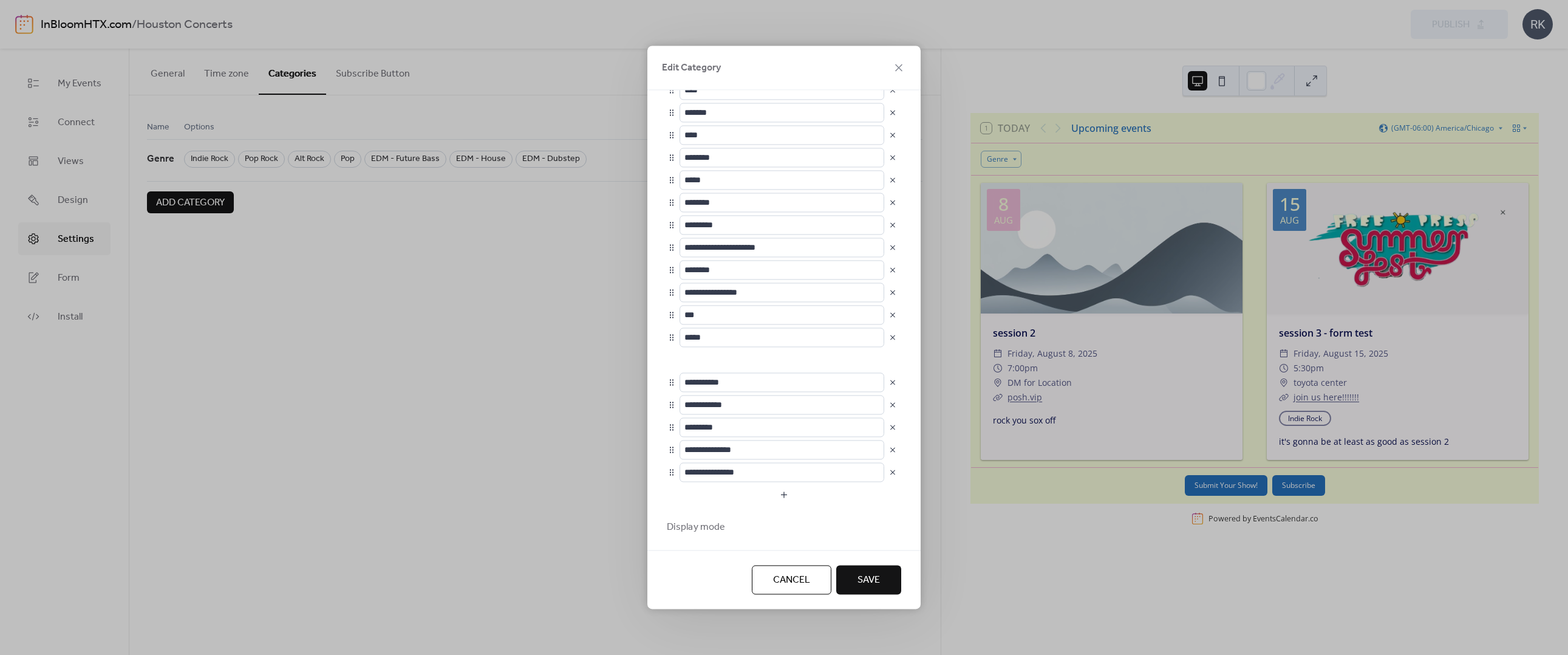 type on "**********" 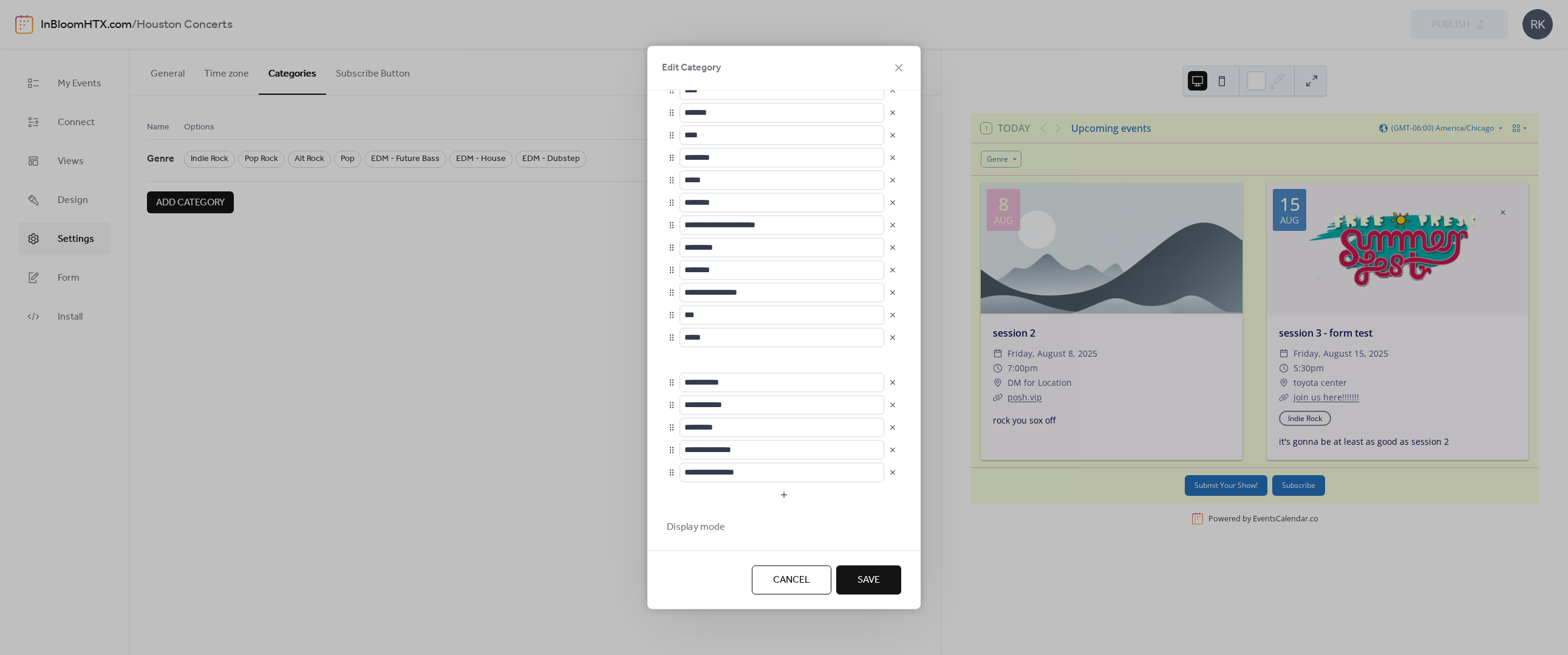 type on "**********" 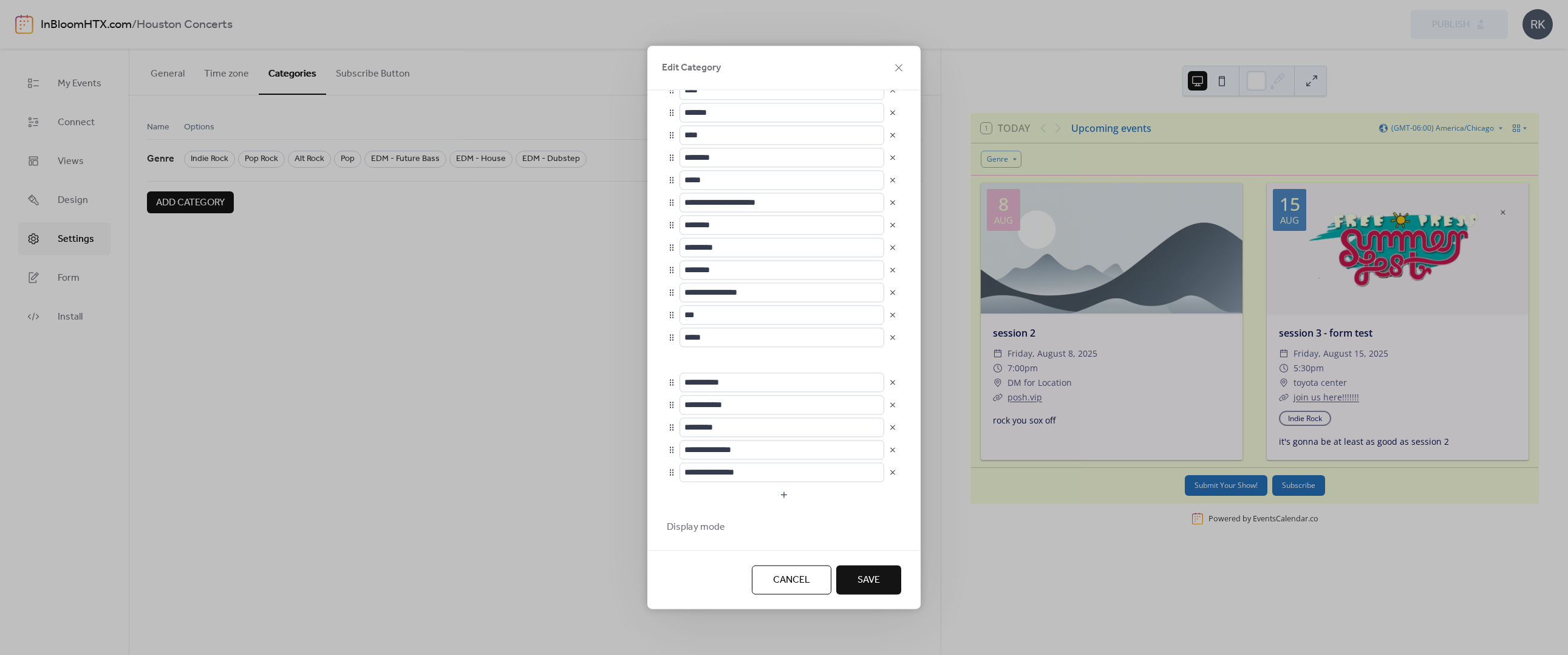 type on "**********" 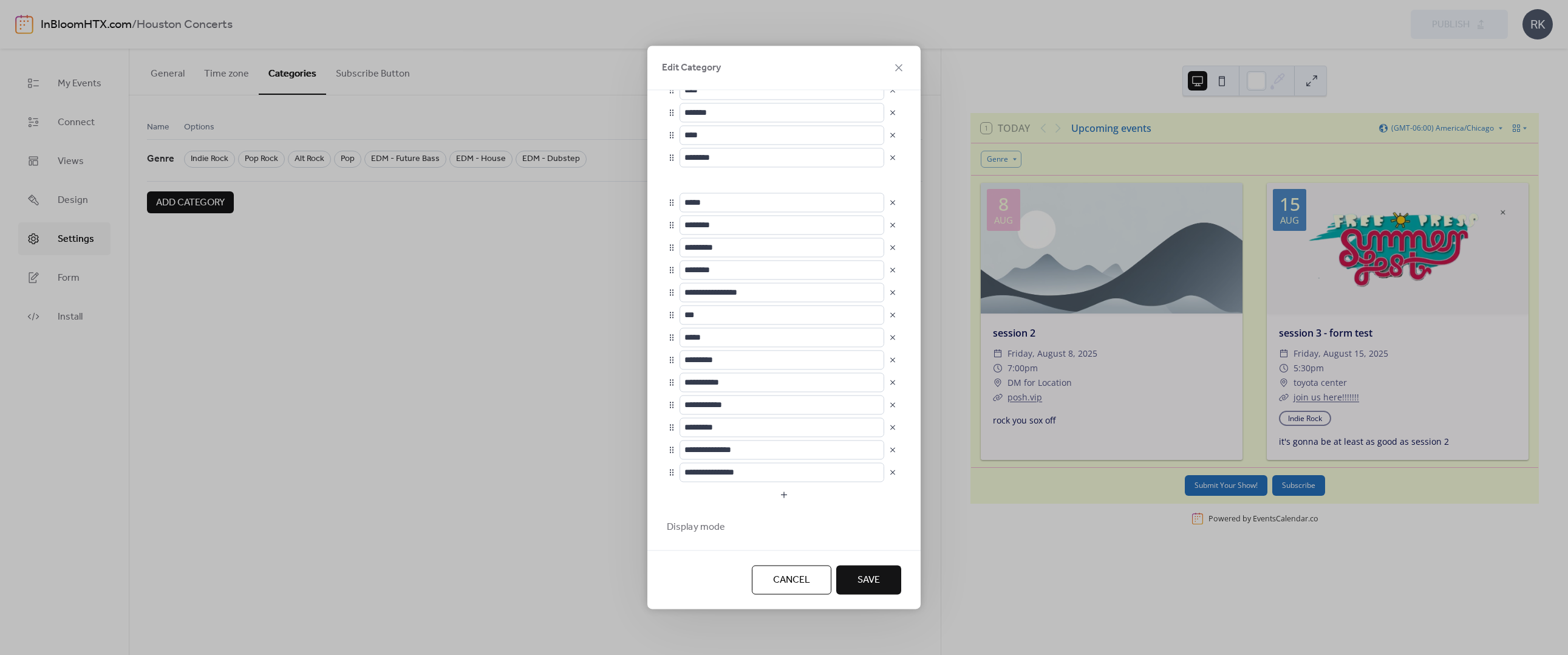 type on "**********" 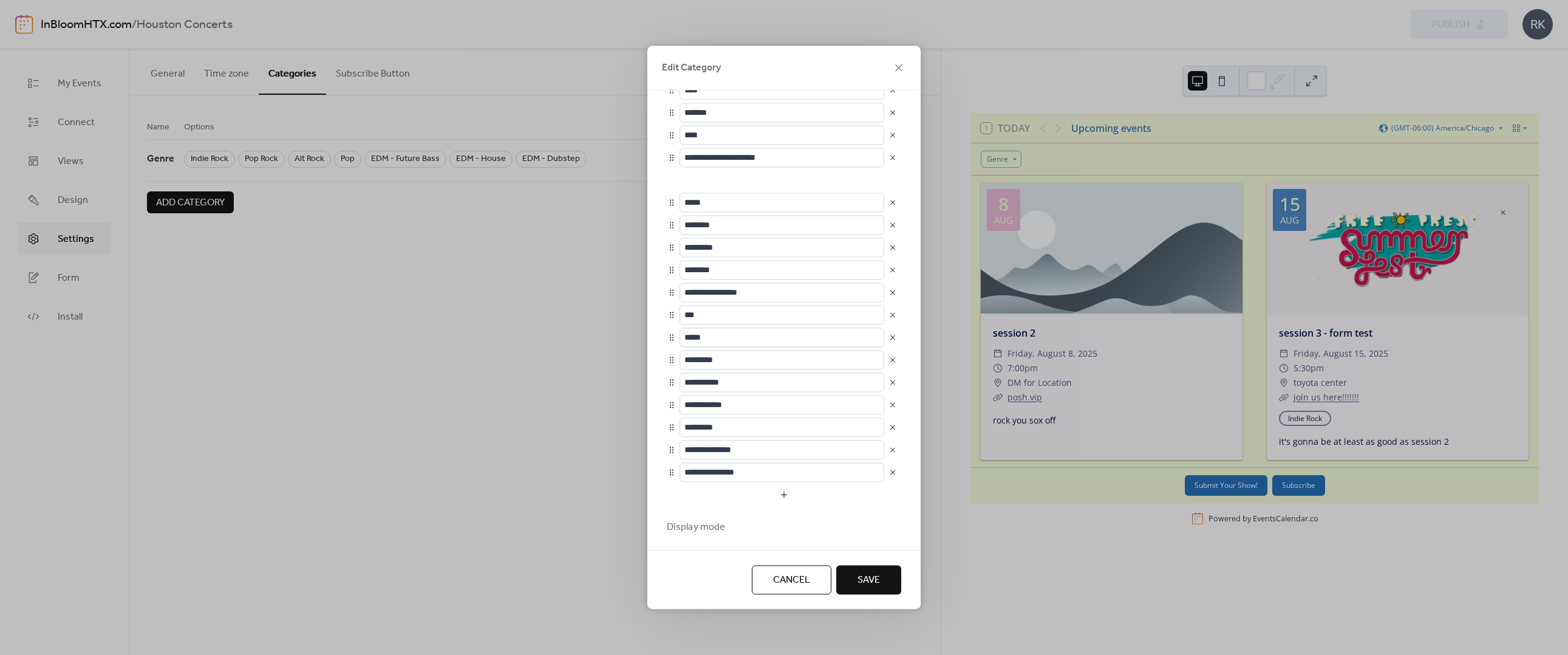 type on "**********" 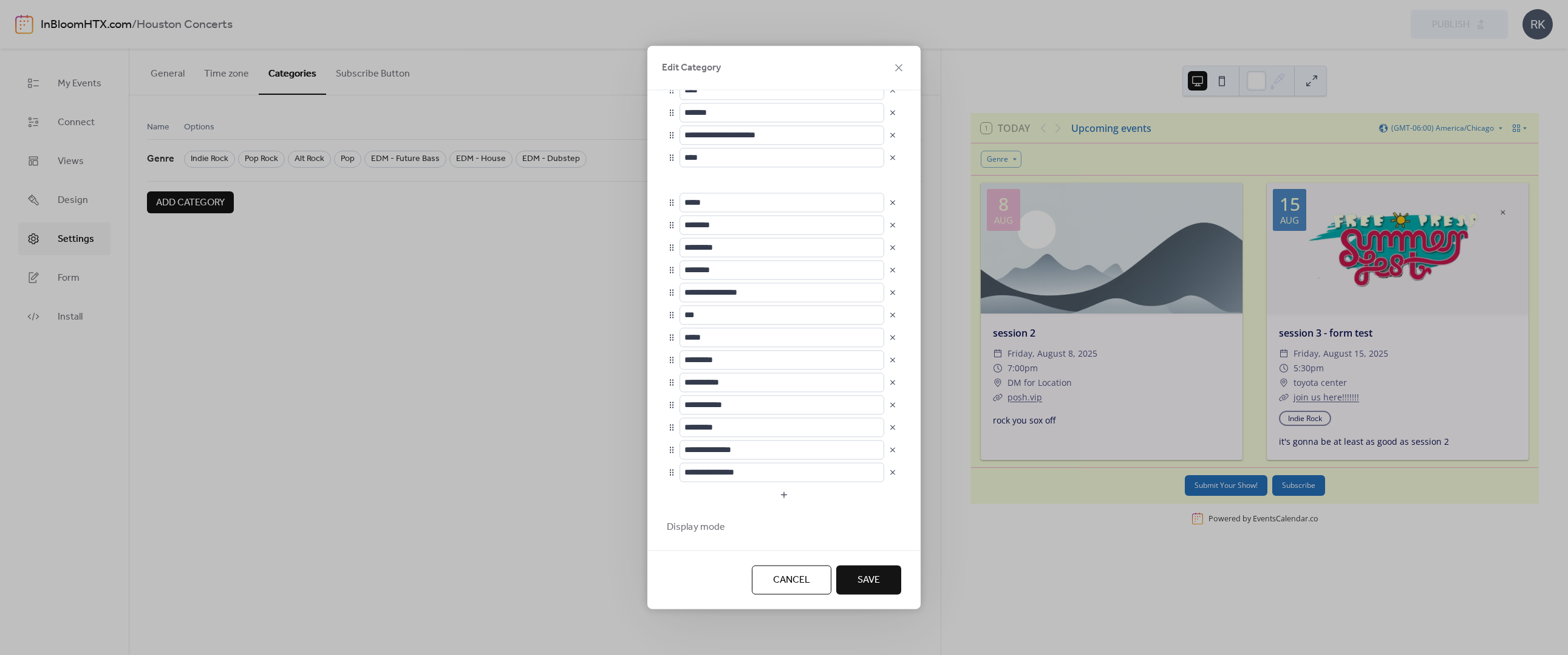 type on "**********" 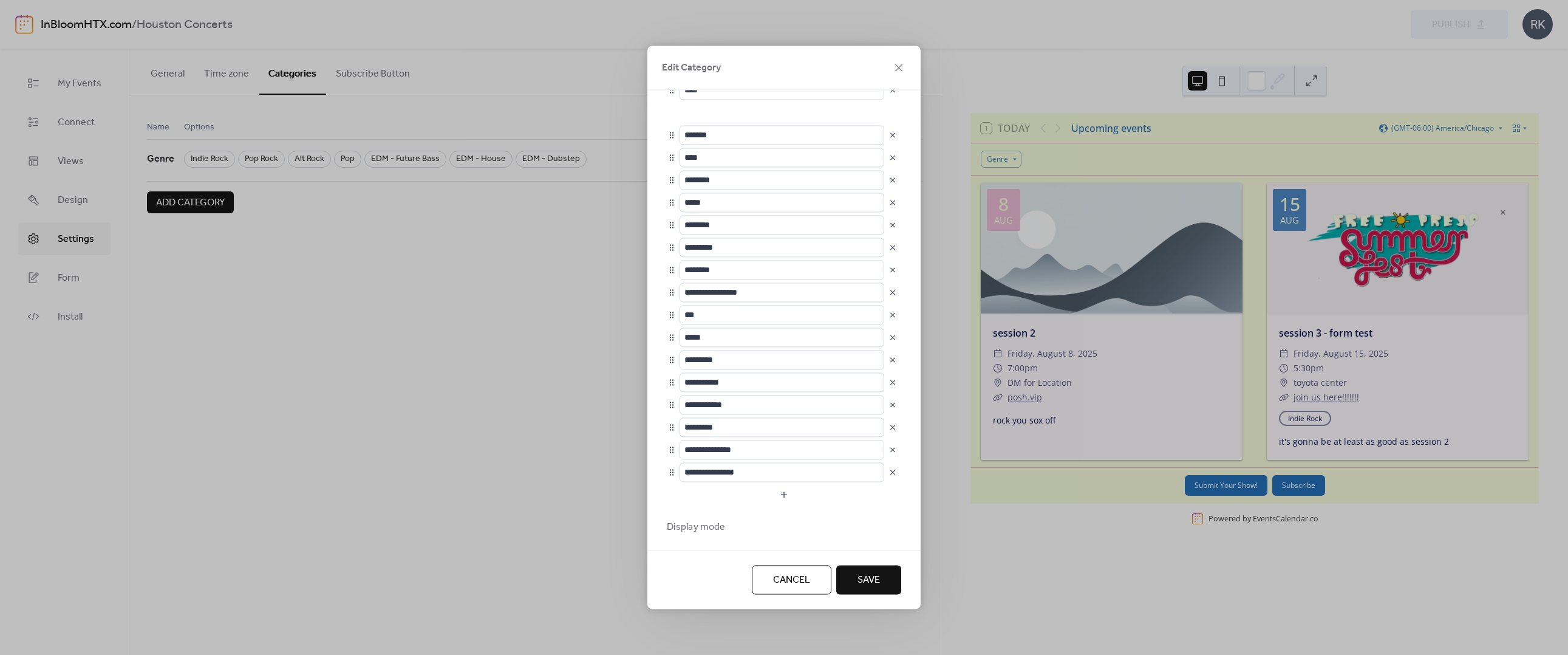 type on "**********" 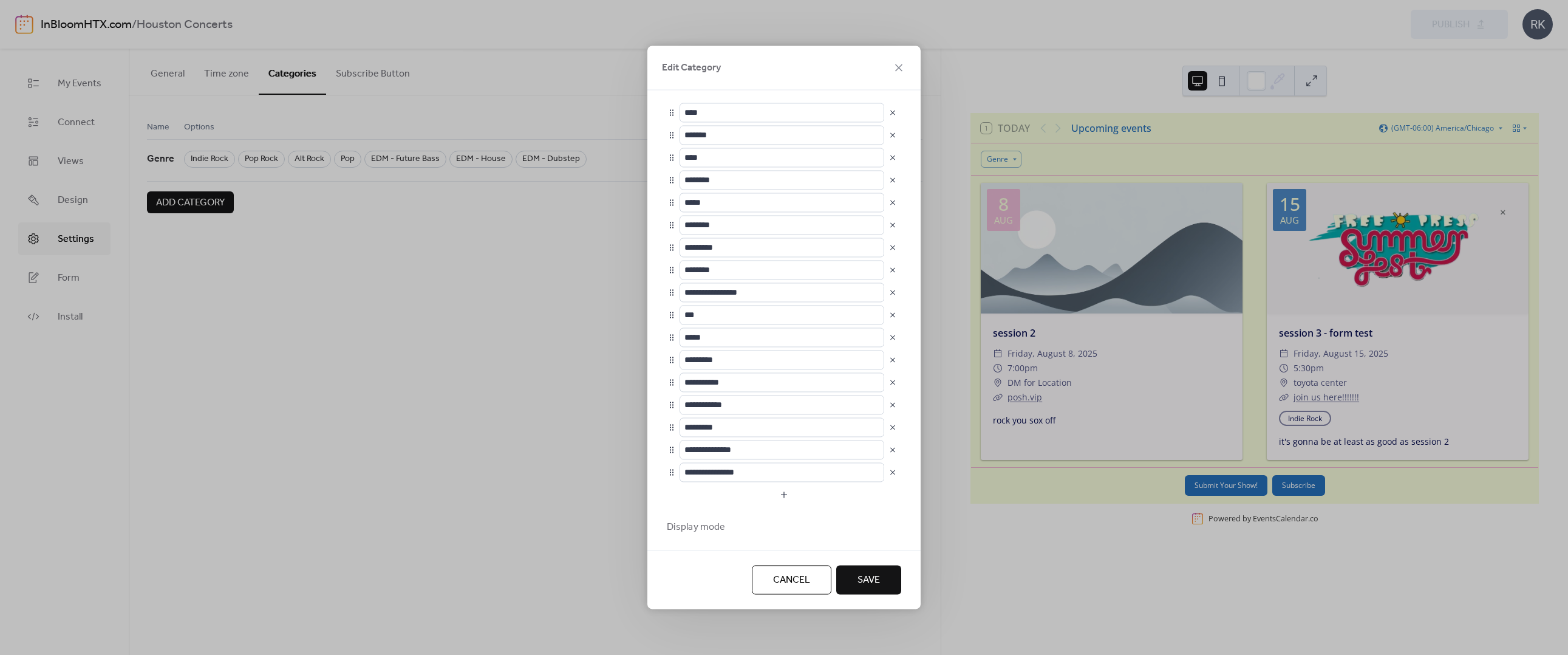 type on "****" 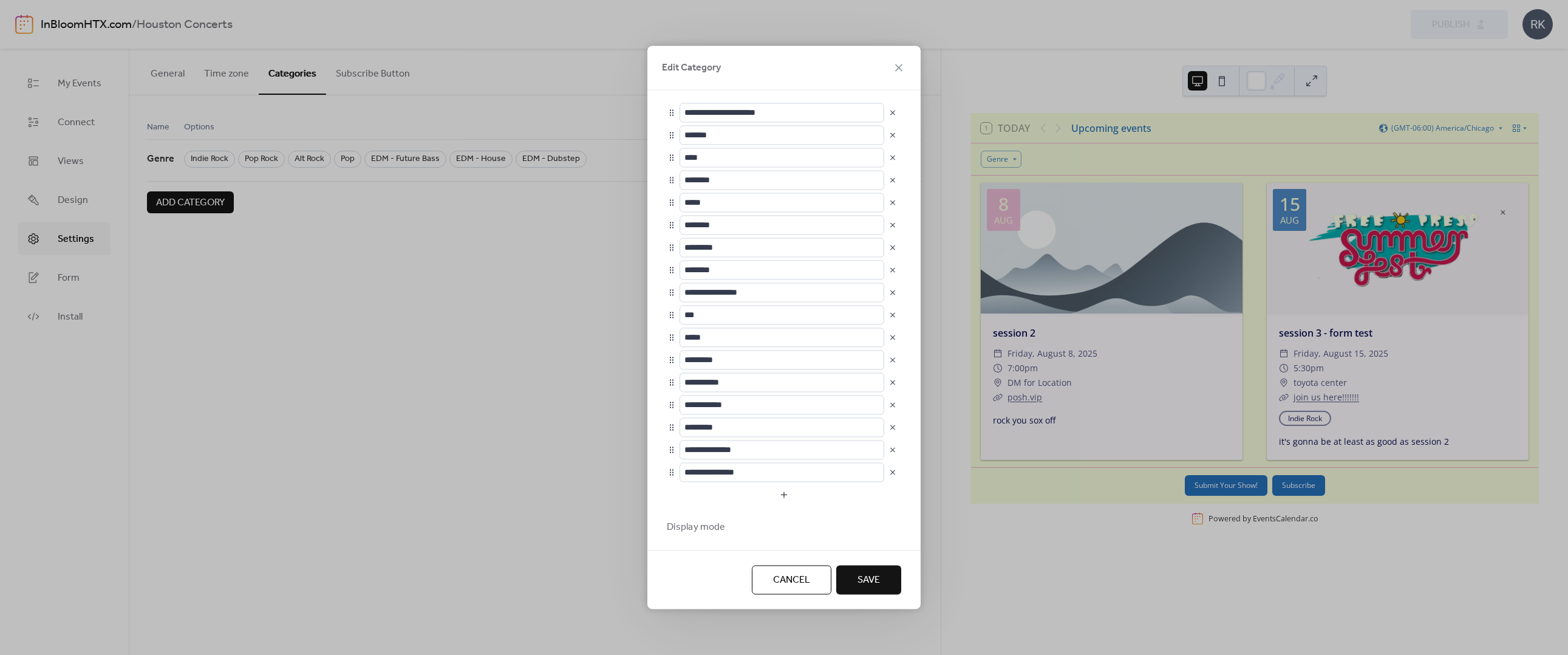 type on "*******" 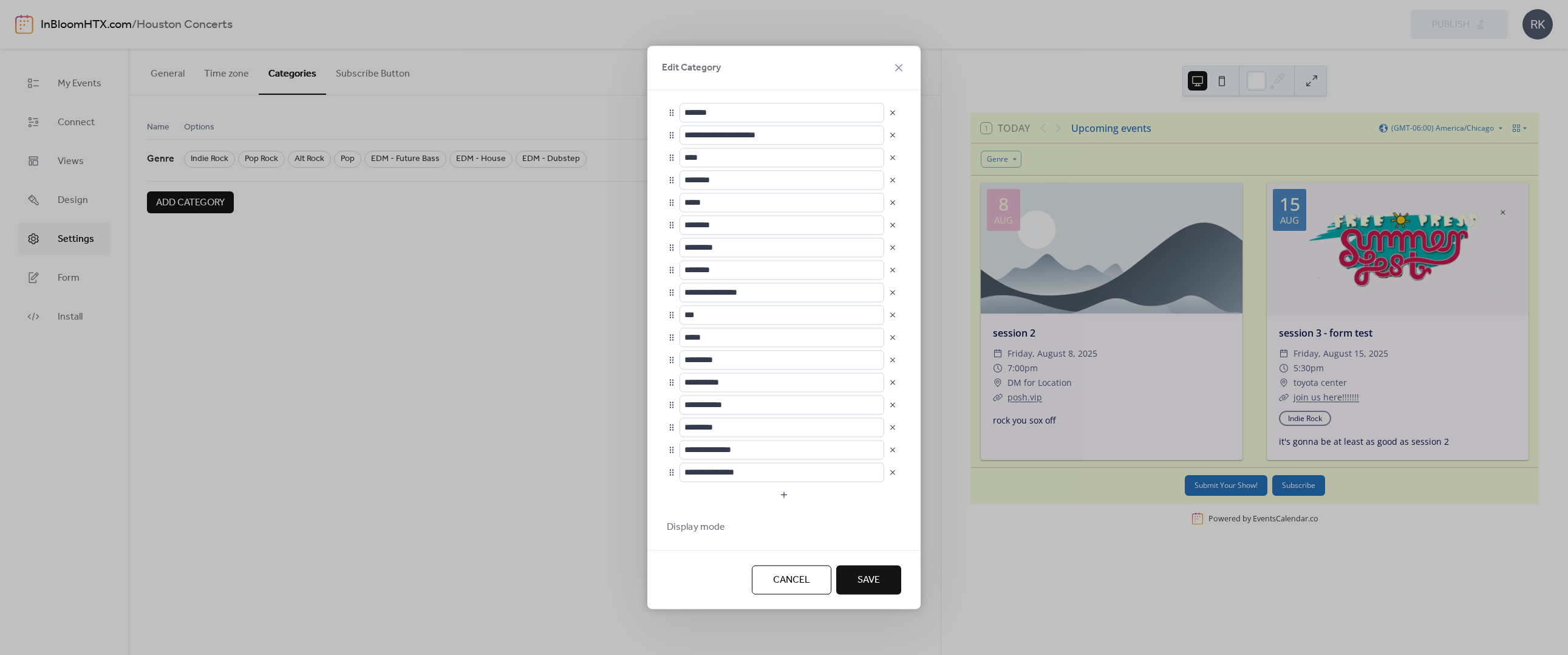type on "****" 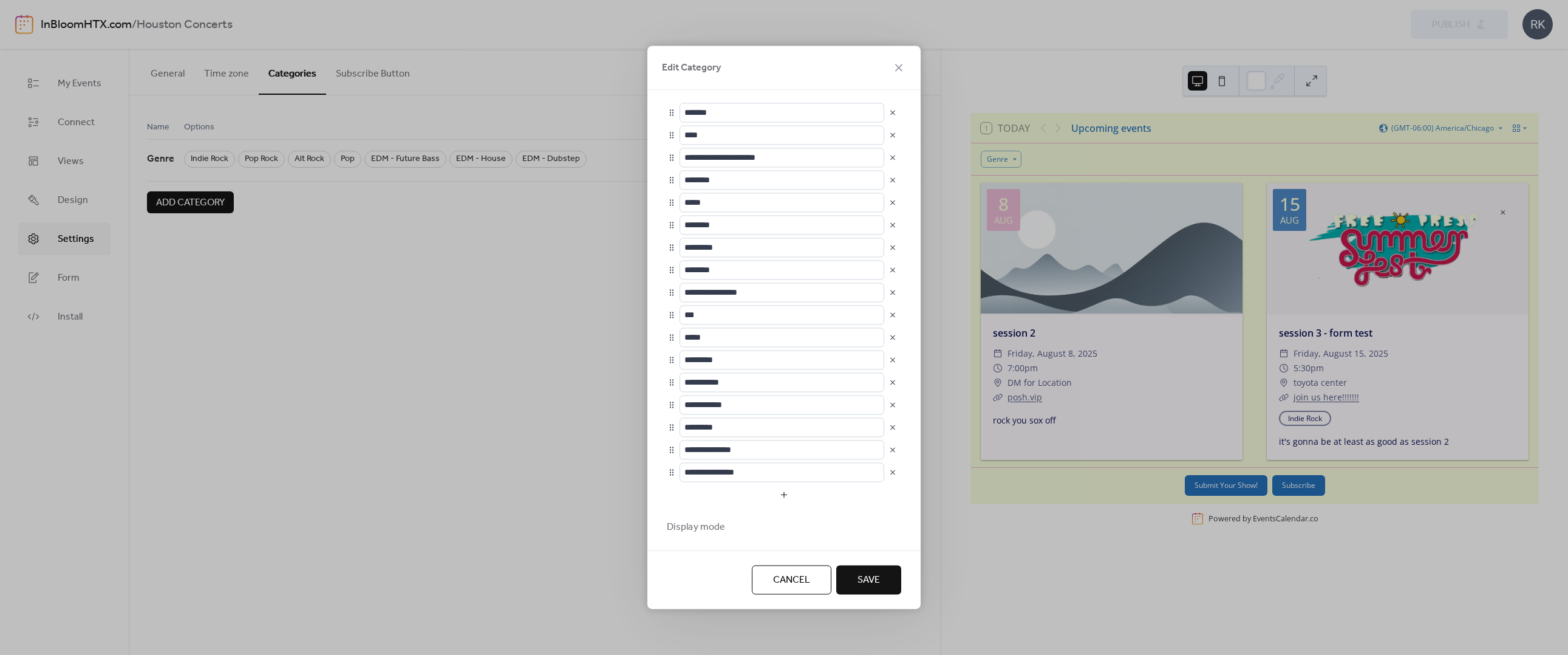 type on "********" 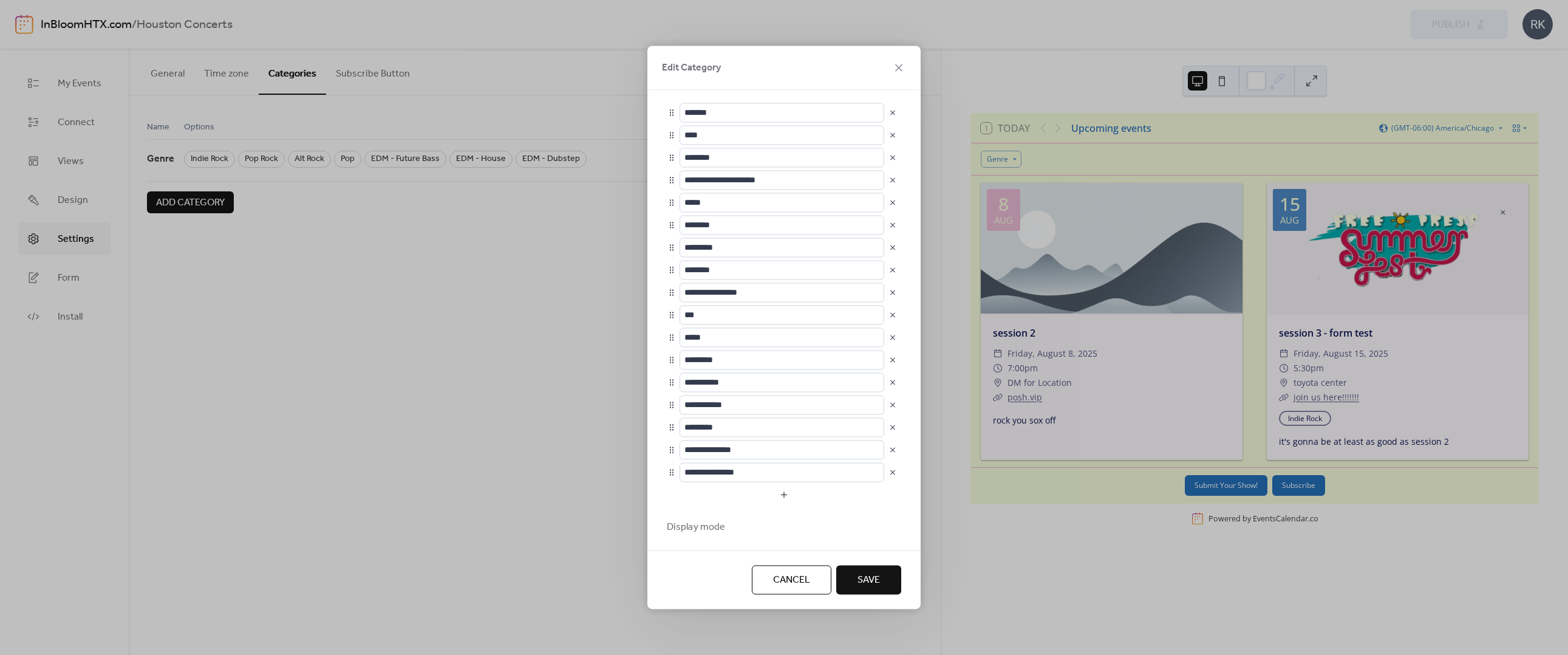 type on "*****" 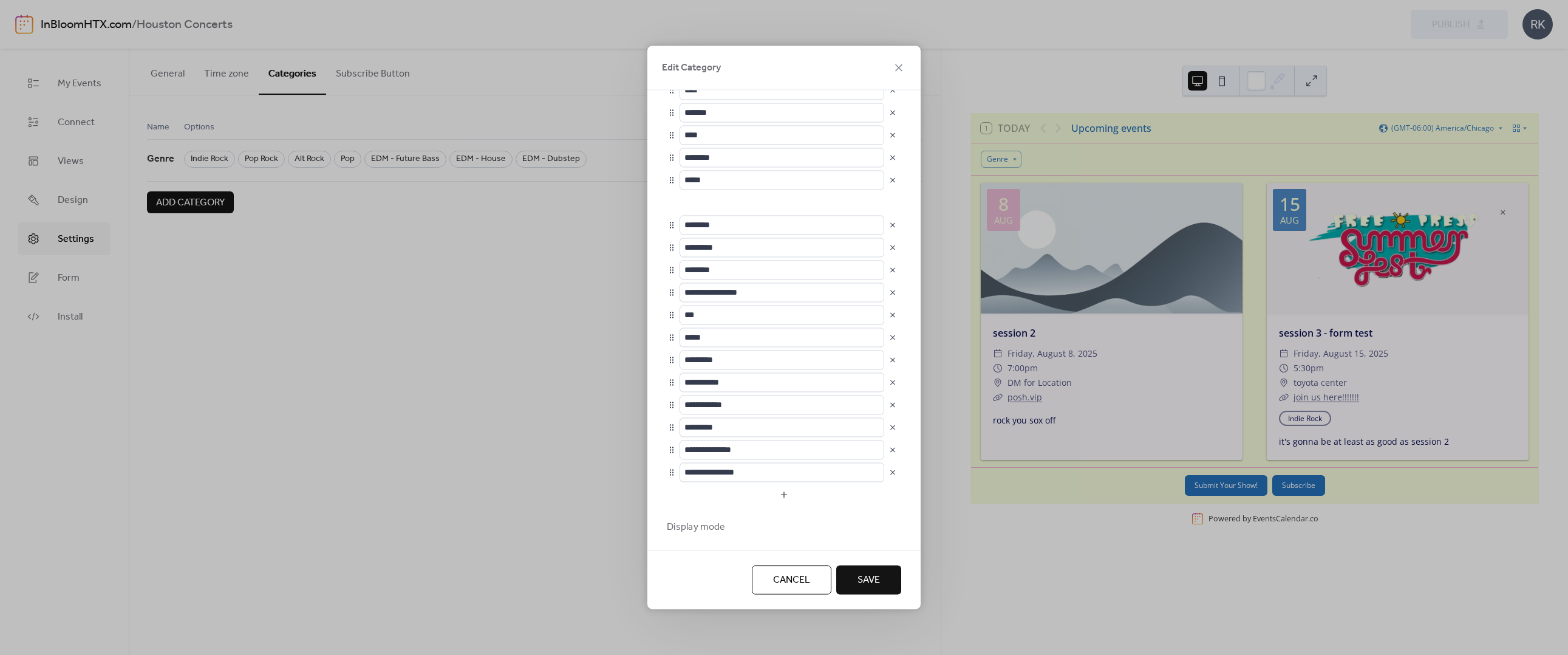 type on "********" 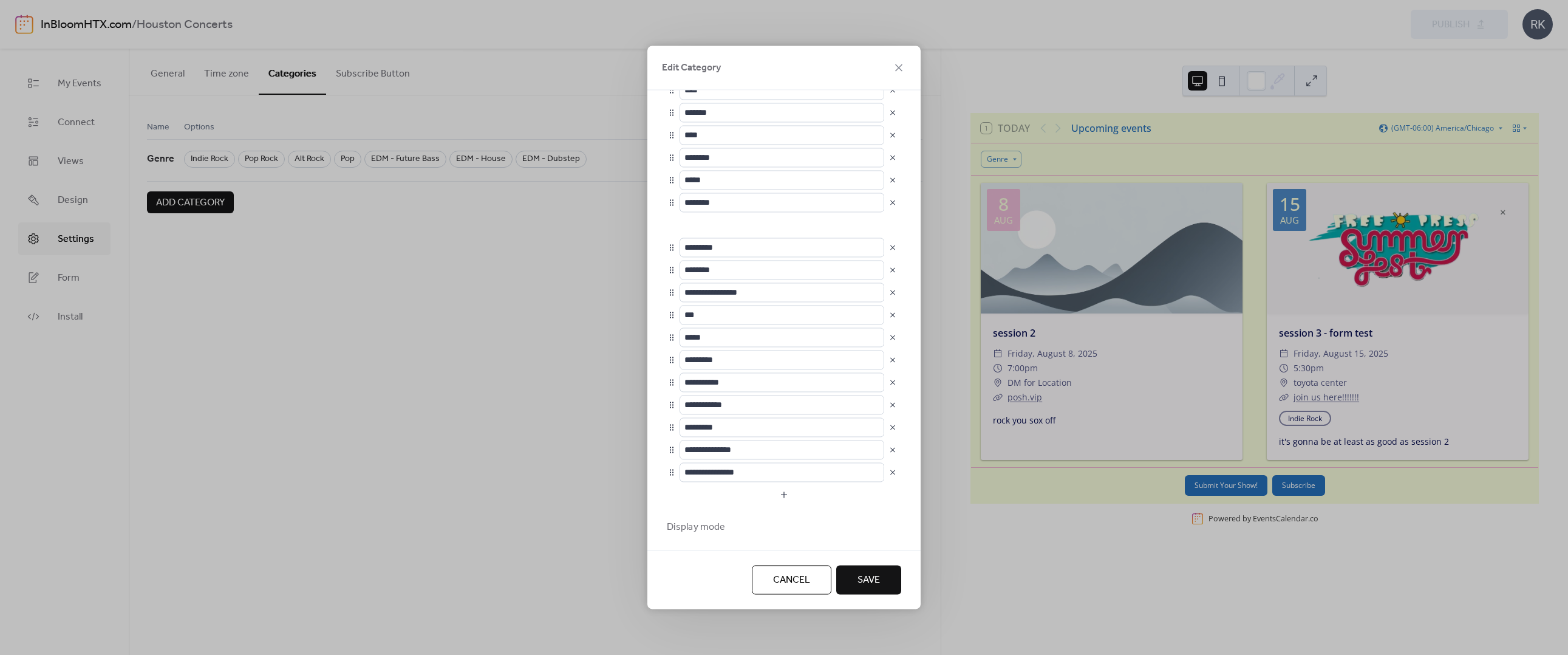 type on "**********" 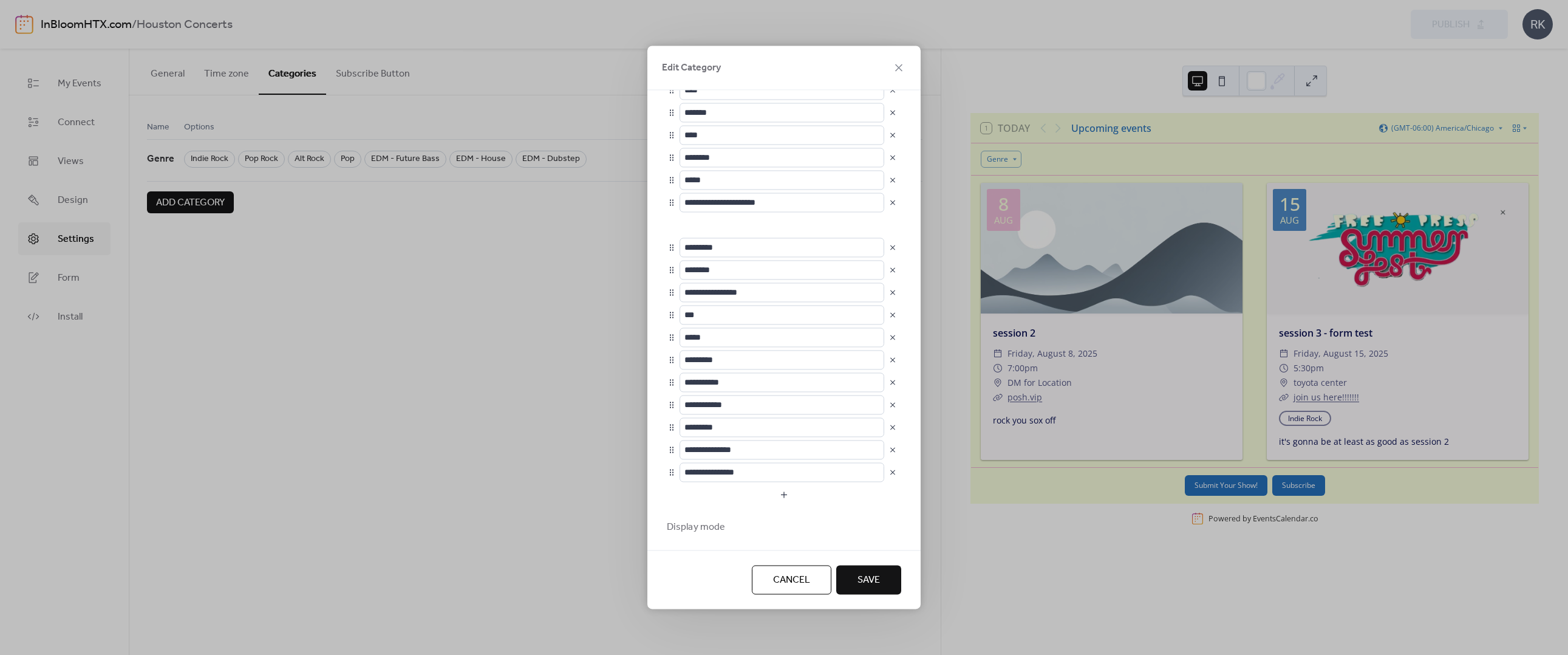 type on "**********" 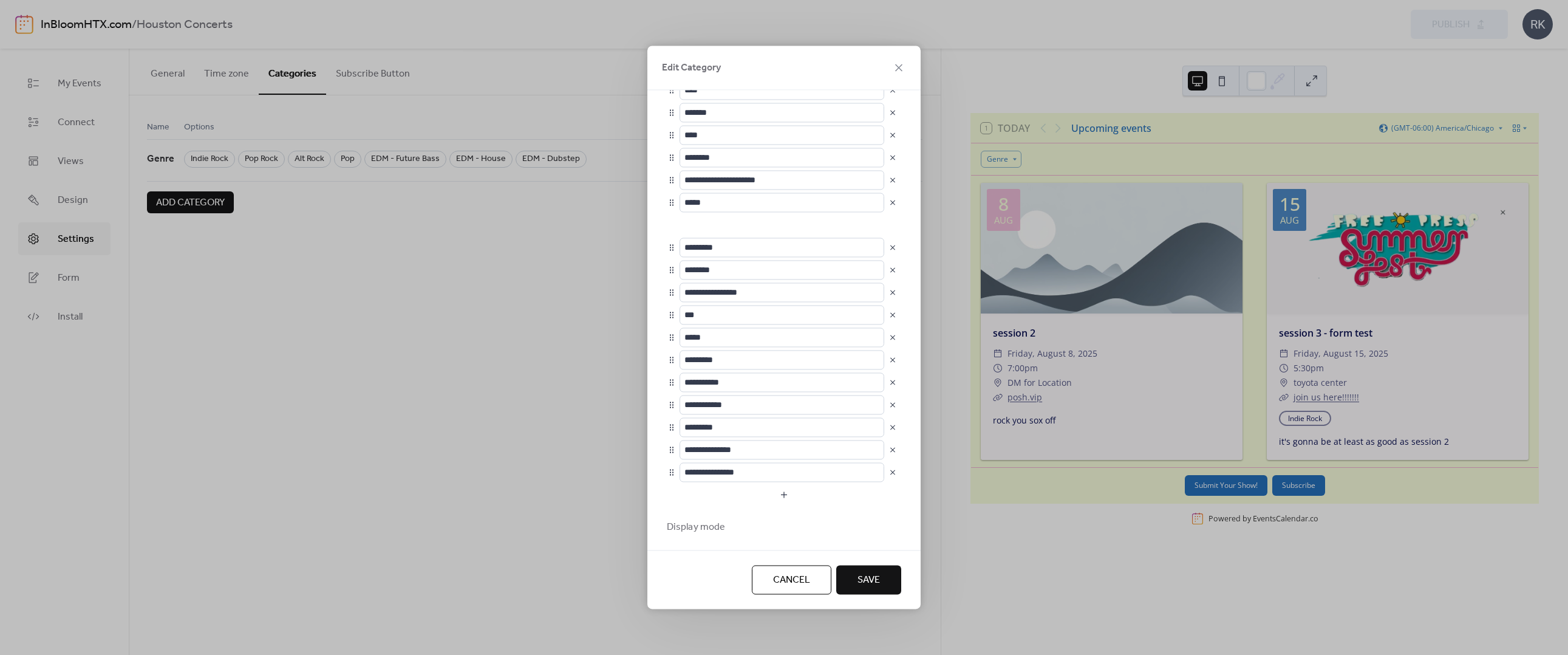 type on "**********" 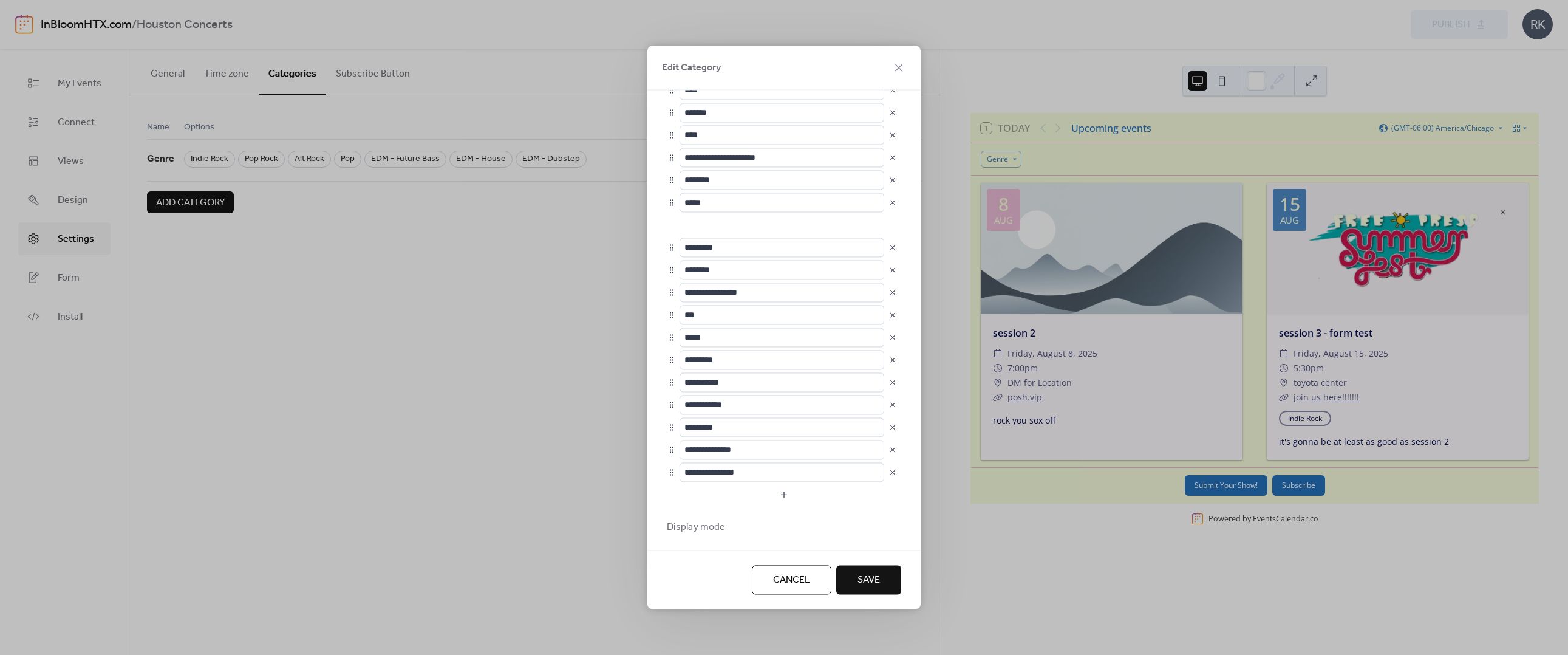 type on "**********" 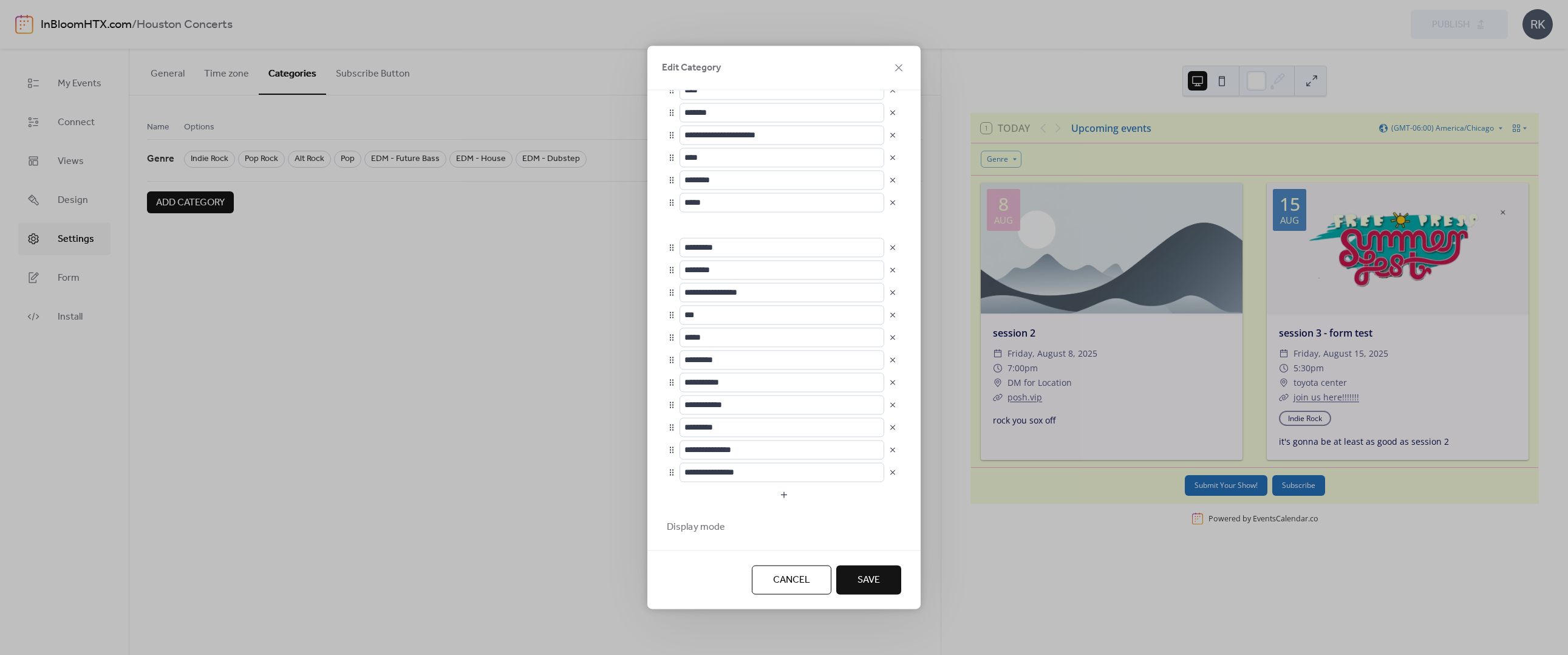 type on "**********" 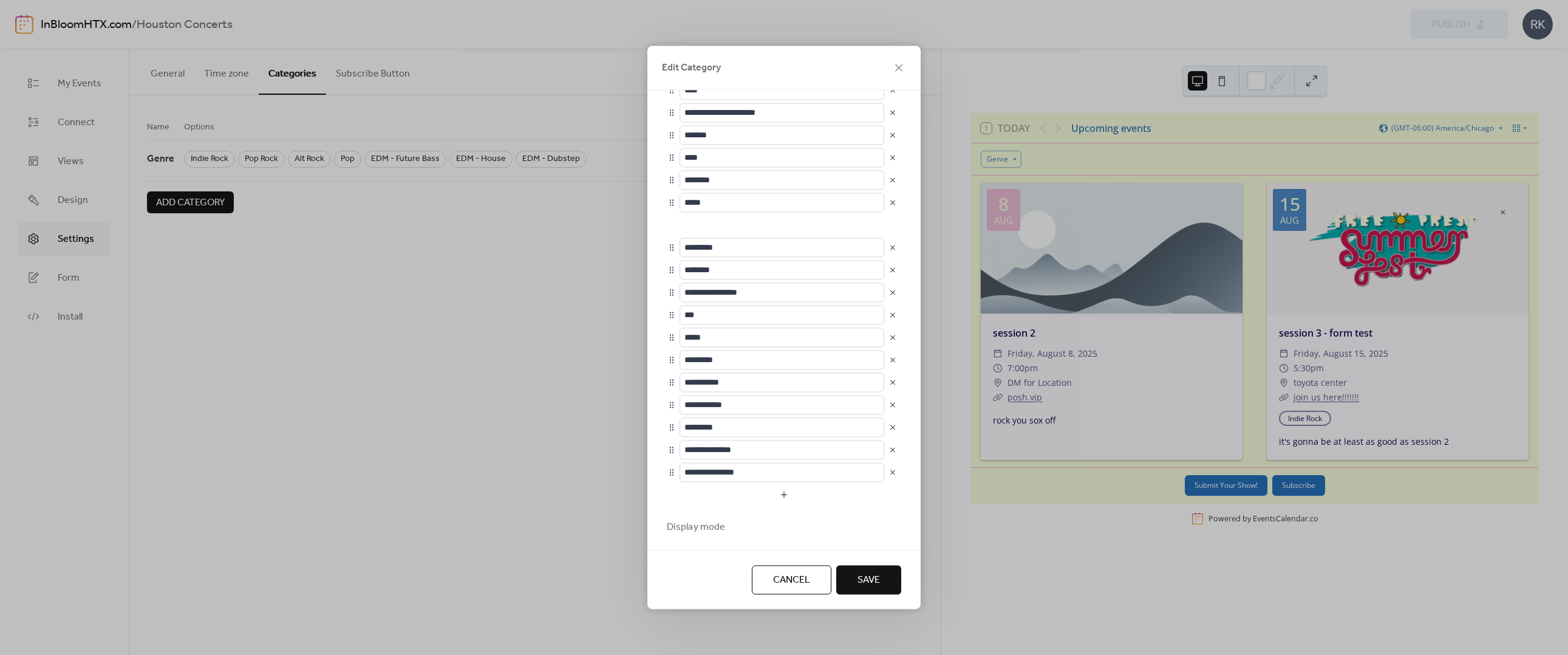 type on "**********" 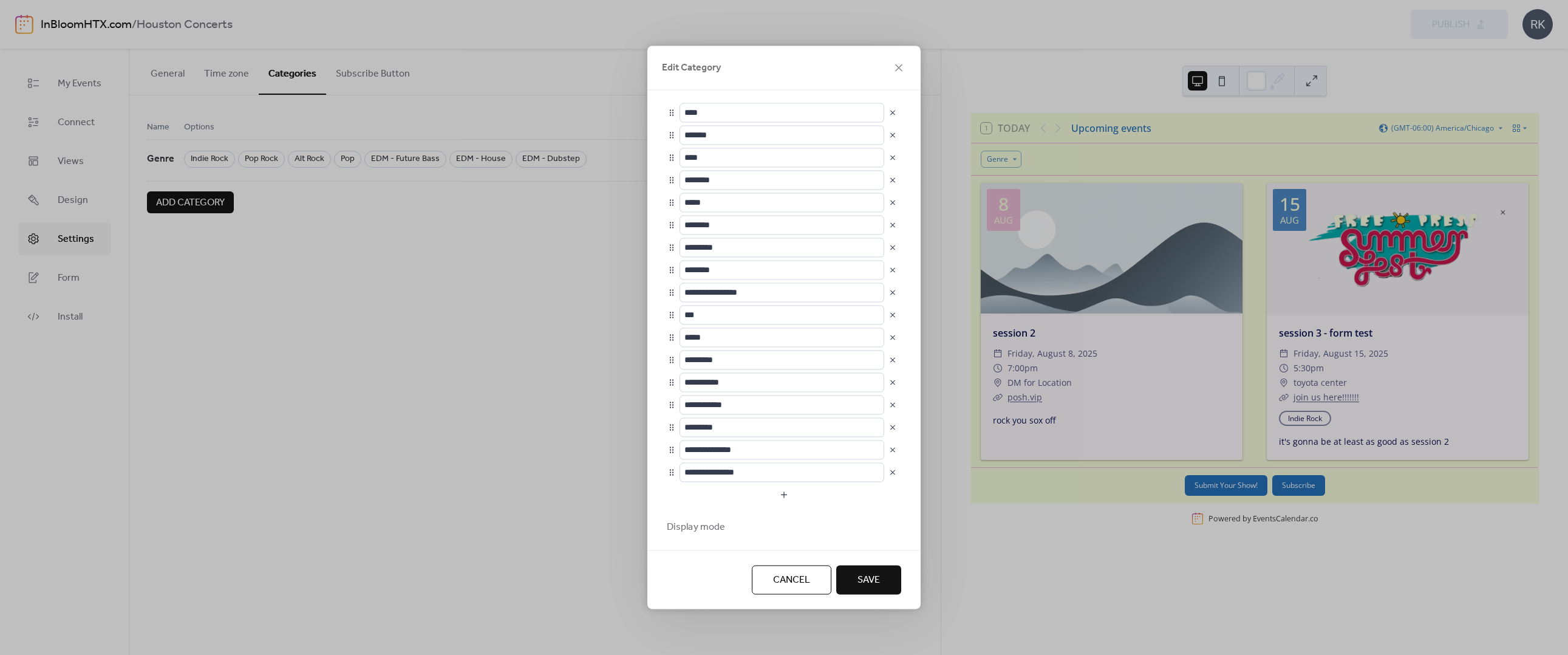 type on "****" 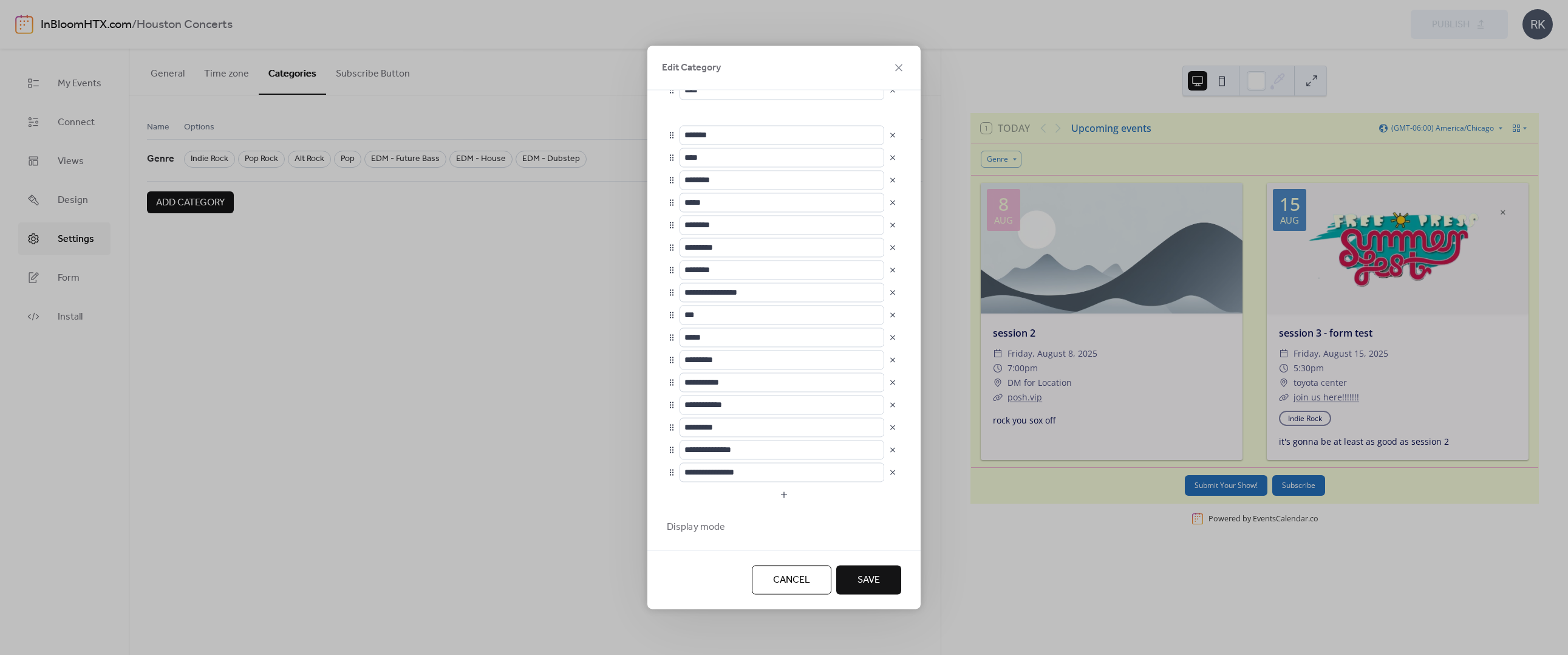 type on "**********" 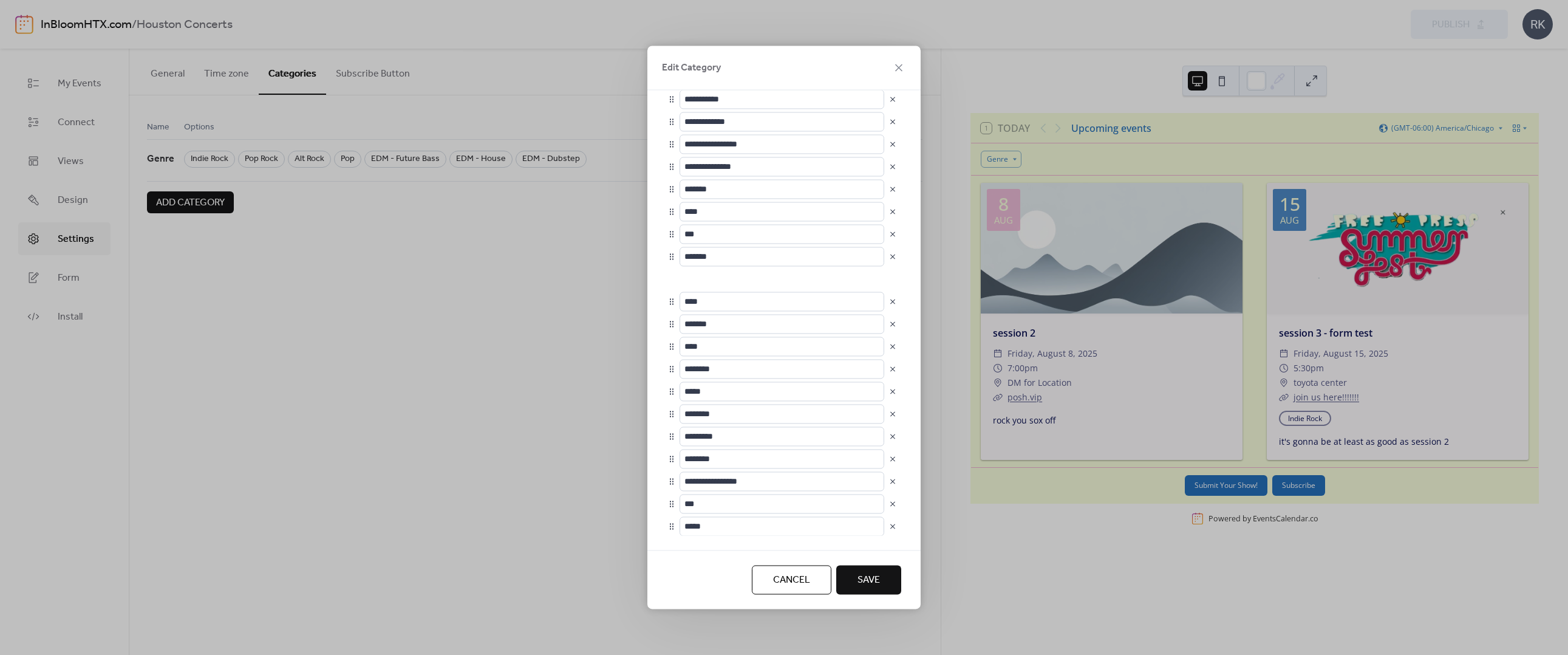 scroll, scrollTop: 122, scrollLeft: 0, axis: vertical 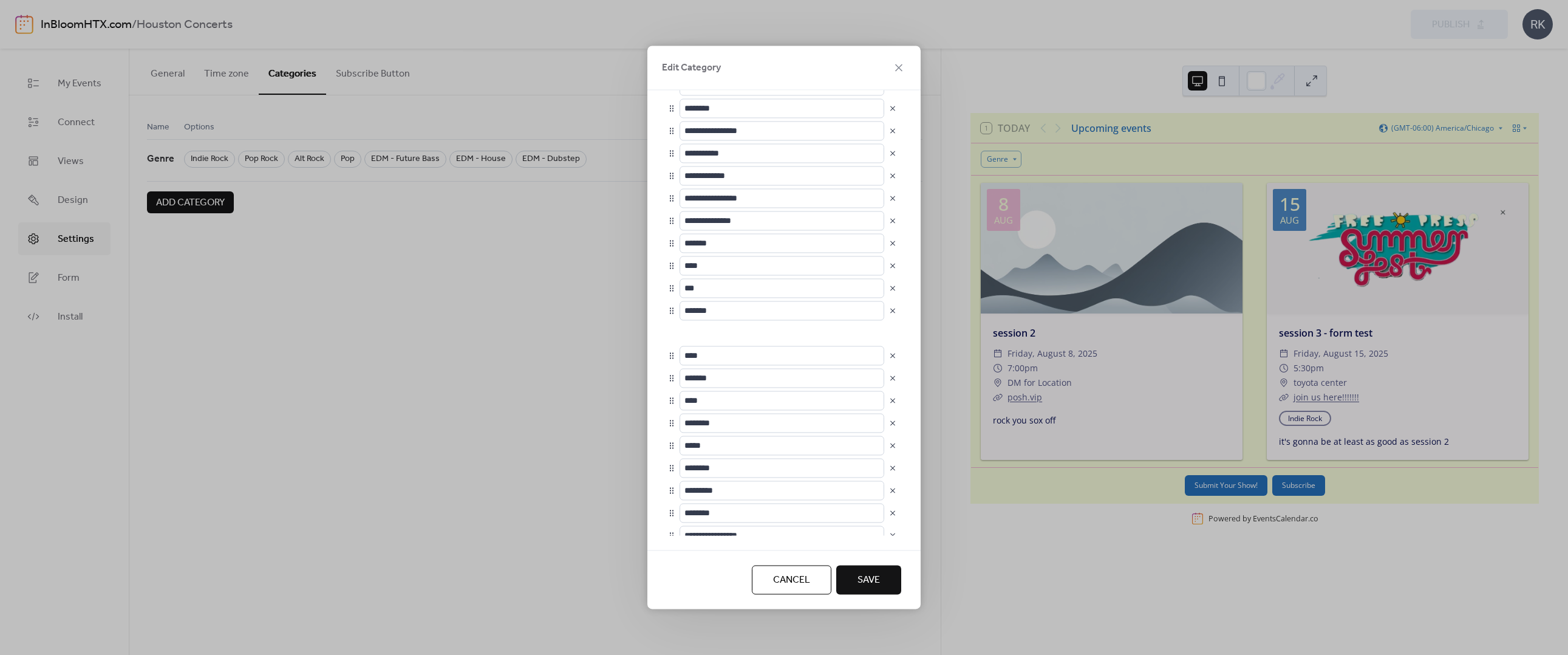 type on "**********" 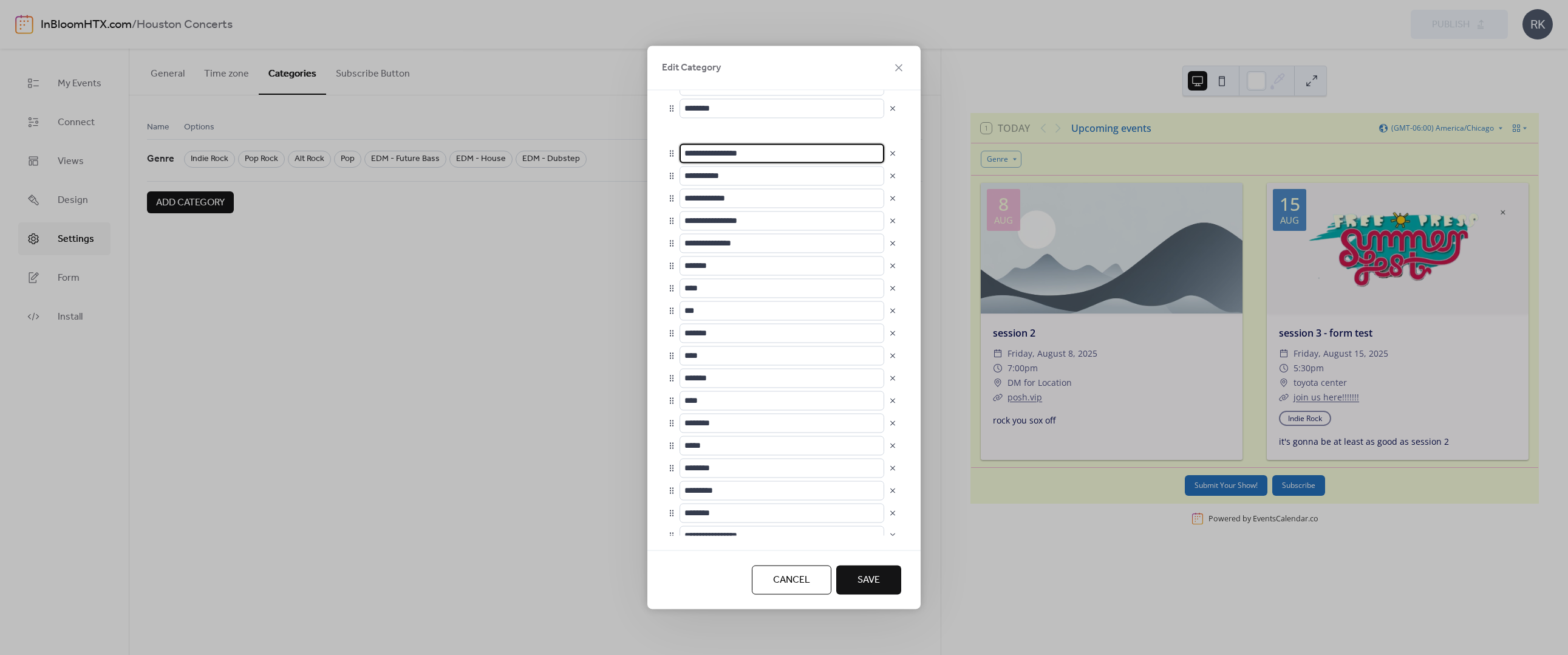 type on "**********" 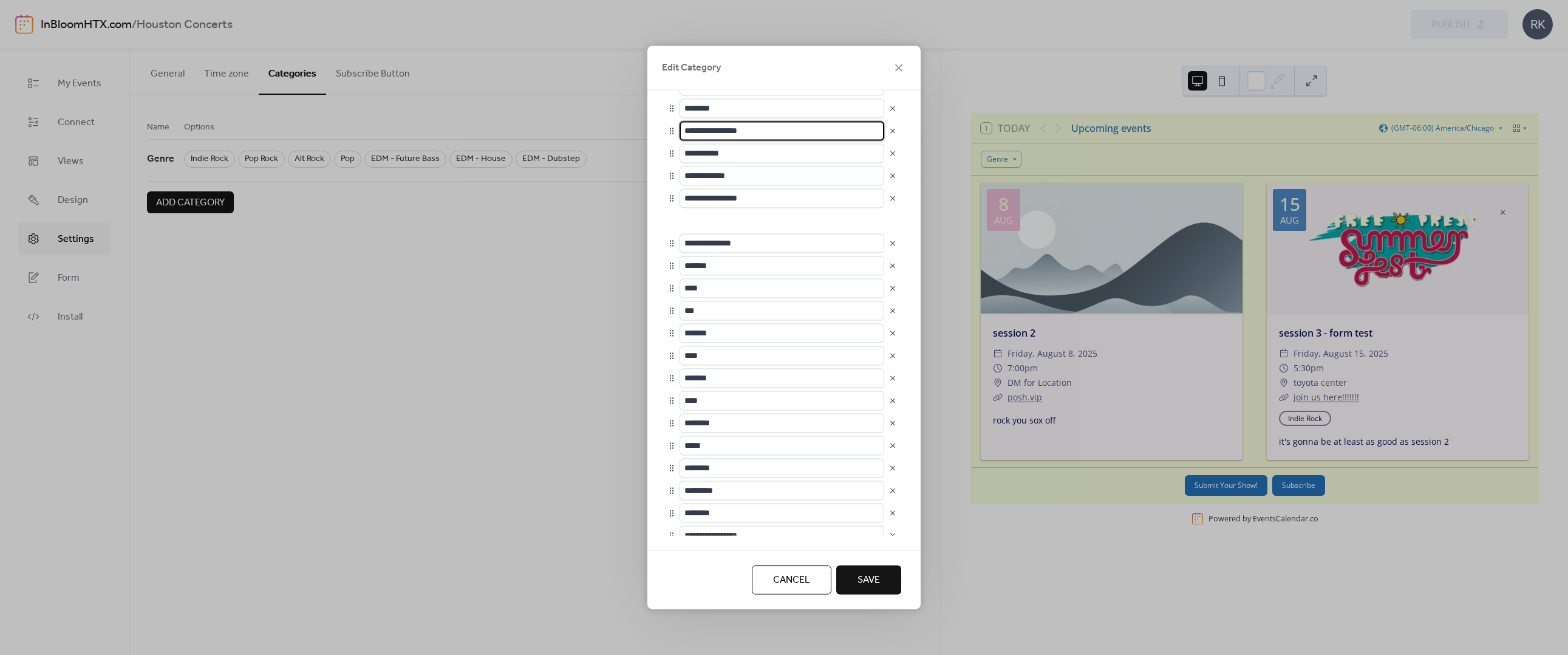 type on "**********" 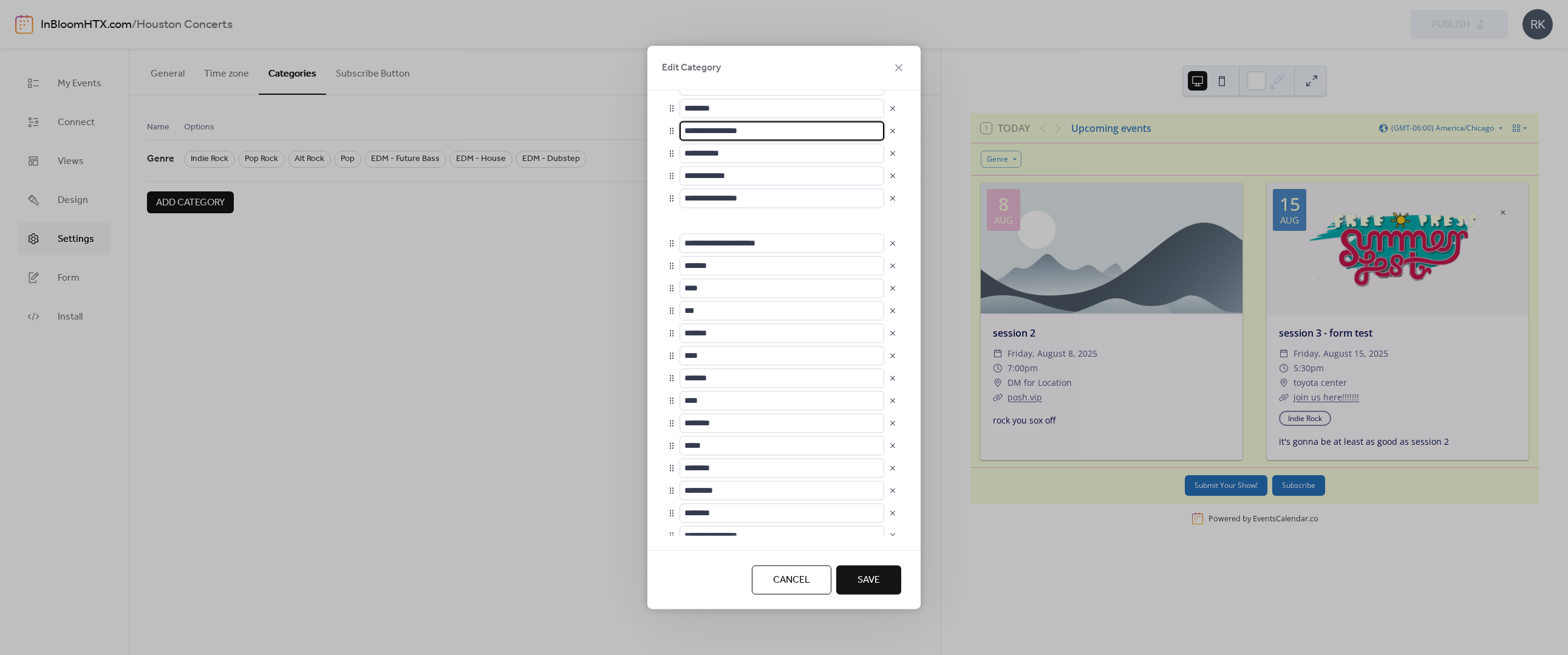 type on "**********" 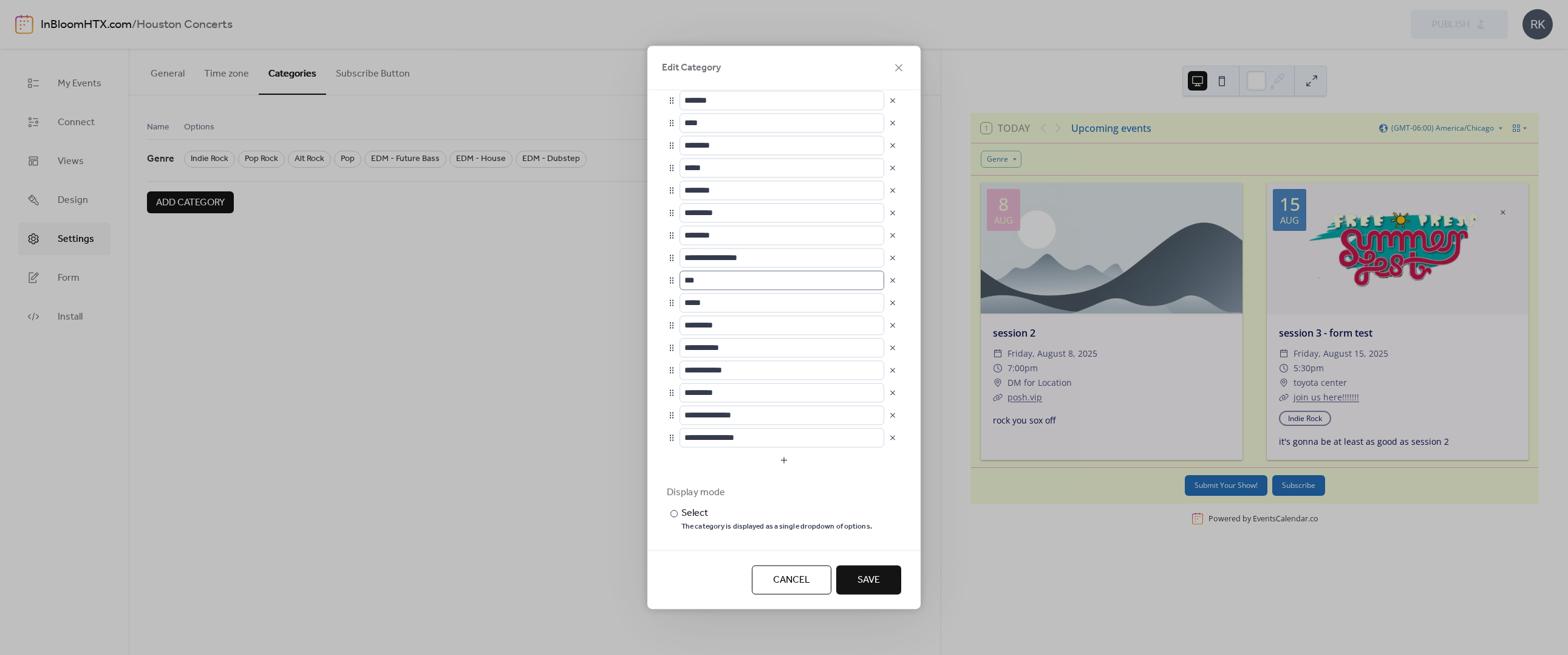 scroll, scrollTop: 425, scrollLeft: 0, axis: vertical 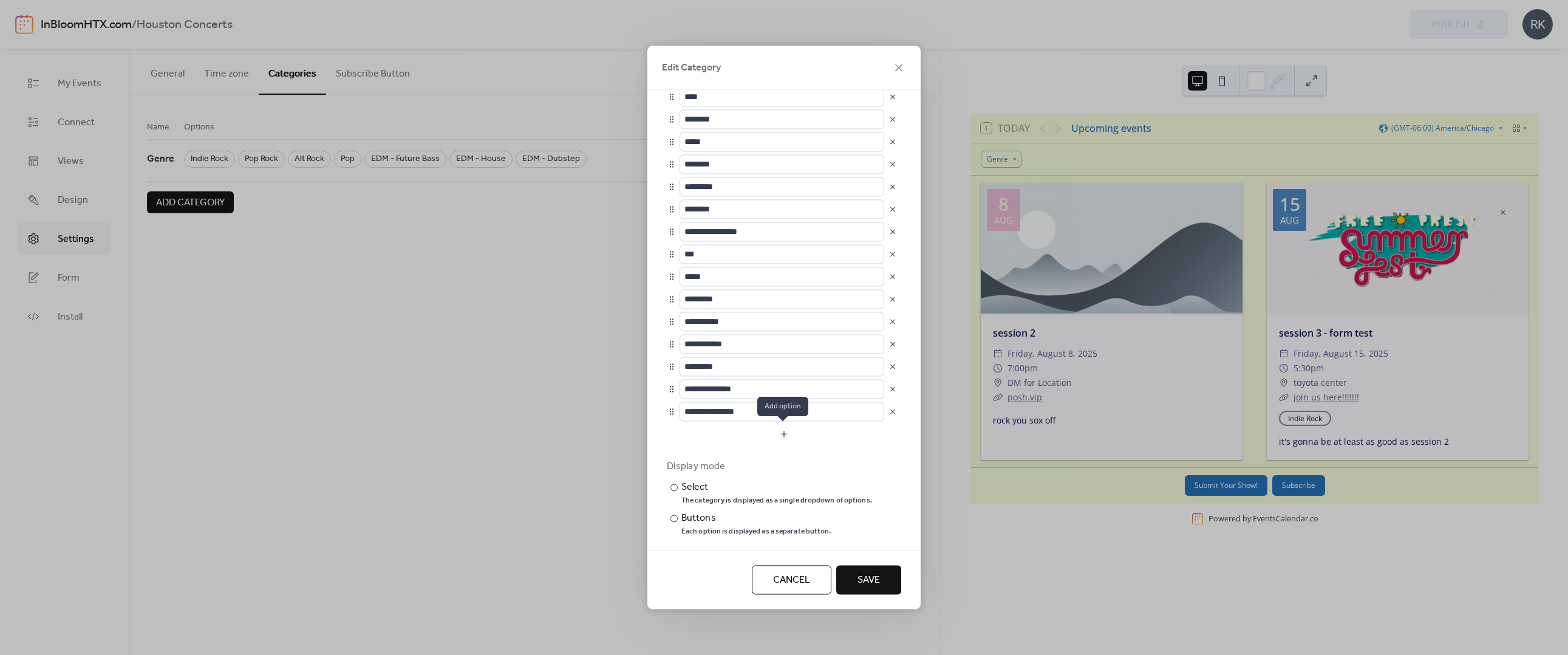 click at bounding box center [784, 434] 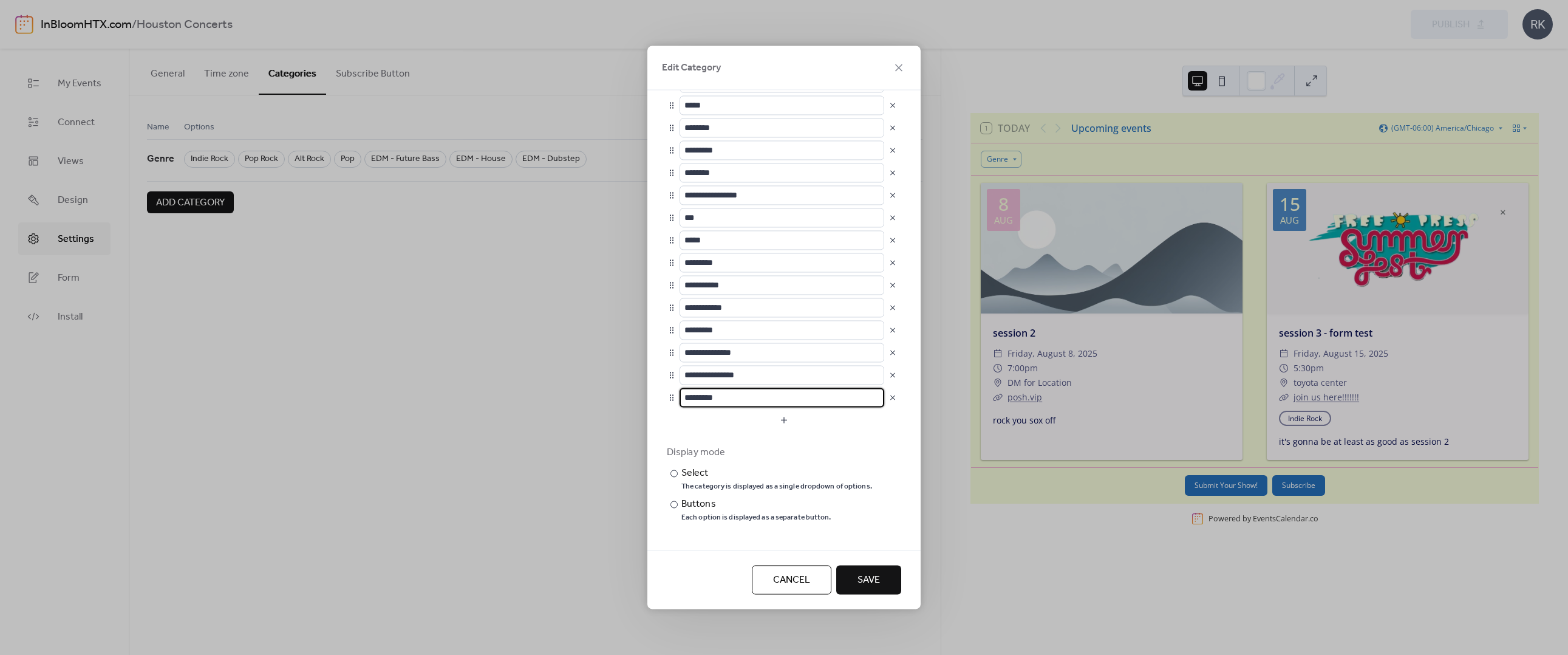drag, startPoint x: 740, startPoint y: 395, endPoint x: 678, endPoint y: 389, distance: 62.289646 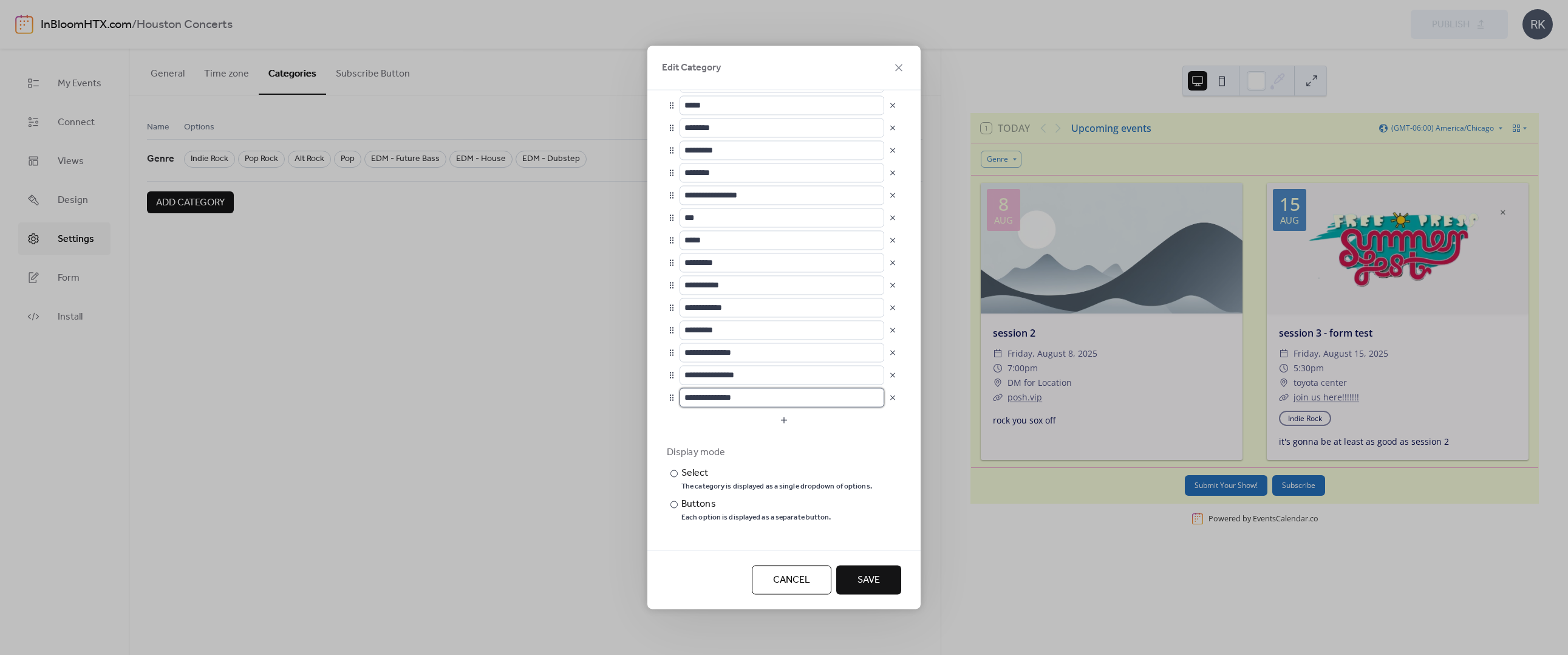 click on "**********" at bounding box center [782, 397] 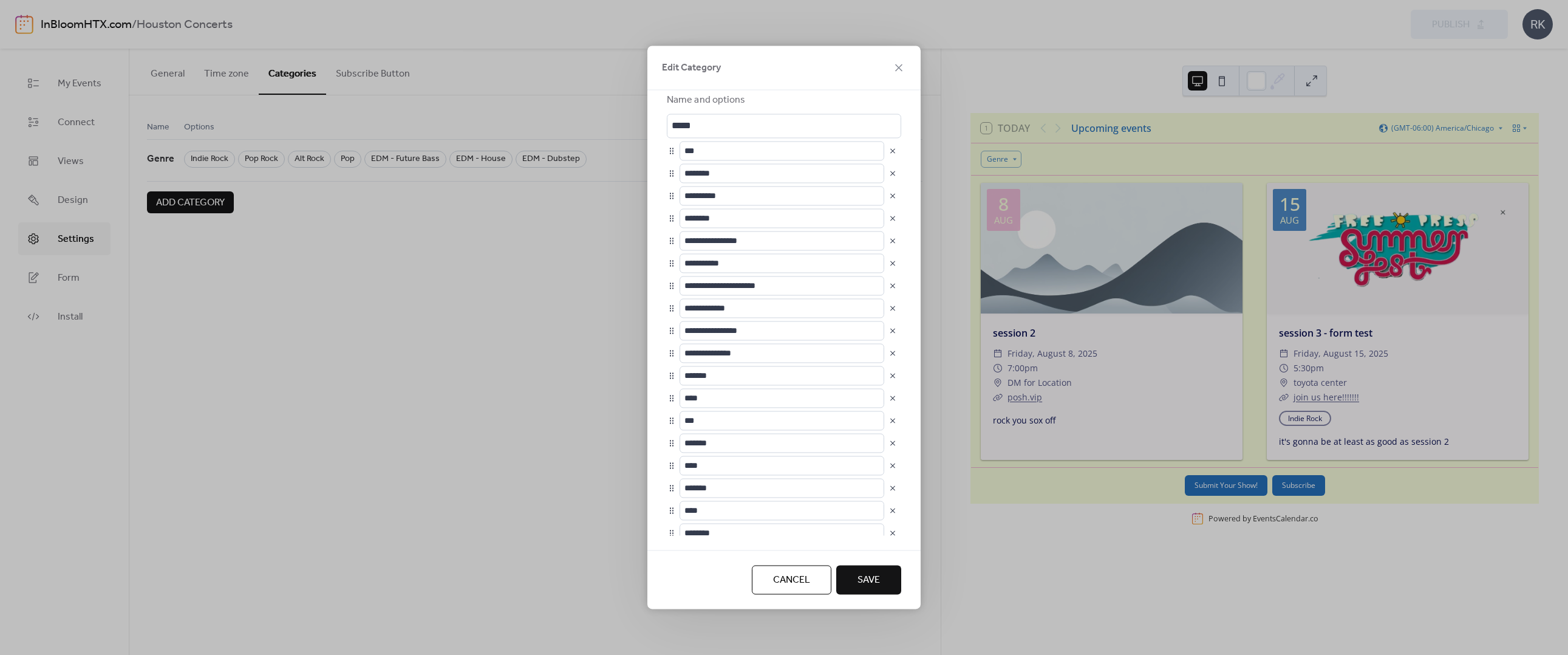 scroll, scrollTop: 0, scrollLeft: 0, axis: both 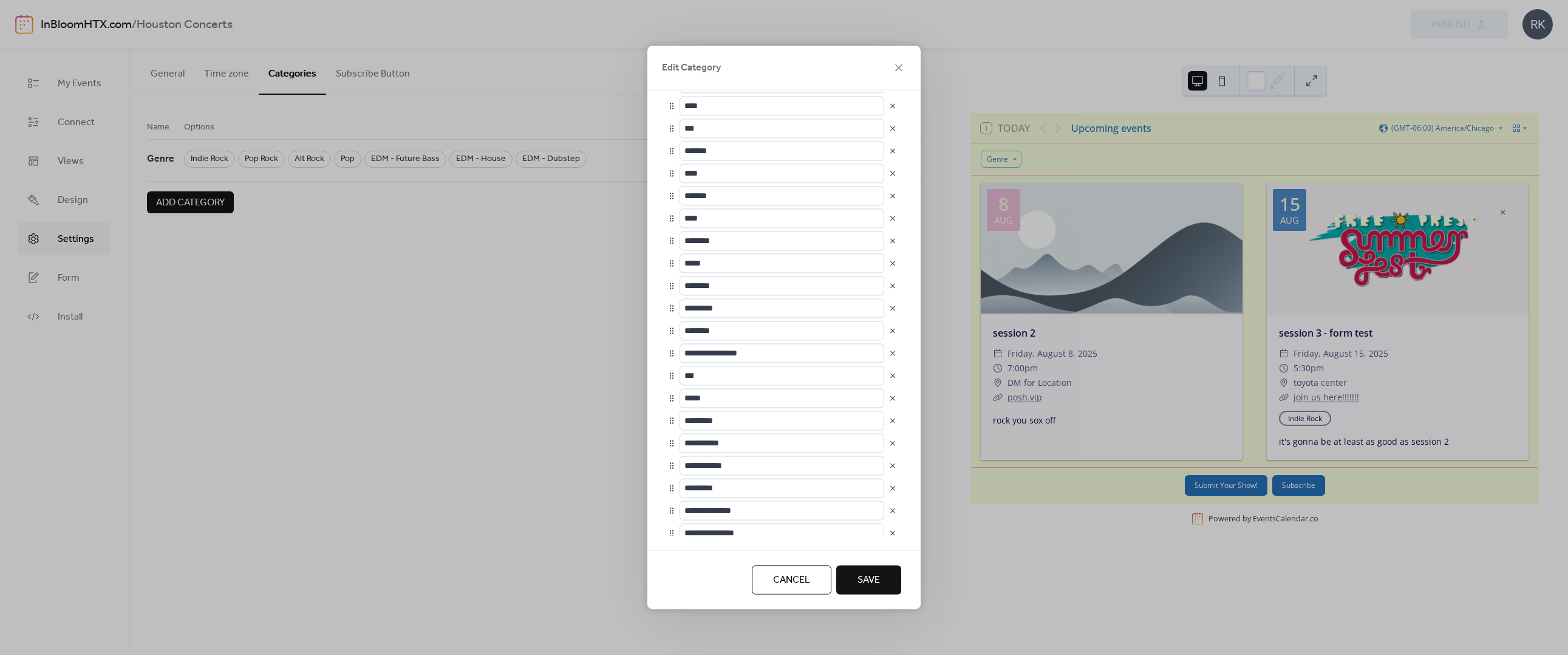 type on "**********" 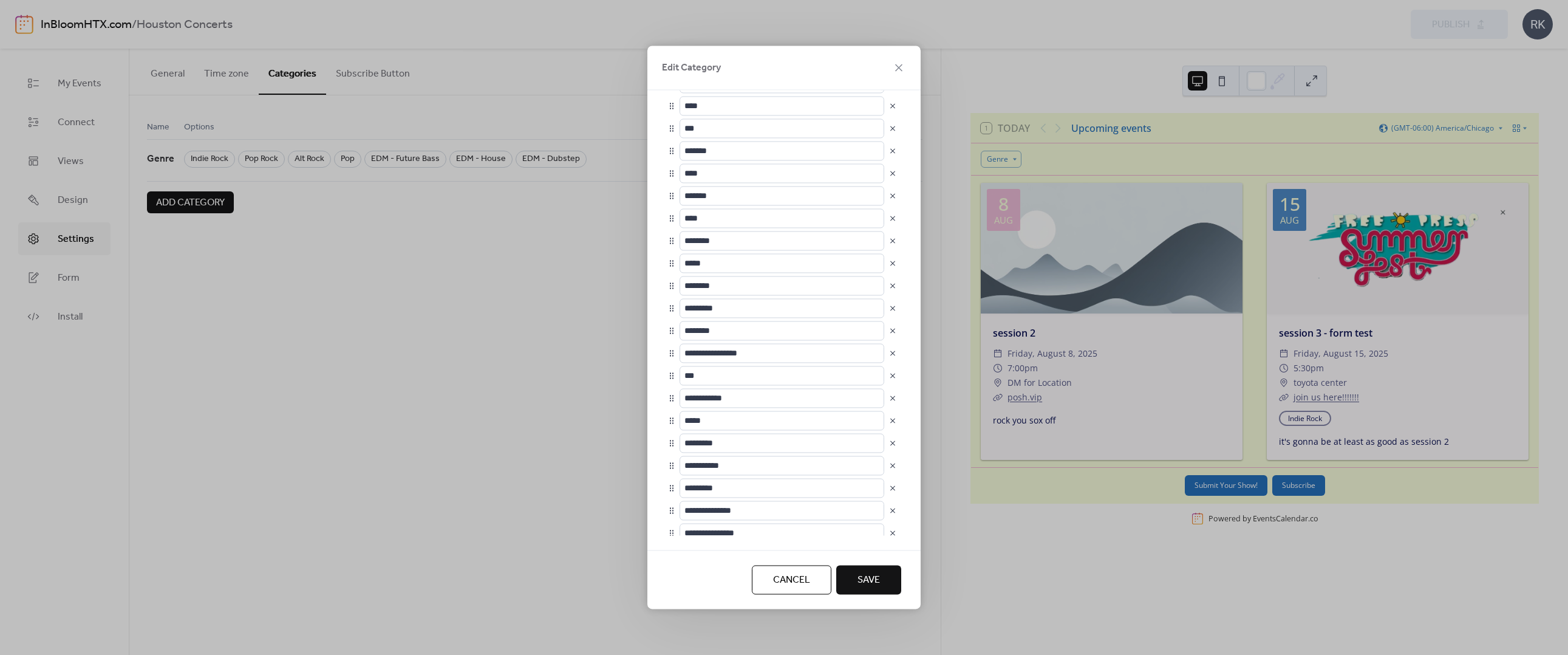 type on "**********" 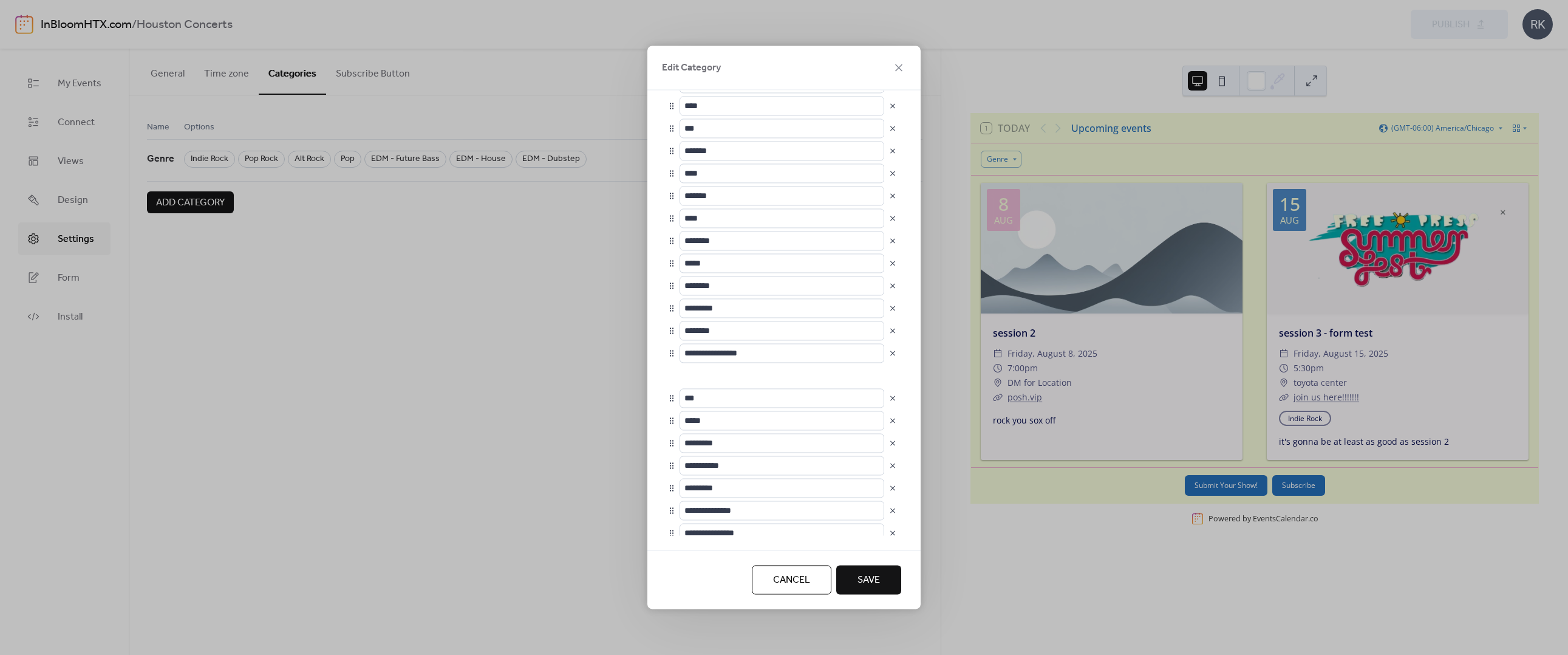 type on "**********" 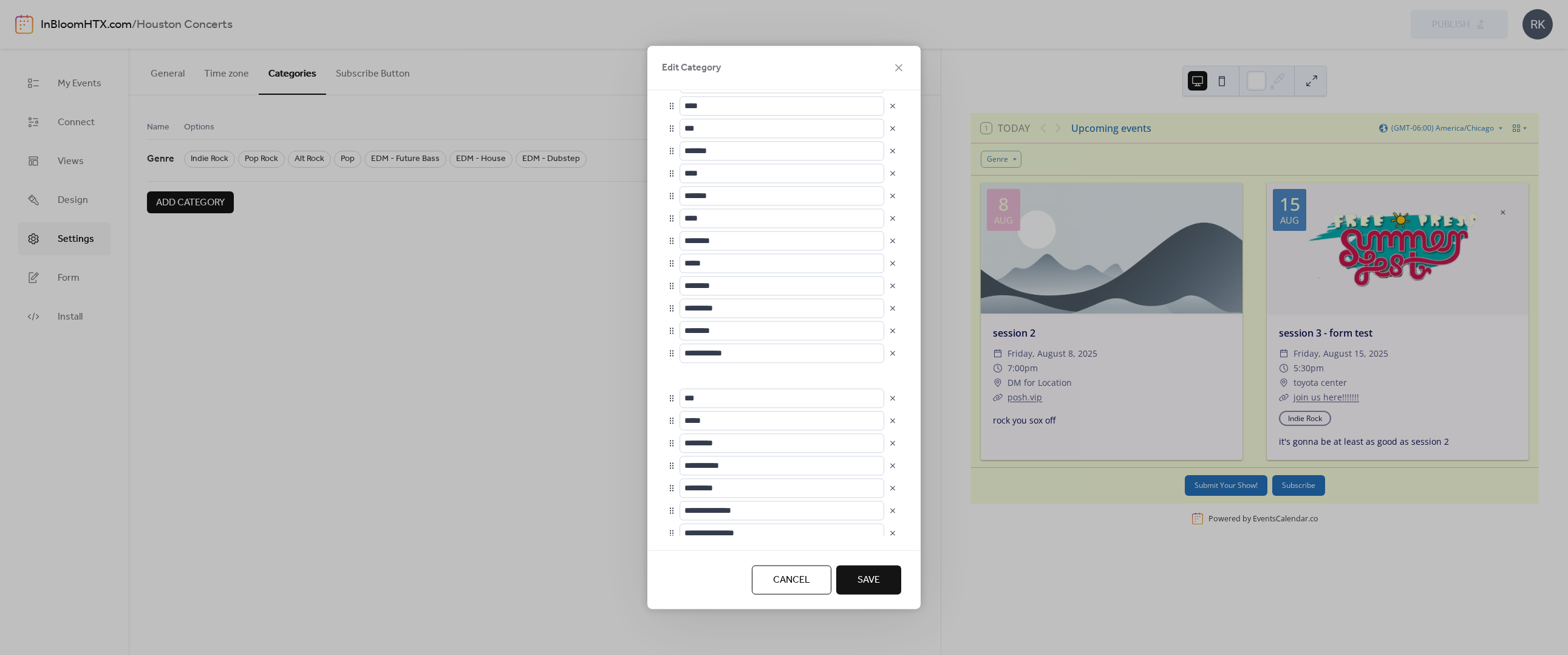 type on "**********" 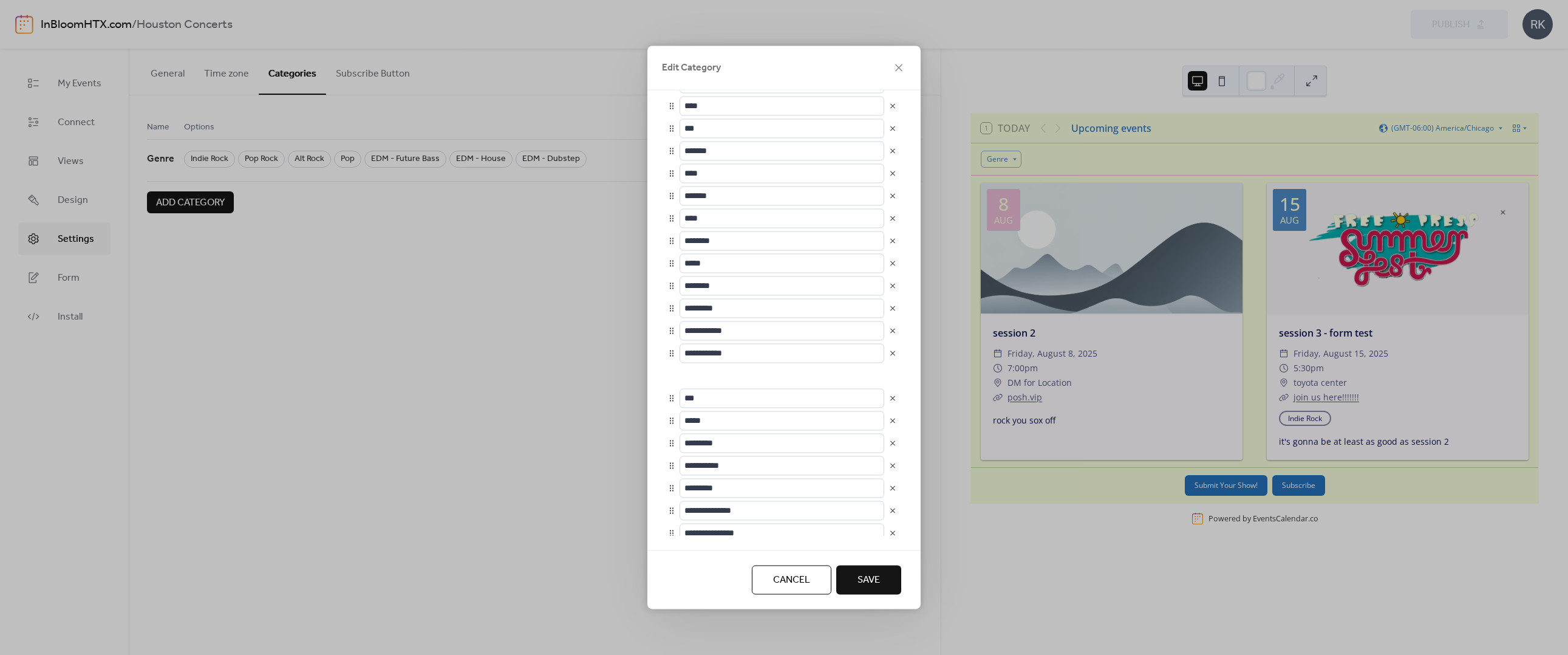 type on "********" 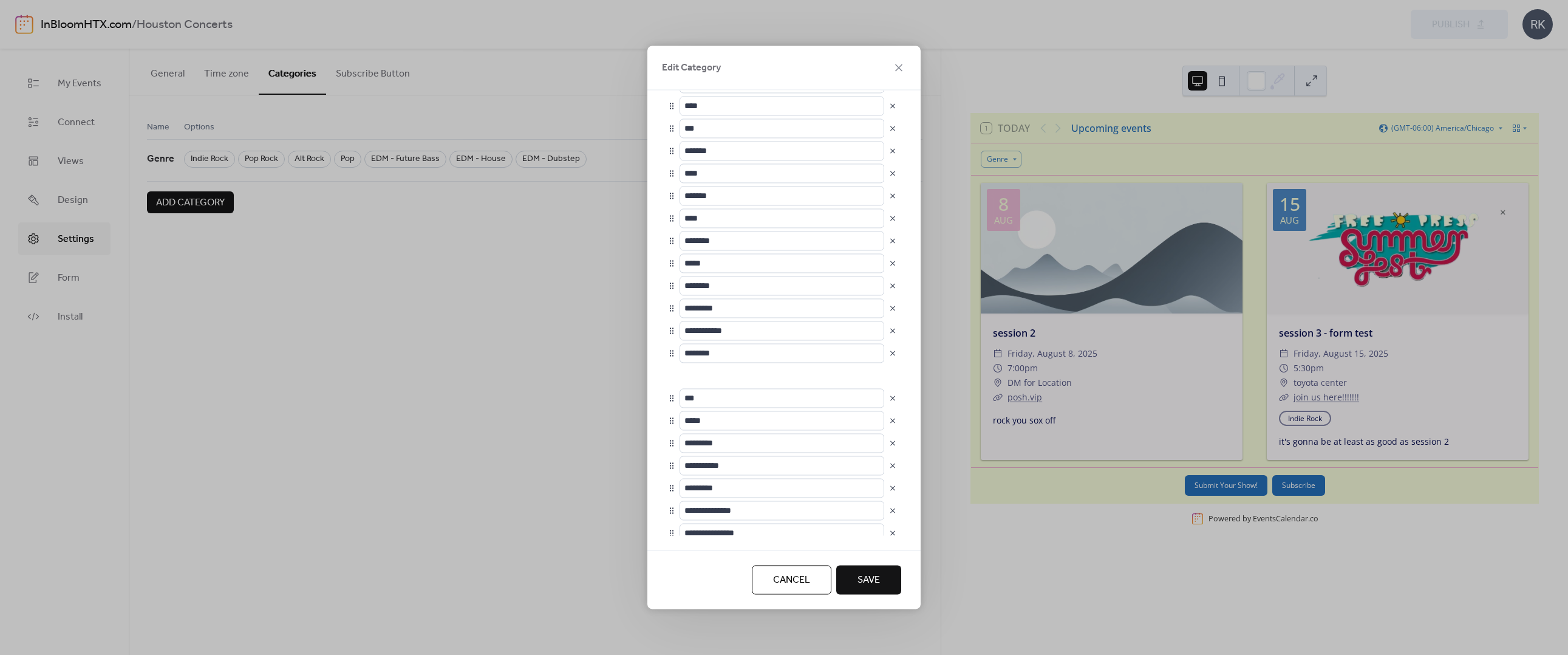 type on "**********" 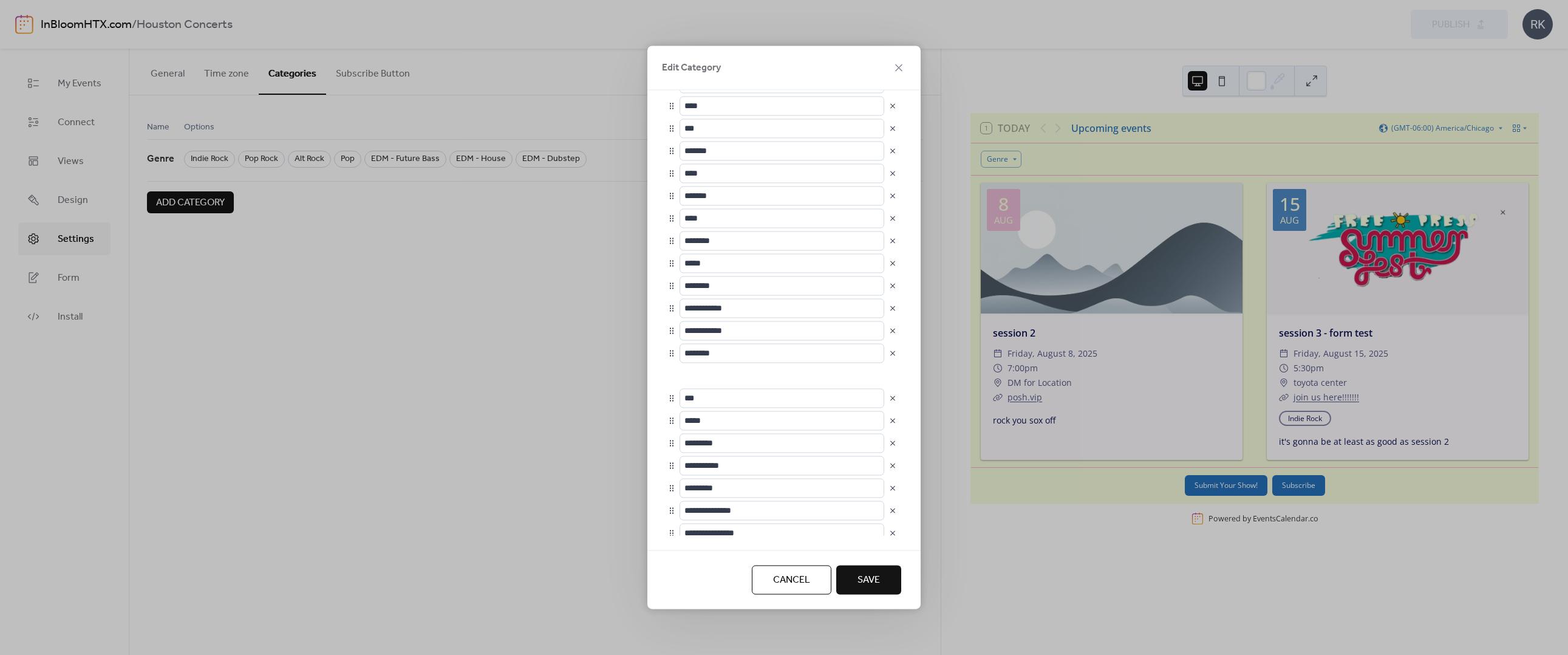 type on "*********" 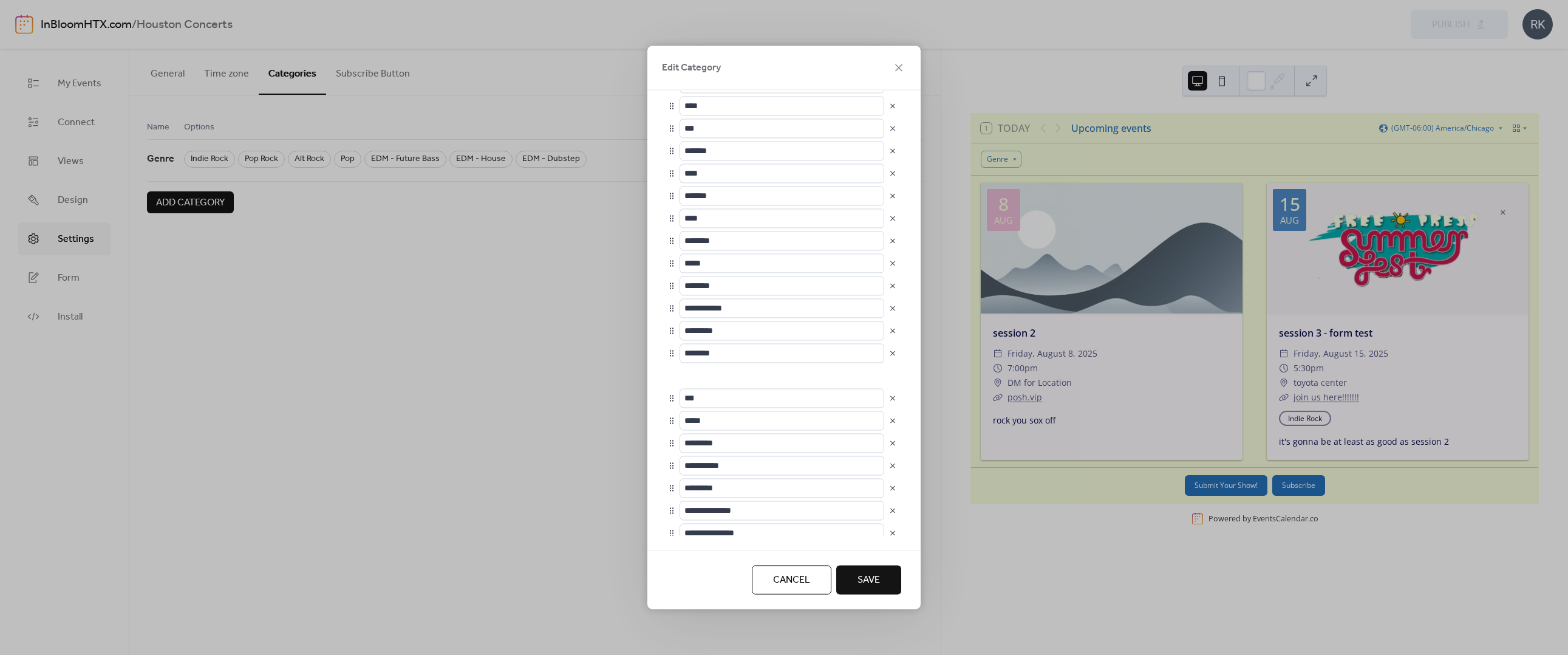 type on "**********" 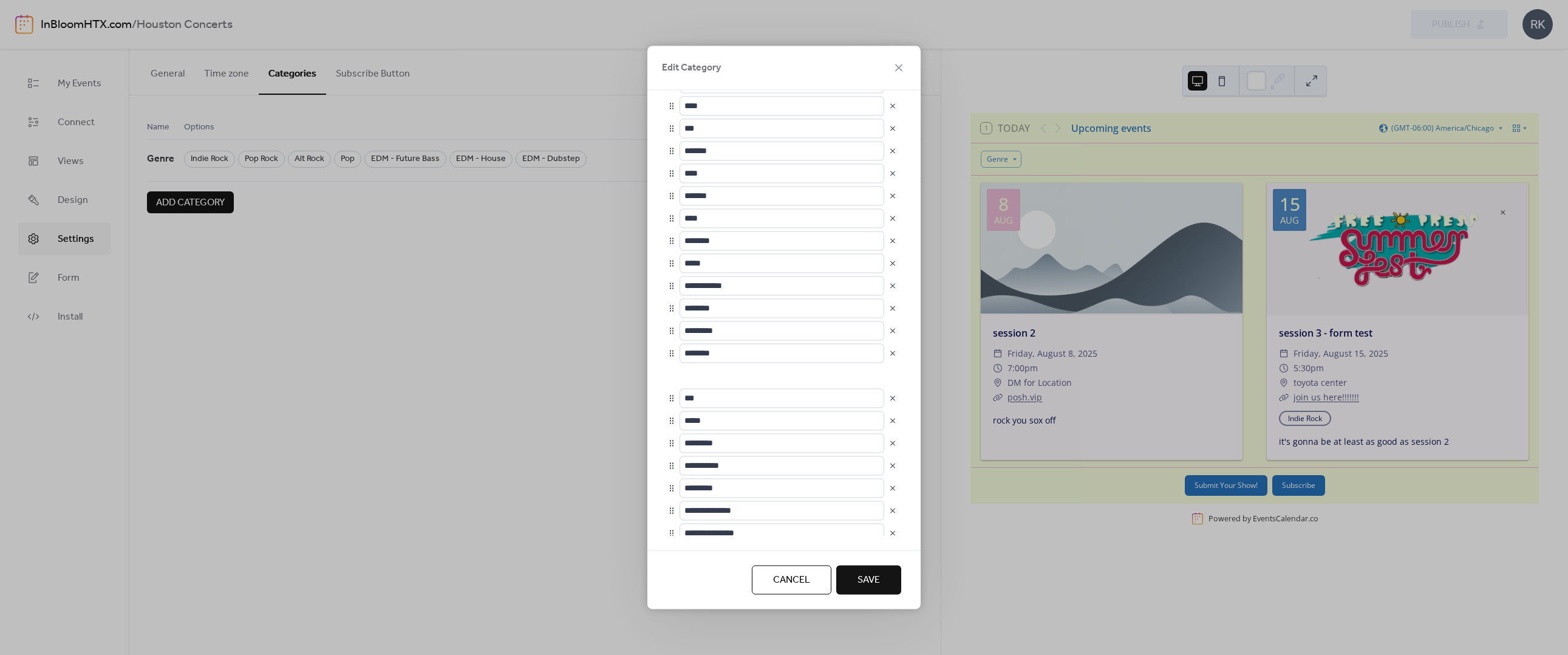 type on "**********" 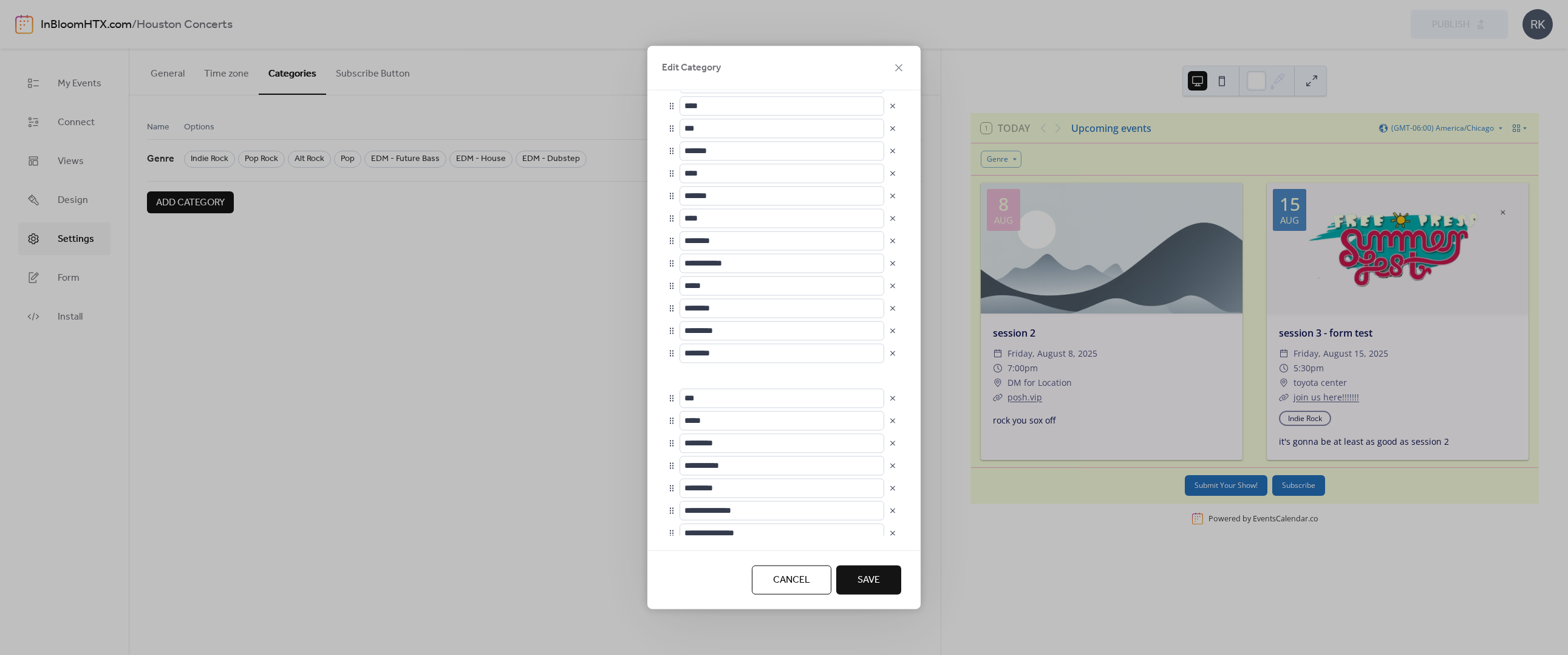 type on "**********" 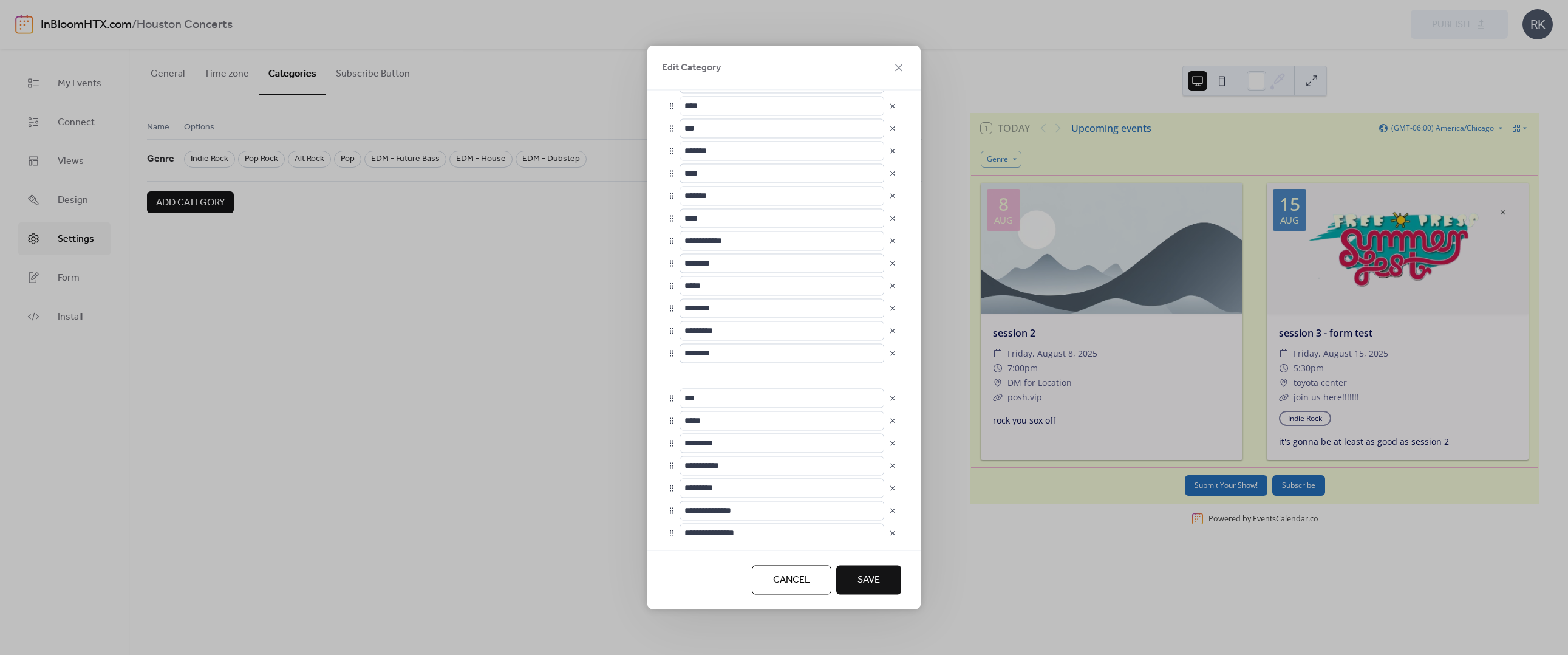 type on "**********" 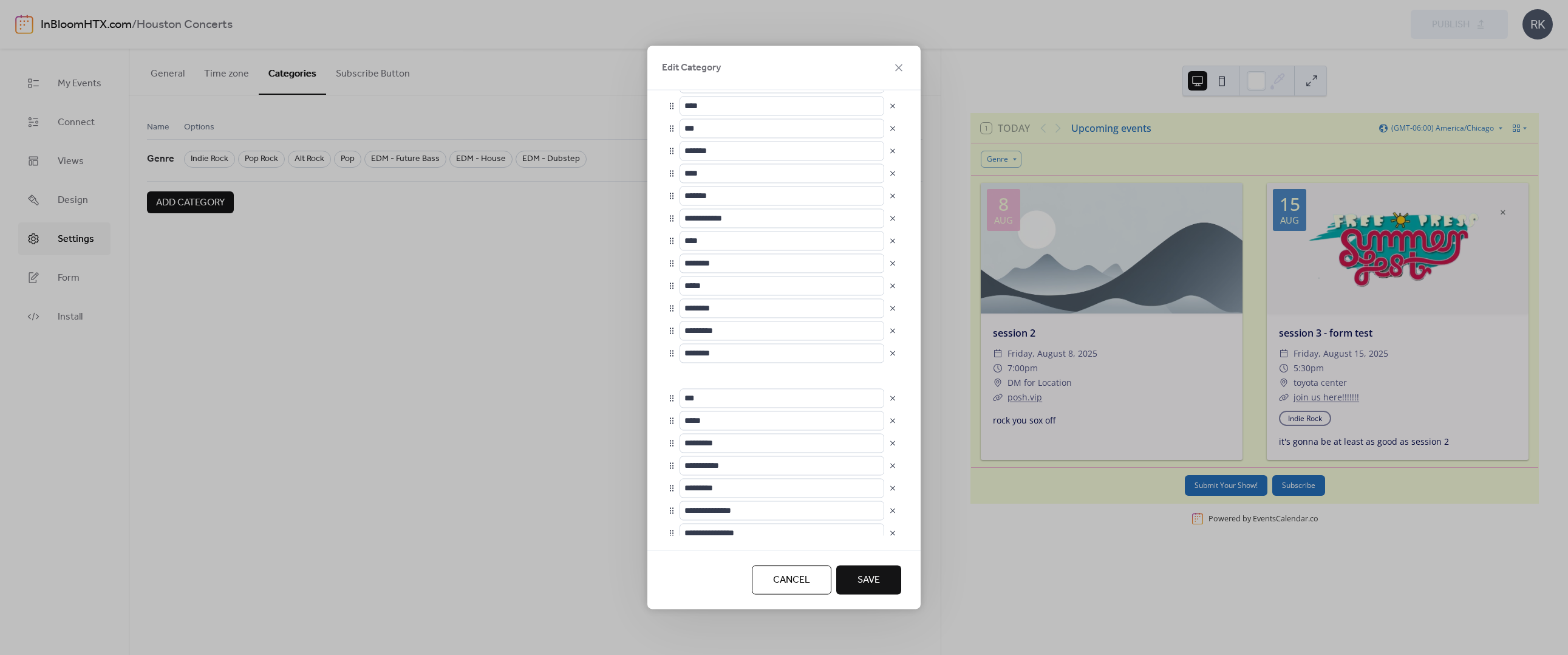 type on "**********" 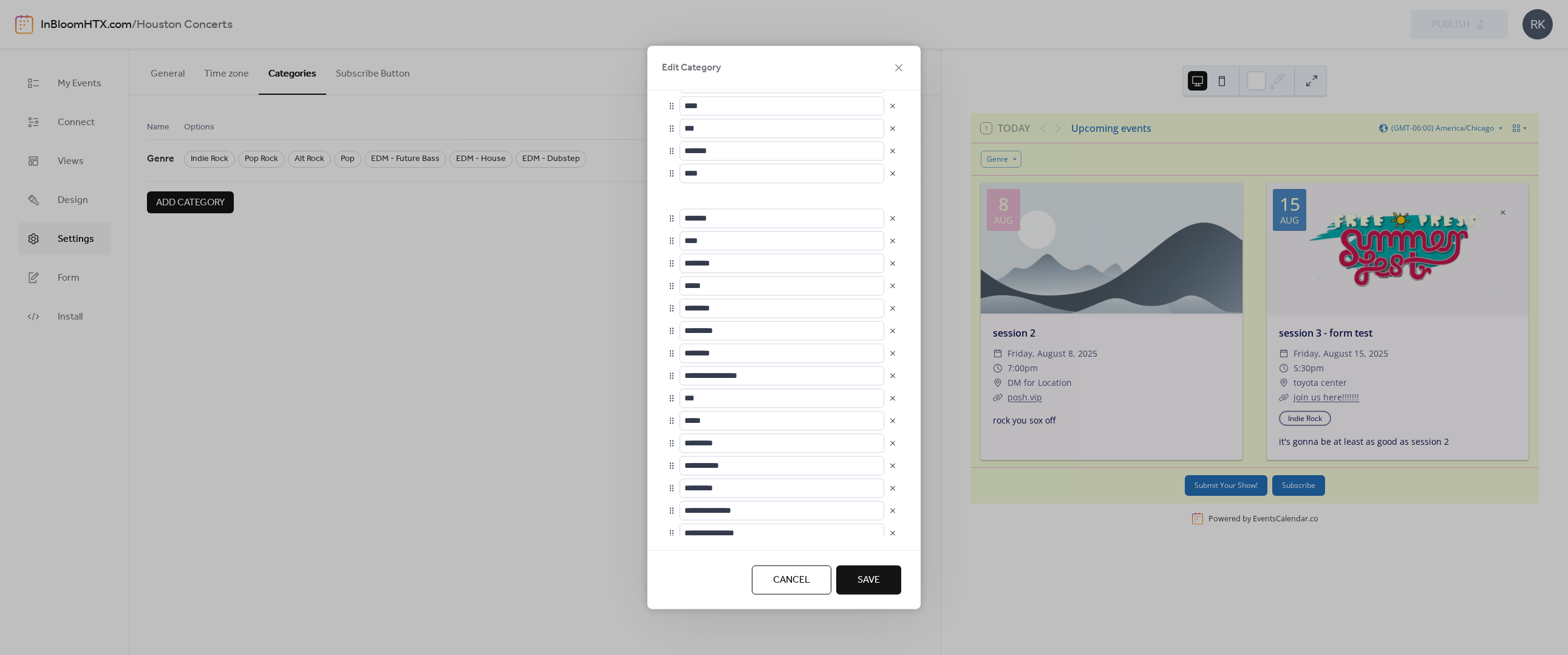 type on "**********" 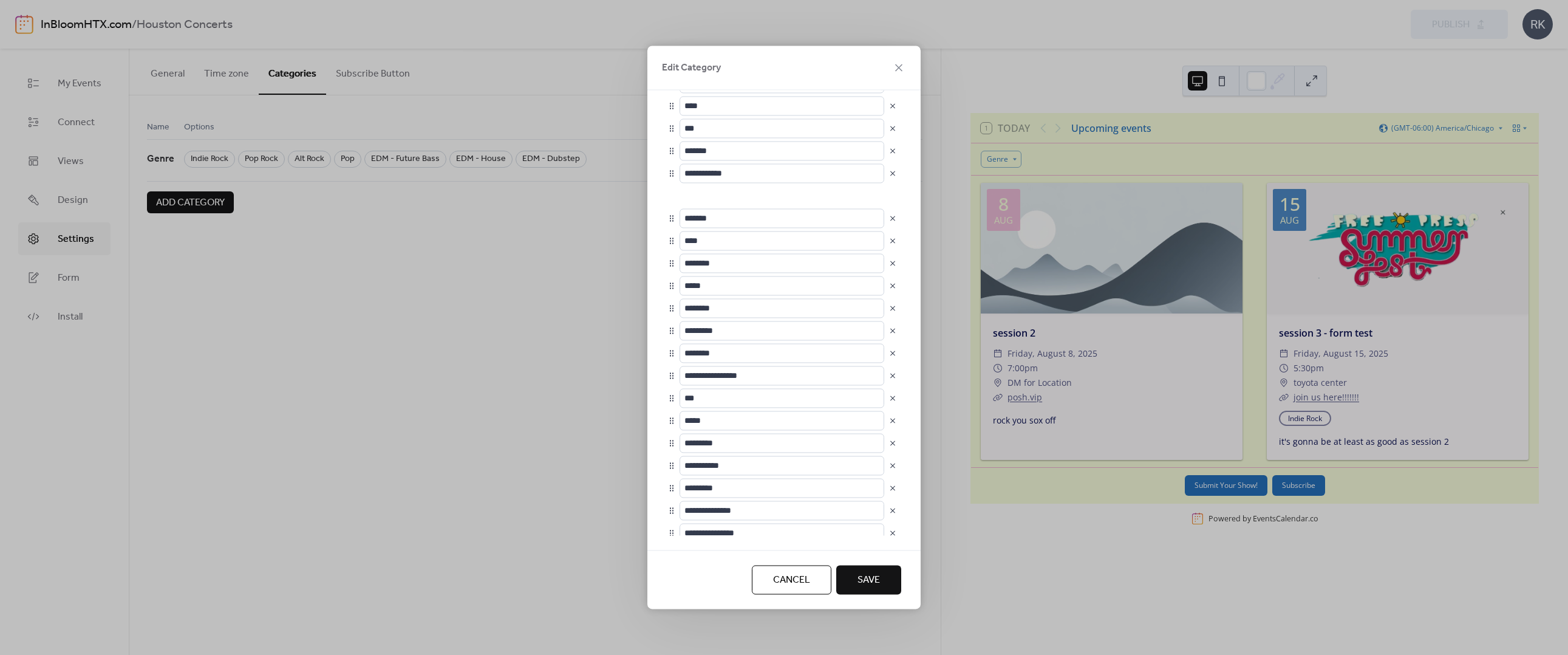 type on "****" 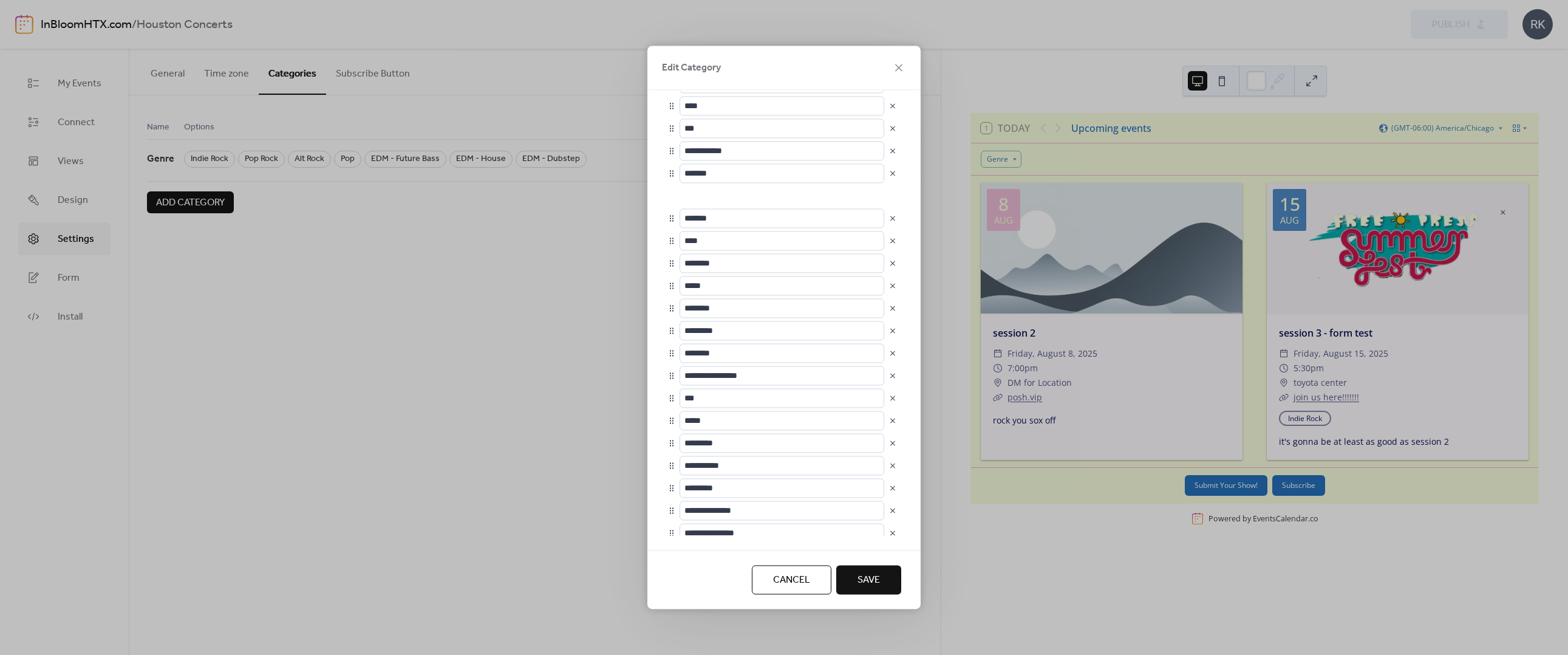 type on "**********" 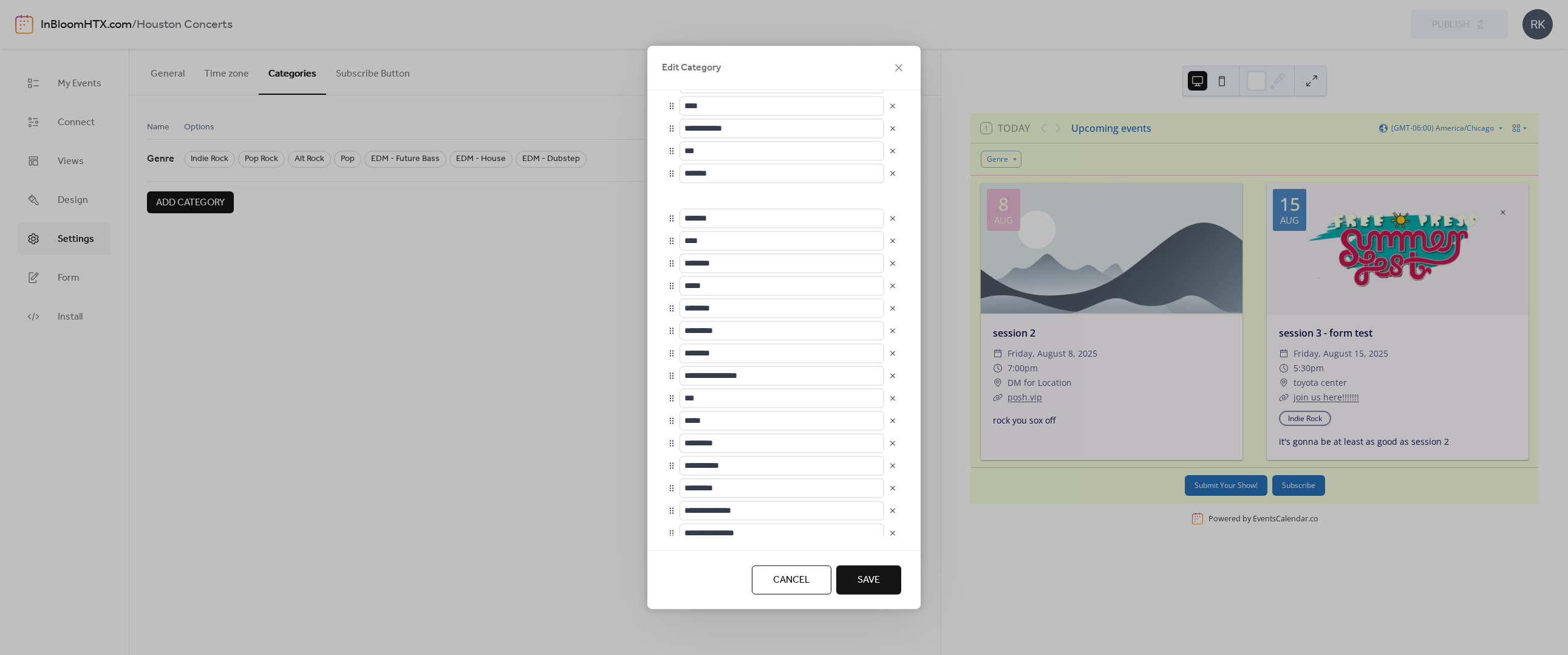 type on "**********" 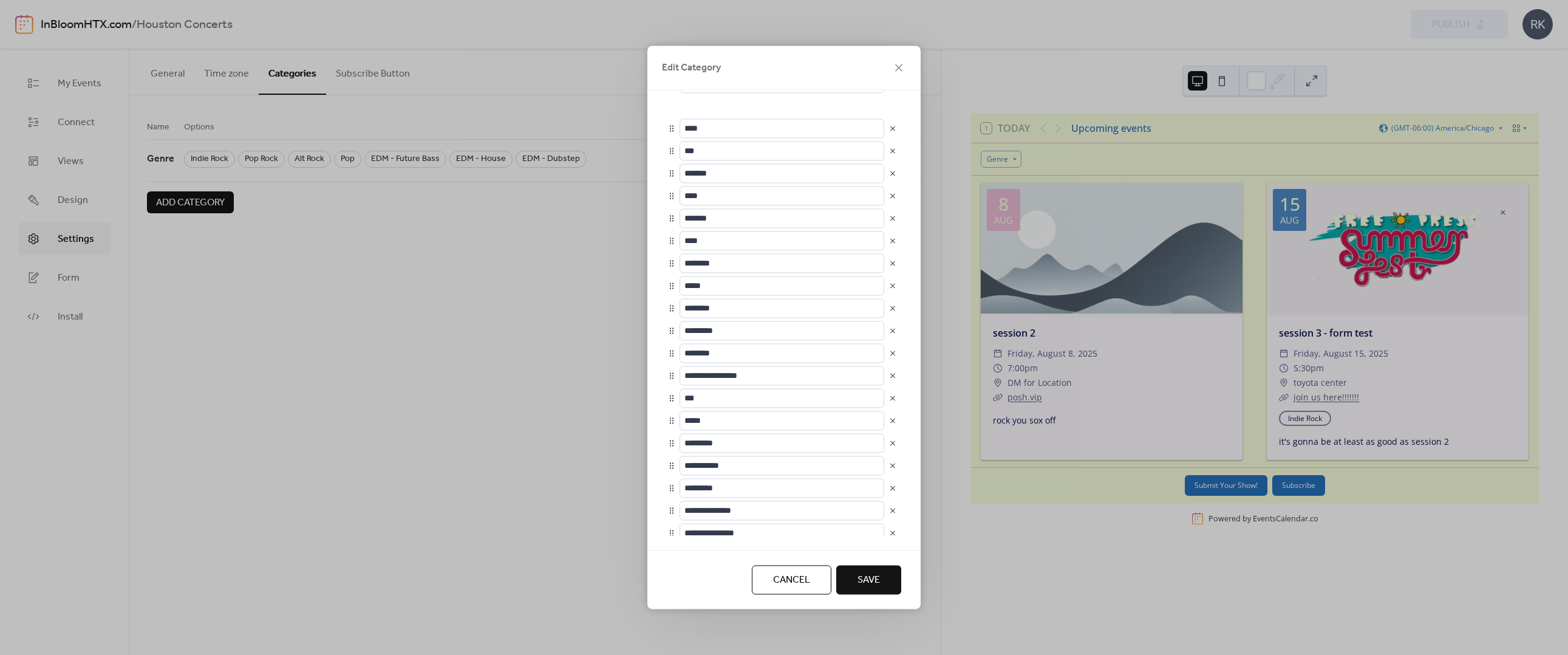 type on "**********" 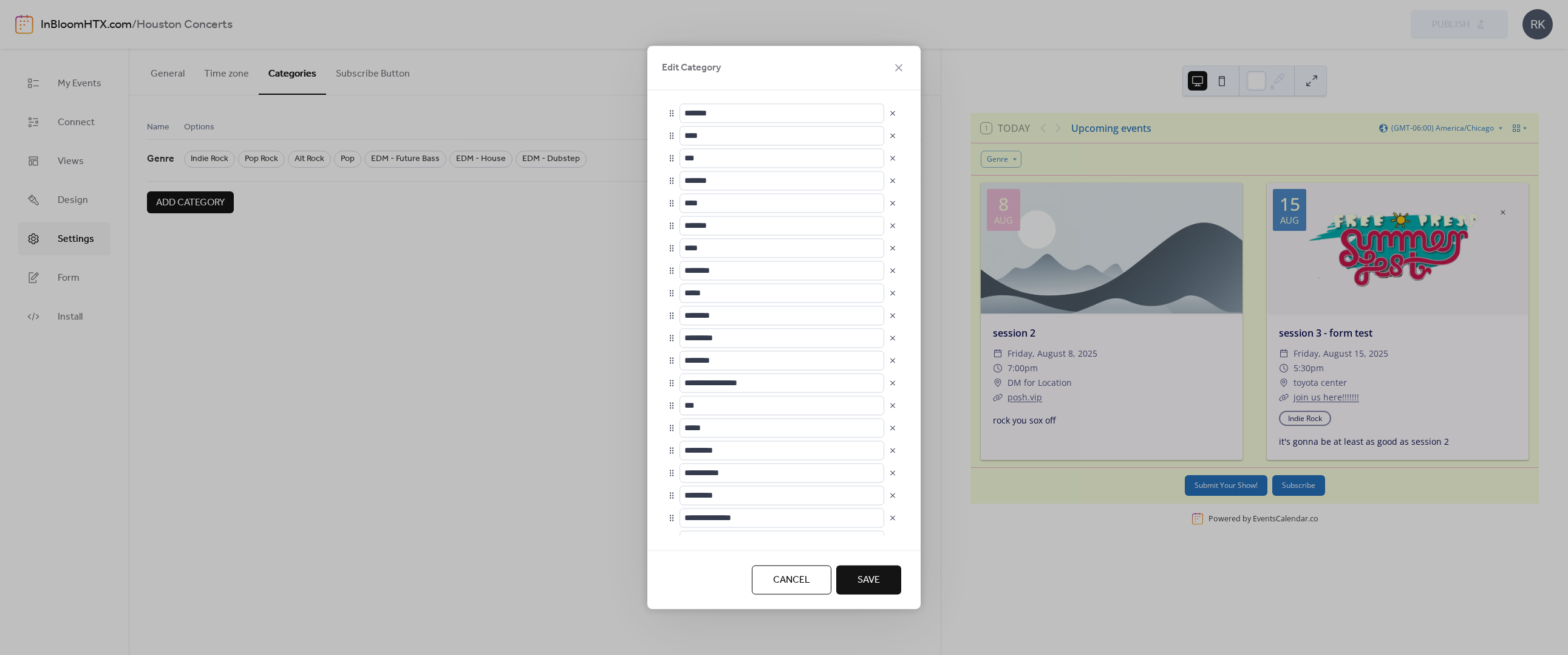 type on "*******" 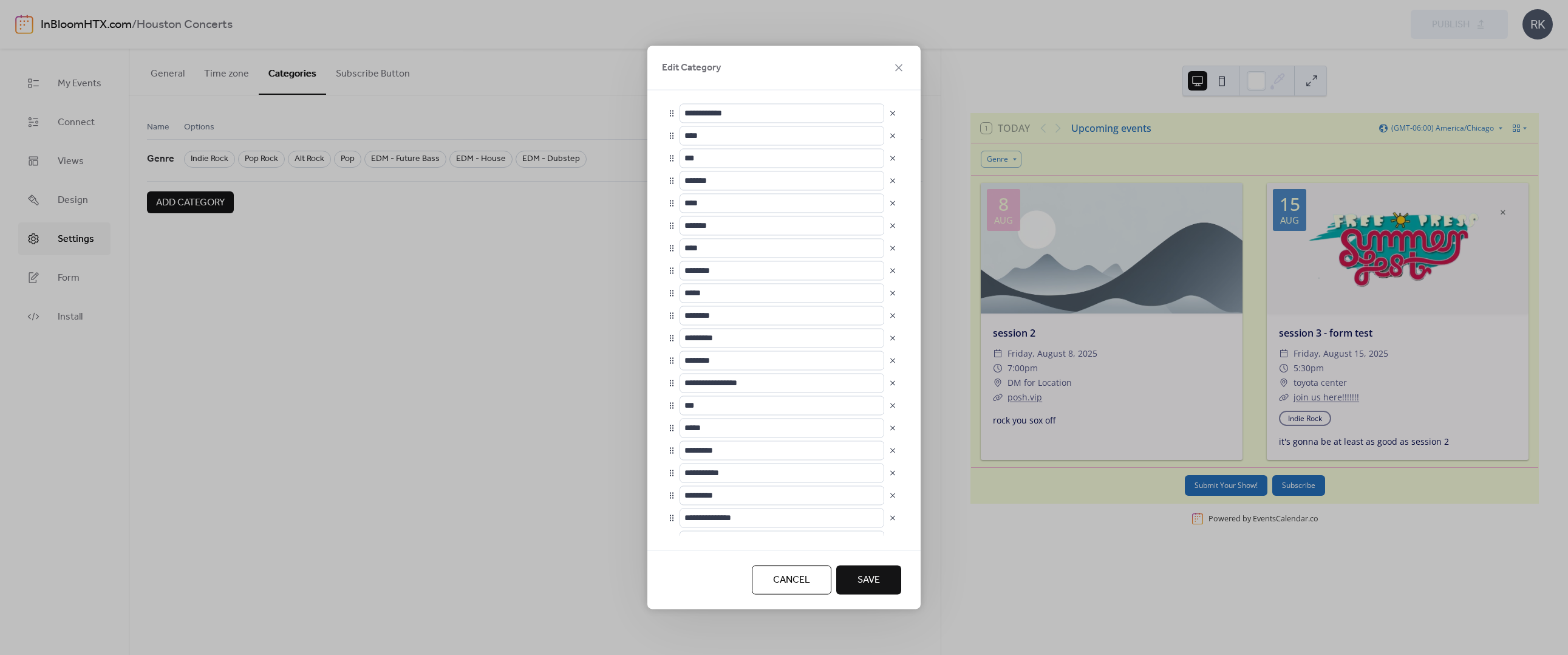 type on "****" 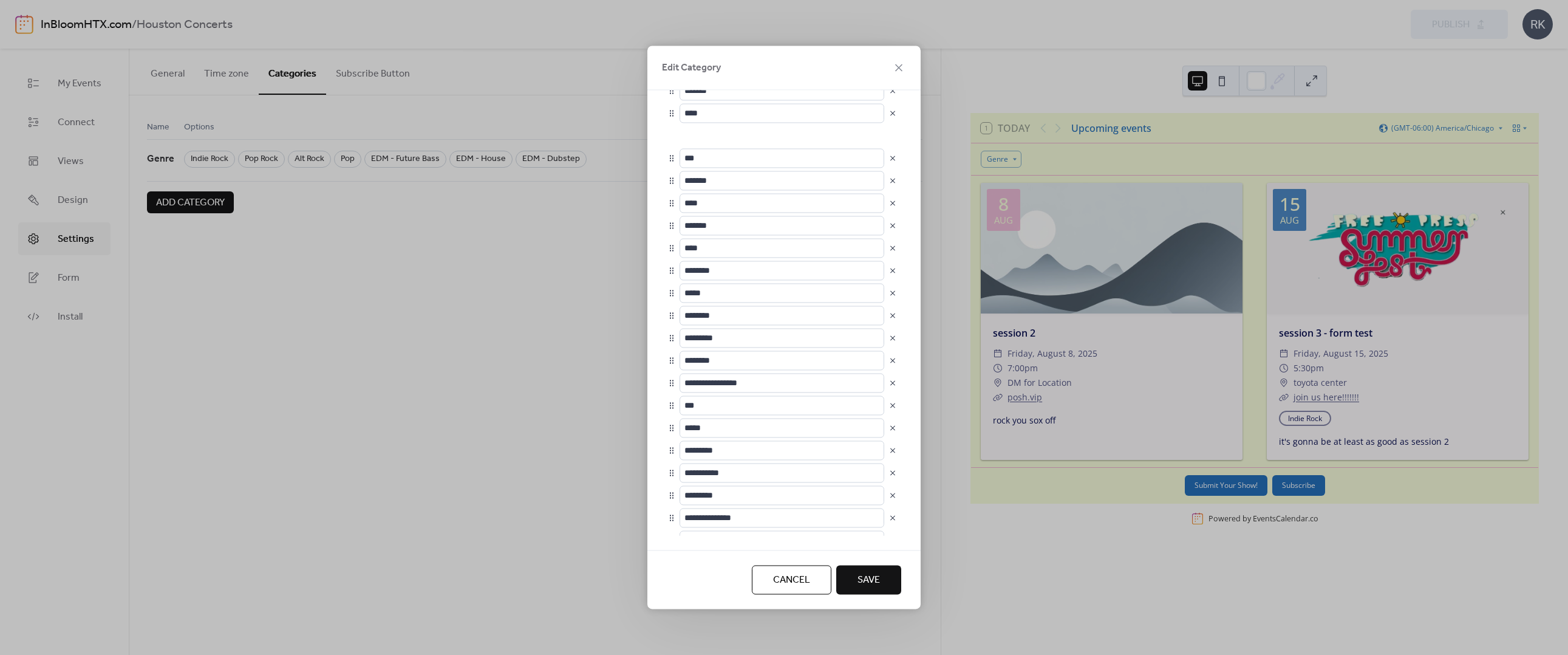 type on "**********" 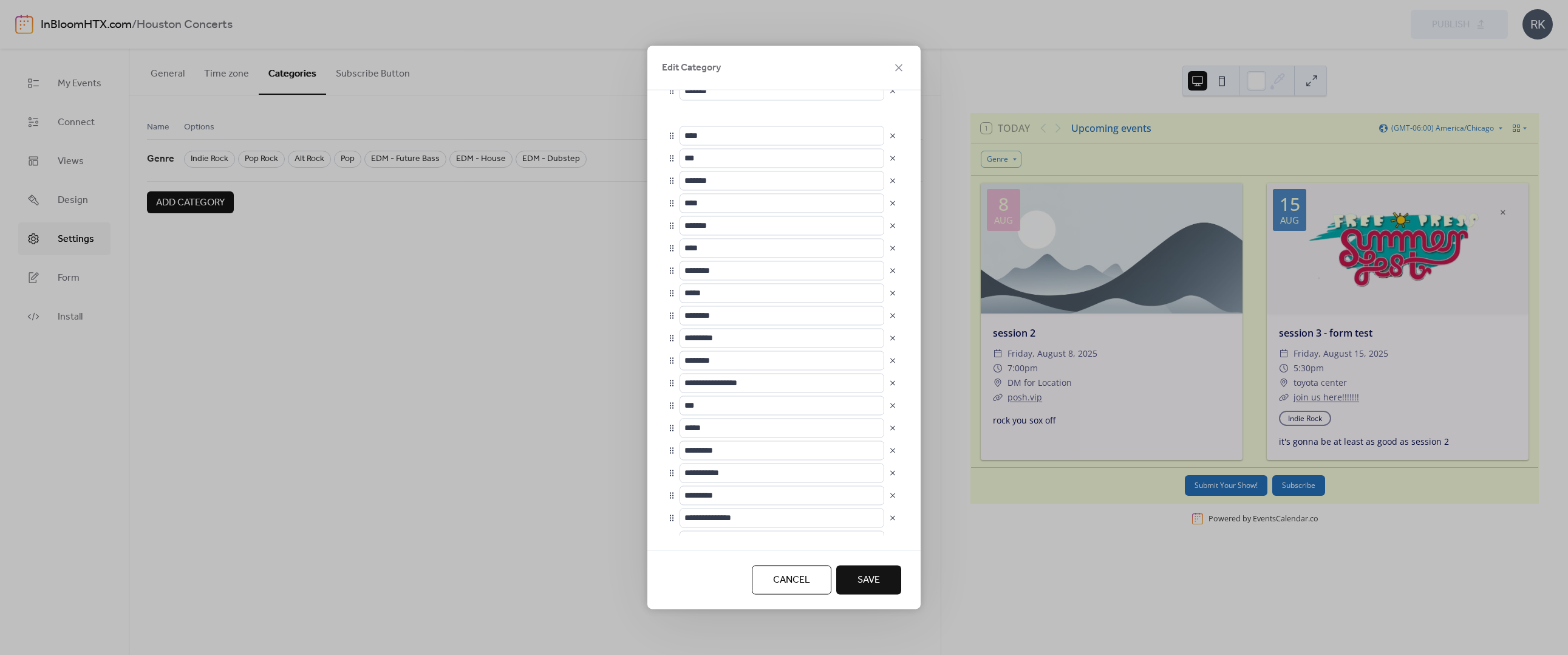 type on "**********" 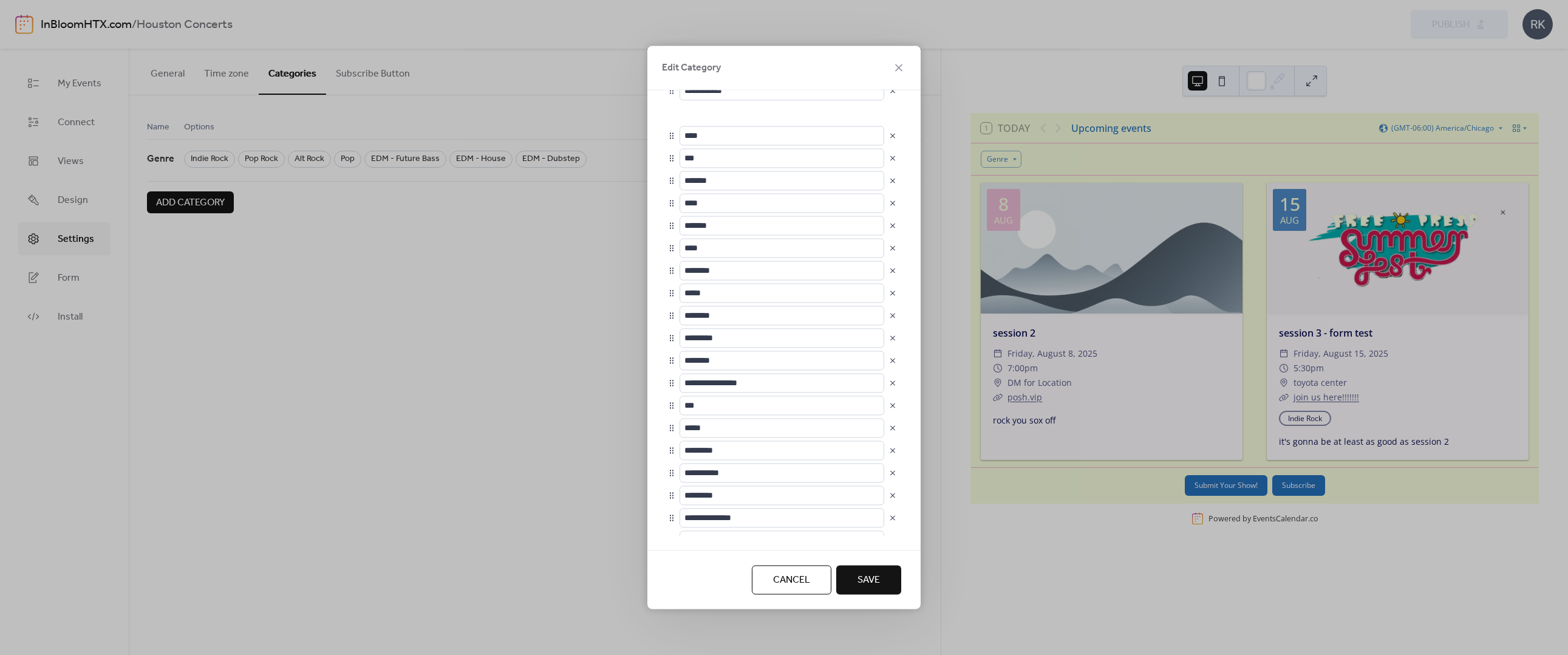 type on "**********" 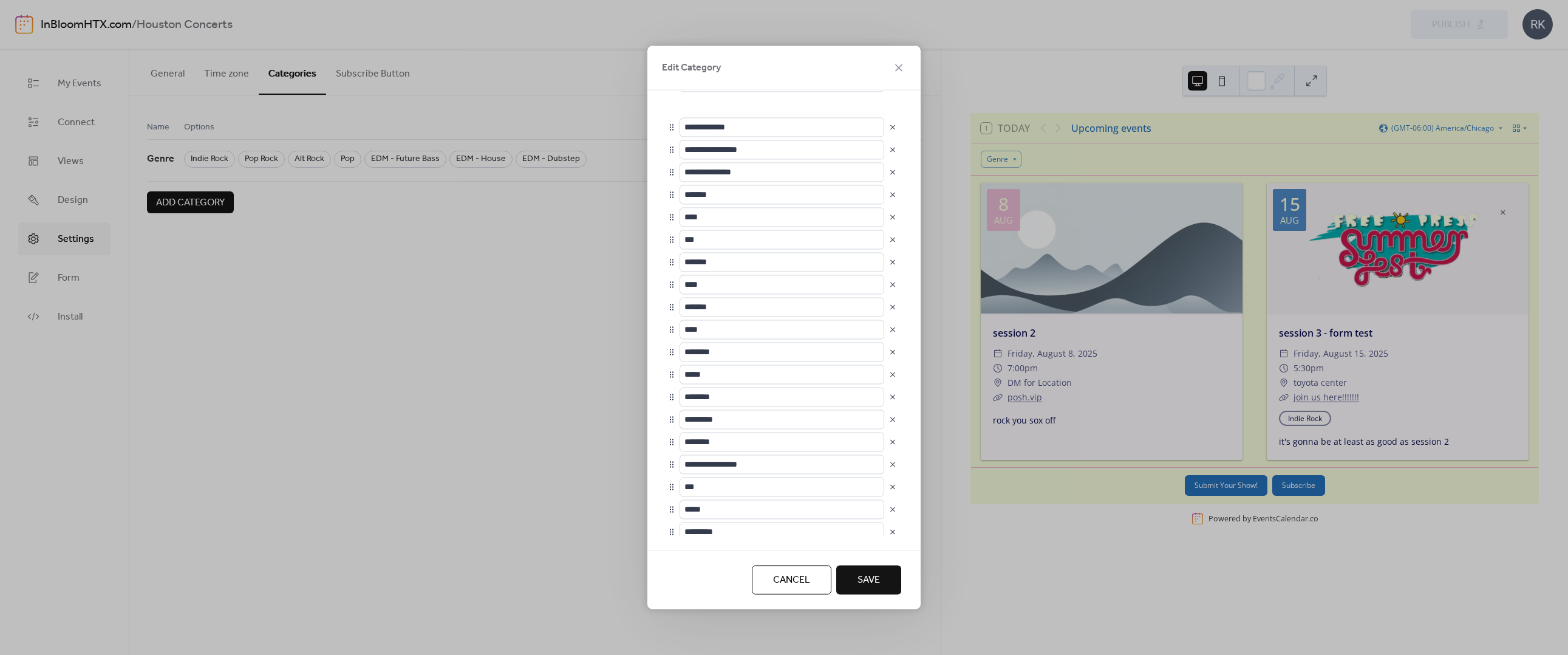 scroll, scrollTop: 95, scrollLeft: 0, axis: vertical 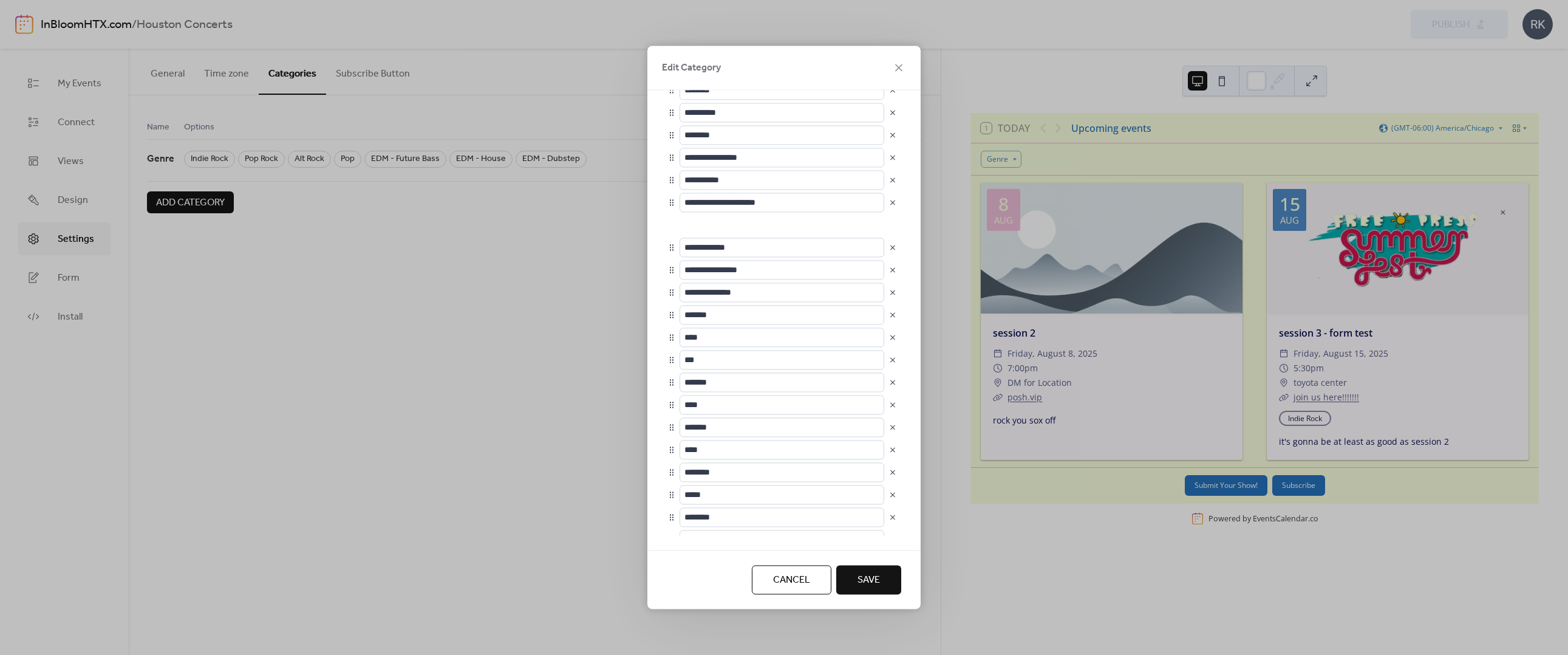 type on "**********" 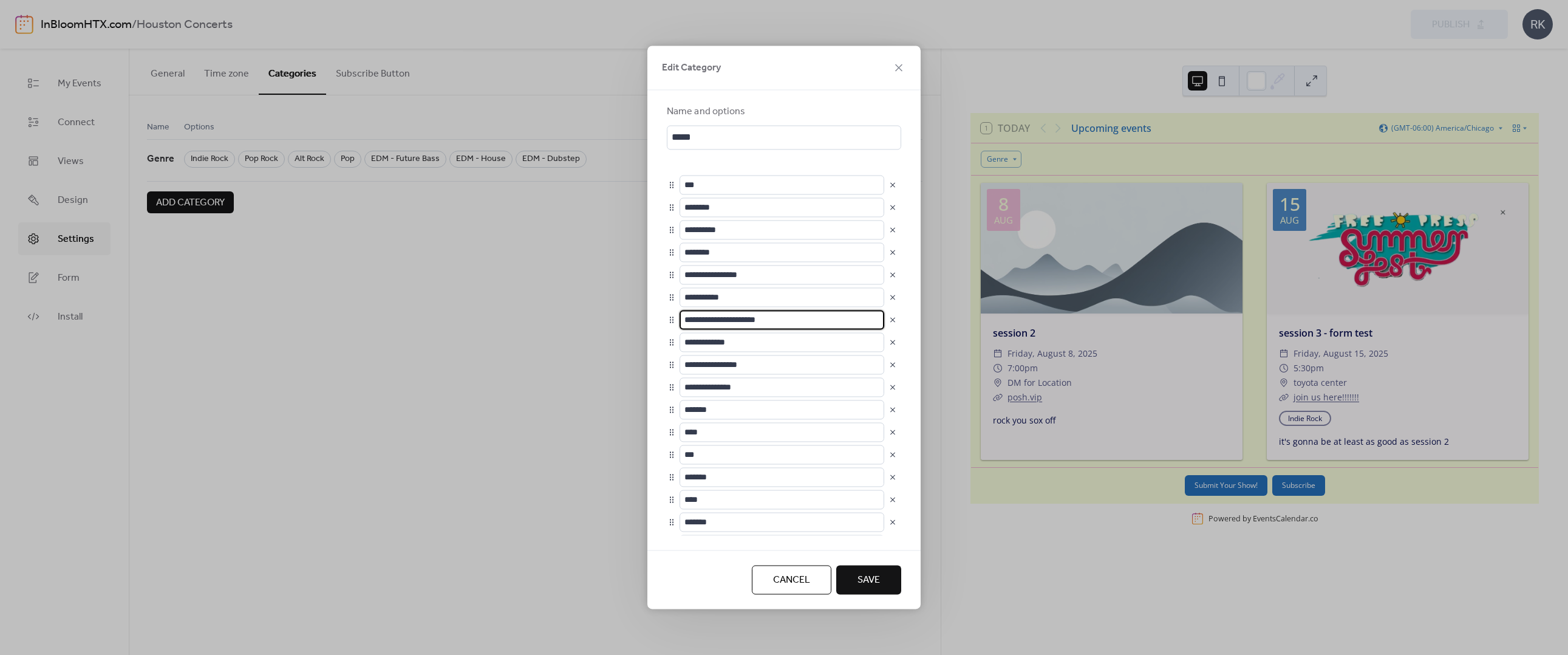 type on "**********" 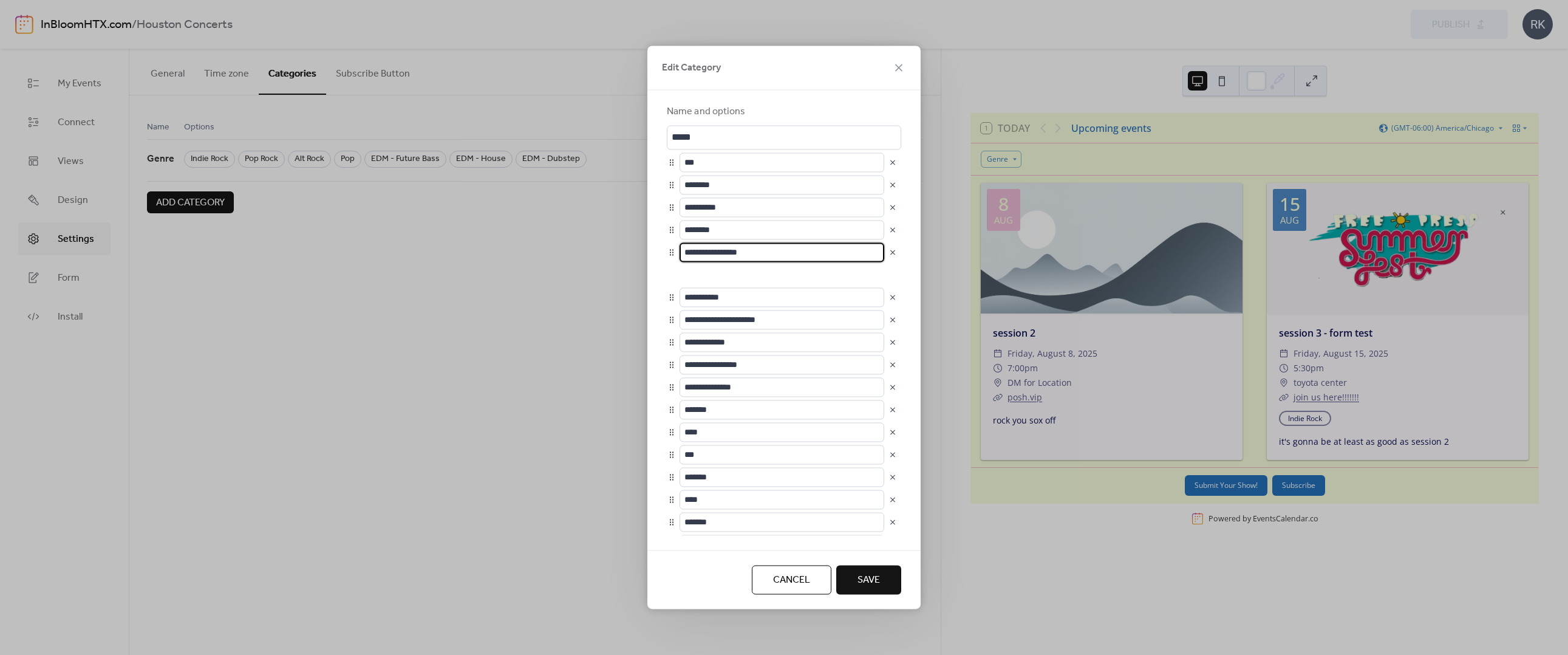 type on "**********" 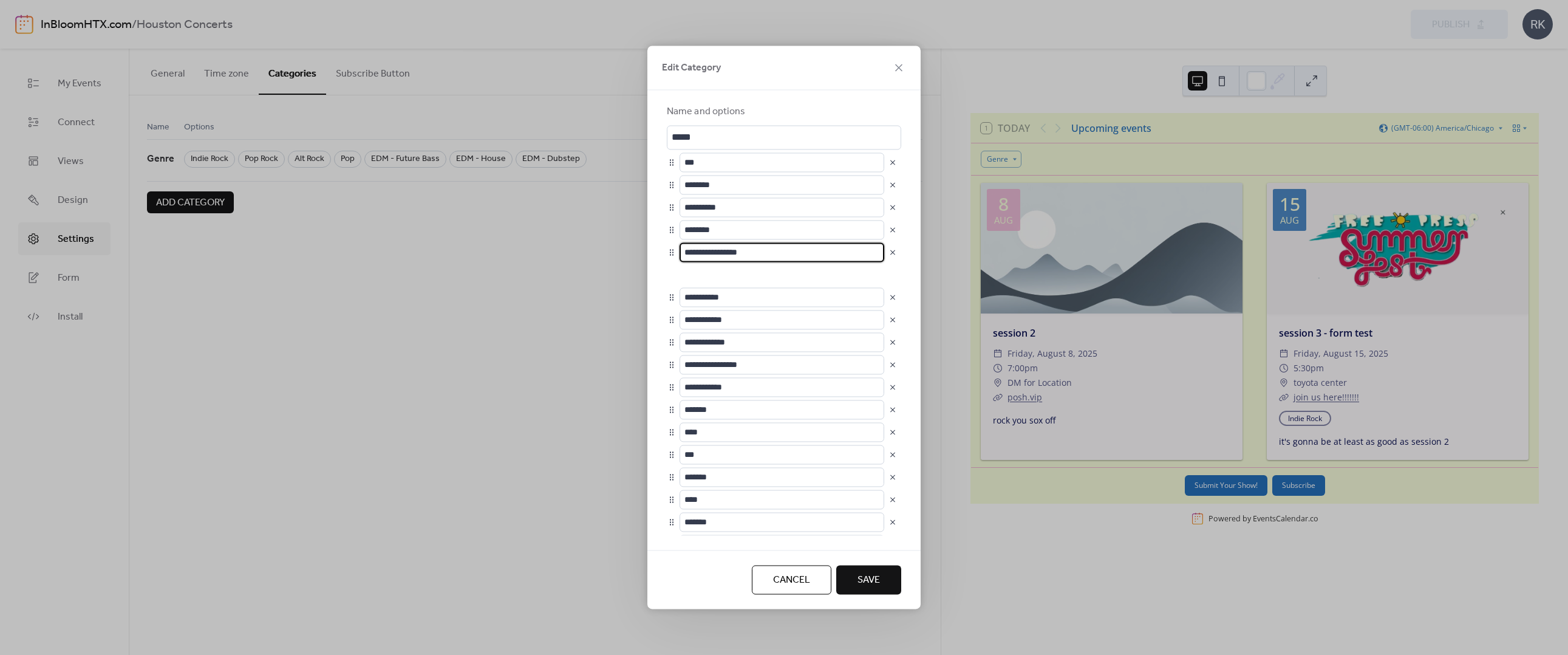 type on "*******" 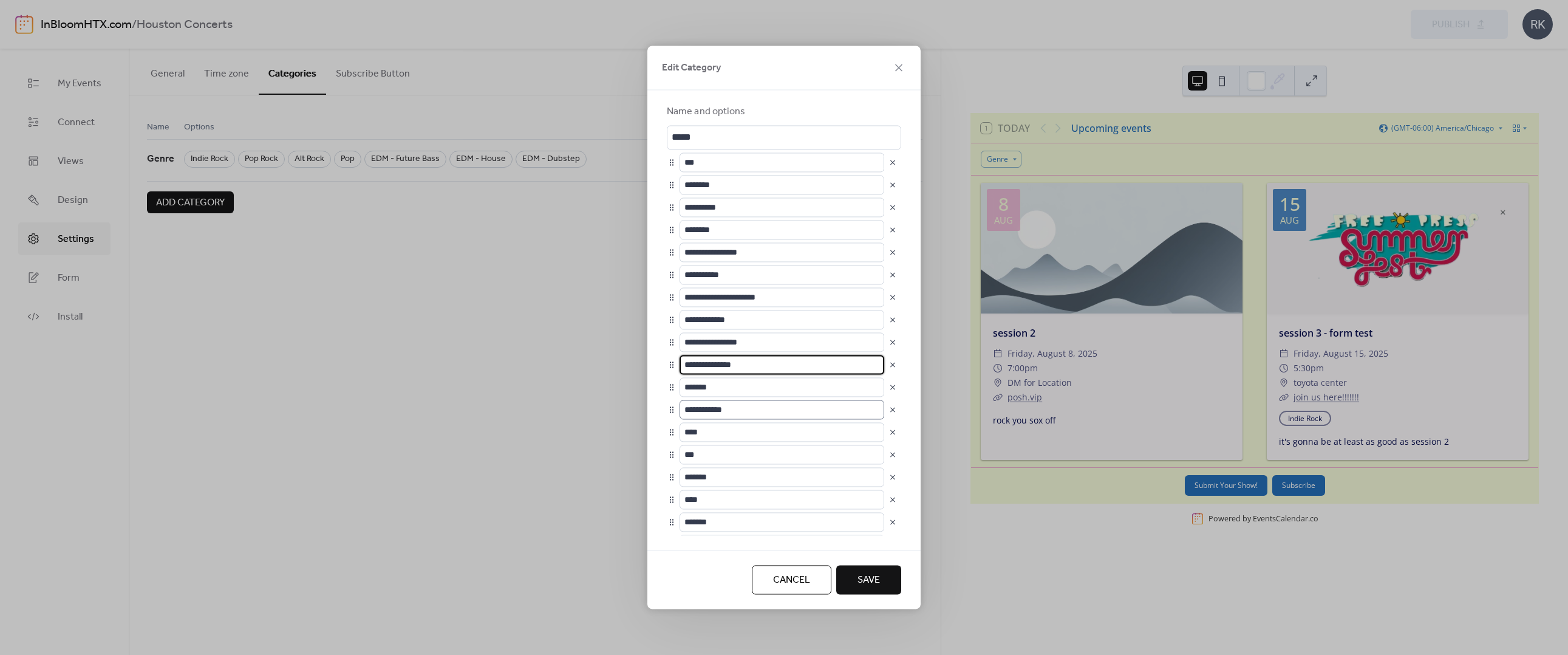 scroll, scrollTop: 1, scrollLeft: 0, axis: vertical 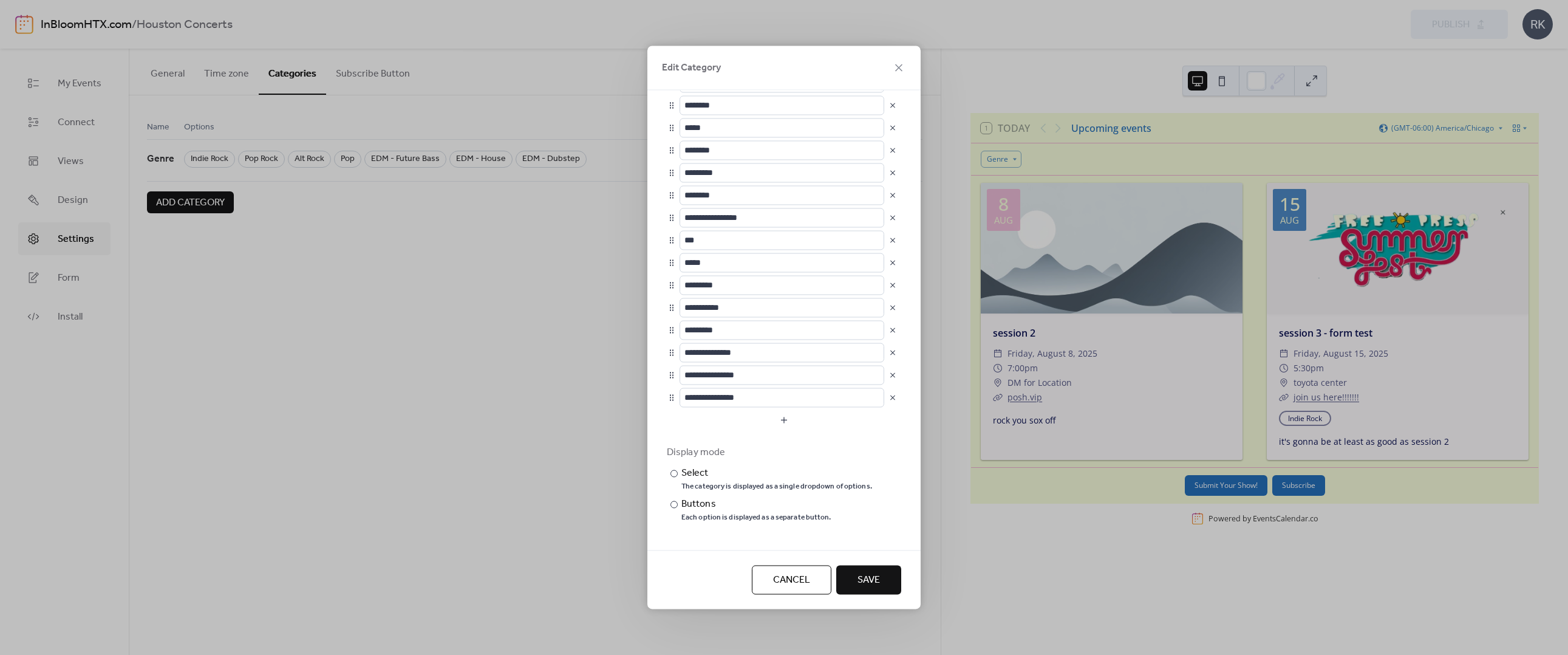 type on "*********" 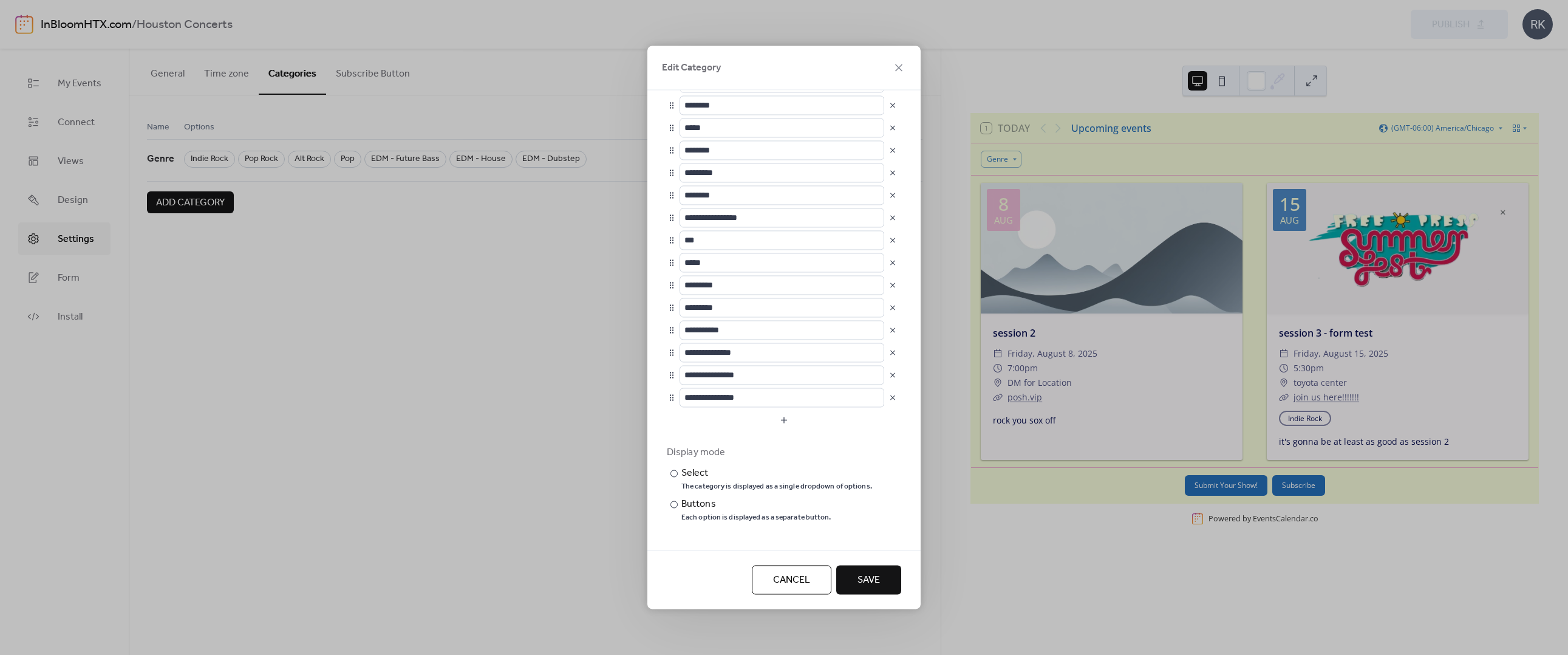 type on "*********" 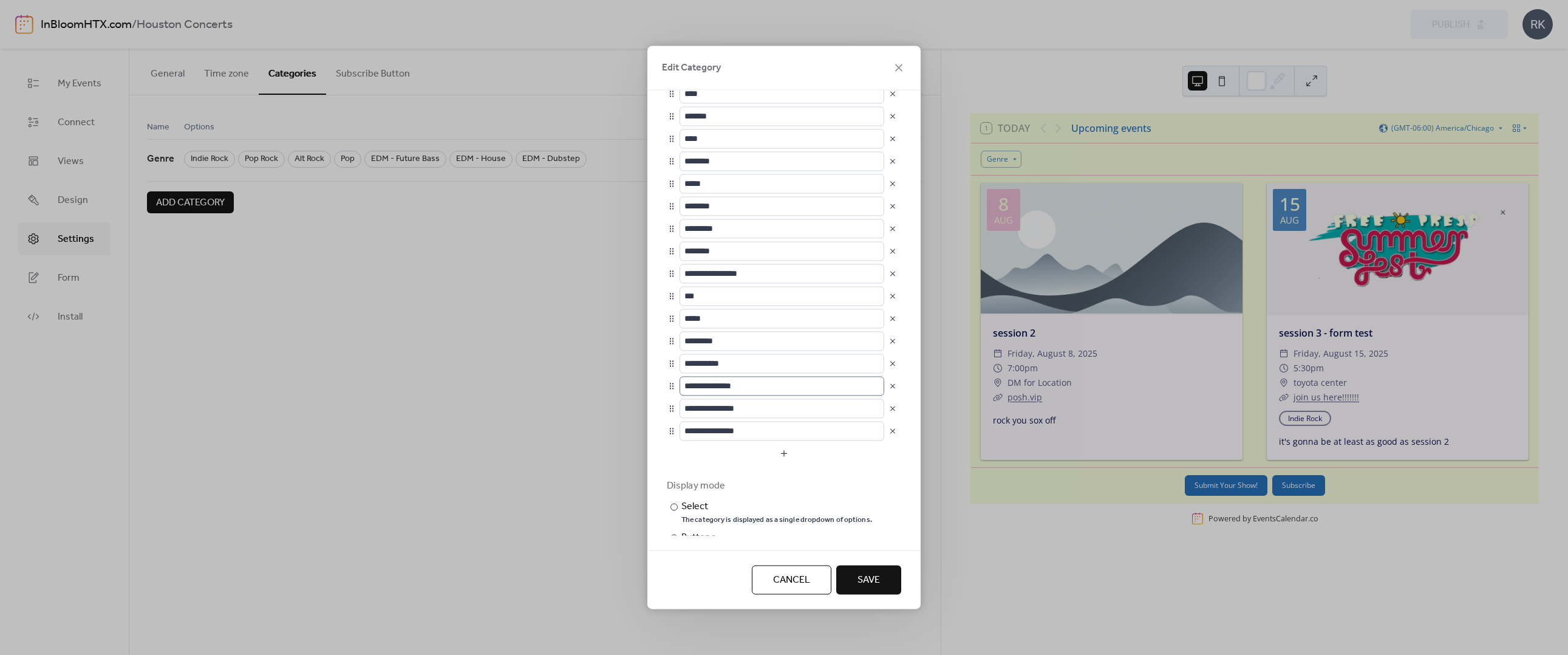 scroll, scrollTop: 462, scrollLeft: 0, axis: vertical 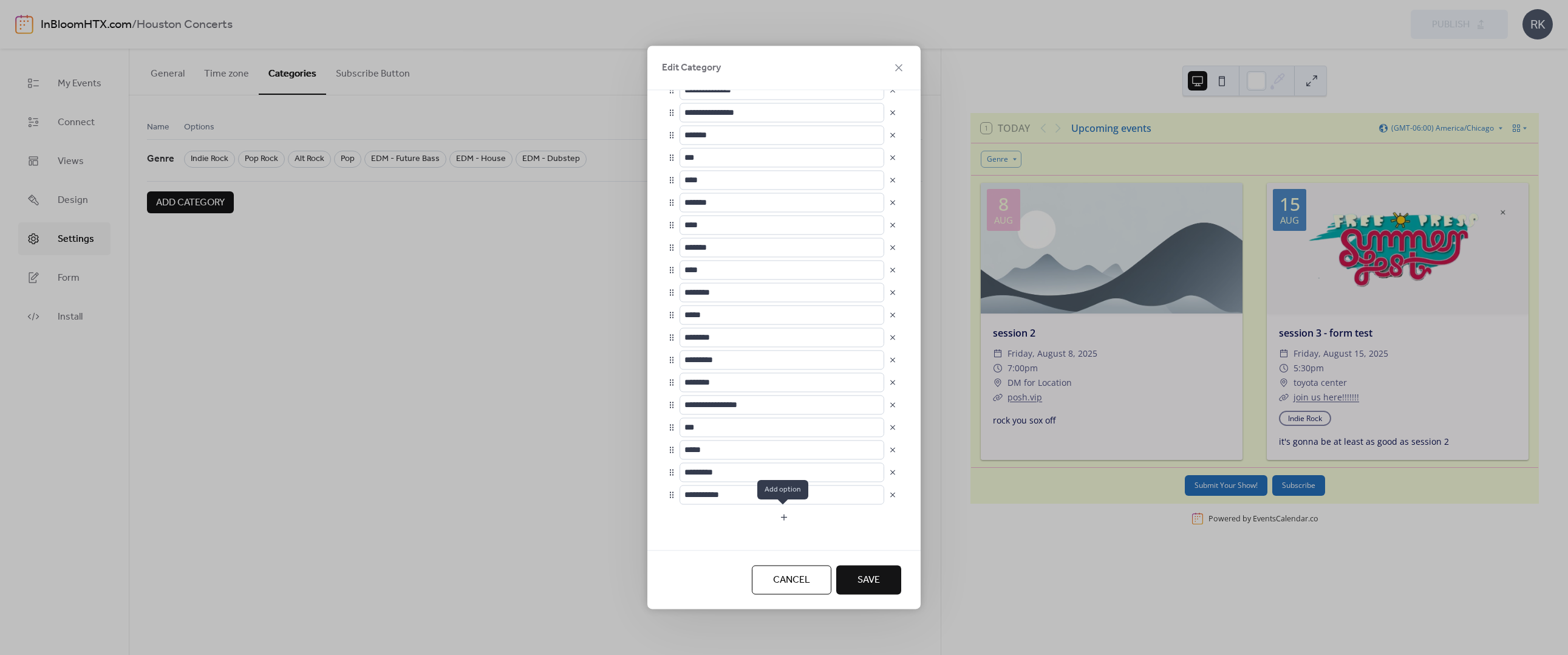 click at bounding box center (784, 517) 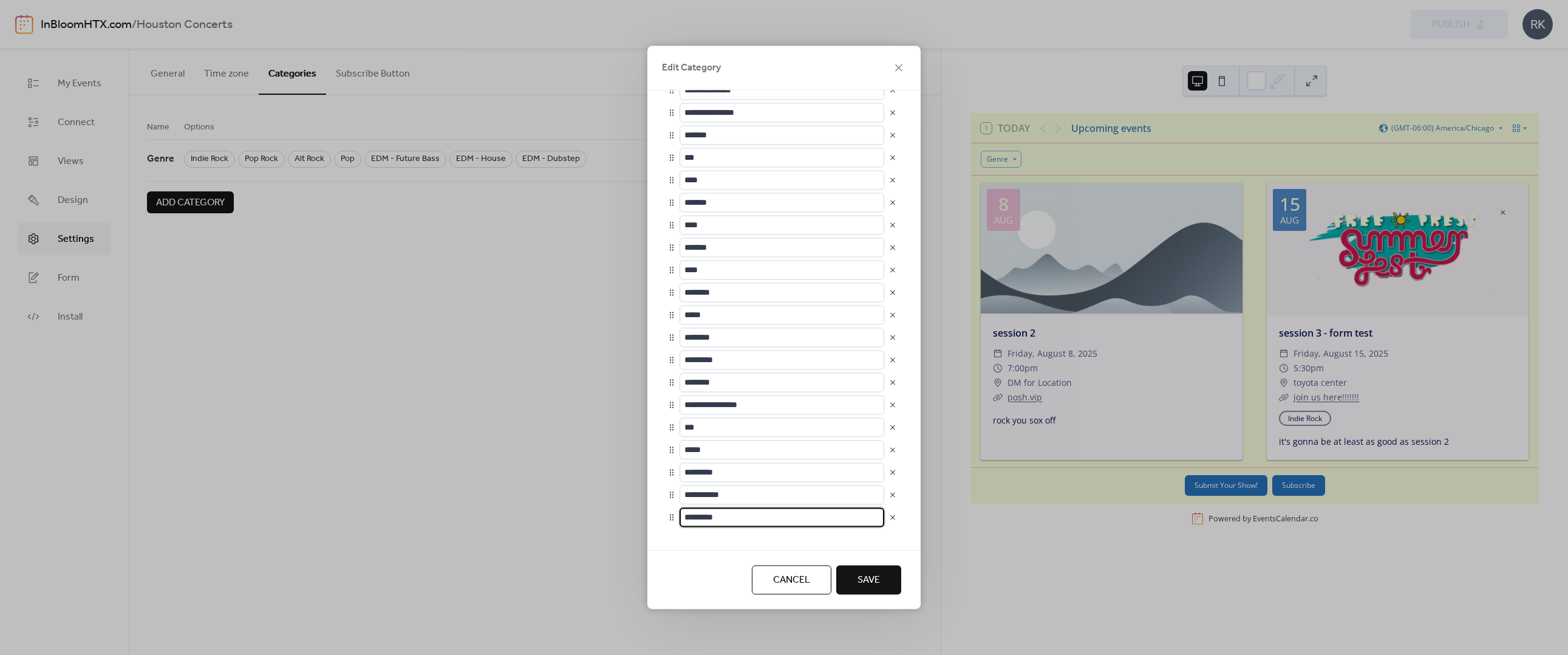drag, startPoint x: 741, startPoint y: 515, endPoint x: 677, endPoint y: 518, distance: 64.07027 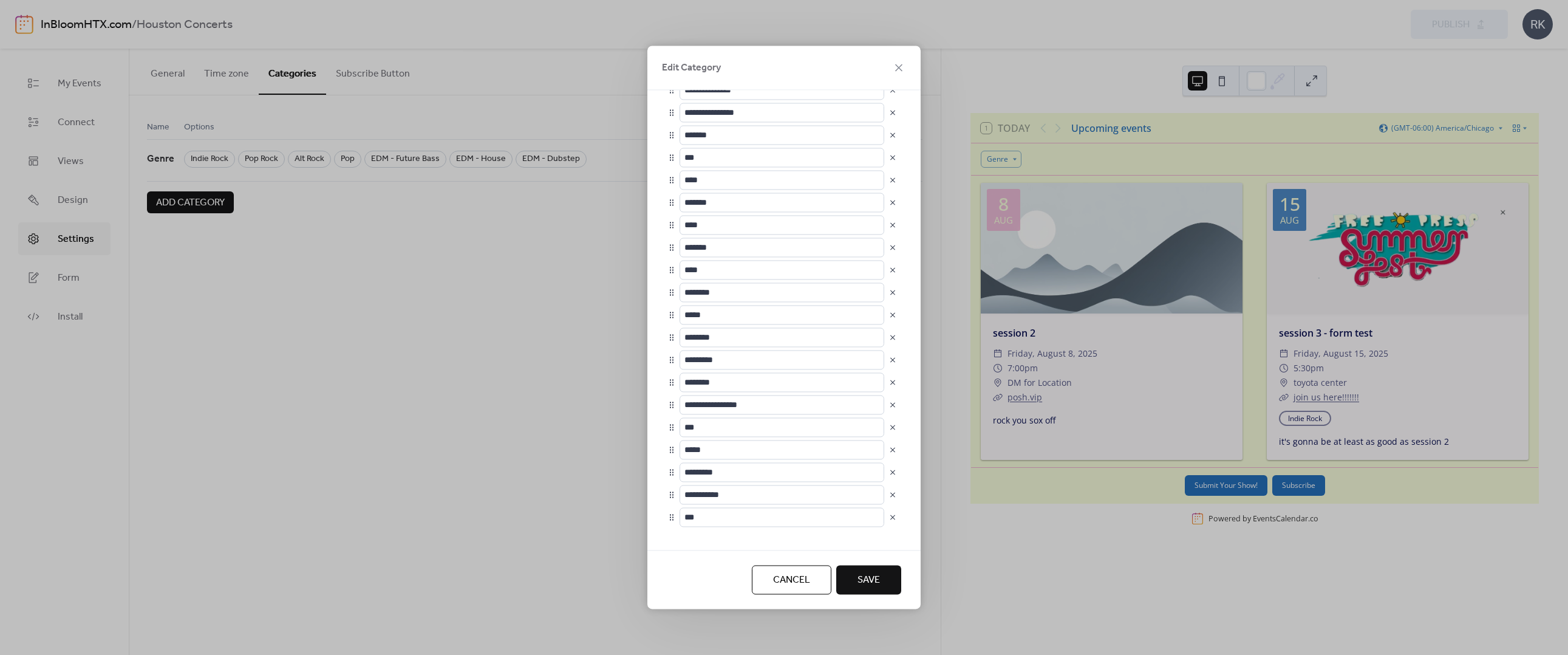 click at bounding box center [784, 543] 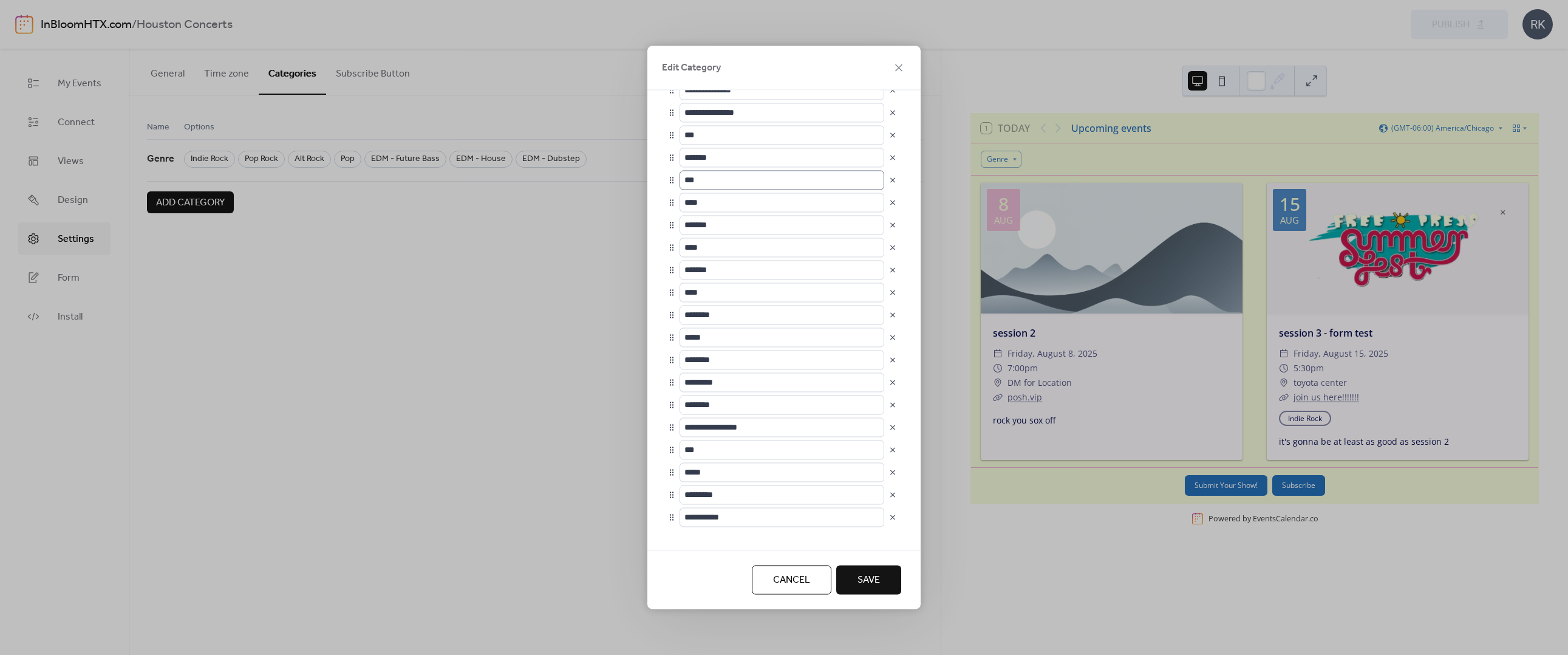 scroll, scrollTop: 0, scrollLeft: 0, axis: both 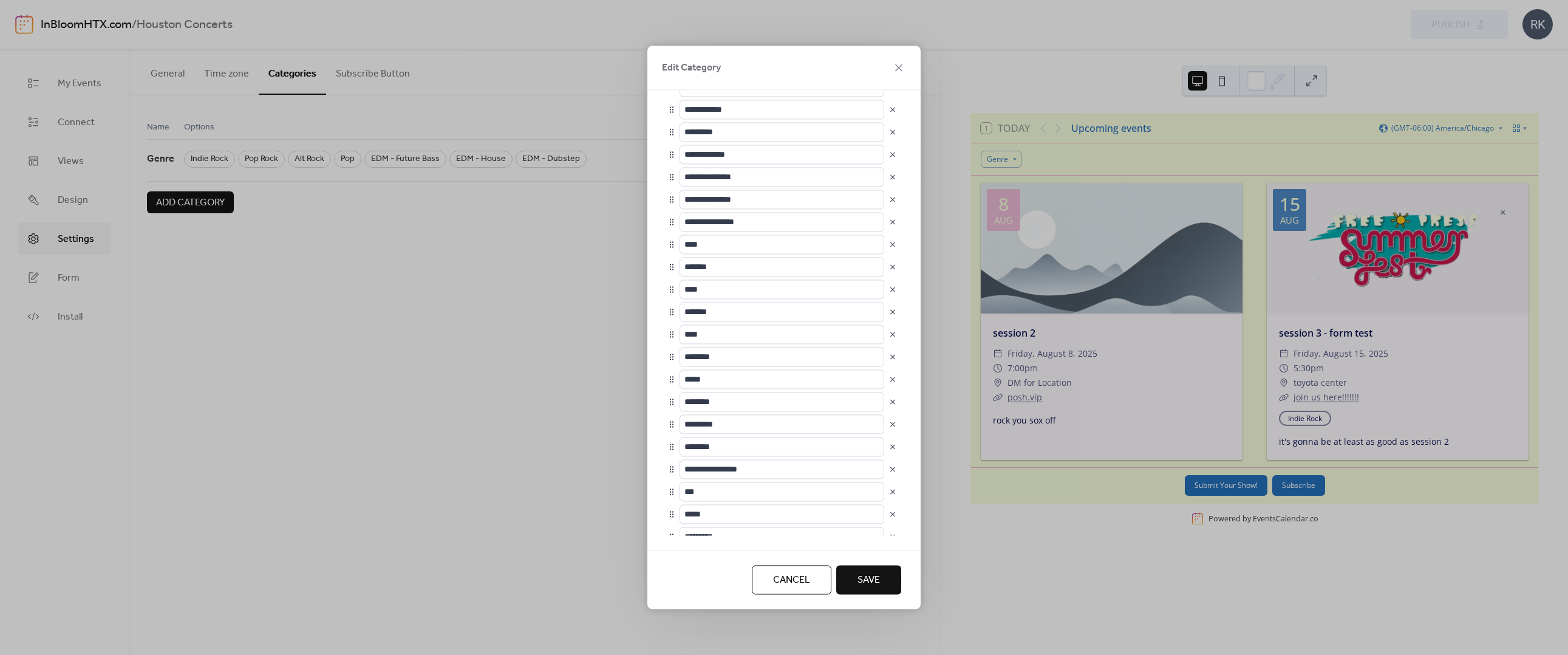 click at bounding box center [672, 447] 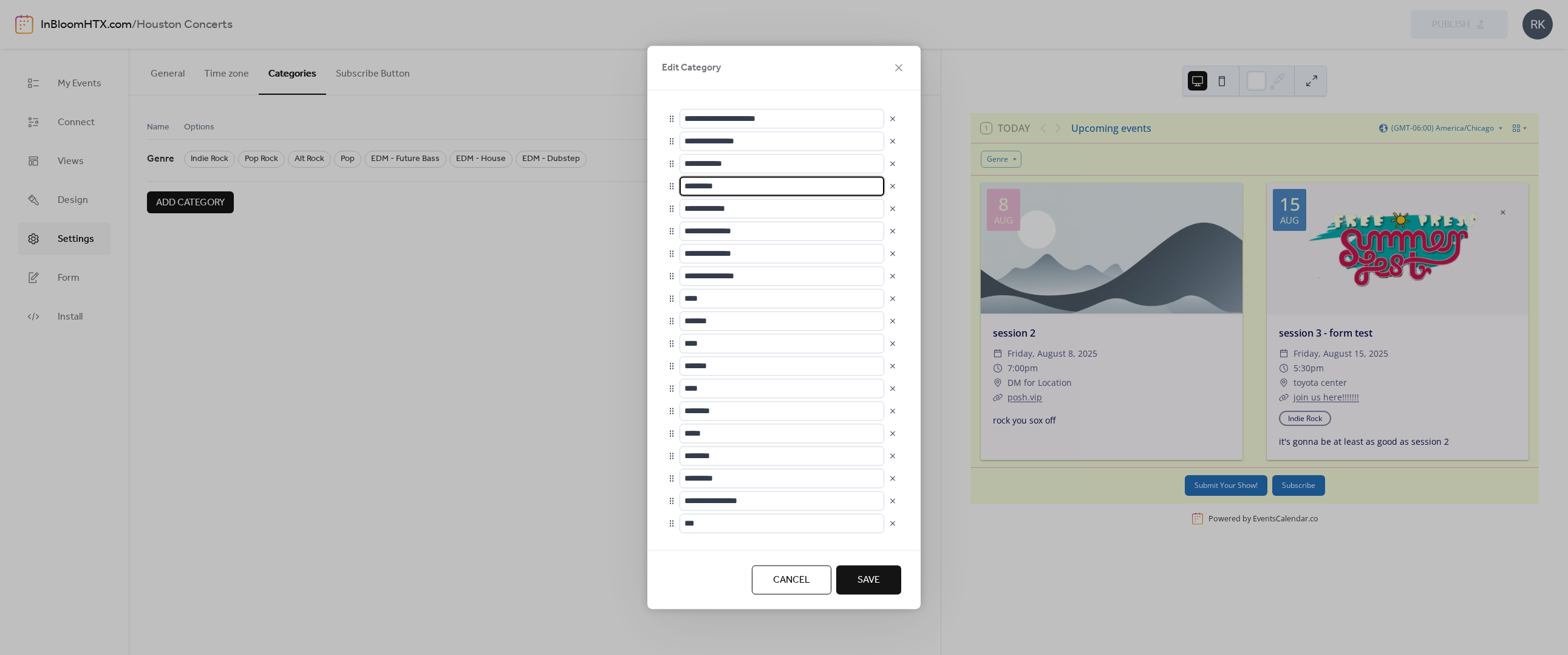 scroll, scrollTop: 202, scrollLeft: 0, axis: vertical 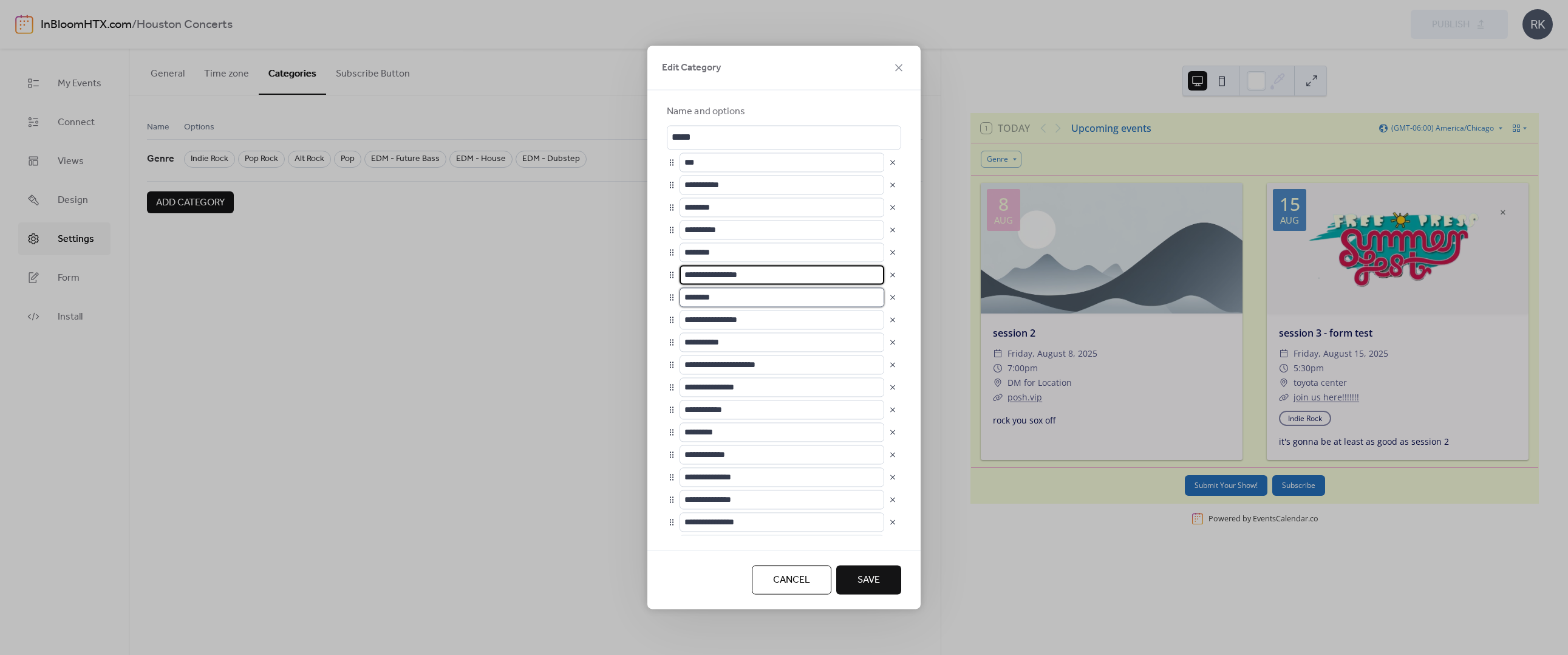 click on "********" at bounding box center [782, 297] 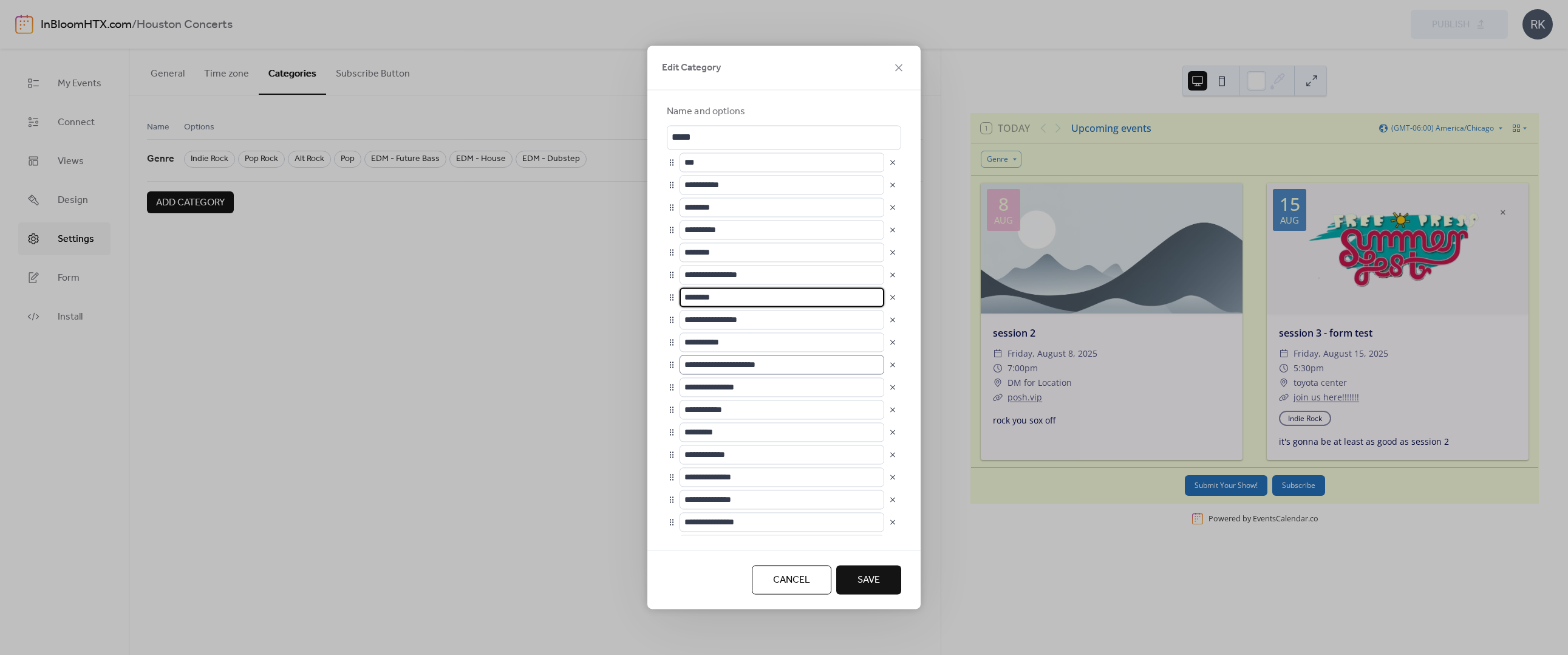 scroll, scrollTop: 1, scrollLeft: 0, axis: vertical 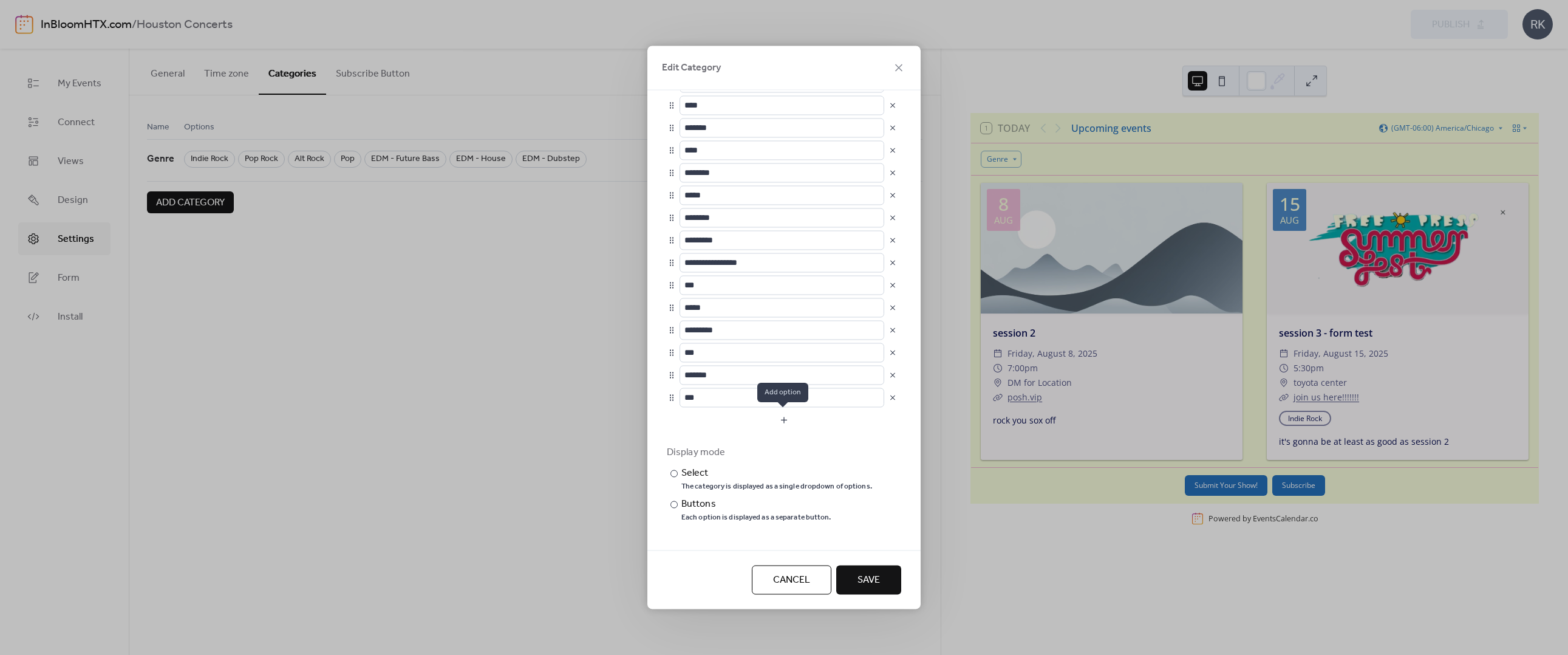 click at bounding box center (784, 420) 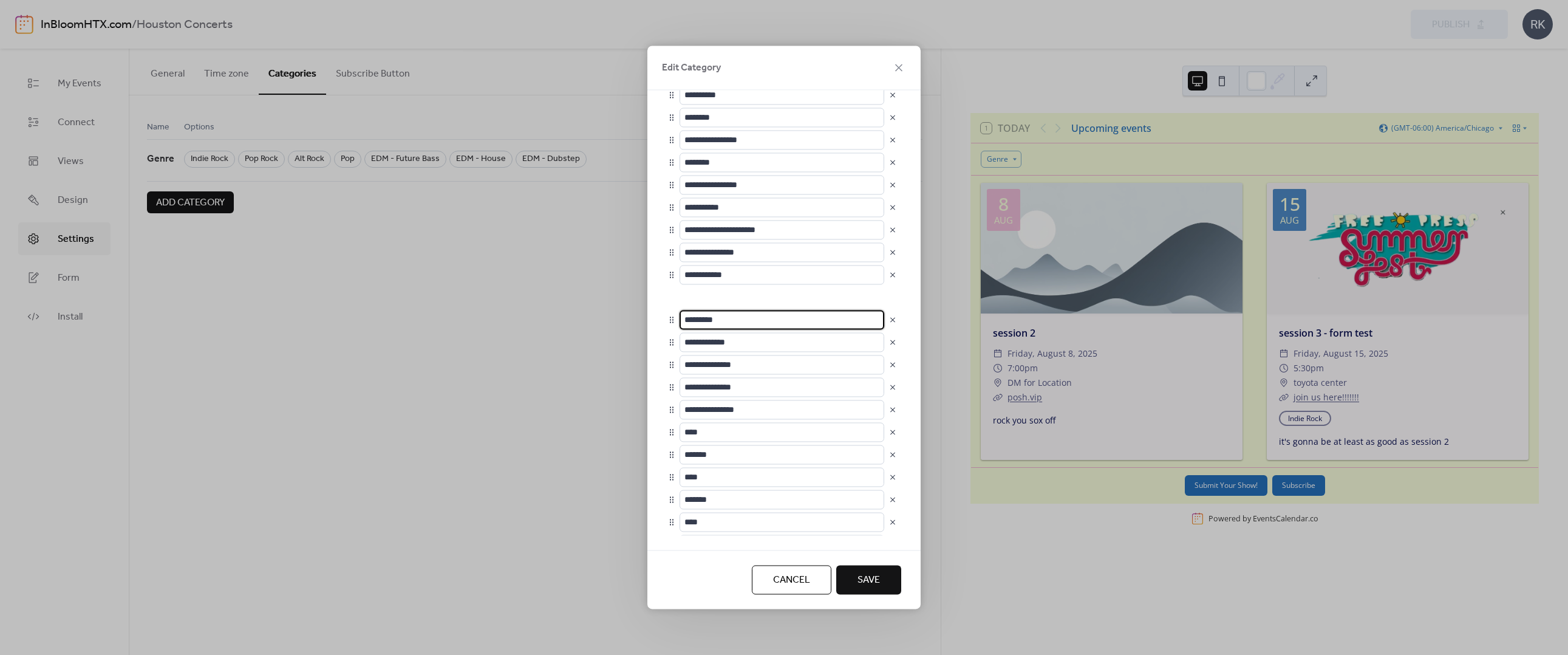 scroll, scrollTop: 0, scrollLeft: 0, axis: both 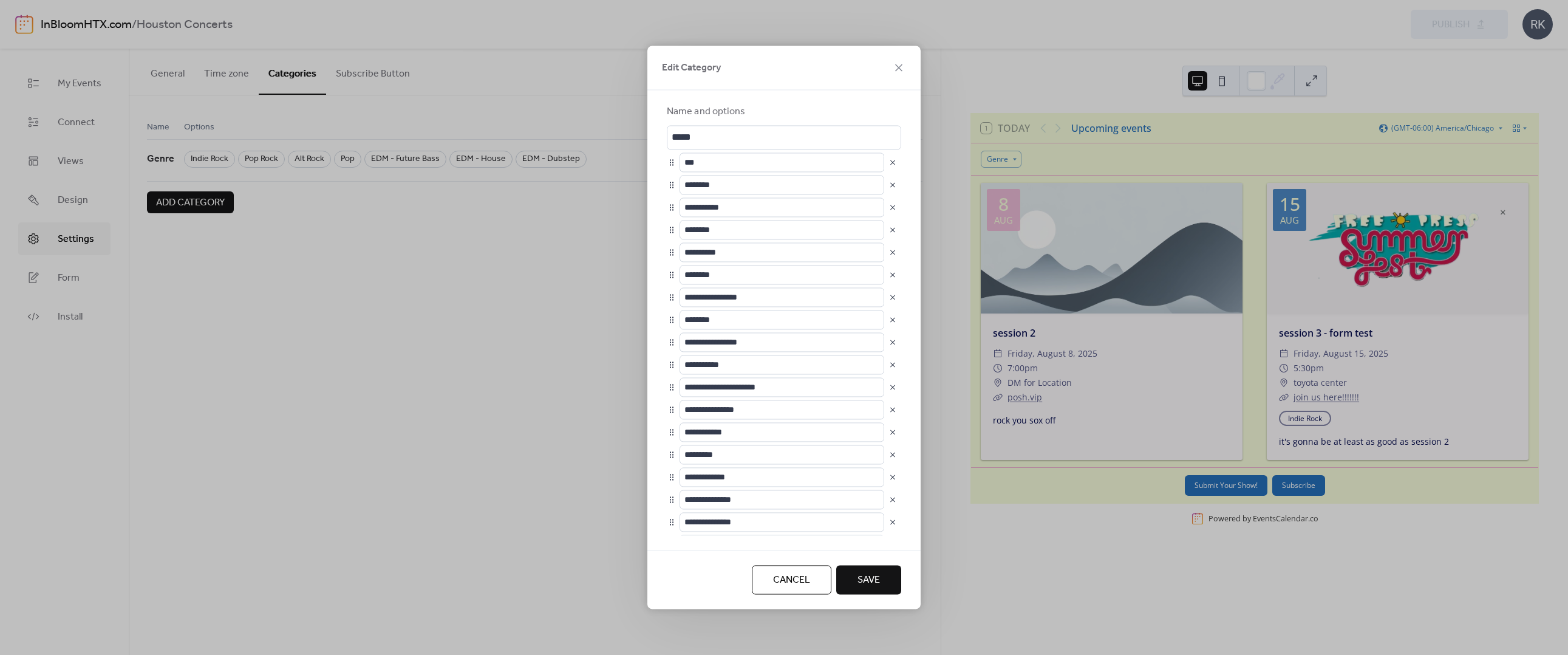 click at bounding box center (893, 185) 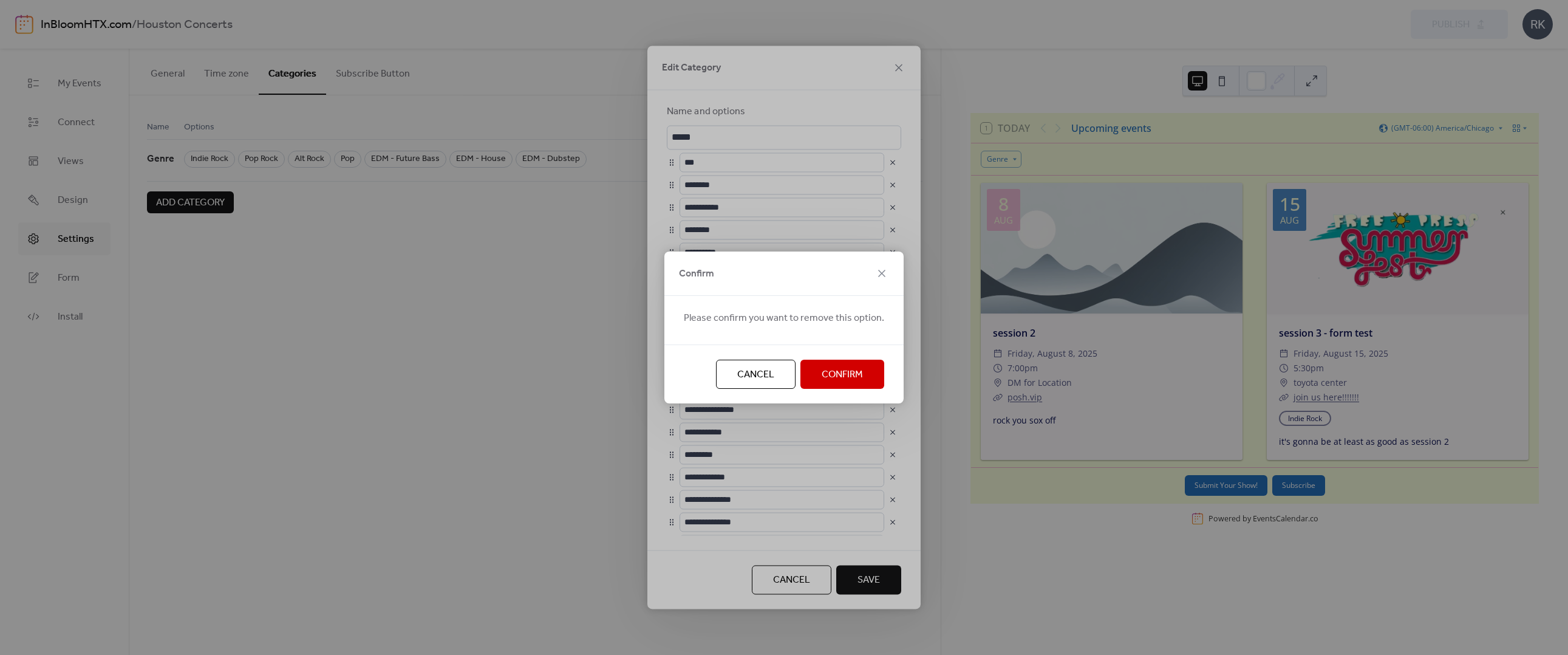 click on "Confirm" at bounding box center [842, 375] 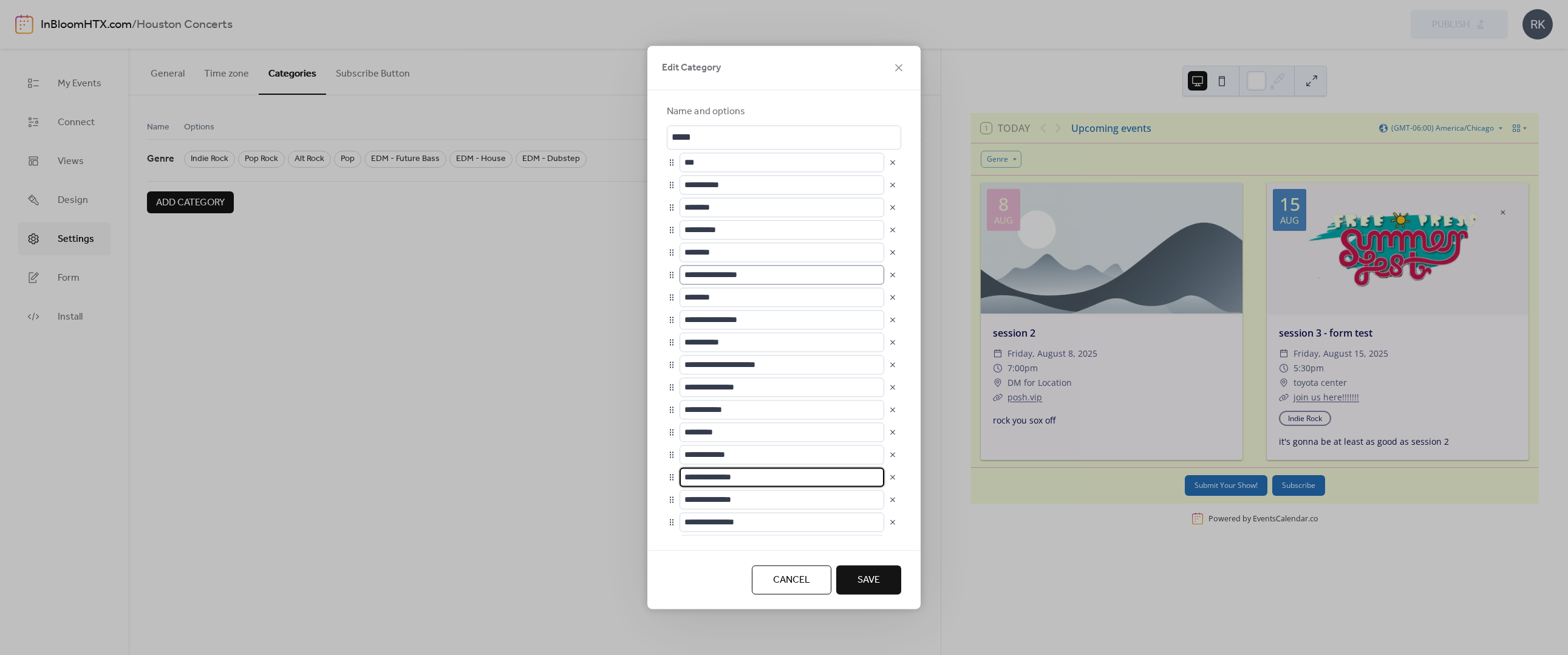 scroll, scrollTop: 1, scrollLeft: 0, axis: vertical 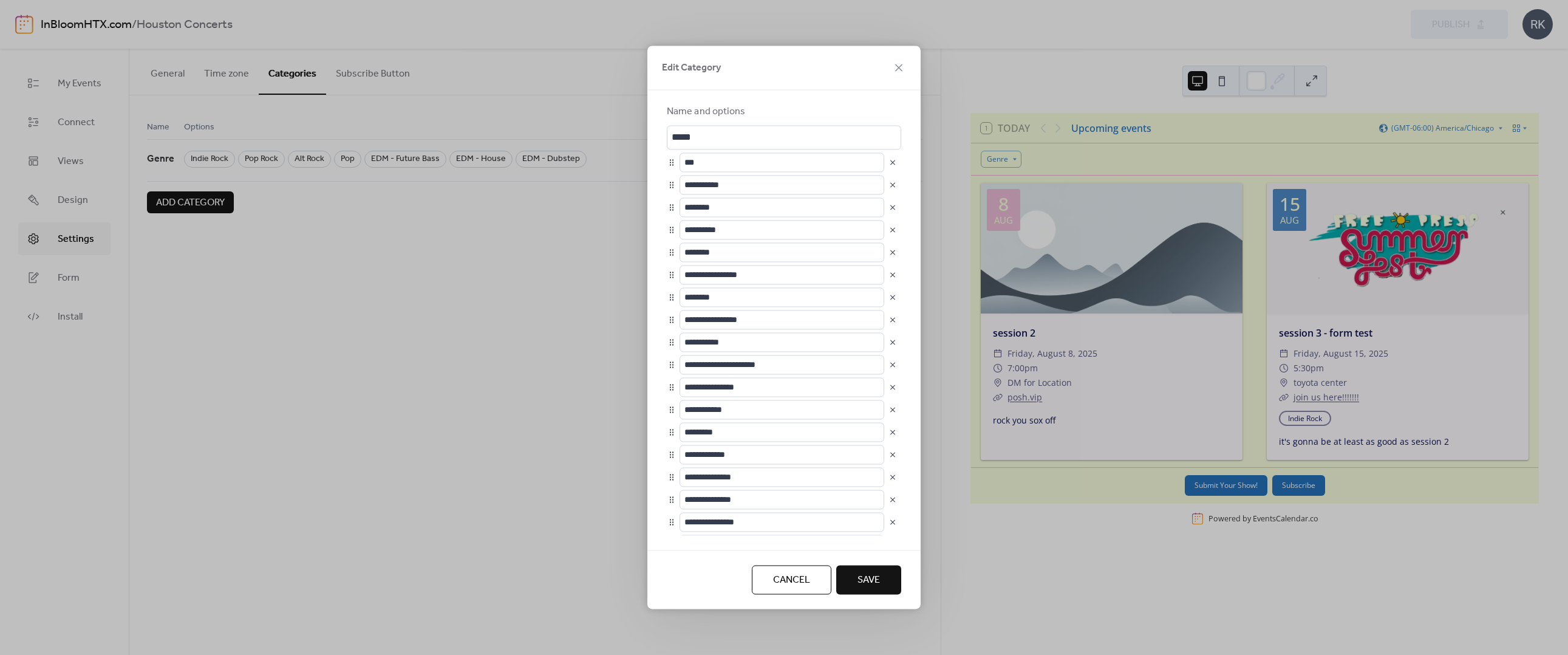 drag, startPoint x: 921, startPoint y: 303, endPoint x: 918, endPoint y: 356, distance: 53.08484 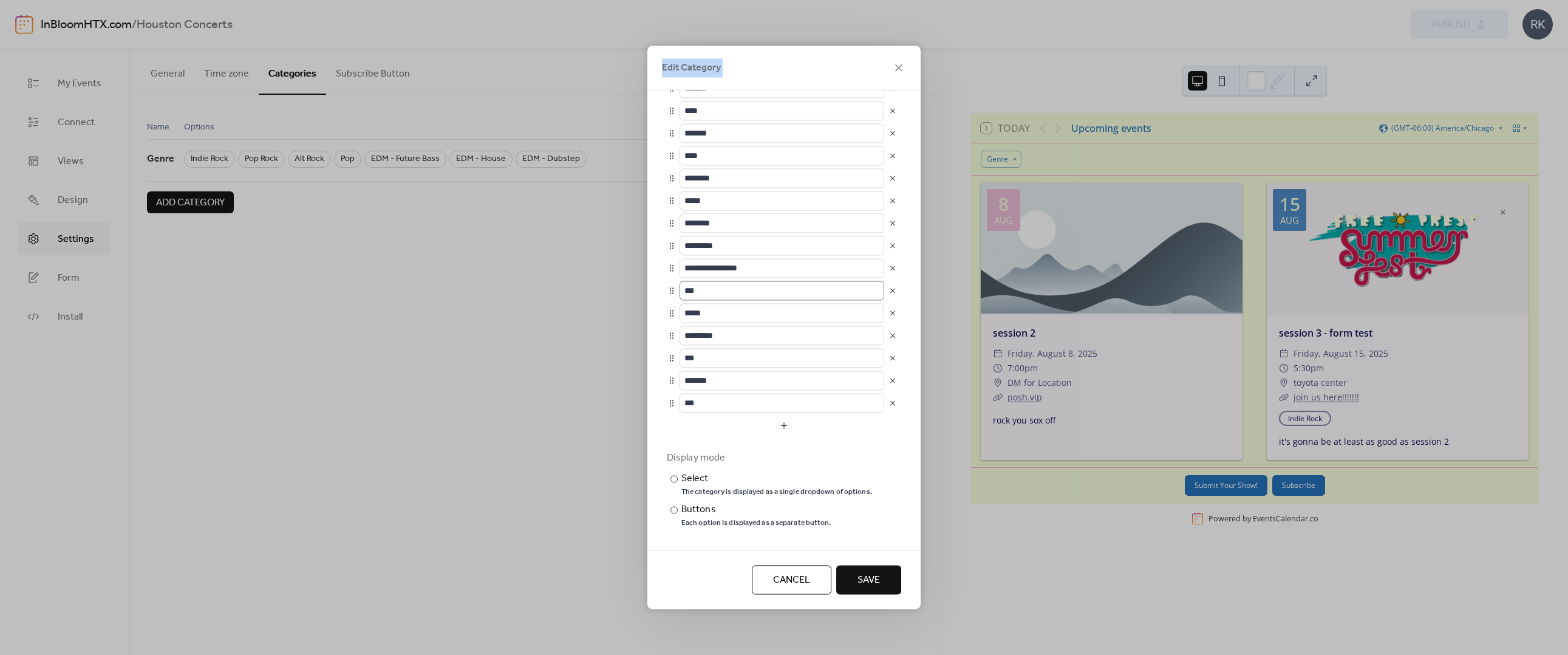 scroll, scrollTop: 484, scrollLeft: 0, axis: vertical 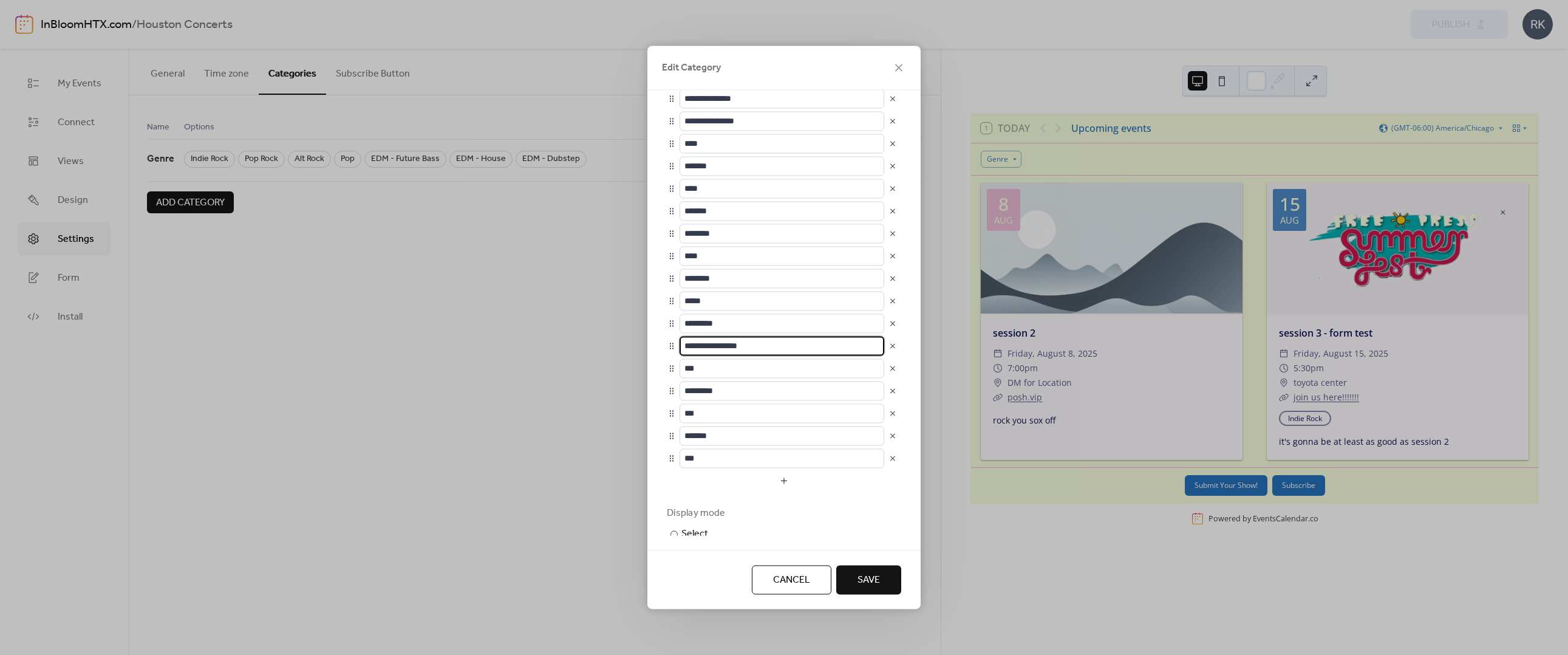 drag, startPoint x: 773, startPoint y: 344, endPoint x: 669, endPoint y: 346, distance: 104.0192 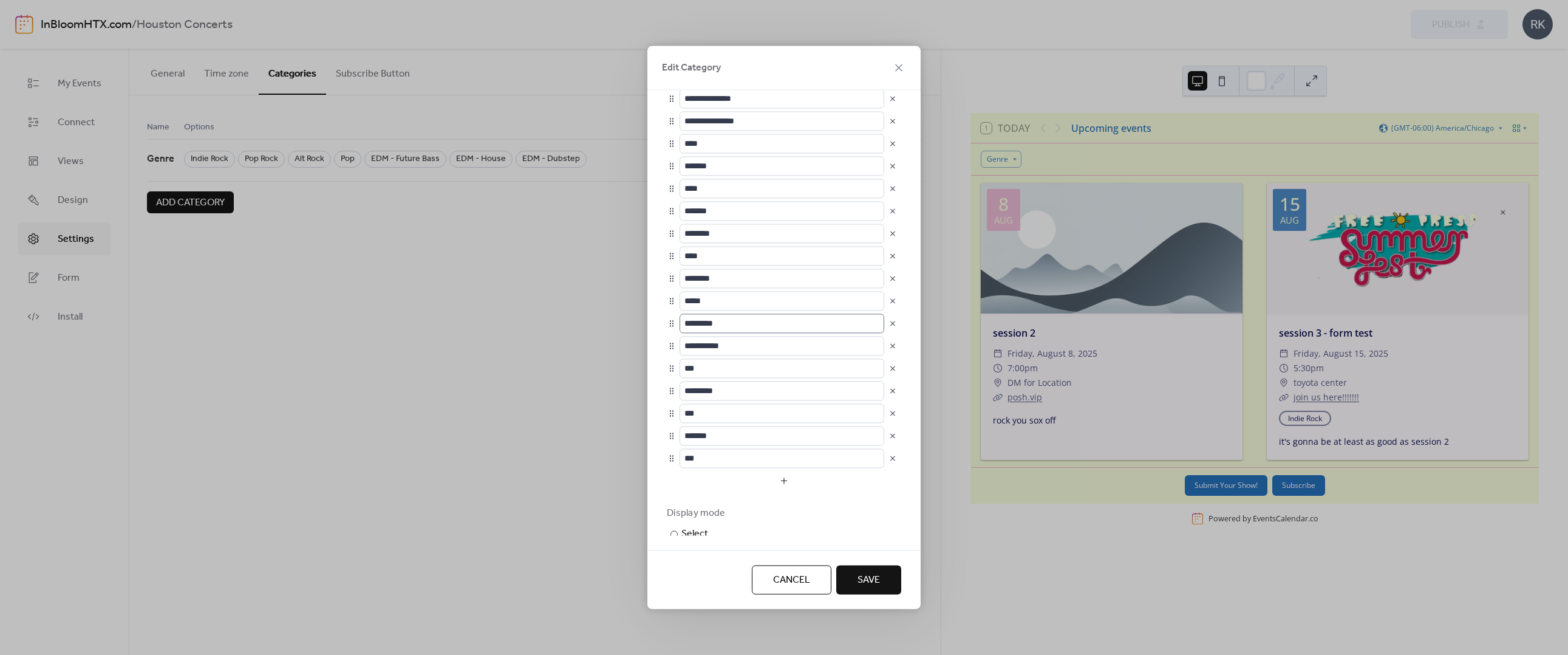 scroll, scrollTop: 1, scrollLeft: 0, axis: vertical 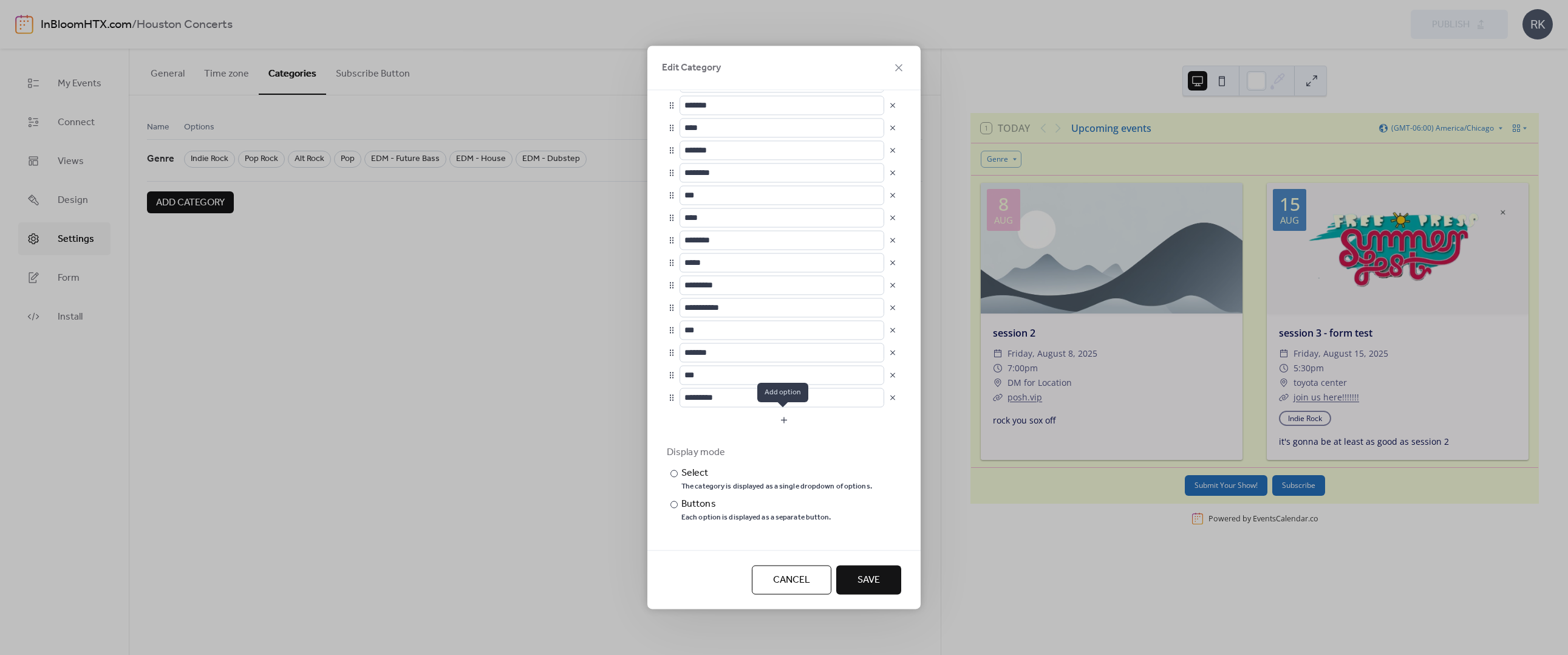click at bounding box center (784, 420) 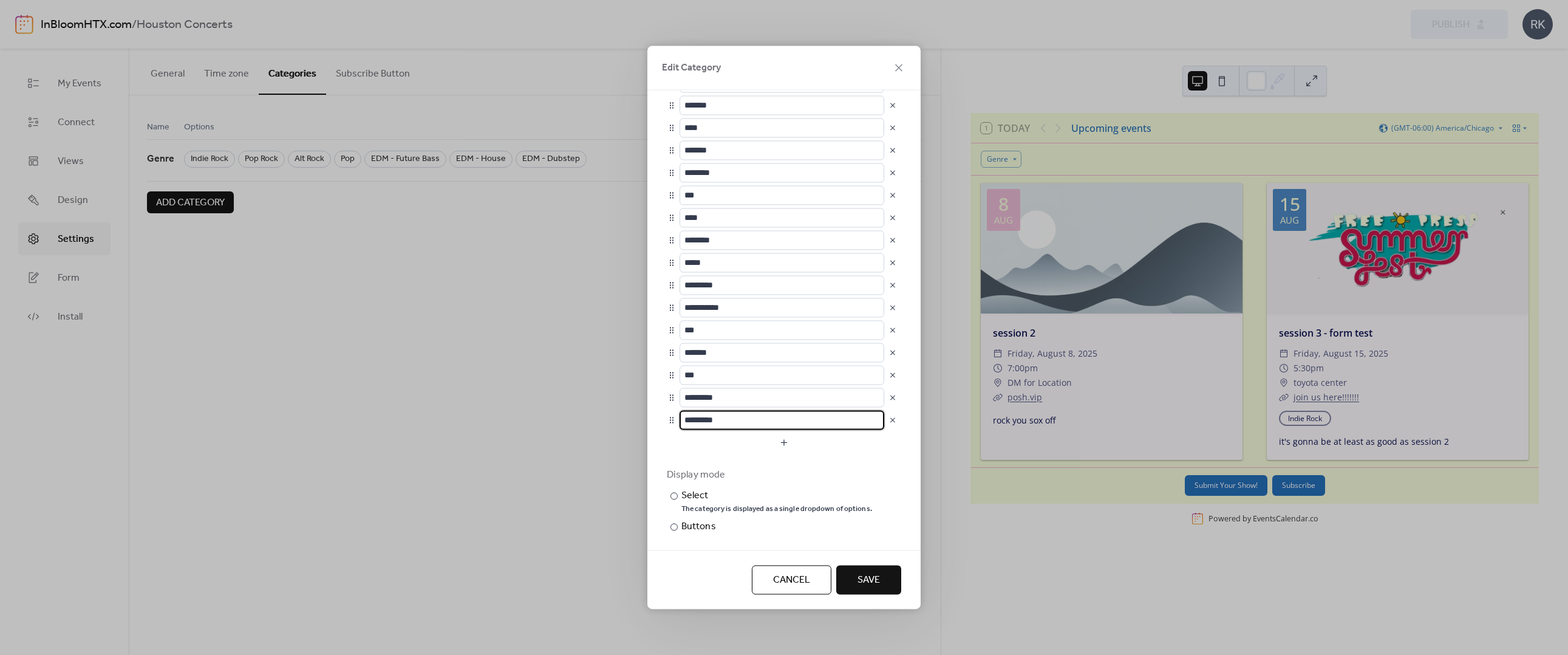 drag, startPoint x: 748, startPoint y: 419, endPoint x: 658, endPoint y: 416, distance: 90.04999 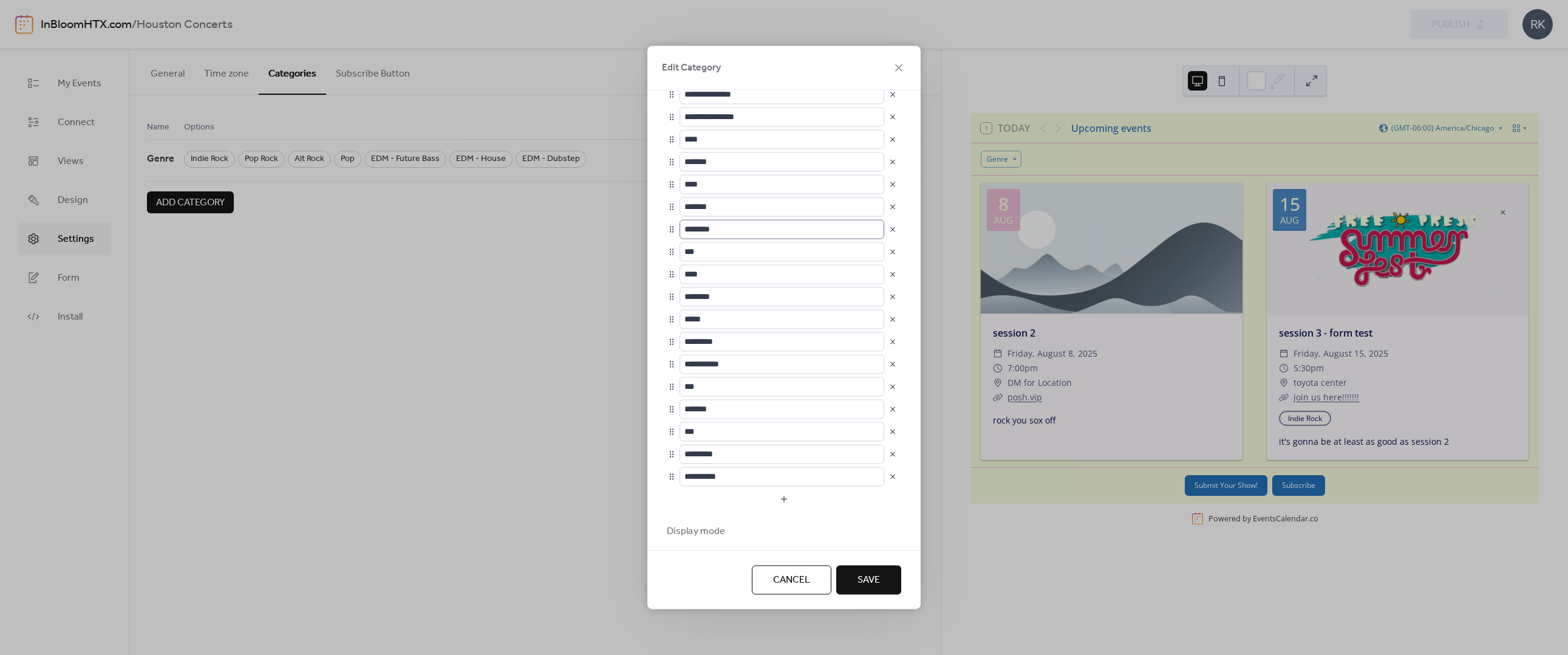 scroll, scrollTop: 424, scrollLeft: 0, axis: vertical 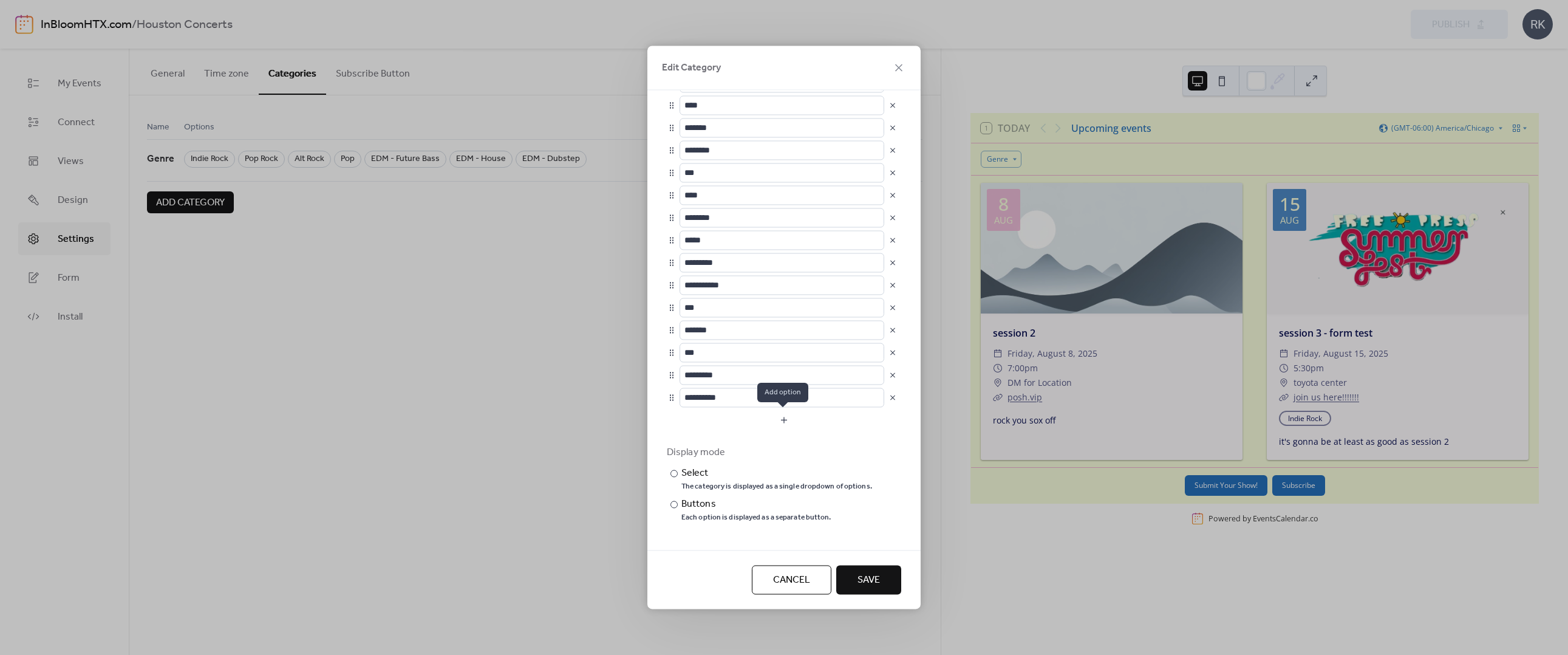 click at bounding box center (784, 420) 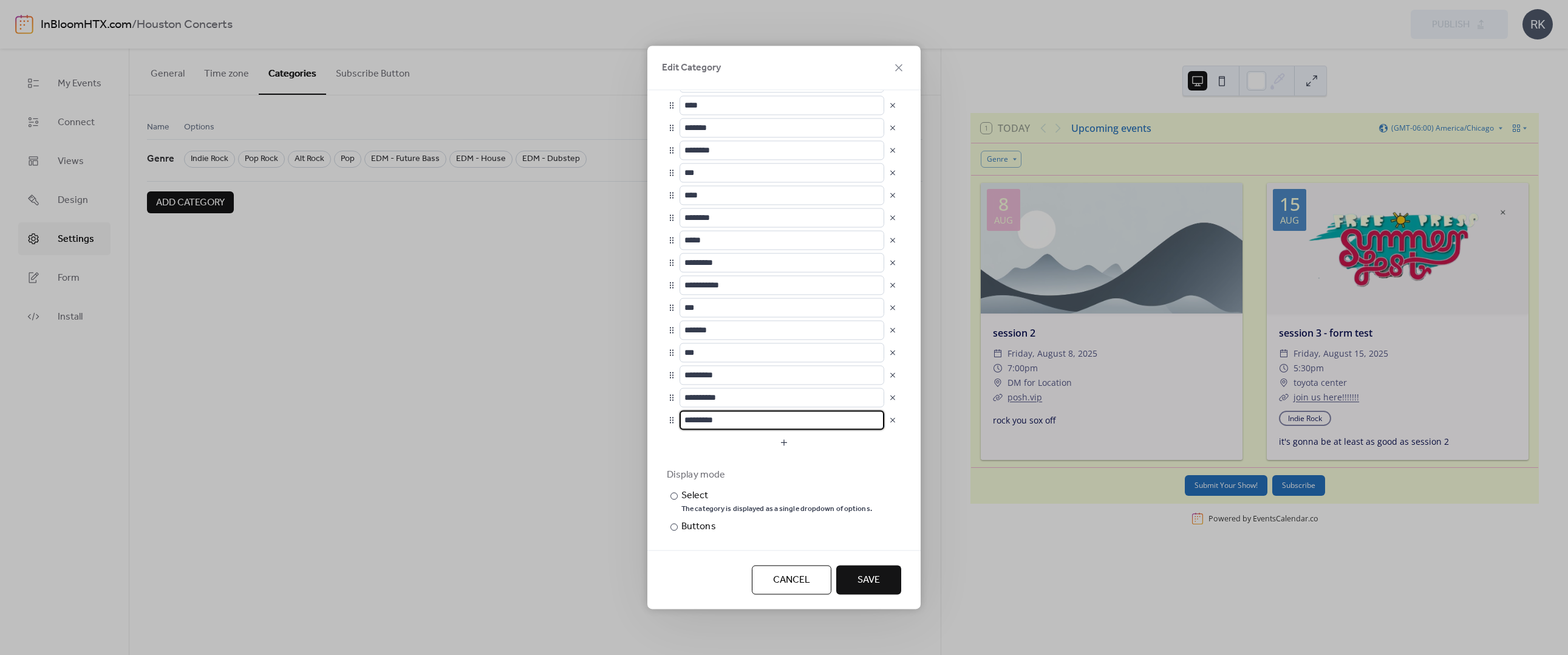 drag, startPoint x: 749, startPoint y: 420, endPoint x: 671, endPoint y: 422, distance: 78.0256 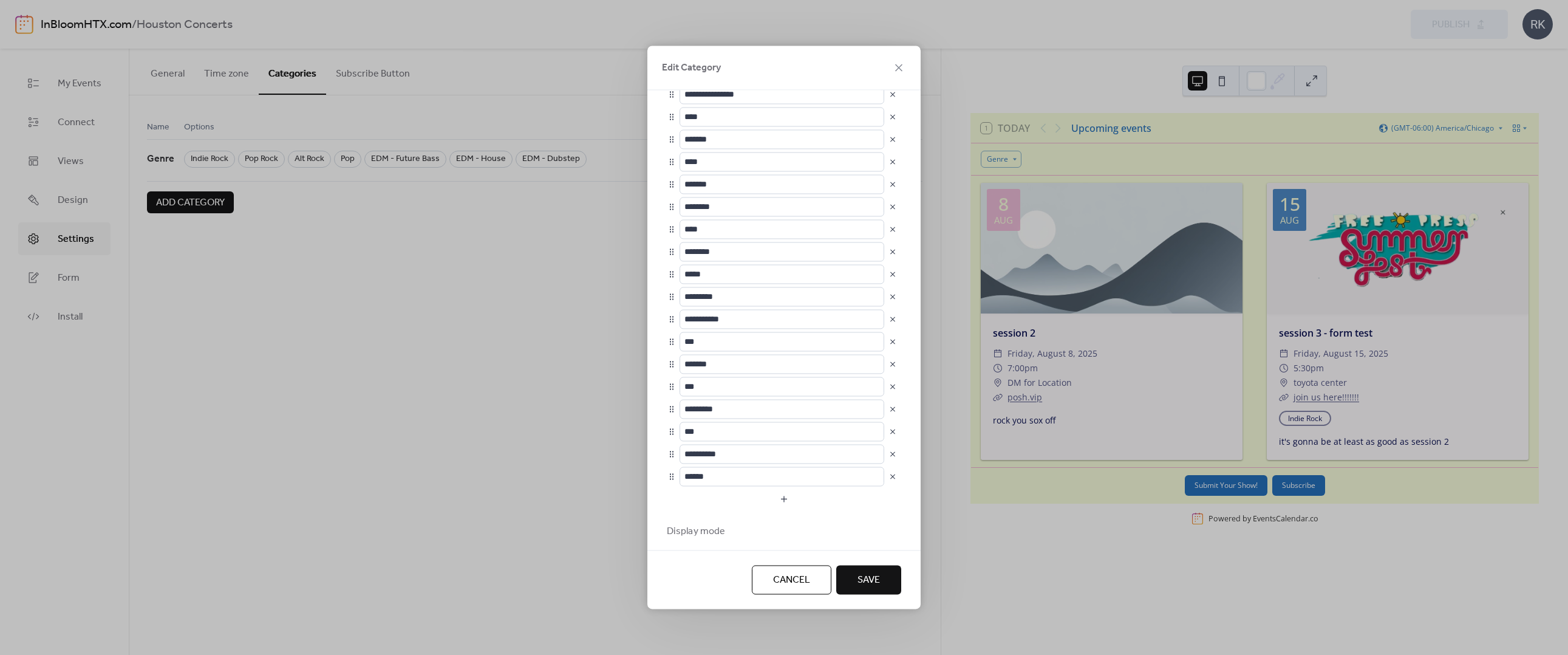 scroll, scrollTop: 446, scrollLeft: 0, axis: vertical 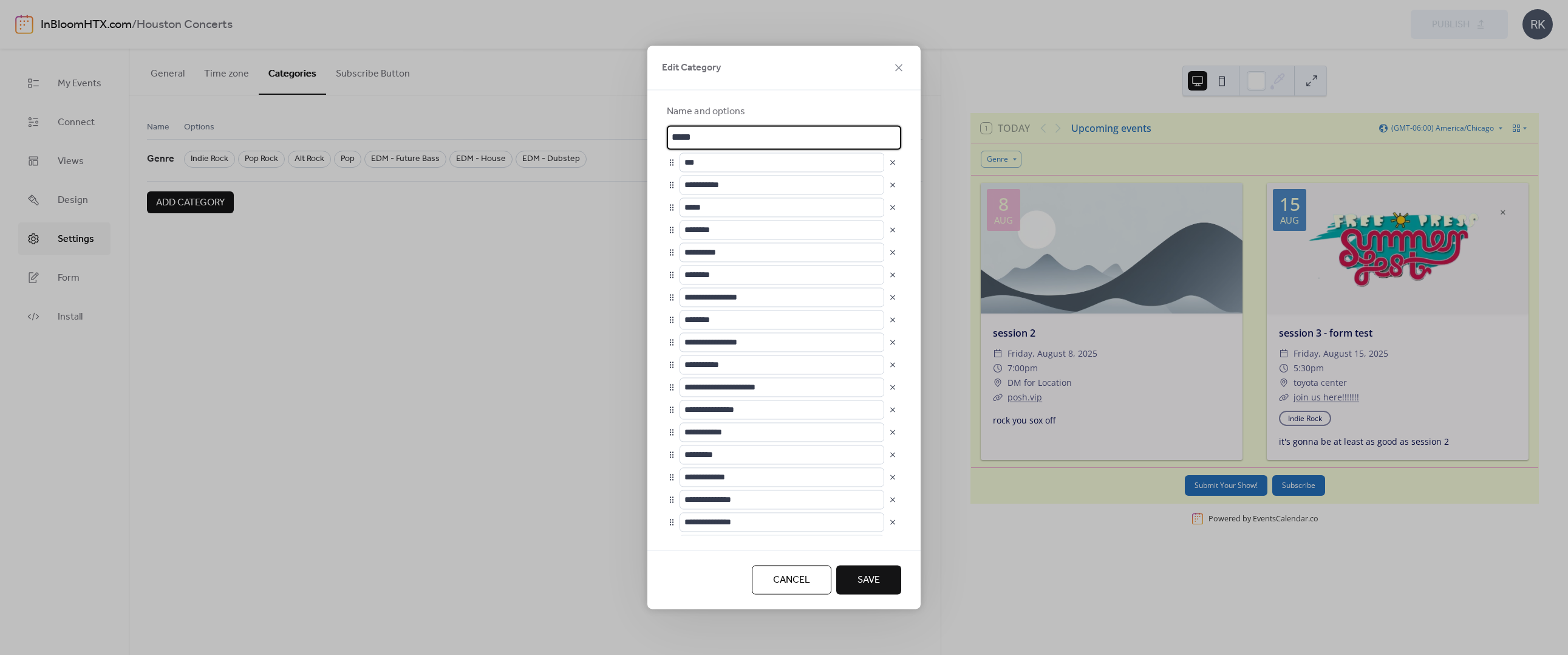 drag, startPoint x: 704, startPoint y: 137, endPoint x: 660, endPoint y: 137, distance: 44 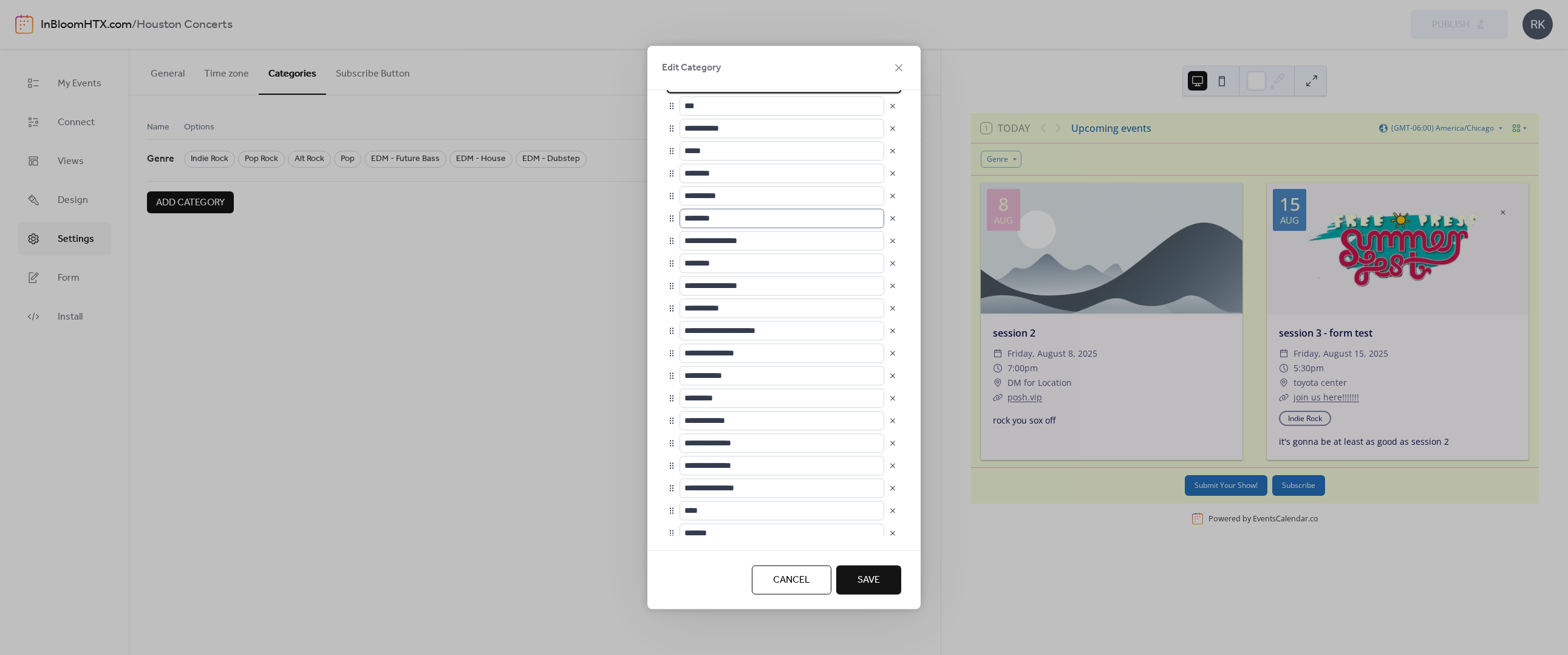 scroll, scrollTop: 61, scrollLeft: 0, axis: vertical 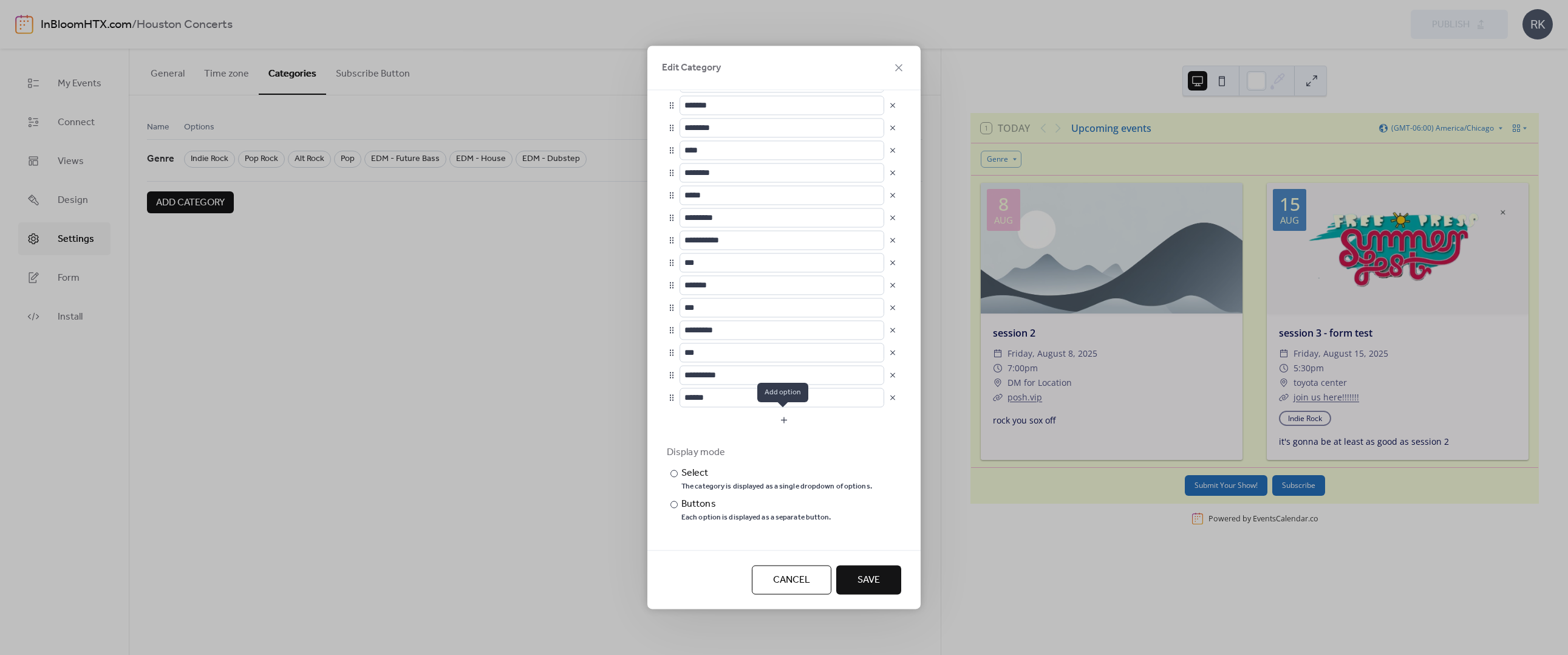 click at bounding box center (784, 420) 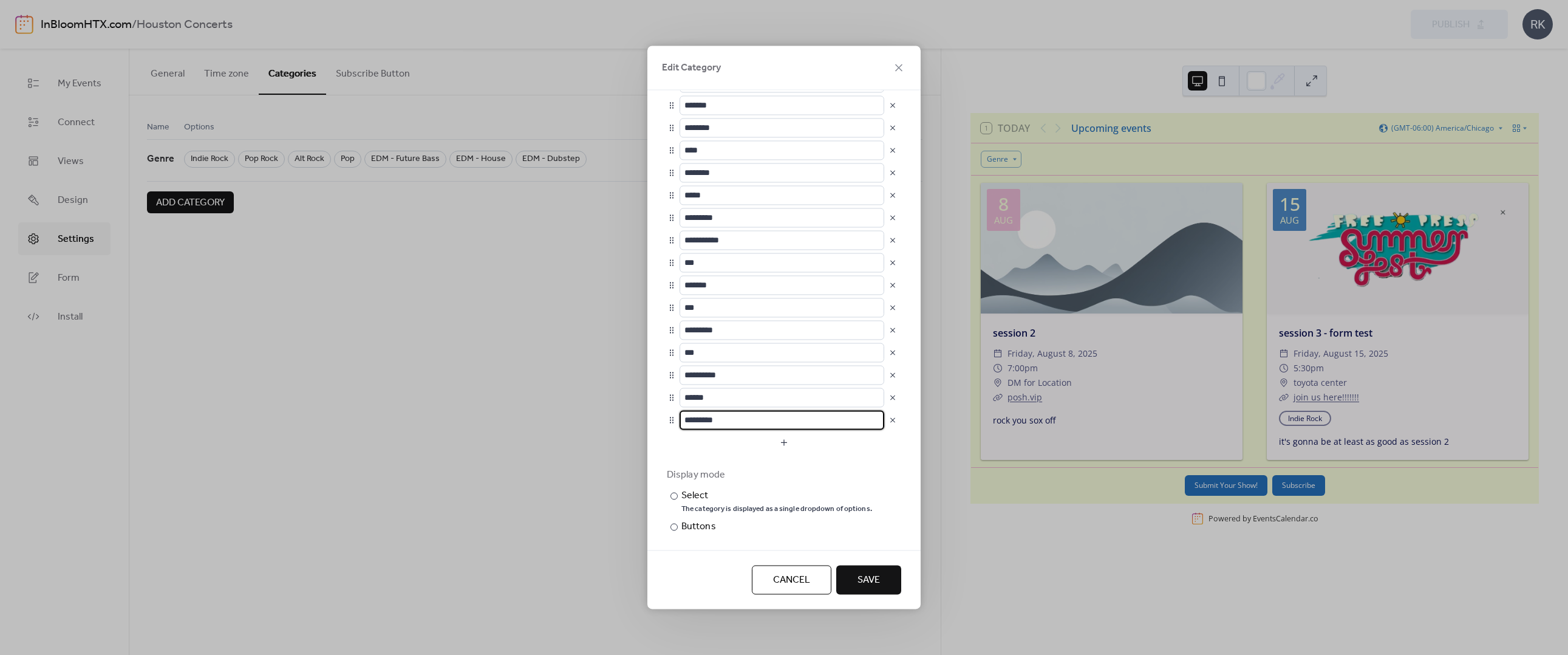 scroll, scrollTop: 1, scrollLeft: 0, axis: vertical 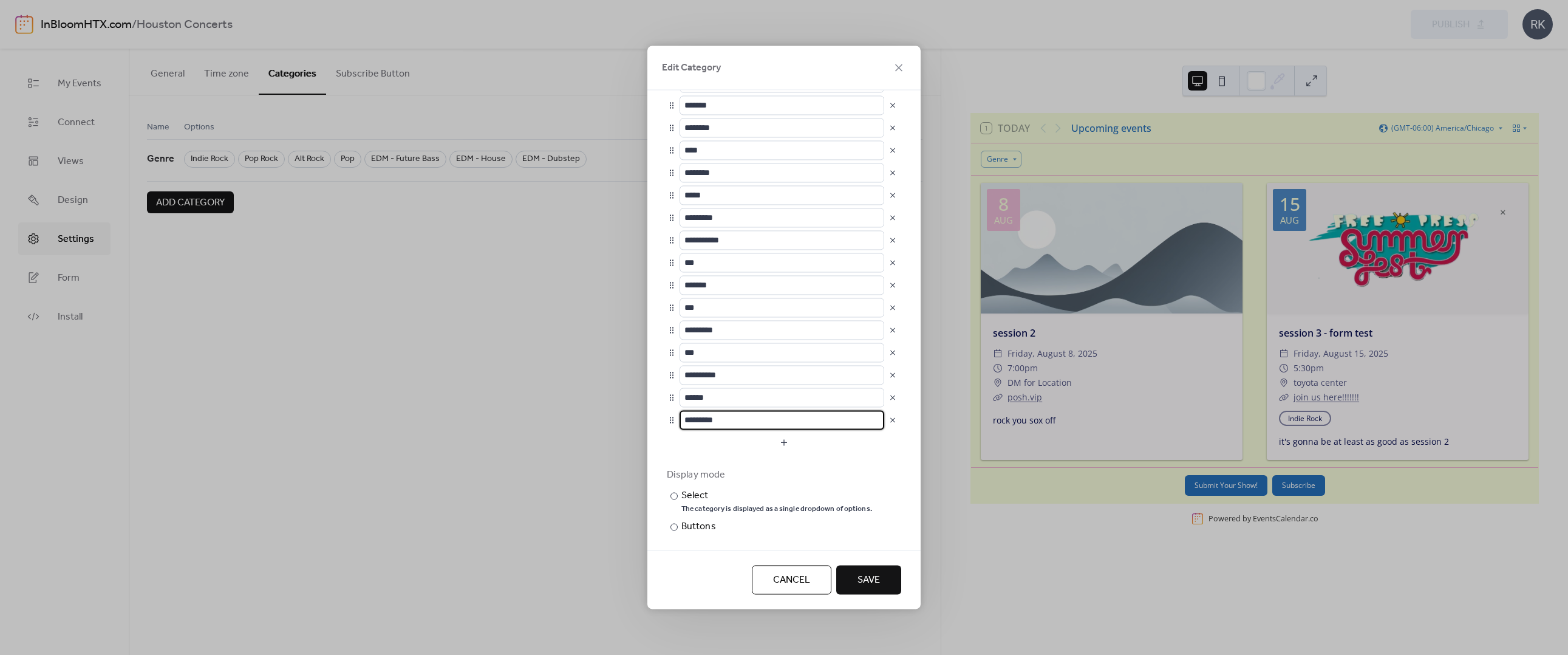 drag, startPoint x: 755, startPoint y: 428, endPoint x: 681, endPoint y: 433, distance: 74.16873 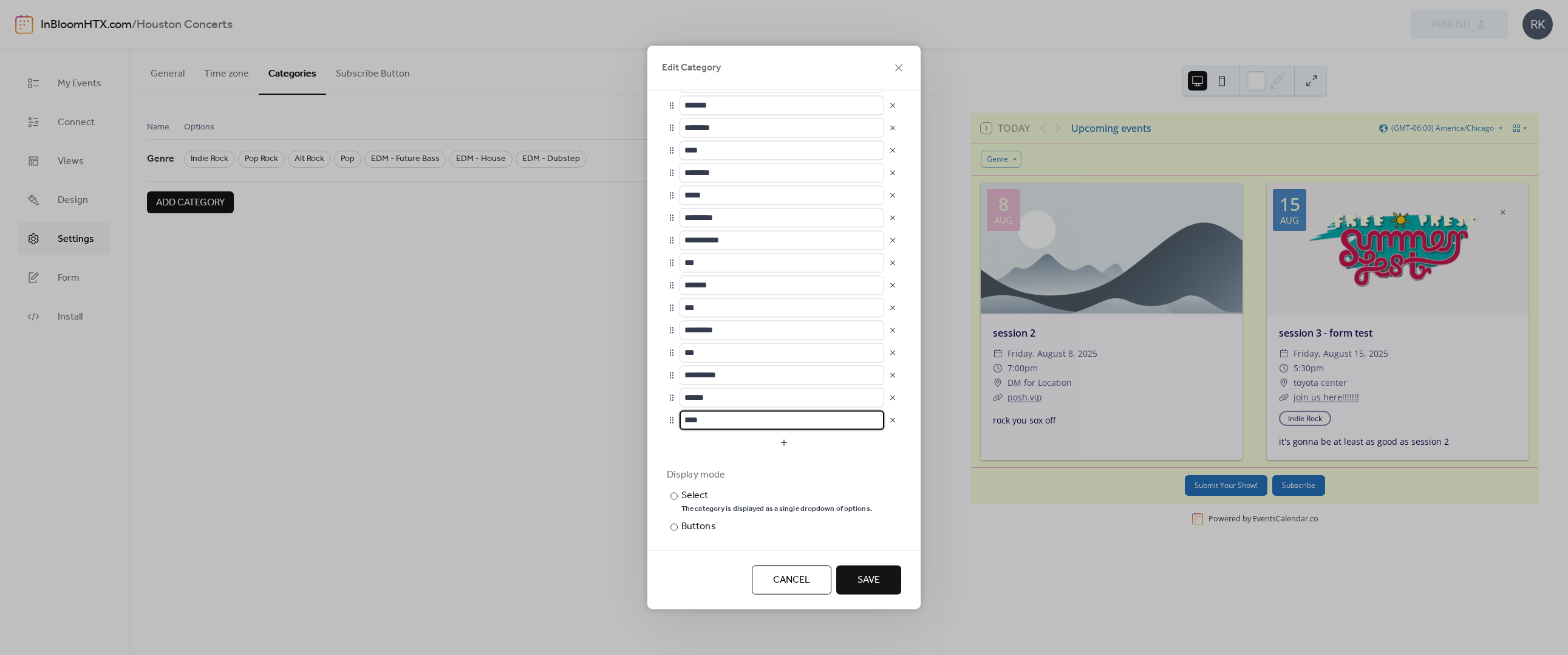 scroll, scrollTop: 0, scrollLeft: 0, axis: both 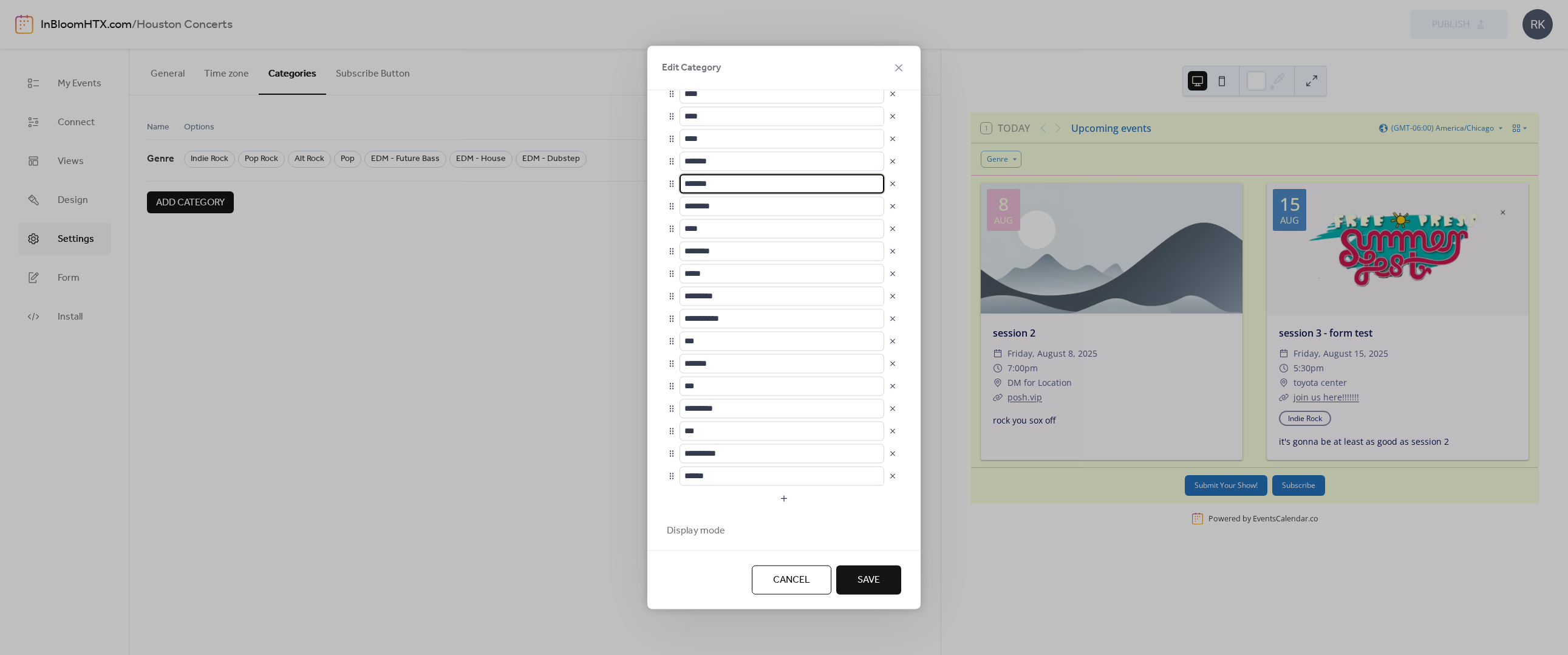 click on "*******" at bounding box center (780, 183) 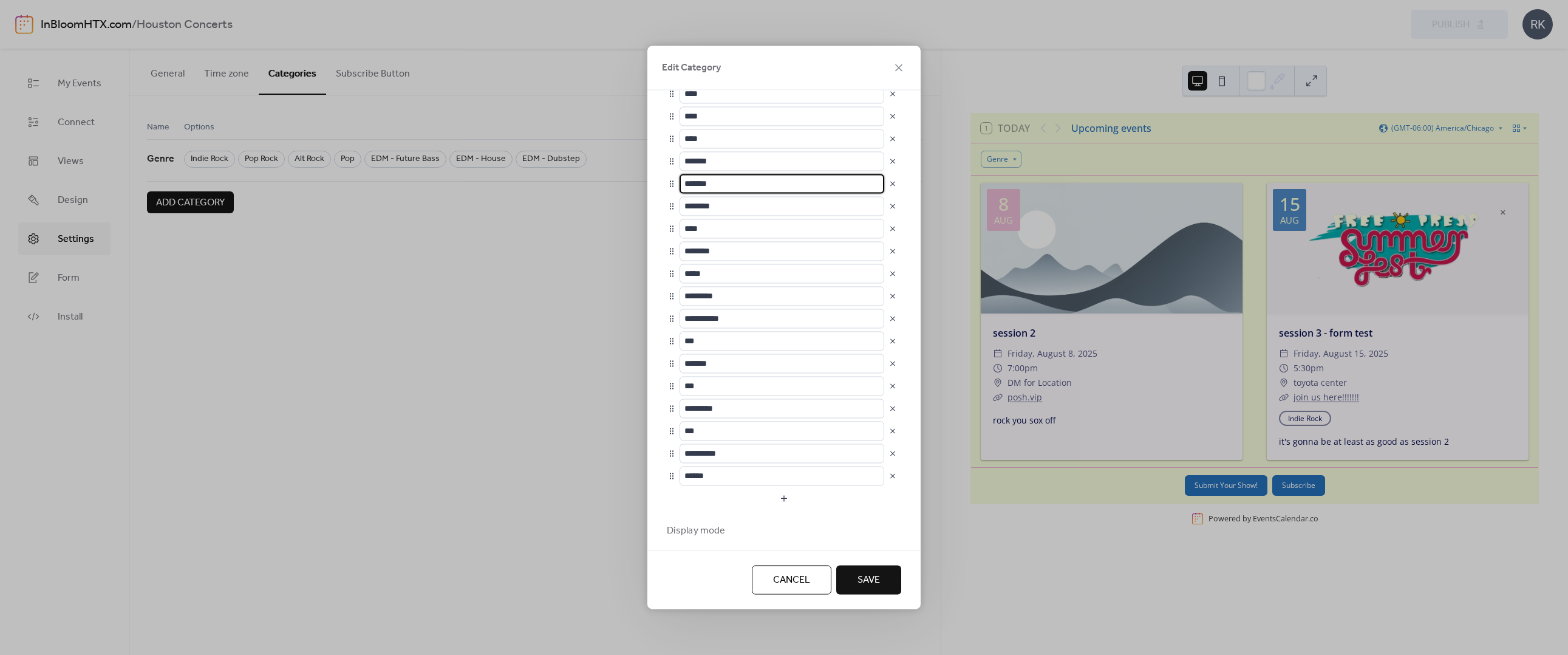 scroll, scrollTop: 0, scrollLeft: 0, axis: both 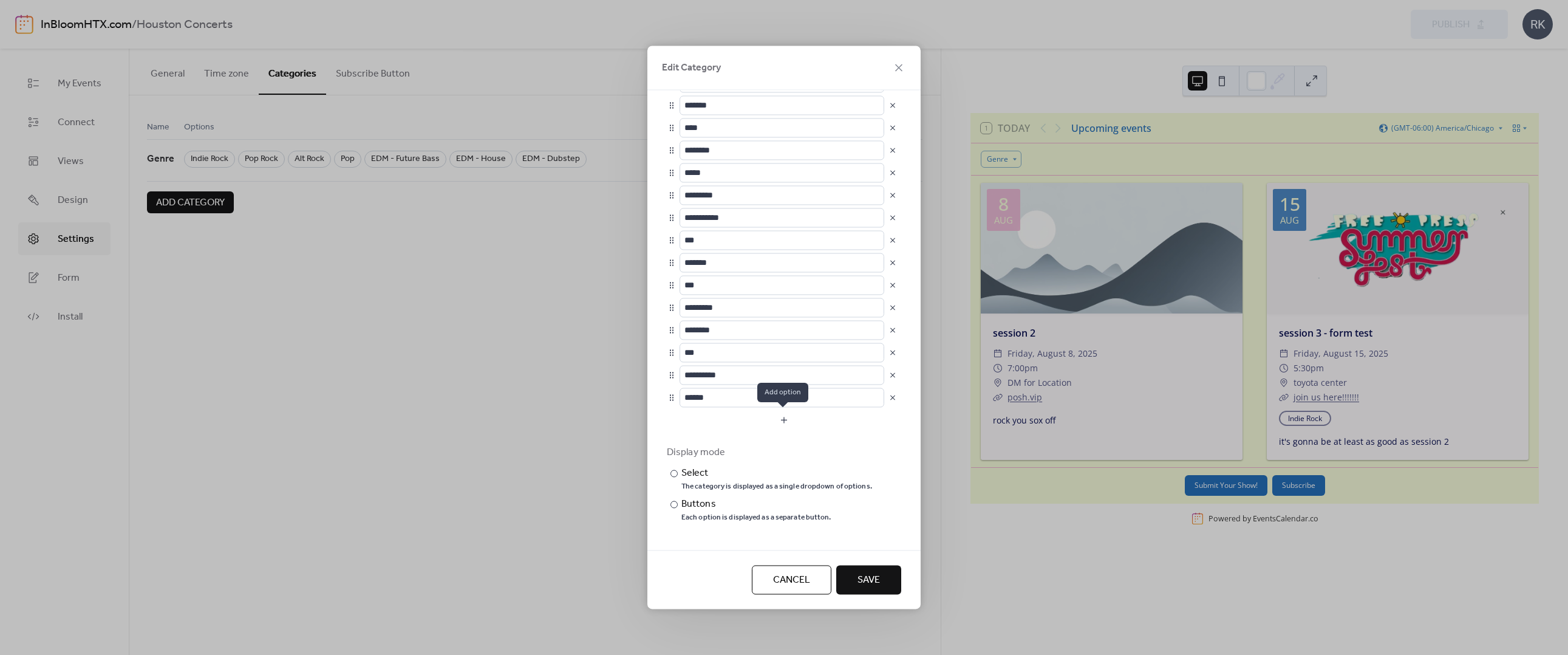 click at bounding box center (784, 420) 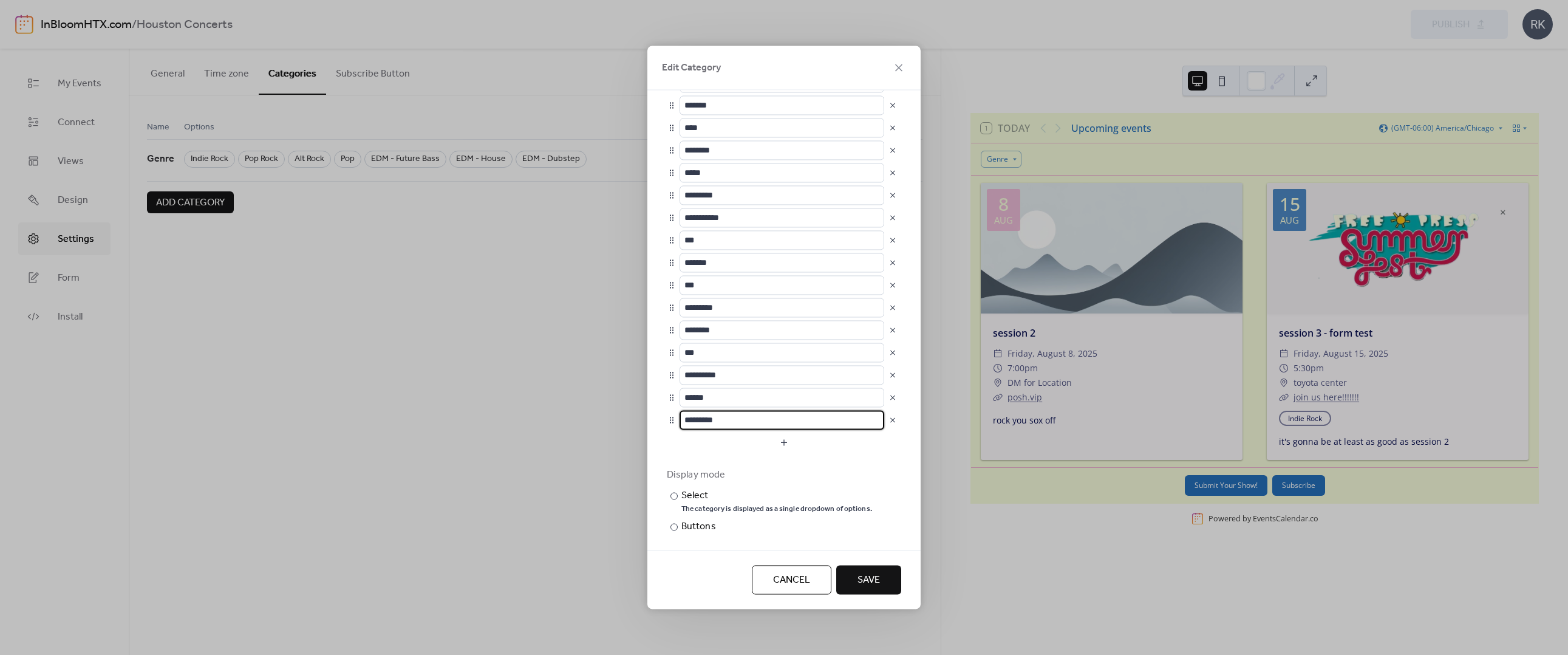 scroll, scrollTop: 0, scrollLeft: 0, axis: both 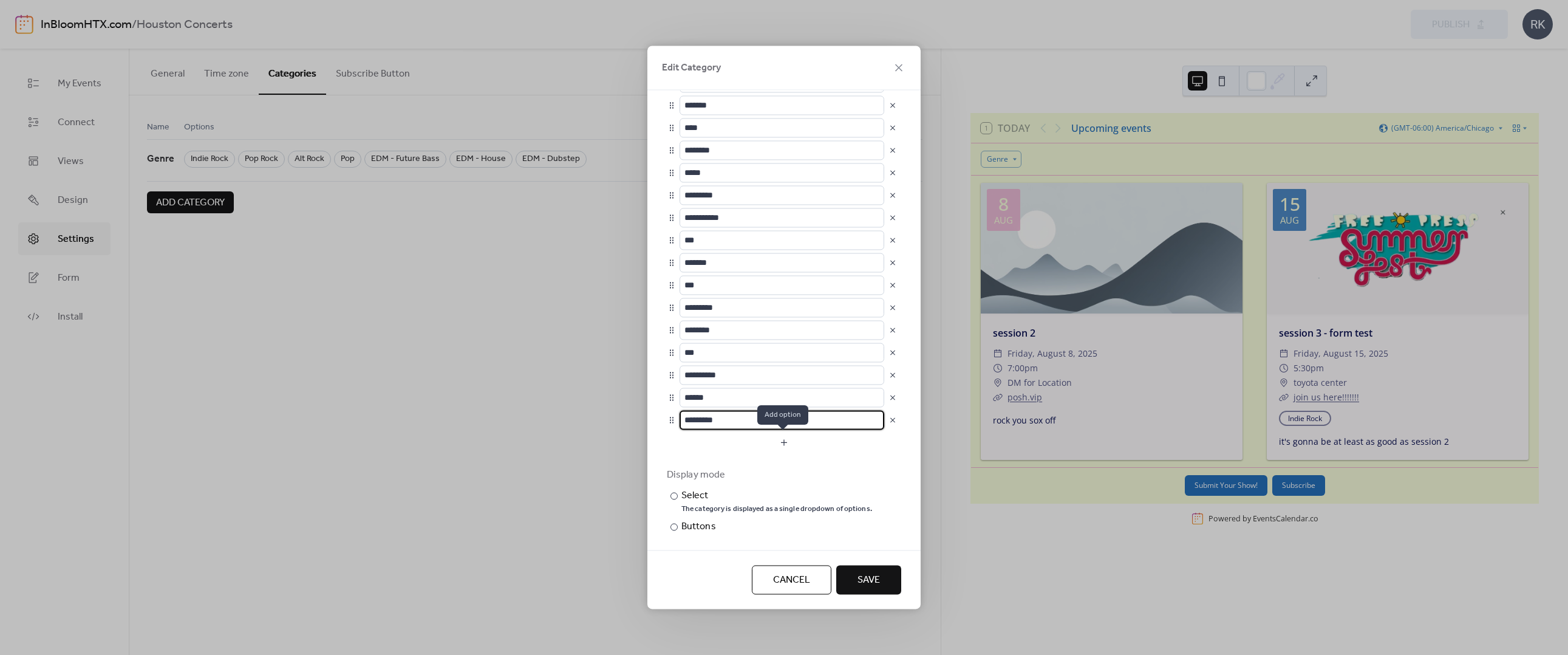 click at bounding box center [784, 442] 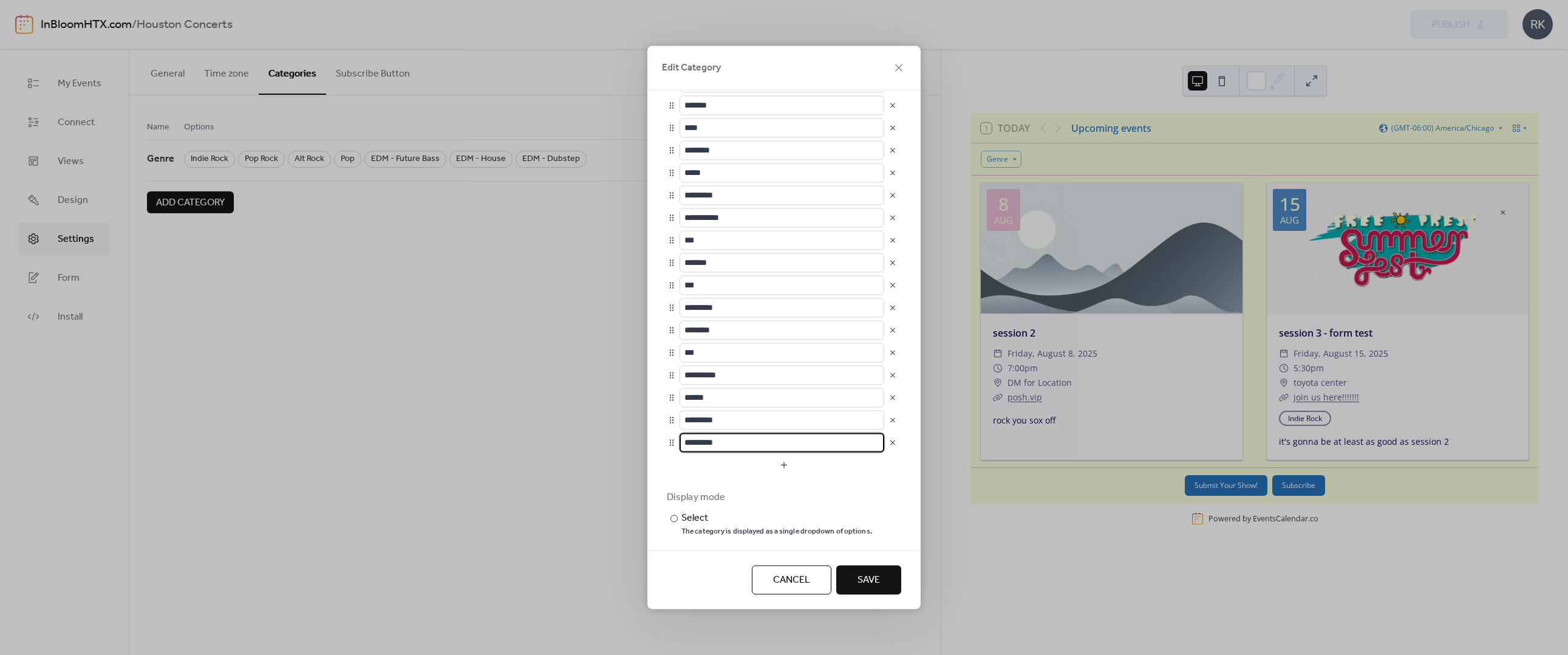 drag, startPoint x: 724, startPoint y: 444, endPoint x: 680, endPoint y: 444, distance: 44 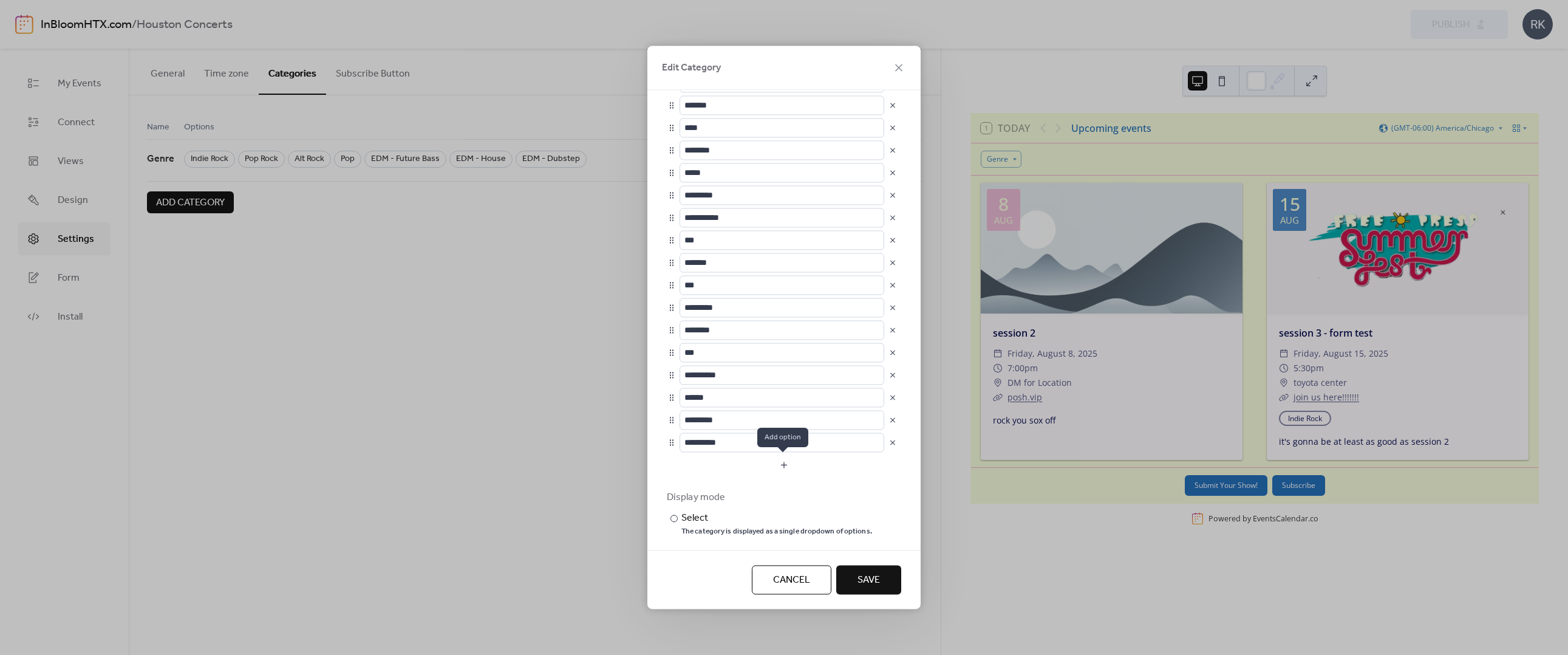 click at bounding box center (784, 465) 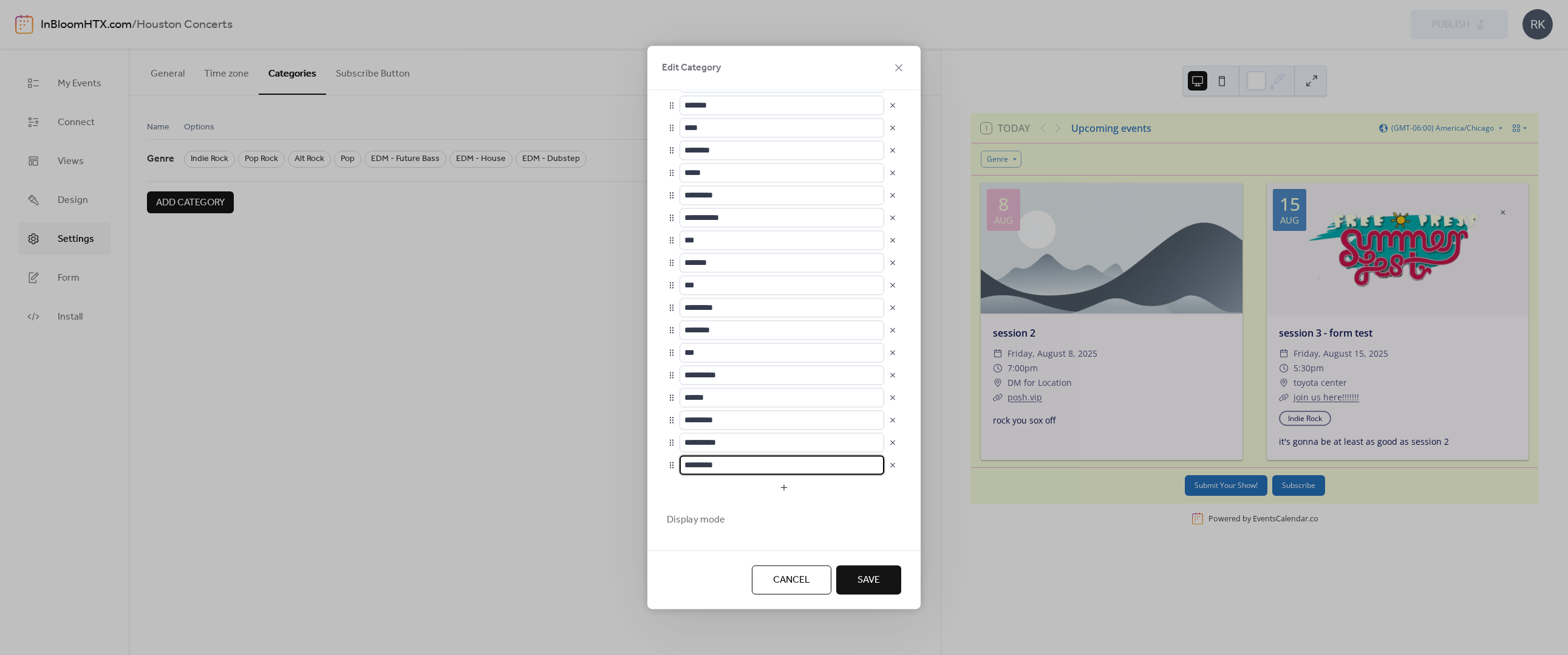 drag, startPoint x: 745, startPoint y: 464, endPoint x: 682, endPoint y: 465, distance: 63.00794 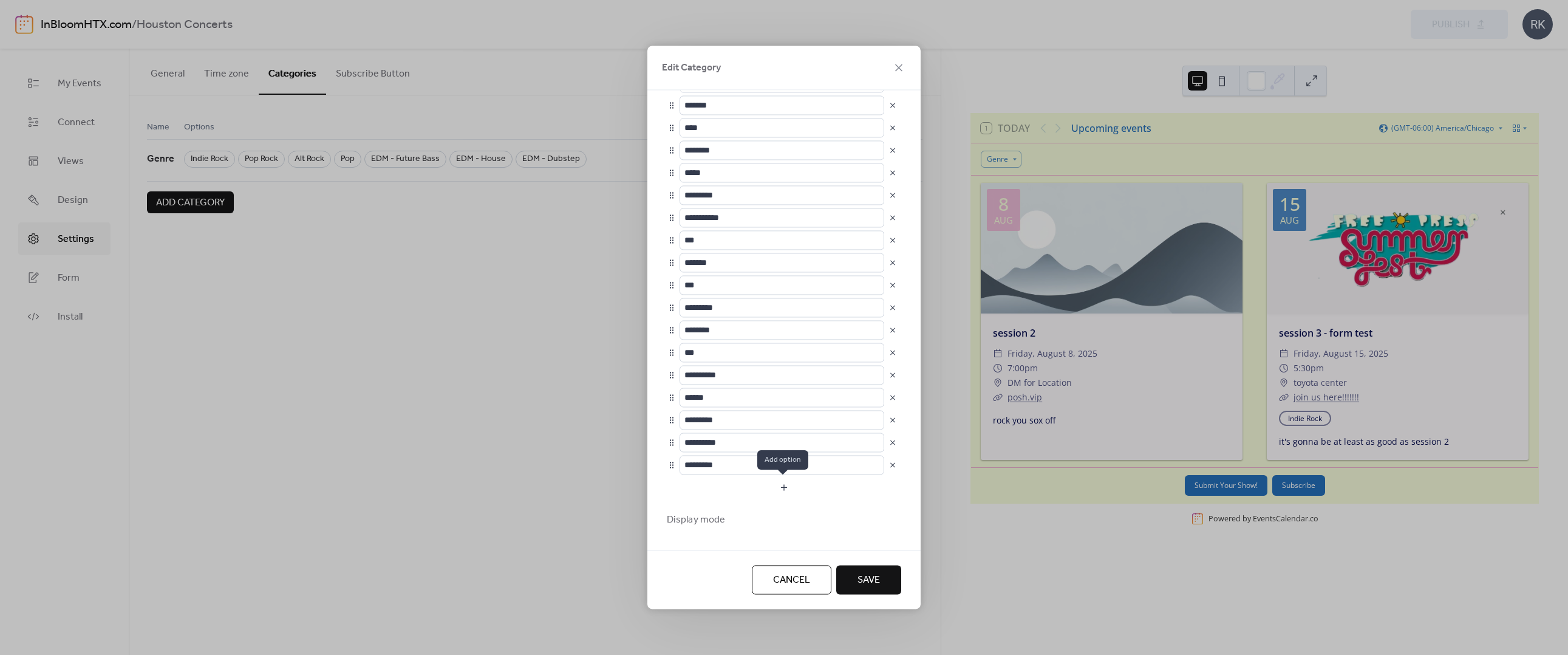 click at bounding box center [784, 487] 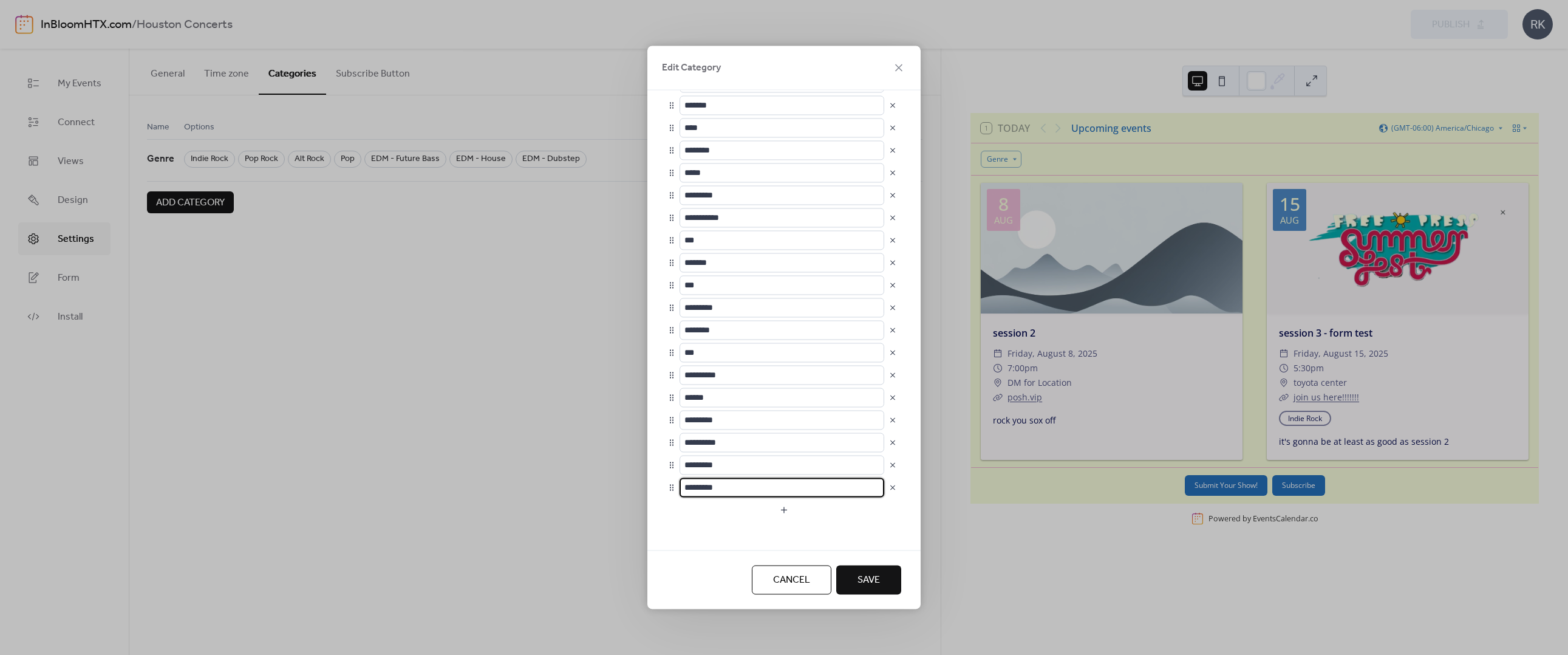 scroll, scrollTop: 1, scrollLeft: 0, axis: vertical 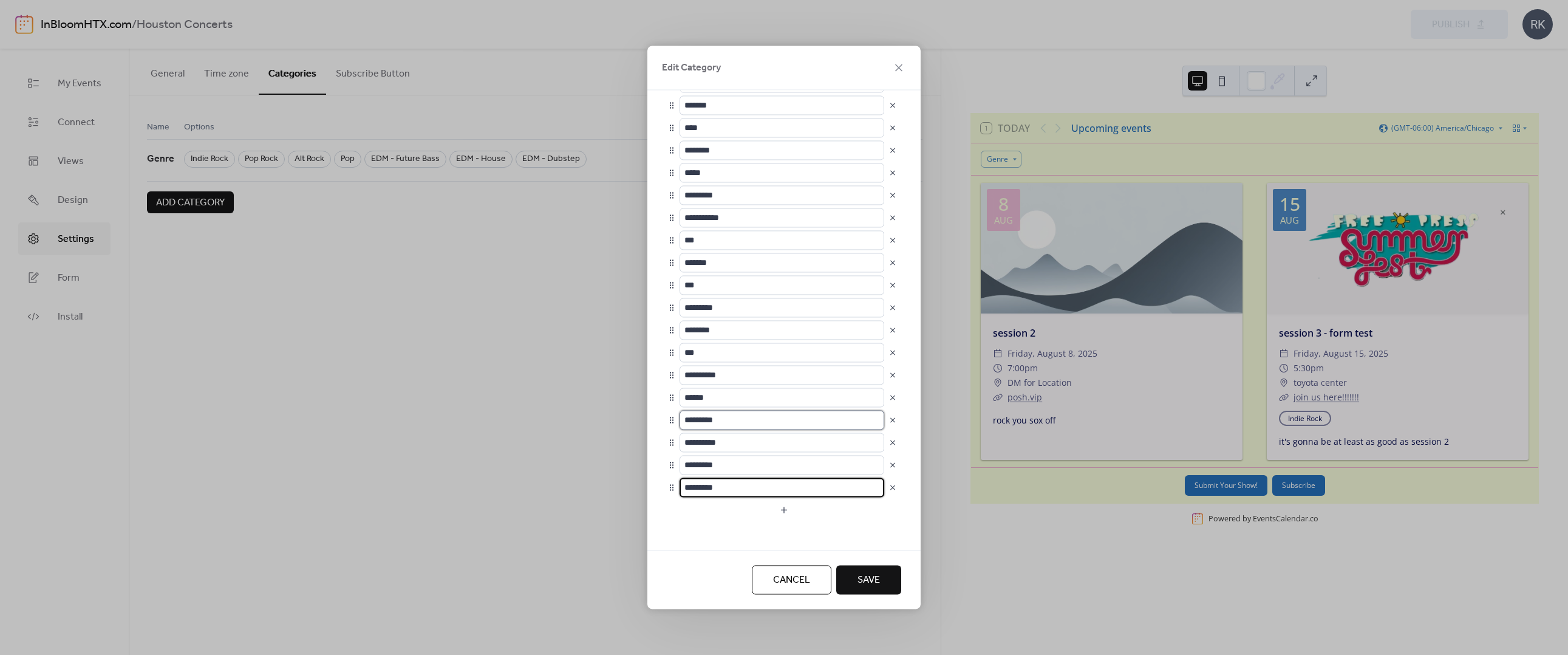 click on "*********" at bounding box center [780, 420] 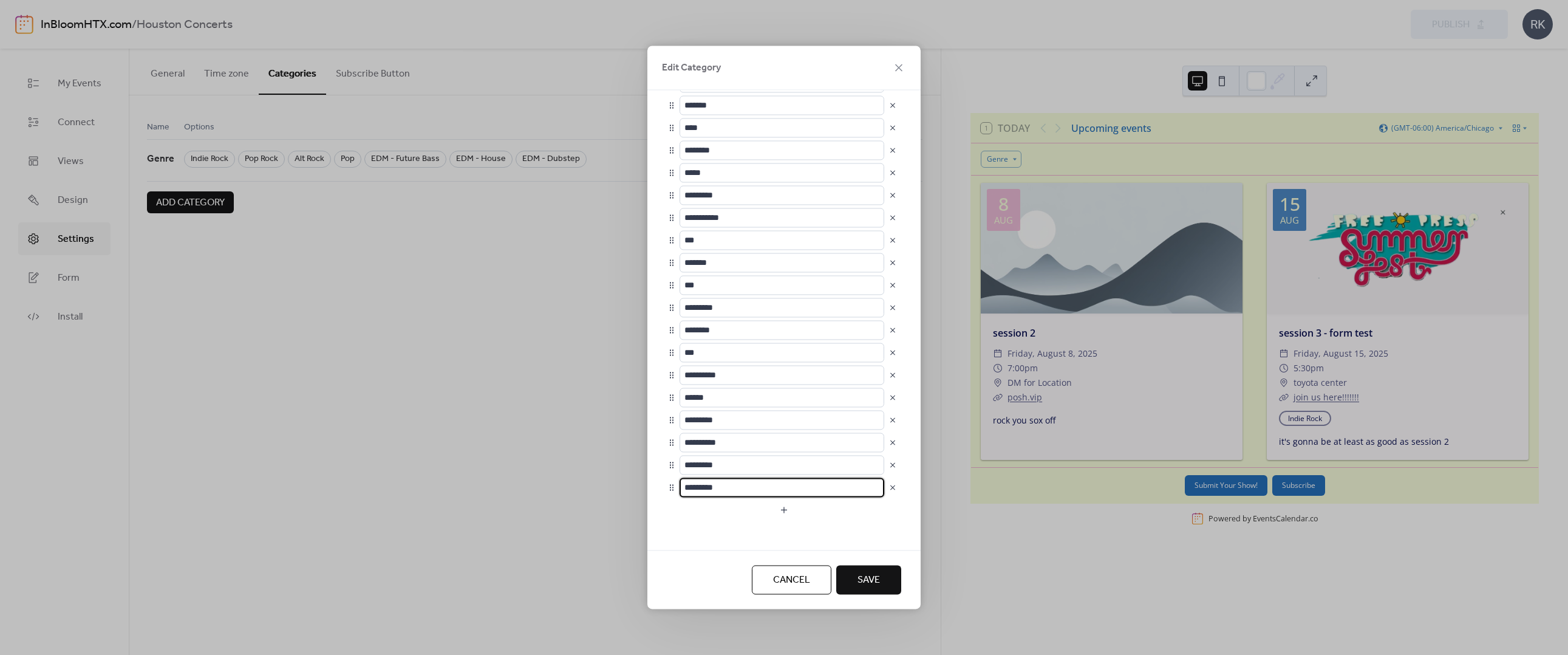 drag, startPoint x: 729, startPoint y: 485, endPoint x: 683, endPoint y: 480, distance: 46.27094 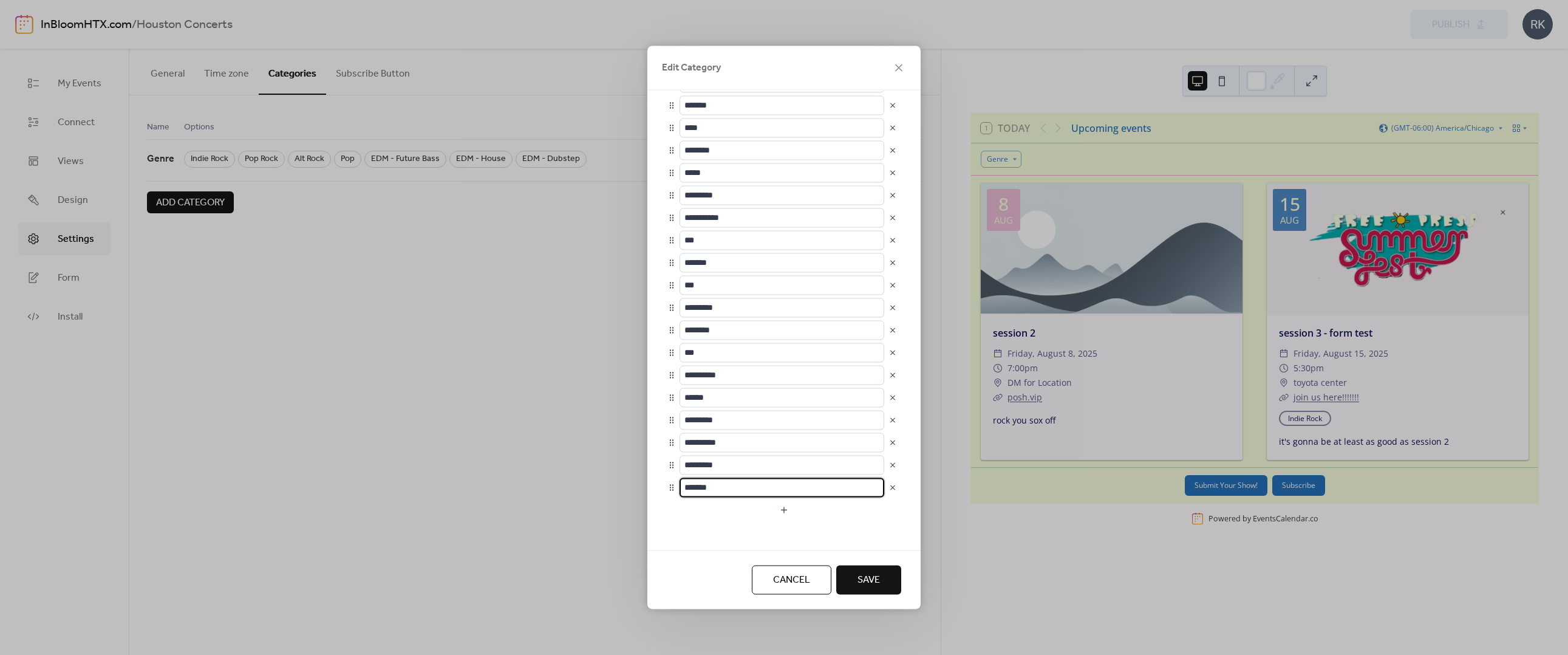 click on "**********" at bounding box center (784, 312) 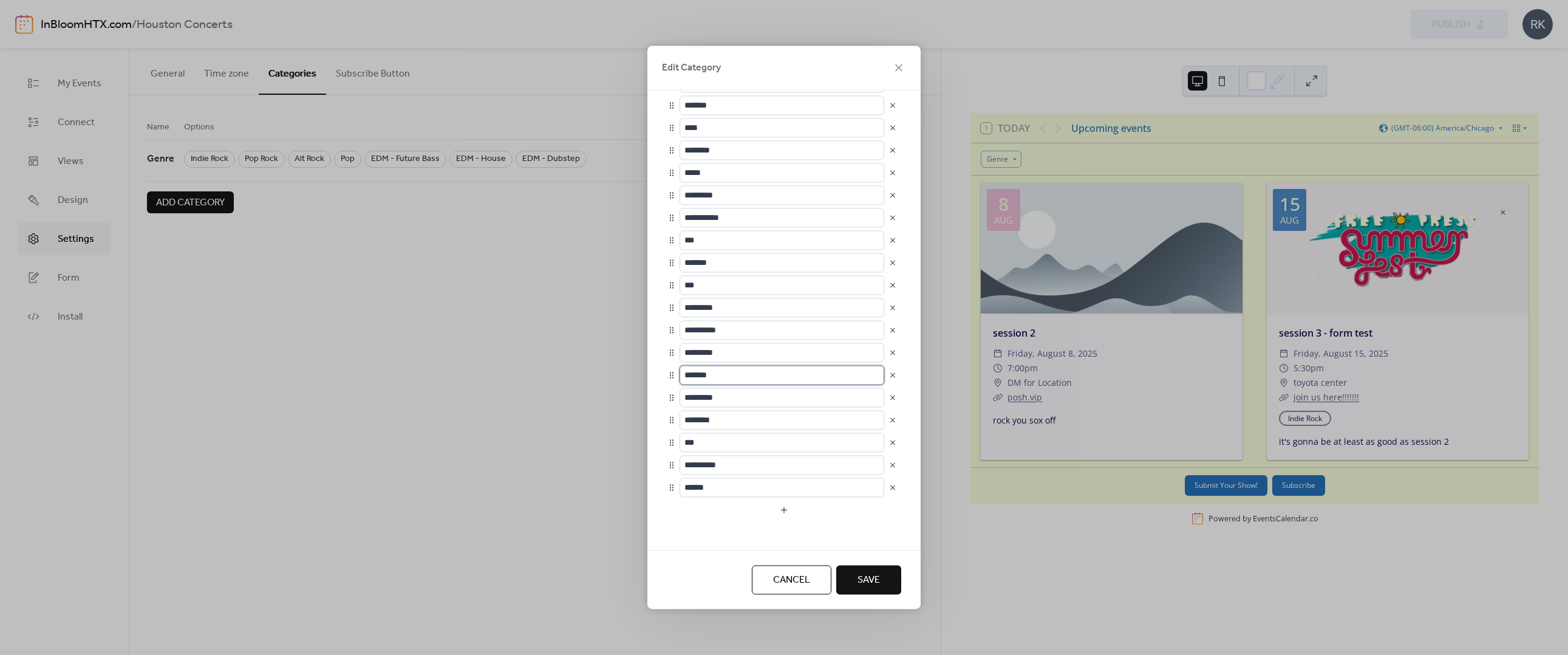 click on "*******" at bounding box center [782, 375] 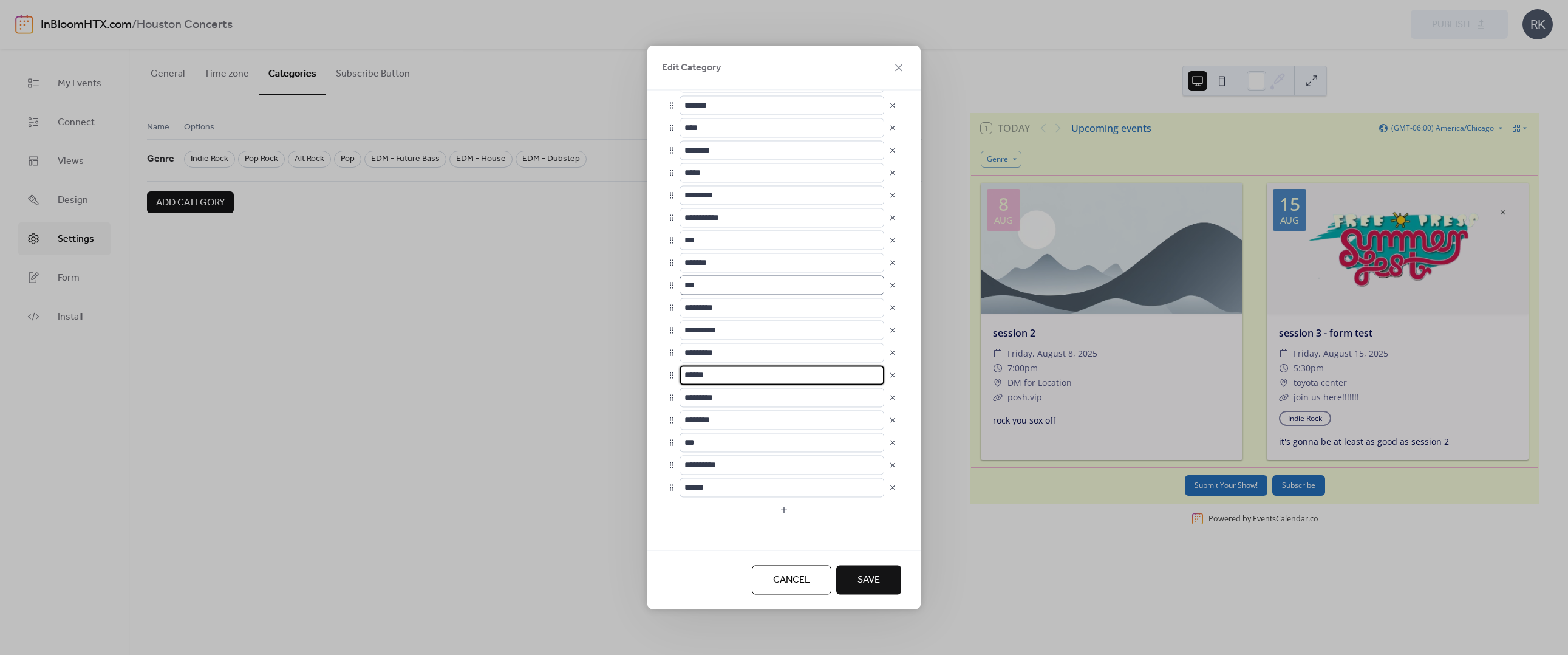 paste on "*******" 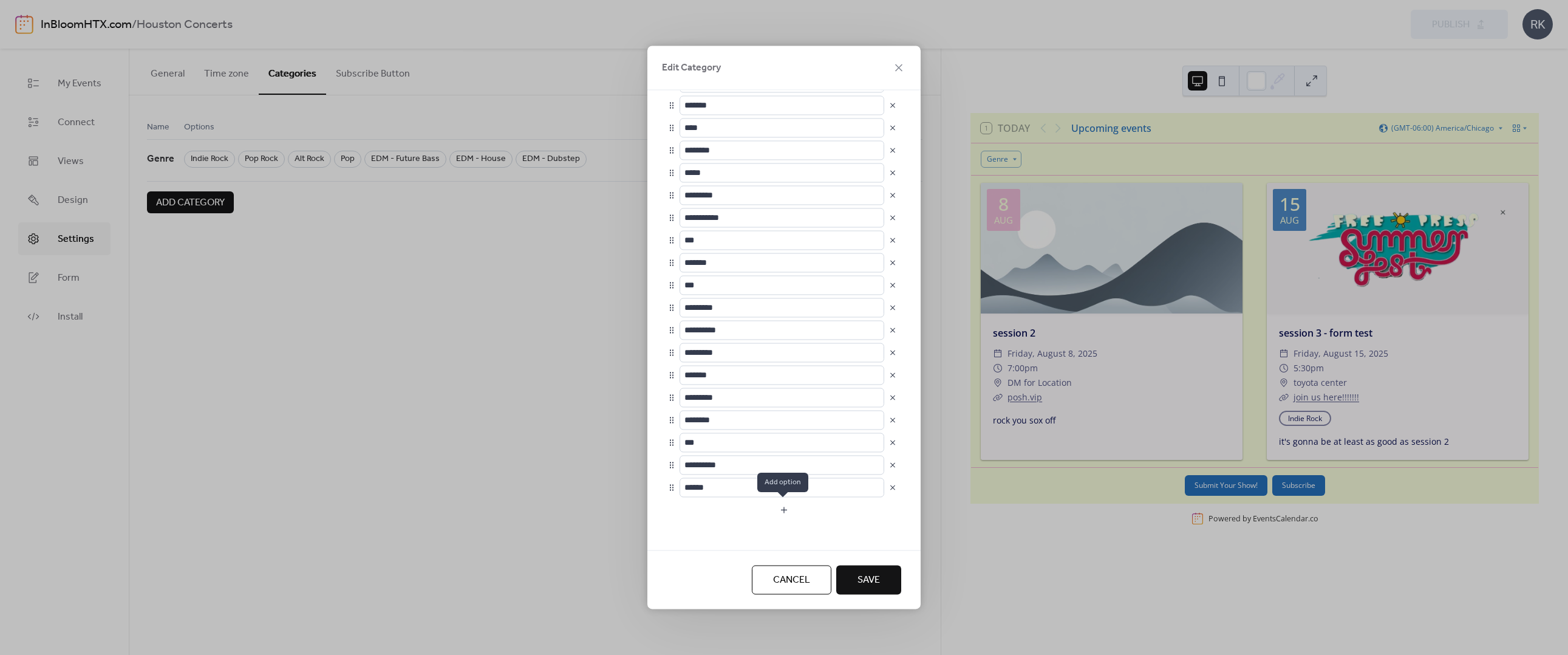 click at bounding box center (784, 510) 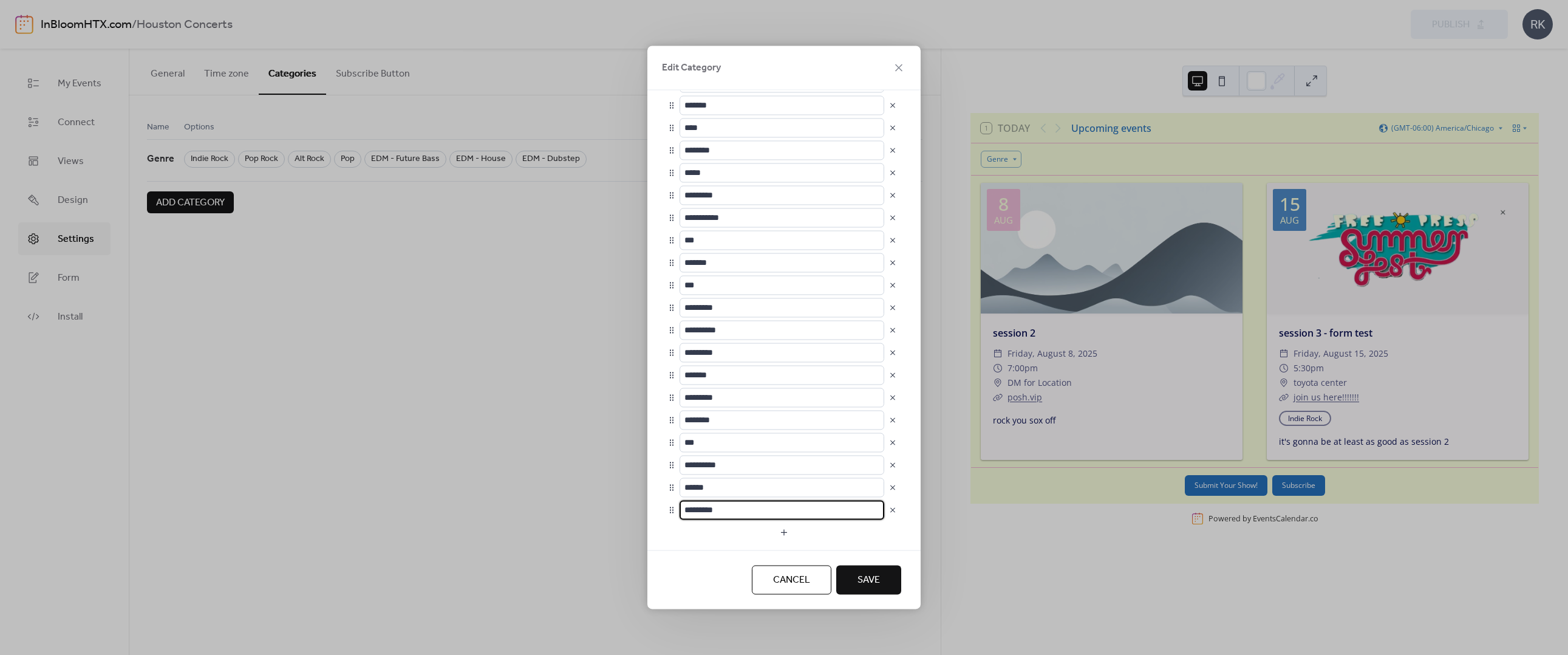 drag, startPoint x: 734, startPoint y: 506, endPoint x: 673, endPoint y: 501, distance: 61.20457 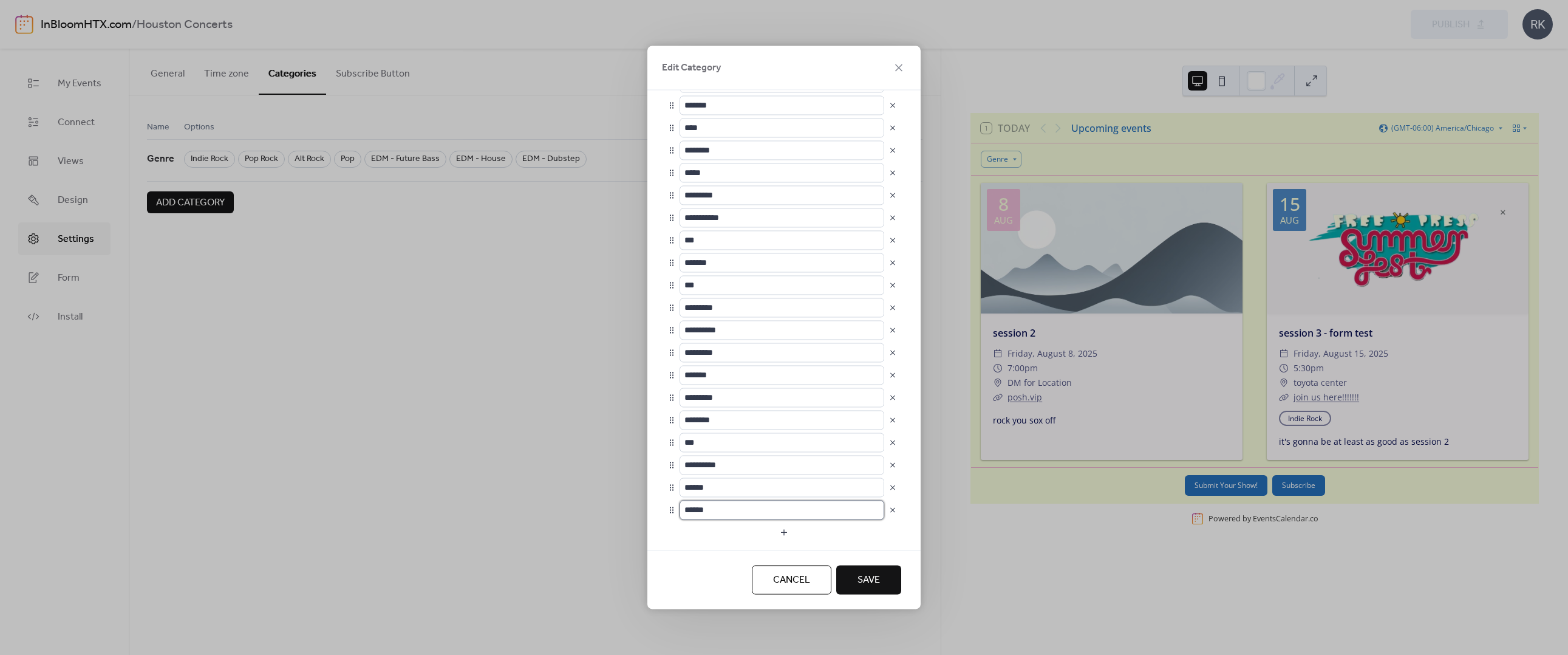 click on "*****" at bounding box center [782, 510] 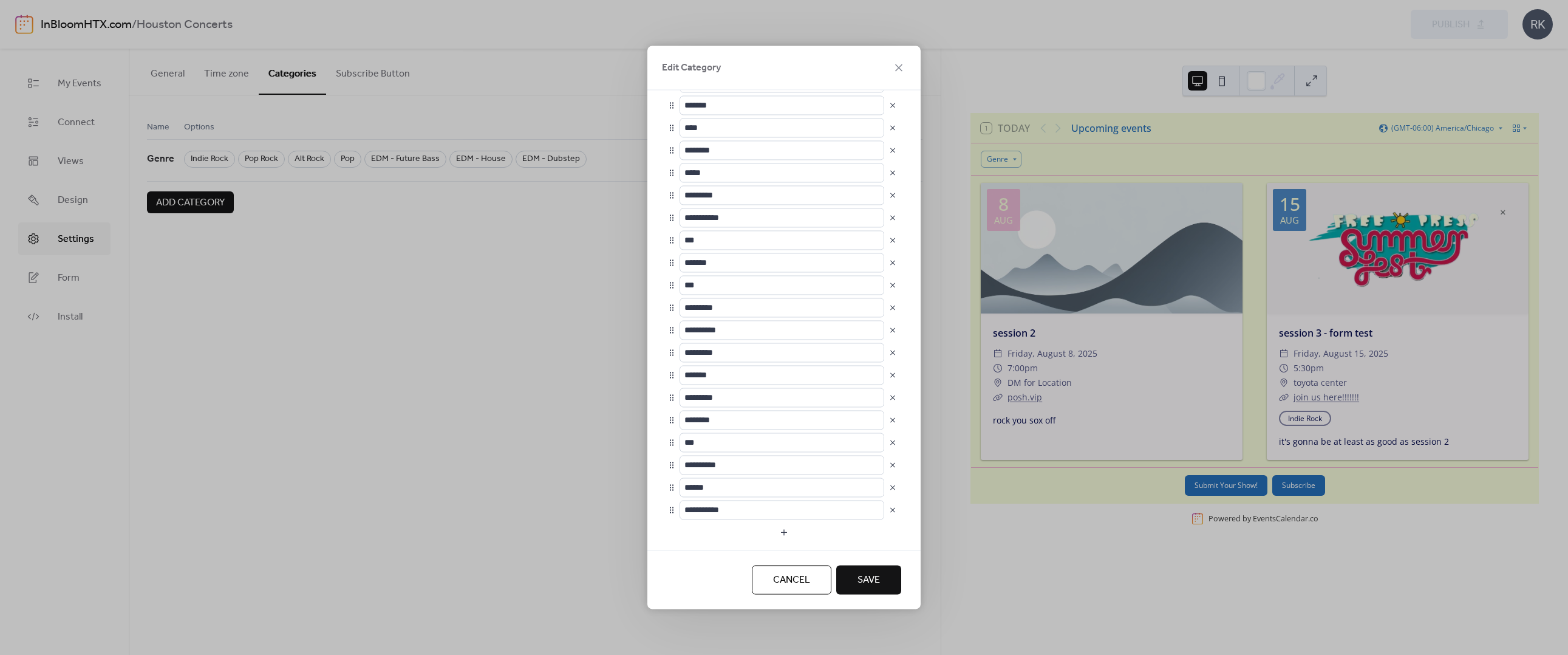 click at bounding box center (784, 543) 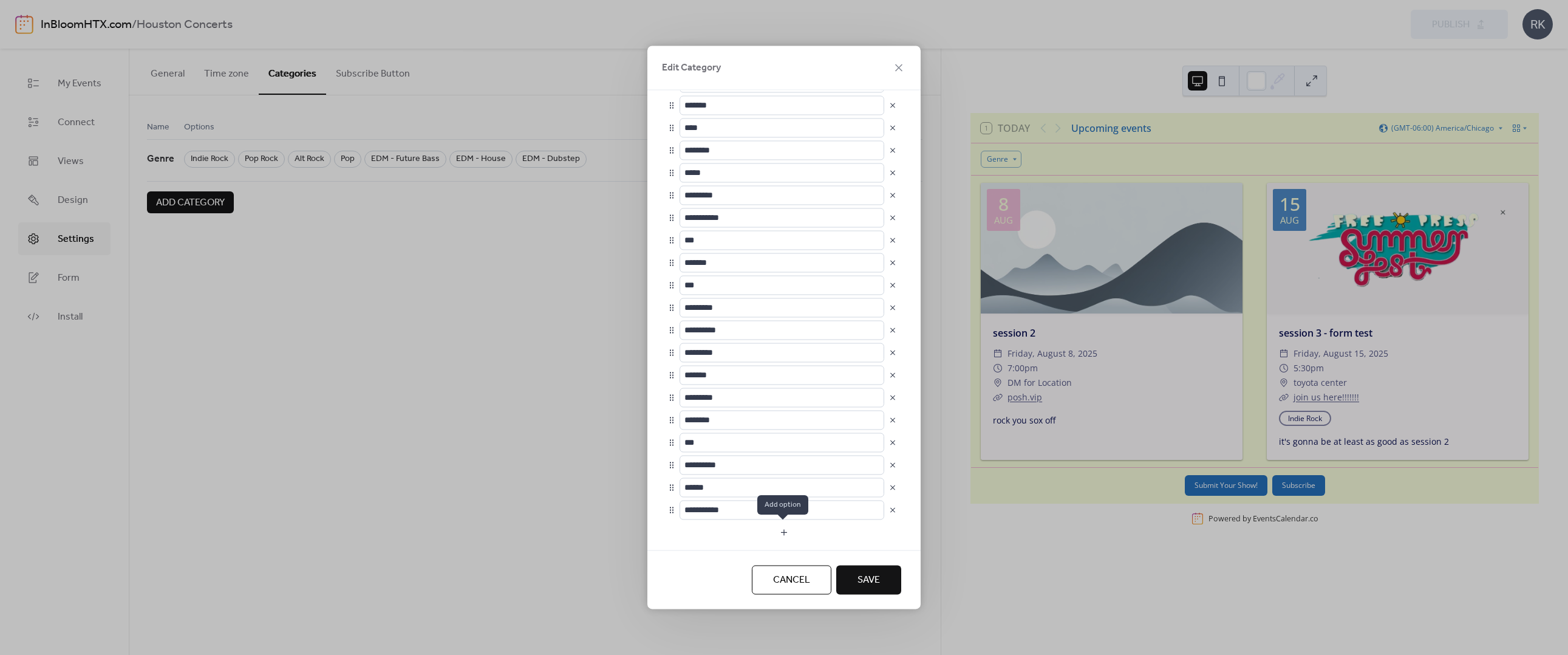 click at bounding box center [784, 532] 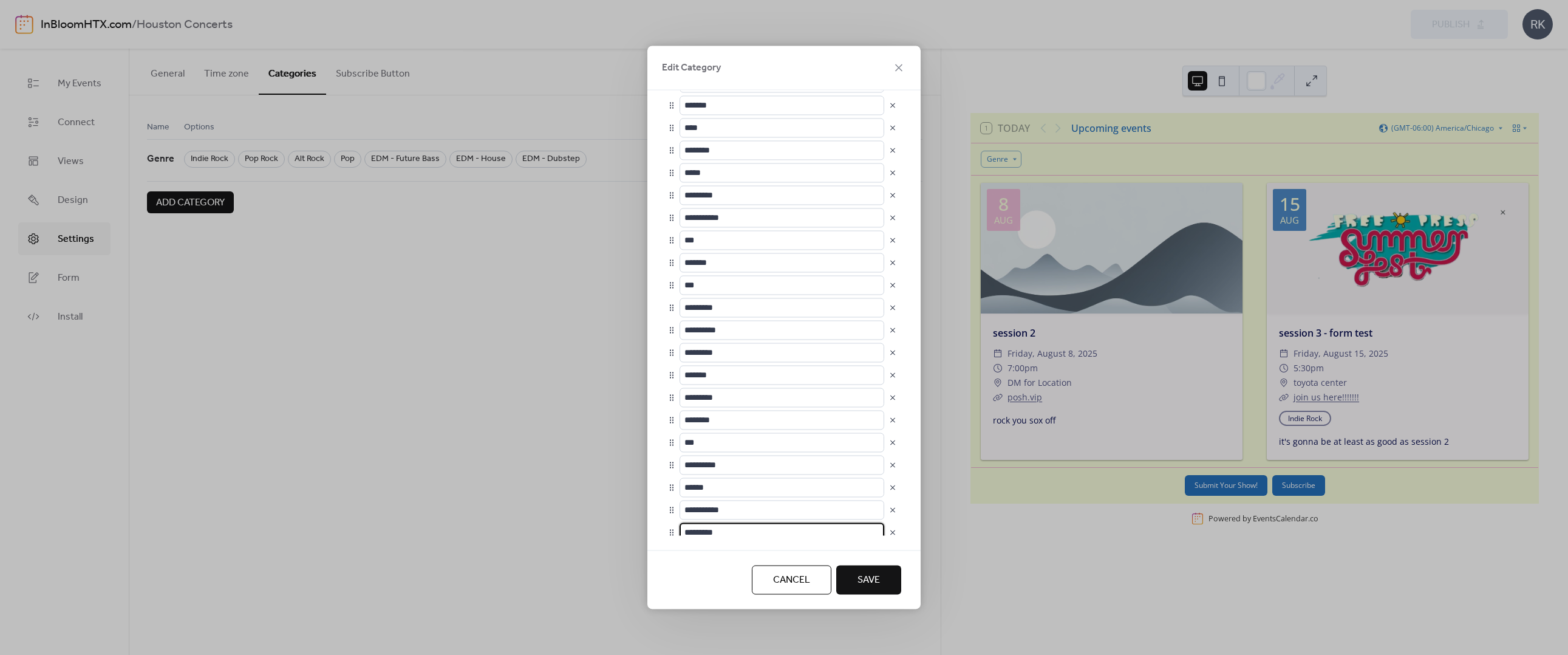 scroll, scrollTop: 558, scrollLeft: 0, axis: vertical 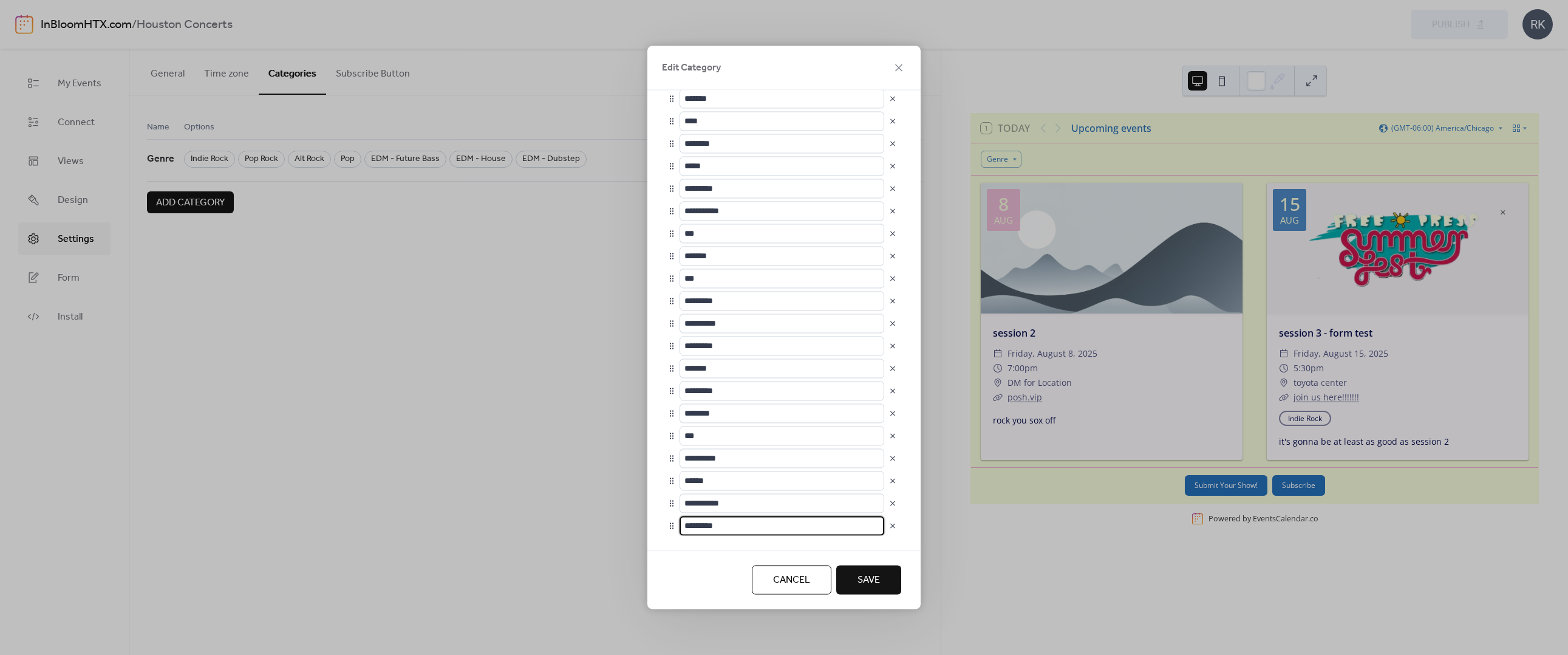 drag, startPoint x: 759, startPoint y: 529, endPoint x: 667, endPoint y: 527, distance: 92.0217 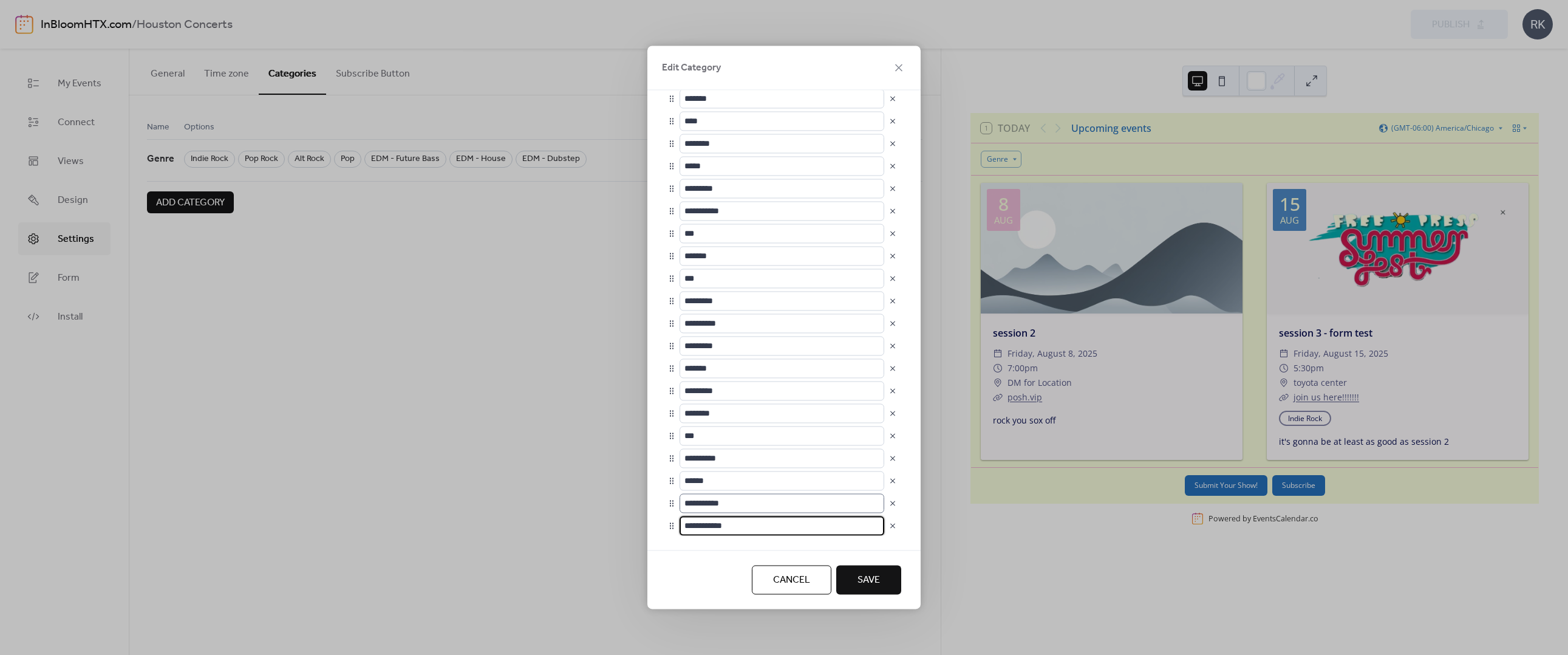 scroll, scrollTop: 1, scrollLeft: 0, axis: vertical 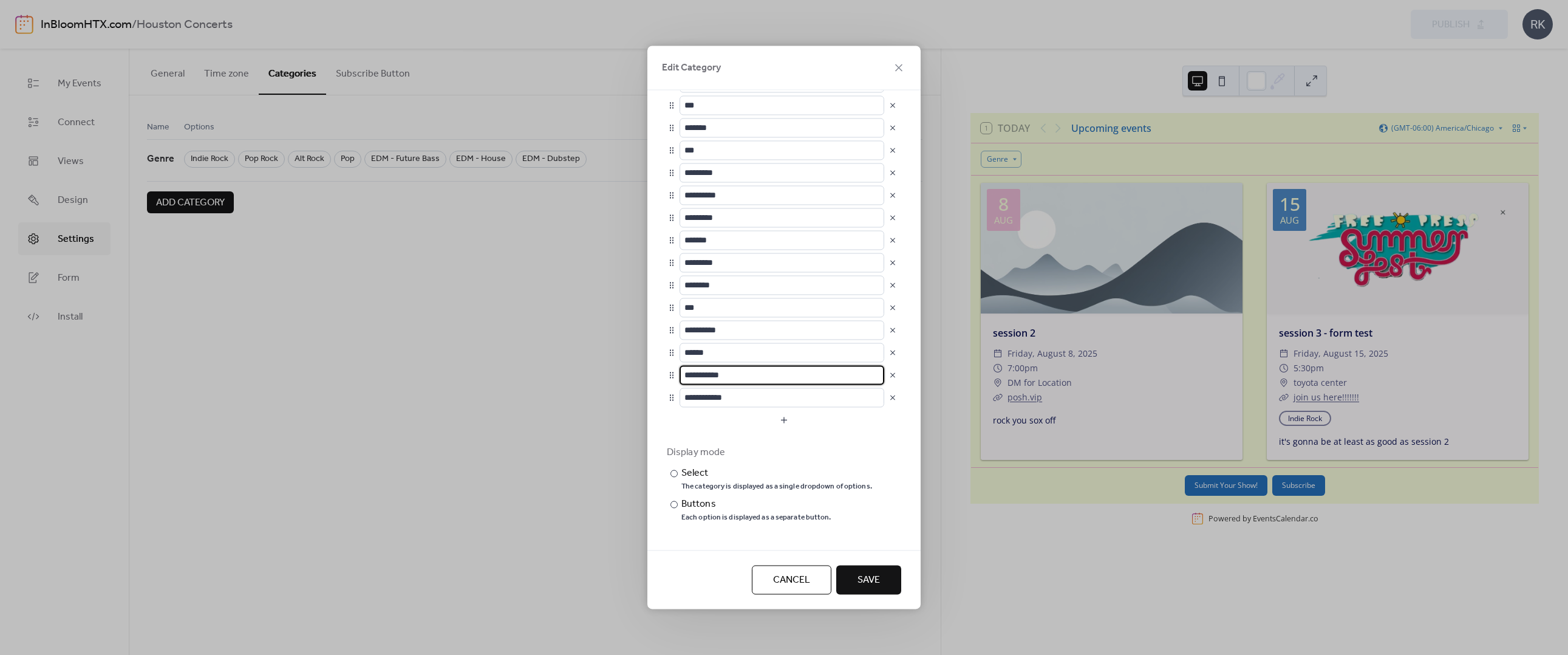 drag, startPoint x: 737, startPoint y: 374, endPoint x: 662, endPoint y: 373, distance: 75.006666 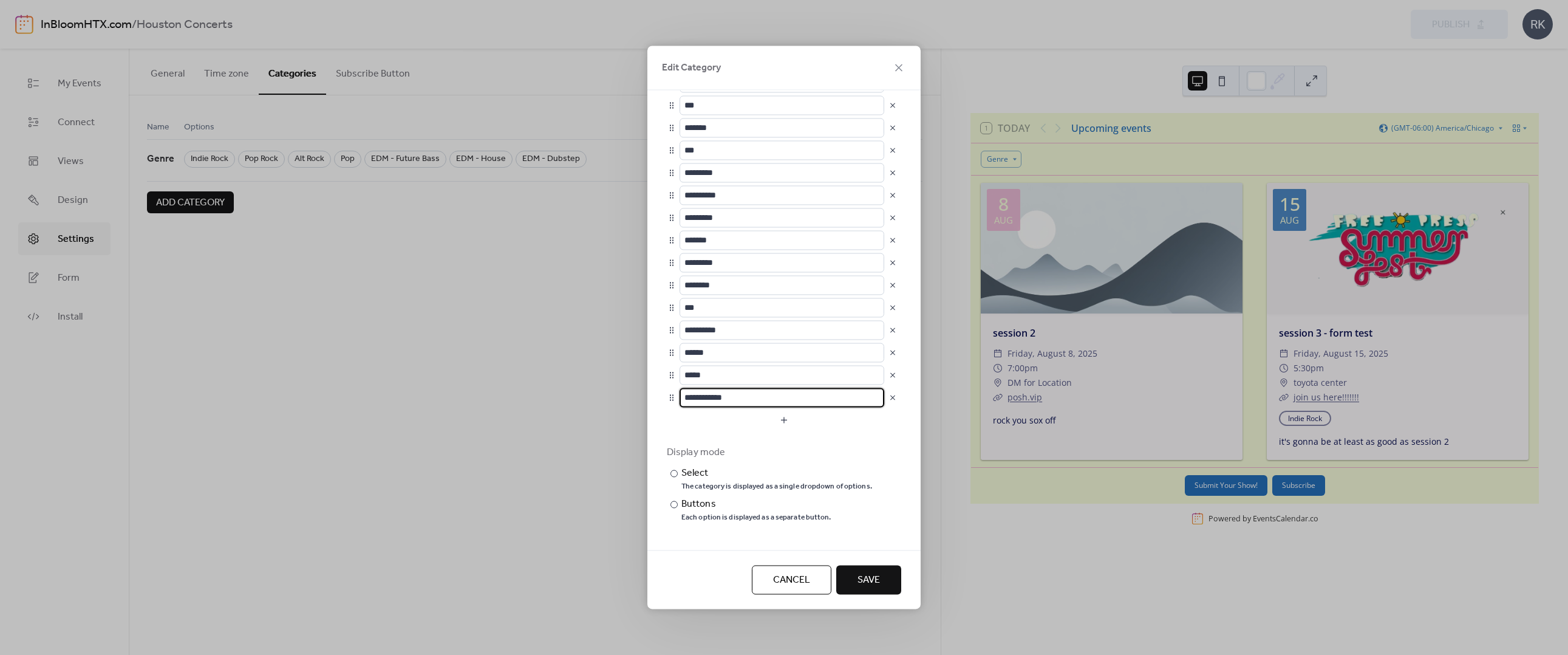 drag, startPoint x: 742, startPoint y: 398, endPoint x: 645, endPoint y: 396, distance: 97.02062 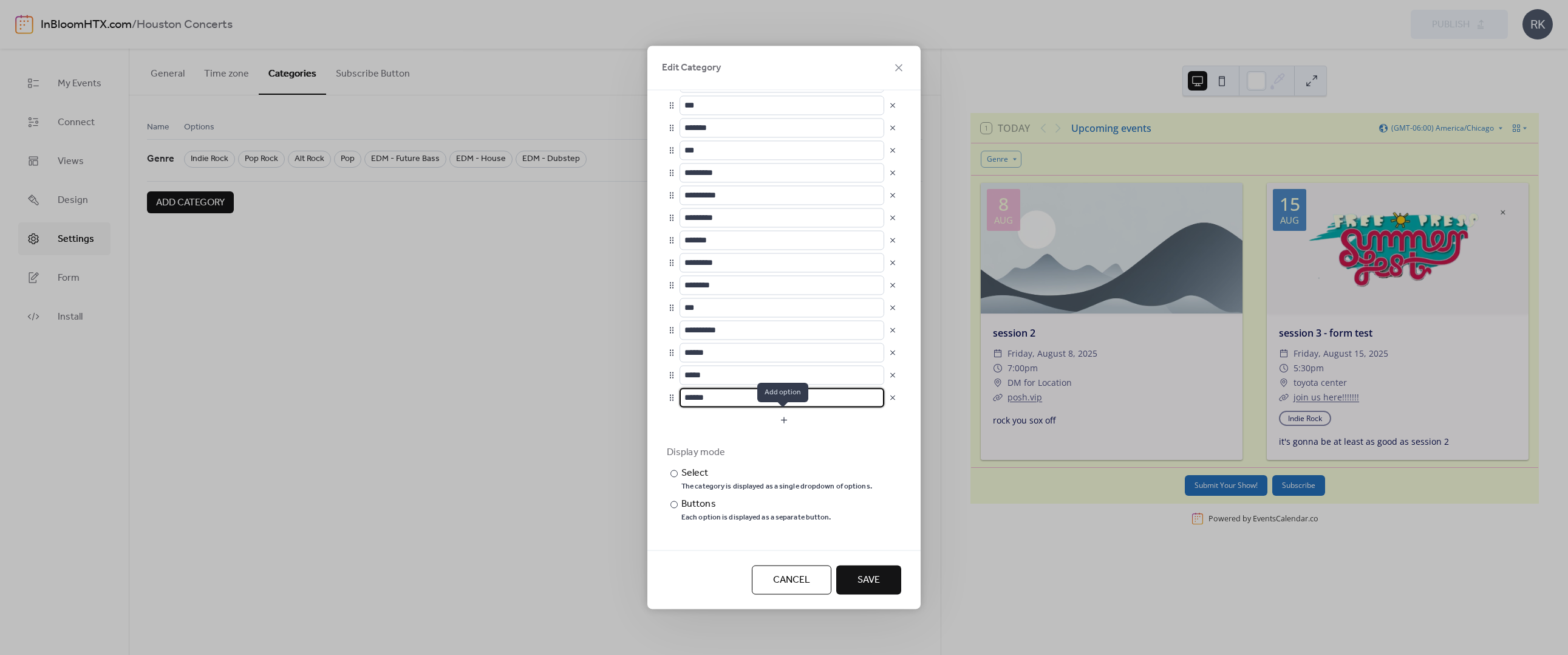 click at bounding box center (784, 420) 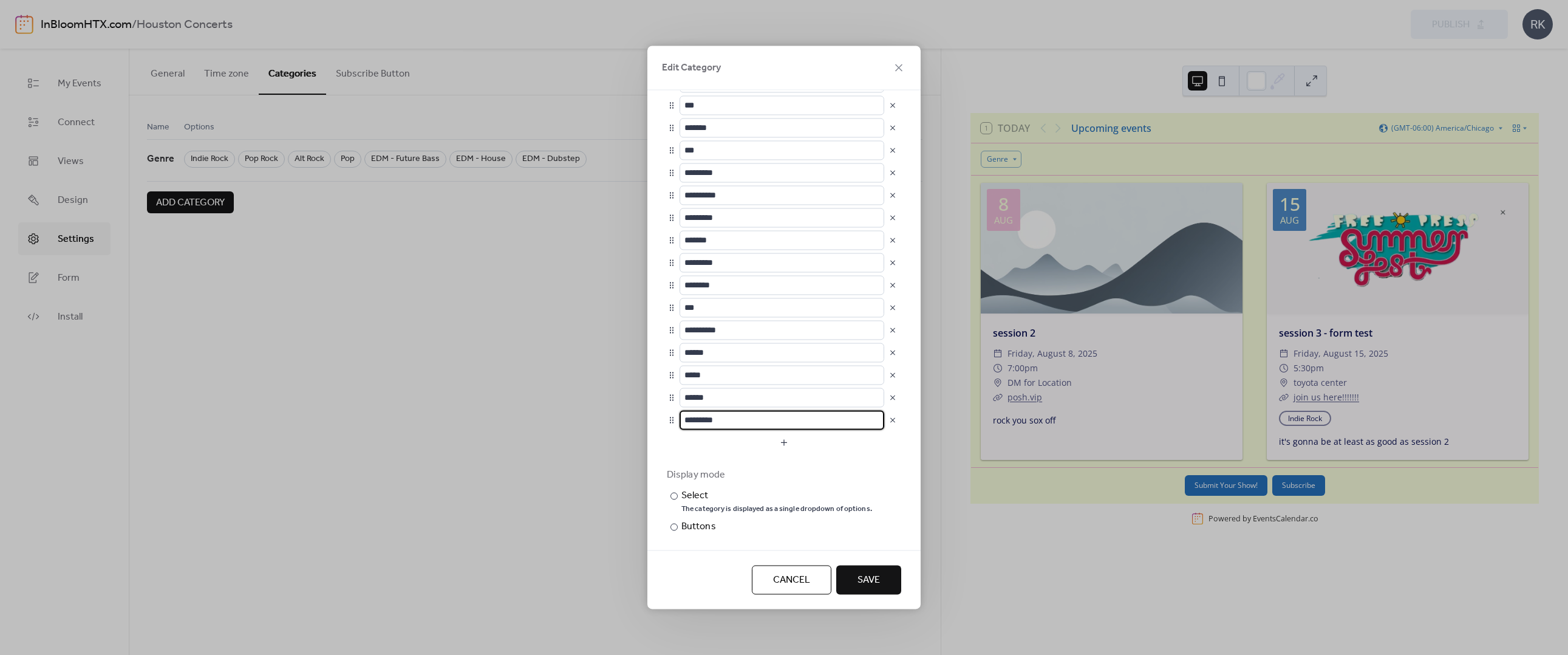 drag, startPoint x: 739, startPoint y: 417, endPoint x: 666, endPoint y: 416, distance: 73.00685 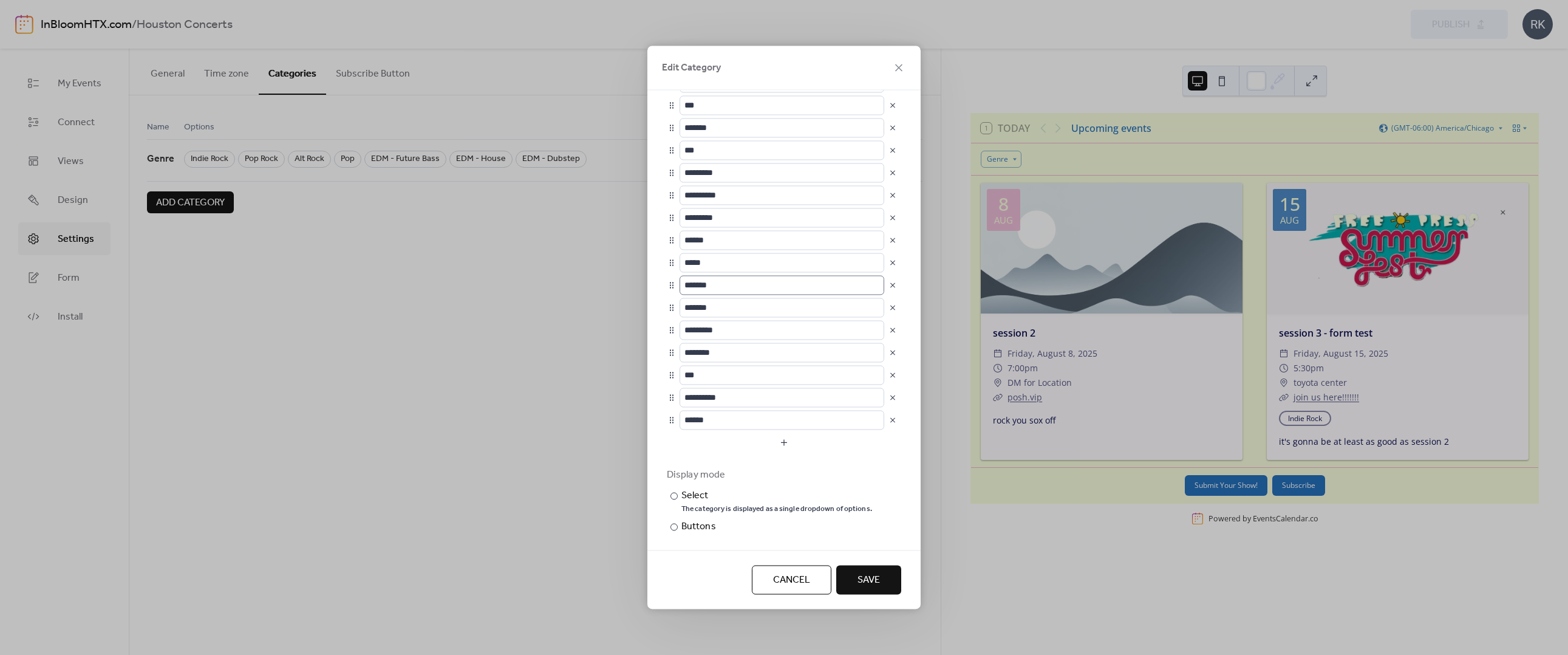 scroll, scrollTop: 1, scrollLeft: 0, axis: vertical 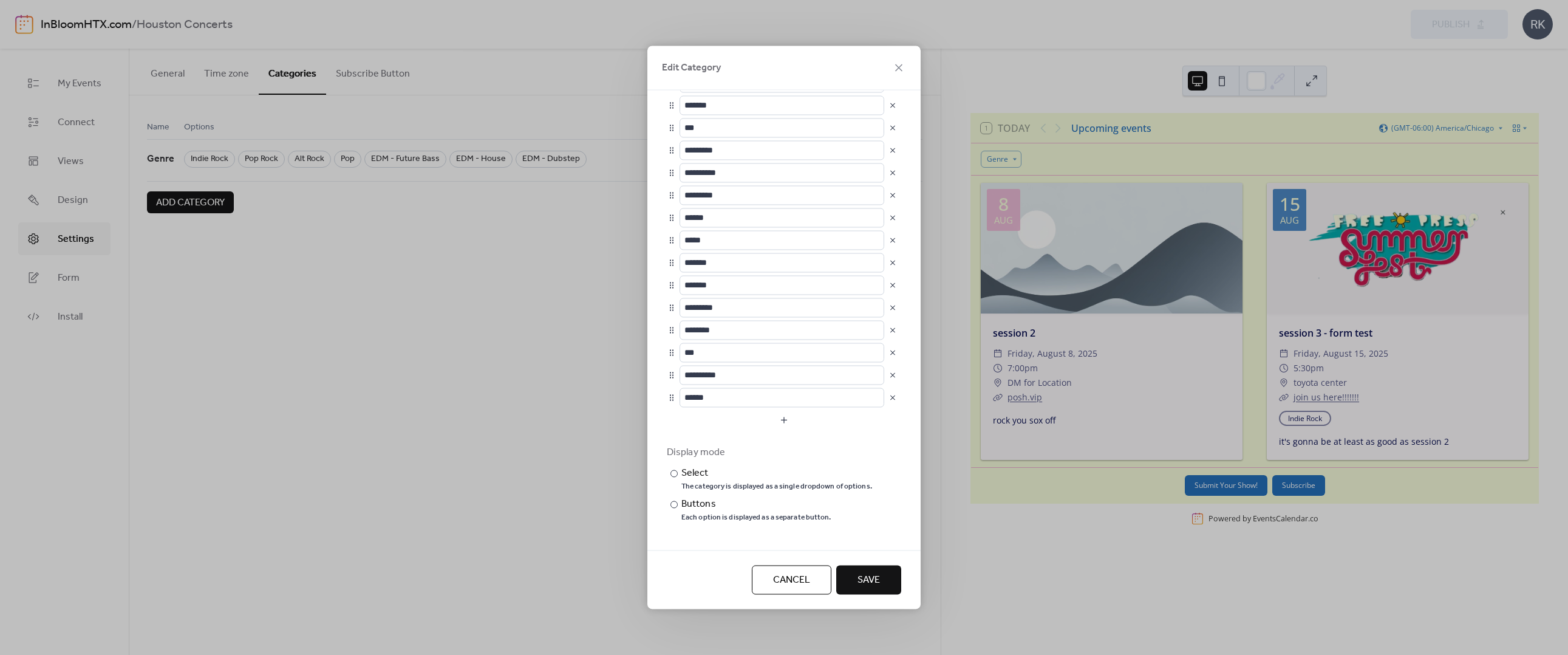 click on "Save" at bounding box center (868, 581) 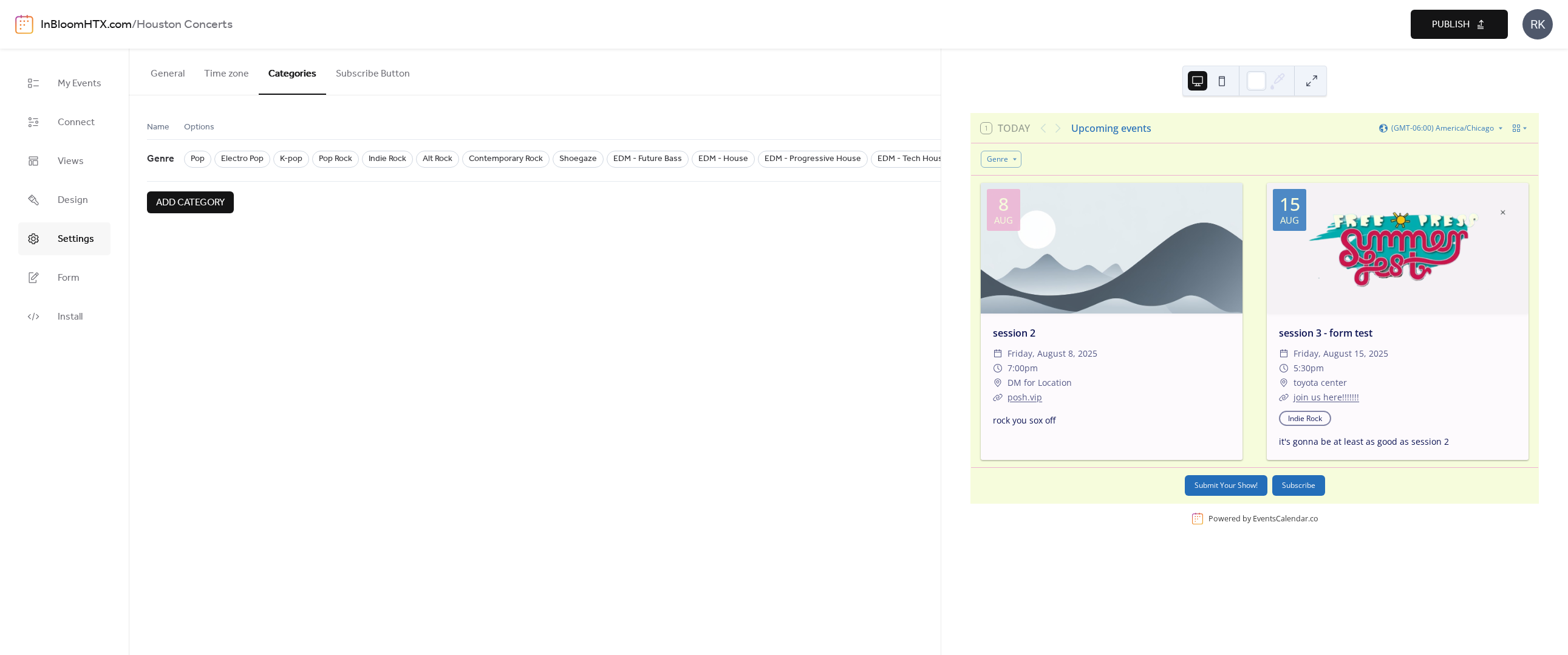 click on "Add category" at bounding box center (190, 203) 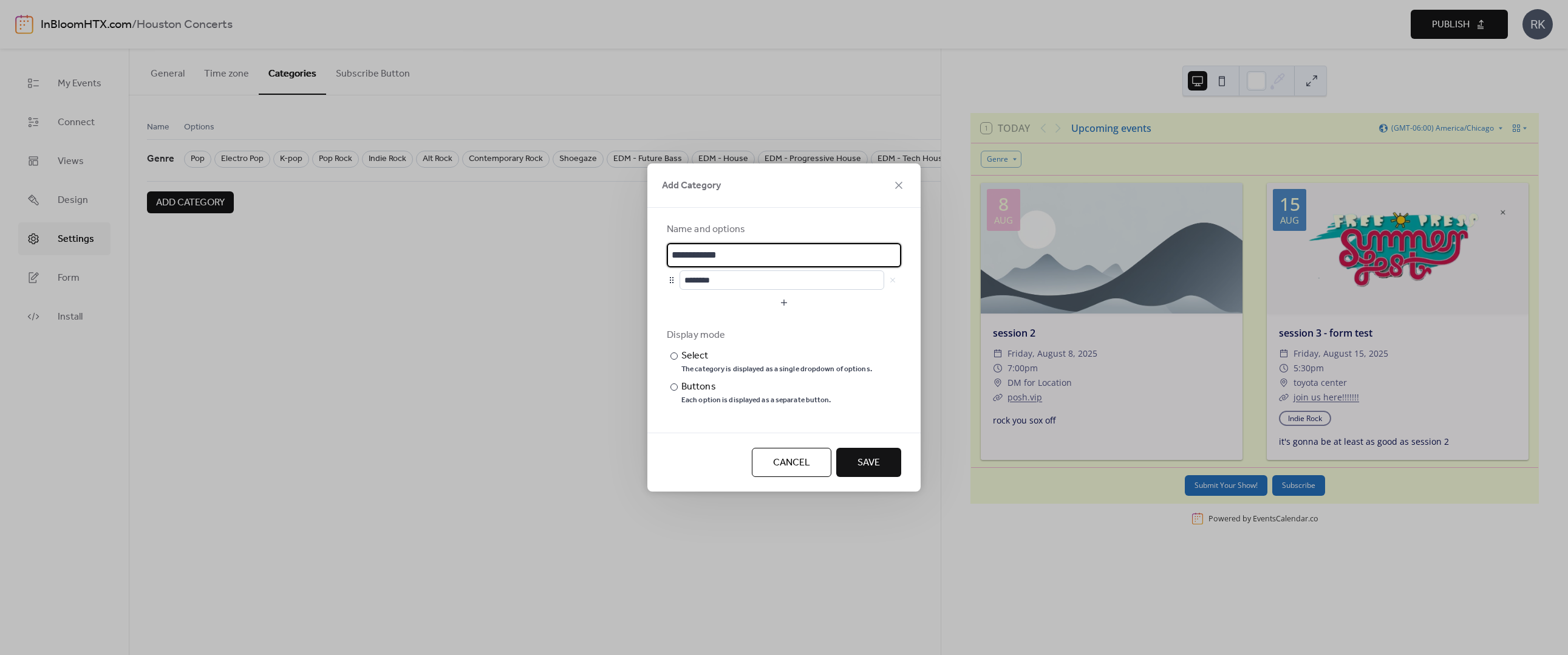 drag, startPoint x: 746, startPoint y: 255, endPoint x: 634, endPoint y: 253, distance: 112.01786 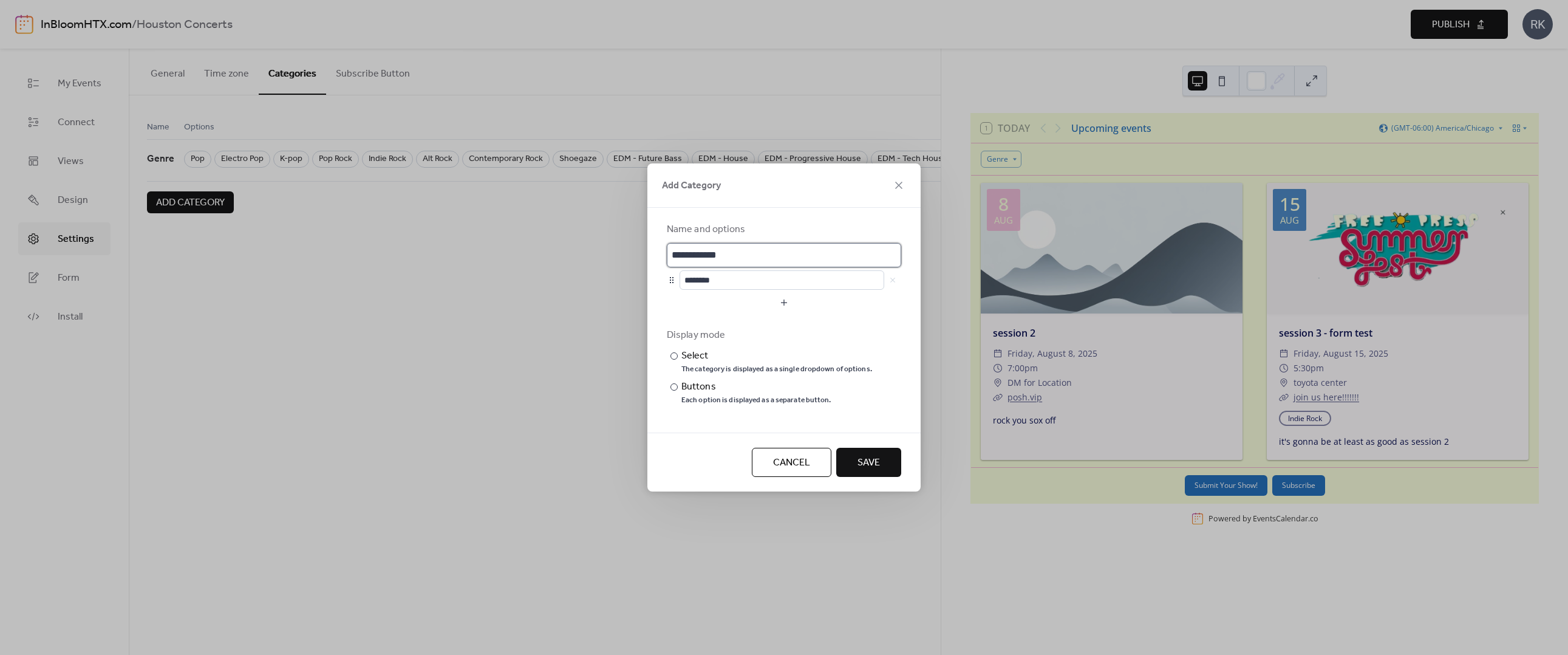 click on "**********" at bounding box center (784, 255) 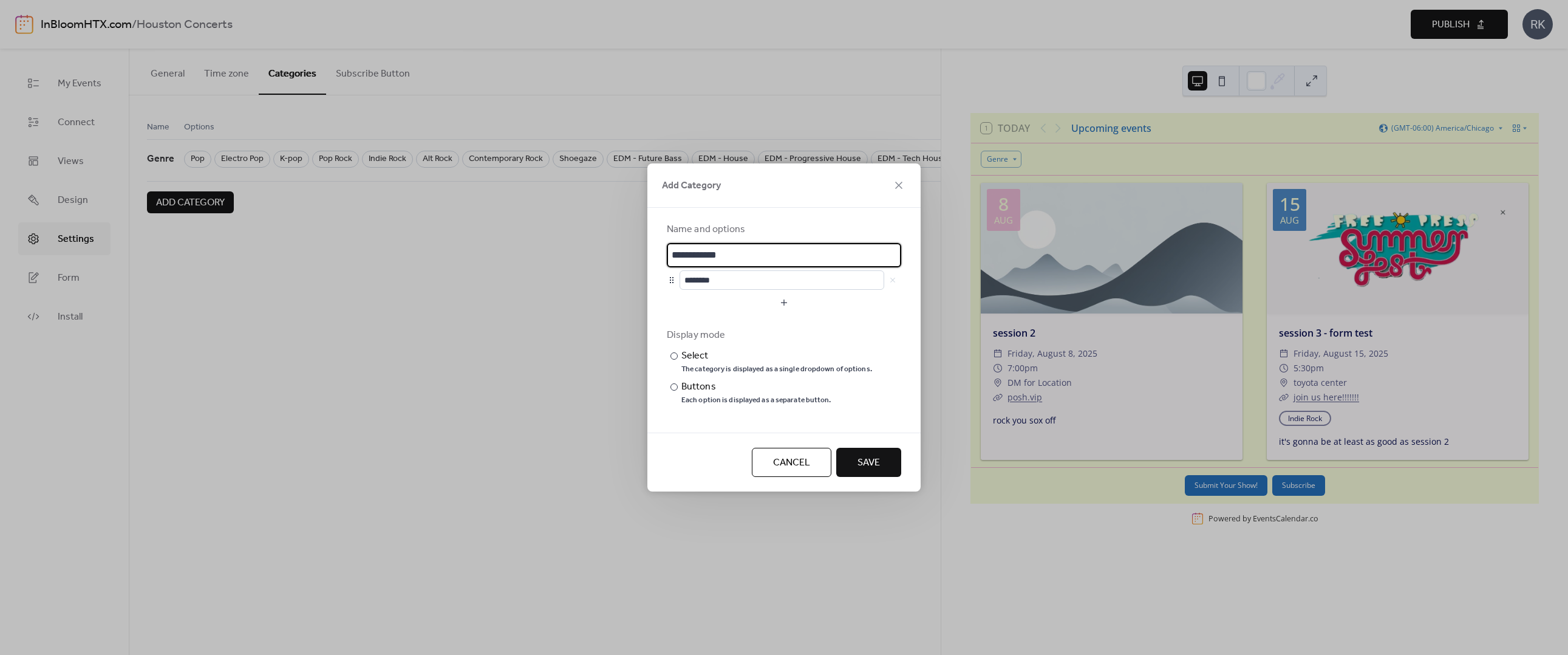 click on "**********" at bounding box center (784, 255) 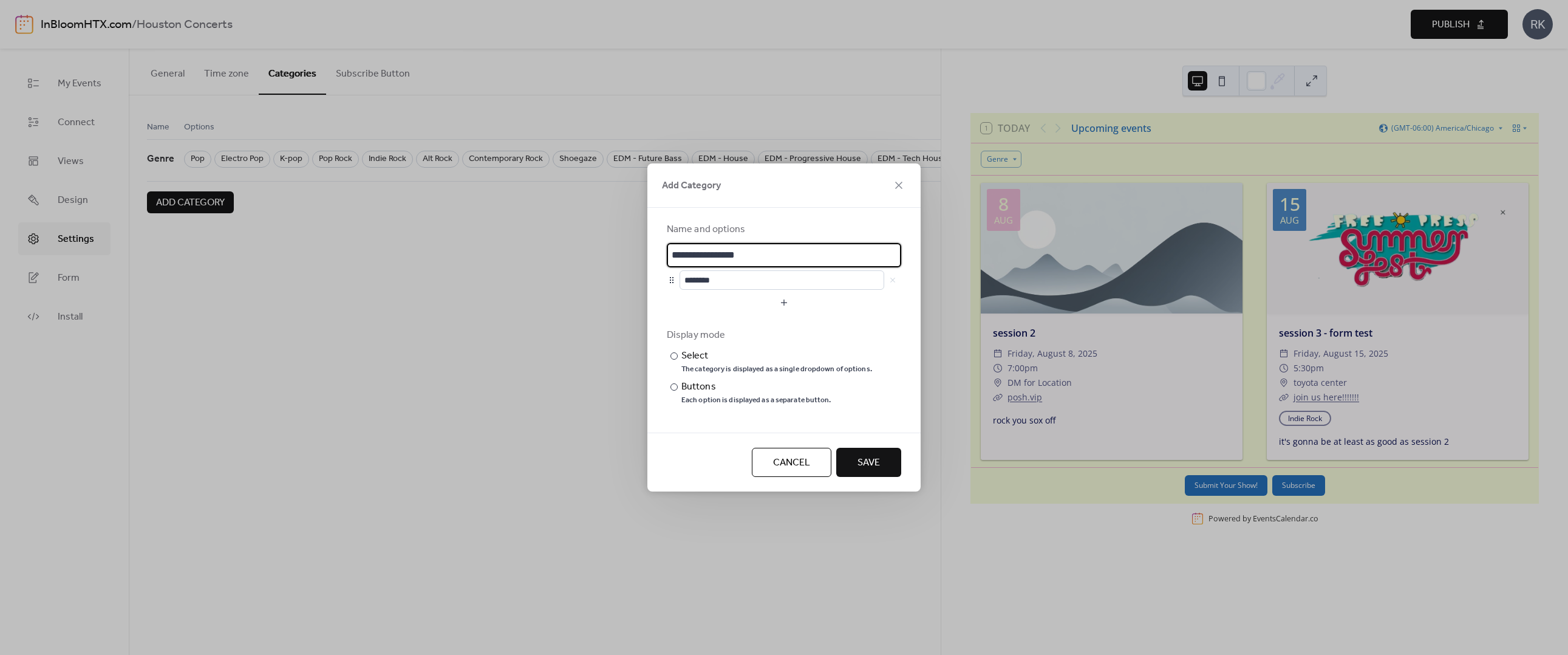 drag, startPoint x: 749, startPoint y: 253, endPoint x: 704, endPoint y: 256, distance: 45.09989 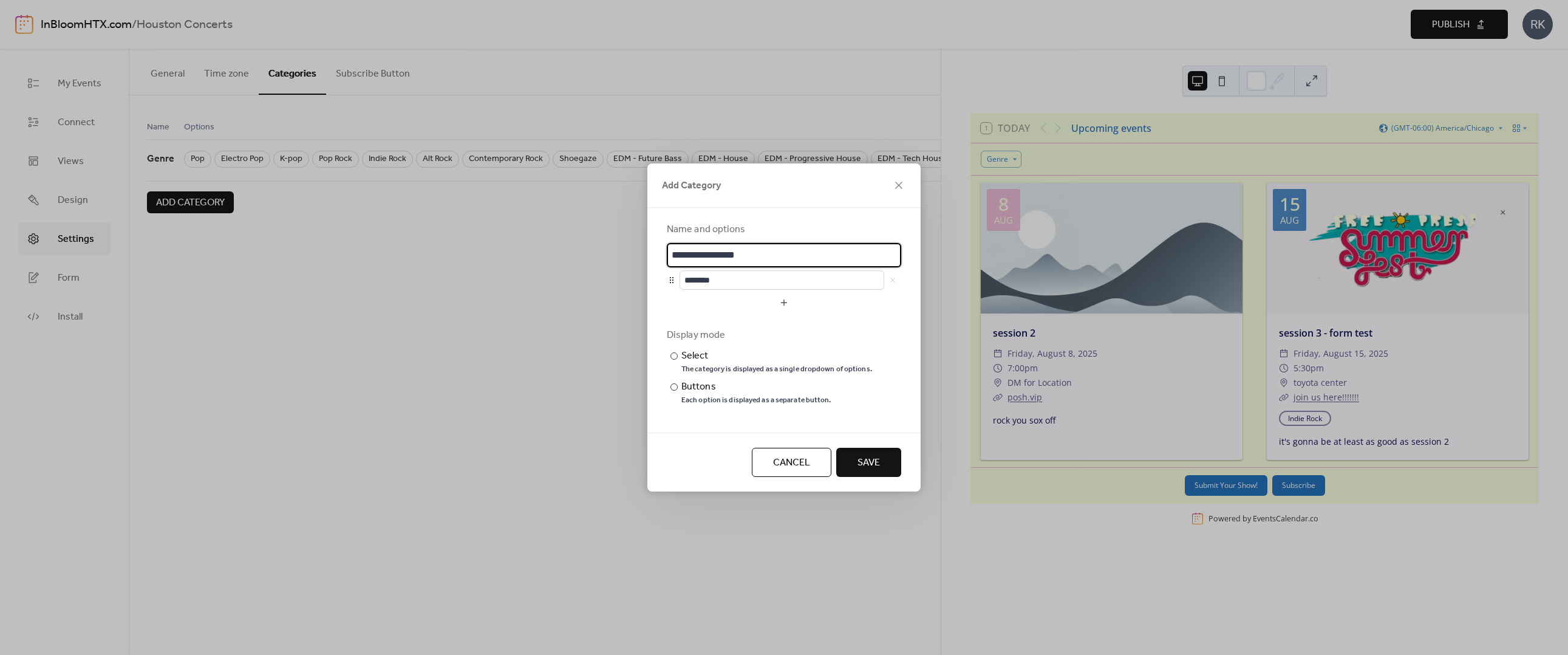 click on "**********" at bounding box center [784, 255] 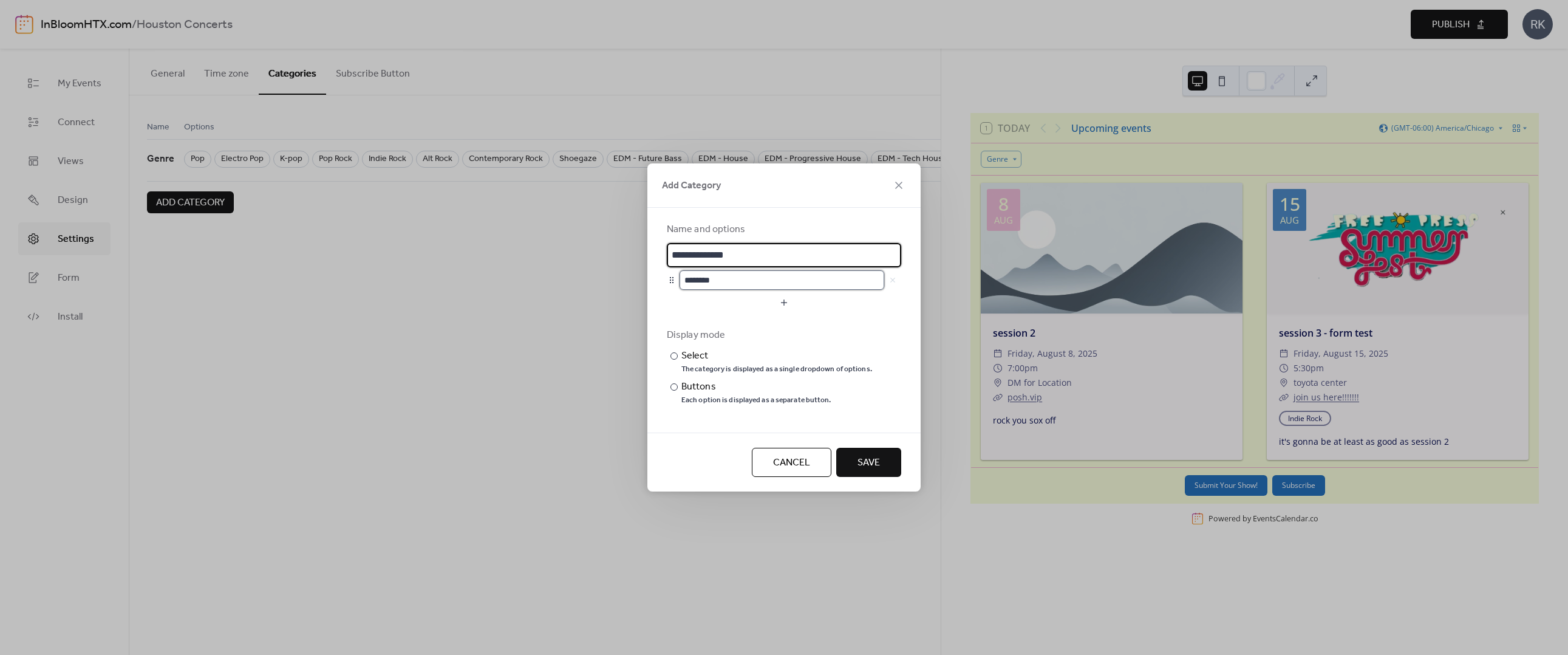 click on "********" at bounding box center (782, 280) 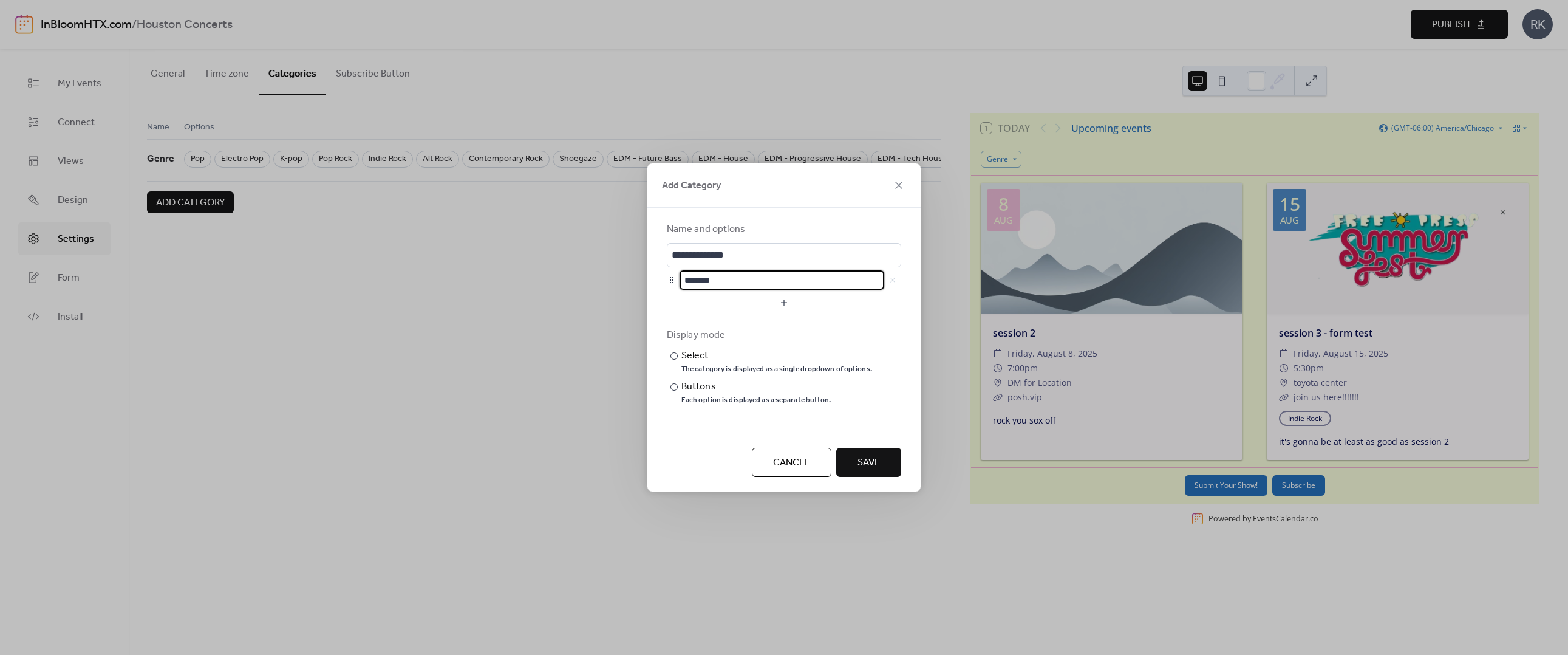 drag, startPoint x: 737, startPoint y: 277, endPoint x: 678, endPoint y: 275, distance: 59.033889 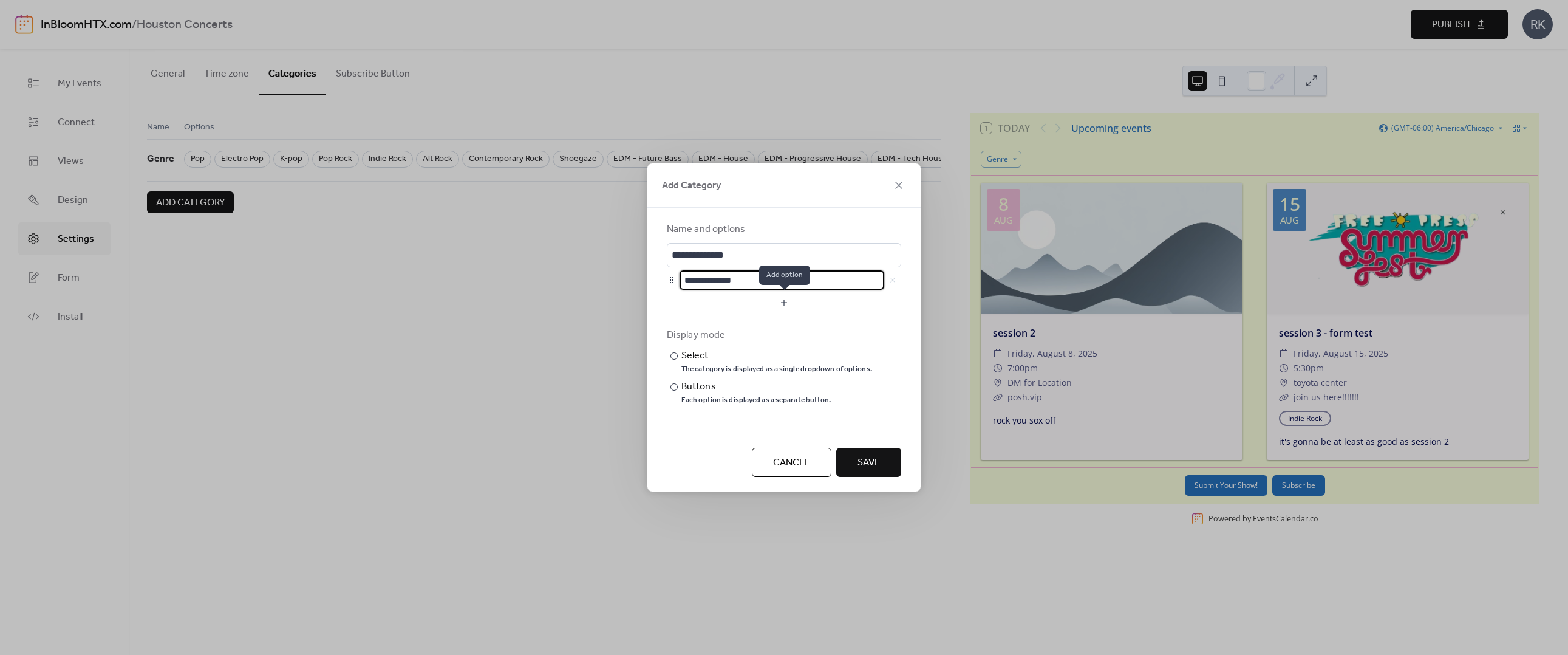 click at bounding box center [784, 303] 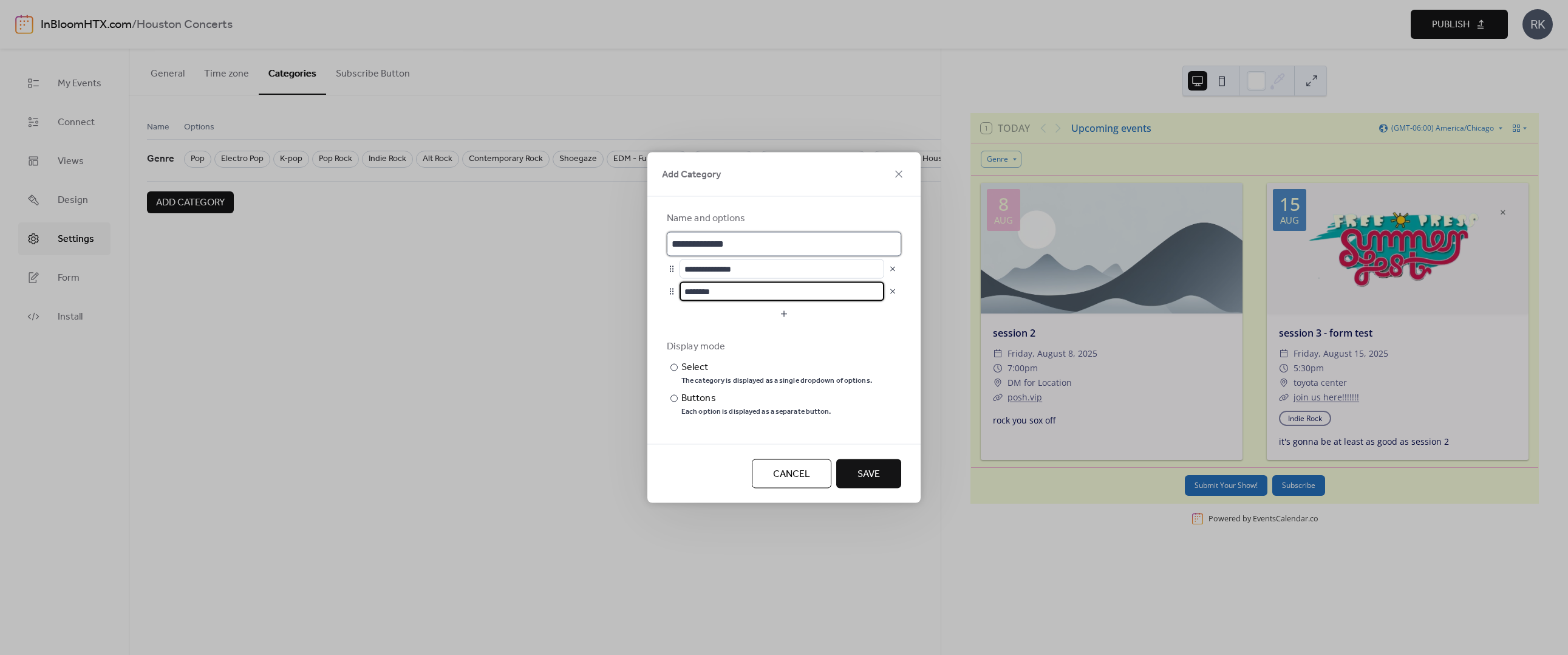 click on "**********" at bounding box center (784, 244) 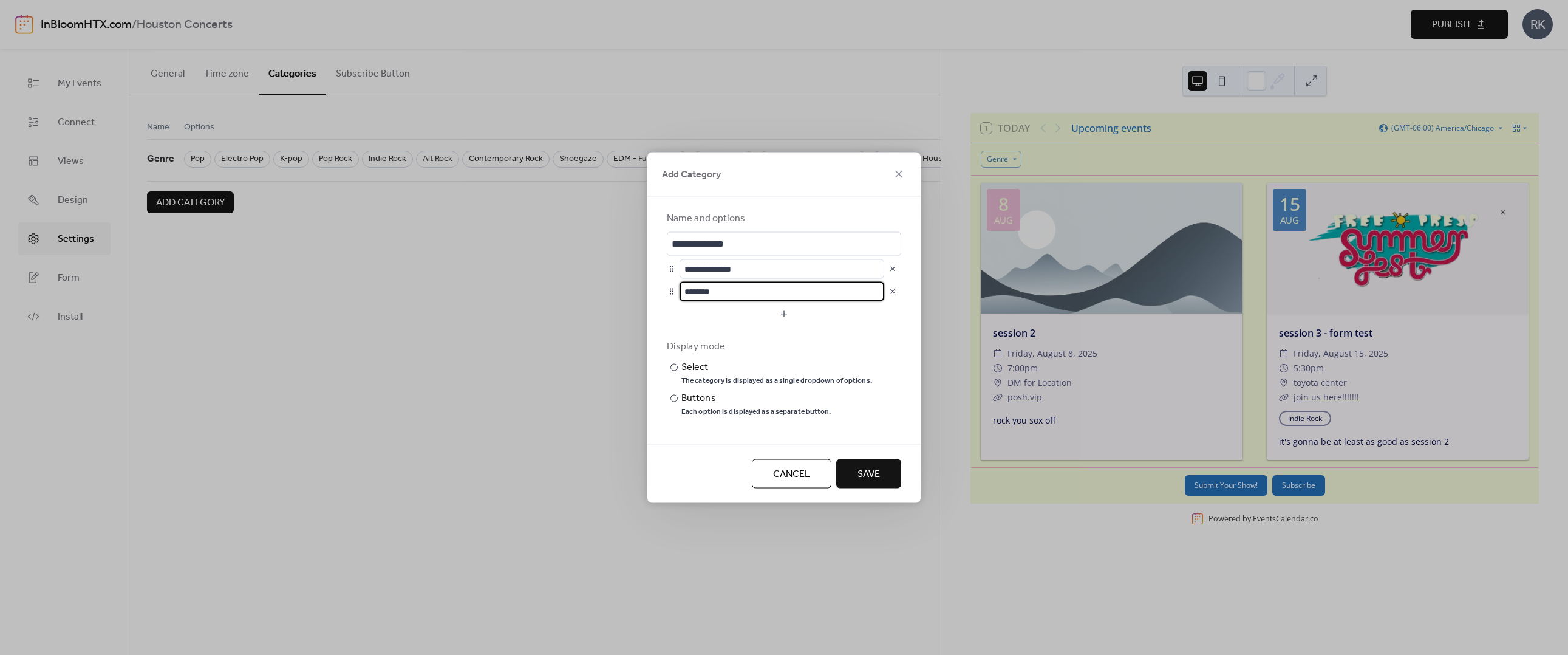 scroll, scrollTop: 1, scrollLeft: 0, axis: vertical 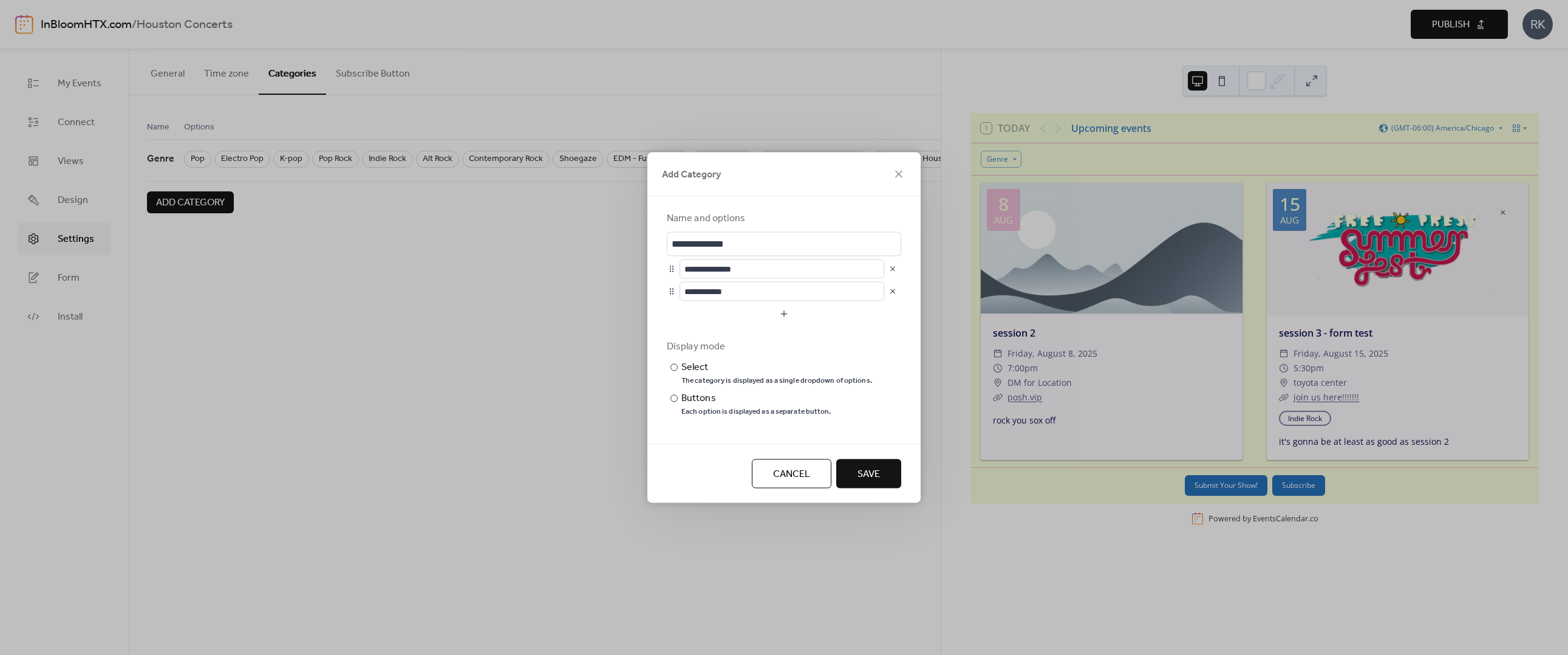 click on "Save" at bounding box center (868, 475) 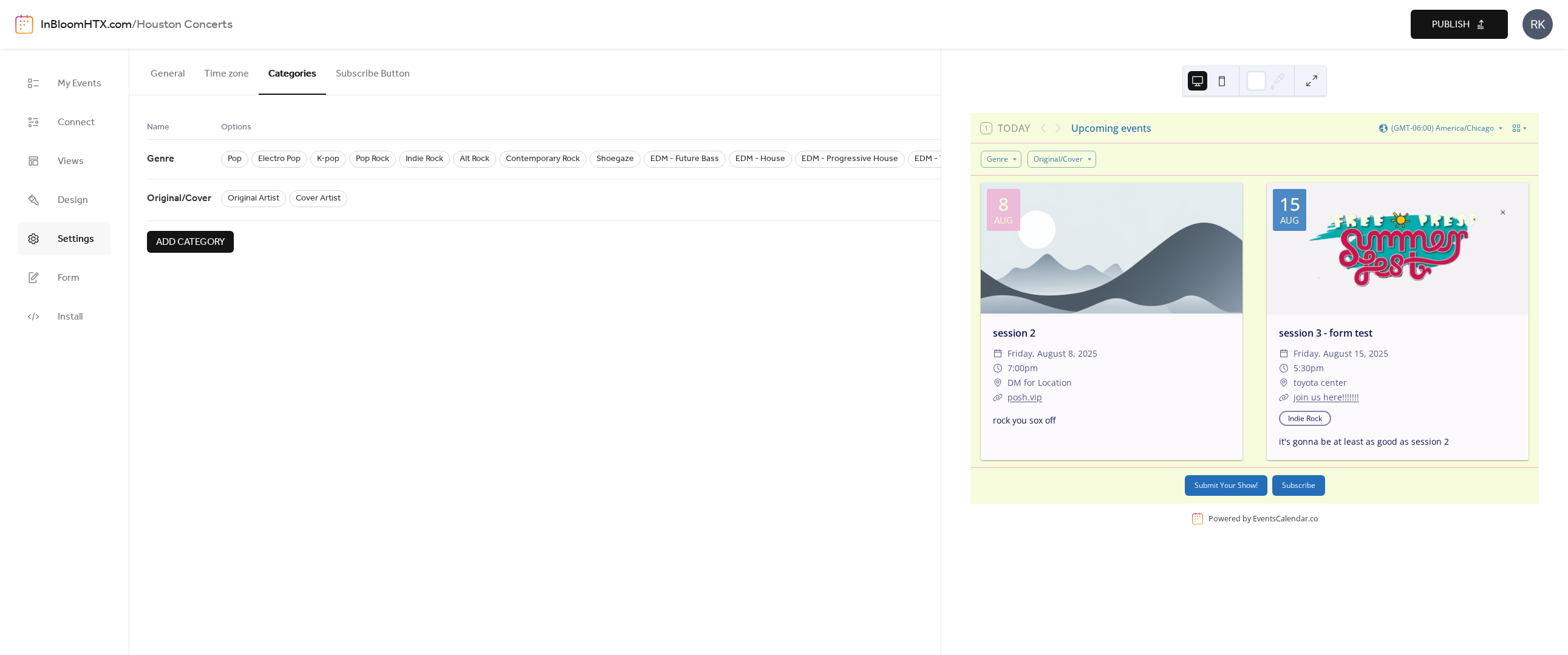 click on "Add category" at bounding box center [190, 242] 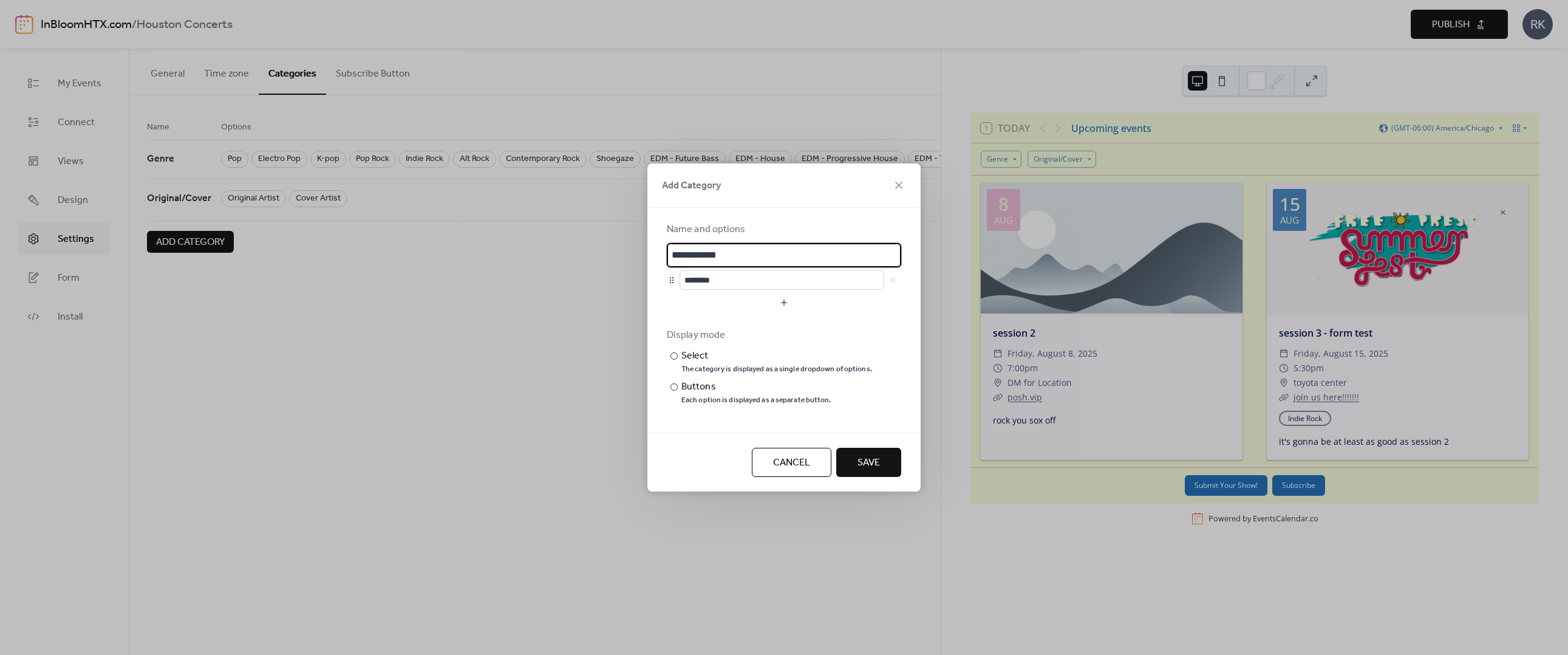 drag, startPoint x: 737, startPoint y: 253, endPoint x: 639, endPoint y: 245, distance: 98.32599 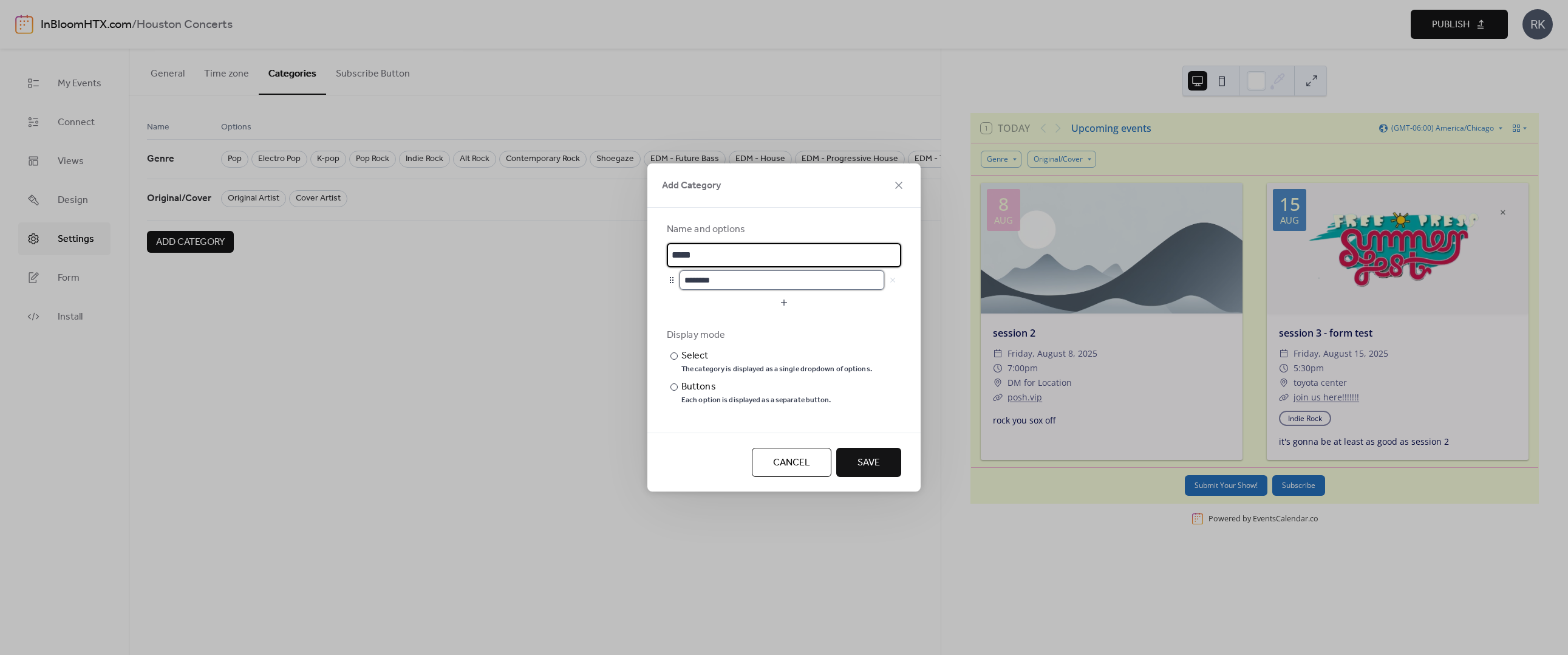 click on "********" at bounding box center (782, 280) 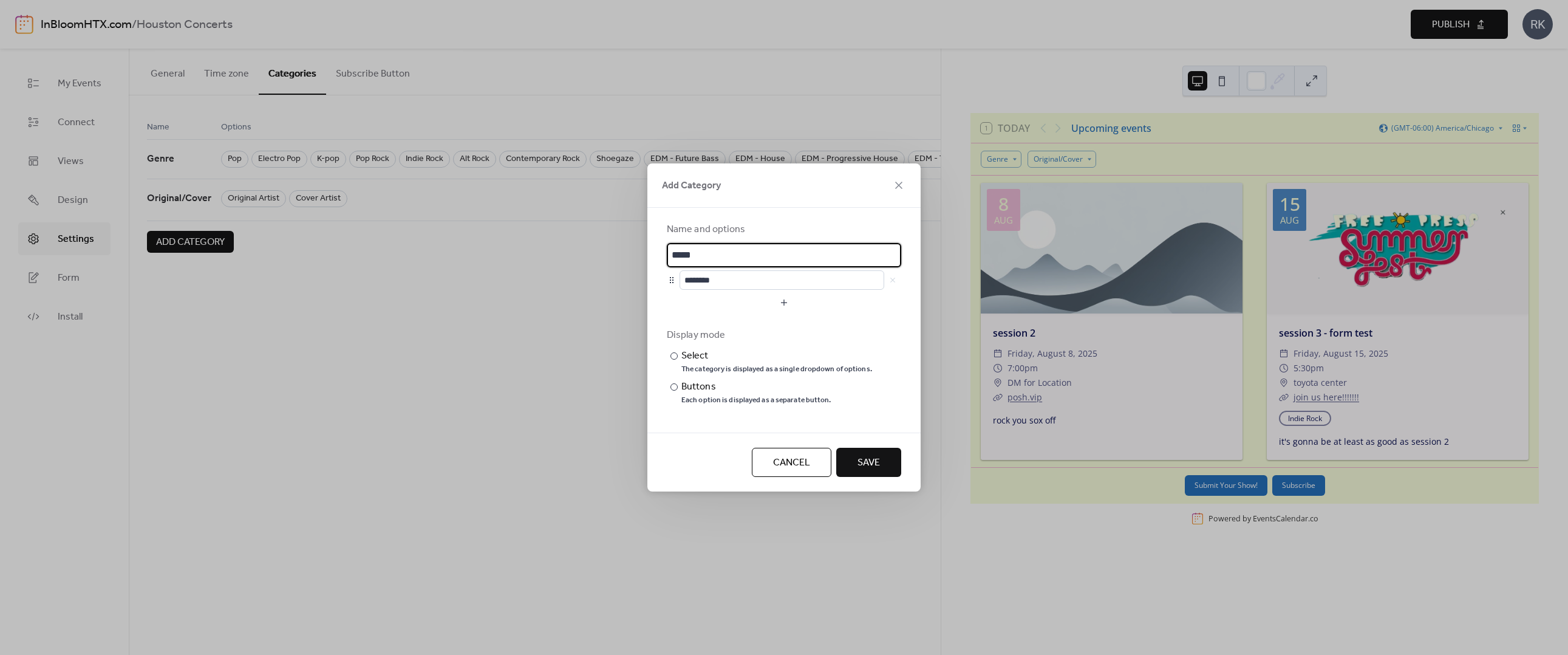 drag, startPoint x: 715, startPoint y: 255, endPoint x: 672, endPoint y: 250, distance: 43.28972 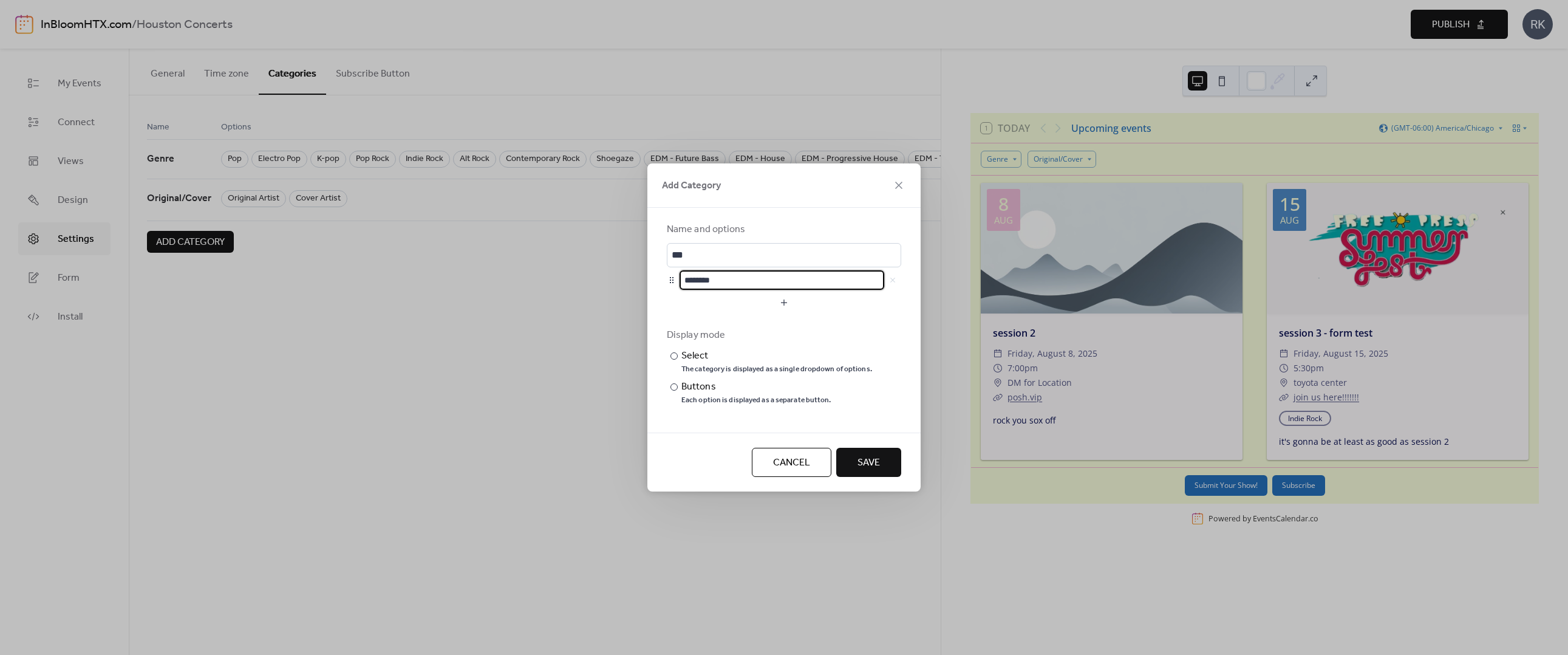 scroll, scrollTop: 1, scrollLeft: 0, axis: vertical 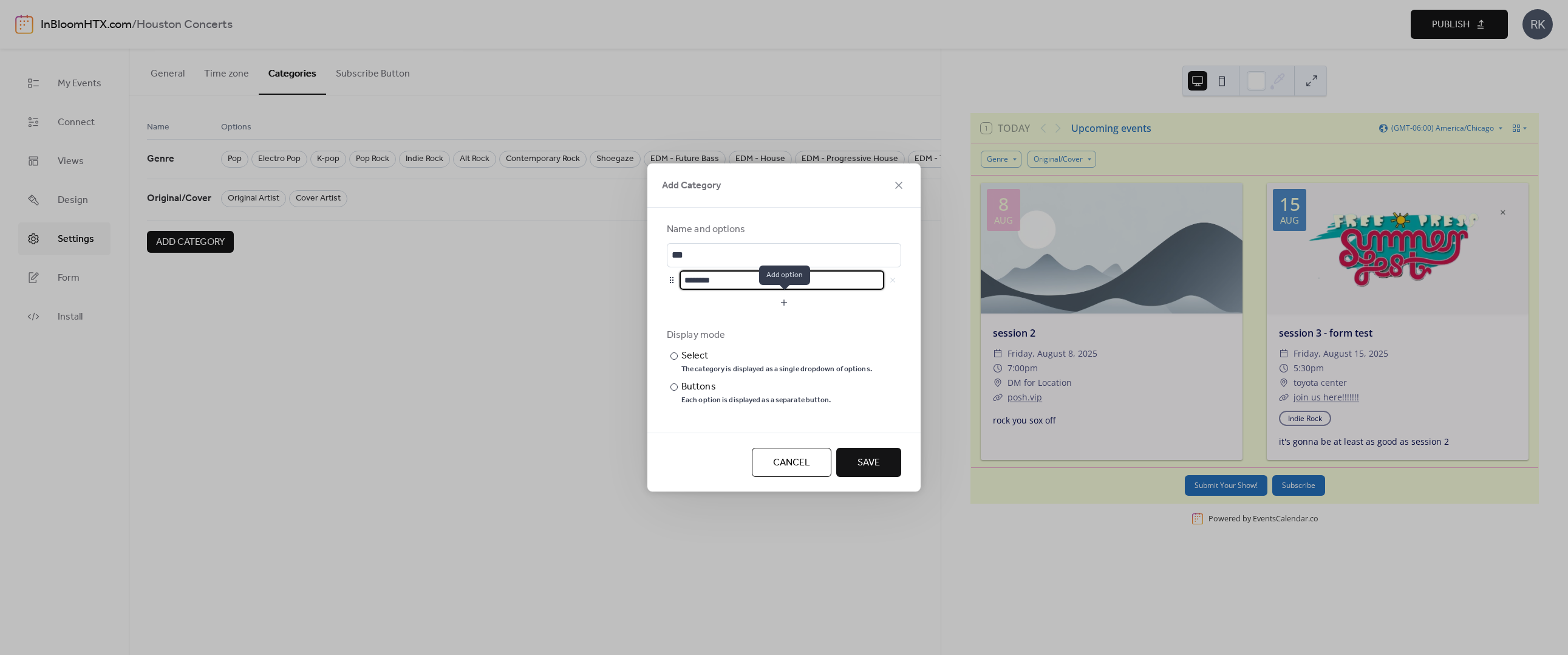 click at bounding box center [784, 303] 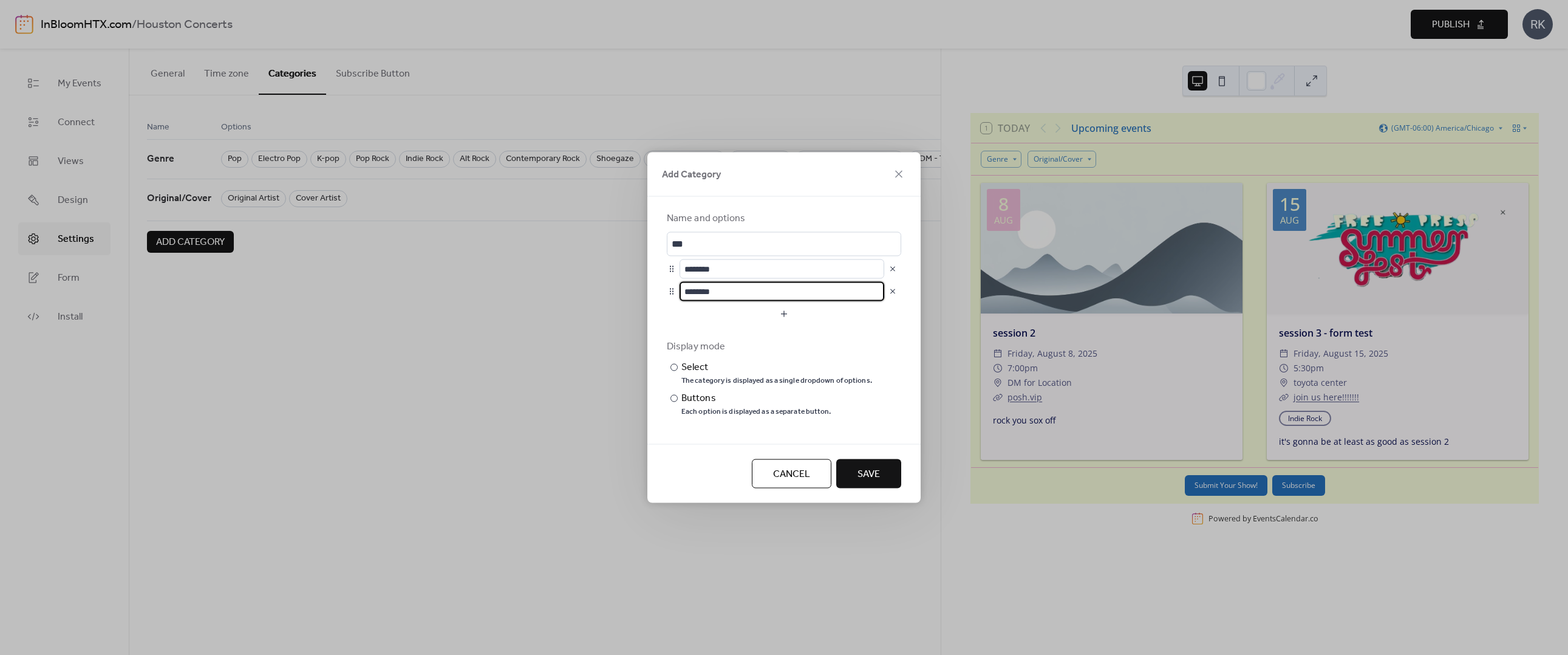 drag, startPoint x: 729, startPoint y: 293, endPoint x: 656, endPoint y: 286, distance: 73.33485 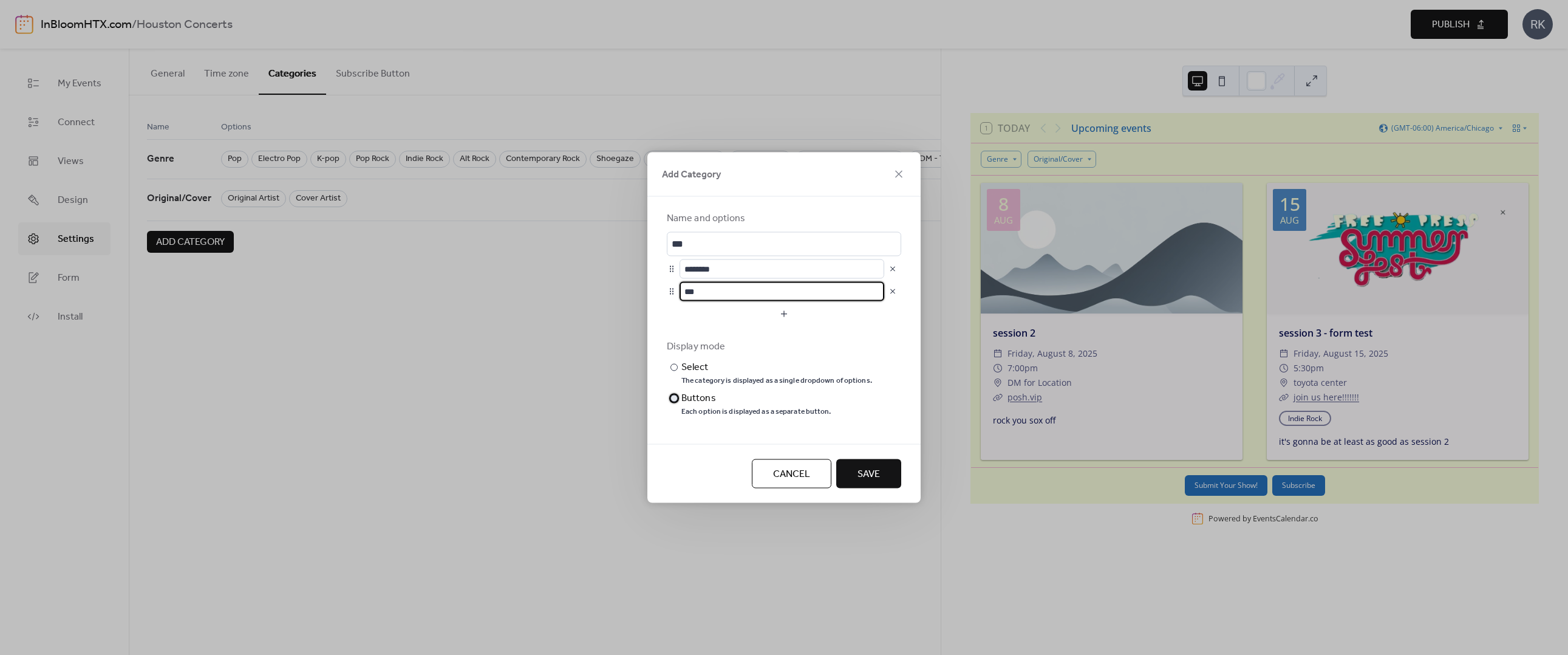 click at bounding box center [674, 399] 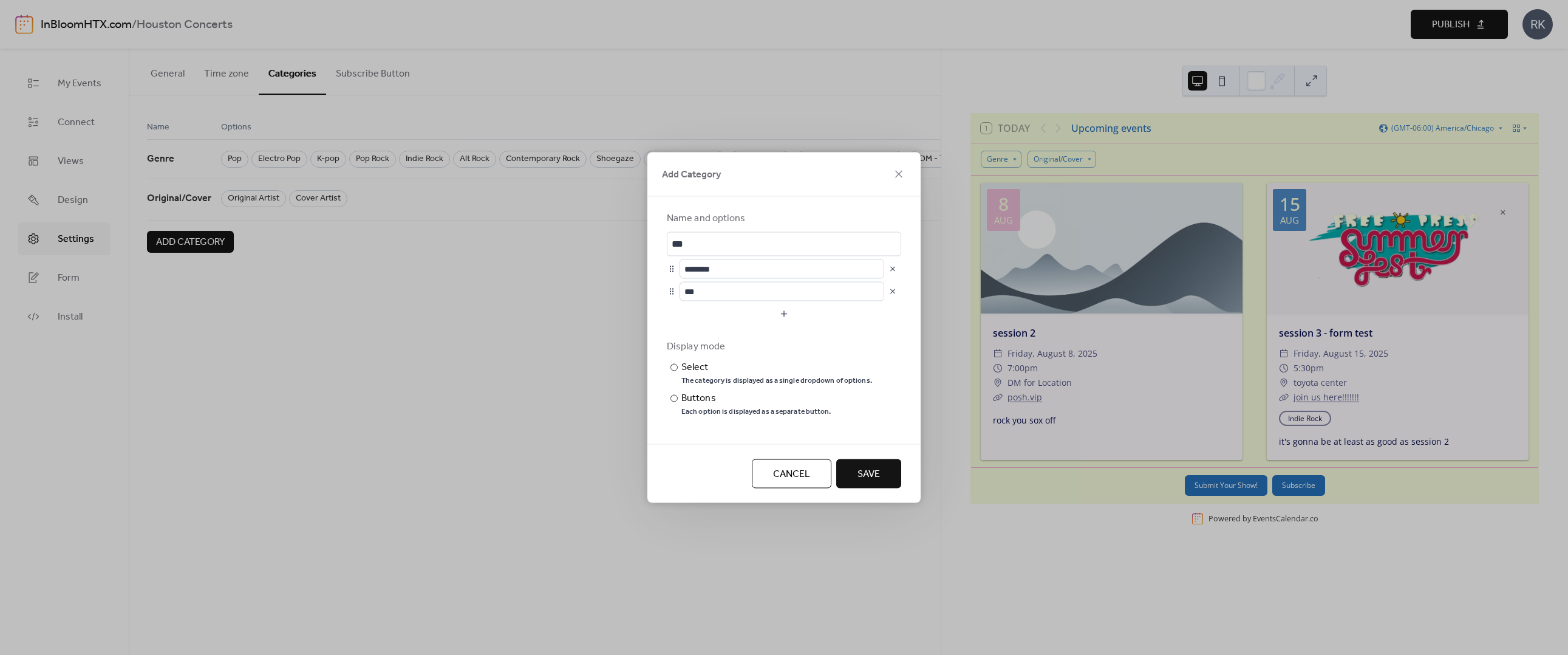 click on "Save" at bounding box center (868, 474) 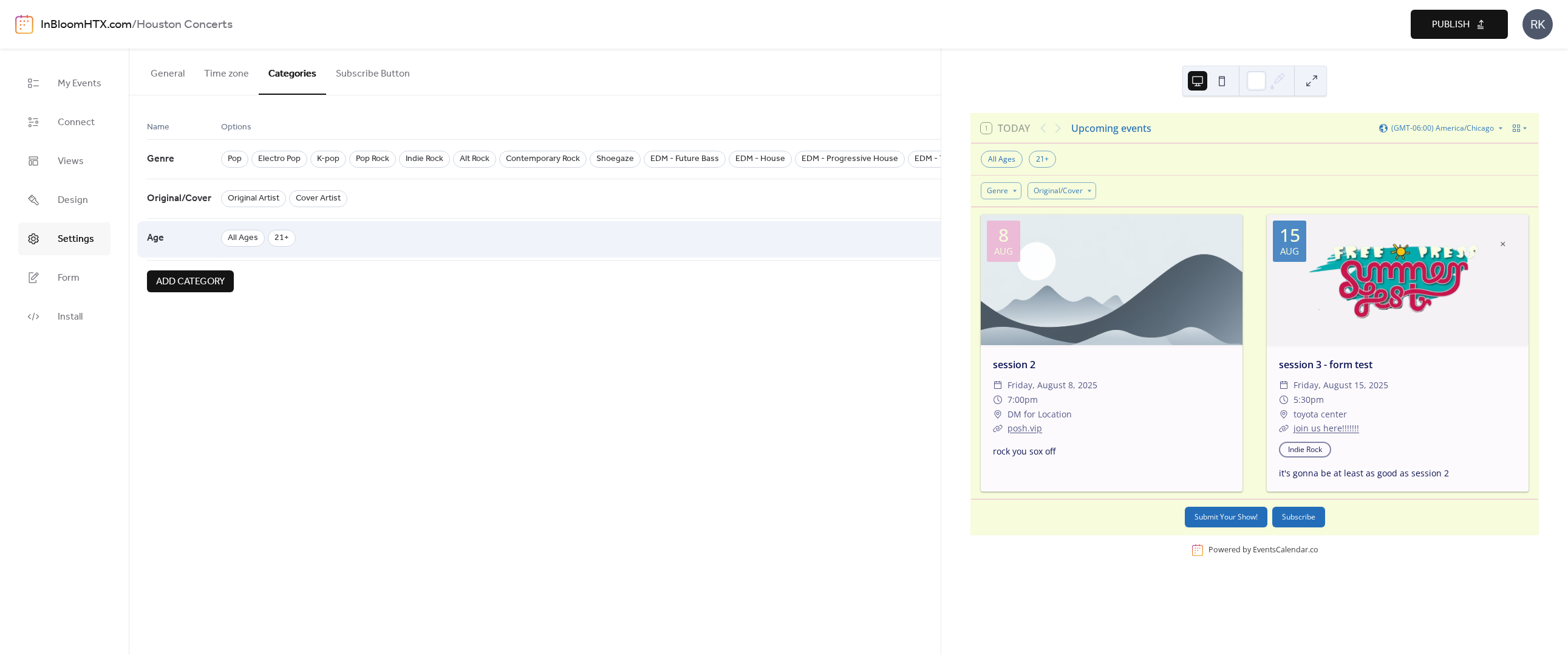 click on "Age" at bounding box center (184, 239) 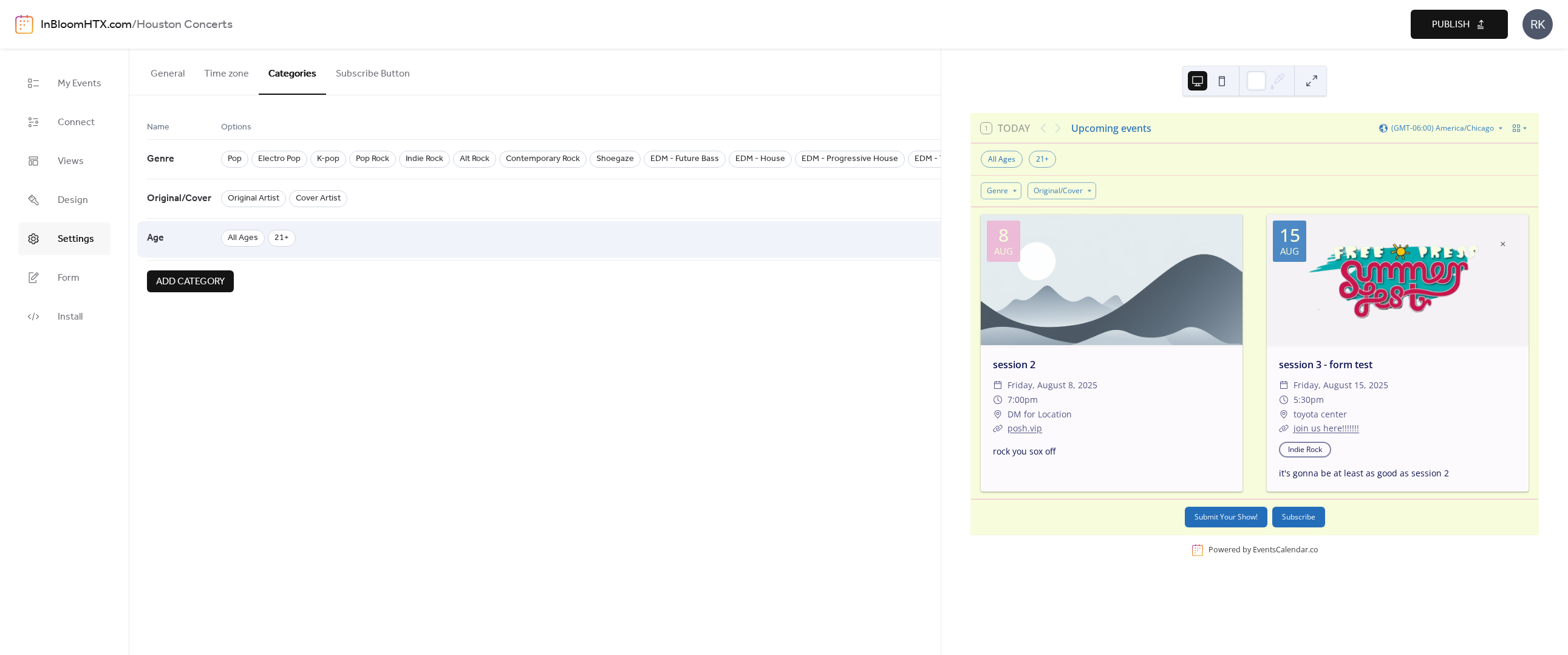 click on "21+" at bounding box center (282, 238) 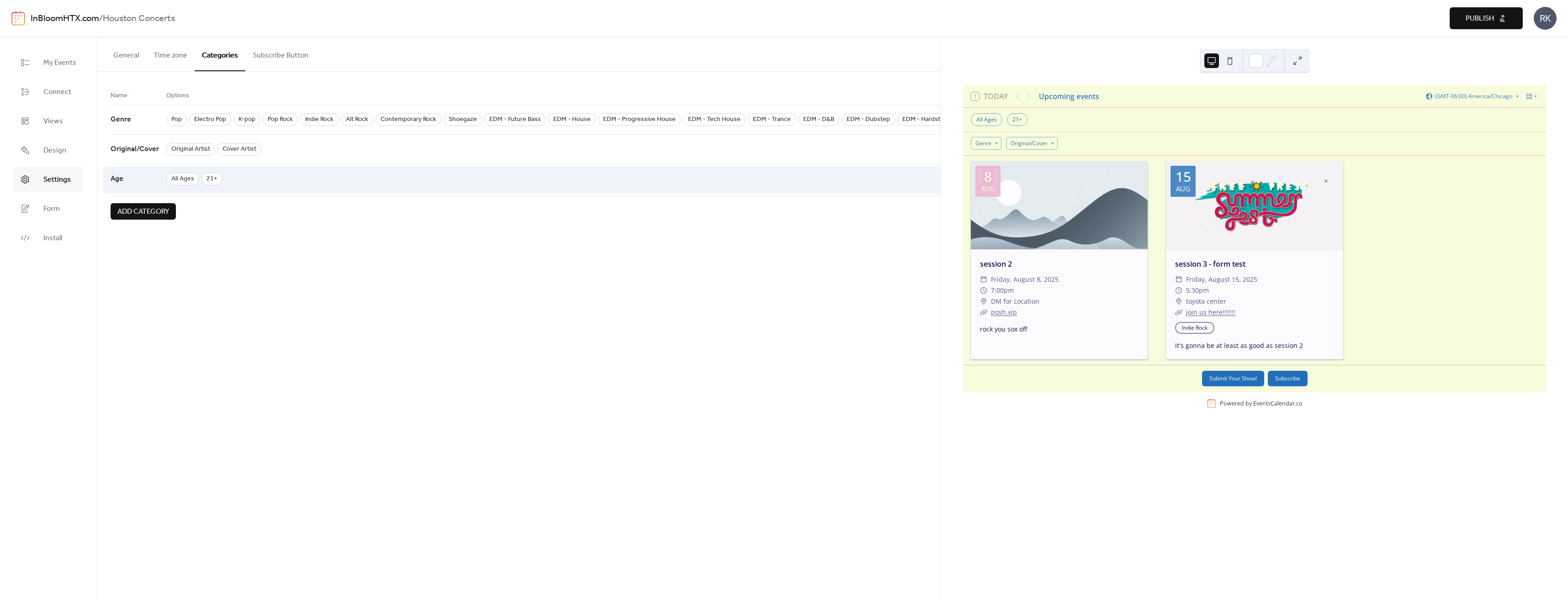 click on "All Ages 21+" at bounding box center [1043, 180] 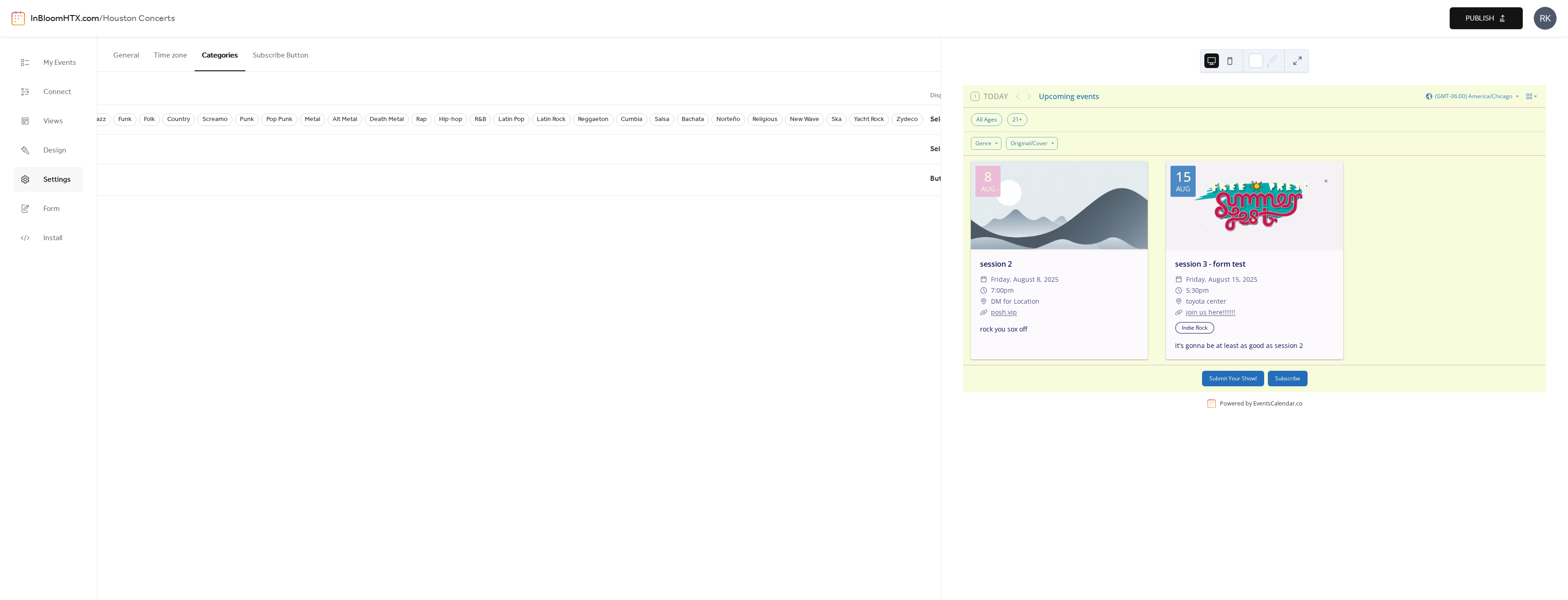 scroll, scrollTop: 0, scrollLeft: 1028, axis: horizontal 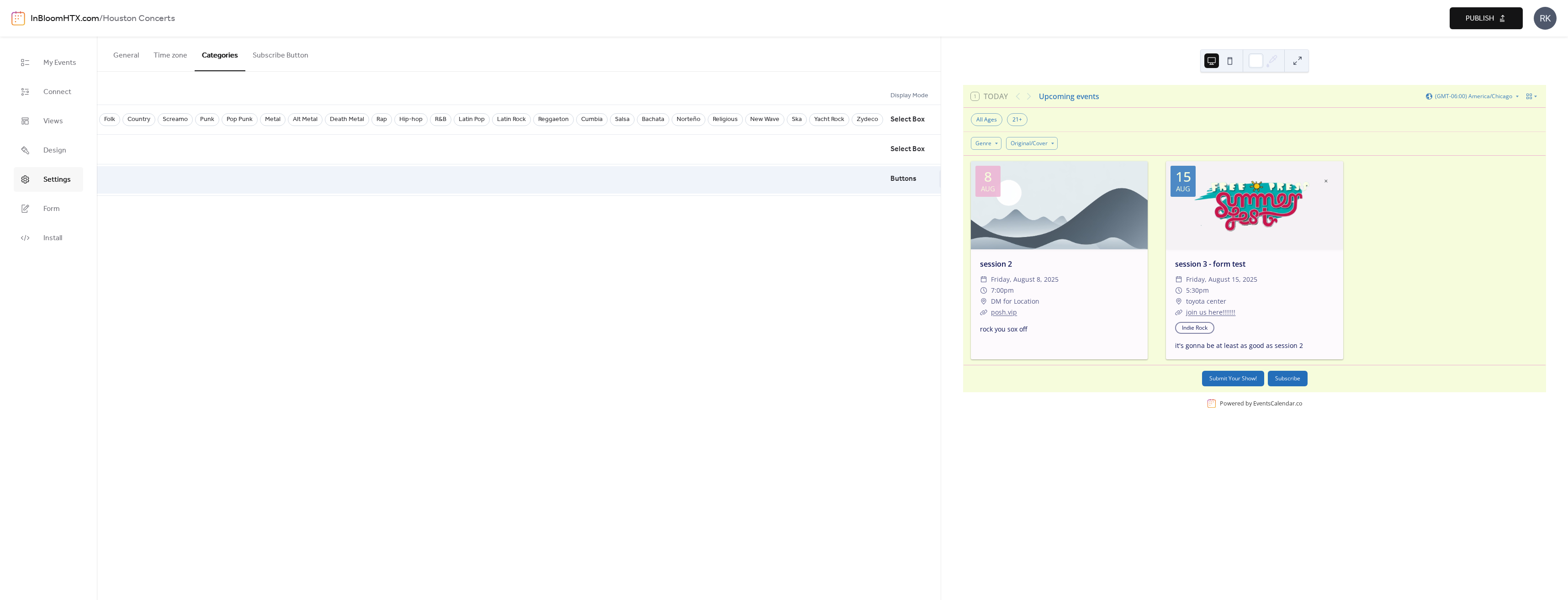 click 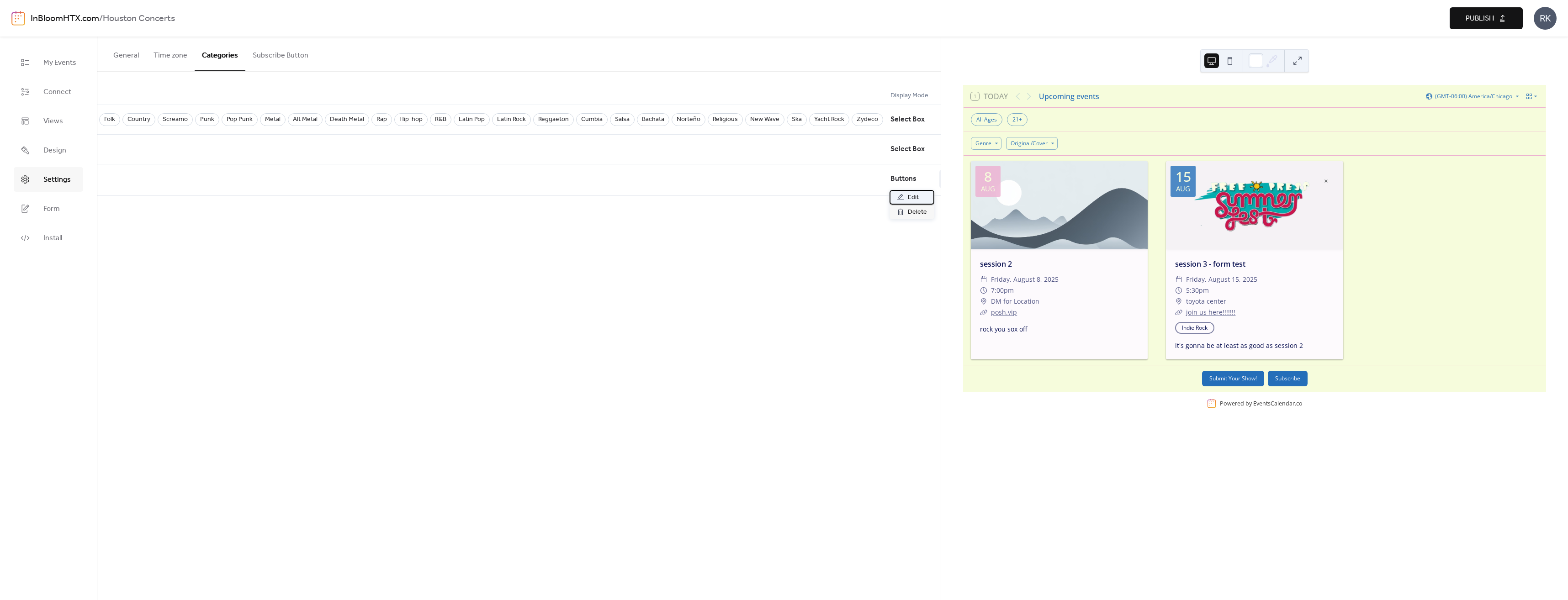 click on "Edit" at bounding box center [913, 198] 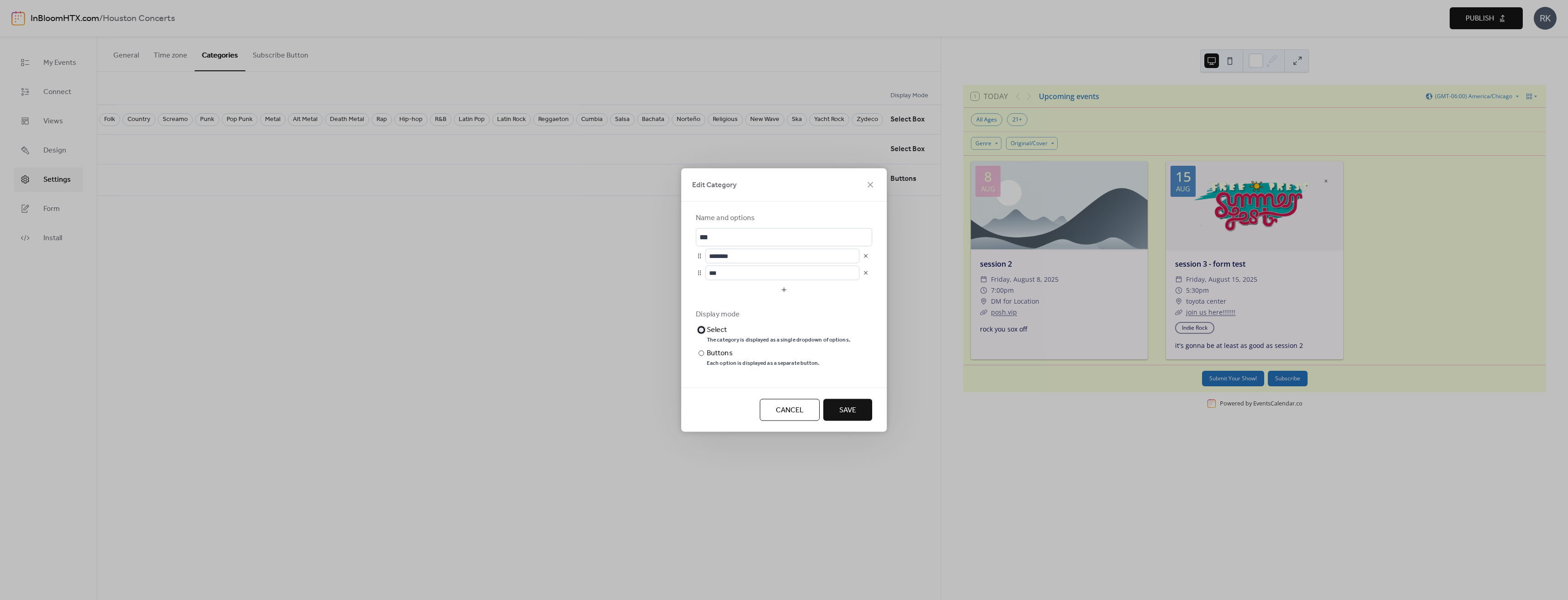 click on "Select" at bounding box center (778, 330) 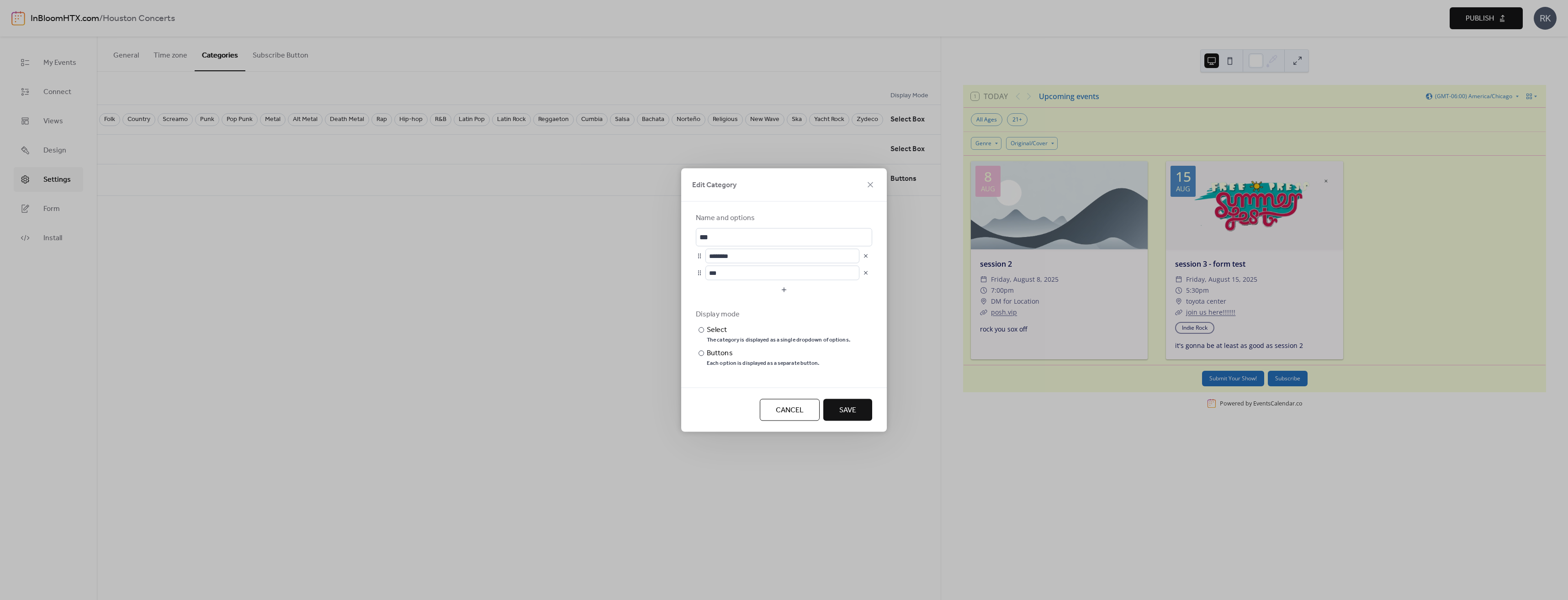 click on "Save" at bounding box center [848, 411] 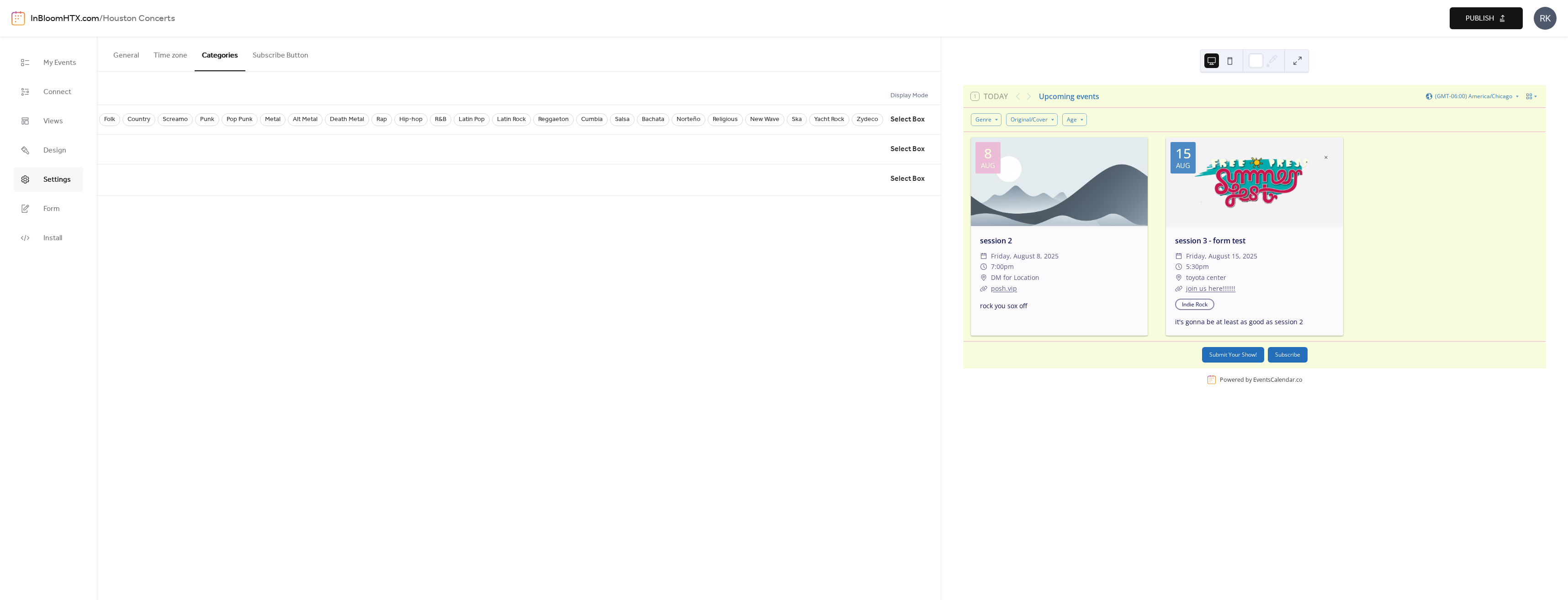 drag, startPoint x: 773, startPoint y: 237, endPoint x: 521, endPoint y: 247, distance: 252.198 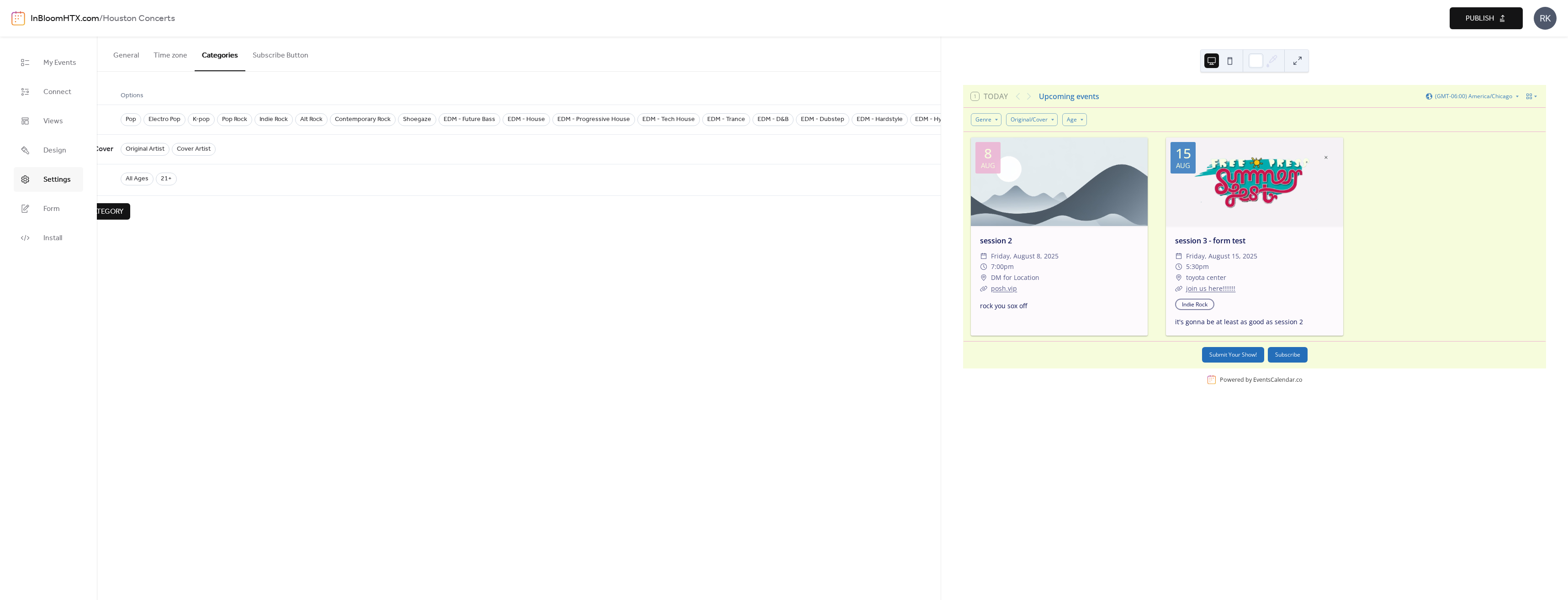 scroll, scrollTop: 0, scrollLeft: 0, axis: both 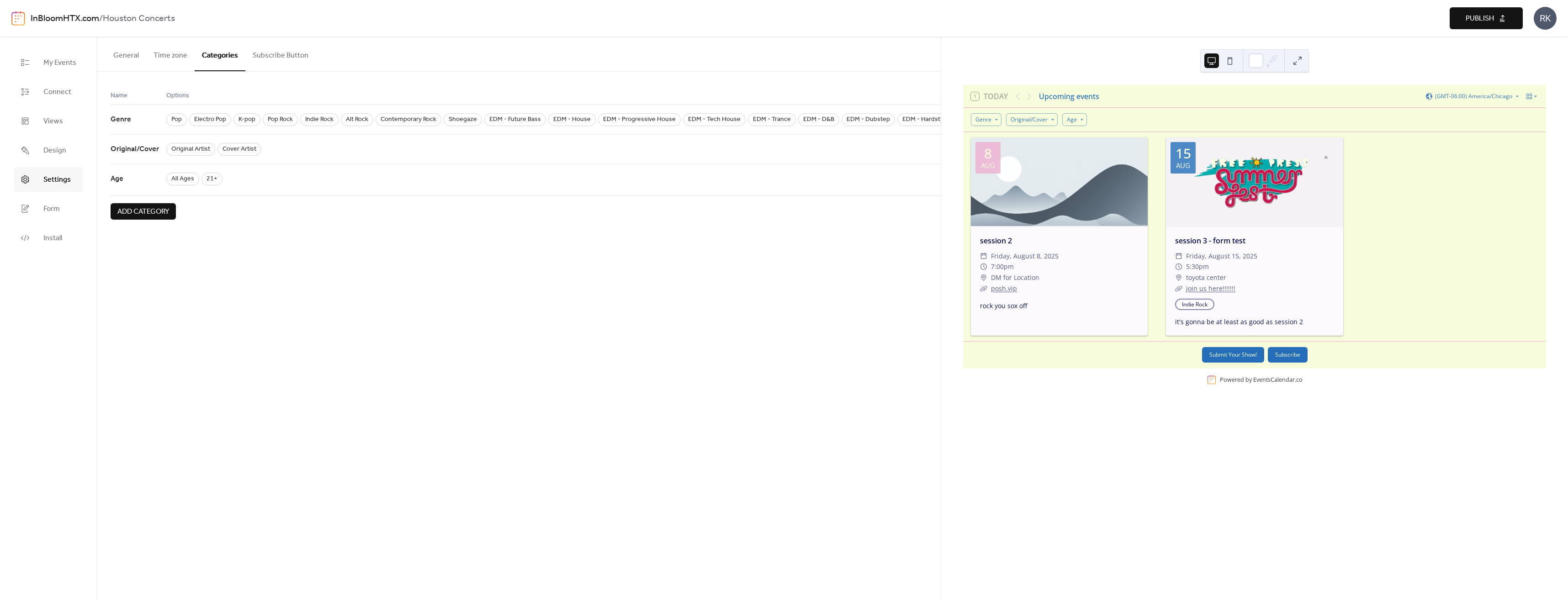 click on "Add category" at bounding box center [143, 212] 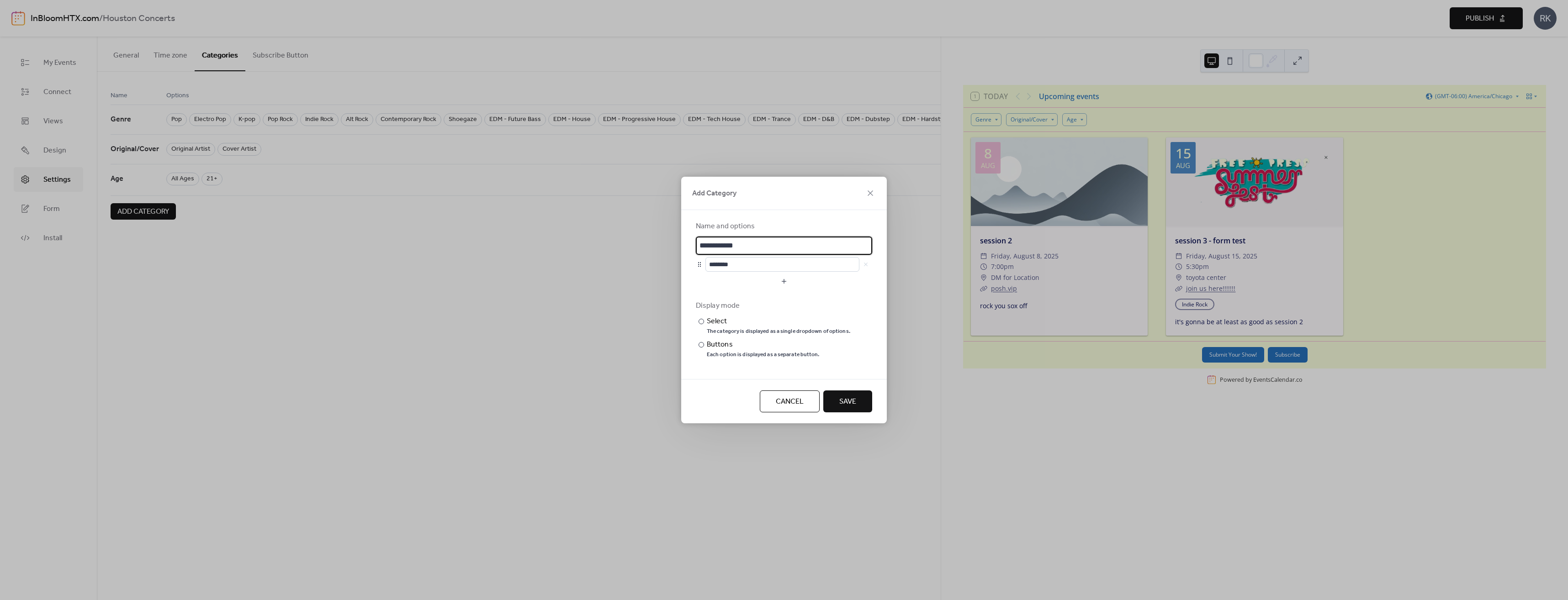 drag, startPoint x: 752, startPoint y: 245, endPoint x: 679, endPoint y: 243, distance: 73.02739 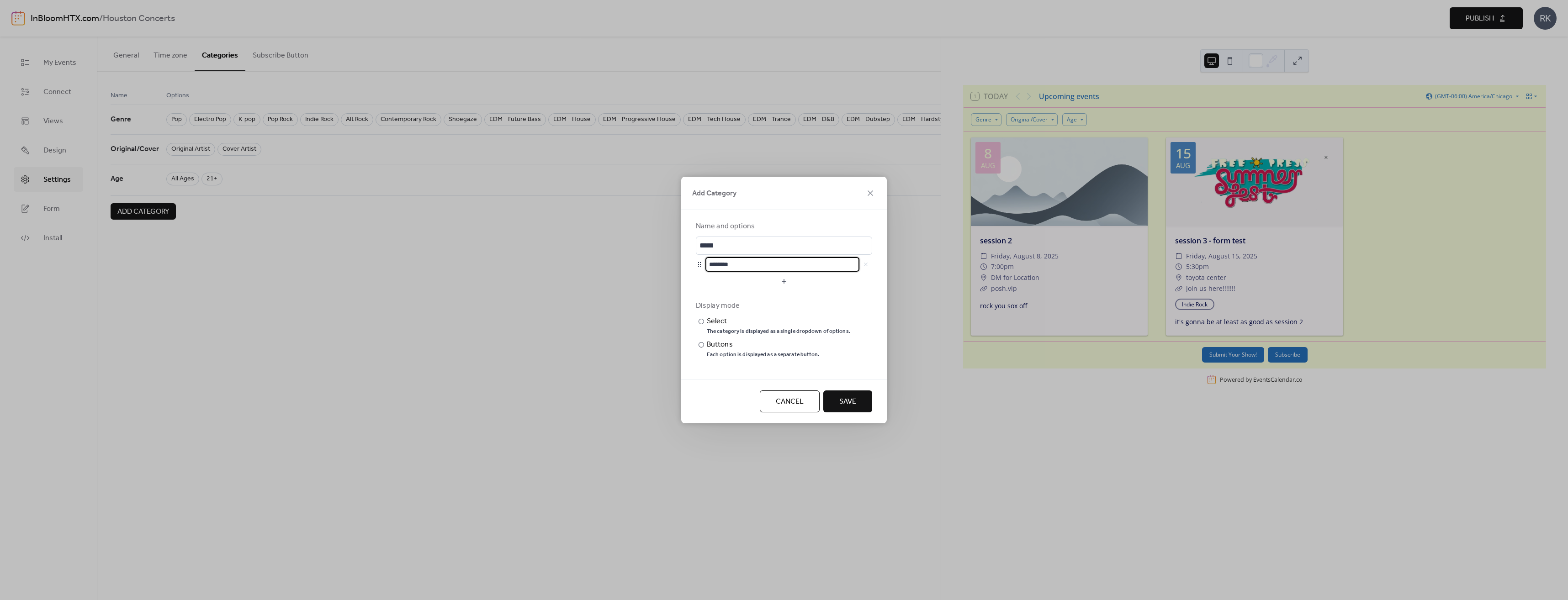 drag, startPoint x: 715, startPoint y: 265, endPoint x: 701, endPoint y: 265, distance: 14 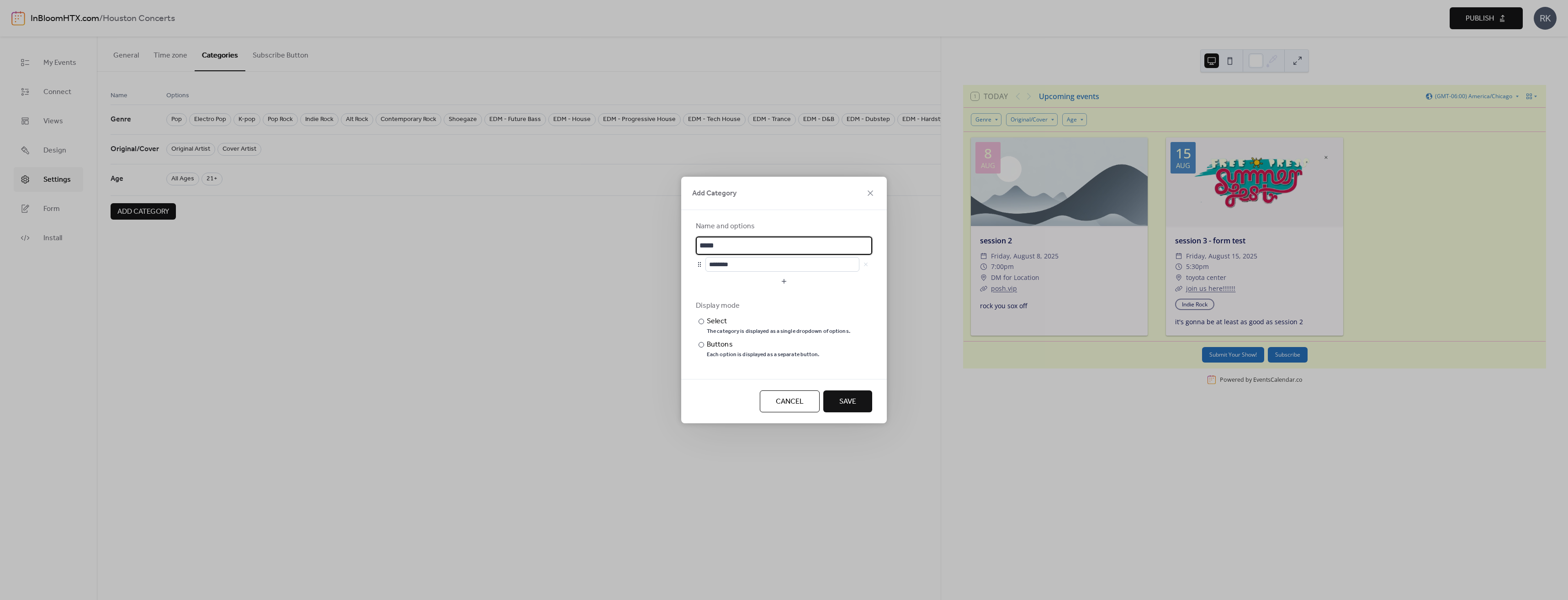 click on "*****" at bounding box center [784, 246] 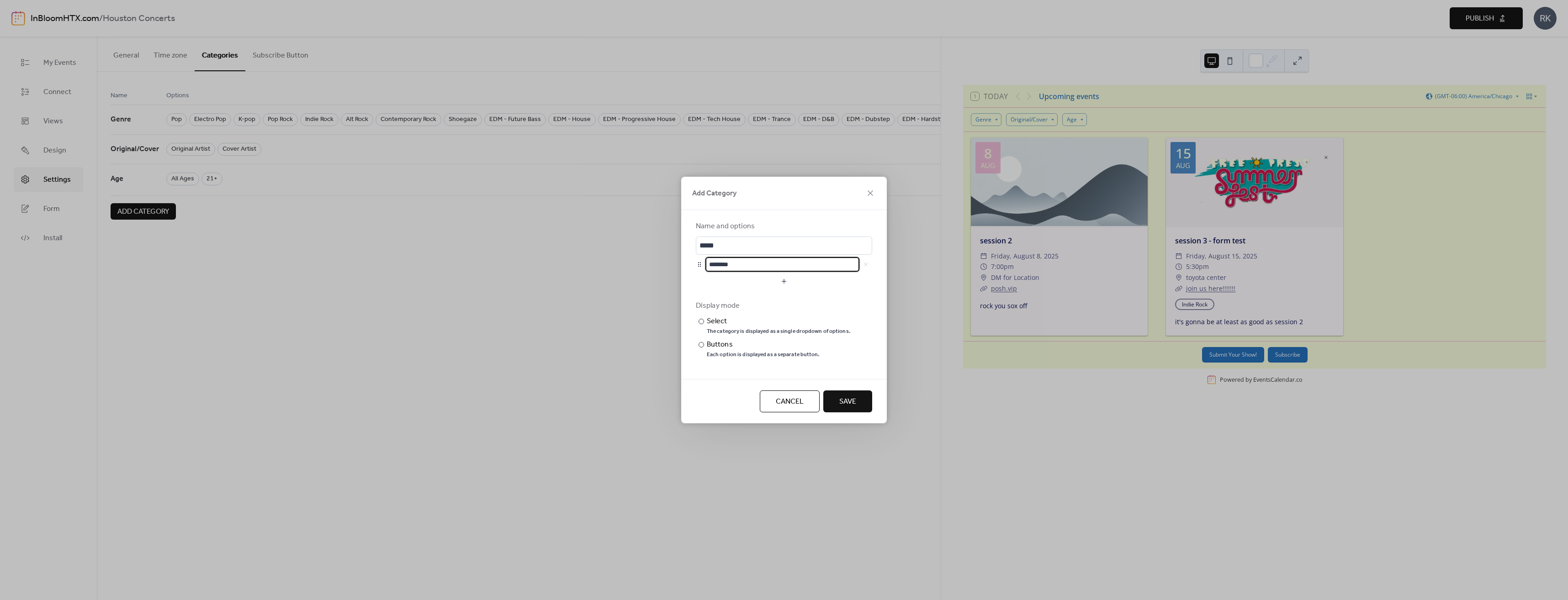 drag, startPoint x: 737, startPoint y: 266, endPoint x: 695, endPoint y: 266, distance: 42 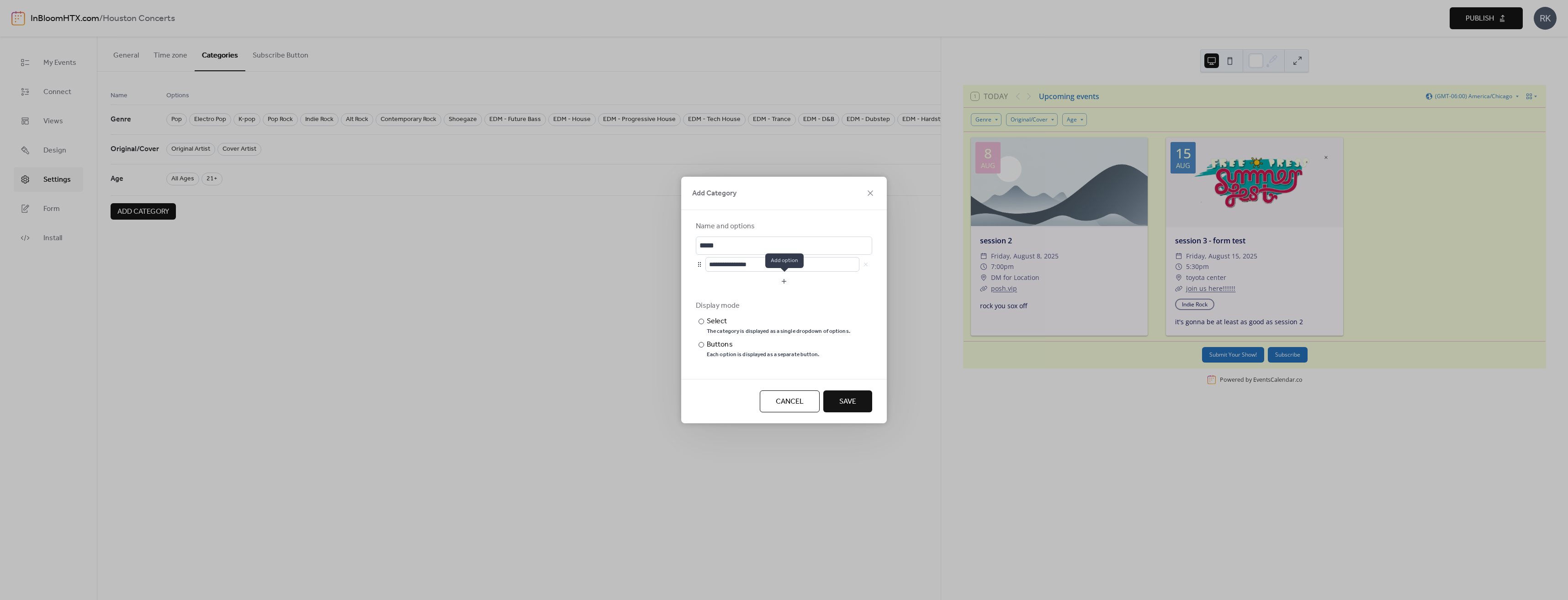 click at bounding box center (784, 281) 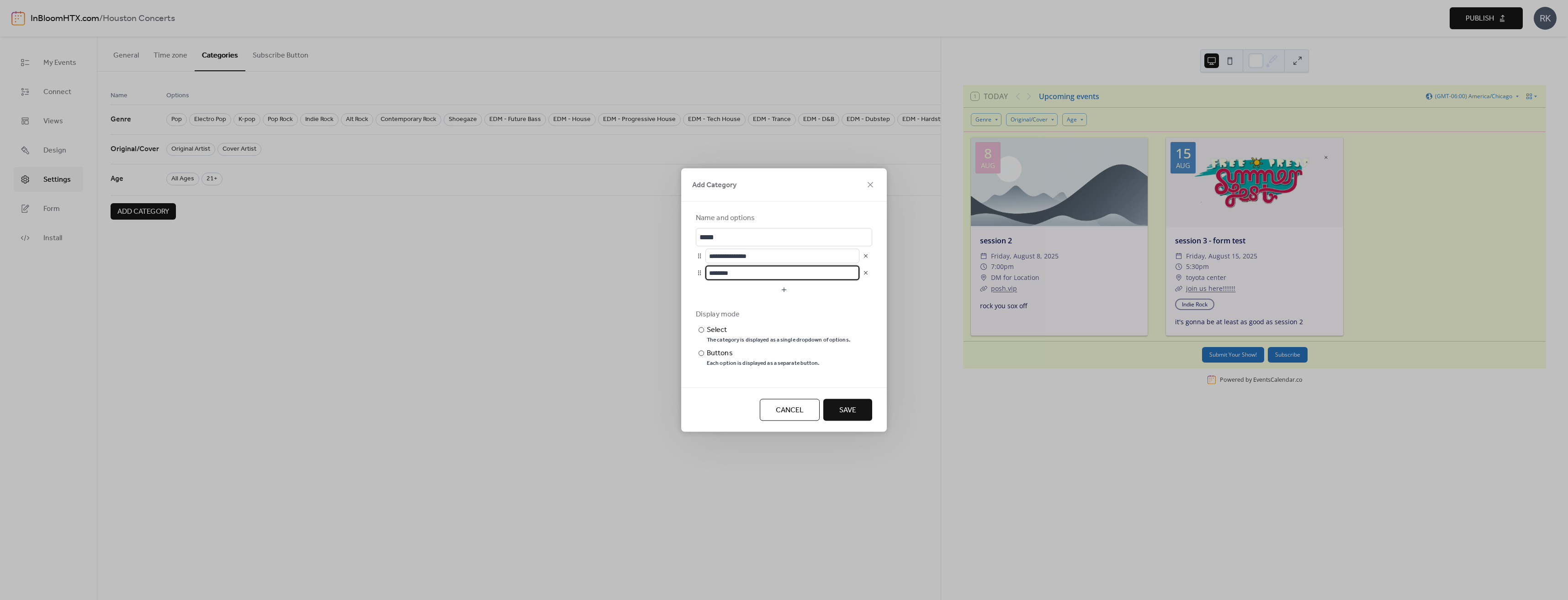 drag, startPoint x: 744, startPoint y: 275, endPoint x: 711, endPoint y: 272, distance: 33.13608 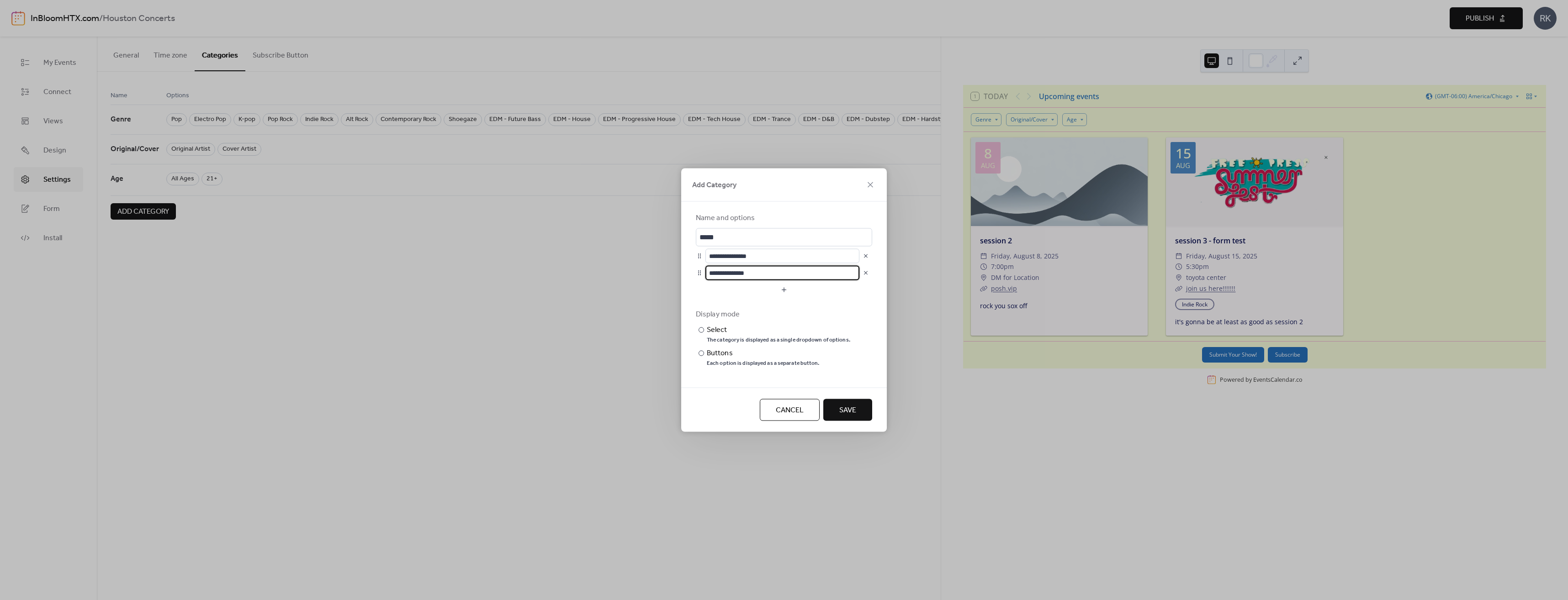 click on "Save" at bounding box center (848, 411) 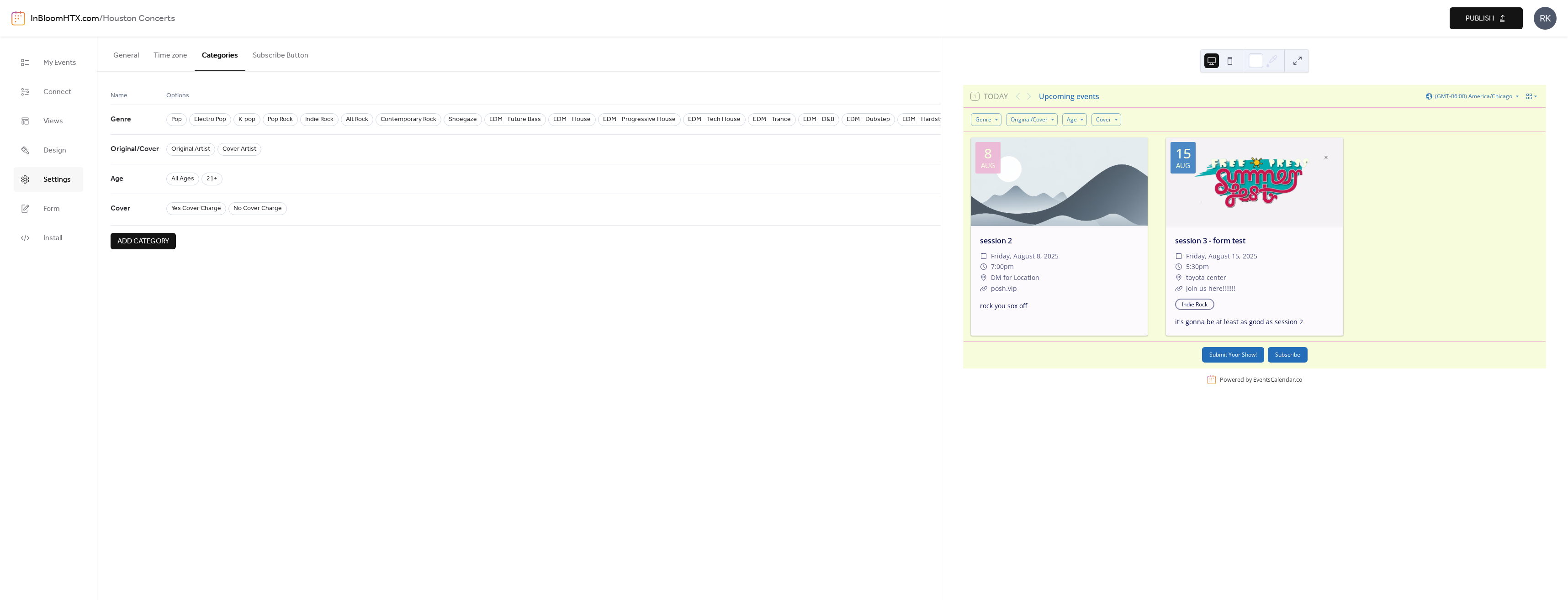 click on "Add category" at bounding box center [143, 242] 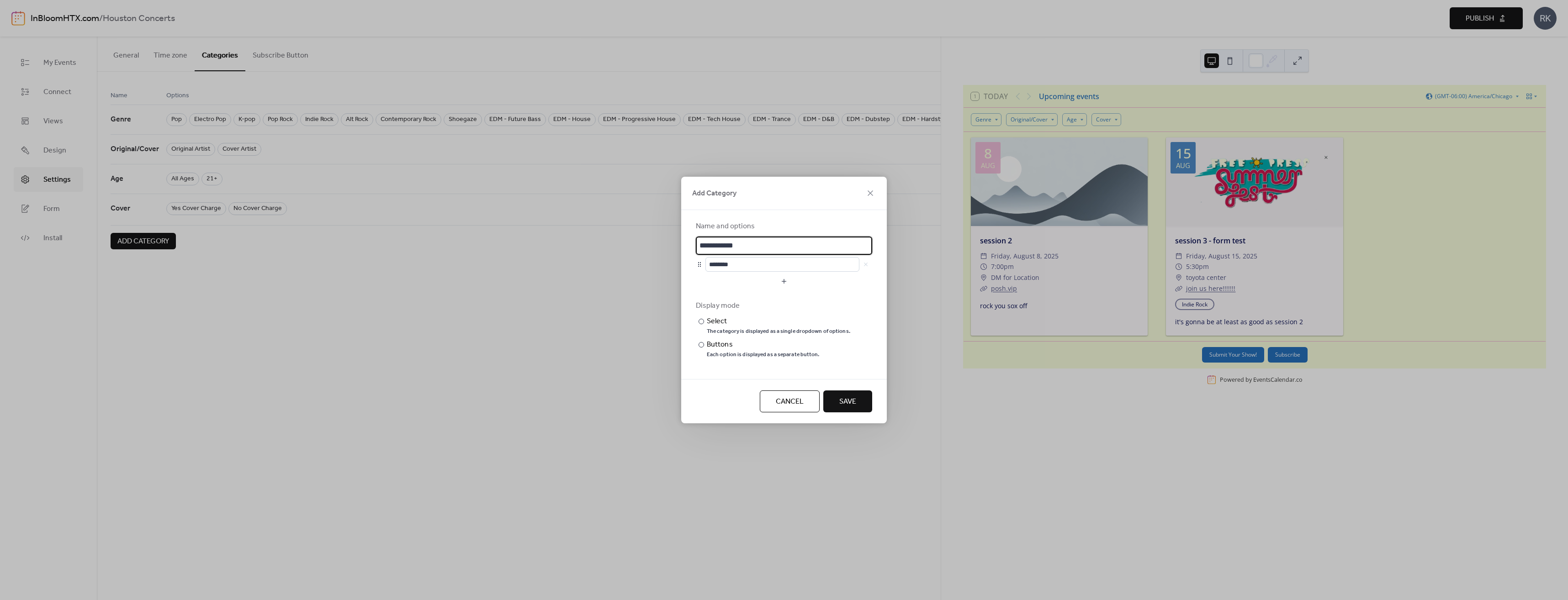 scroll, scrollTop: 1, scrollLeft: 0, axis: vertical 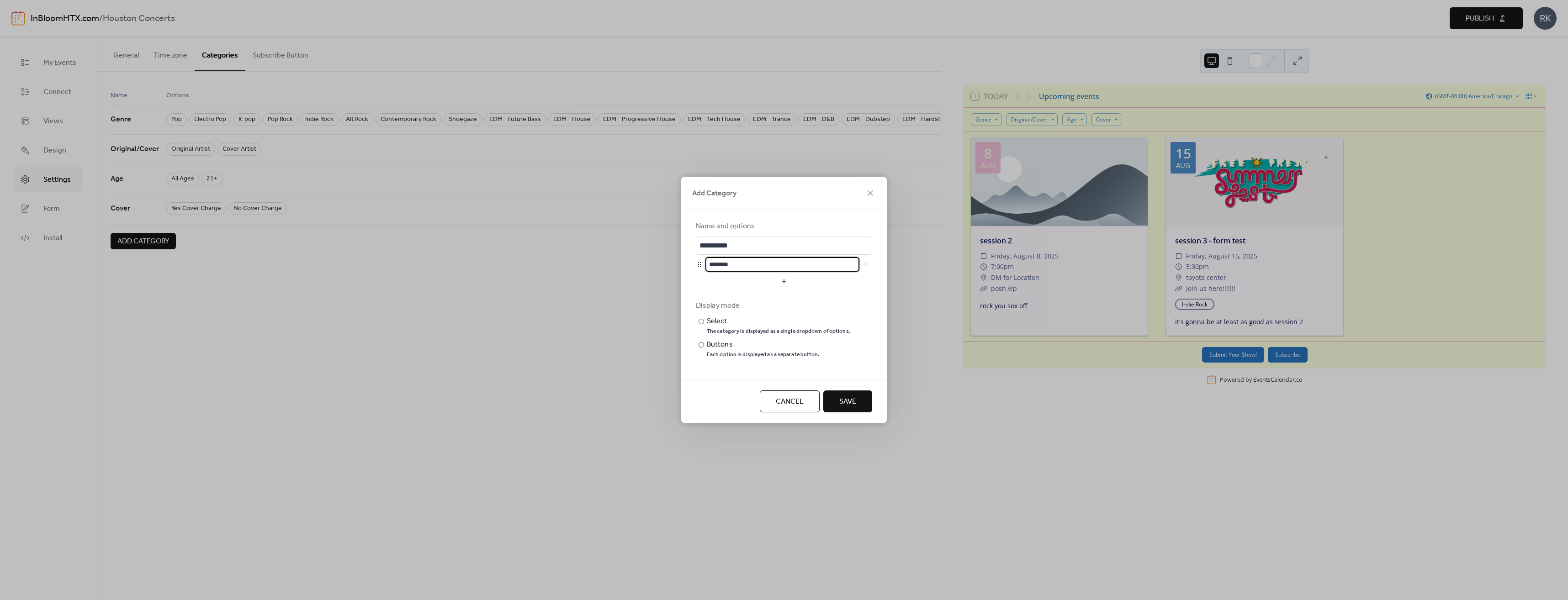 drag, startPoint x: 743, startPoint y: 264, endPoint x: 702, endPoint y: 264, distance: 41 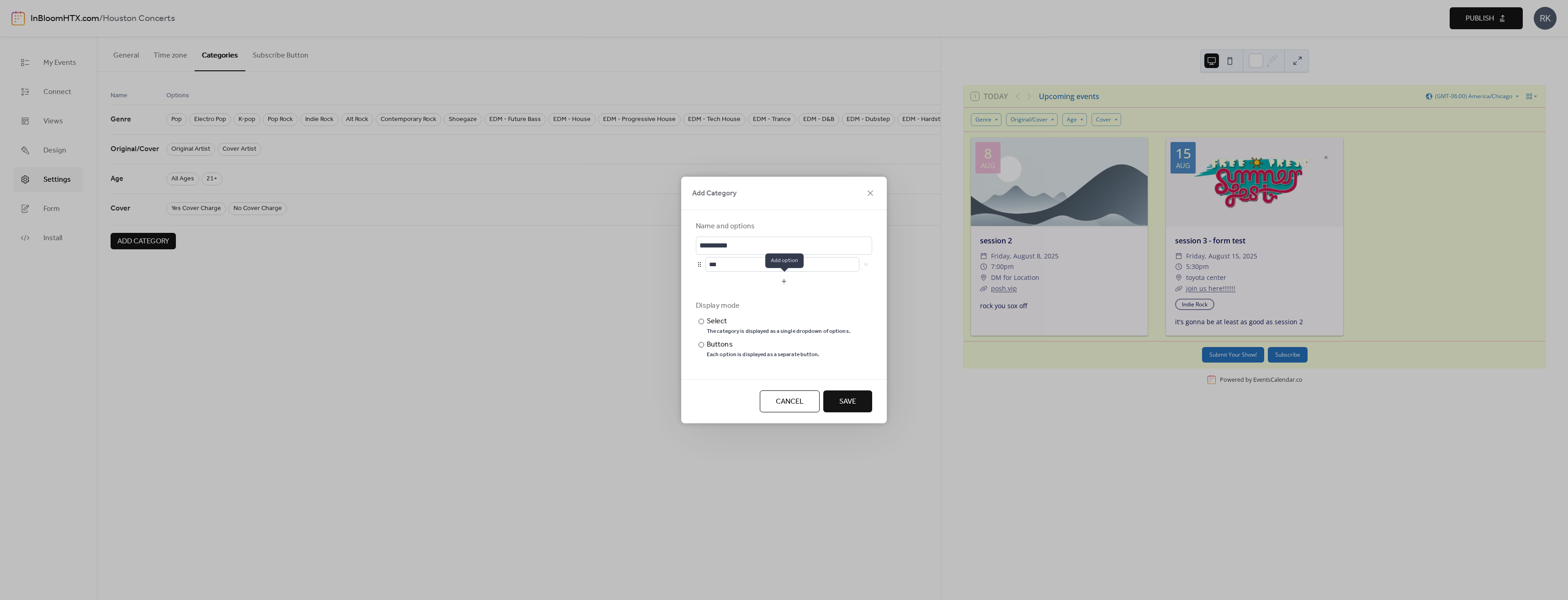 click at bounding box center (784, 281) 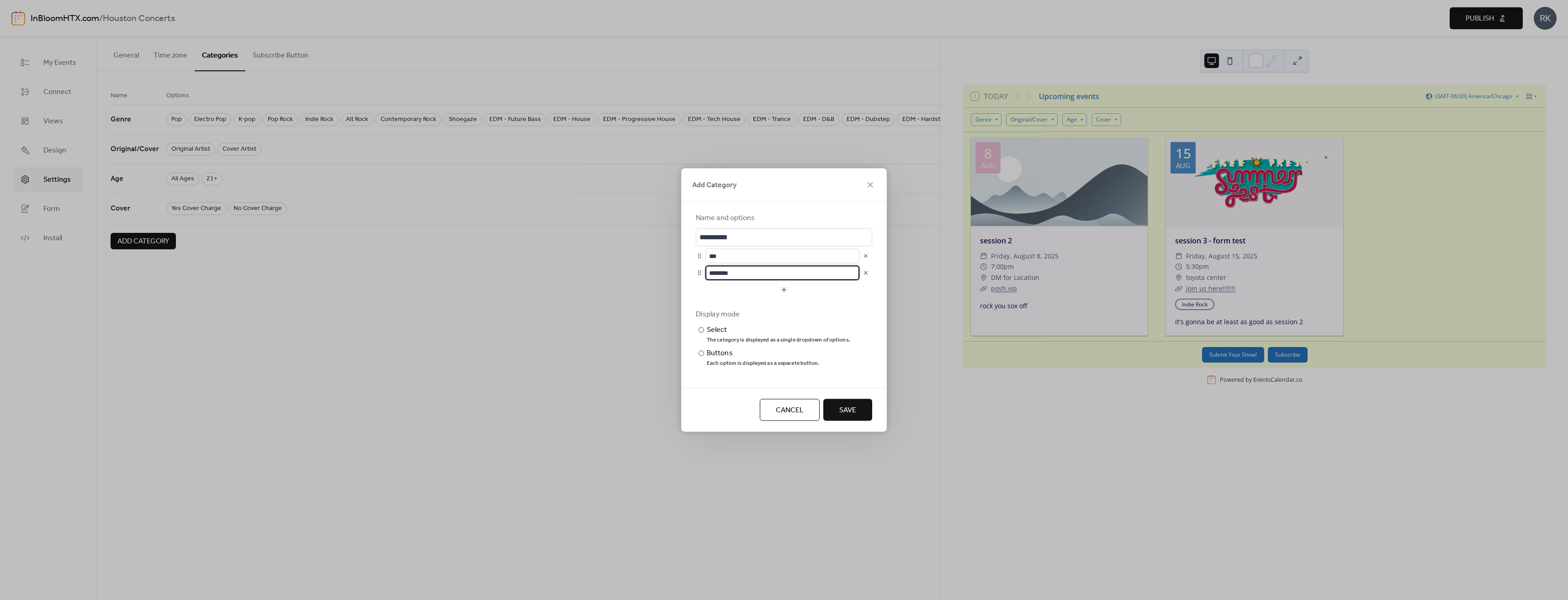 drag, startPoint x: 742, startPoint y: 272, endPoint x: 704, endPoint y: 273, distance: 38.01316 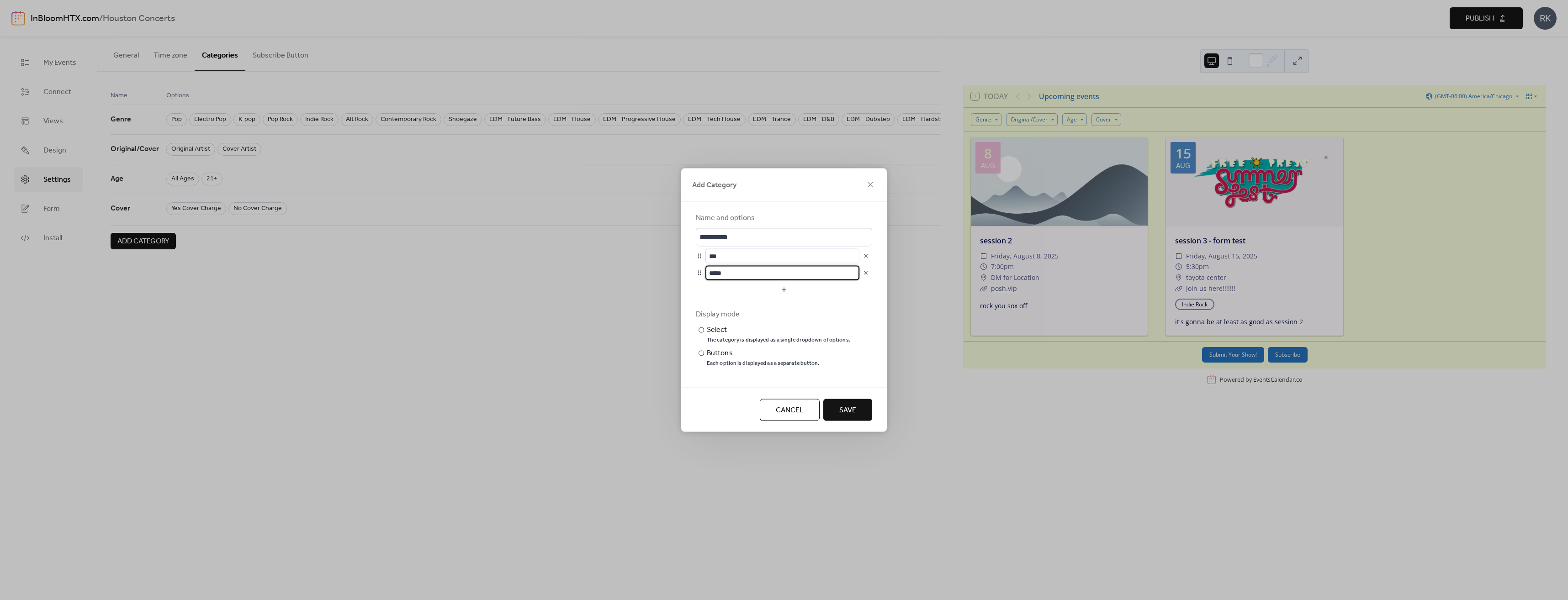 scroll, scrollTop: 0, scrollLeft: 0, axis: vertical 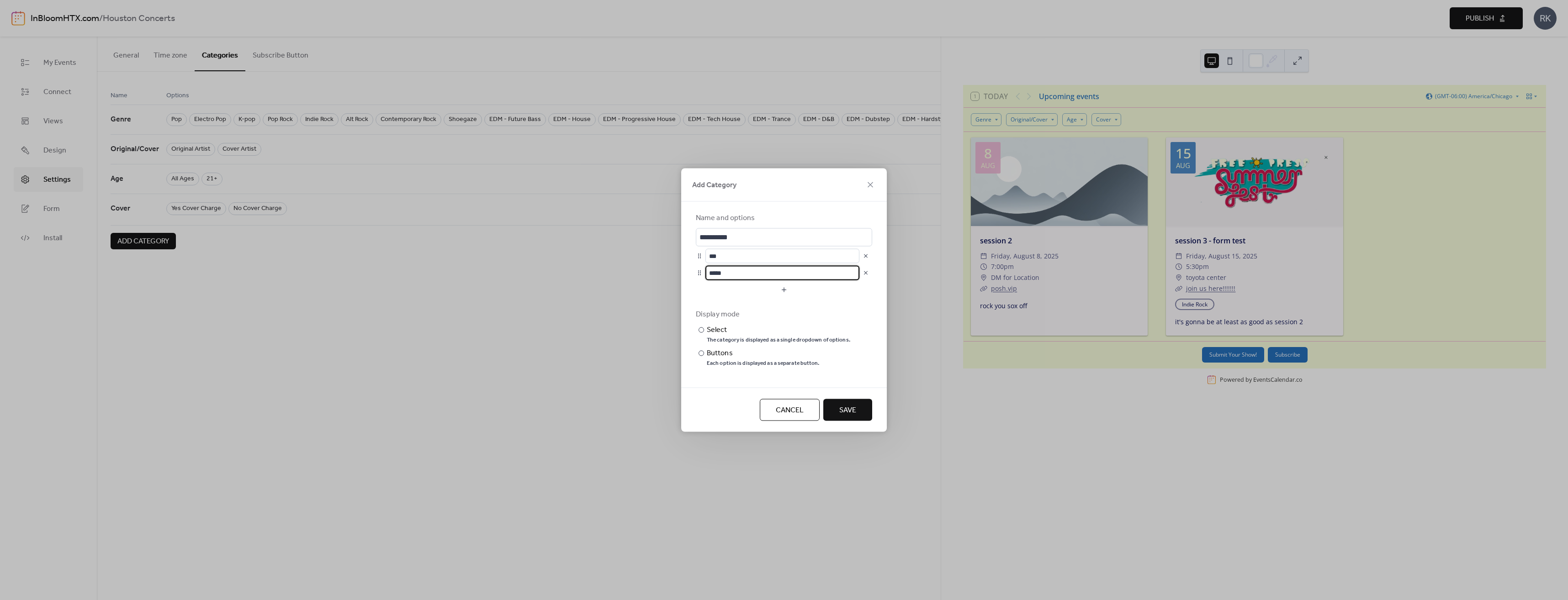 drag, startPoint x: 736, startPoint y: 274, endPoint x: 702, endPoint y: 277, distance: 34.132096 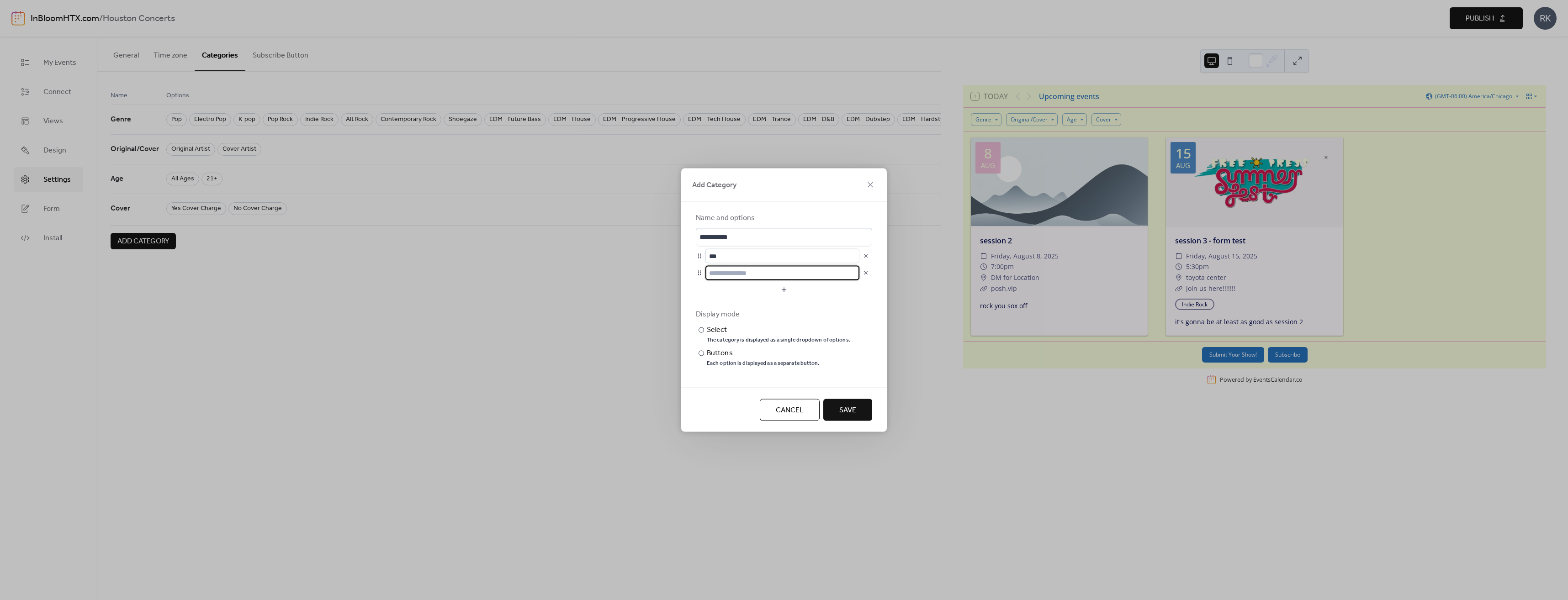 scroll, scrollTop: 0, scrollLeft: 0, axis: both 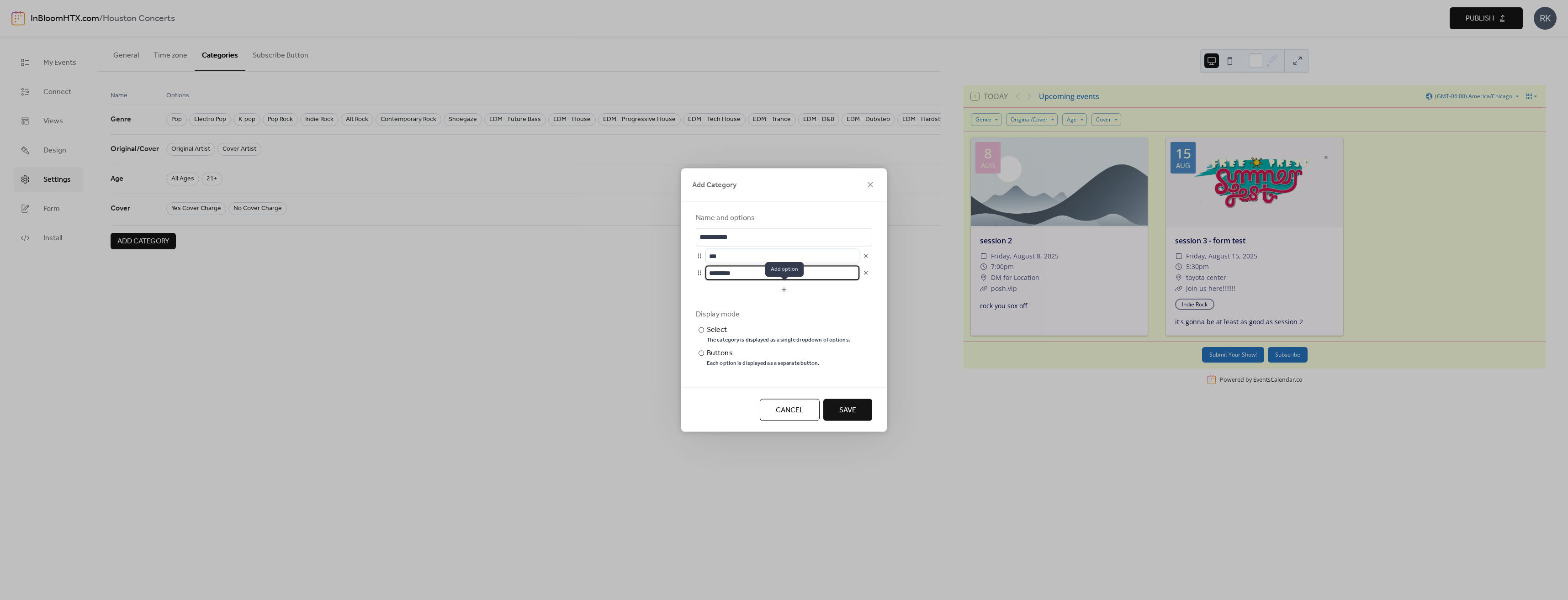 click at bounding box center [784, 290] 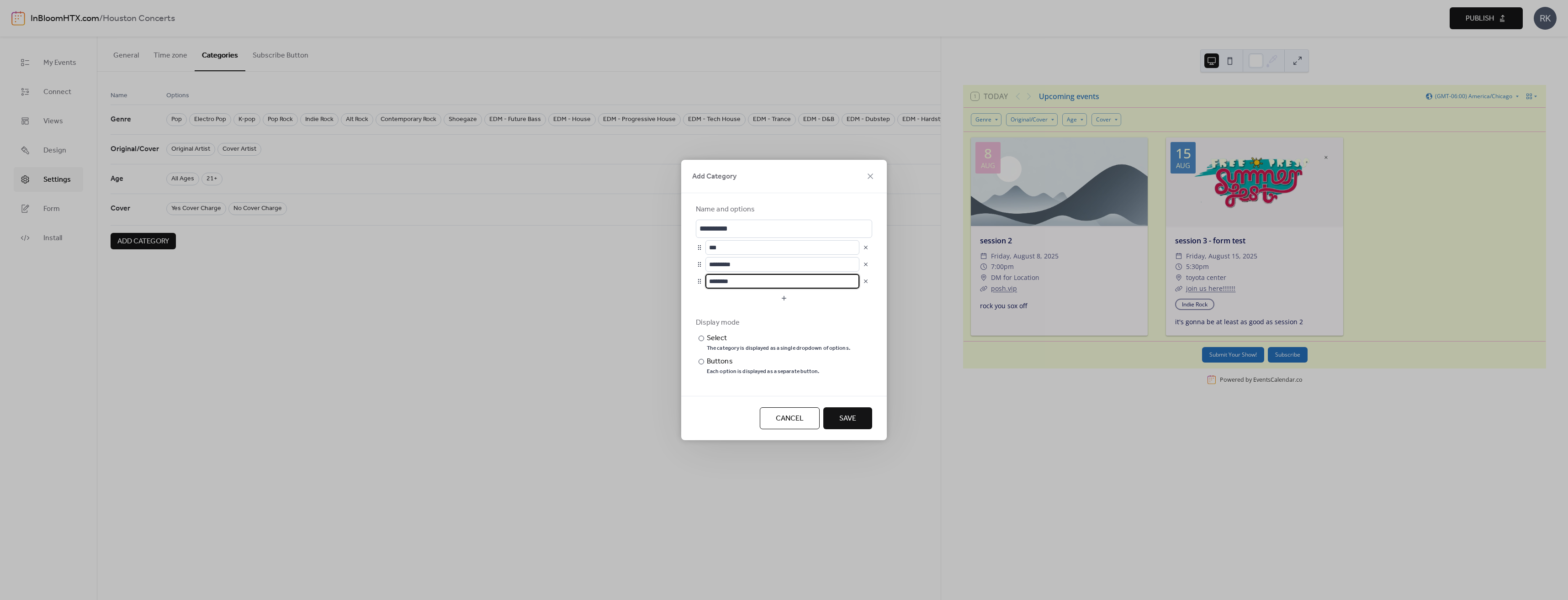drag, startPoint x: 731, startPoint y: 280, endPoint x: 709, endPoint y: 280, distance: 22 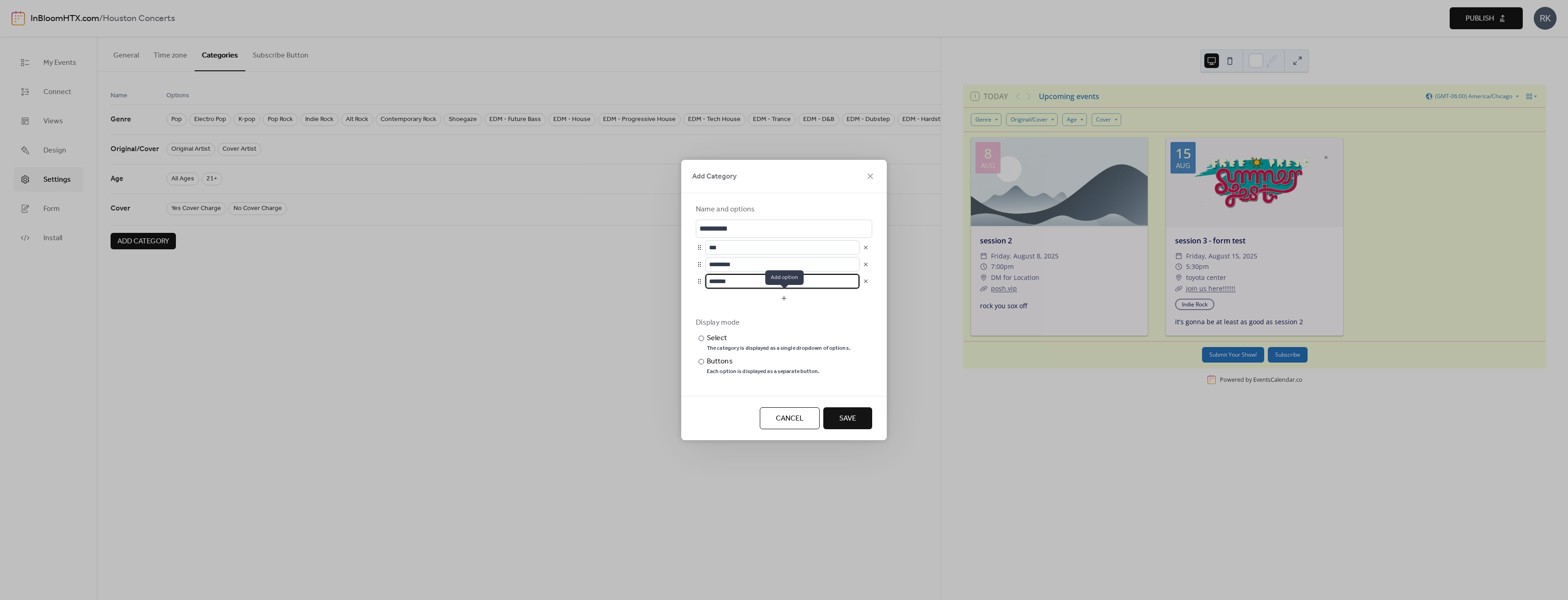 click at bounding box center (784, 298) 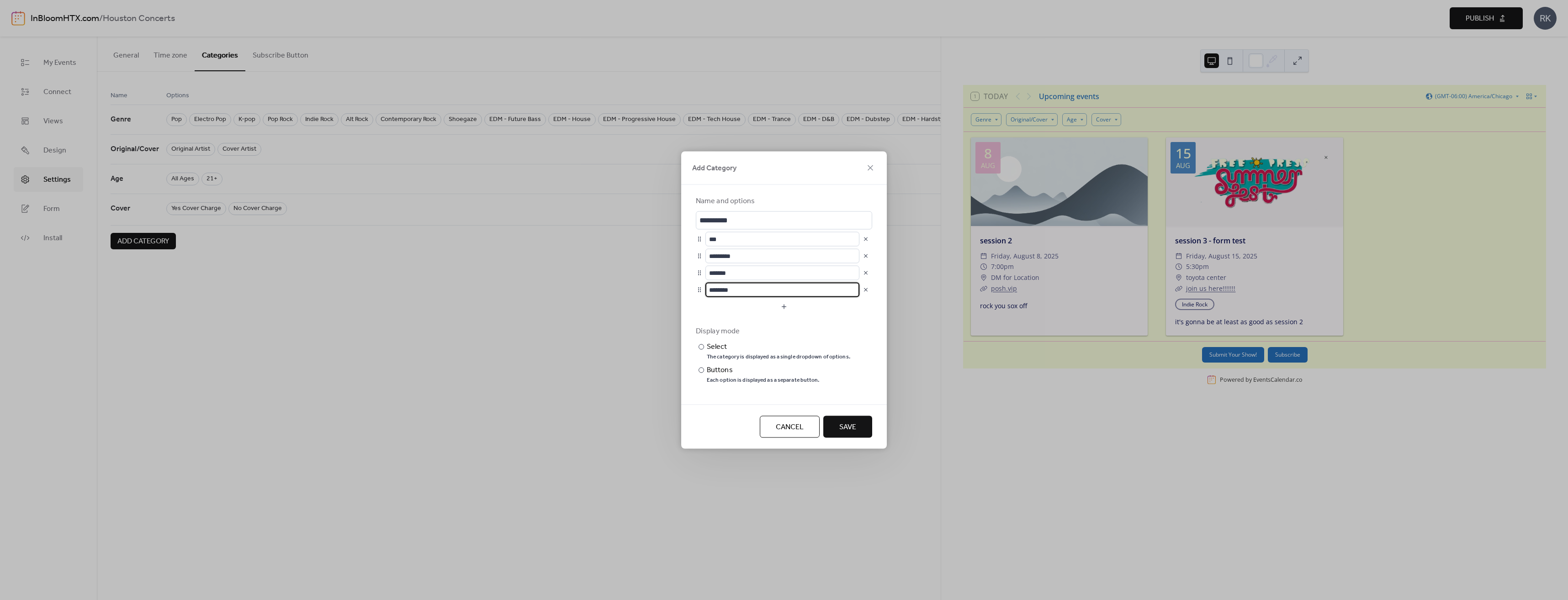 drag, startPoint x: 741, startPoint y: 287, endPoint x: 706, endPoint y: 291, distance: 35.22783 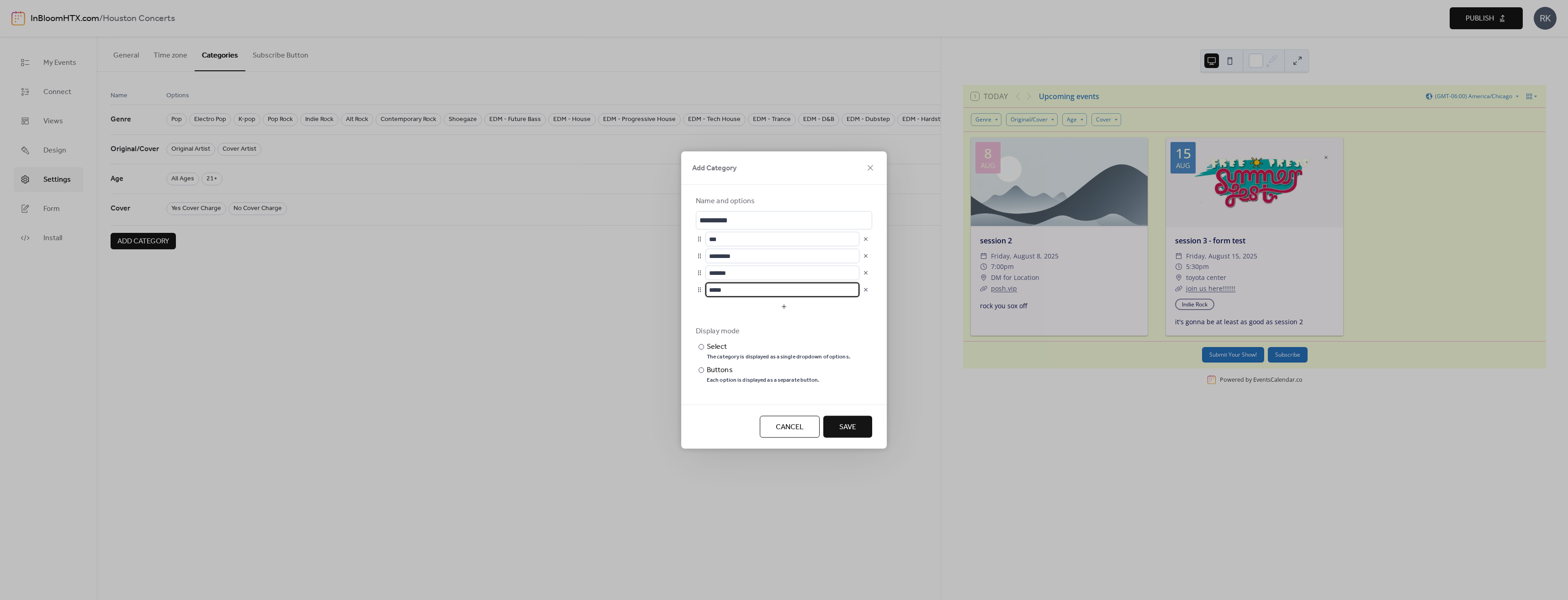 drag, startPoint x: 740, startPoint y: 293, endPoint x: 706, endPoint y: 290, distance: 34.1321 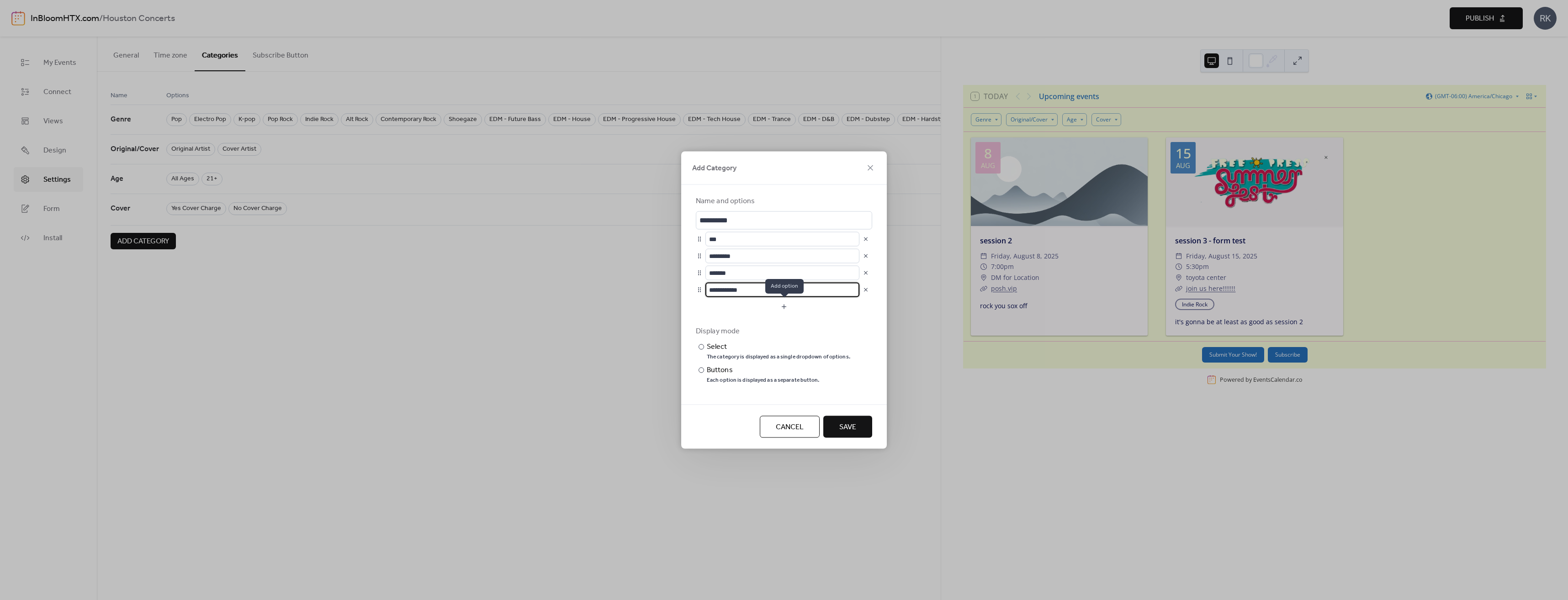 click at bounding box center (784, 307) 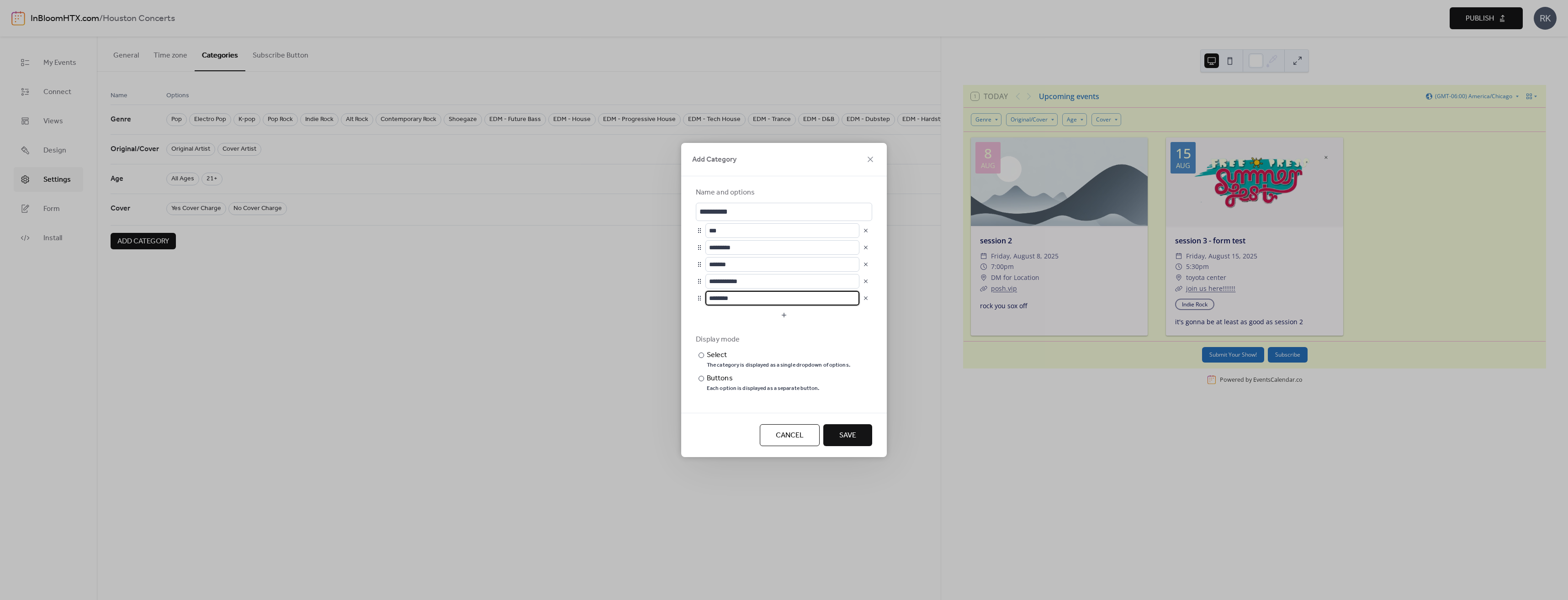 drag, startPoint x: 740, startPoint y: 298, endPoint x: 700, endPoint y: 300, distance: 40.04997 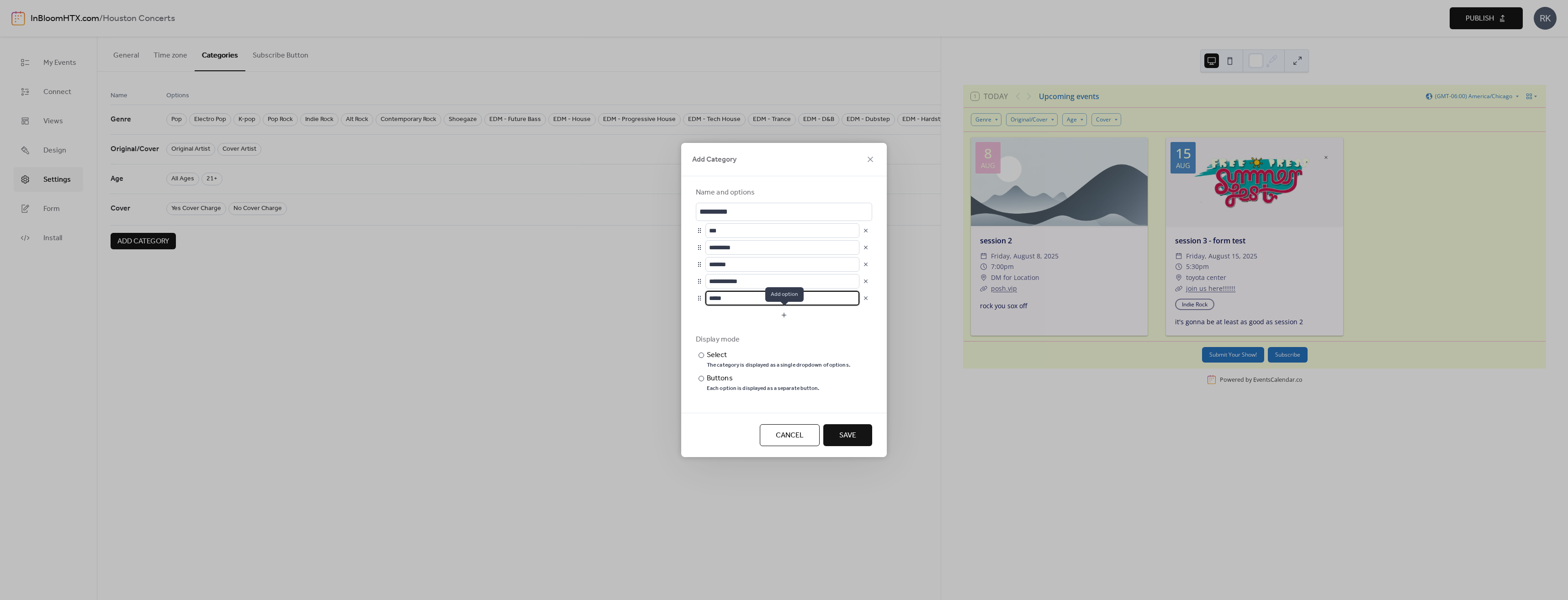 click at bounding box center (784, 315) 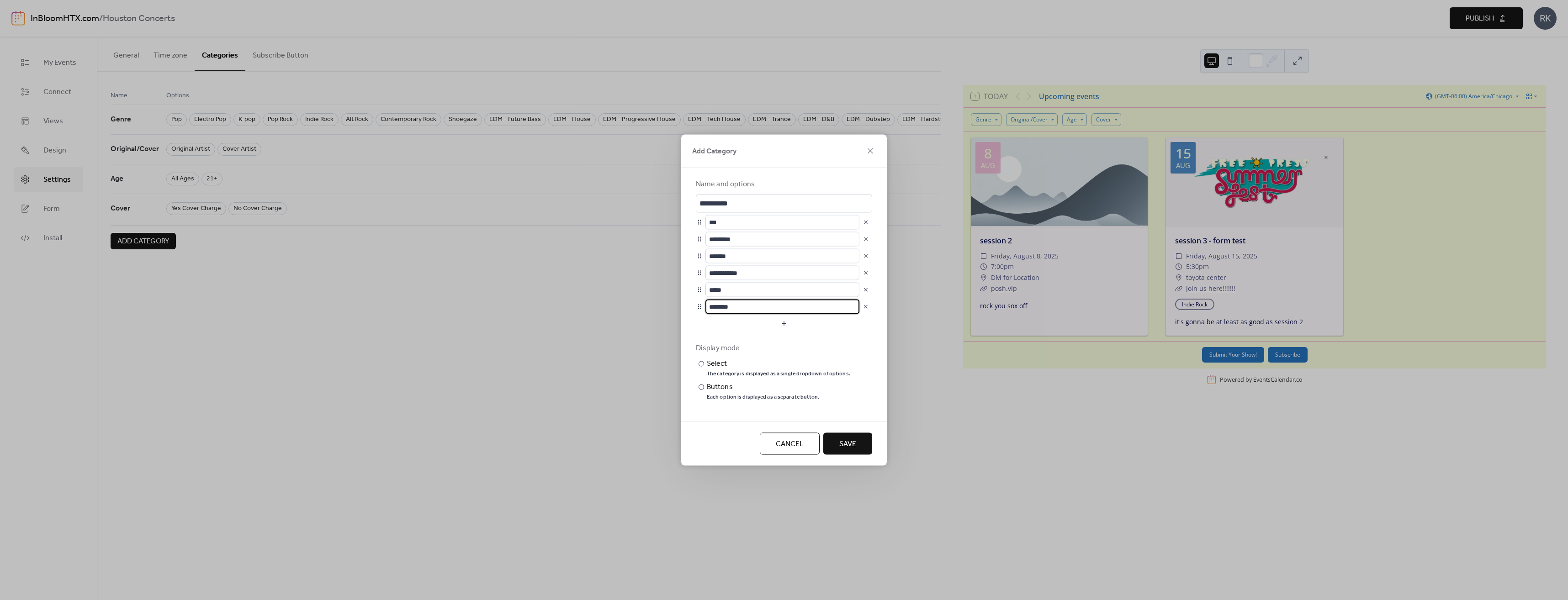 scroll, scrollTop: 0, scrollLeft: 0, axis: vertical 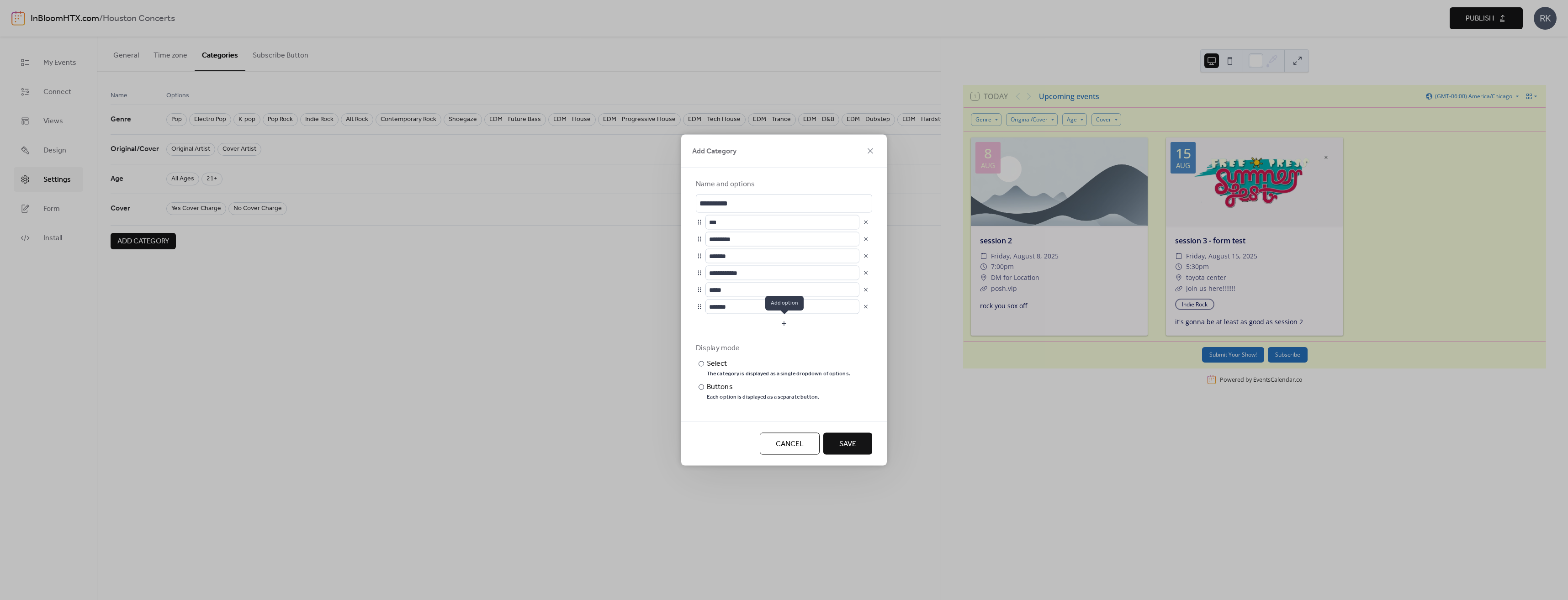 click at bounding box center [784, 324] 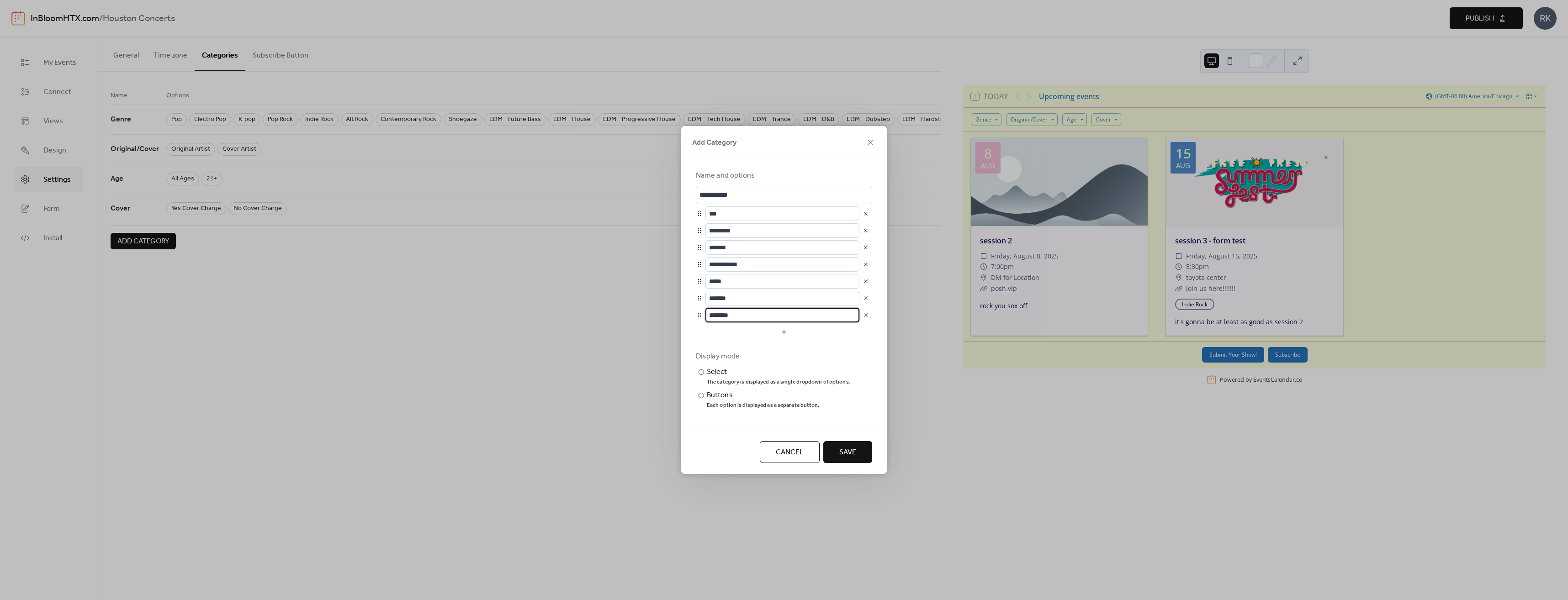 drag, startPoint x: 757, startPoint y: 315, endPoint x: 711, endPoint y: 314, distance: 46.01087 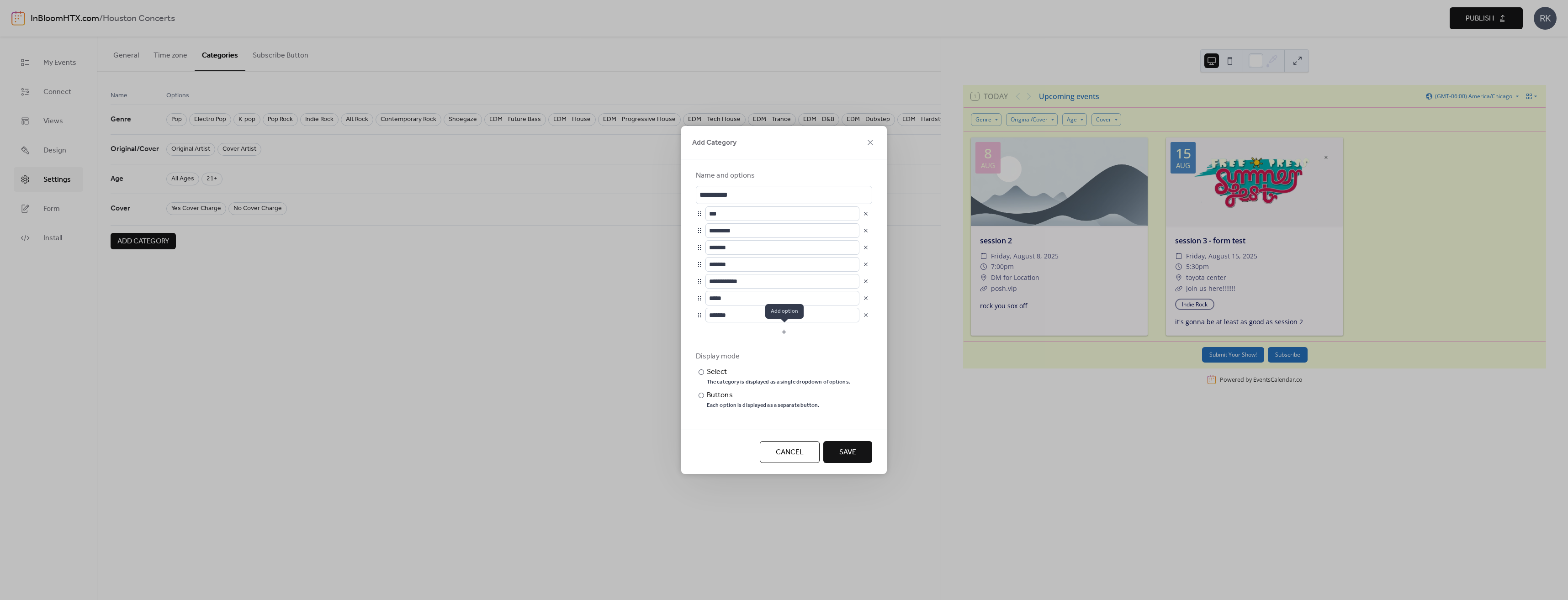 click at bounding box center (784, 332) 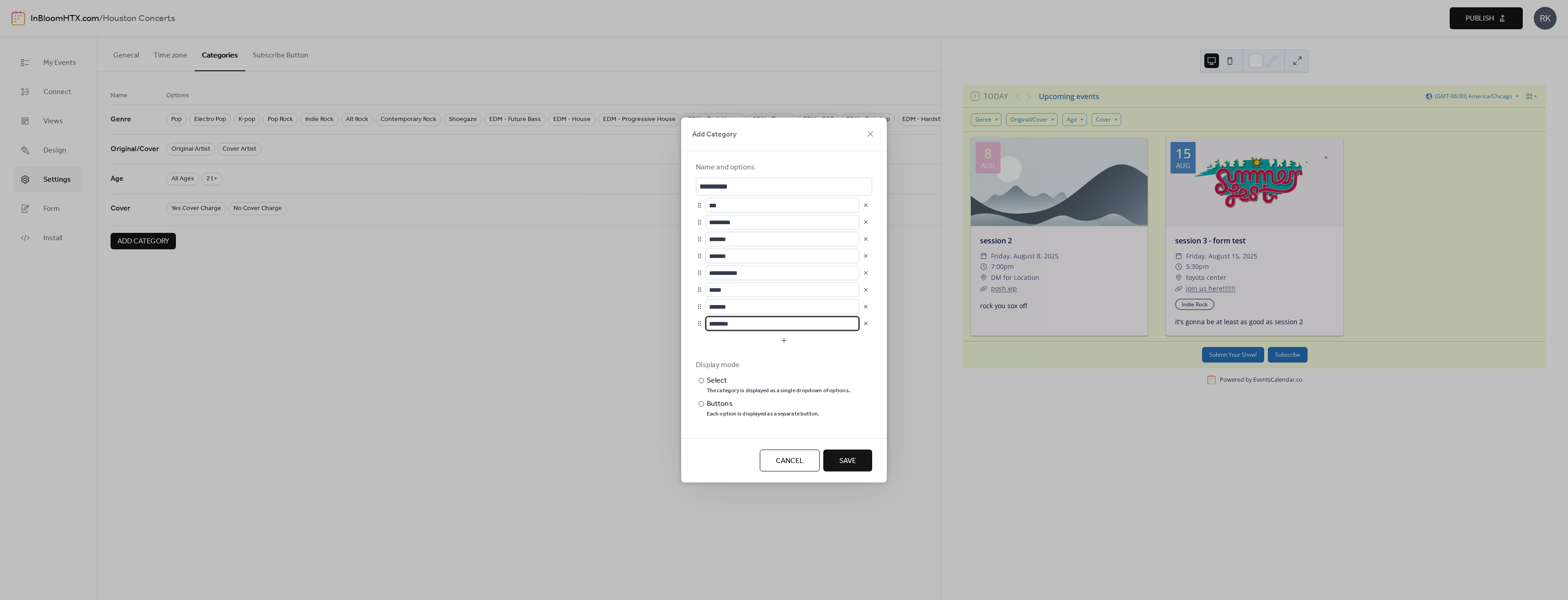 drag, startPoint x: 738, startPoint y: 324, endPoint x: 696, endPoint y: 323, distance: 42.011903 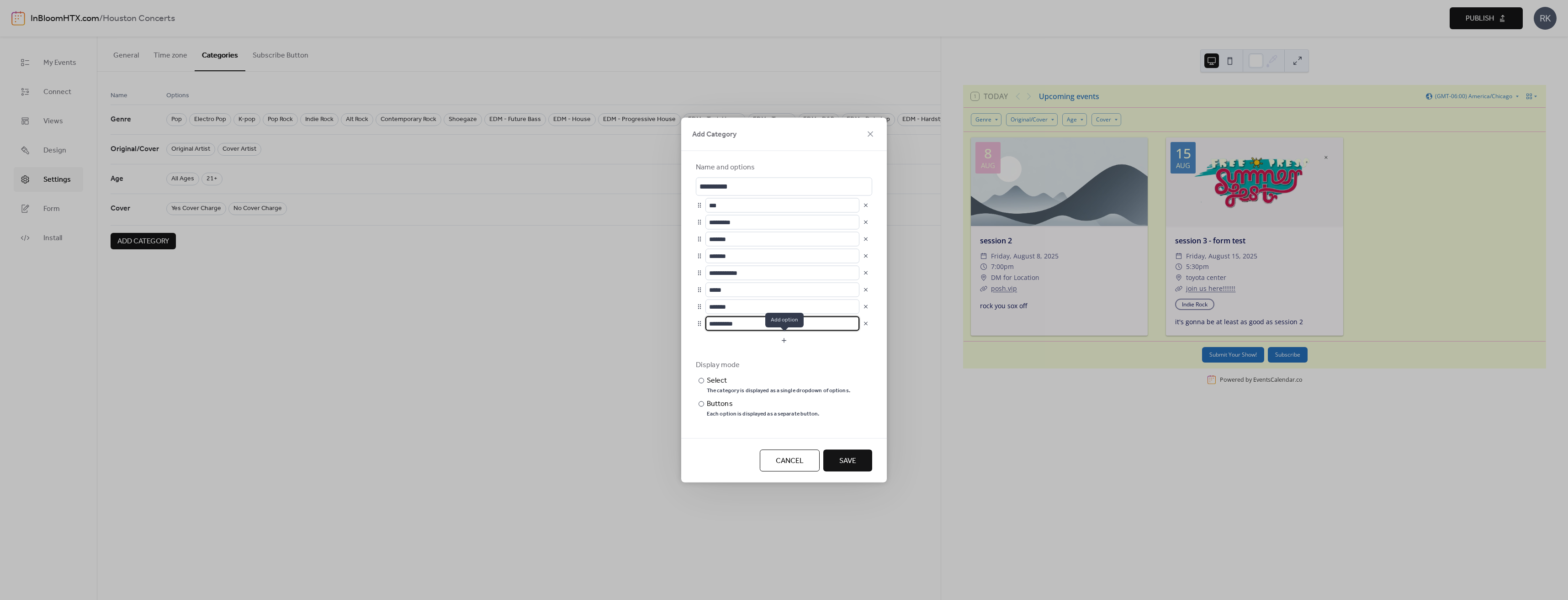 click at bounding box center [784, 341] 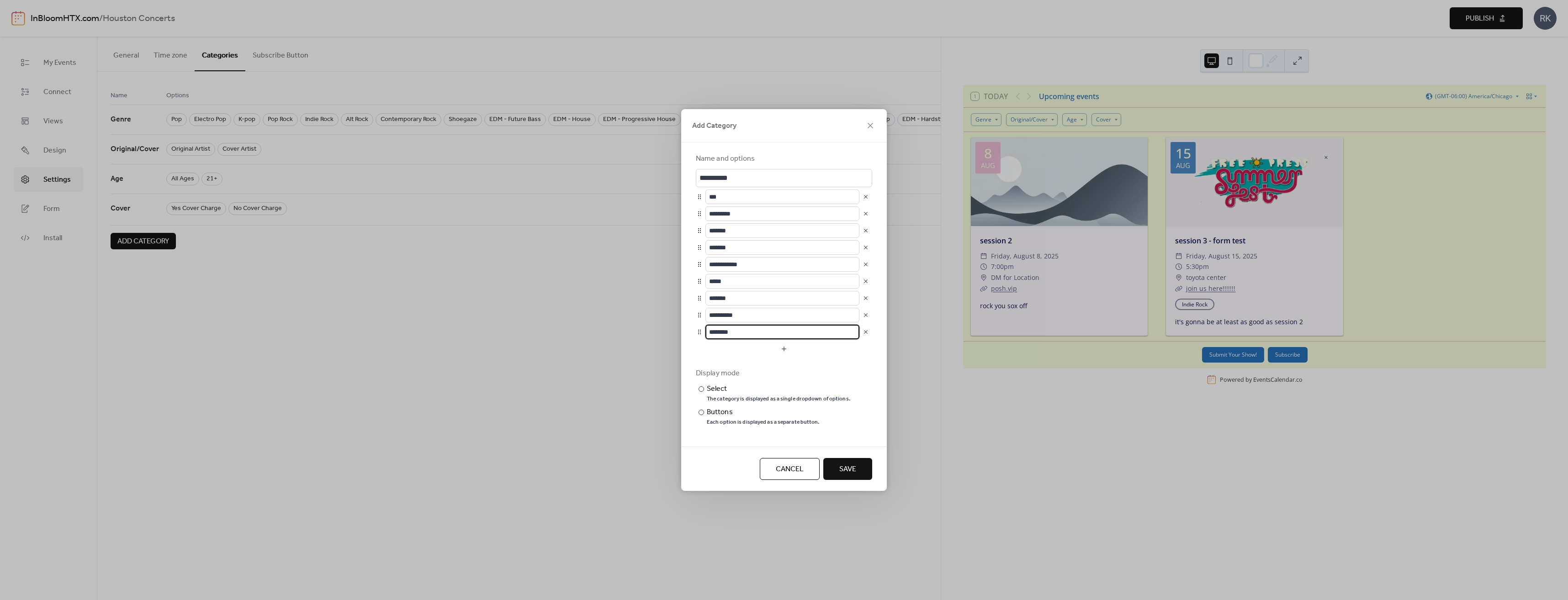 drag, startPoint x: 736, startPoint y: 330, endPoint x: 700, endPoint y: 335, distance: 36.34556 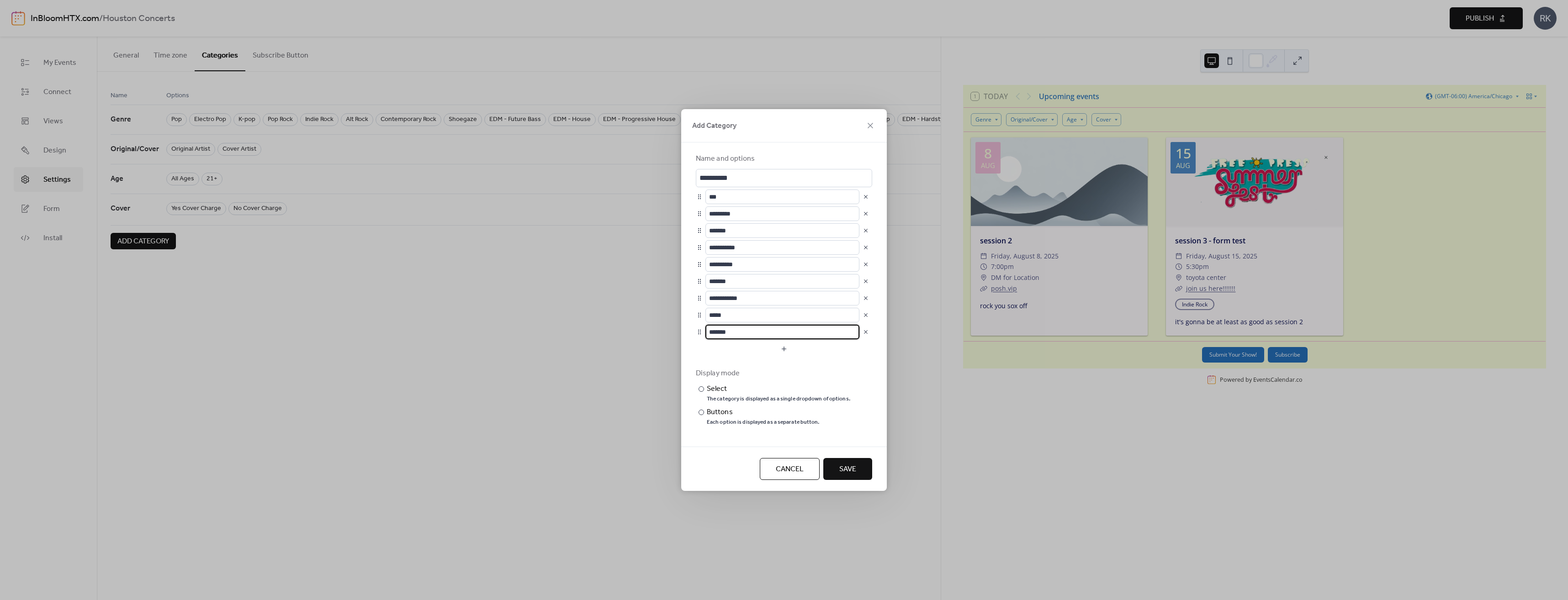 scroll, scrollTop: 0, scrollLeft: 0, axis: vertical 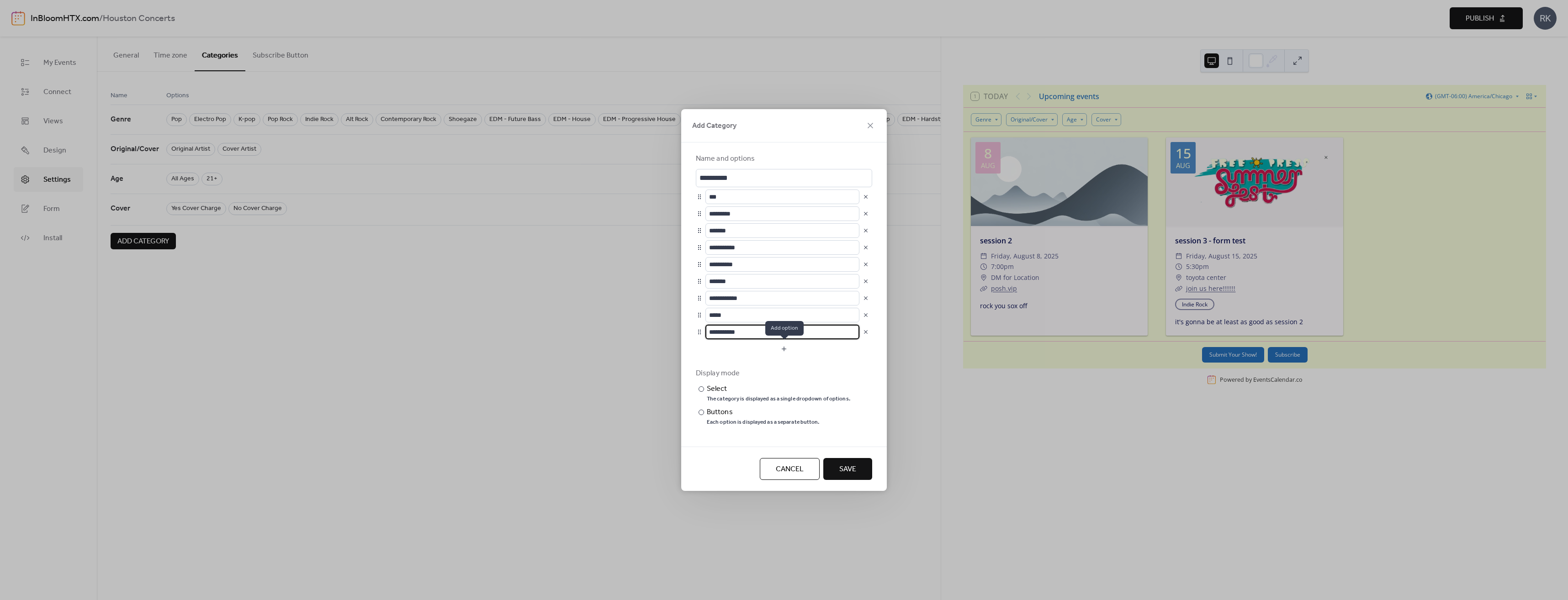 click at bounding box center (784, 349) 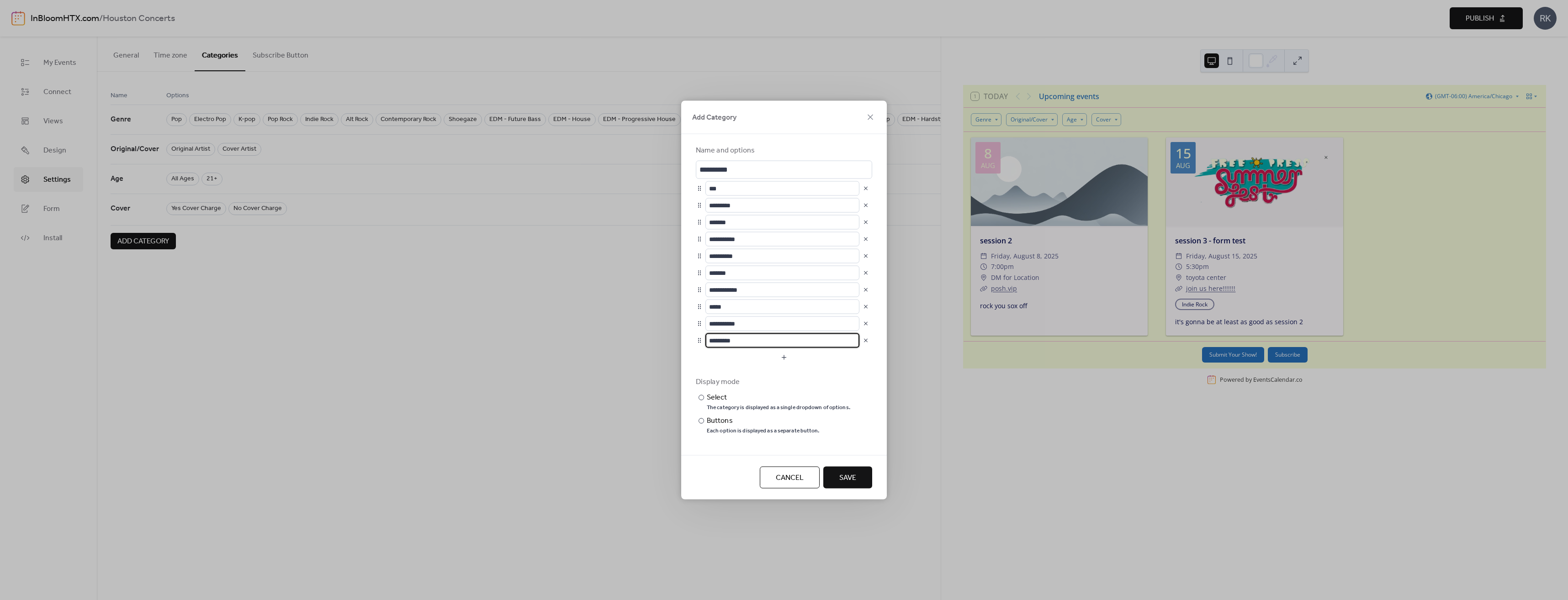 drag, startPoint x: 742, startPoint y: 340, endPoint x: 706, endPoint y: 336, distance: 36.22154 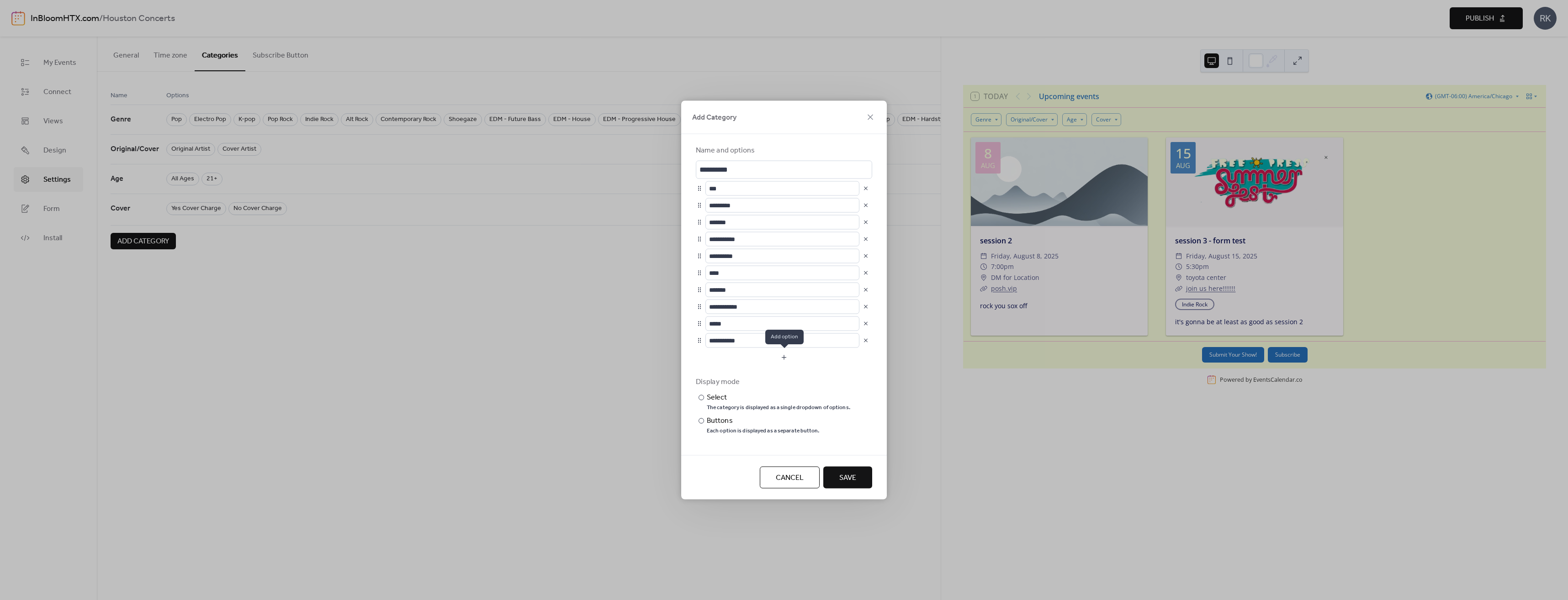 click at bounding box center [784, 358] 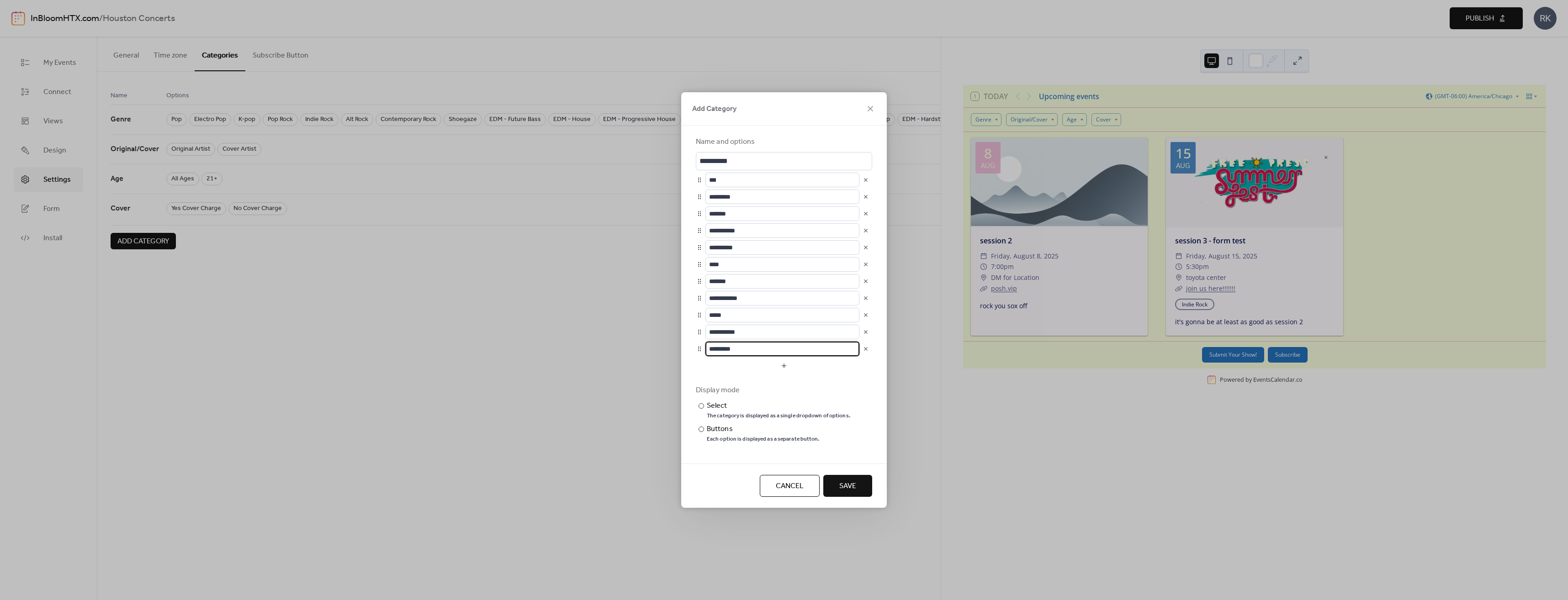 drag, startPoint x: 759, startPoint y: 347, endPoint x: 701, endPoint y: 346, distance: 58.00862 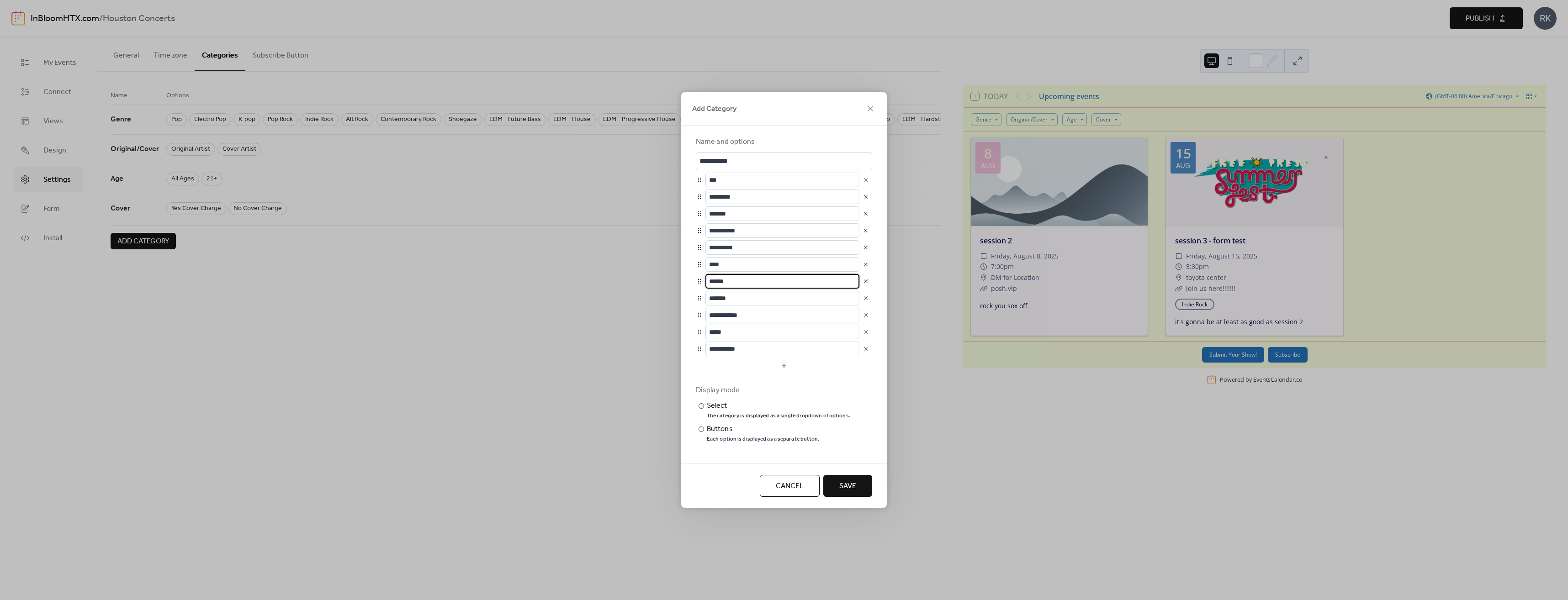 drag, startPoint x: 729, startPoint y: 280, endPoint x: 703, endPoint y: 280, distance: 26 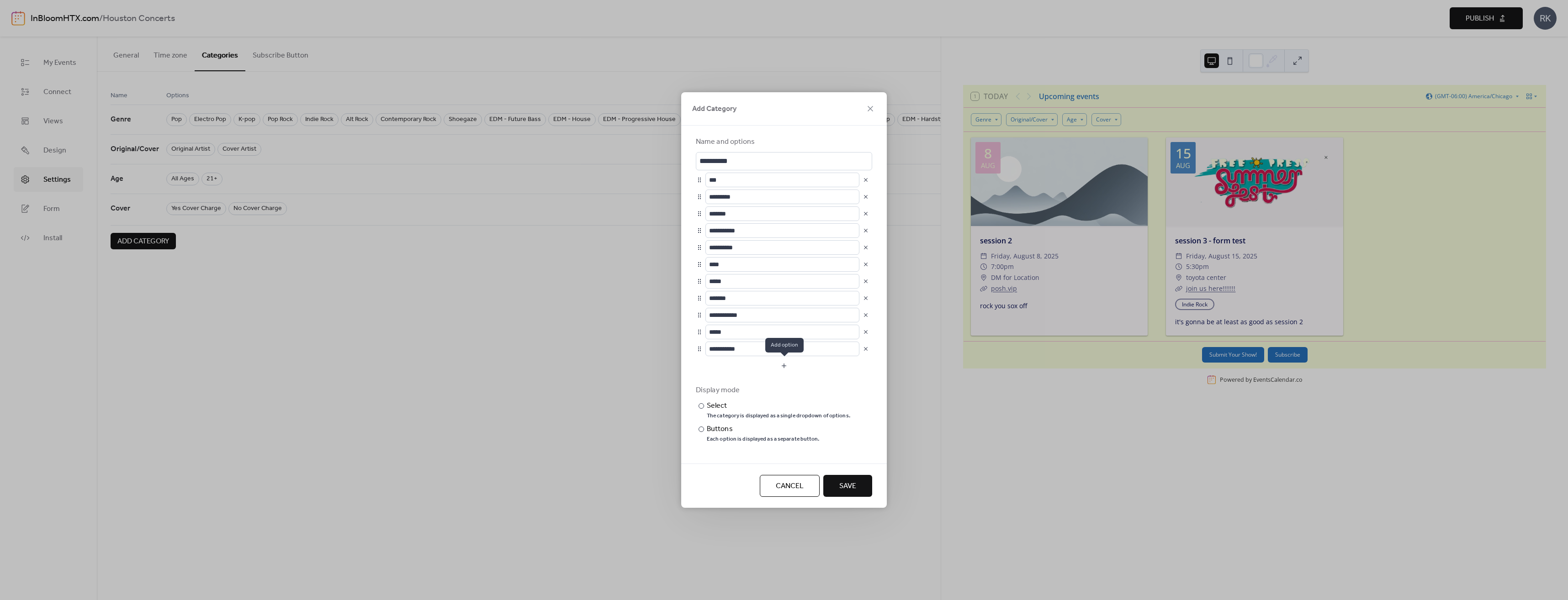 click at bounding box center [784, 366] 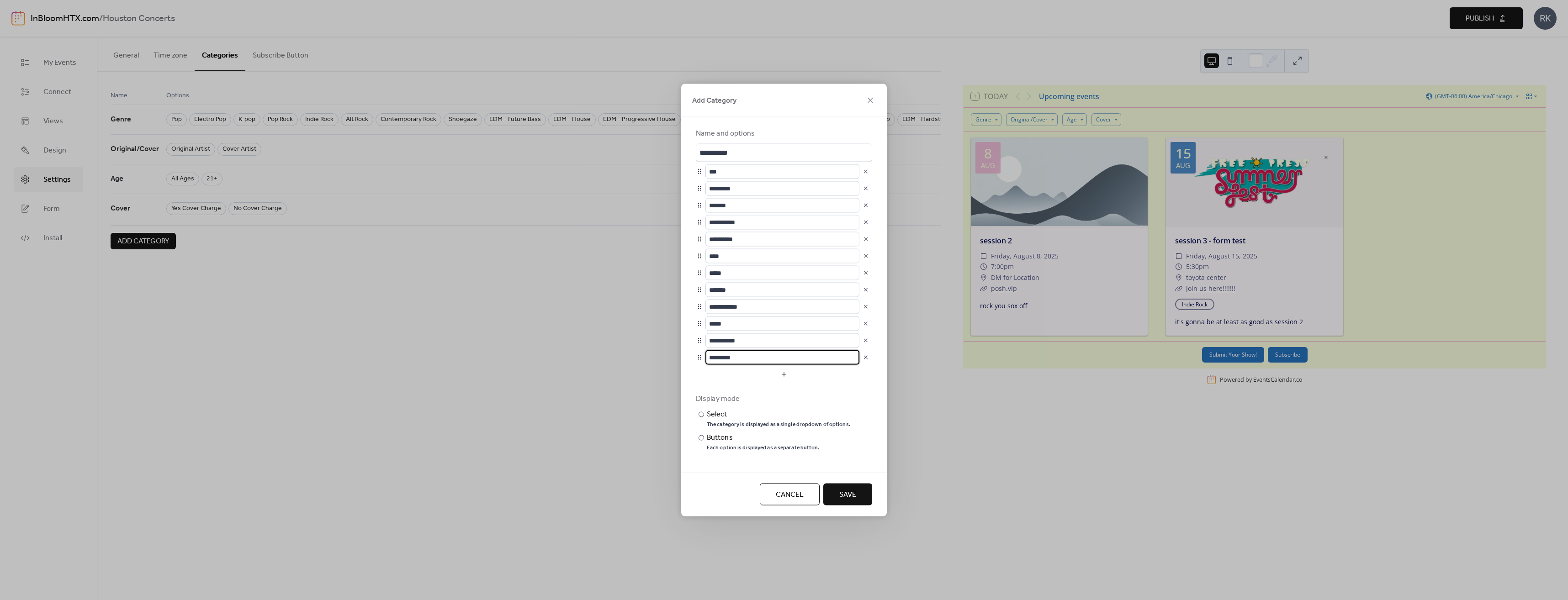 drag, startPoint x: 755, startPoint y: 358, endPoint x: 707, endPoint y: 354, distance: 48.16638 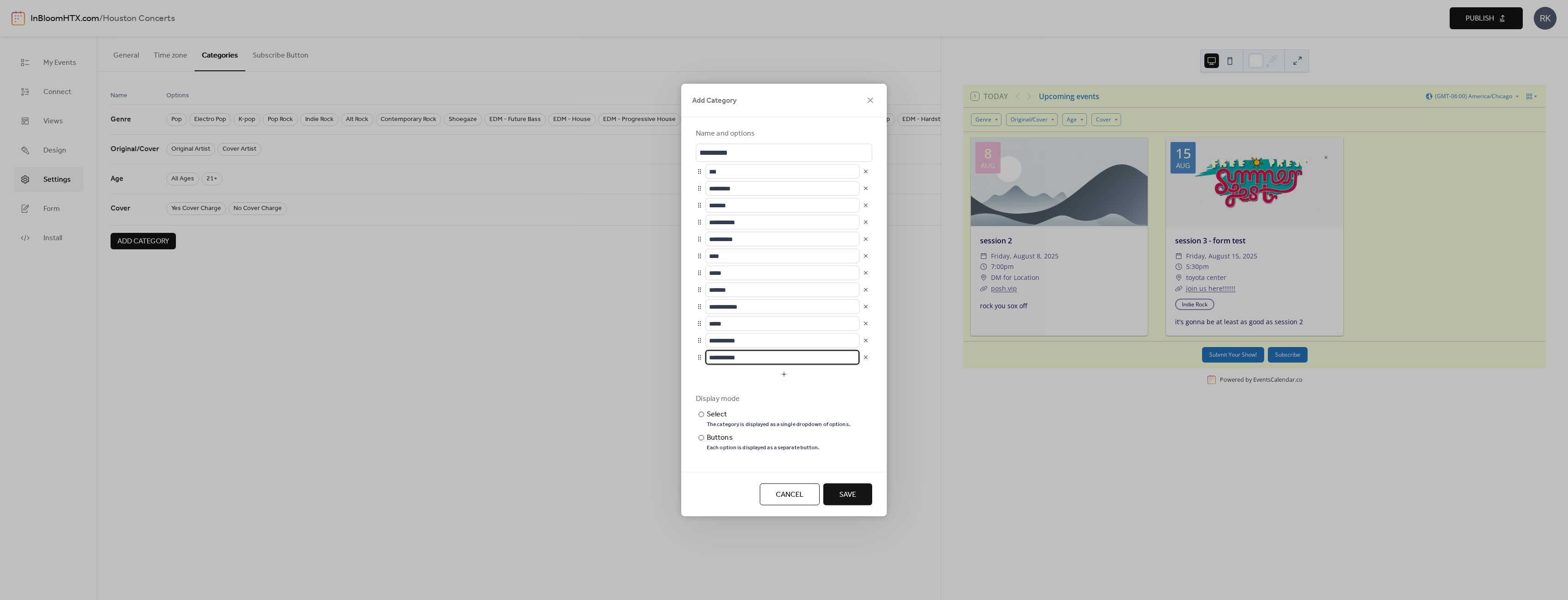 drag, startPoint x: 747, startPoint y: 356, endPoint x: 695, endPoint y: 356, distance: 52 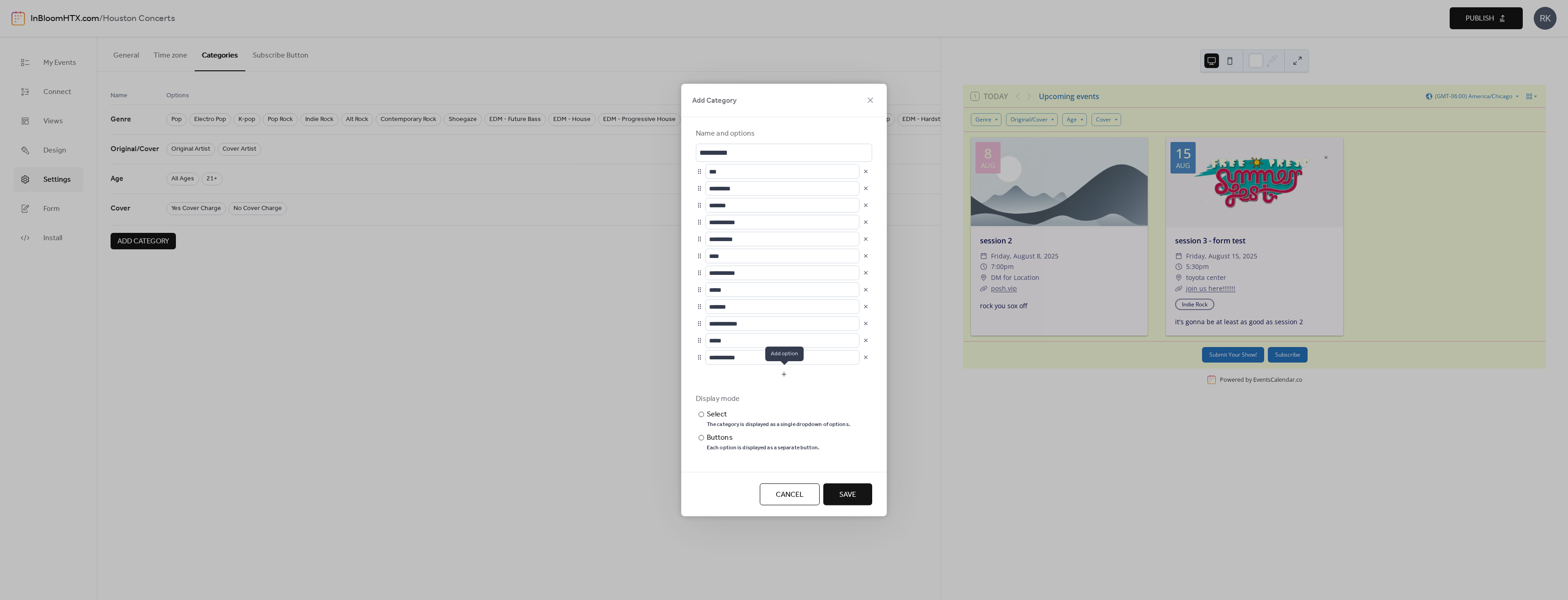 click at bounding box center [784, 374] 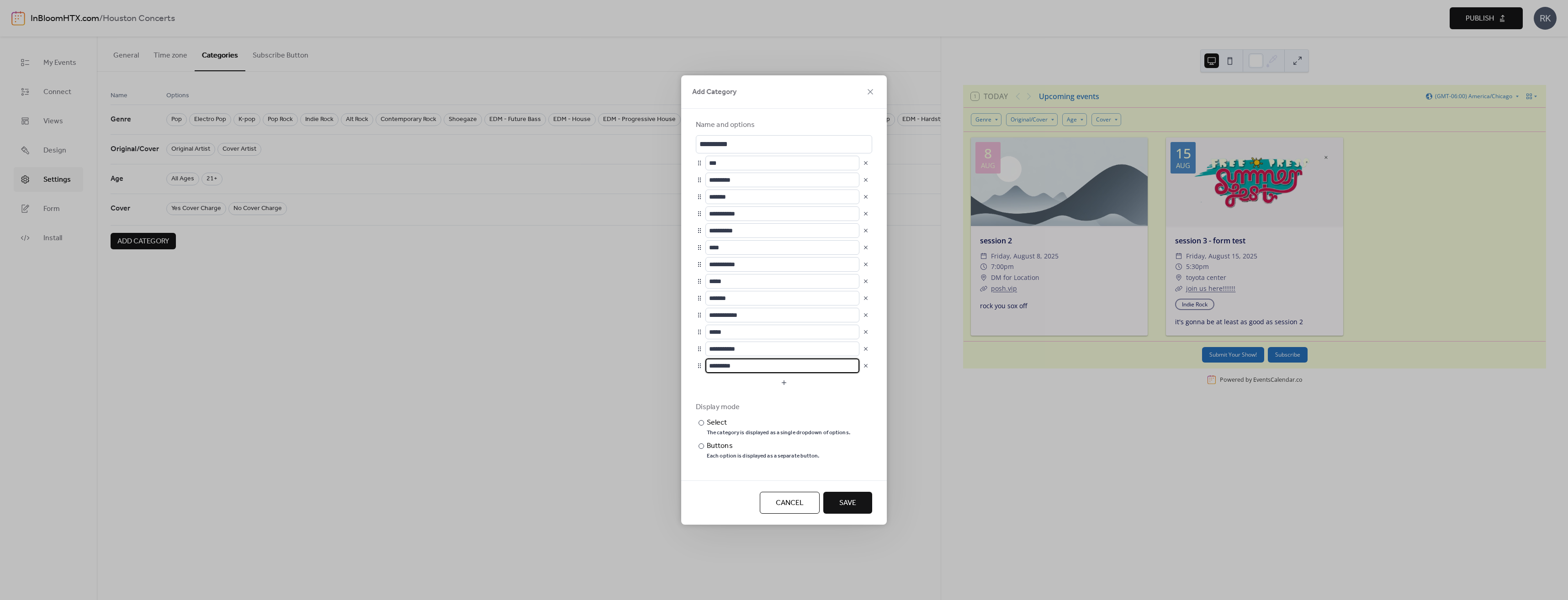 drag, startPoint x: 746, startPoint y: 368, endPoint x: 701, endPoint y: 368, distance: 45 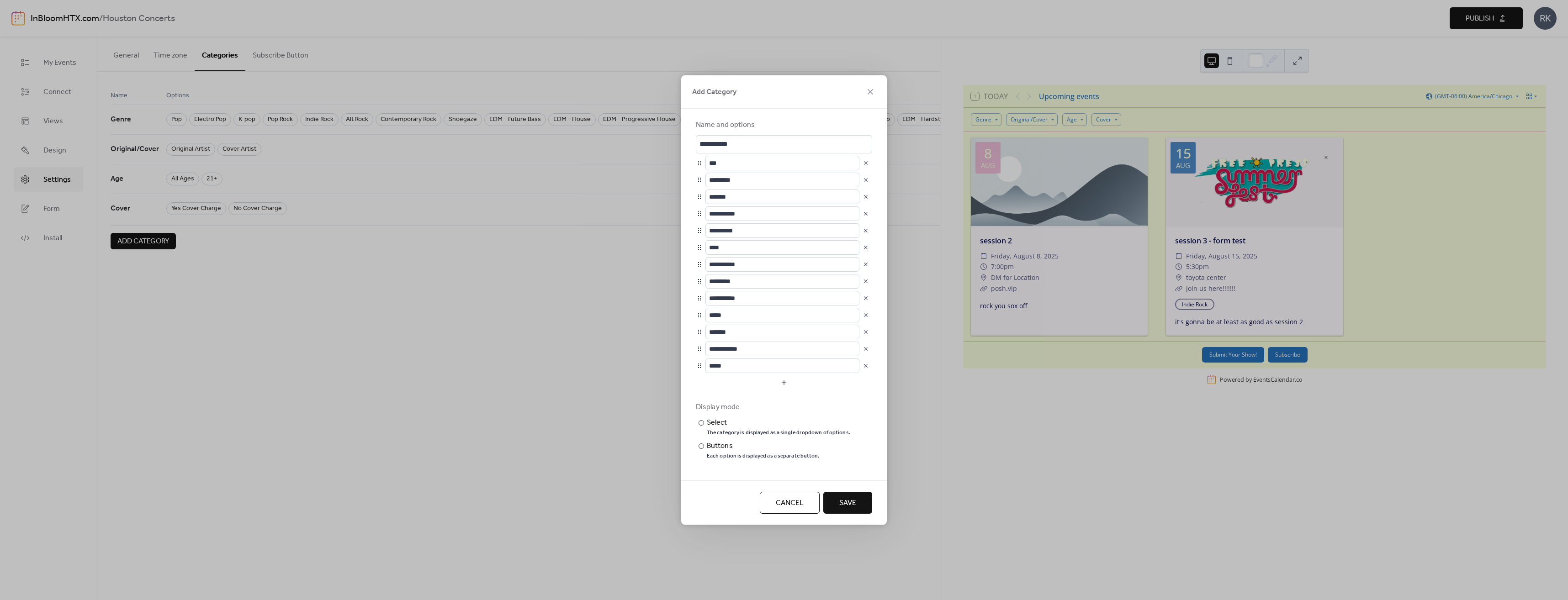 click on "Save" at bounding box center [848, 503] 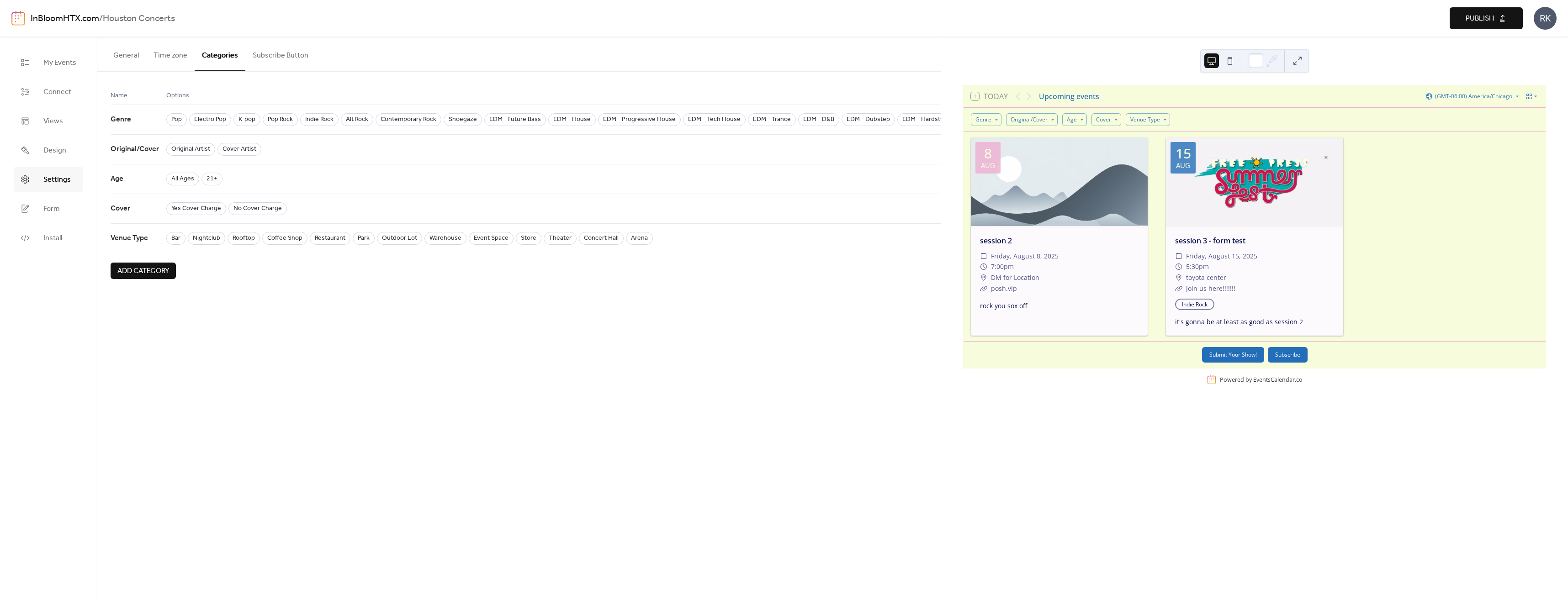 click on "Subscribe Button" at bounding box center (281, 53) 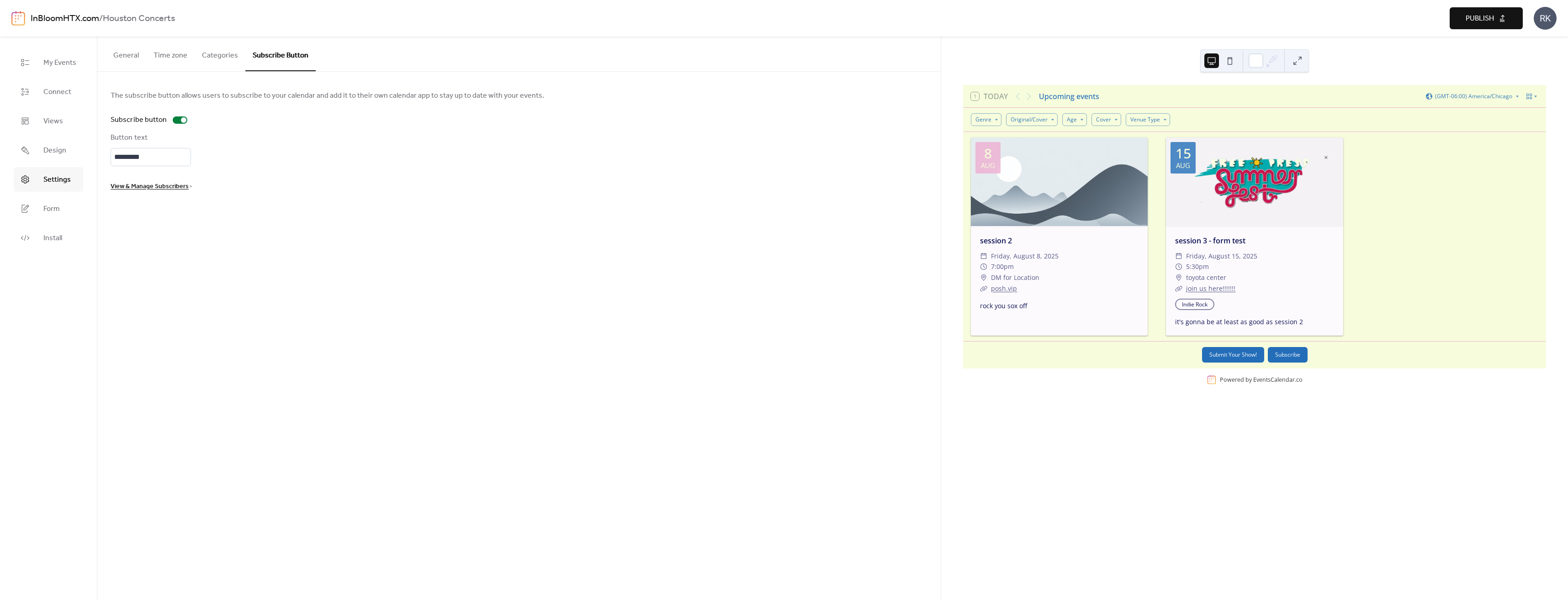 click on "Time zone" at bounding box center [170, 53] 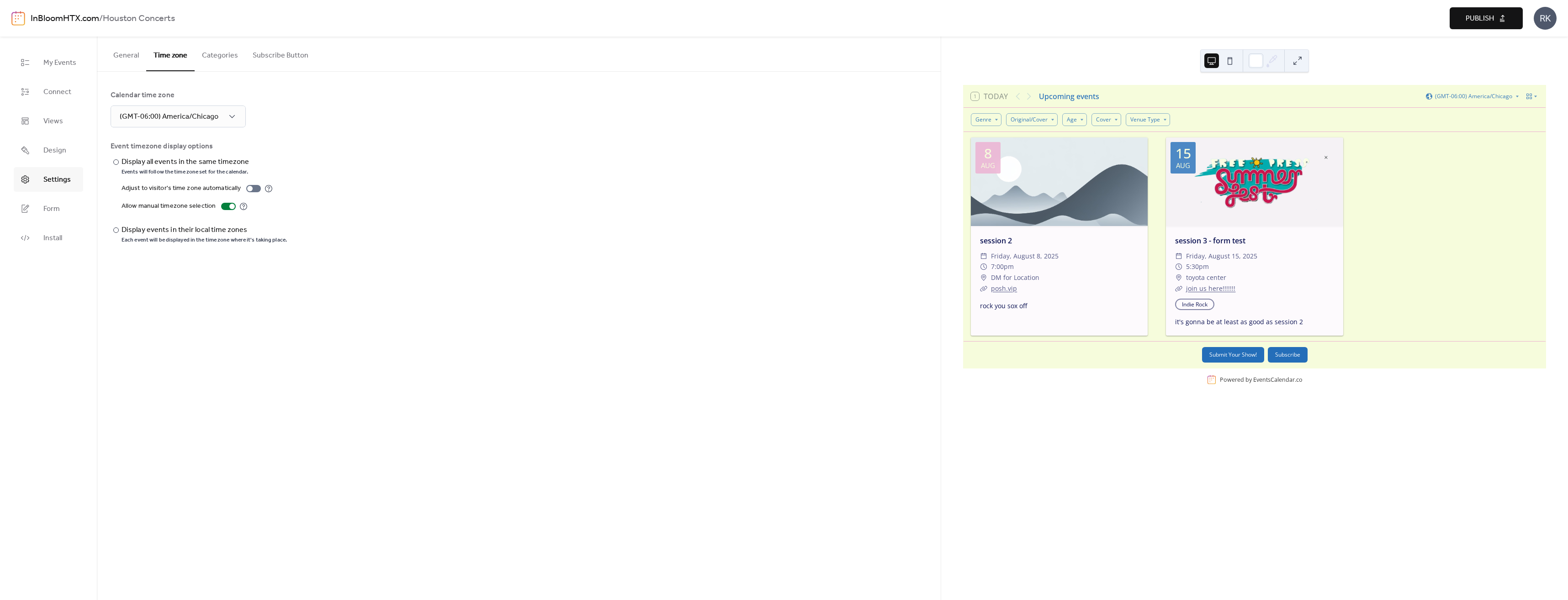 click on "General" at bounding box center [126, 53] 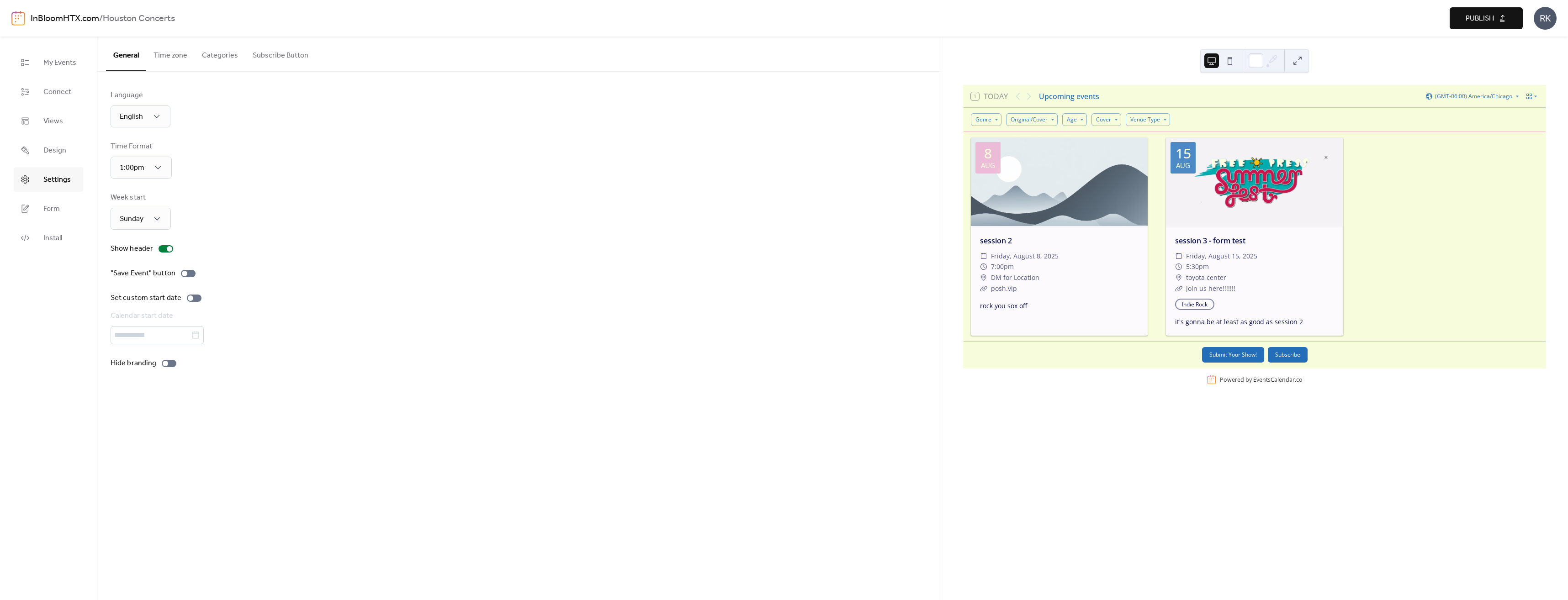 click on "Time zone" at bounding box center [170, 53] 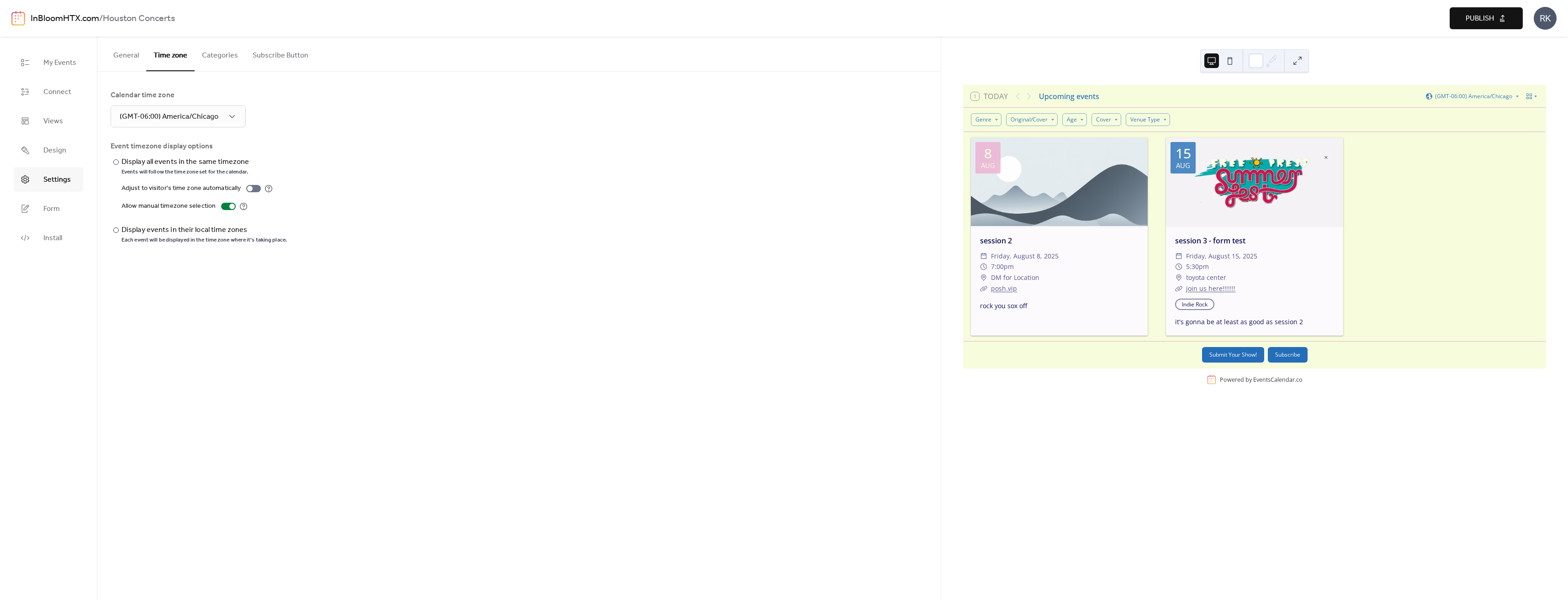 click on "Categories" at bounding box center (220, 53) 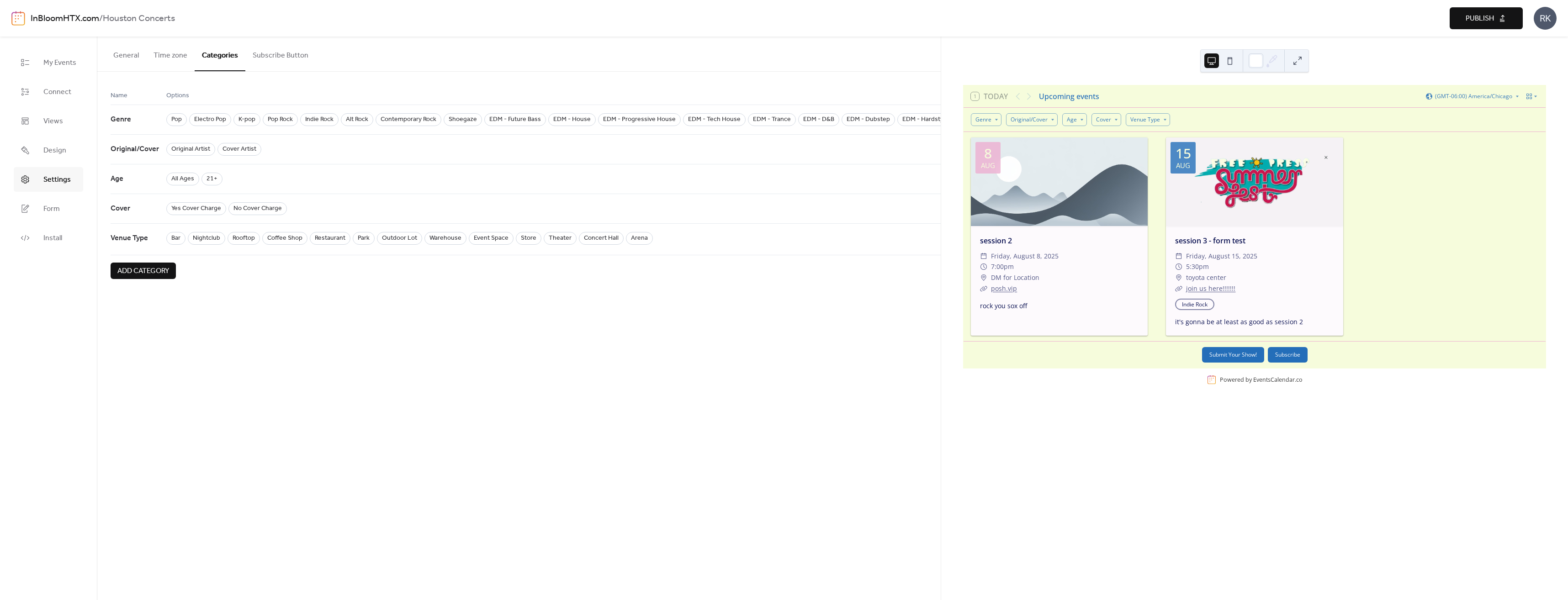 drag, startPoint x: 155, startPoint y: 275, endPoint x: 234, endPoint y: 260, distance: 80.41144 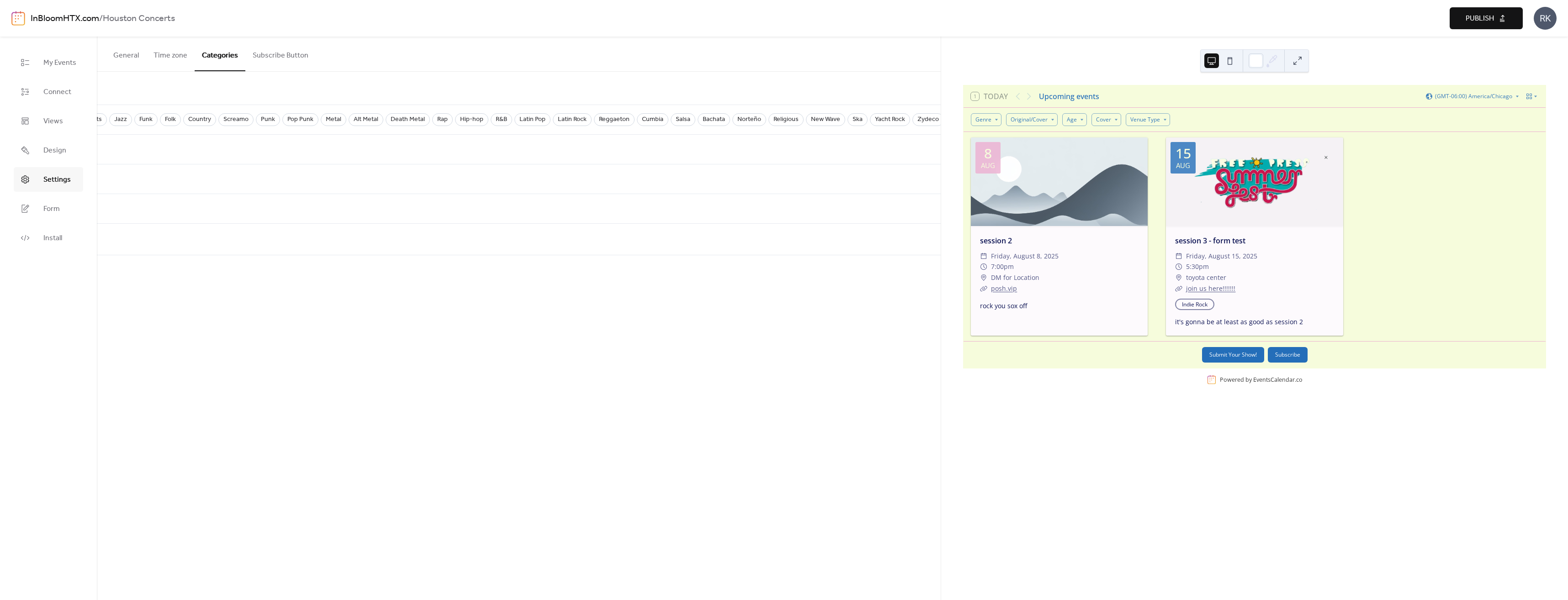 scroll, scrollTop: 0, scrollLeft: 1028, axis: horizontal 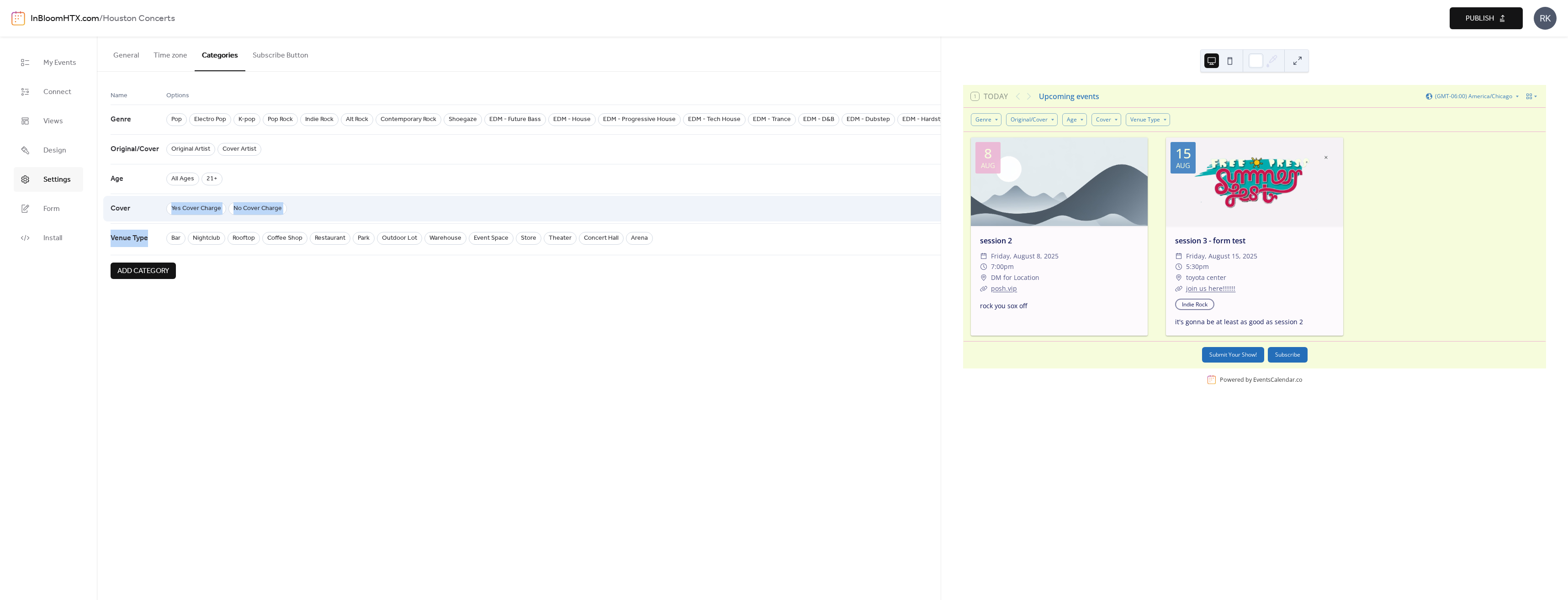 drag, startPoint x: 156, startPoint y: 236, endPoint x: 155, endPoint y: 207, distance: 29.01724 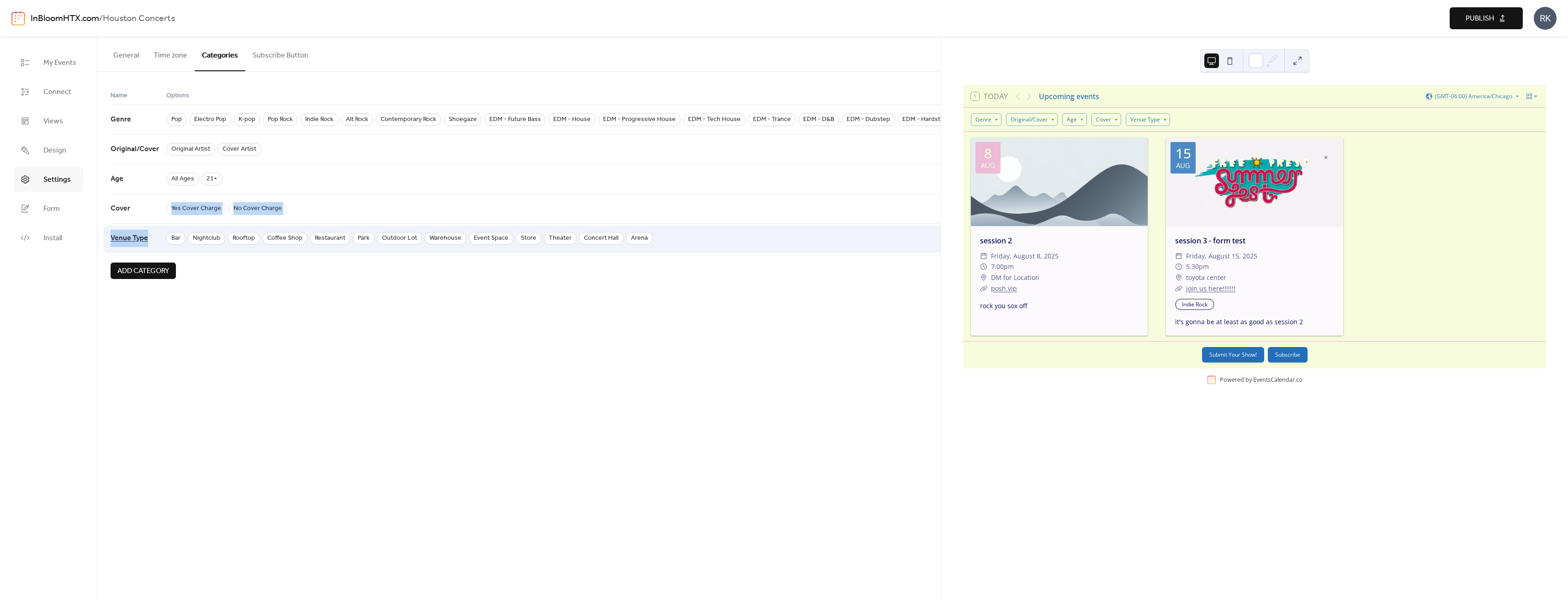 drag, startPoint x: 155, startPoint y: 207, endPoint x: 133, endPoint y: 238, distance: 38.013156 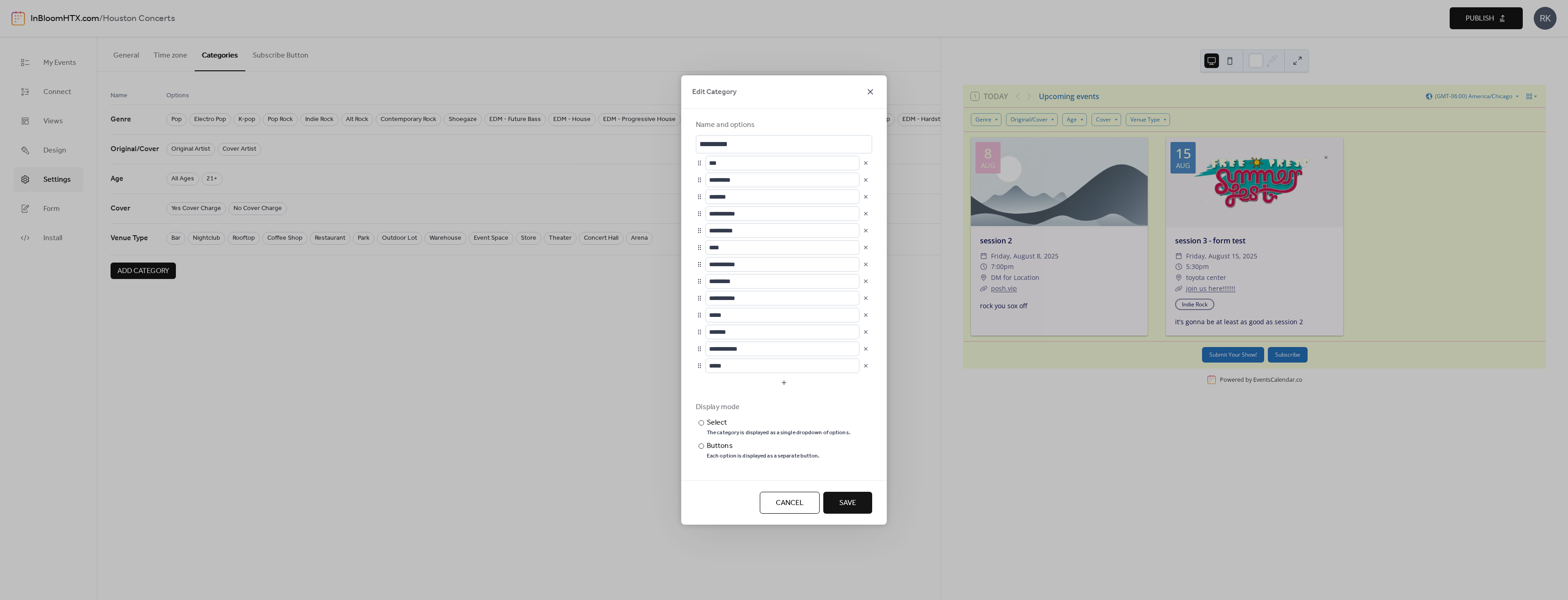 click 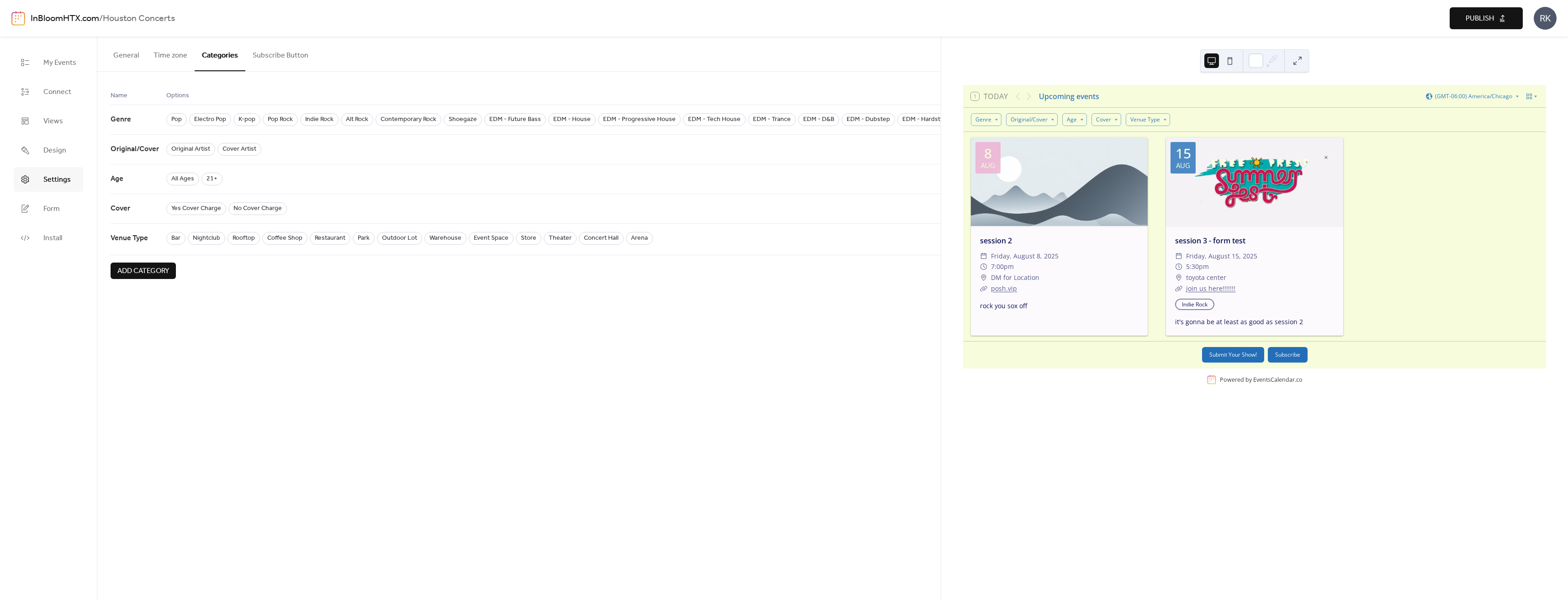 click on "Subscribe Button" at bounding box center (281, 53) 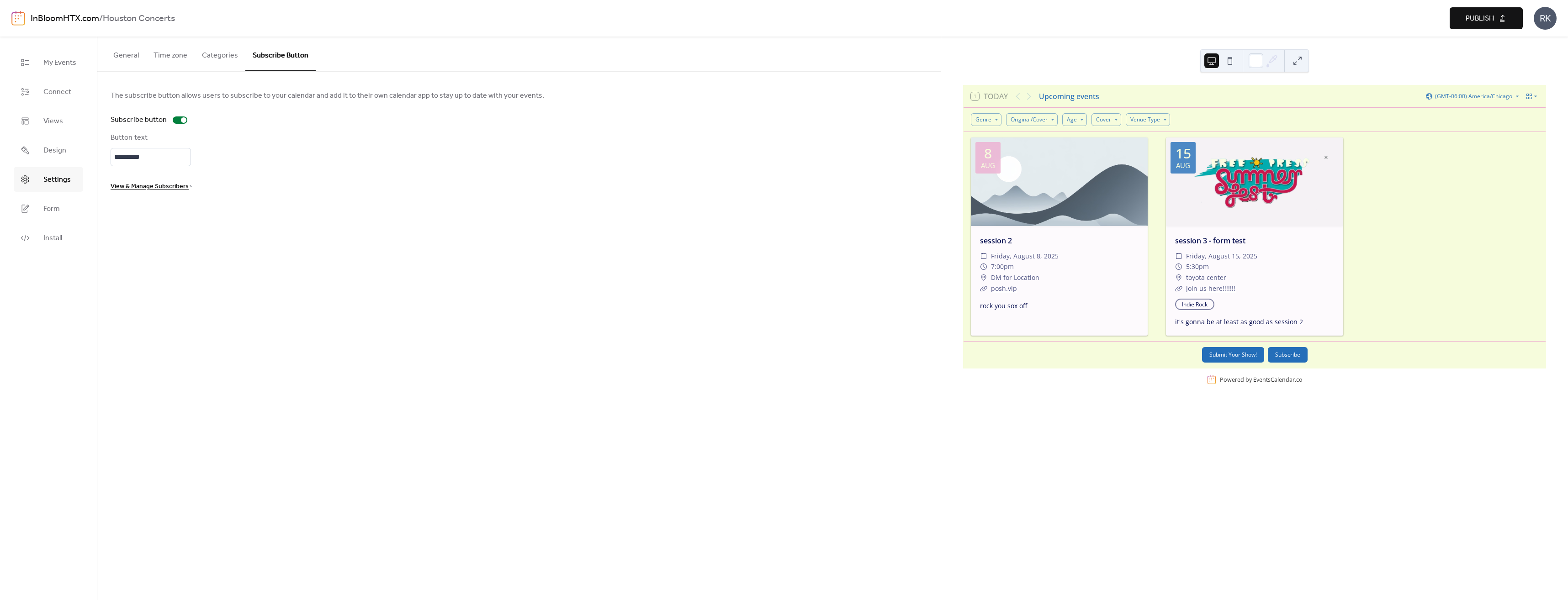 click on "Time zone" at bounding box center (170, 53) 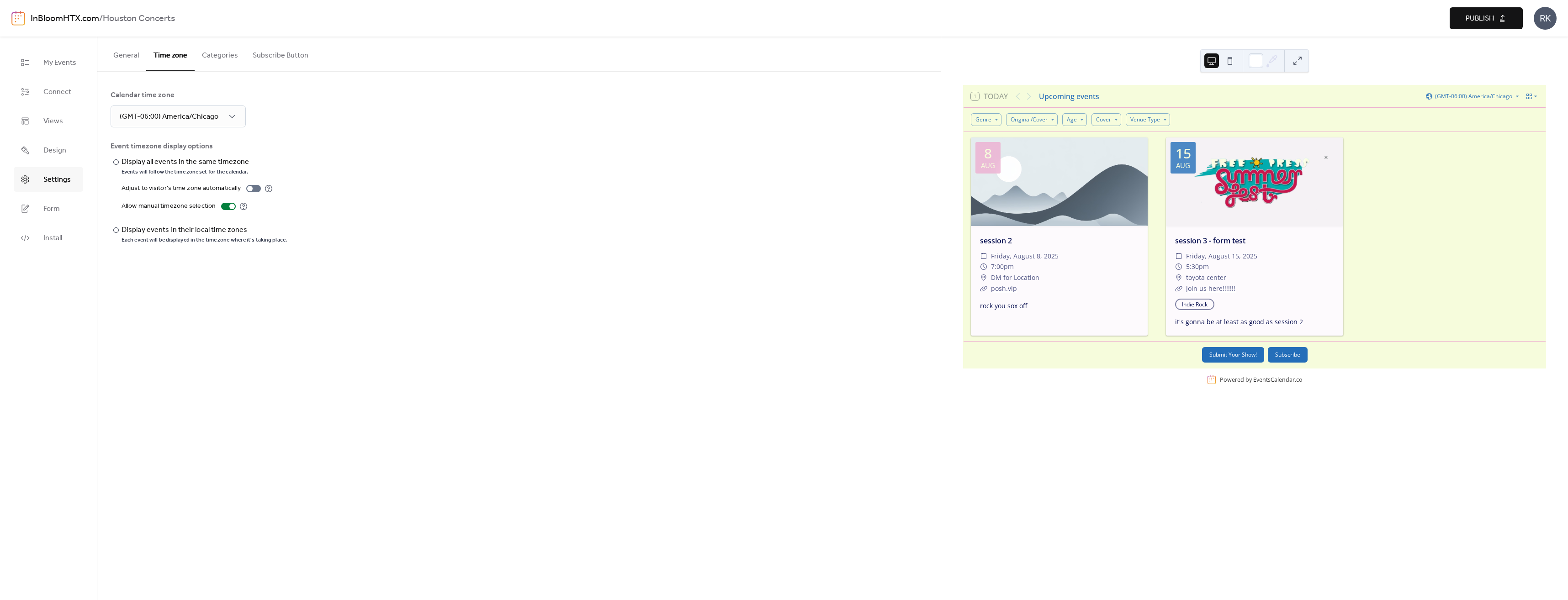 click on "Subscribe Button" at bounding box center [281, 53] 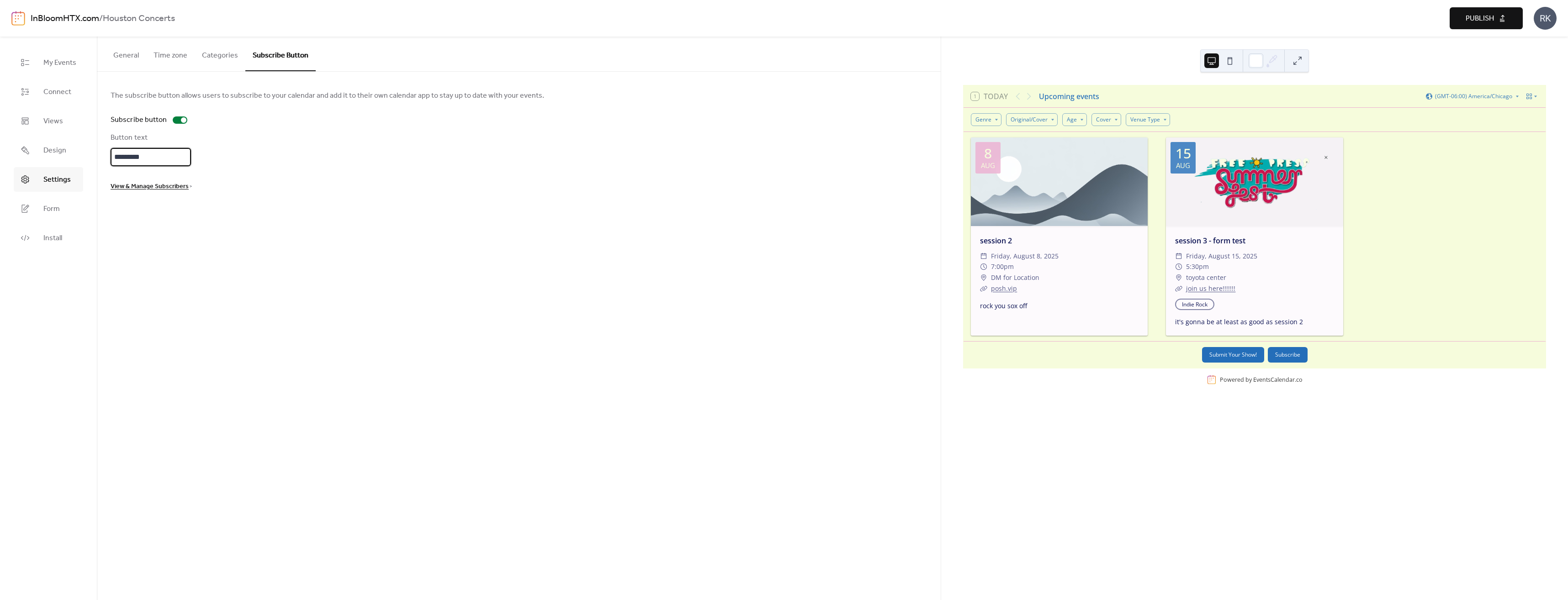drag, startPoint x: 159, startPoint y: 160, endPoint x: 101, endPoint y: 148, distance: 59.22837 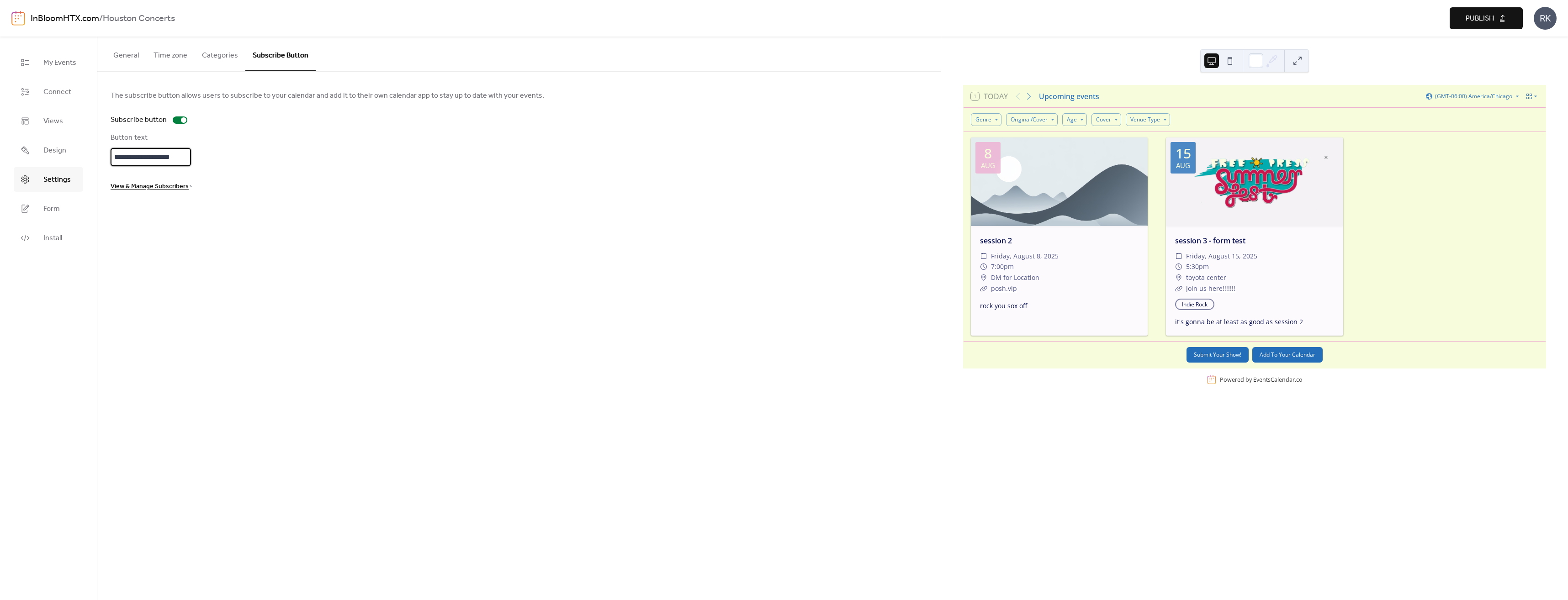 click on "Categories" at bounding box center (220, 53) 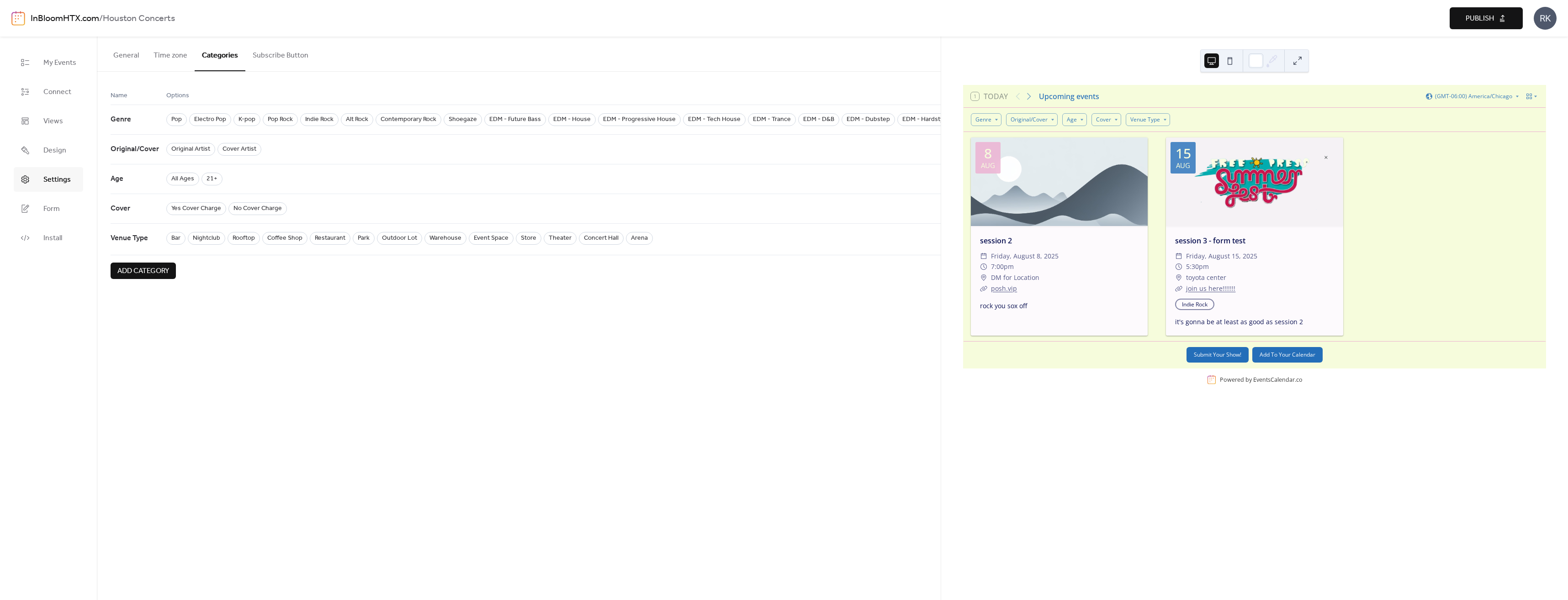 click on "Time zone" at bounding box center (170, 53) 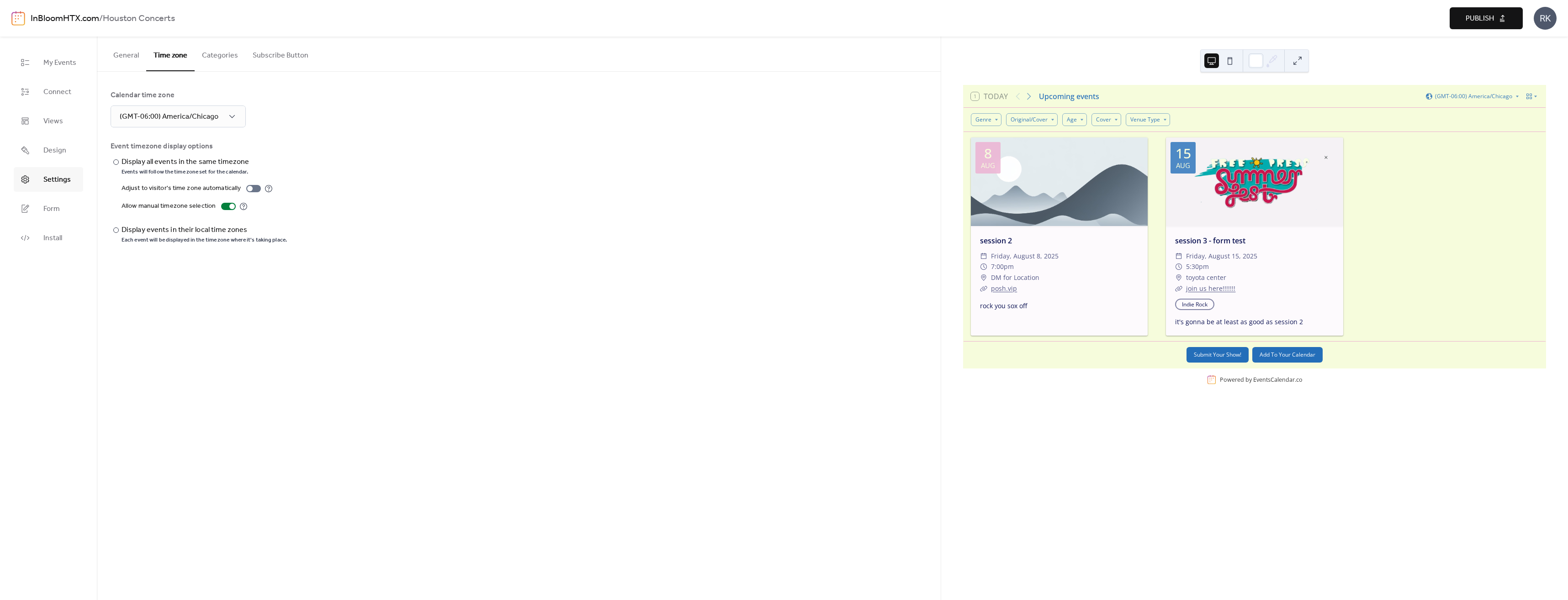click on "General" at bounding box center (126, 53) 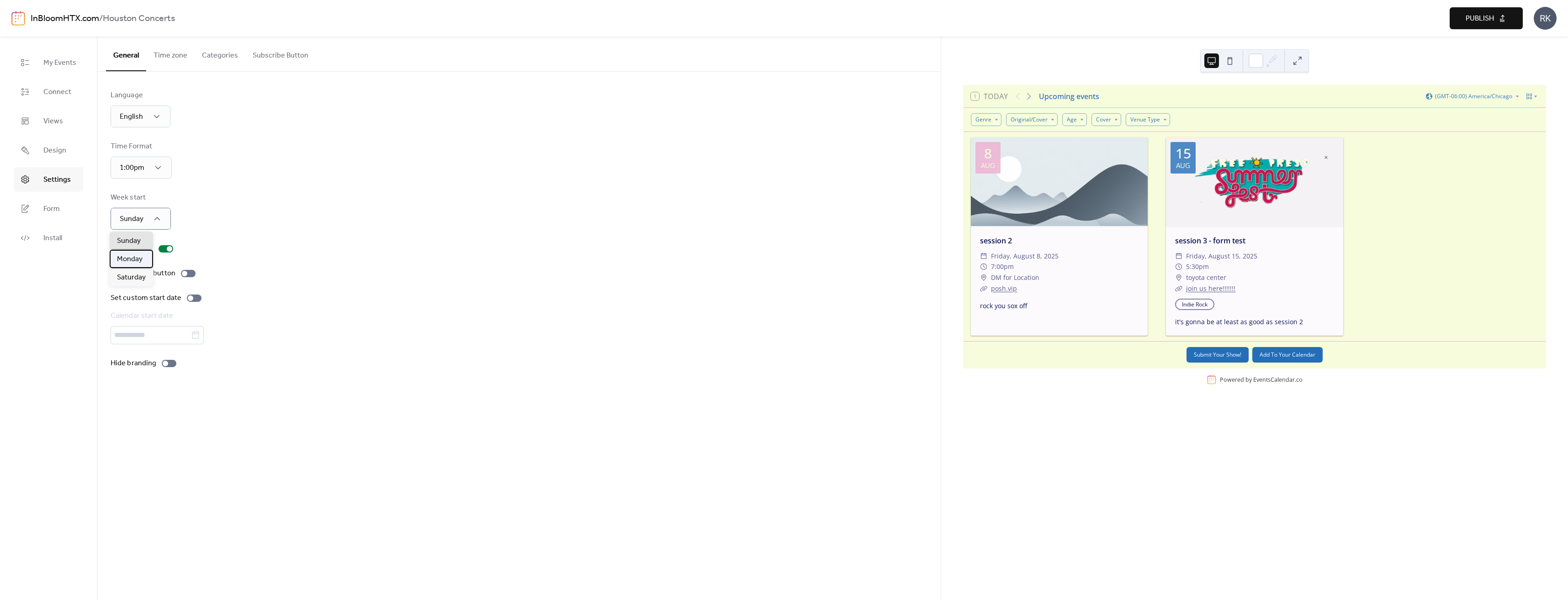 click on "Monday" at bounding box center (130, 259) 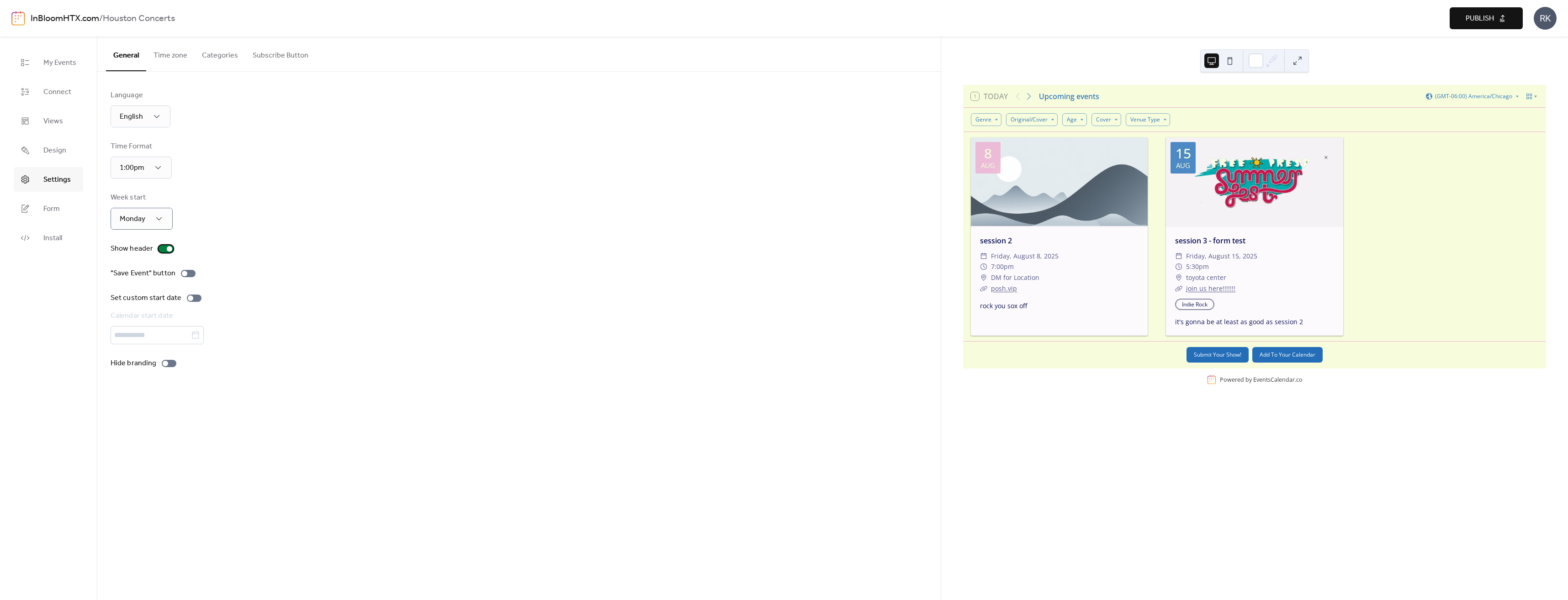click at bounding box center (170, 249) 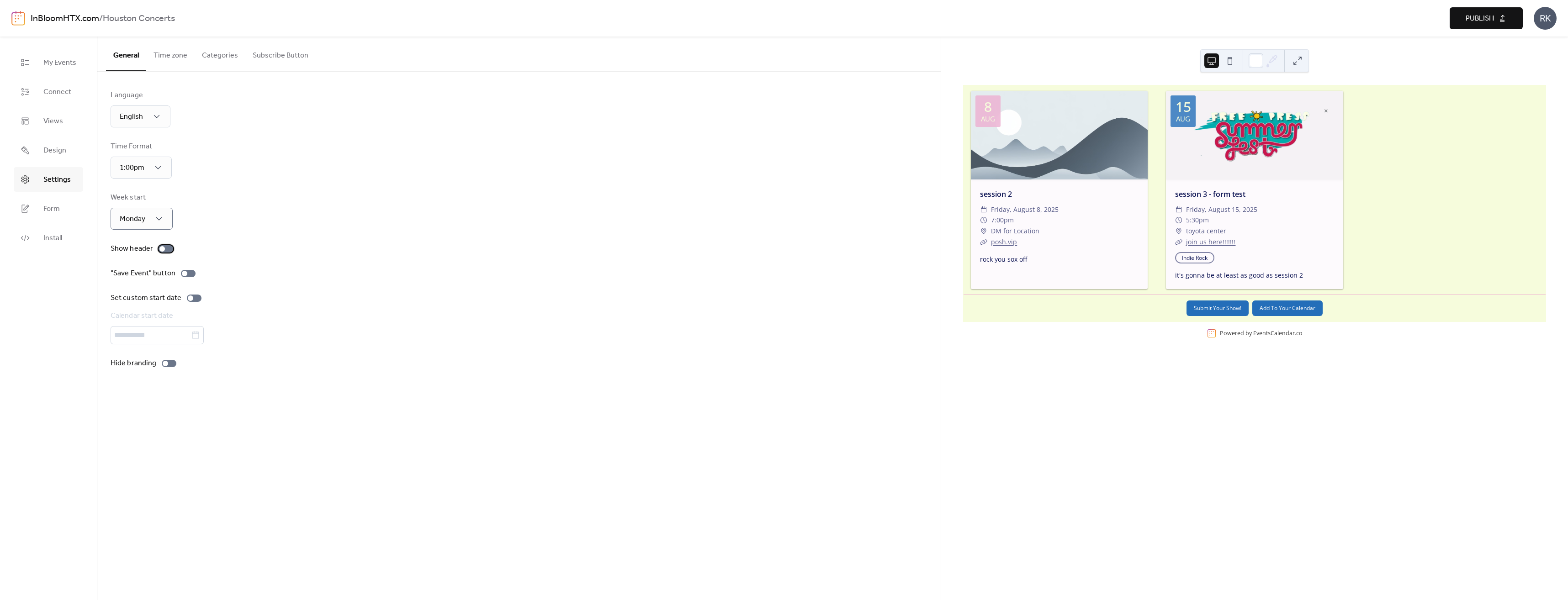 click at bounding box center [166, 249] 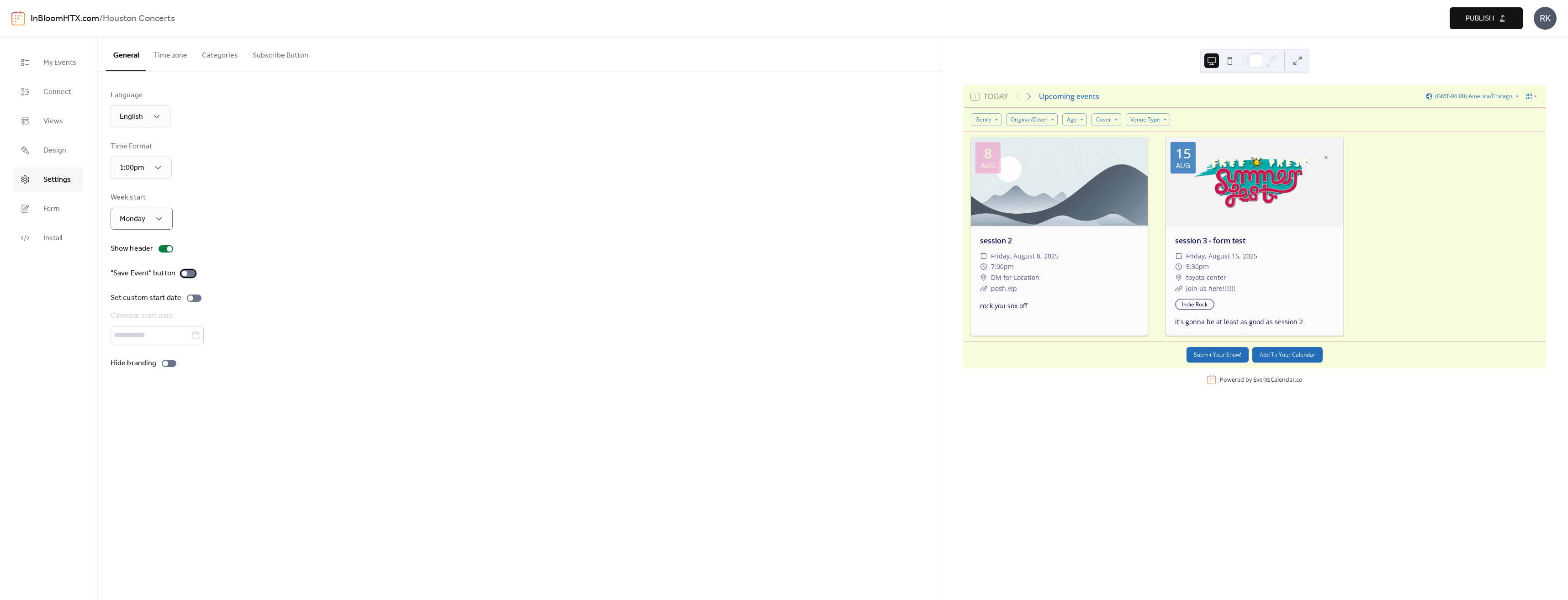 click at bounding box center (185, 274) 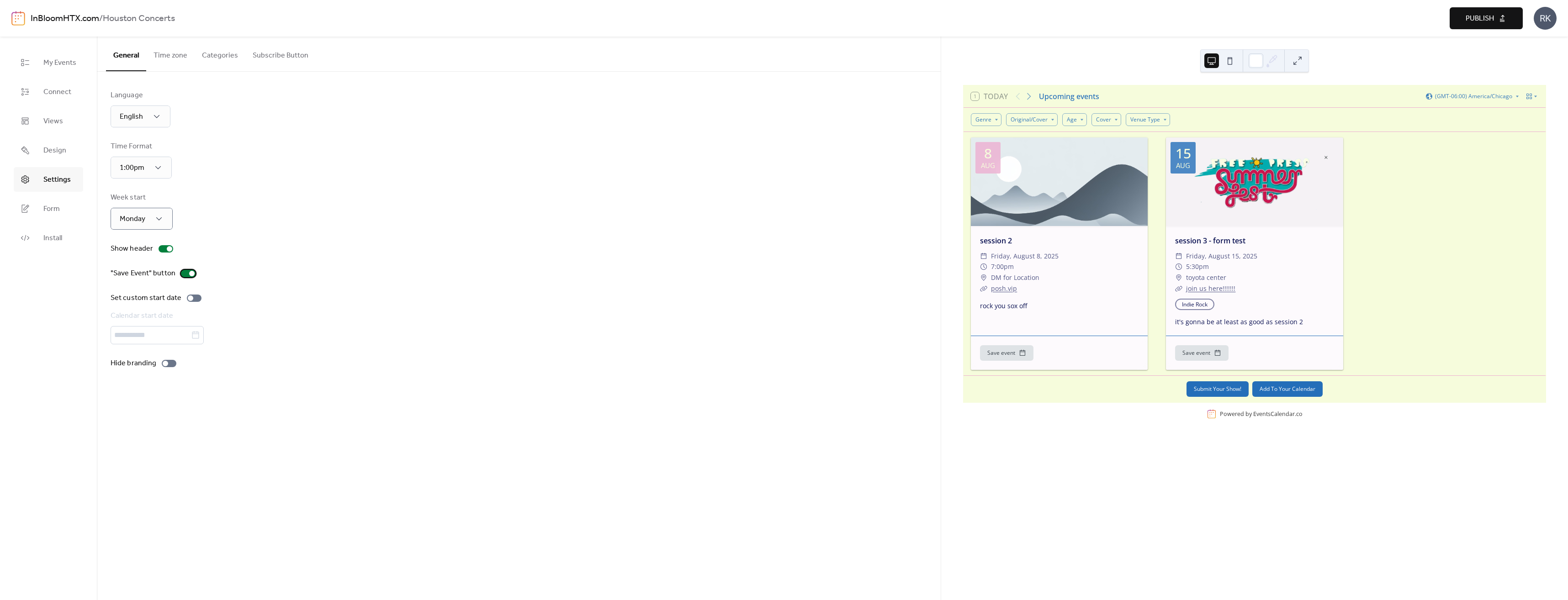 click at bounding box center [188, 274] 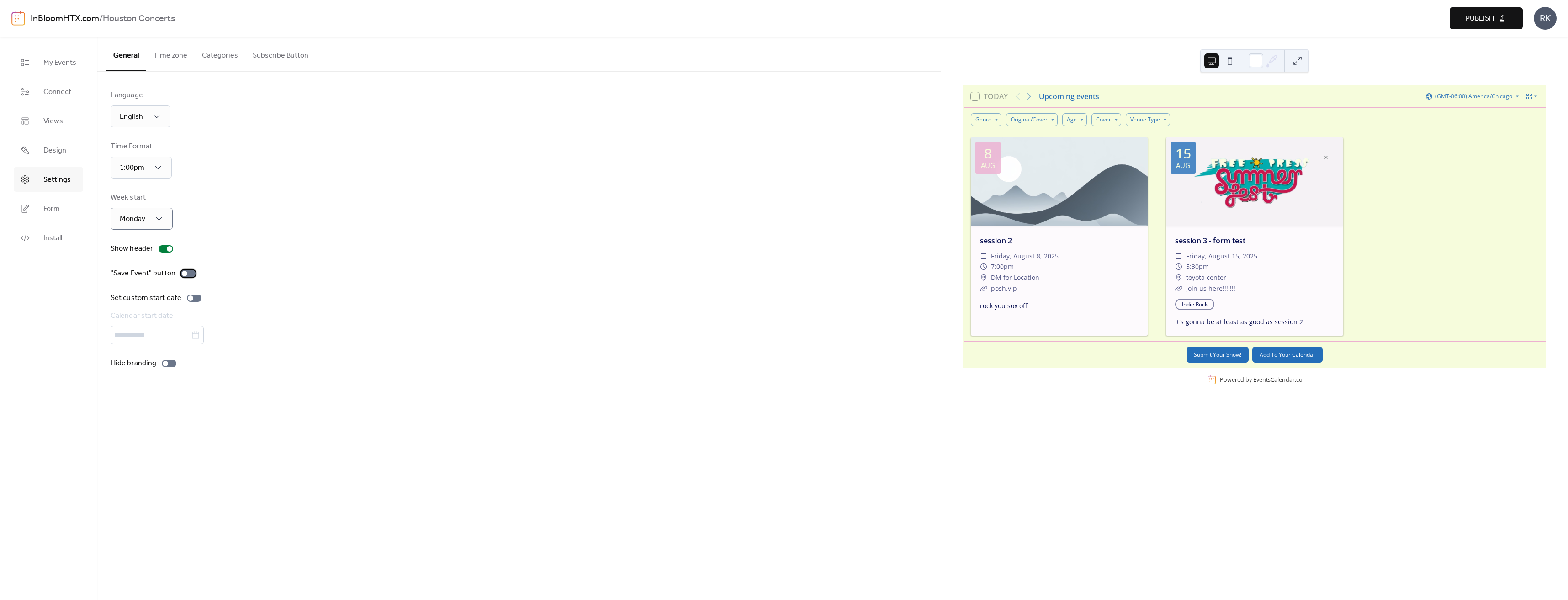 click at bounding box center [185, 274] 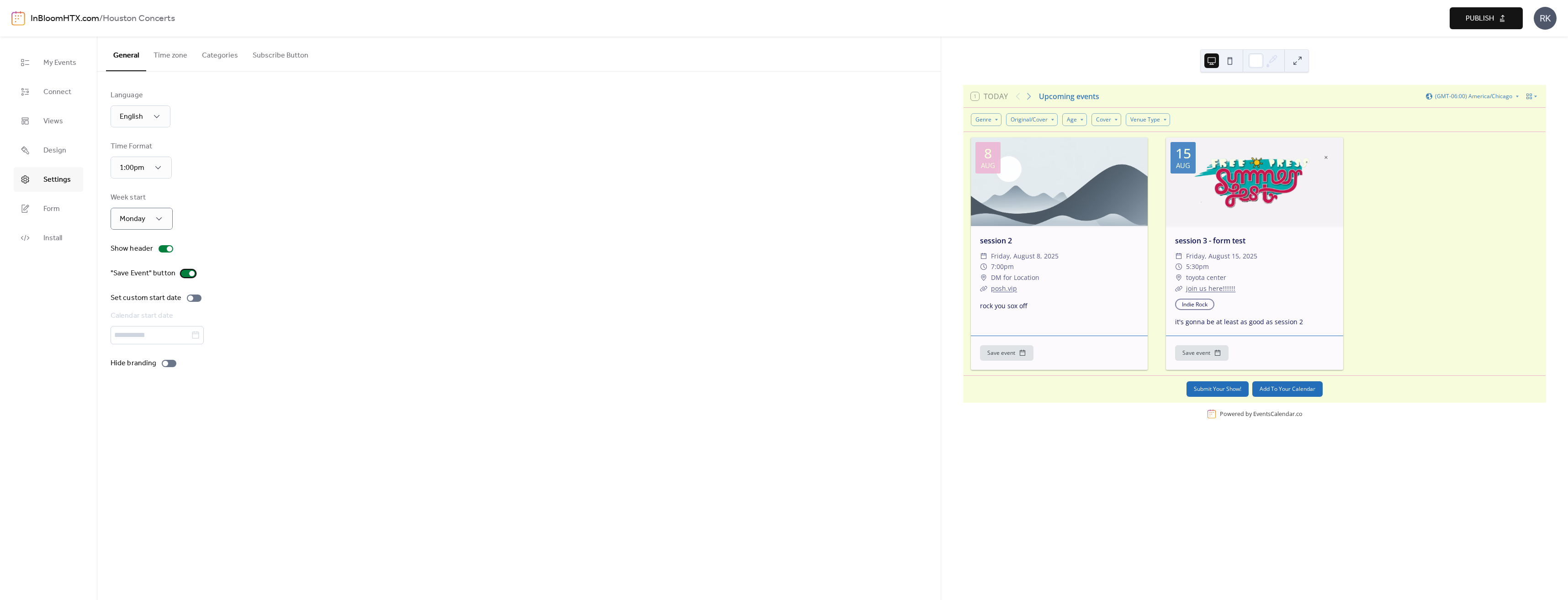 click at bounding box center [188, 274] 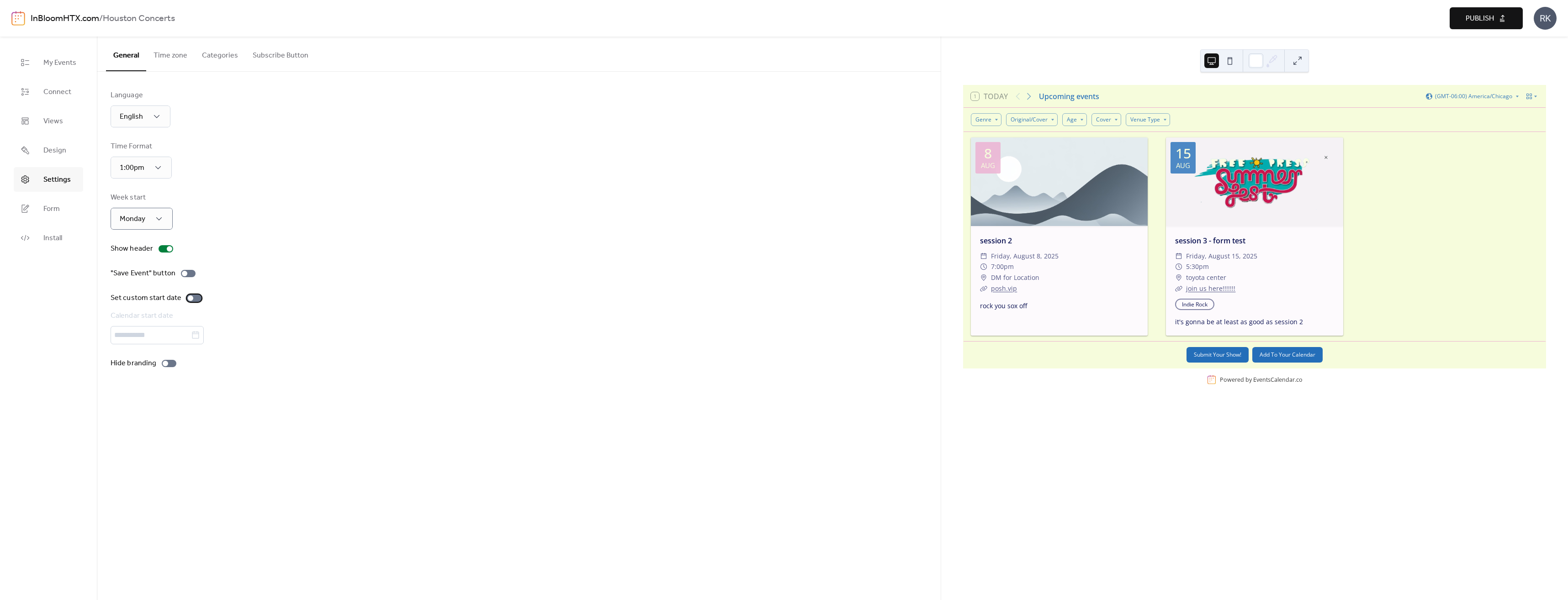click at bounding box center [191, 298] 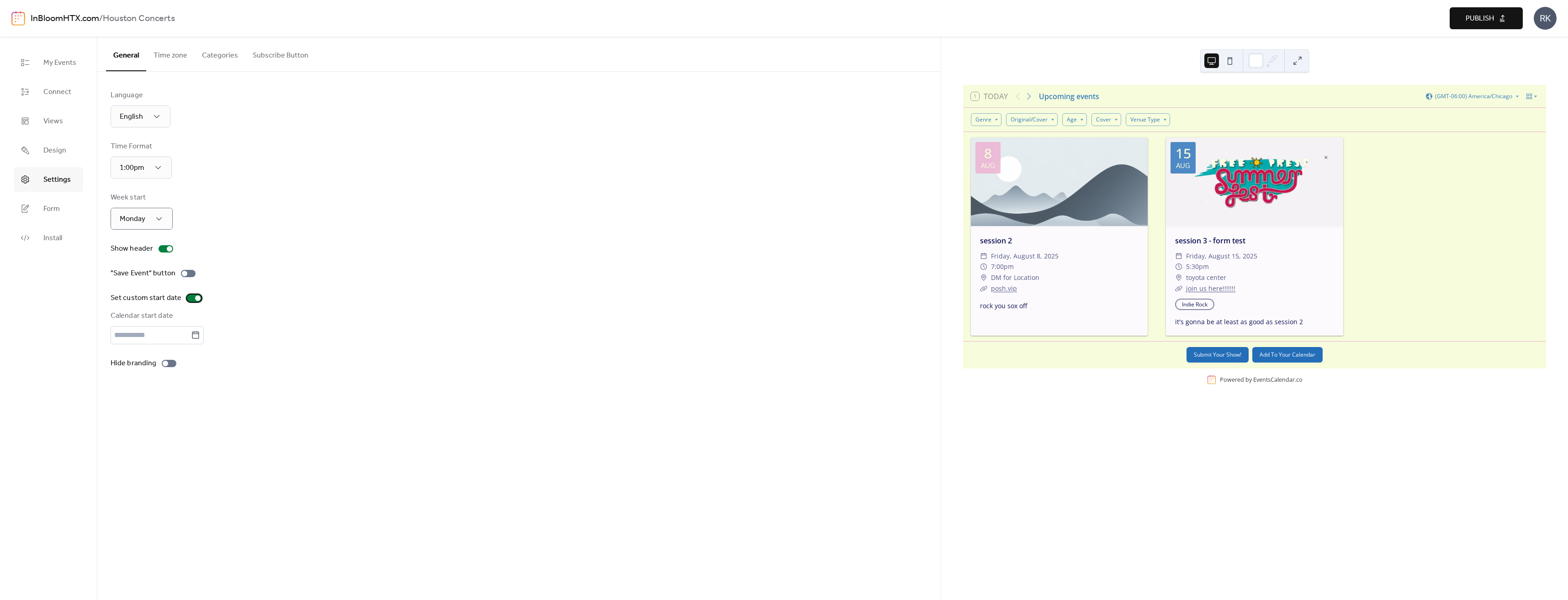 click at bounding box center [194, 298] 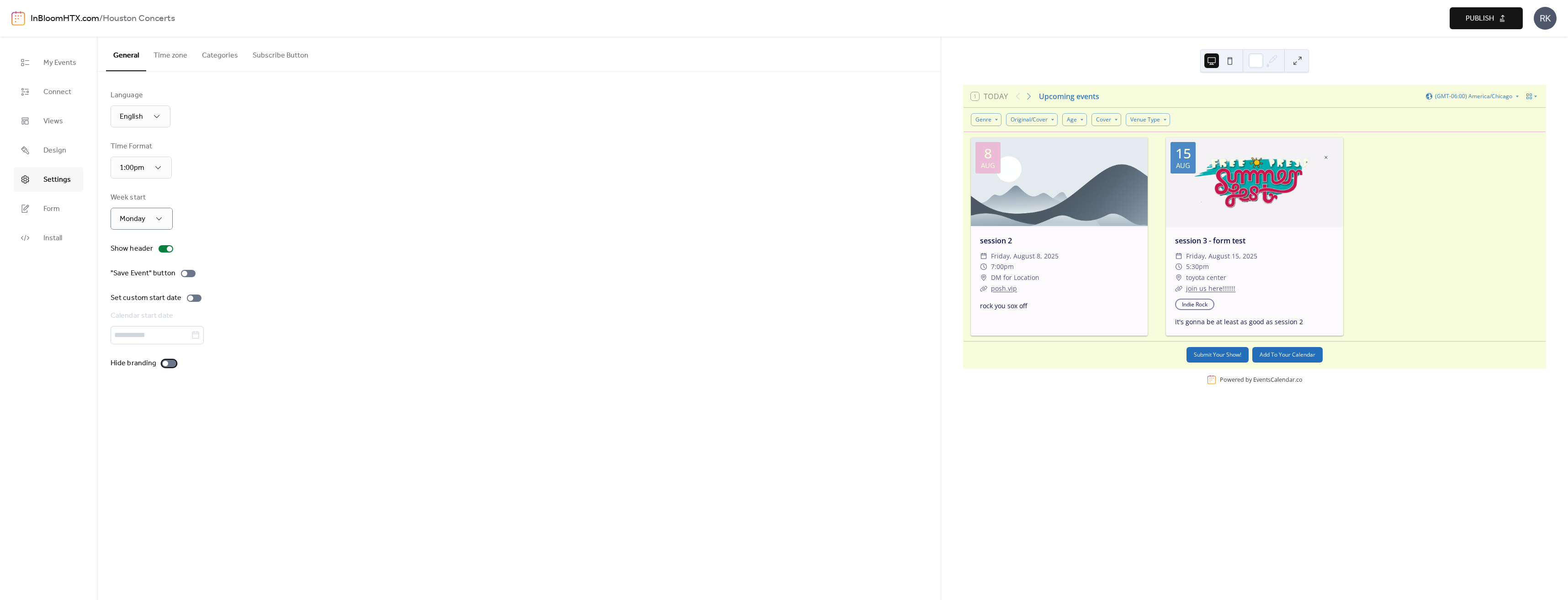 click at bounding box center (169, 363) 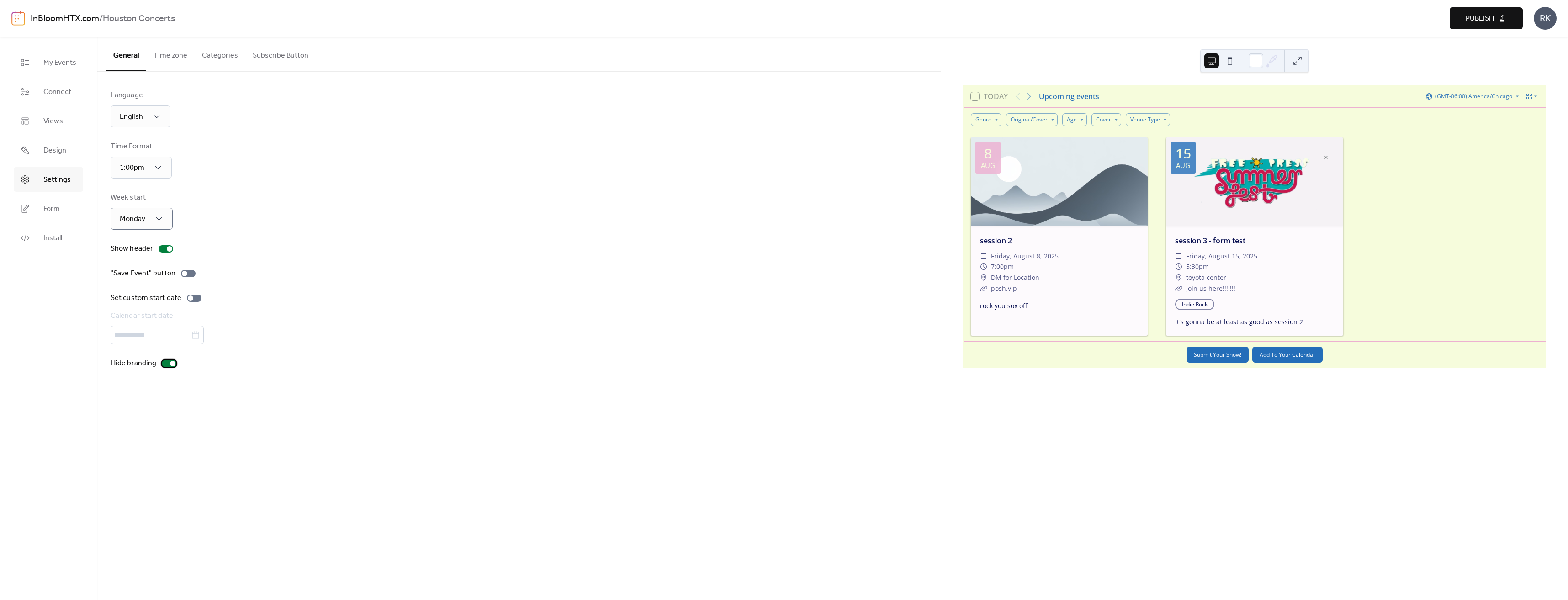 click at bounding box center [173, 363] 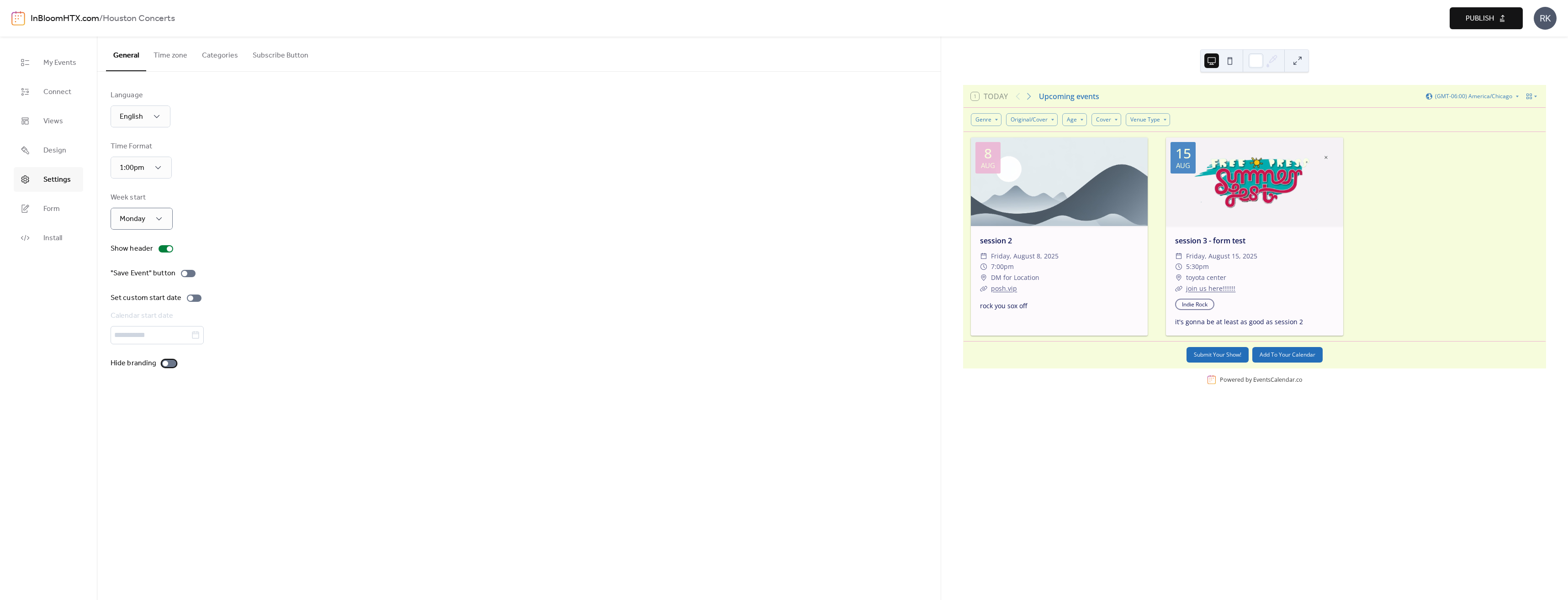 click at bounding box center [169, 363] 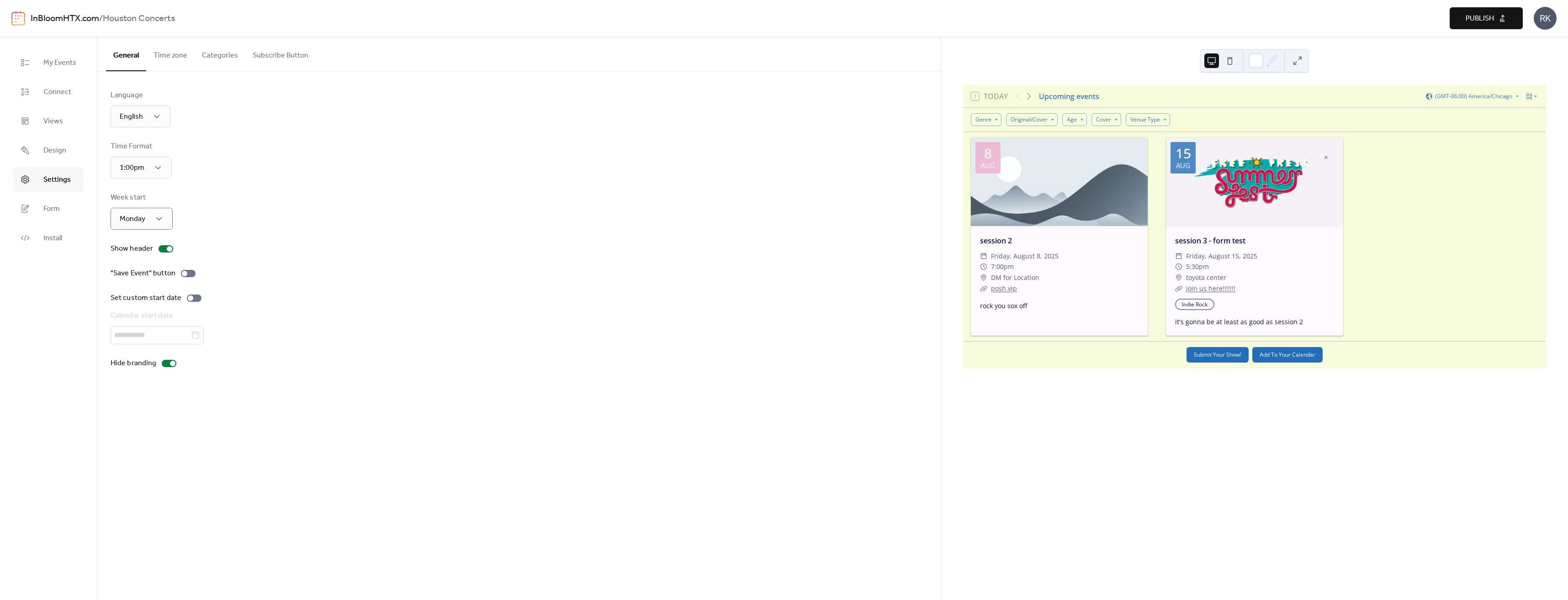 click at bounding box center (1230, 61) 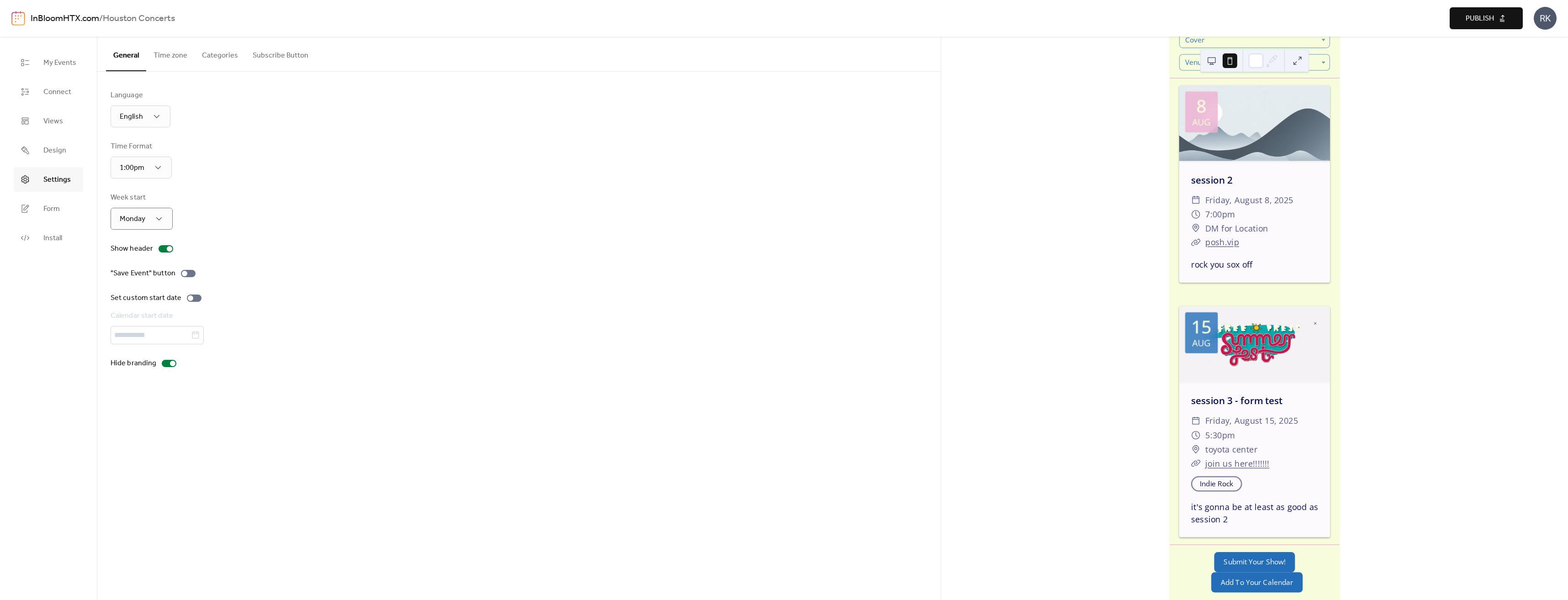 scroll, scrollTop: 179, scrollLeft: 0, axis: vertical 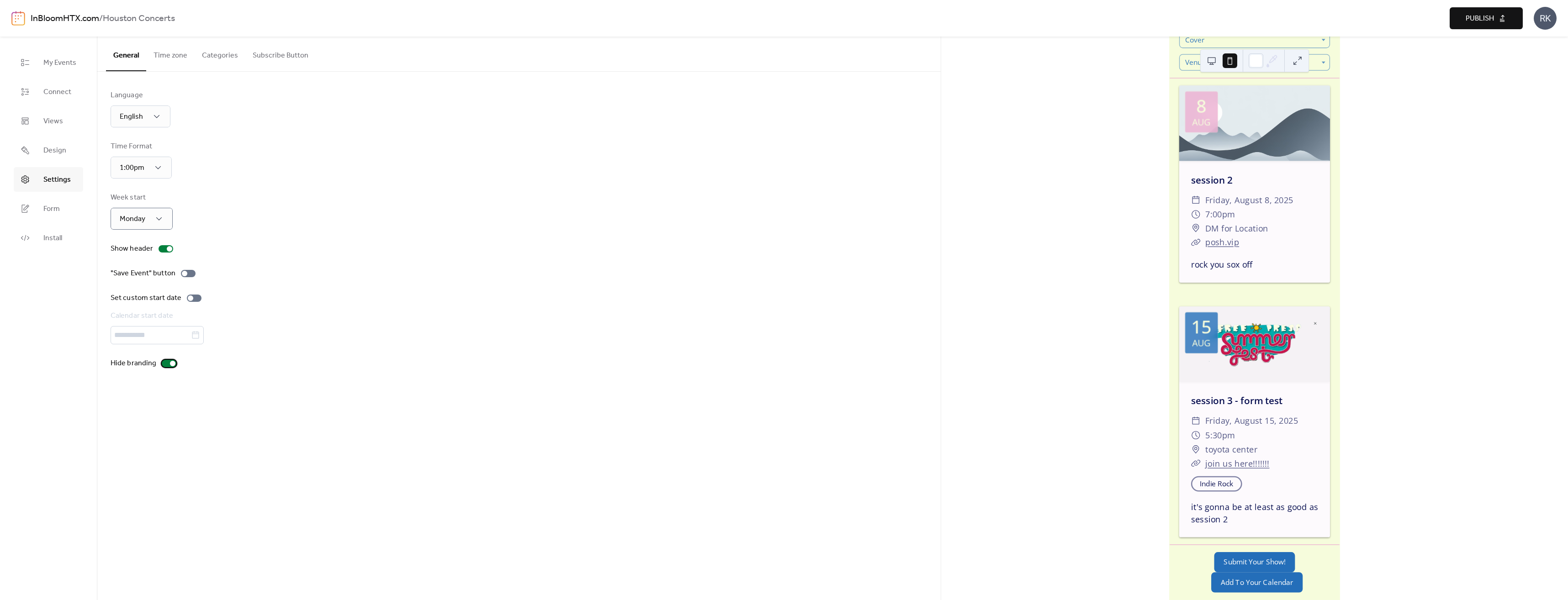 click at bounding box center [169, 363] 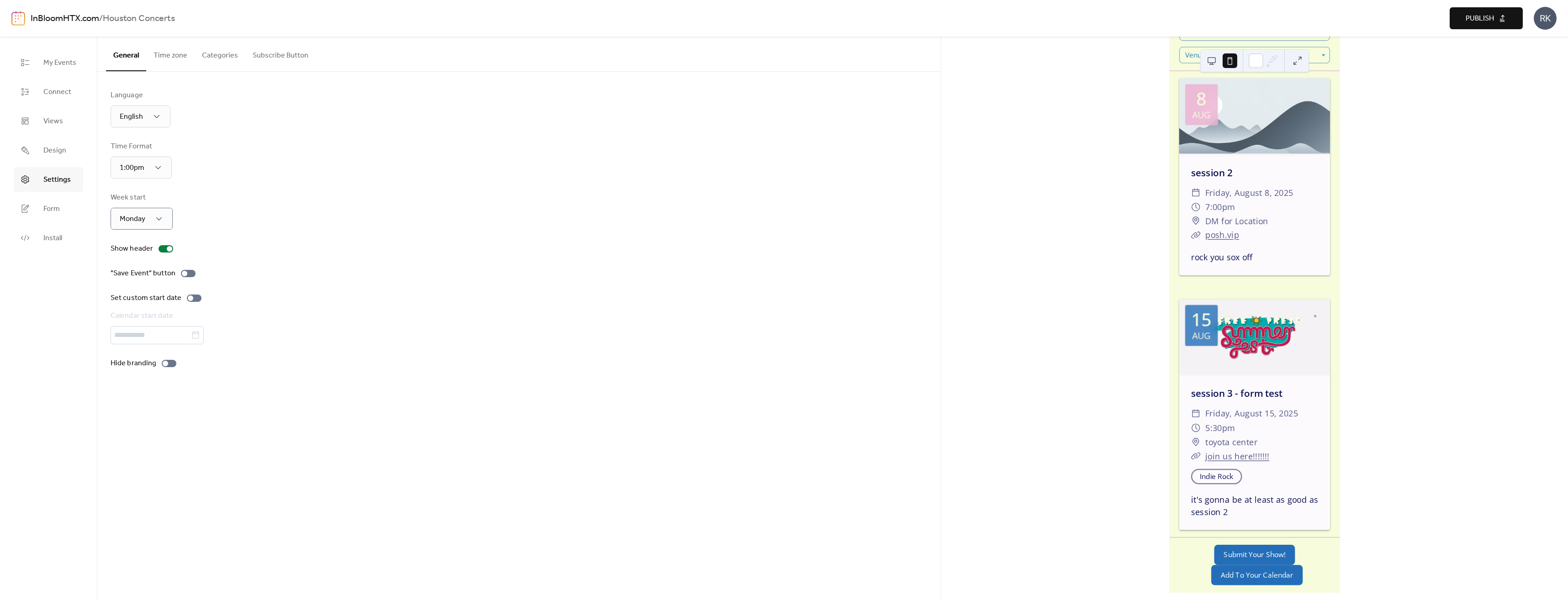 click on "Time zone" at bounding box center [170, 53] 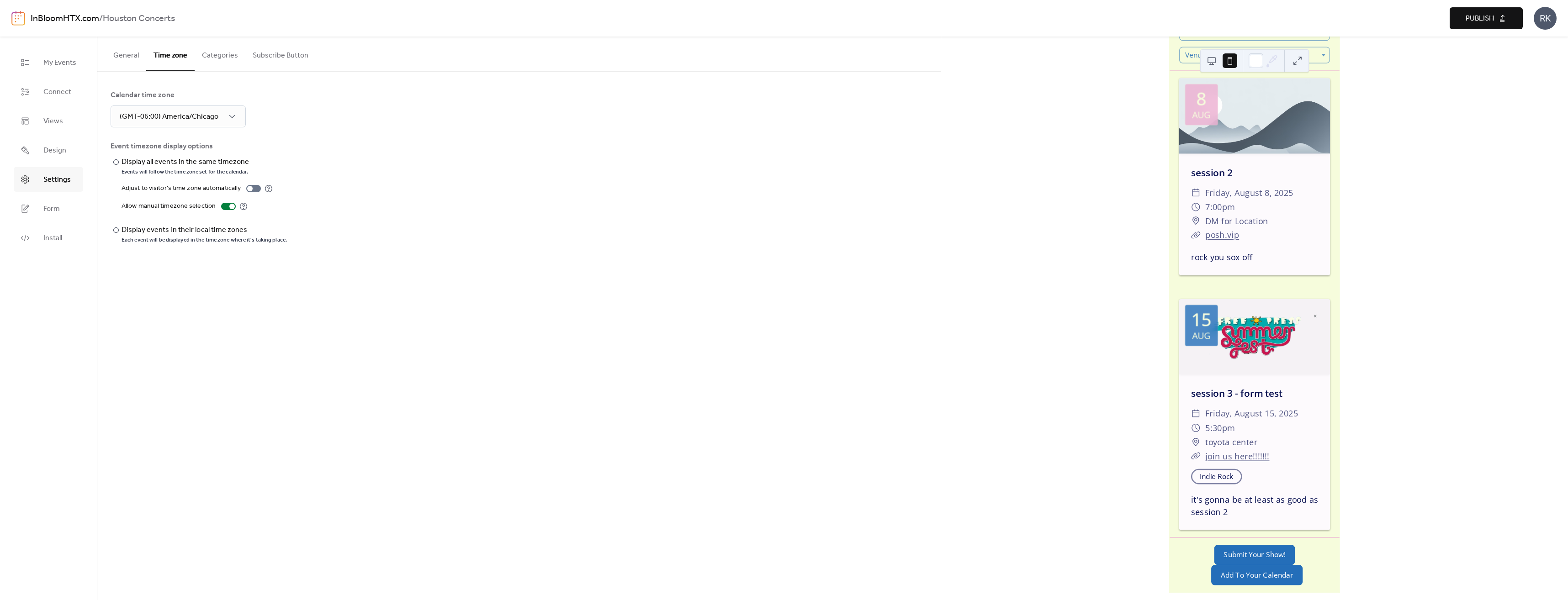 click on "Categories" at bounding box center (220, 53) 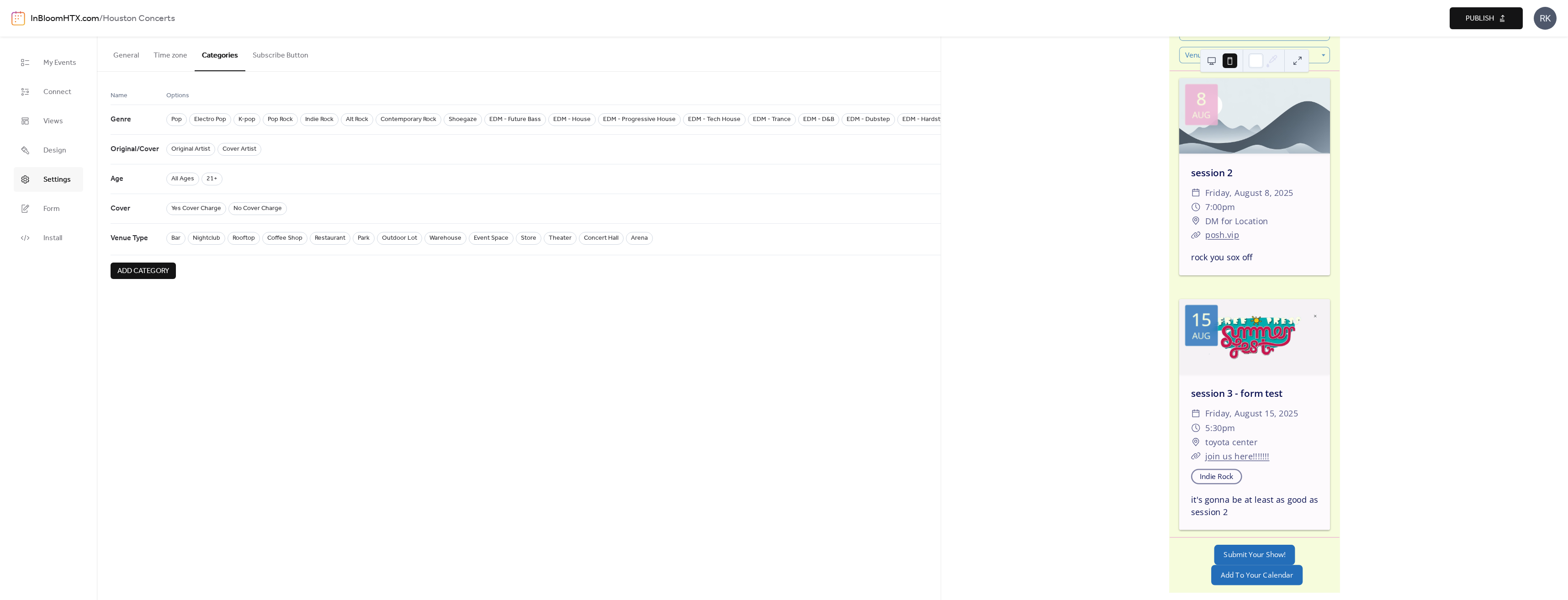 click on "Subscribe Button" at bounding box center [281, 53] 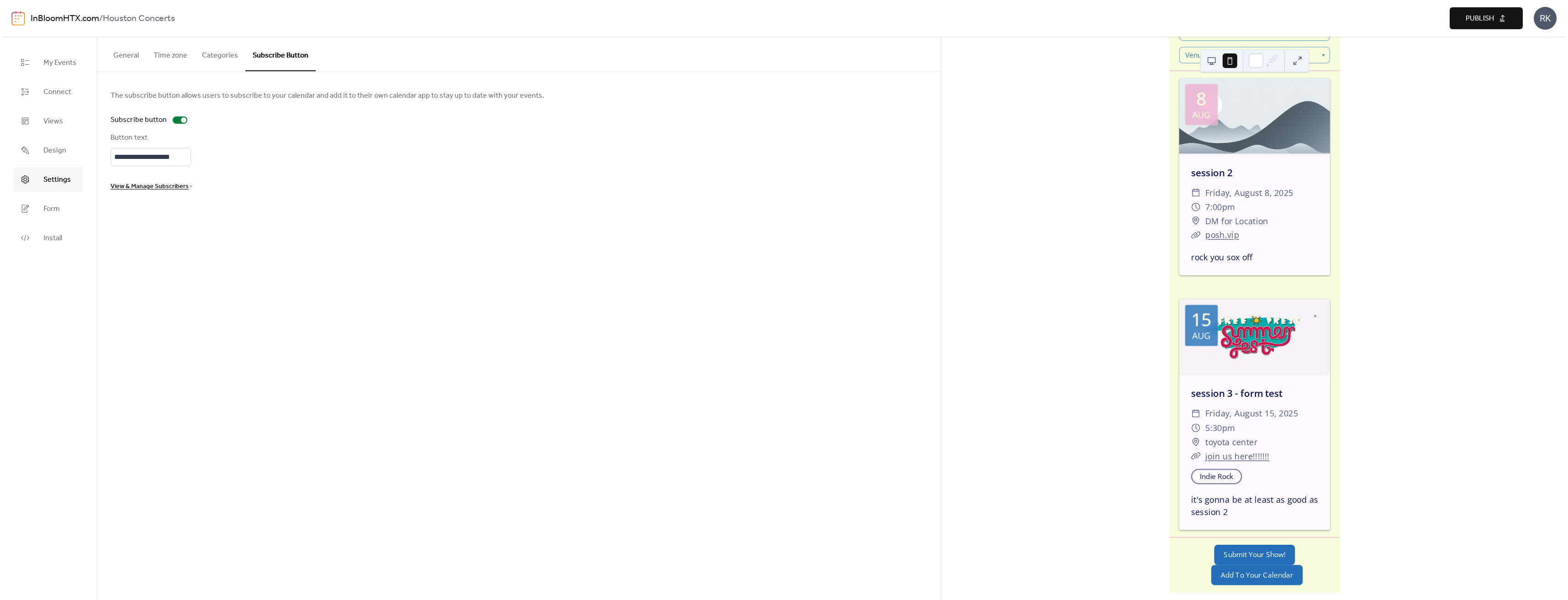 click on "General" at bounding box center [126, 53] 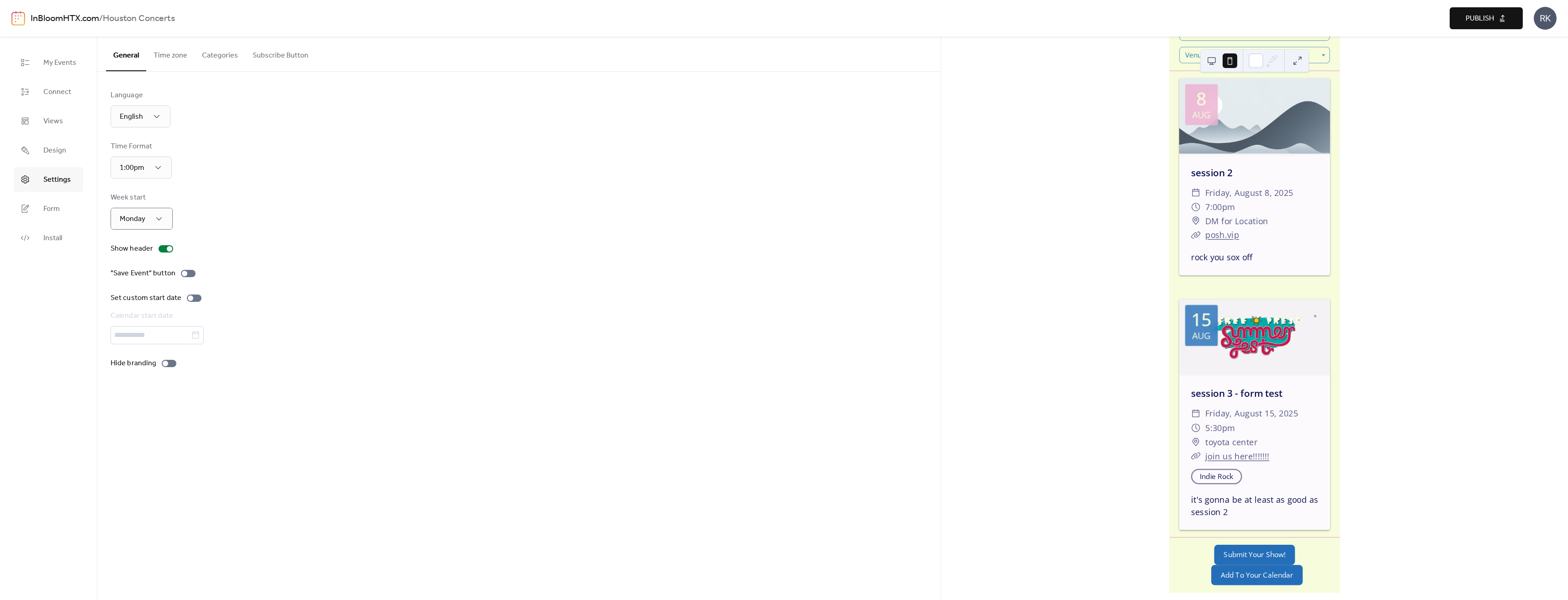 click on "Publish" at bounding box center [1480, 19] 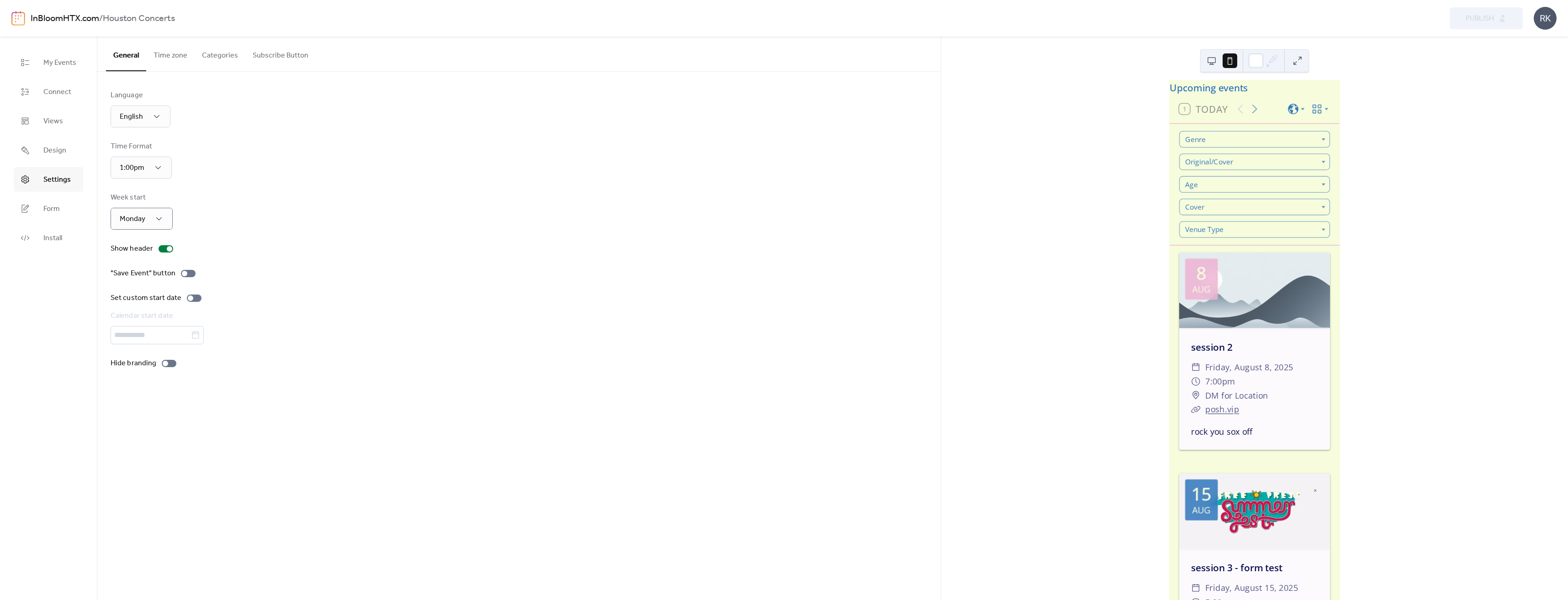 scroll, scrollTop: 0, scrollLeft: 0, axis: both 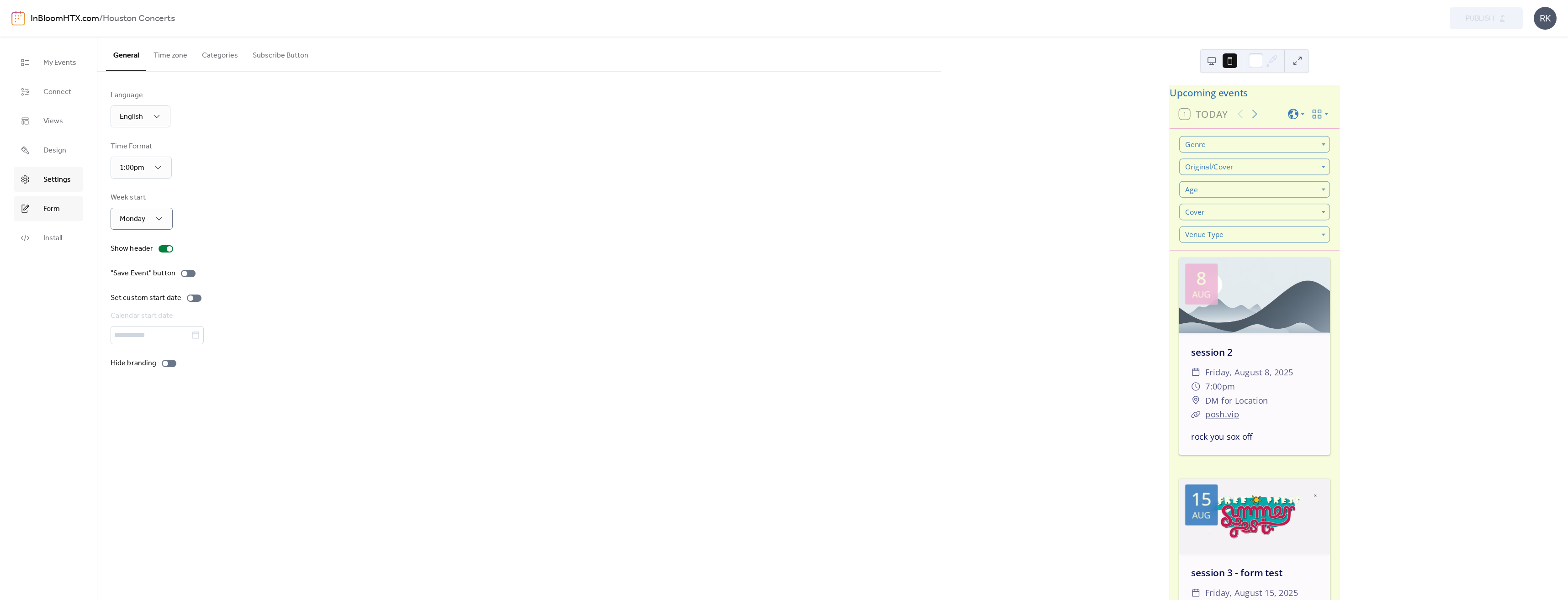 click on "Form" at bounding box center (52, 209) 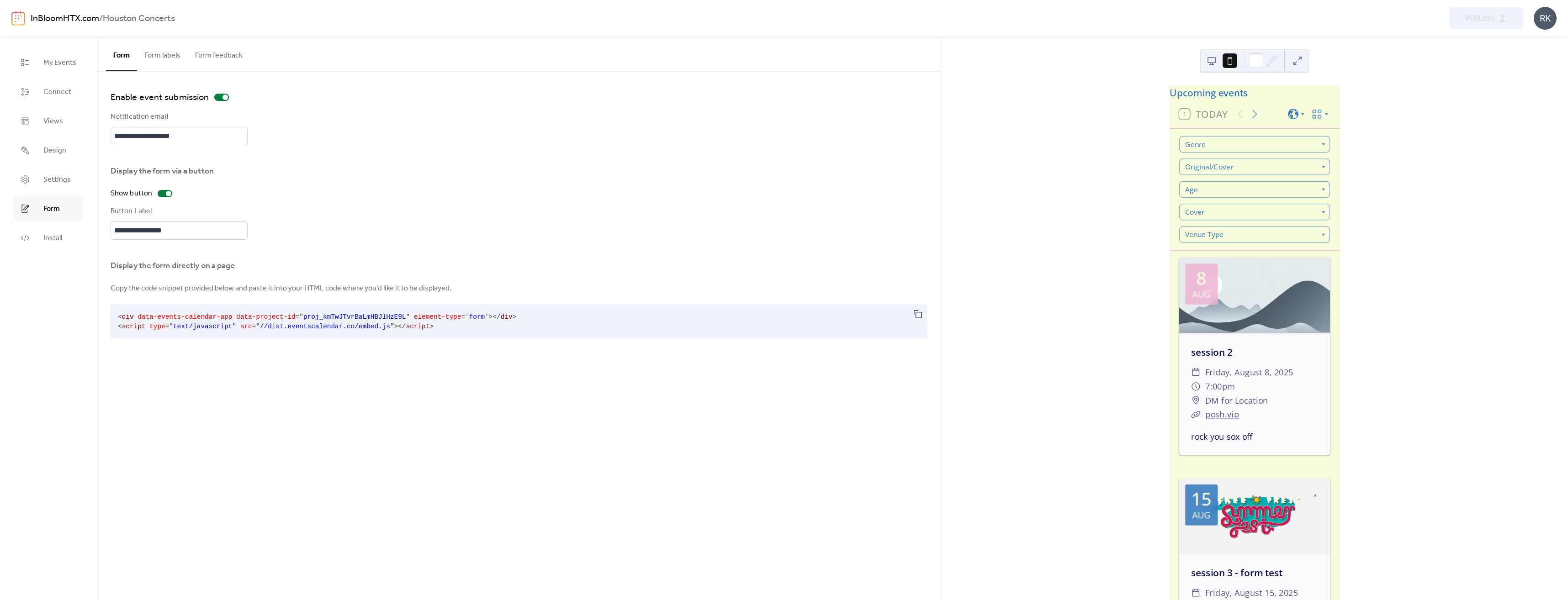 click on "Form labels" at bounding box center (162, 53) 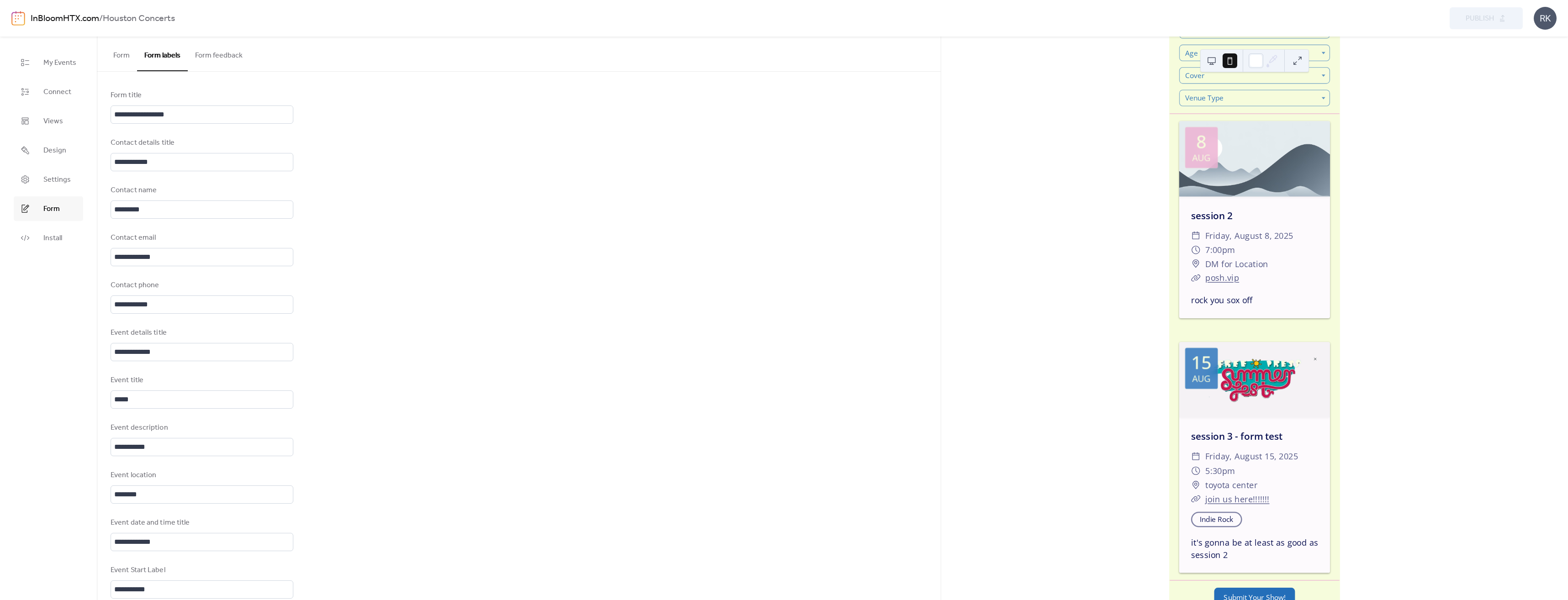 scroll, scrollTop: 137, scrollLeft: 0, axis: vertical 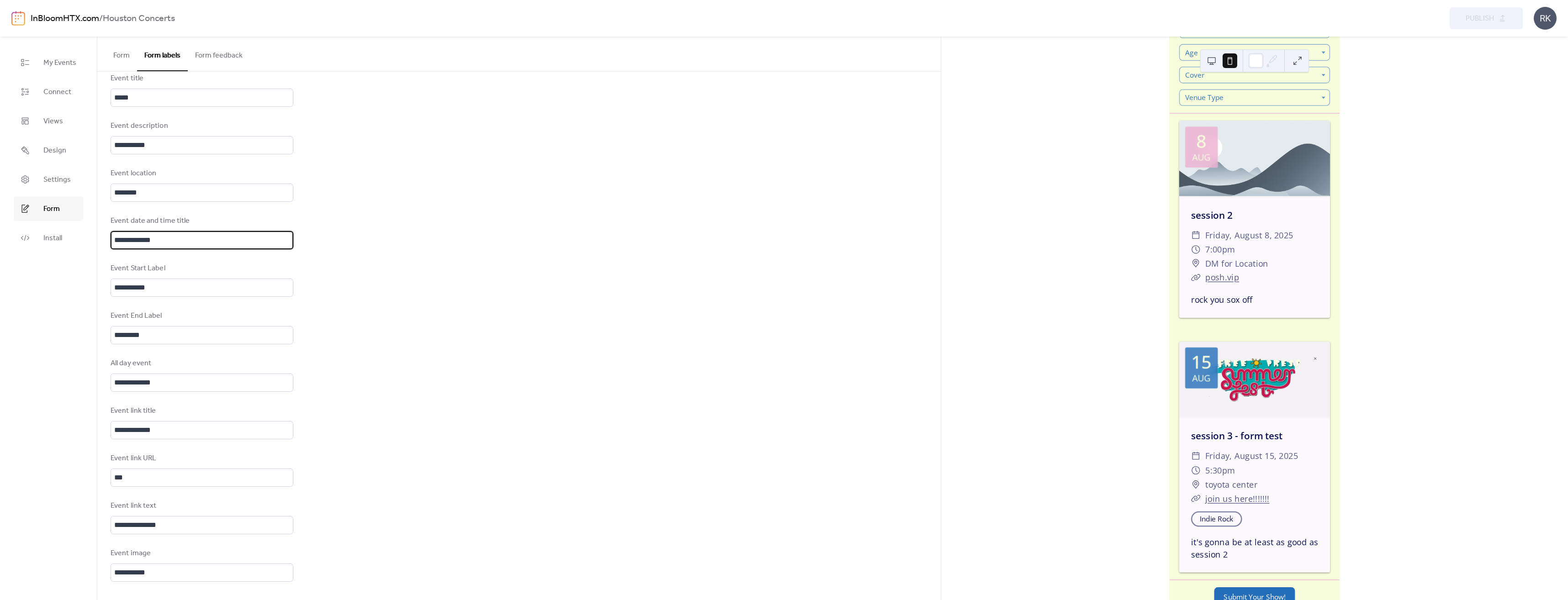 click on "**********" at bounding box center [202, 240] 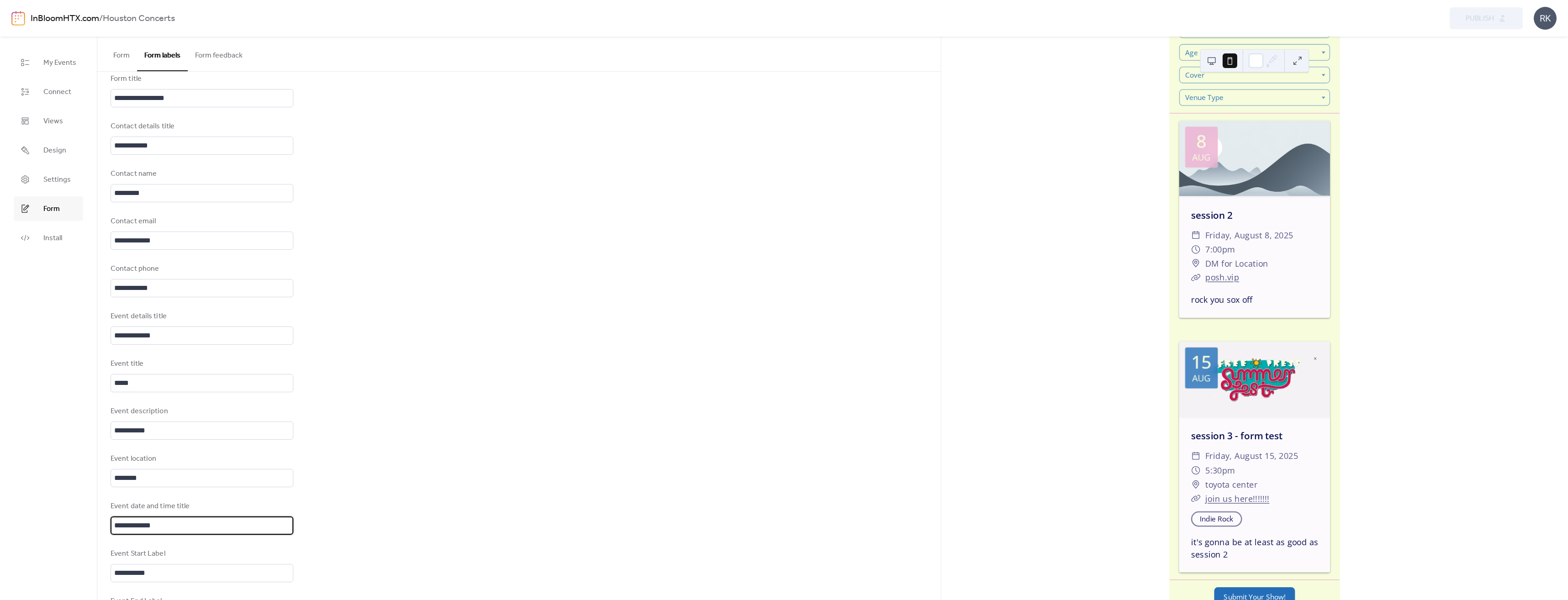 scroll, scrollTop: 0, scrollLeft: 0, axis: both 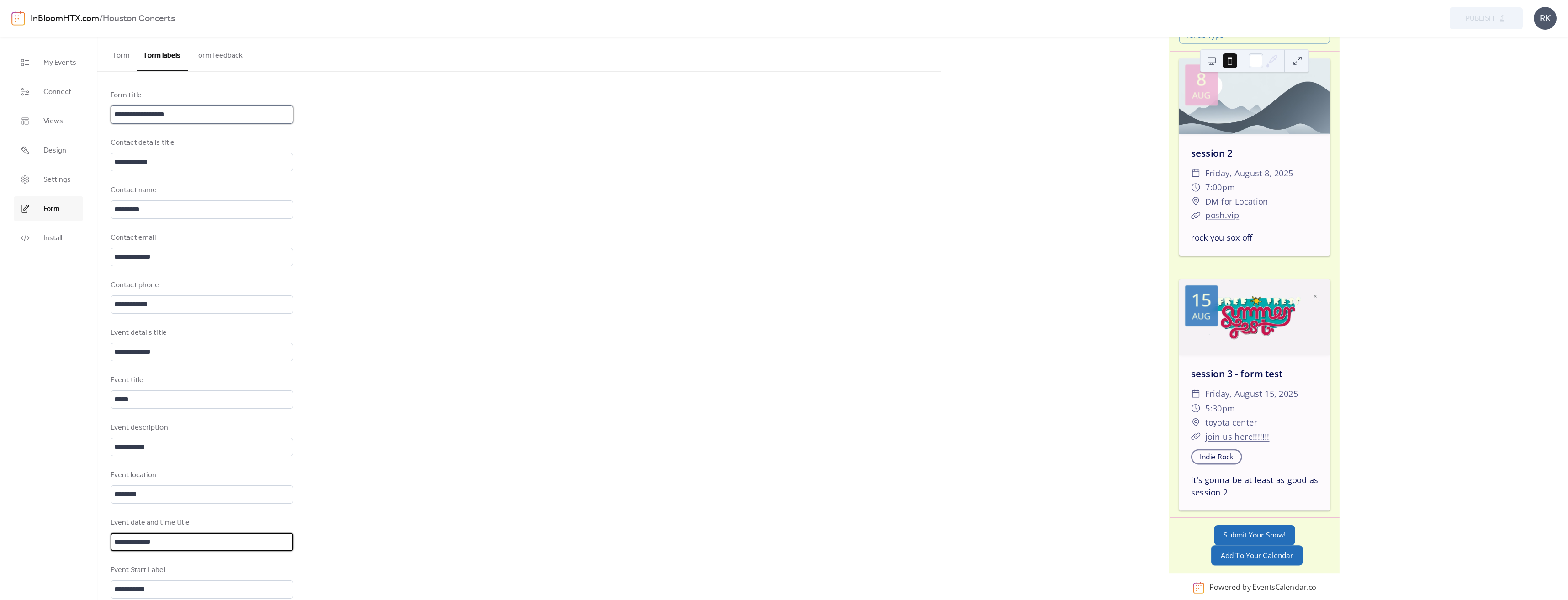 click on "**********" at bounding box center (202, 115) 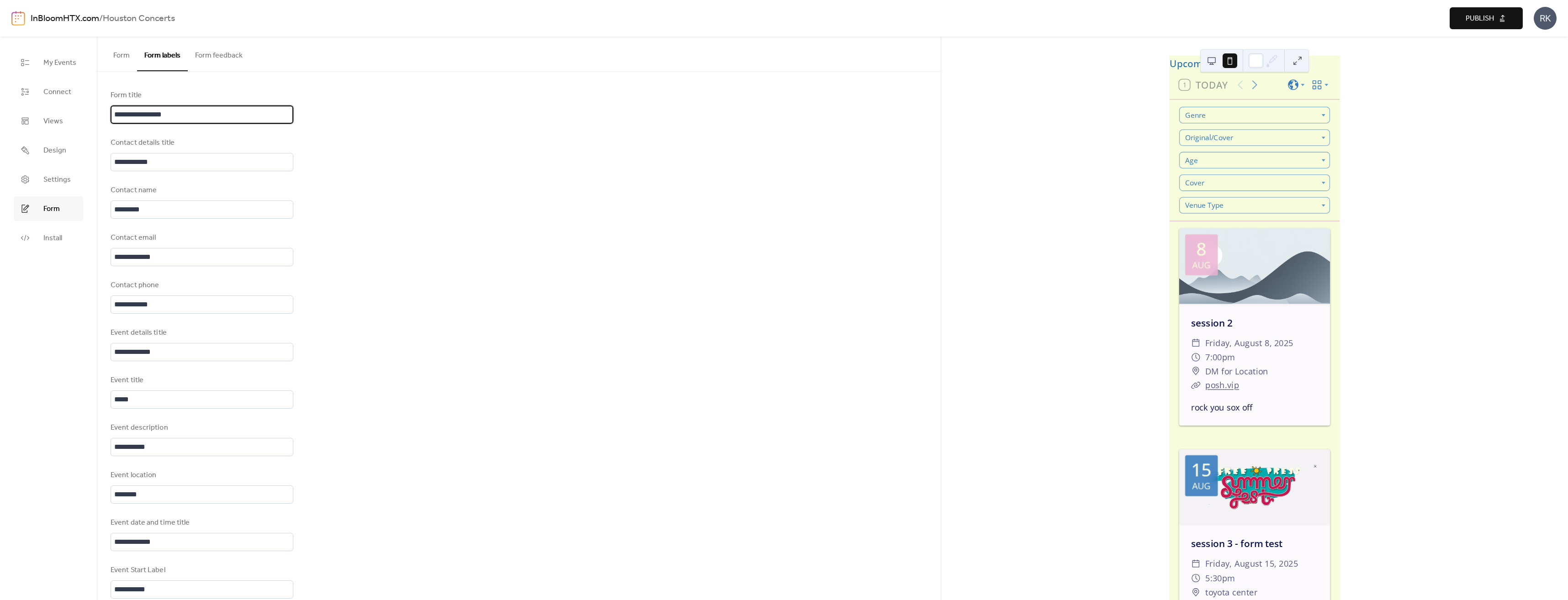 scroll, scrollTop: 23, scrollLeft: 0, axis: vertical 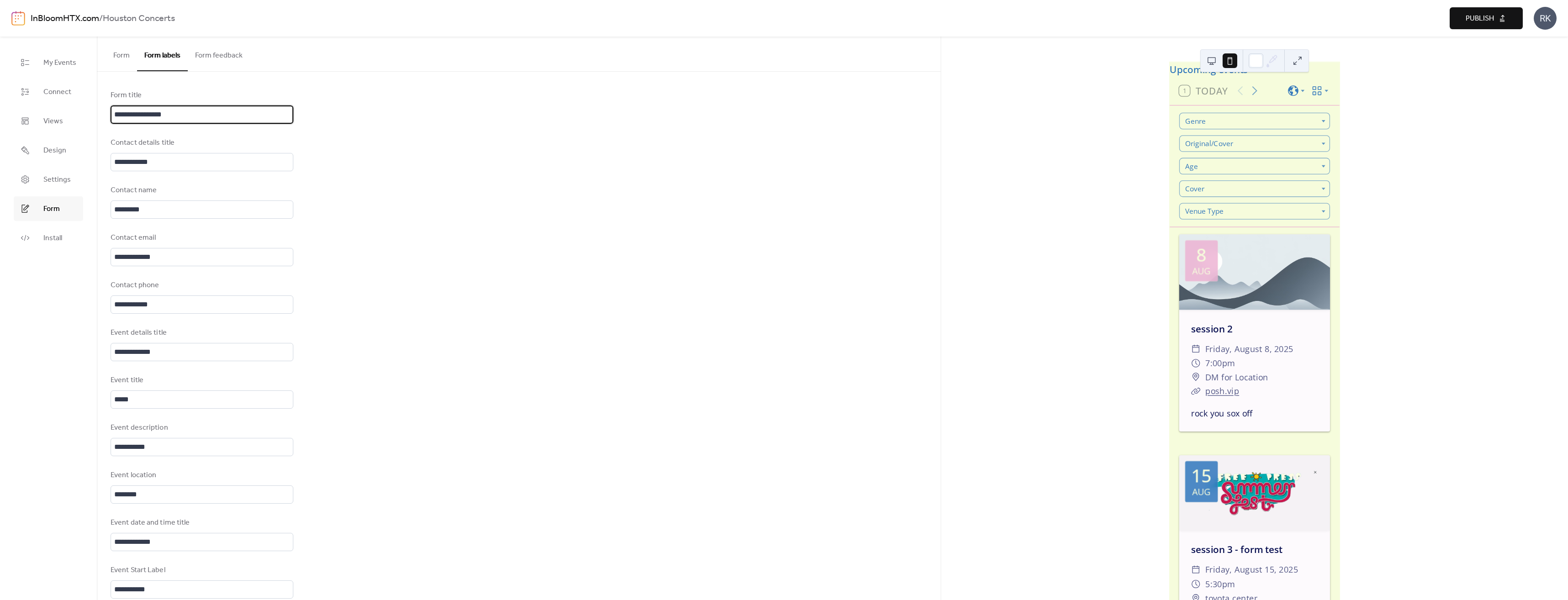 click at bounding box center (1212, 61) 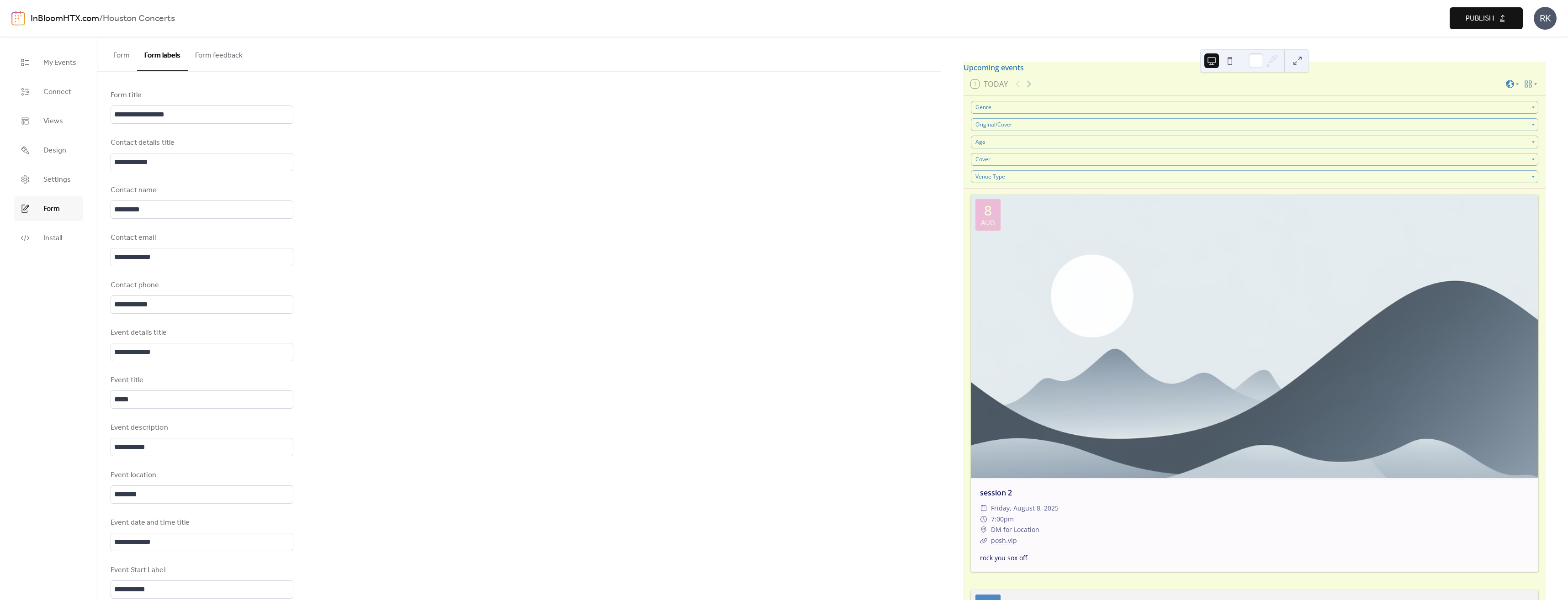 scroll, scrollTop: 0, scrollLeft: 0, axis: both 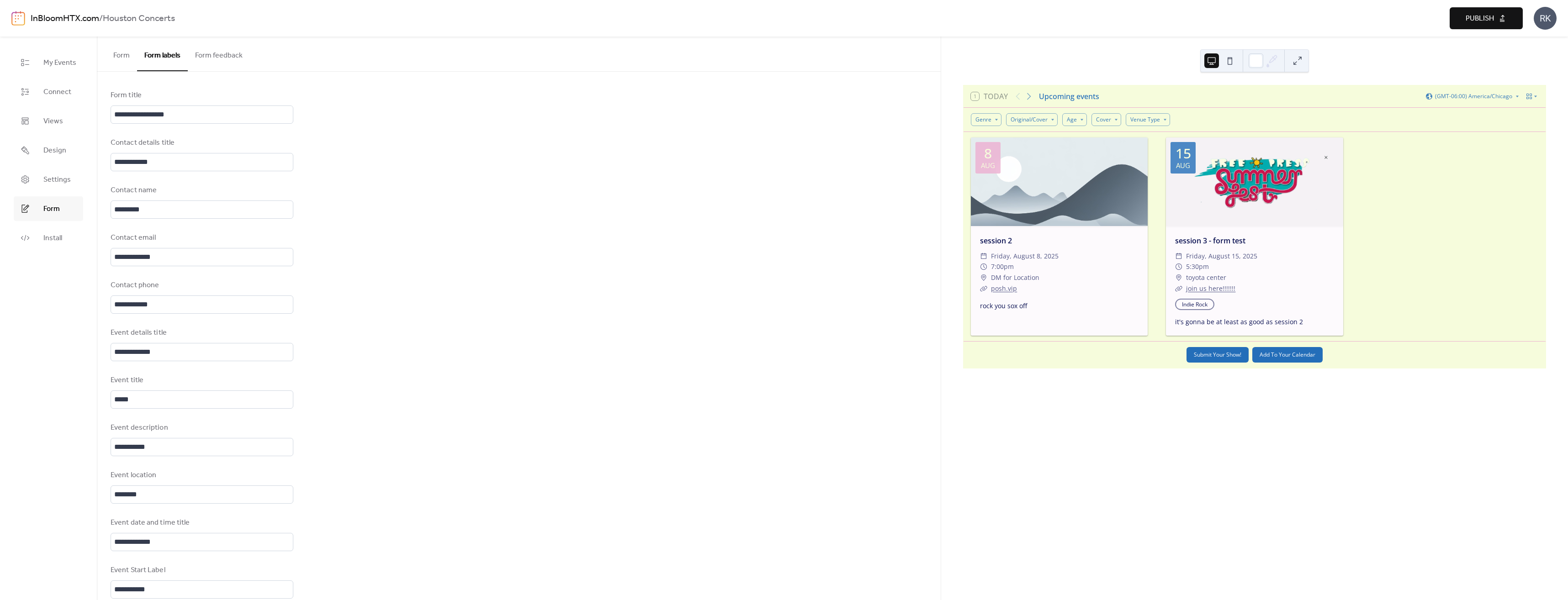 click on "Form feedback" at bounding box center [219, 53] 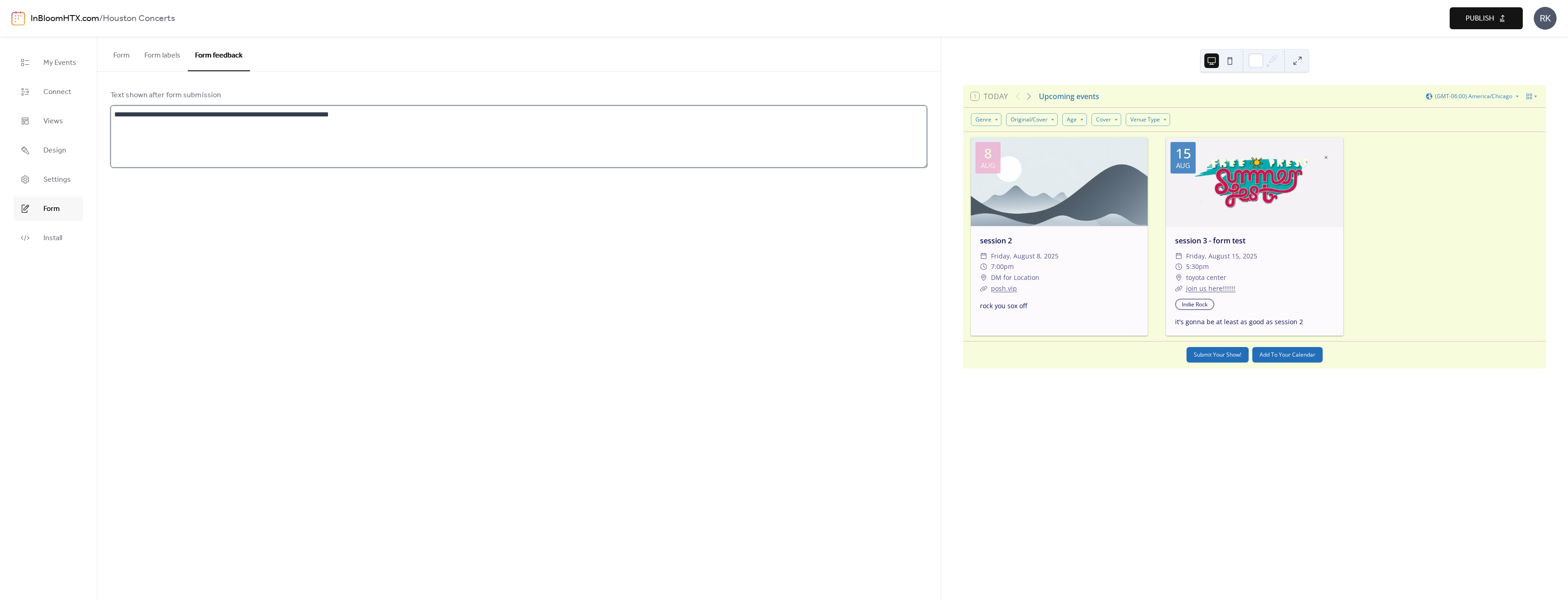 click on "**********" at bounding box center (519, 137) 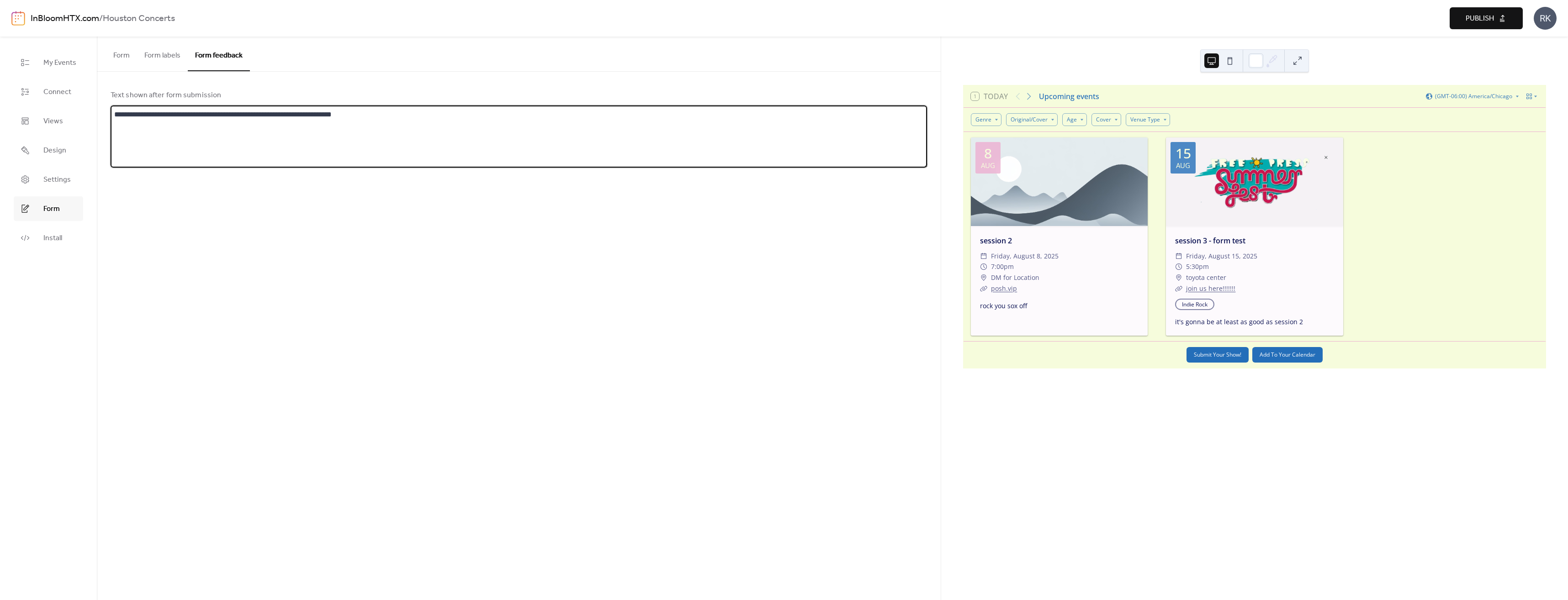 click on "Form labels" at bounding box center [162, 53] 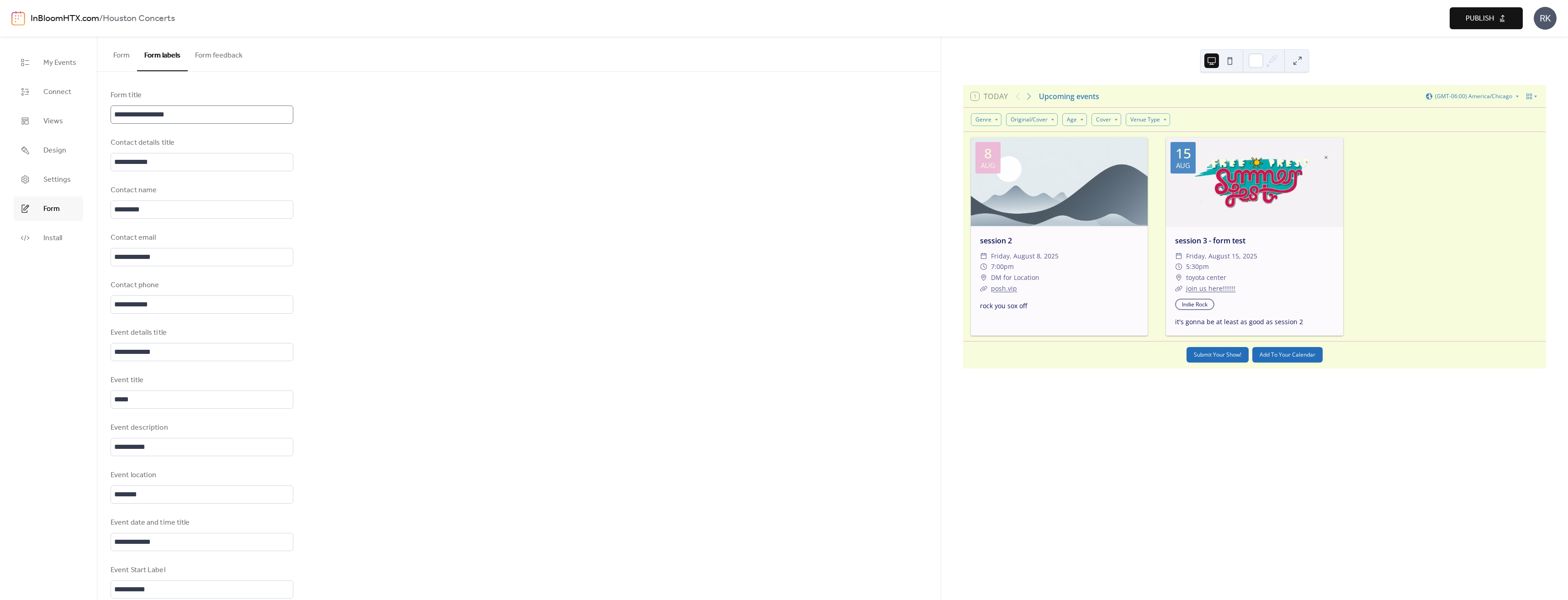 scroll, scrollTop: 1, scrollLeft: 0, axis: vertical 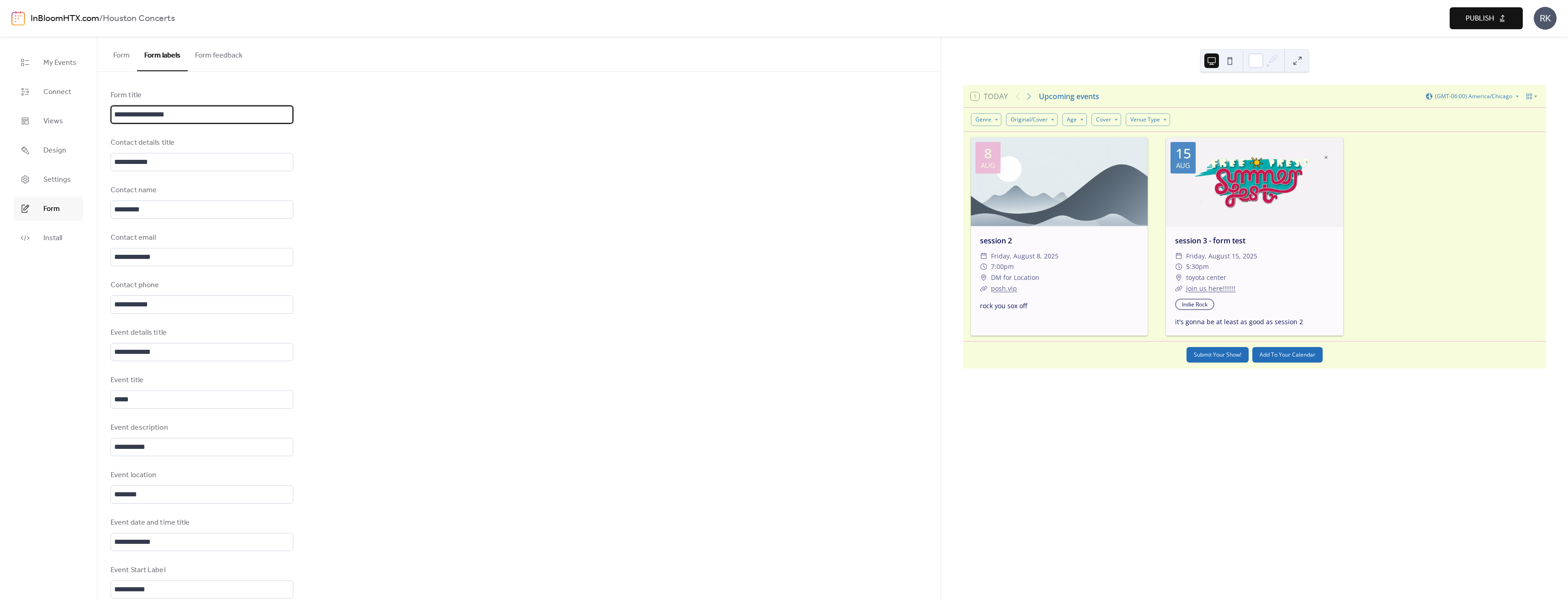 click on "**********" at bounding box center [202, 115] 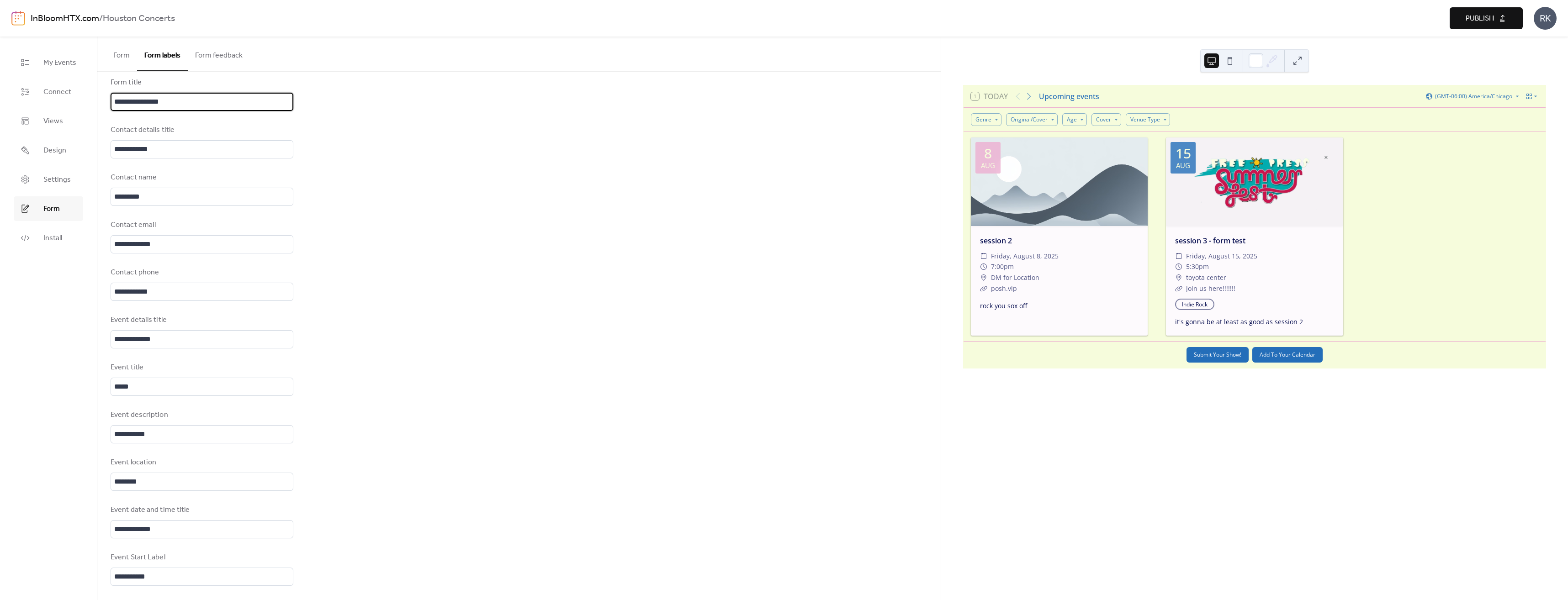 scroll, scrollTop: 0, scrollLeft: 0, axis: both 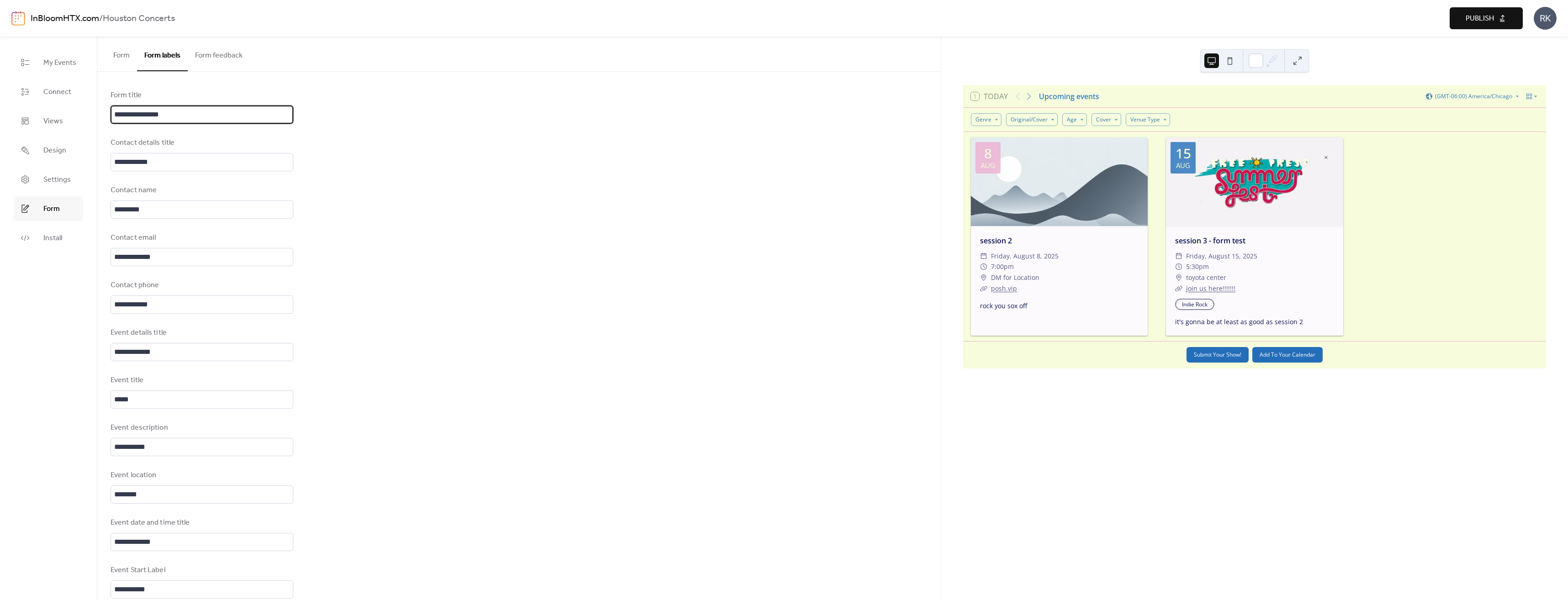 click on "Publish" at bounding box center (1486, 18) 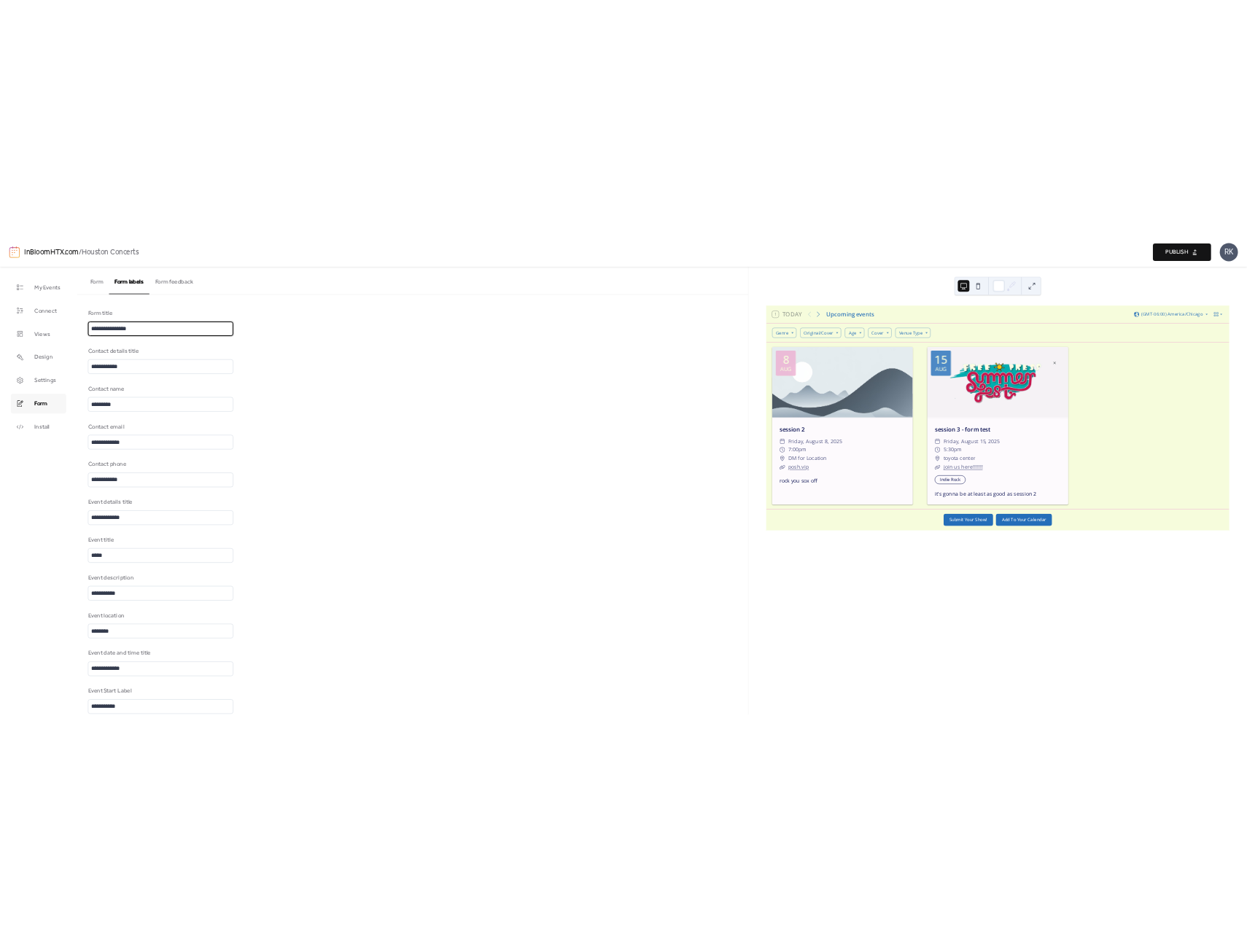 scroll, scrollTop: 0, scrollLeft: 0, axis: both 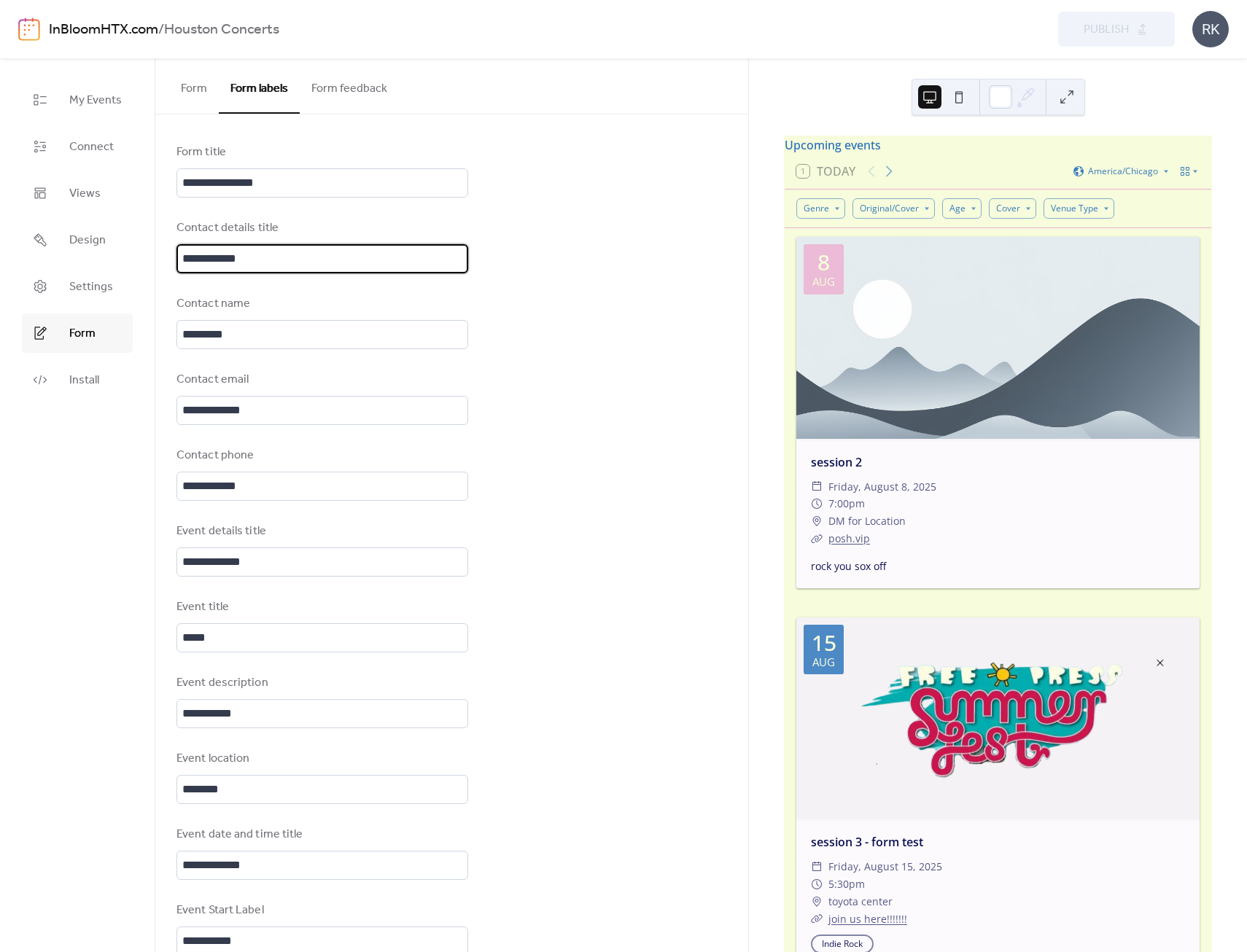 drag, startPoint x: 277, startPoint y: 257, endPoint x: 165, endPoint y: 249, distance: 112.28535 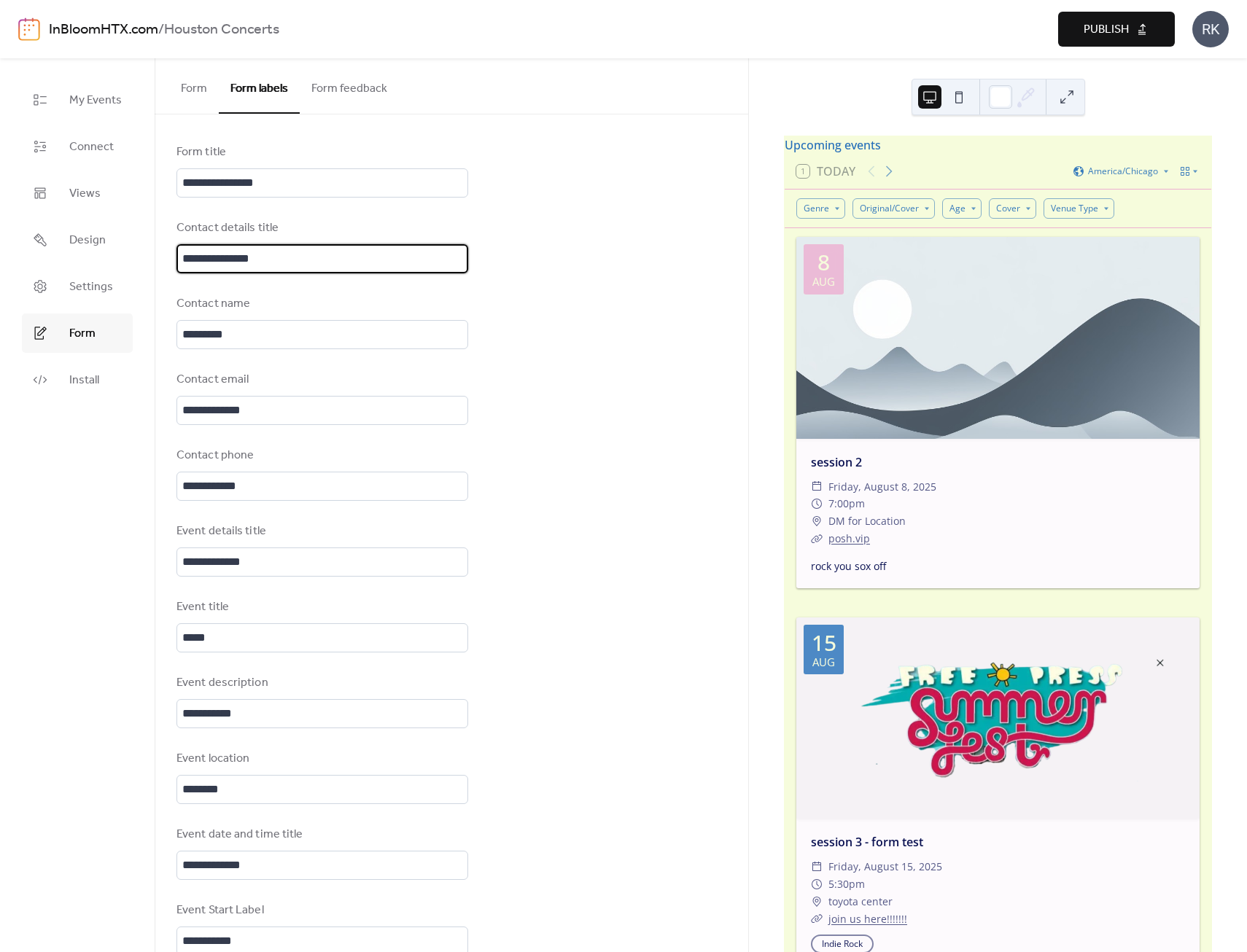 drag, startPoint x: 273, startPoint y: 260, endPoint x: 158, endPoint y: 262, distance: 115.01739 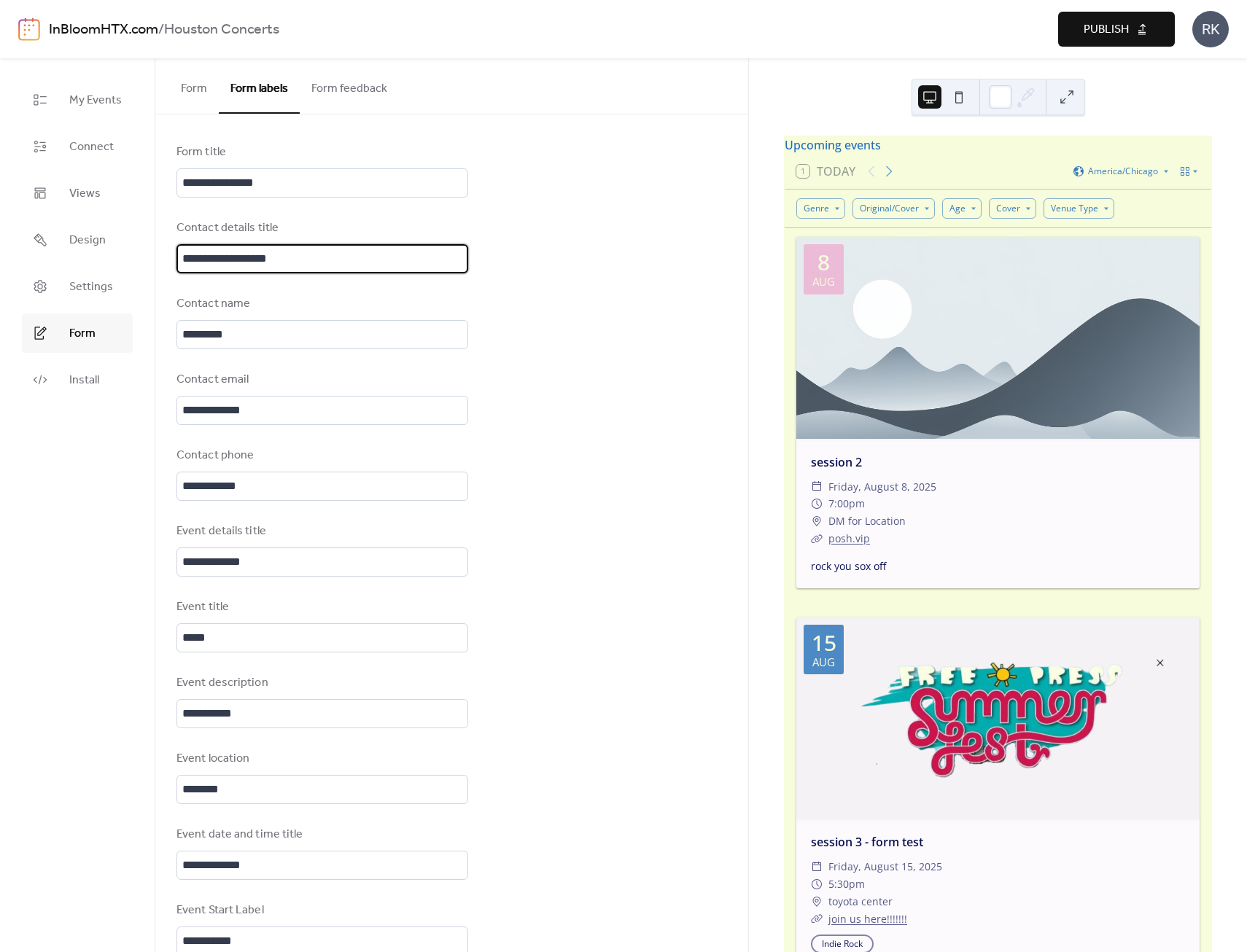 drag, startPoint x: 296, startPoint y: 259, endPoint x: 139, endPoint y: 250, distance: 157.25775 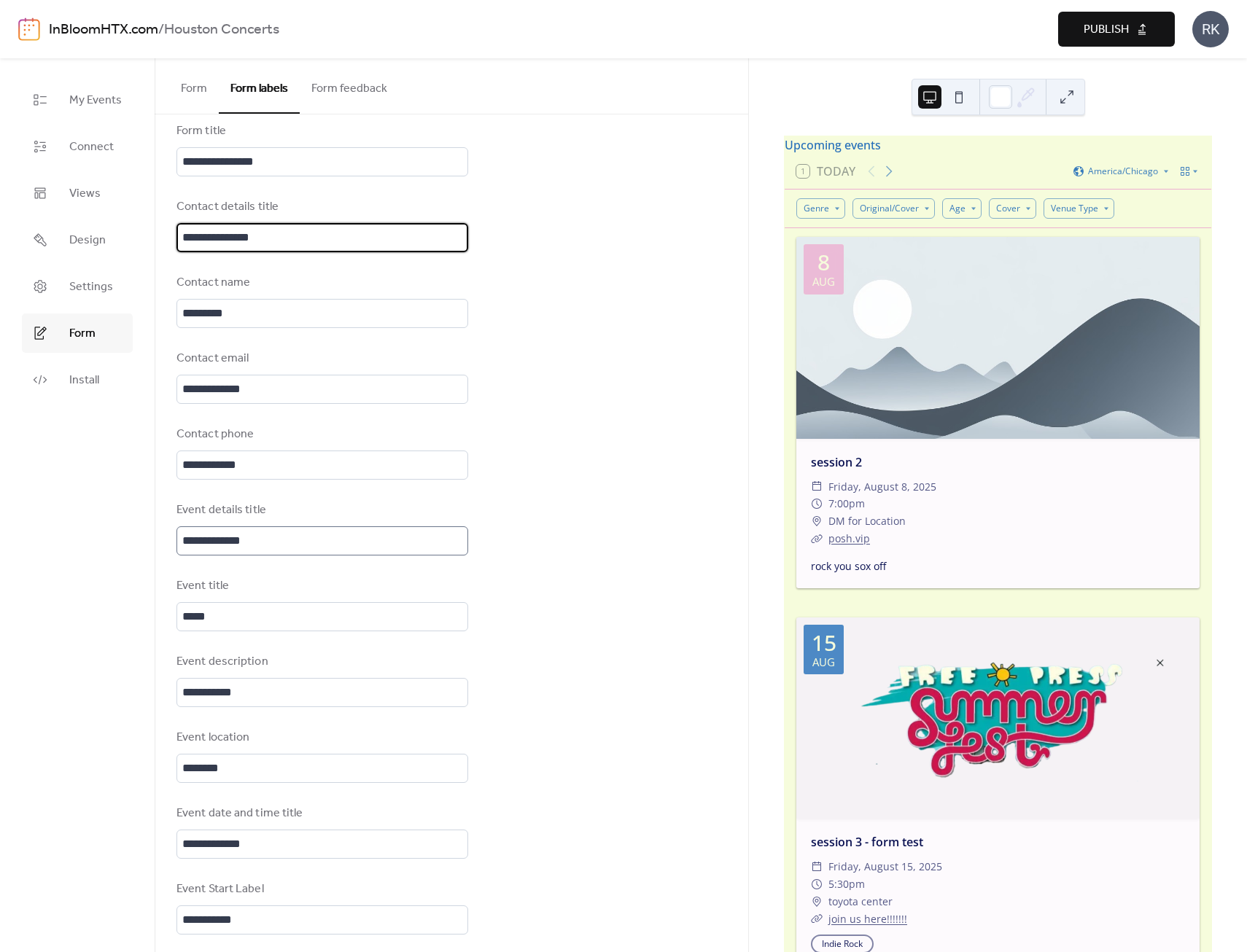 scroll, scrollTop: 0, scrollLeft: 0, axis: both 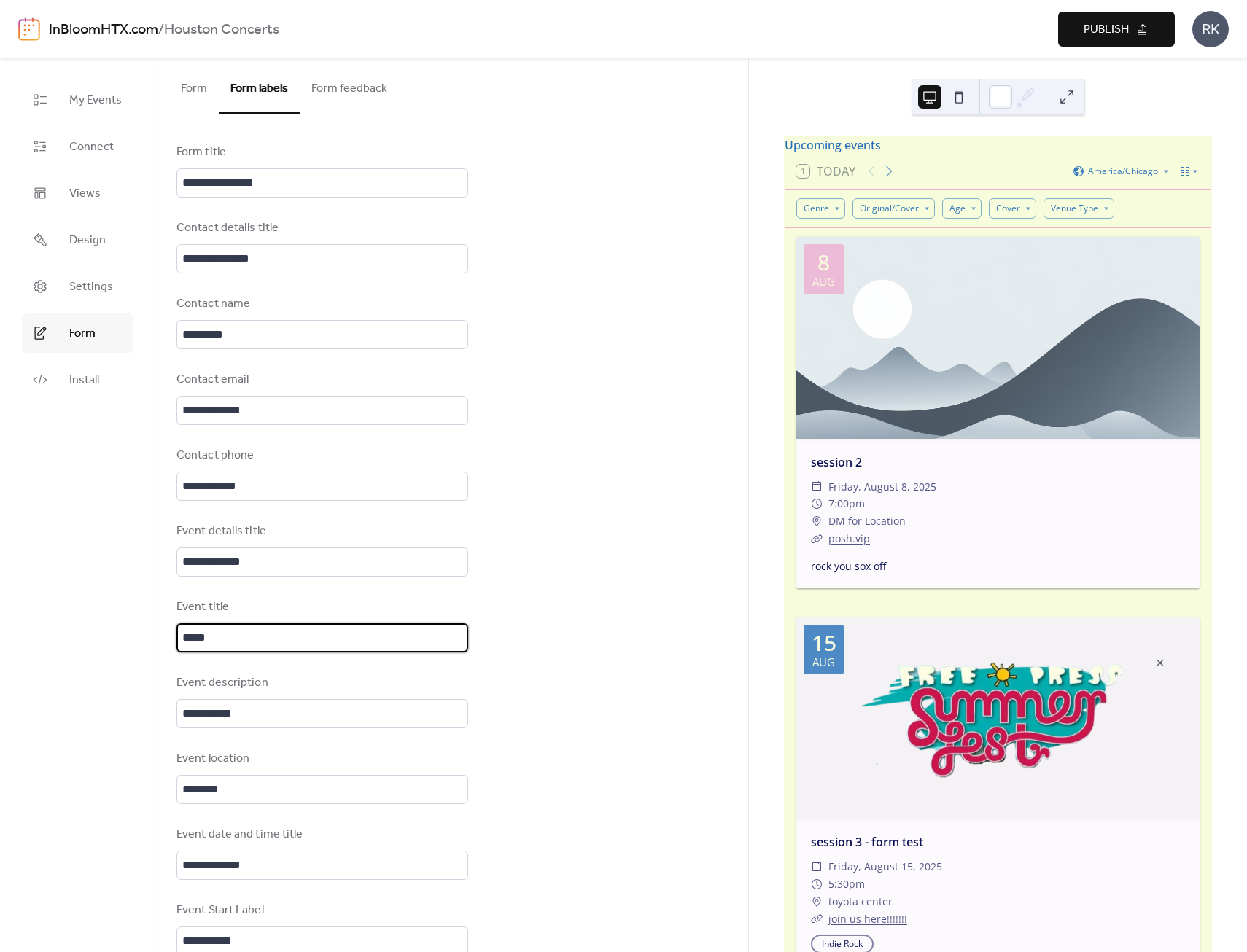 drag, startPoint x: 198, startPoint y: 638, endPoint x: 166, endPoint y: 633, distance: 32.38827 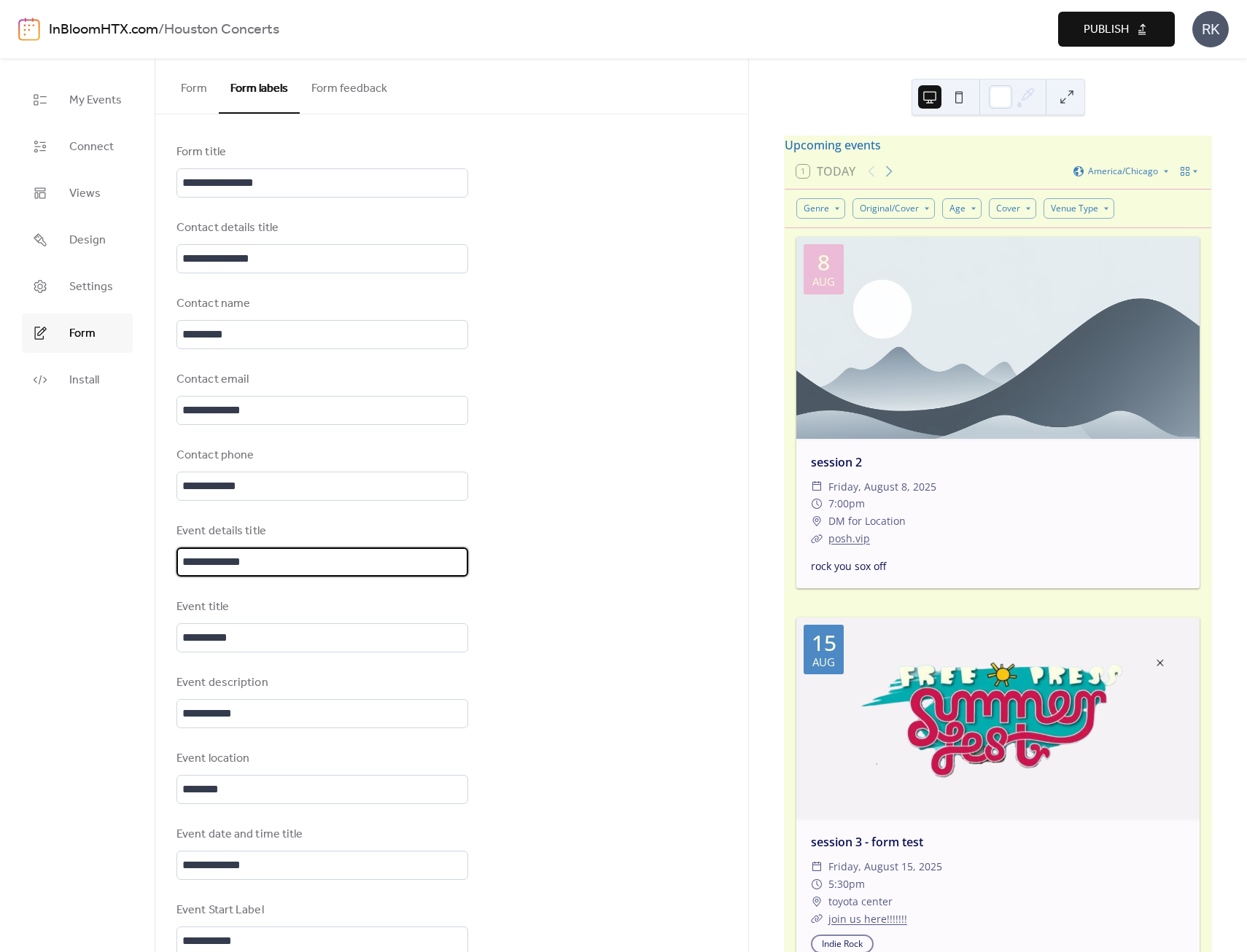 scroll, scrollTop: 0, scrollLeft: 0, axis: both 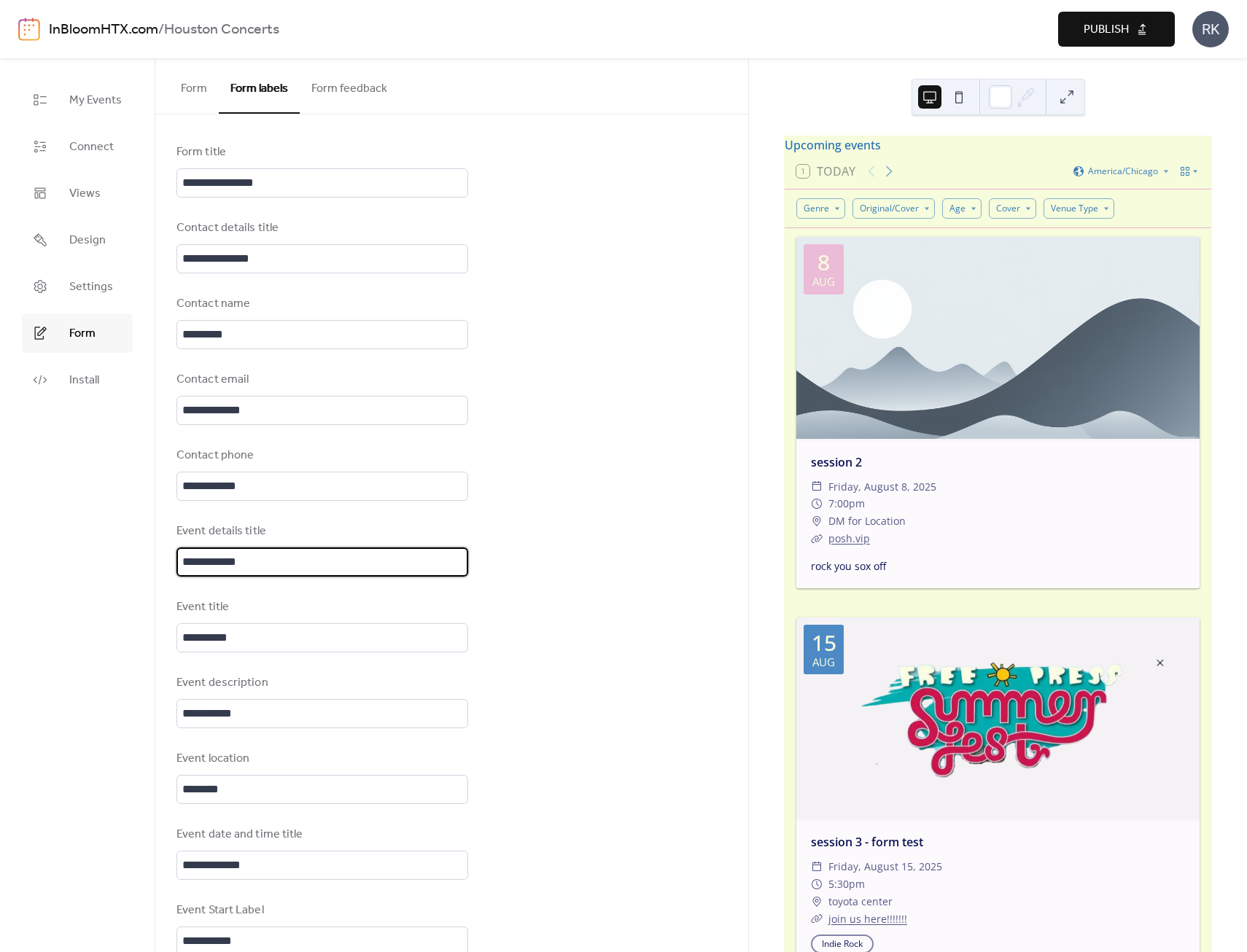drag, startPoint x: 272, startPoint y: 555, endPoint x: 166, endPoint y: 545, distance: 106.4707 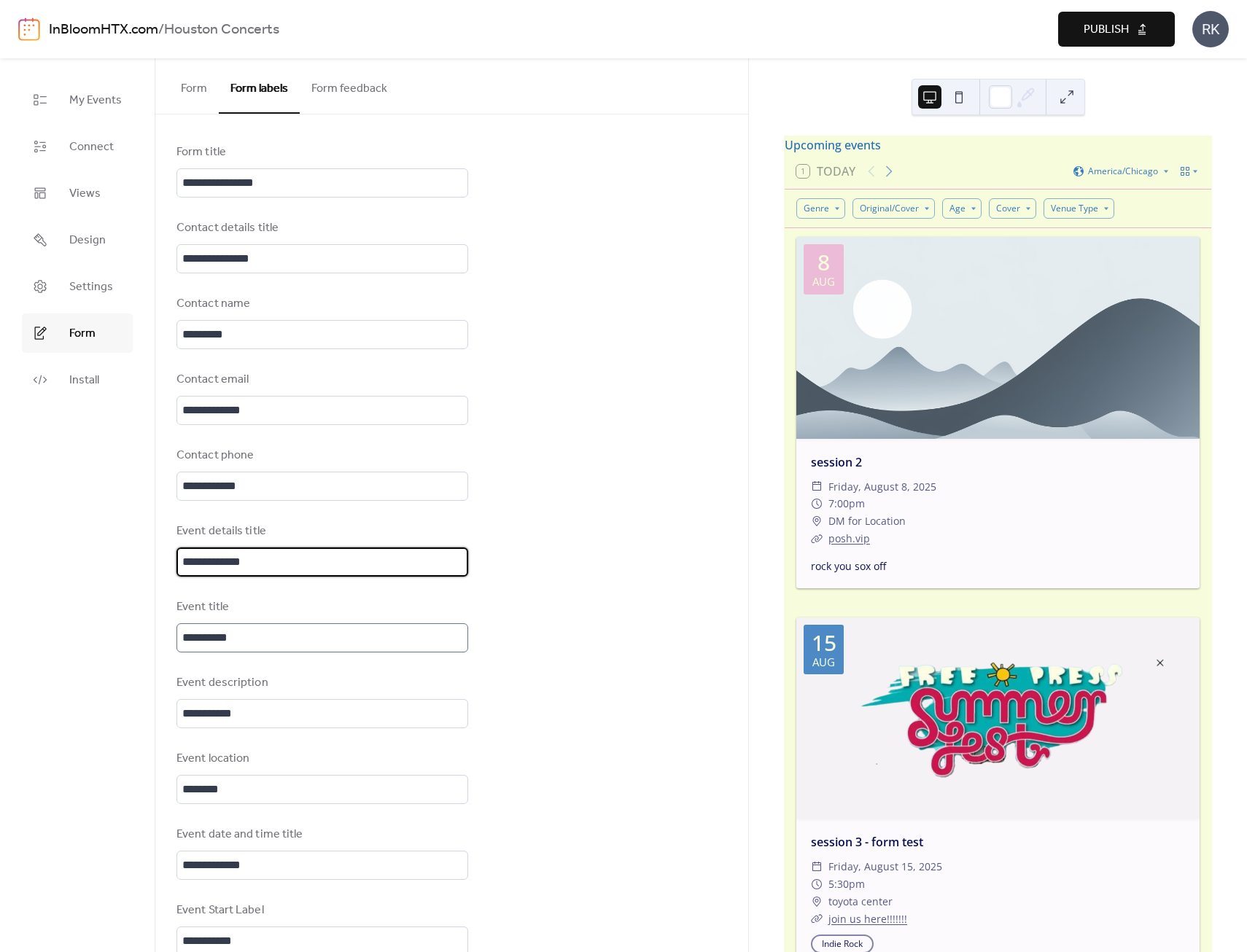 scroll, scrollTop: 2, scrollLeft: 0, axis: vertical 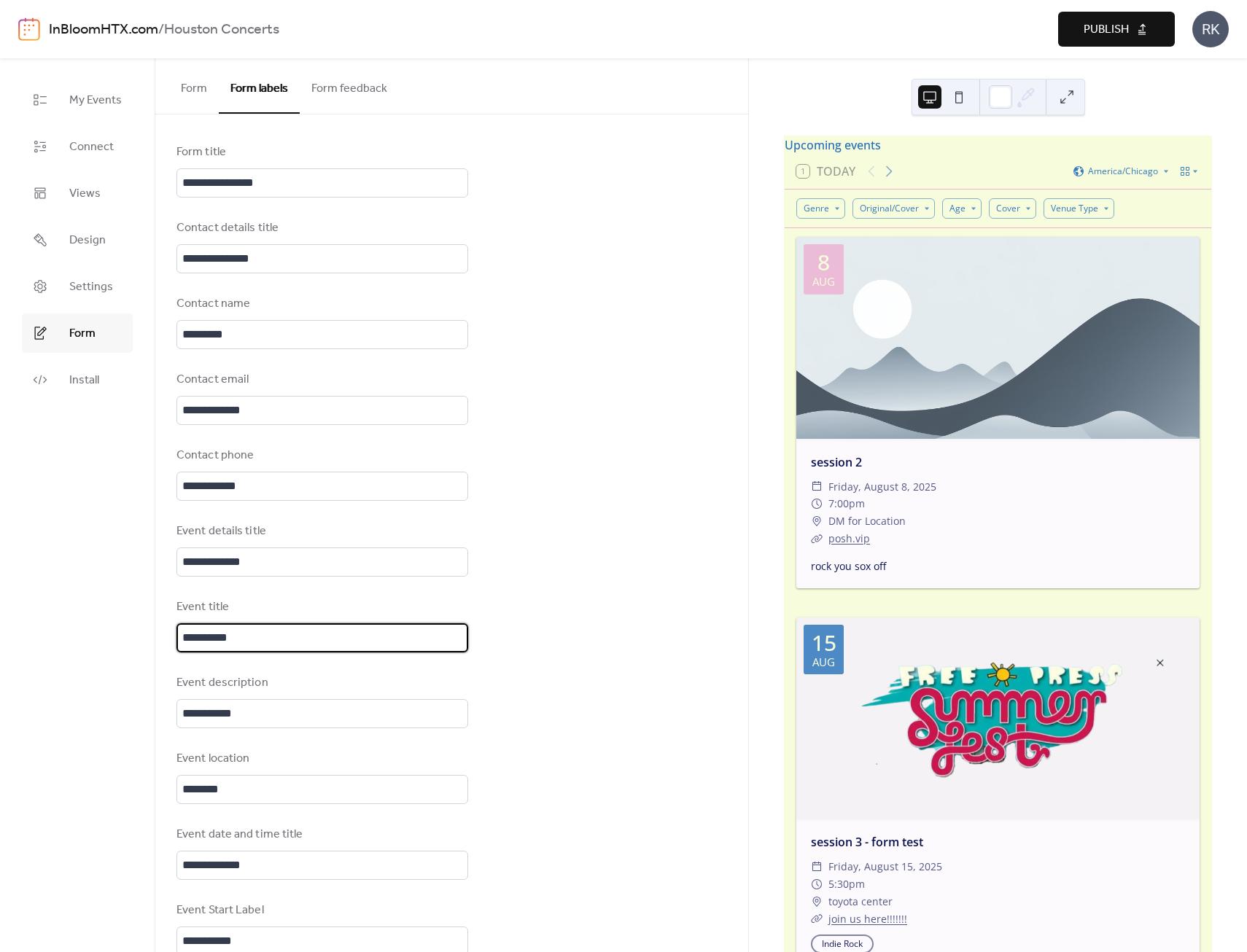 drag, startPoint x: 248, startPoint y: 637, endPoint x: 103, endPoint y: 633, distance: 145.0552 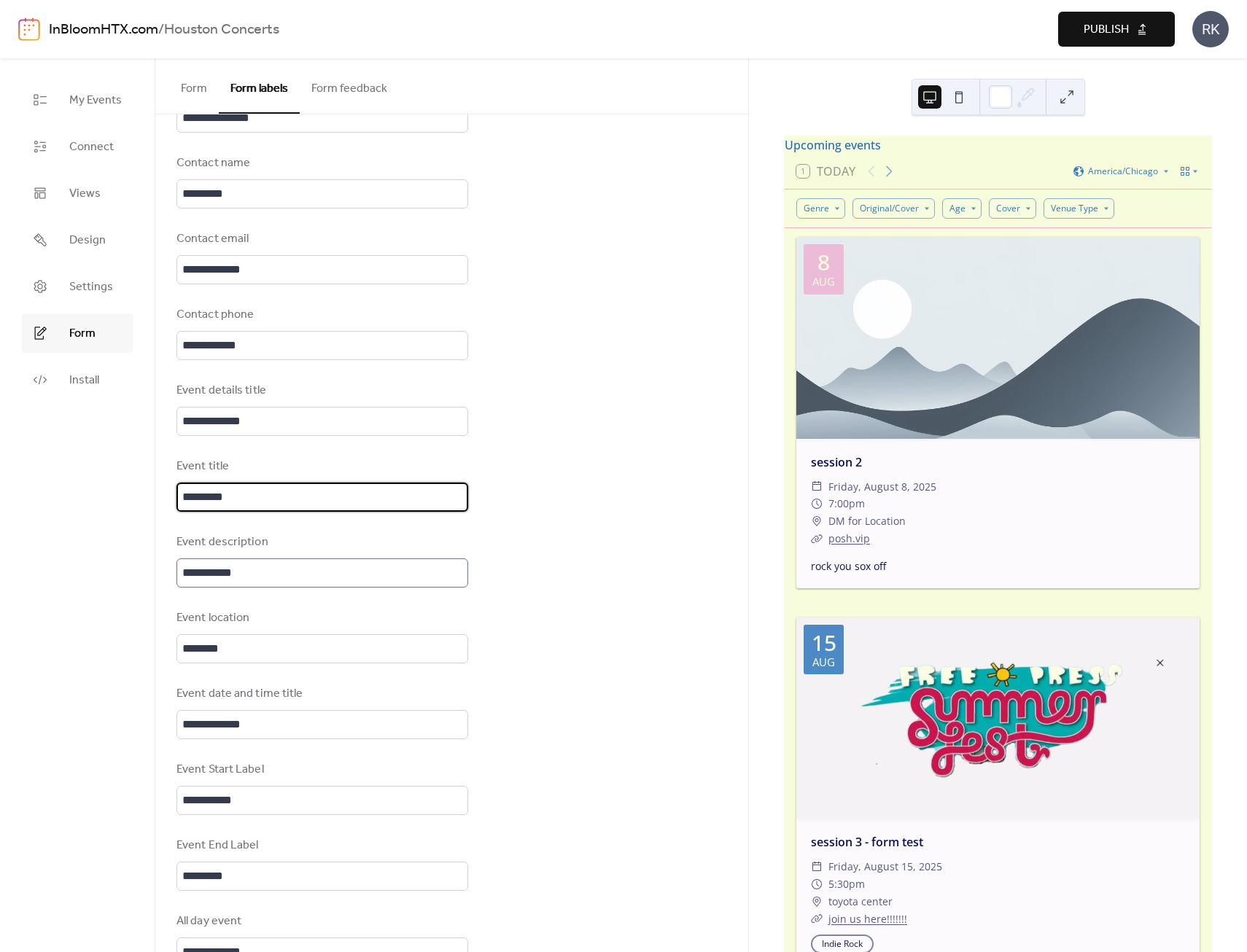 scroll, scrollTop: 146, scrollLeft: 0, axis: vertical 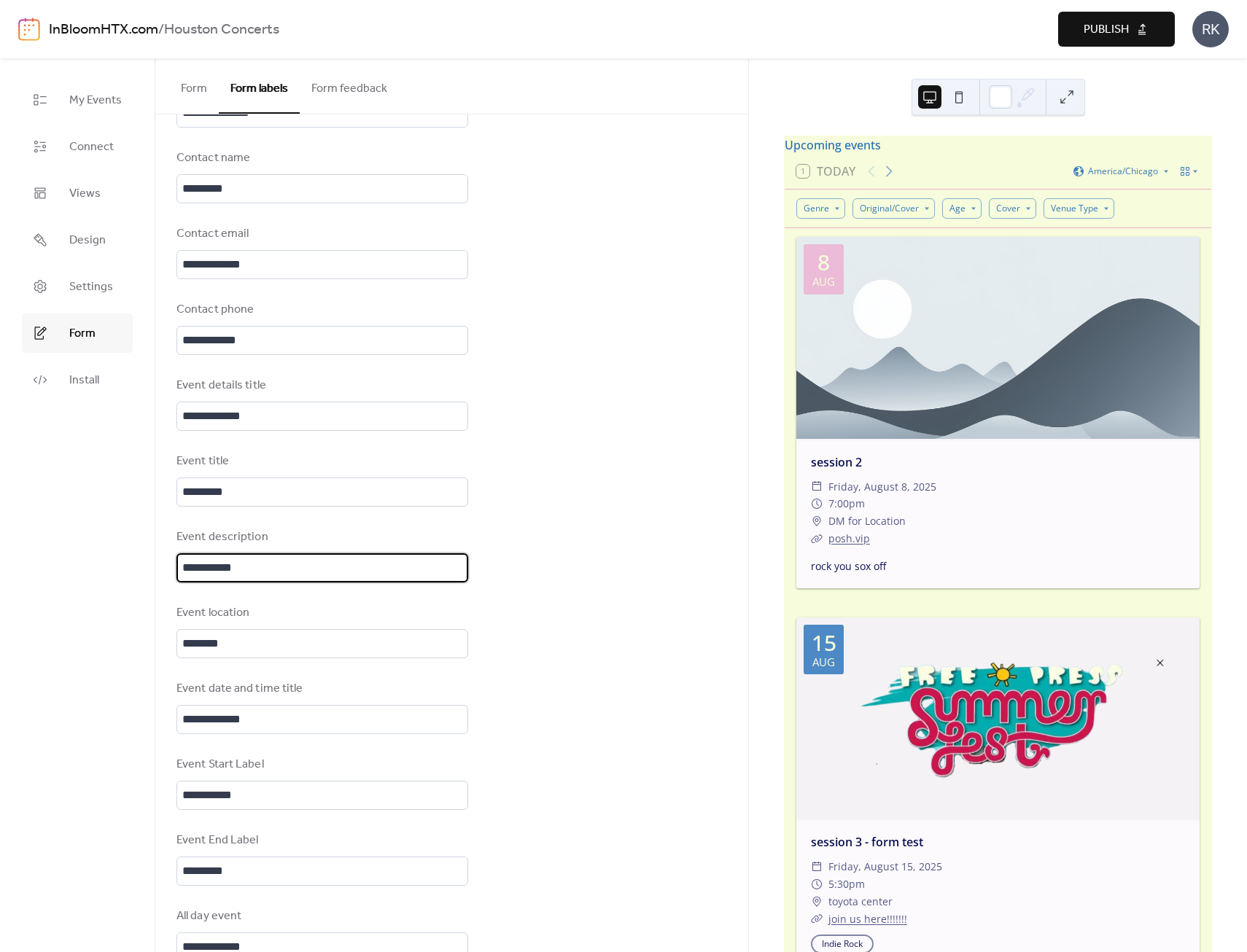 drag, startPoint x: 281, startPoint y: 570, endPoint x: 144, endPoint y: 563, distance: 137.17872 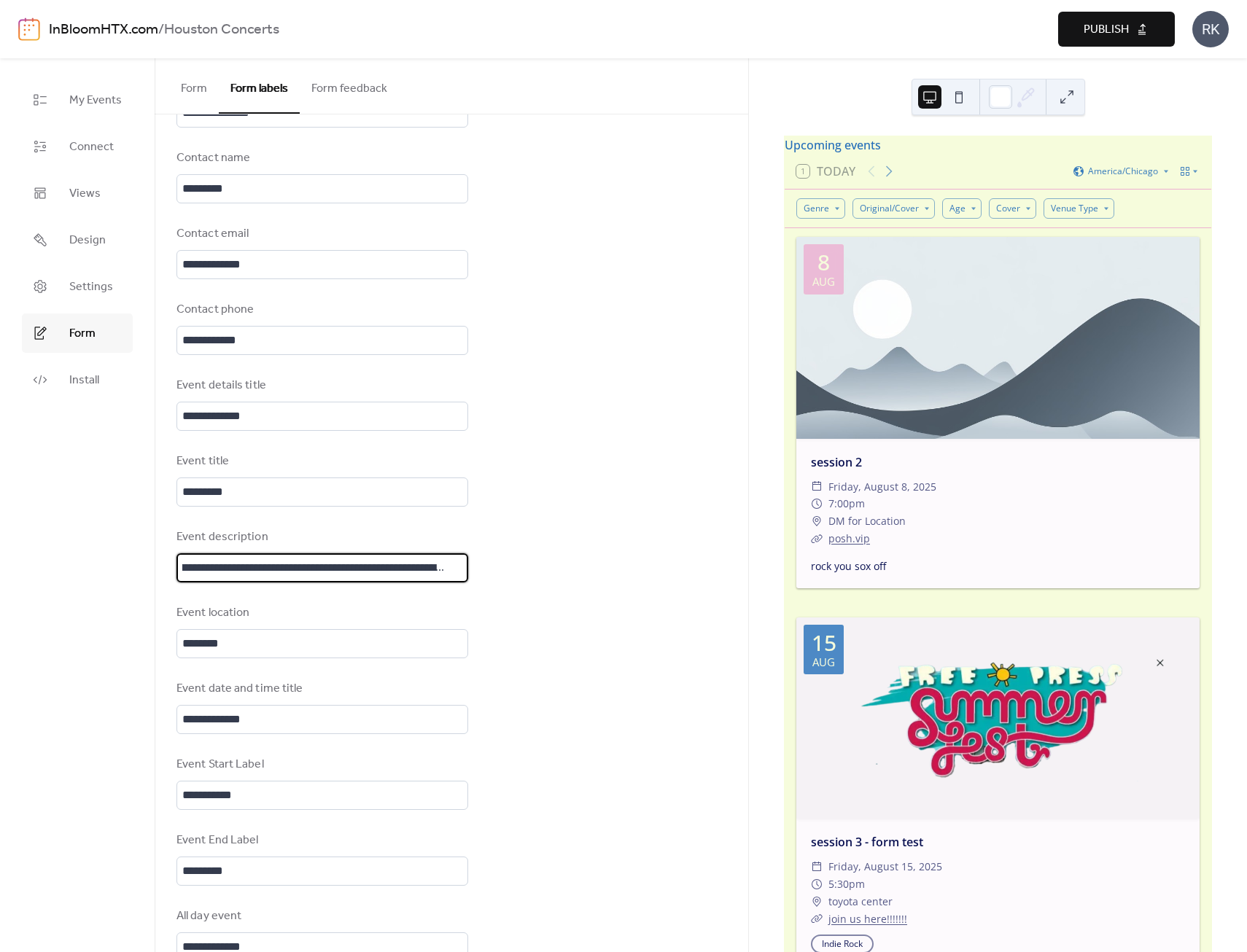 scroll, scrollTop: 0, scrollLeft: 68, axis: horizontal 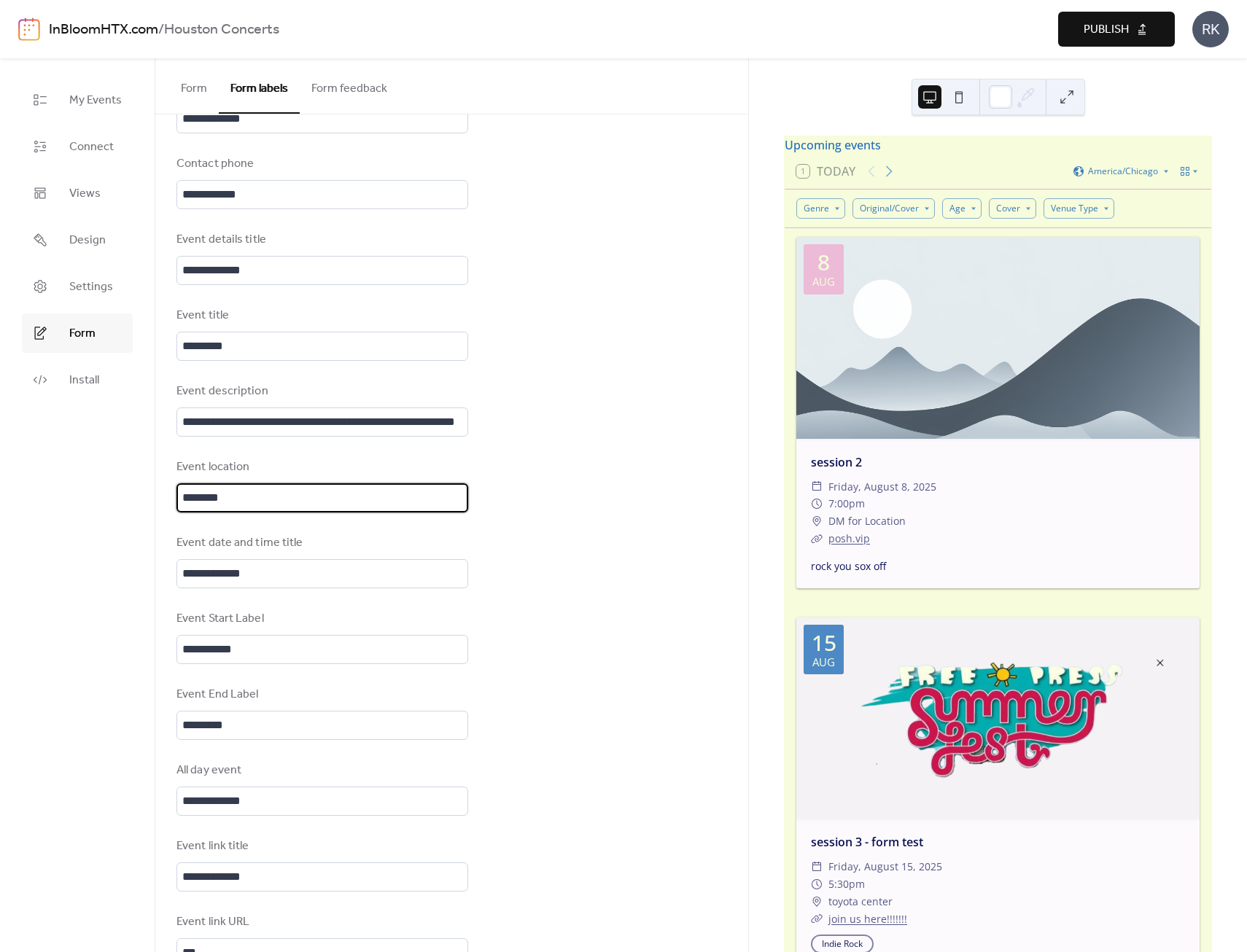 drag, startPoint x: 236, startPoint y: 498, endPoint x: 166, endPoint y: 487, distance: 70.85901 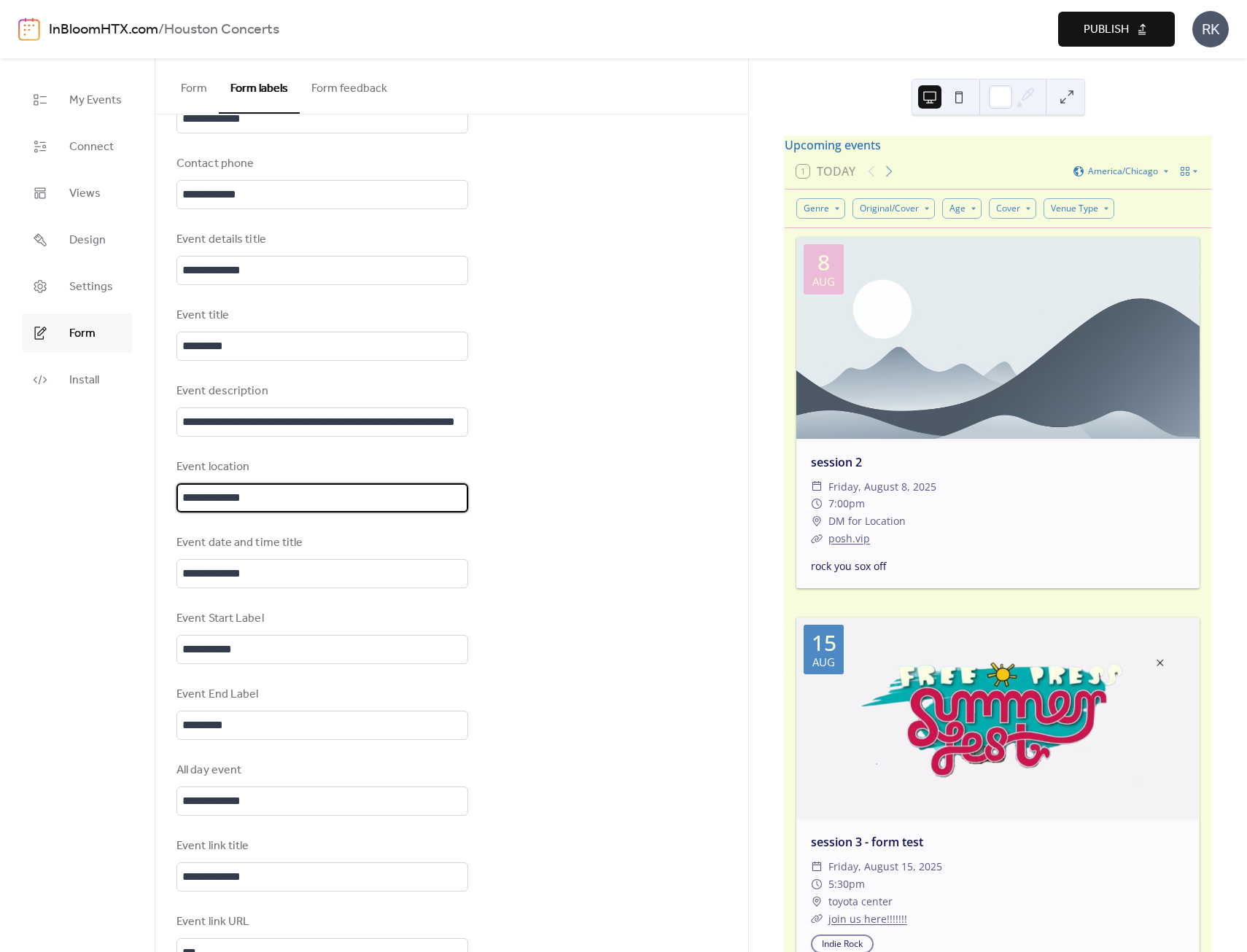 click on "**********" at bounding box center [322, 498] 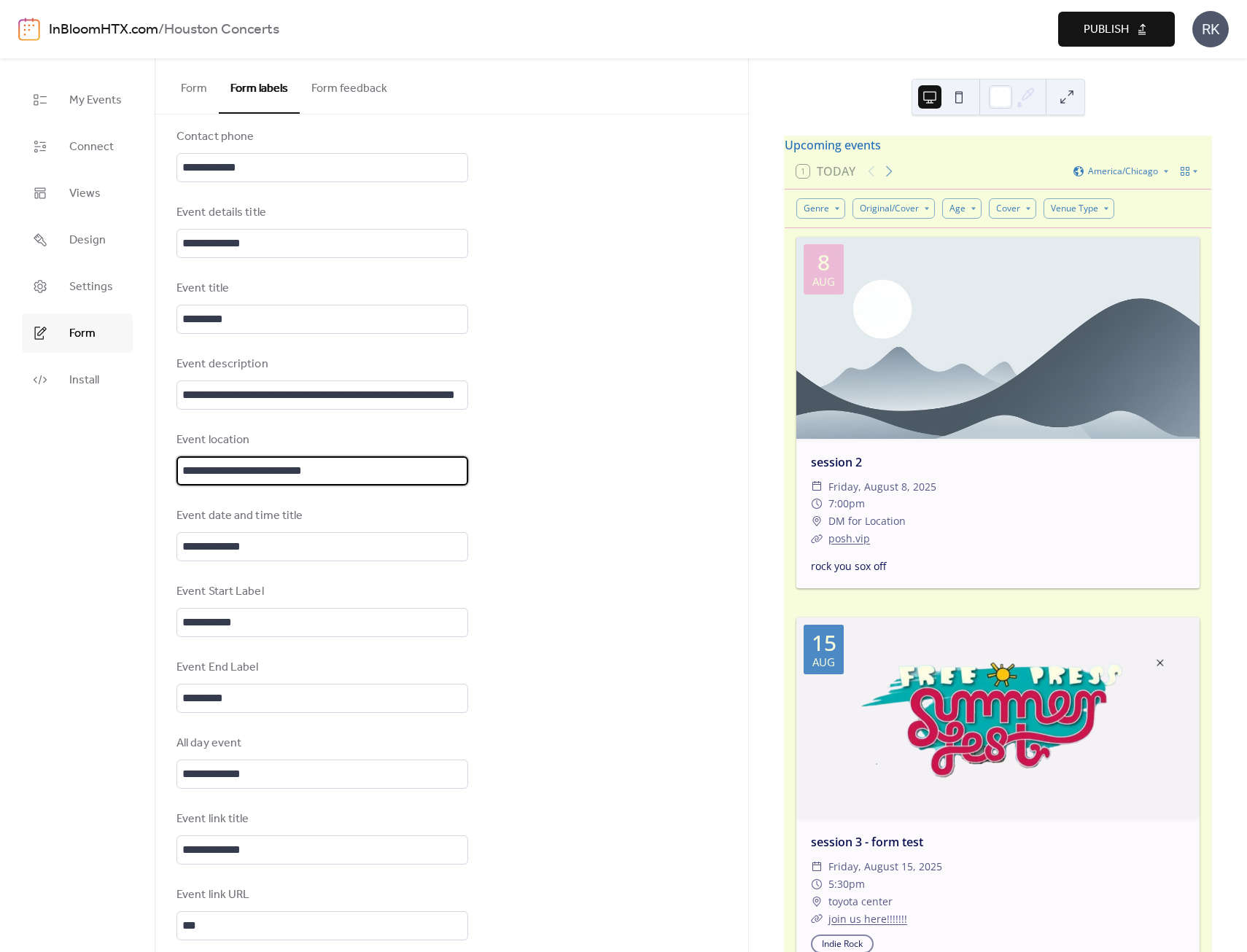 scroll, scrollTop: 364, scrollLeft: 0, axis: vertical 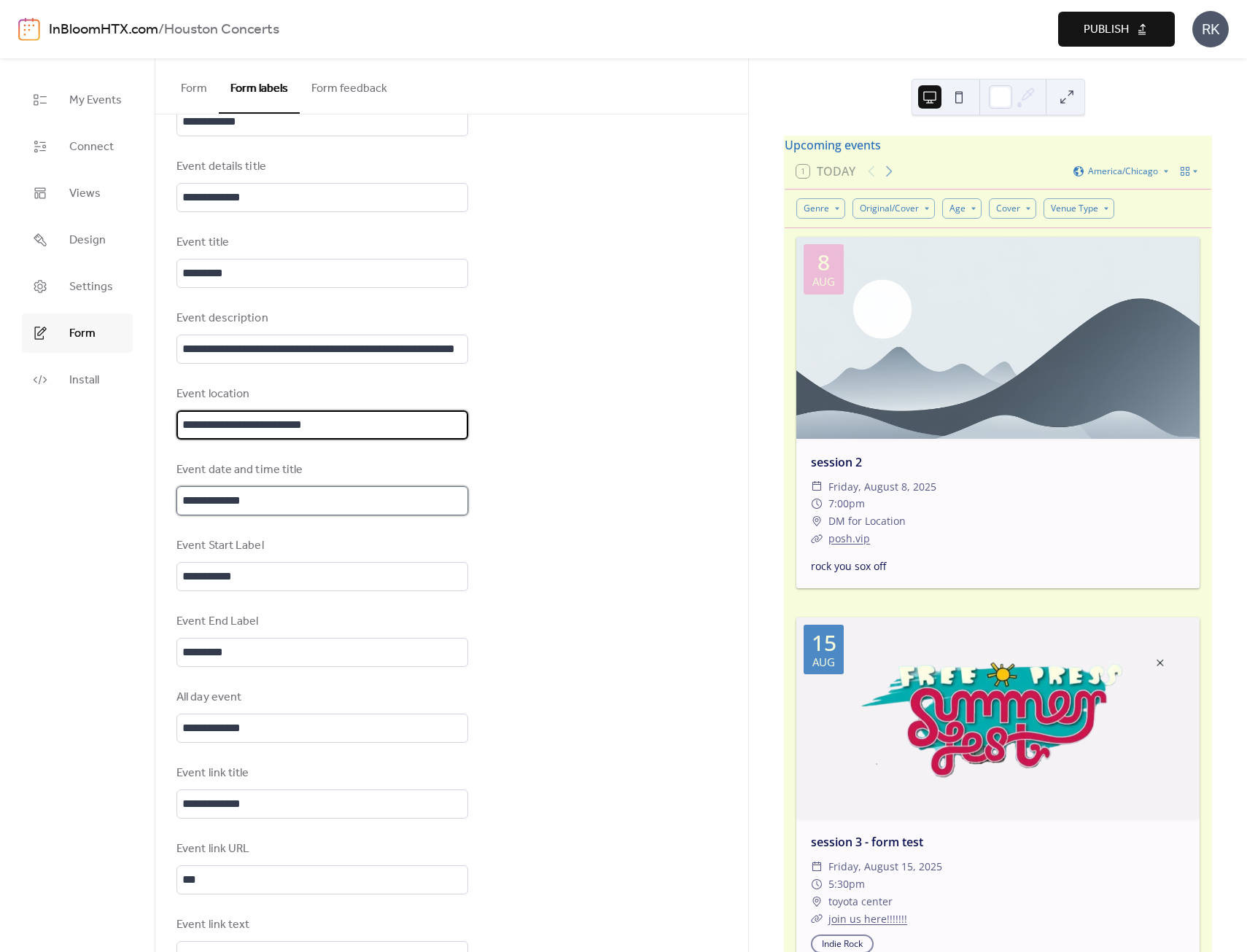 click on "**********" at bounding box center [322, 501] 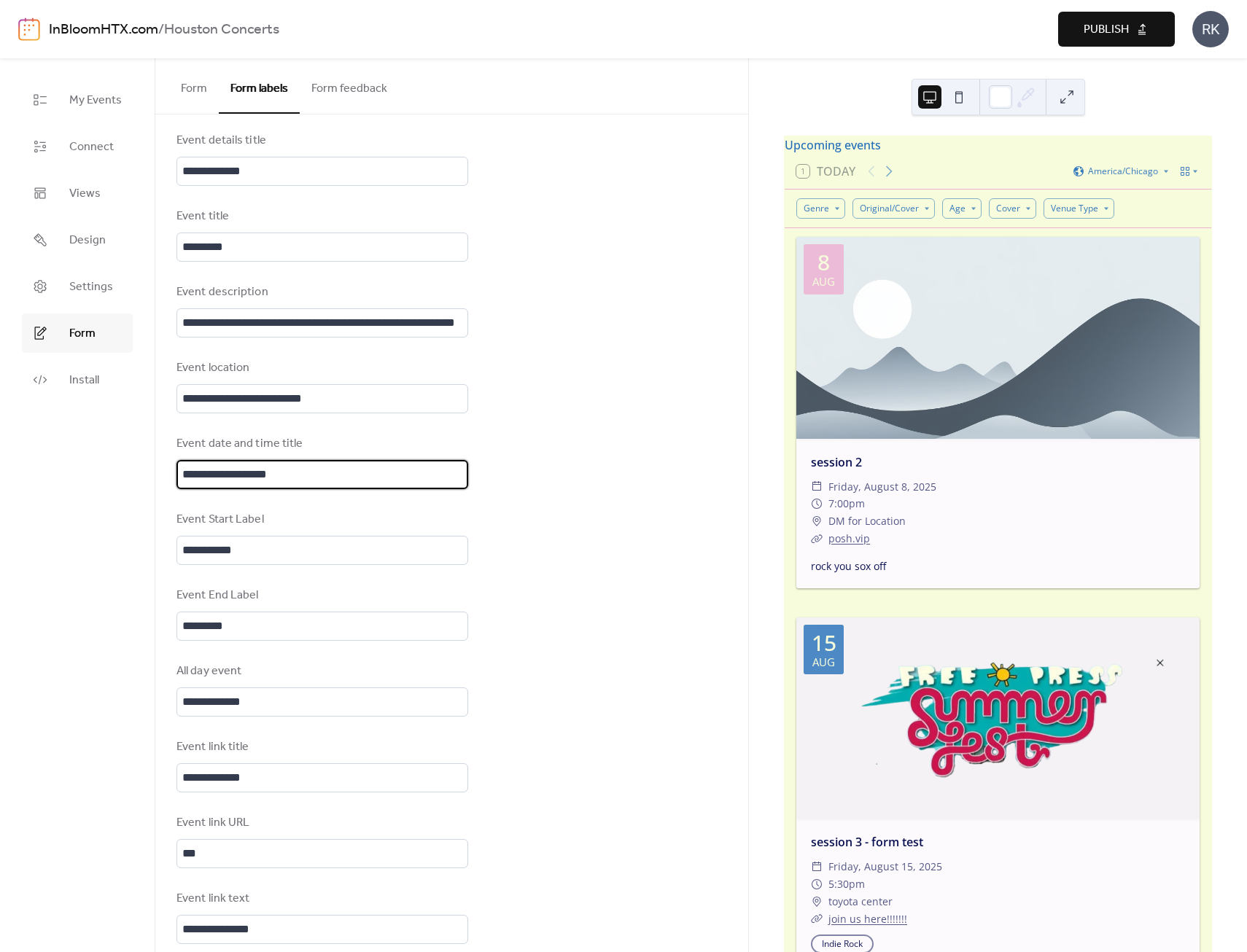 scroll, scrollTop: 437, scrollLeft: 0, axis: vertical 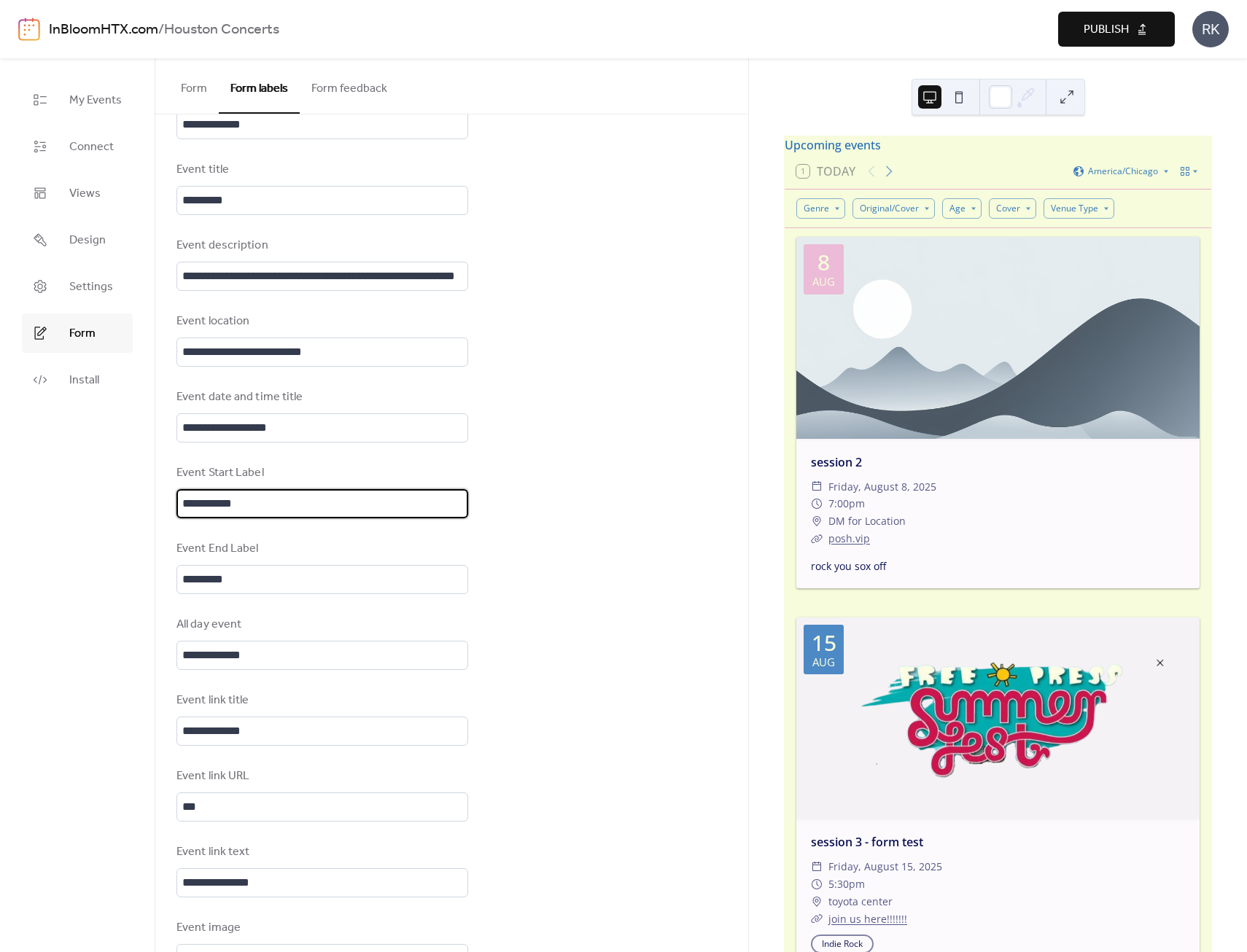 drag, startPoint x: 290, startPoint y: 508, endPoint x: 171, endPoint y: 502, distance: 119.15116 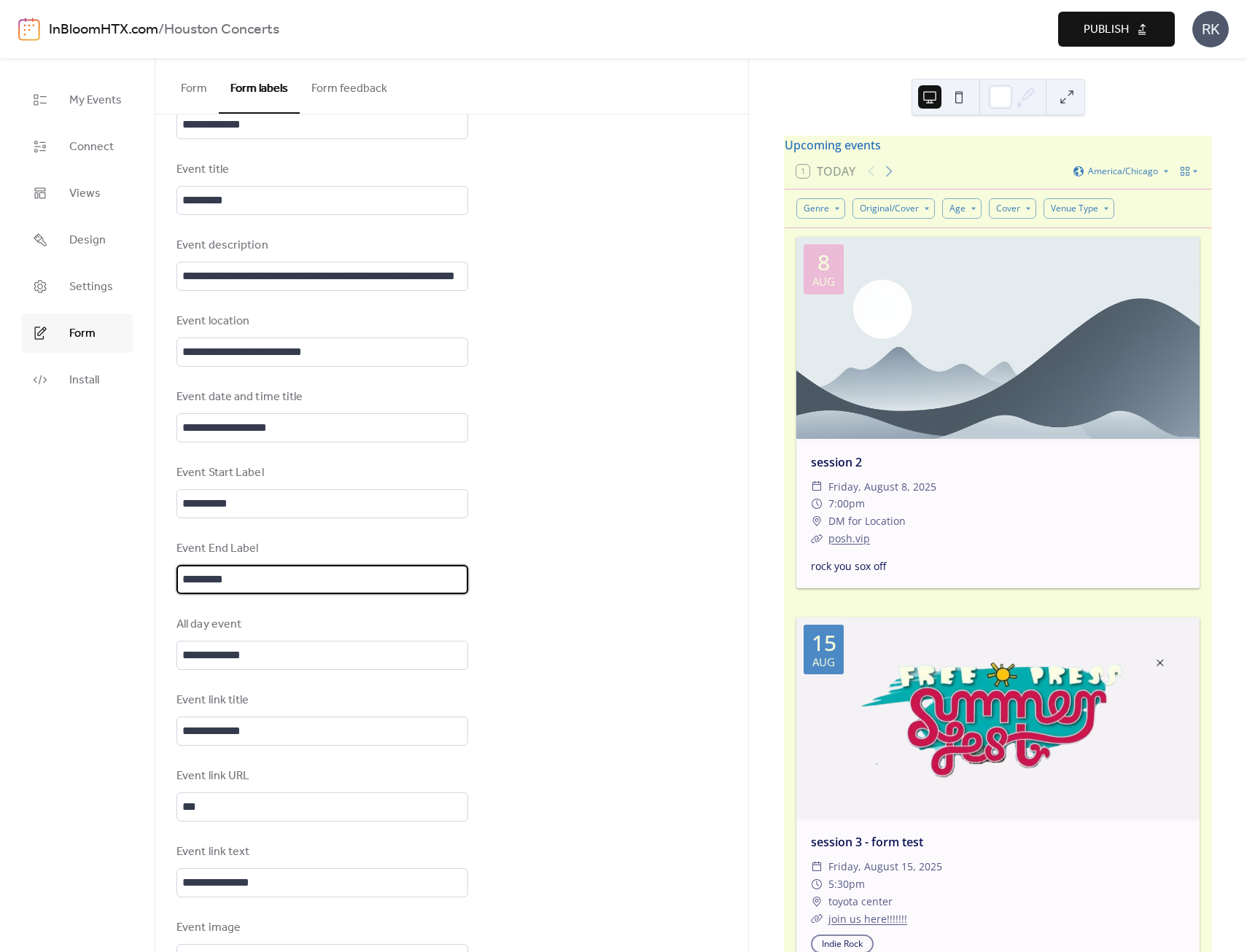 drag, startPoint x: 244, startPoint y: 580, endPoint x: 152, endPoint y: 574, distance: 92.195445 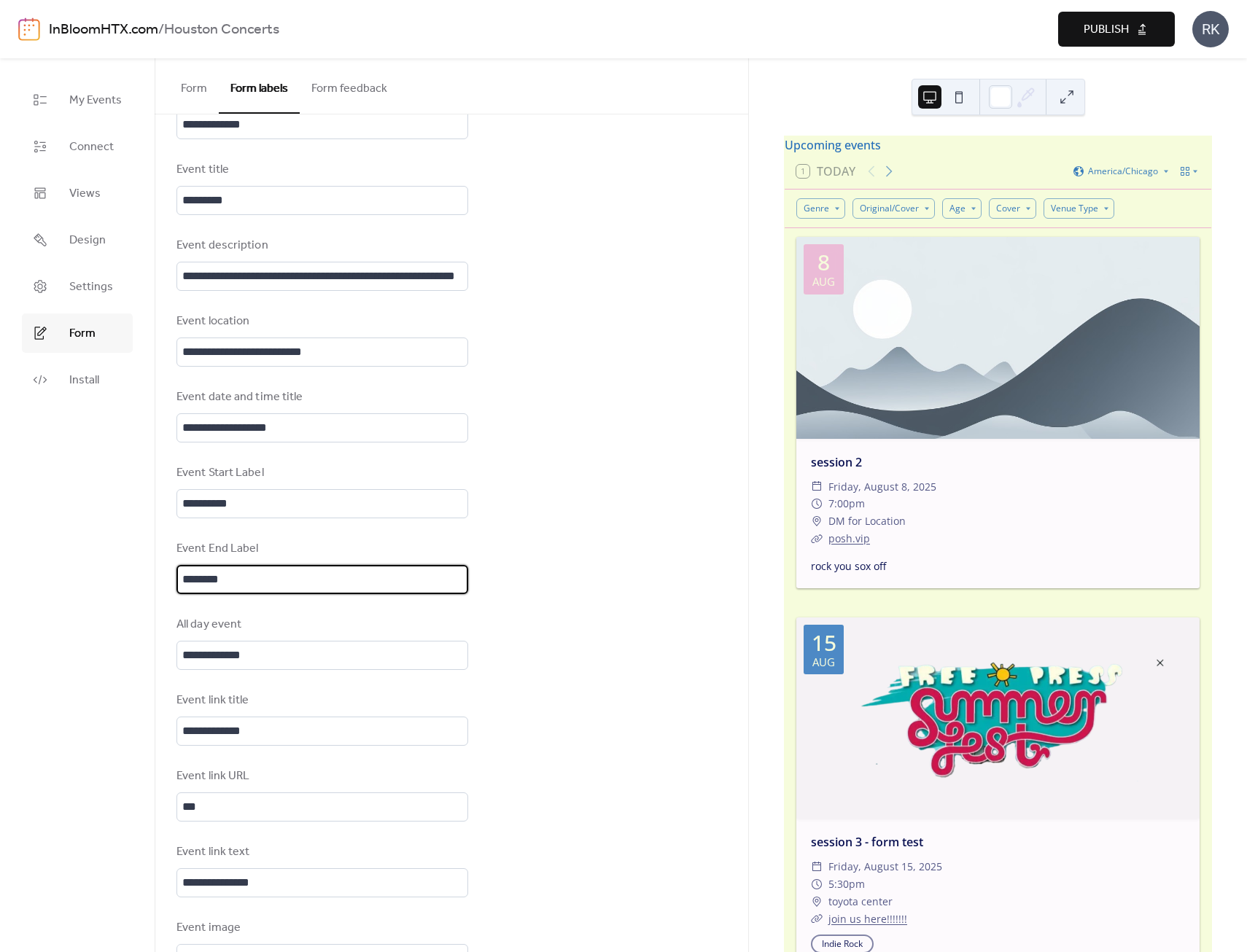 scroll, scrollTop: 2, scrollLeft: 0, axis: vertical 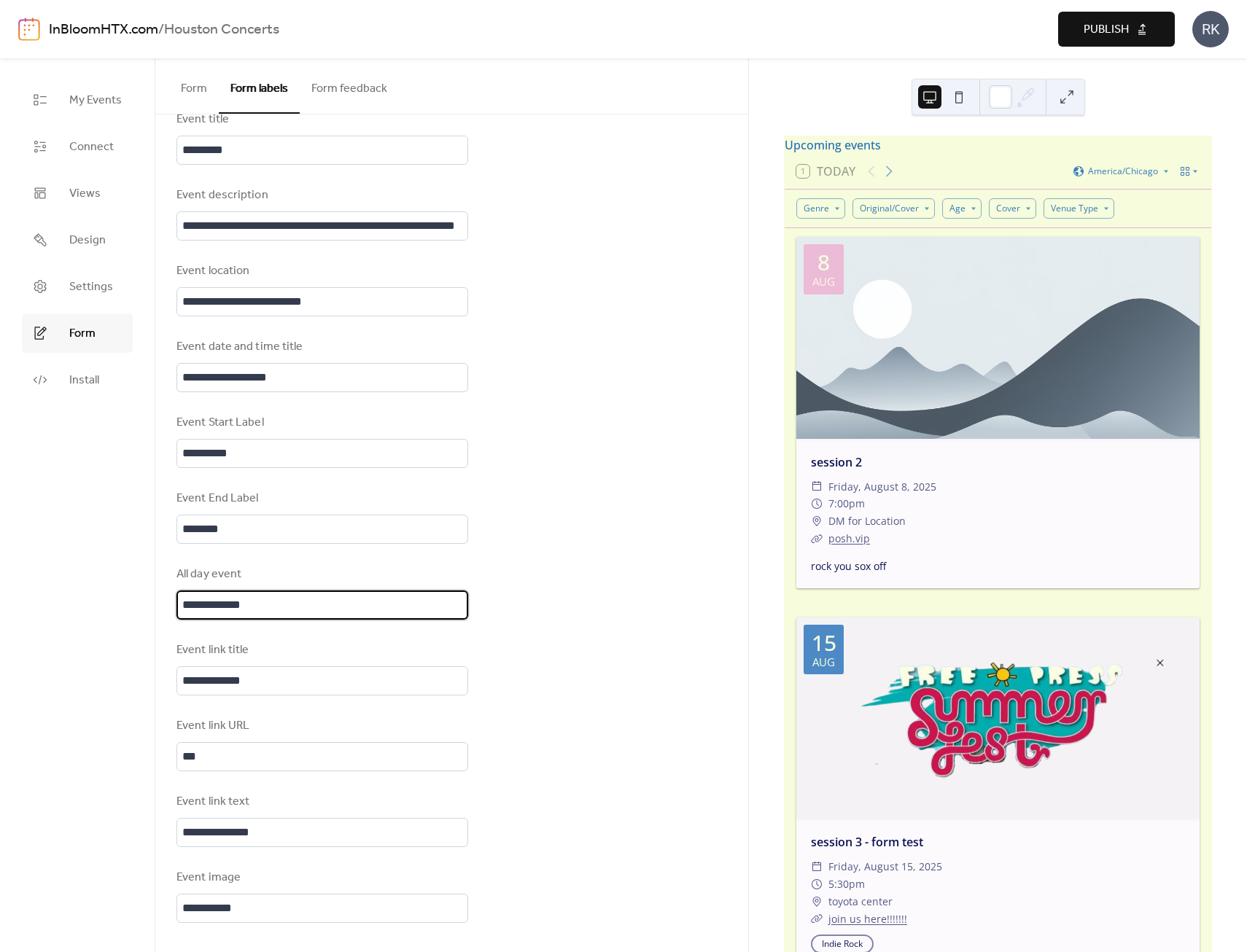 click on "**********" at bounding box center [322, 605] 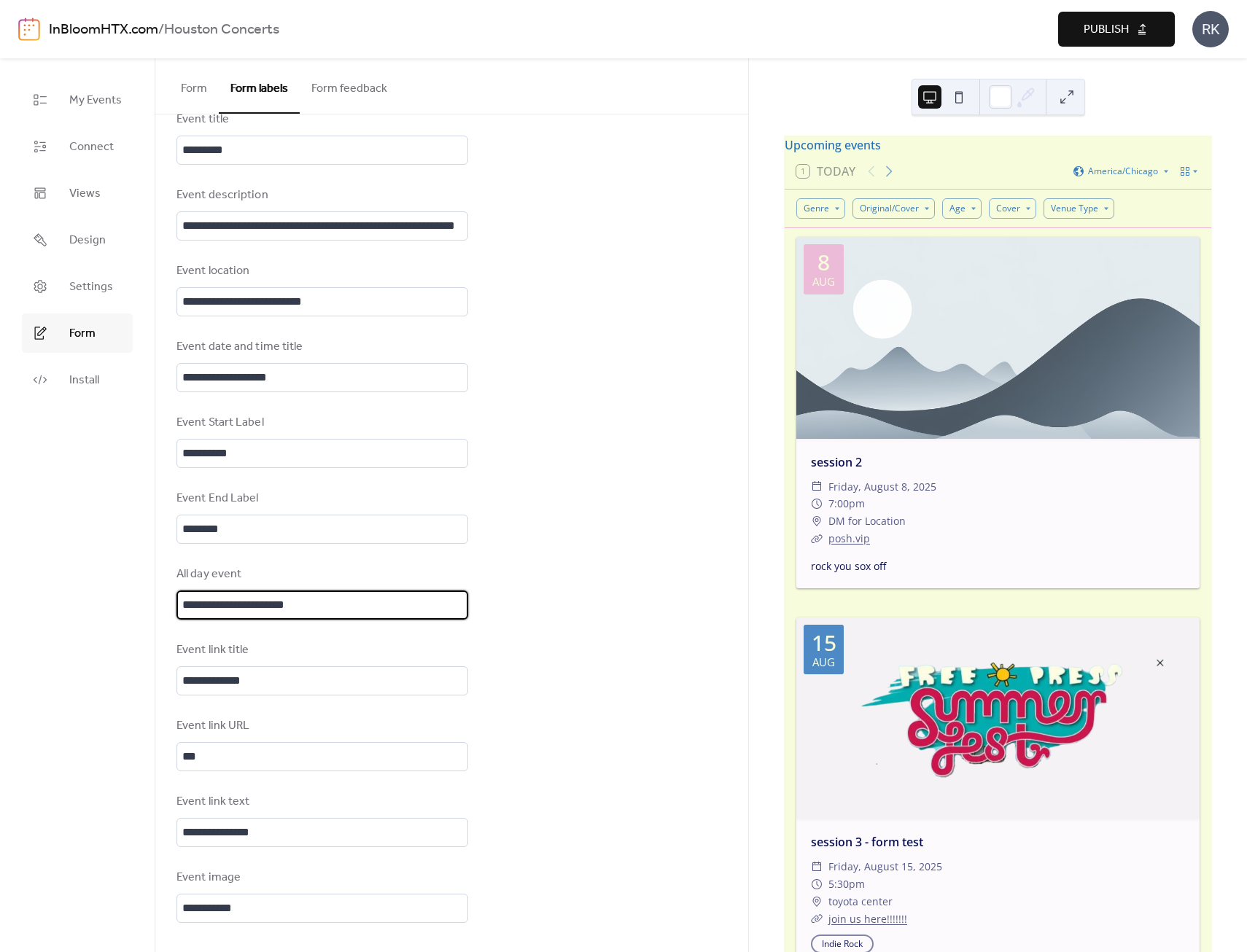click on "**********" at bounding box center (322, 605) 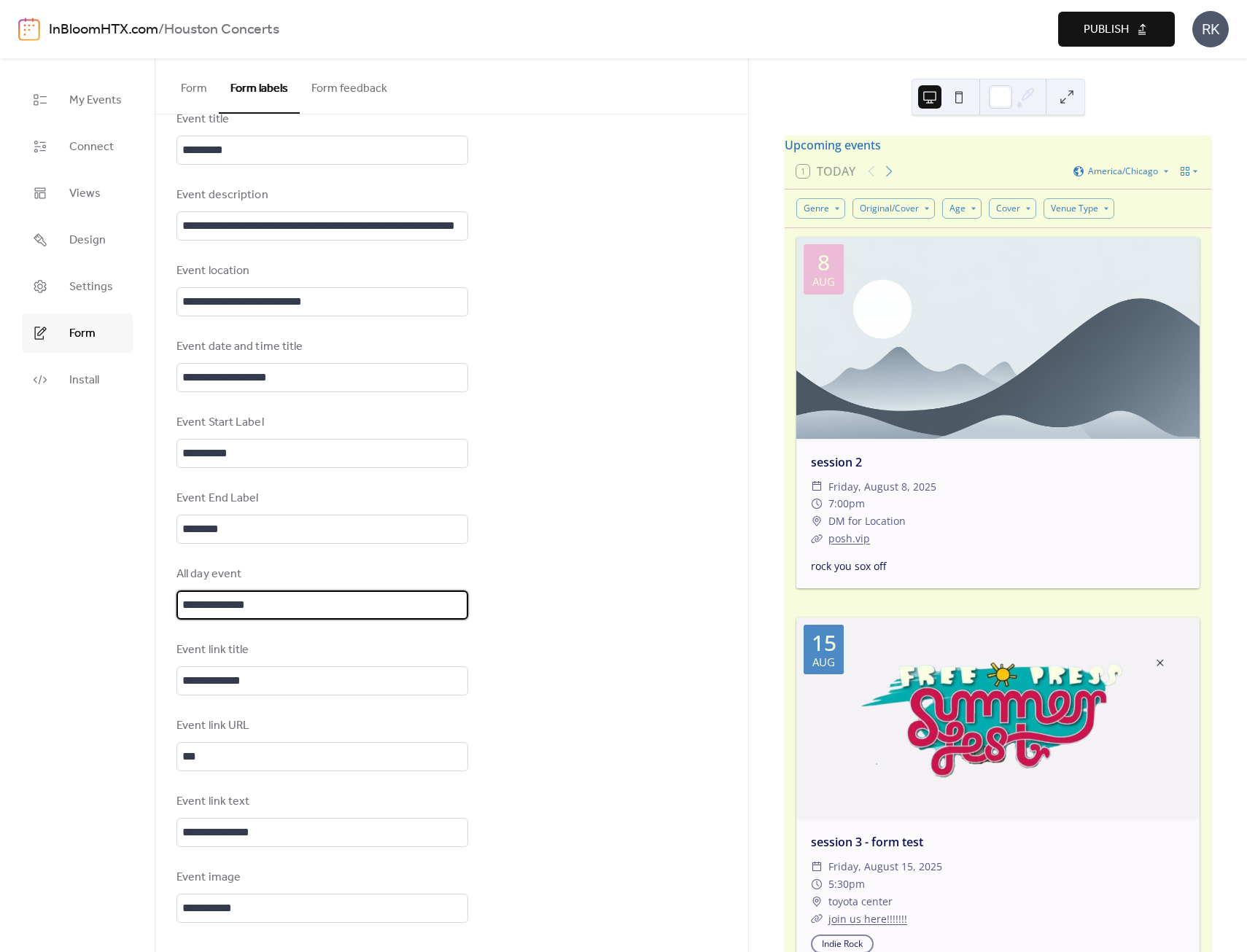 drag, startPoint x: 259, startPoint y: 607, endPoint x: 127, endPoint y: 607, distance: 132 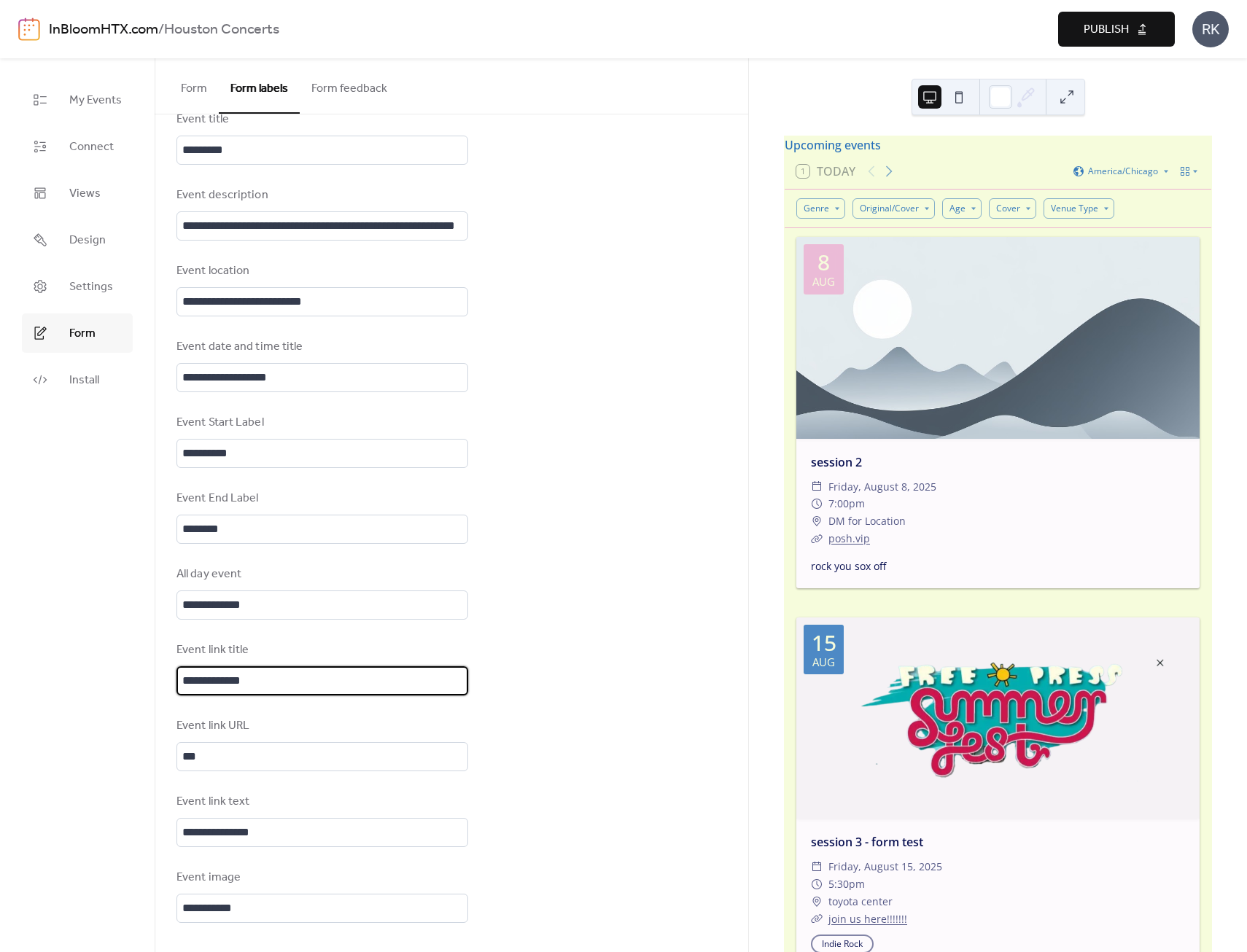 drag, startPoint x: 263, startPoint y: 682, endPoint x: 104, endPoint y: 649, distance: 162.38842 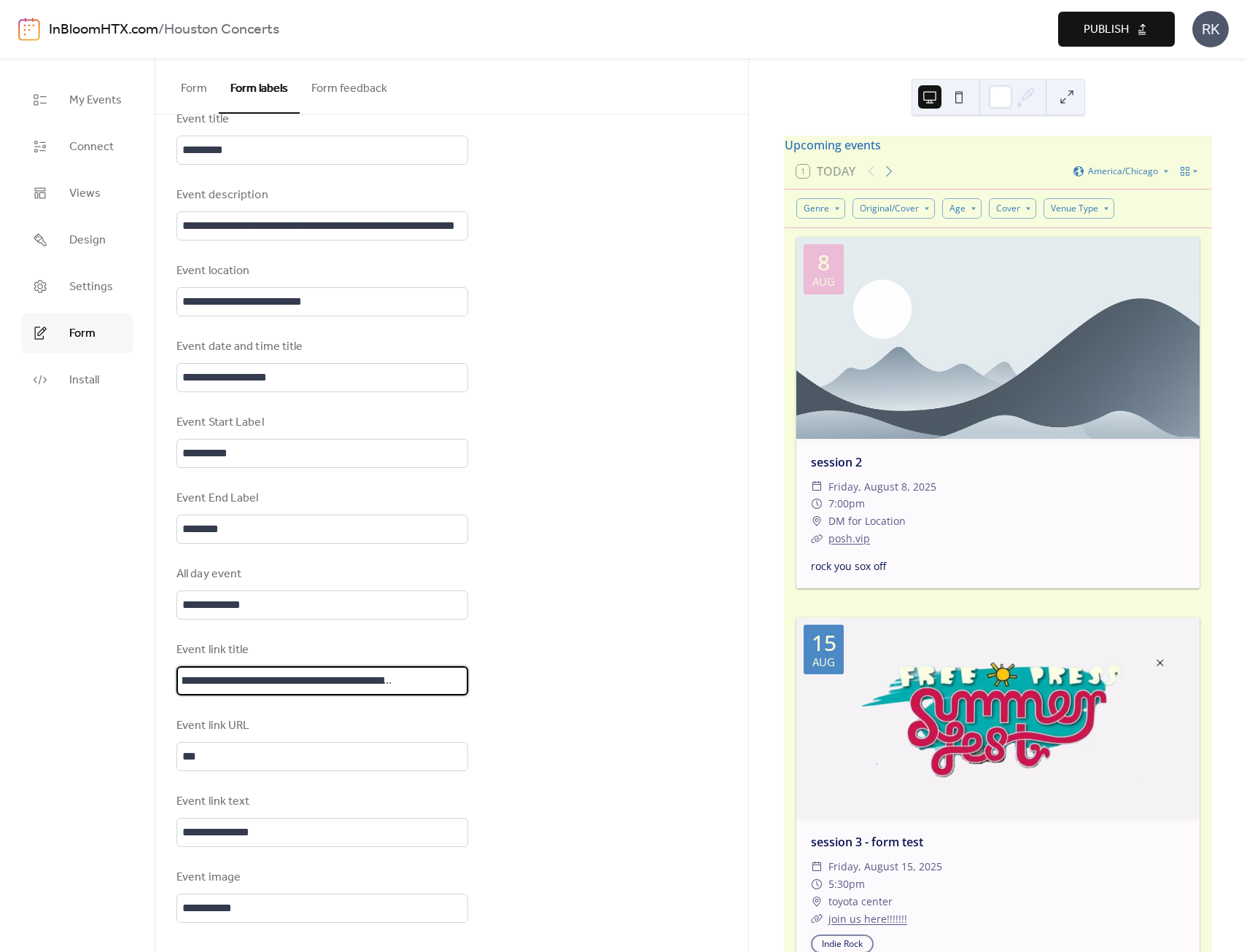 scroll, scrollTop: 0, scrollLeft: 117, axis: horizontal 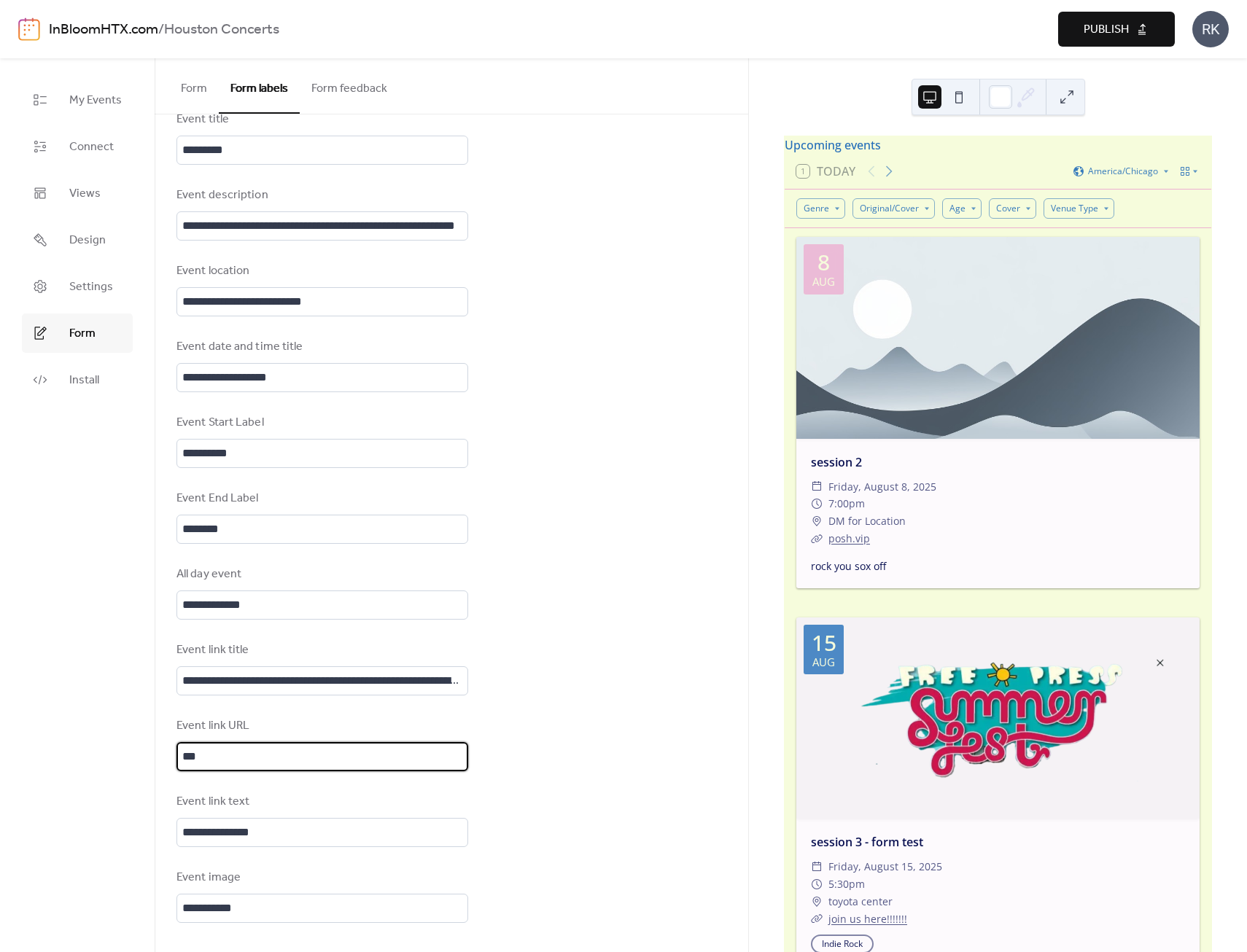 drag, startPoint x: 246, startPoint y: 762, endPoint x: 182, endPoint y: 764, distance: 64.03124 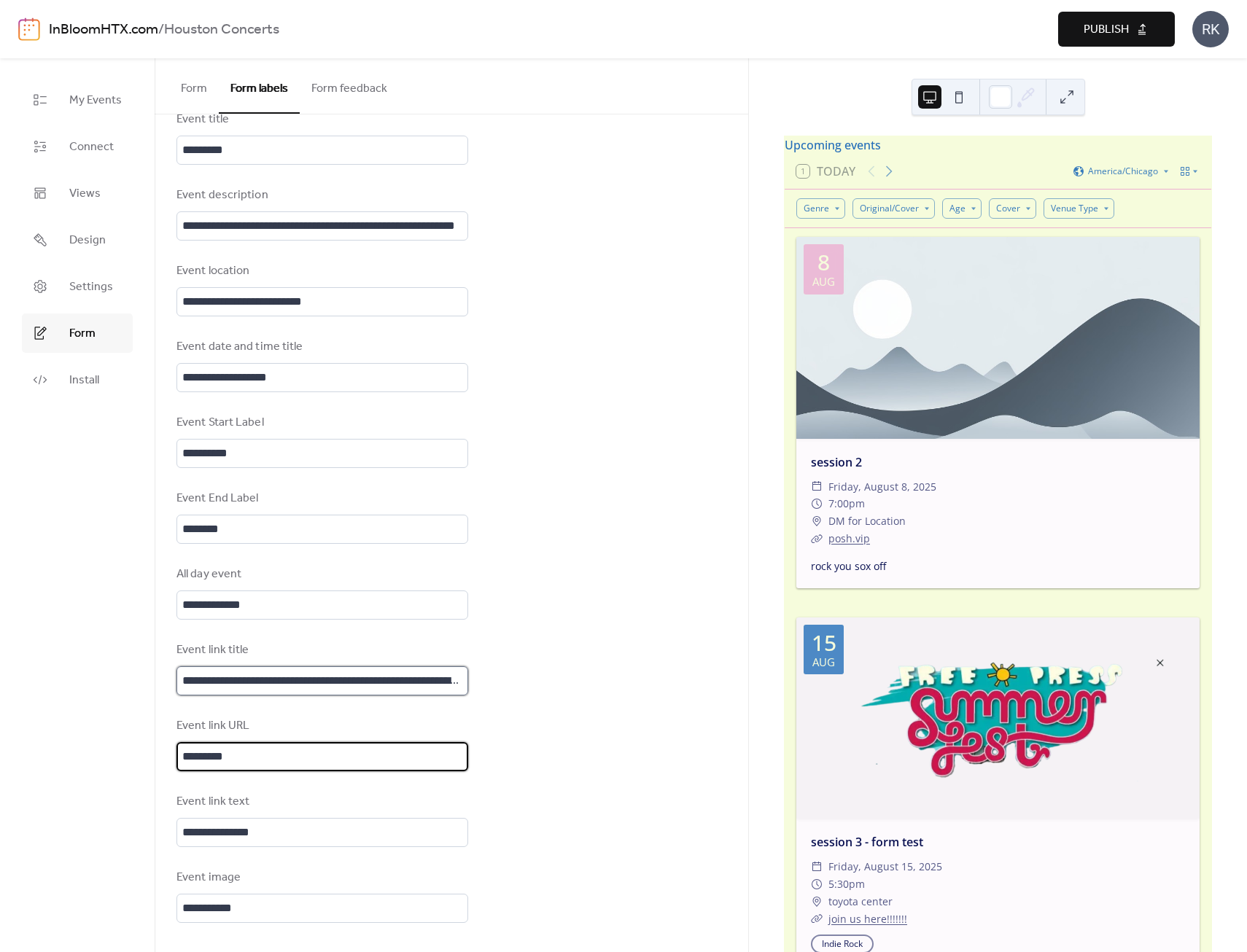scroll, scrollTop: 0, scrollLeft: 0, axis: both 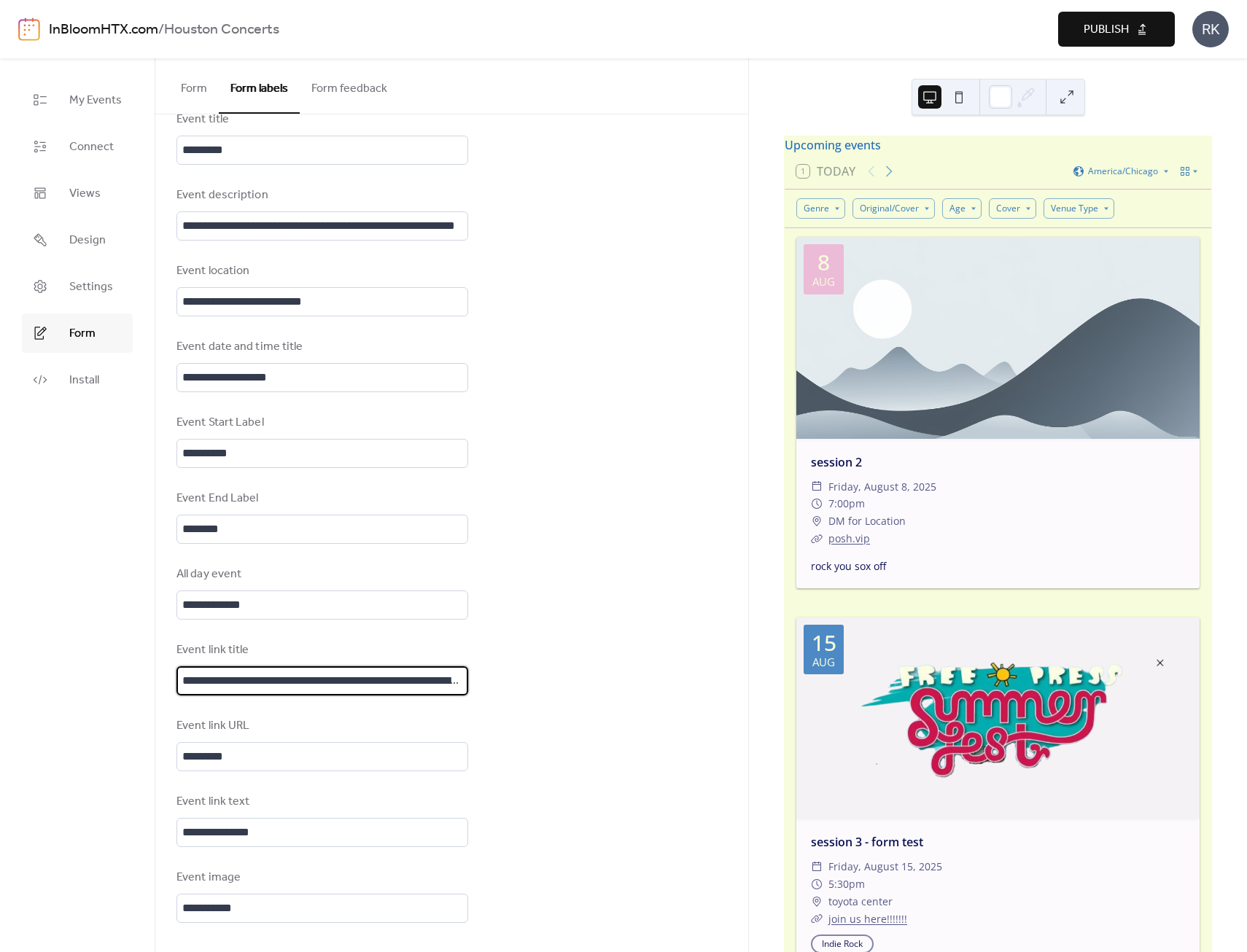 click on "**********" at bounding box center [322, 681] 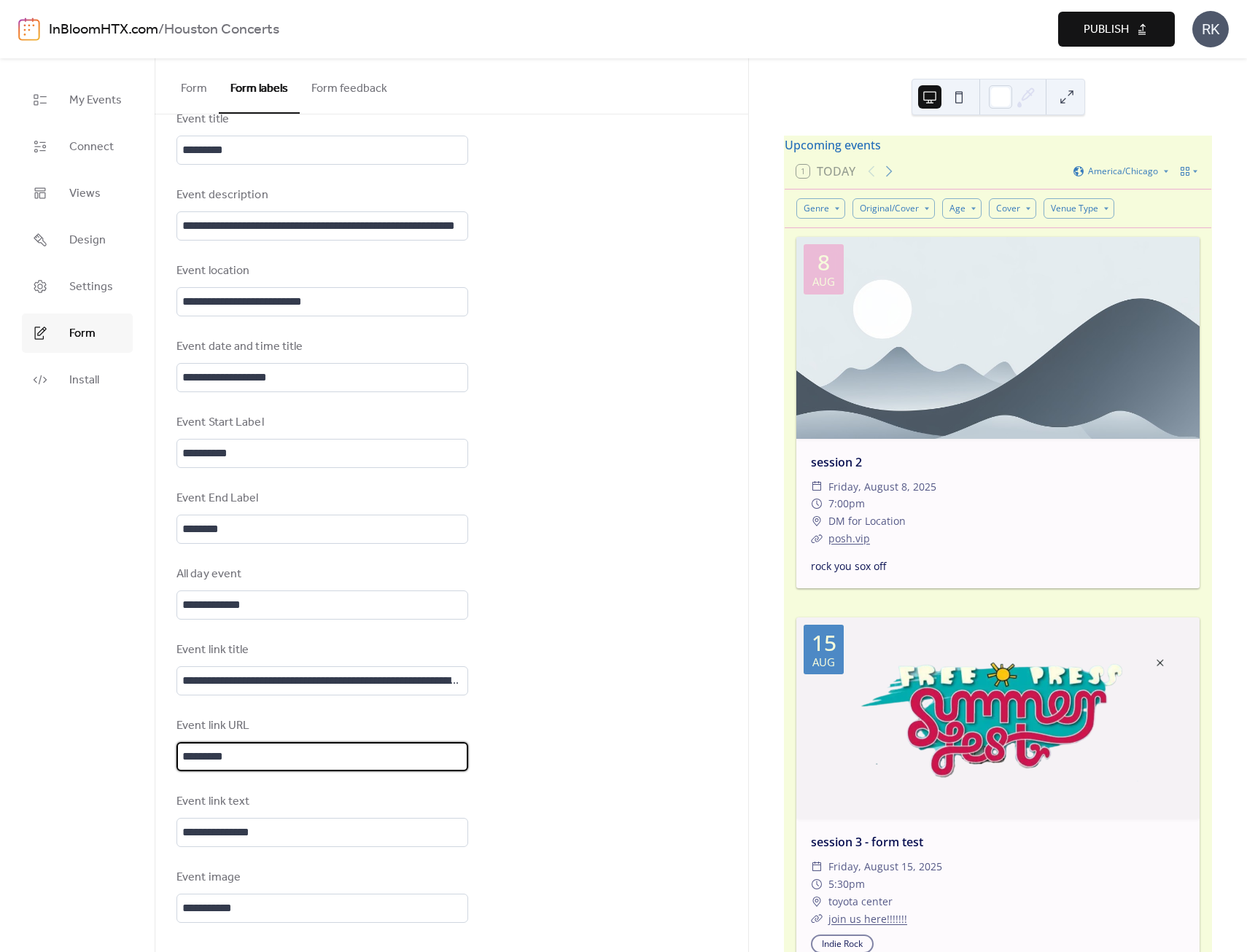drag, startPoint x: 252, startPoint y: 757, endPoint x: 167, endPoint y: 759, distance: 85.02353 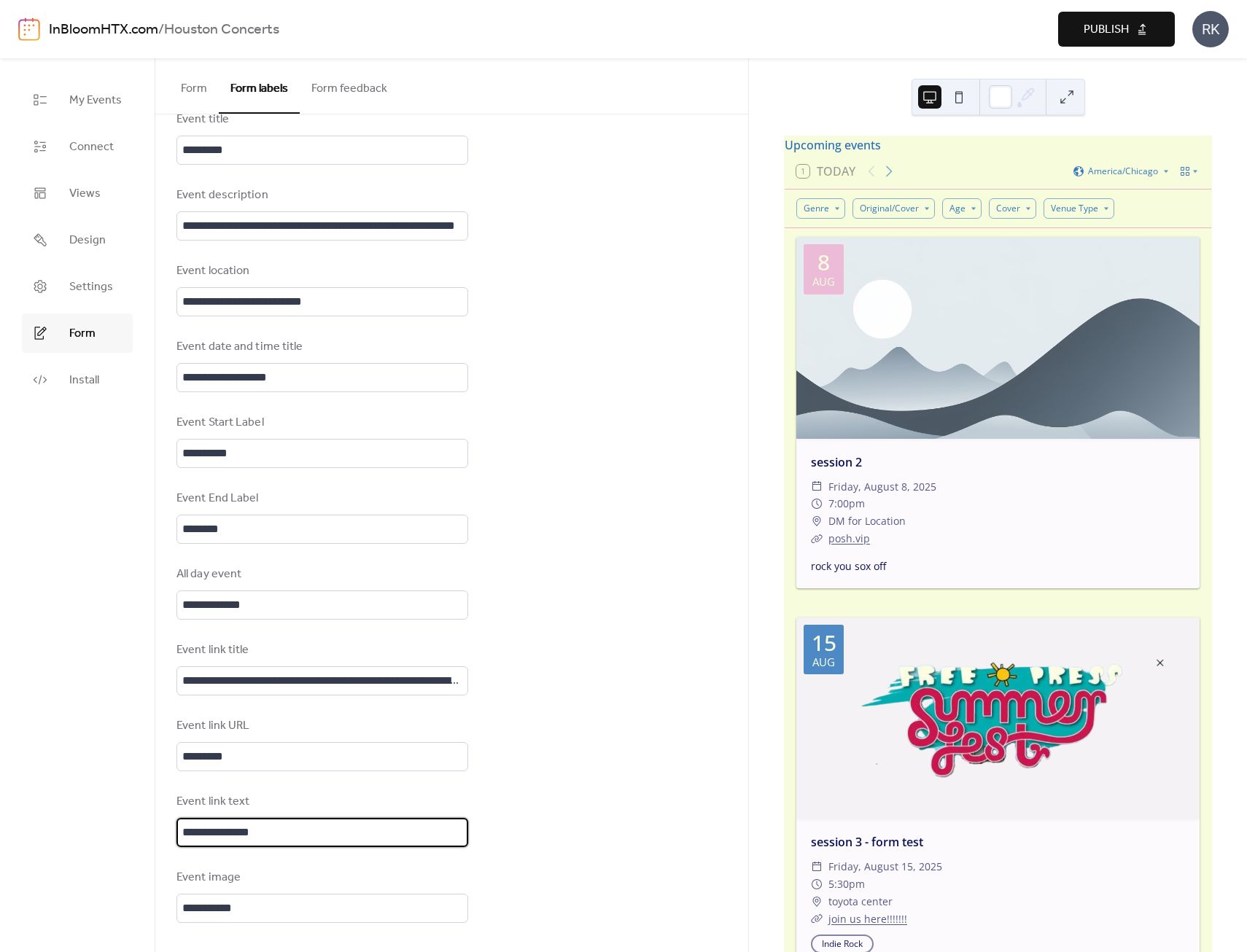drag, startPoint x: 285, startPoint y: 829, endPoint x: 154, endPoint y: 824, distance: 131.09539 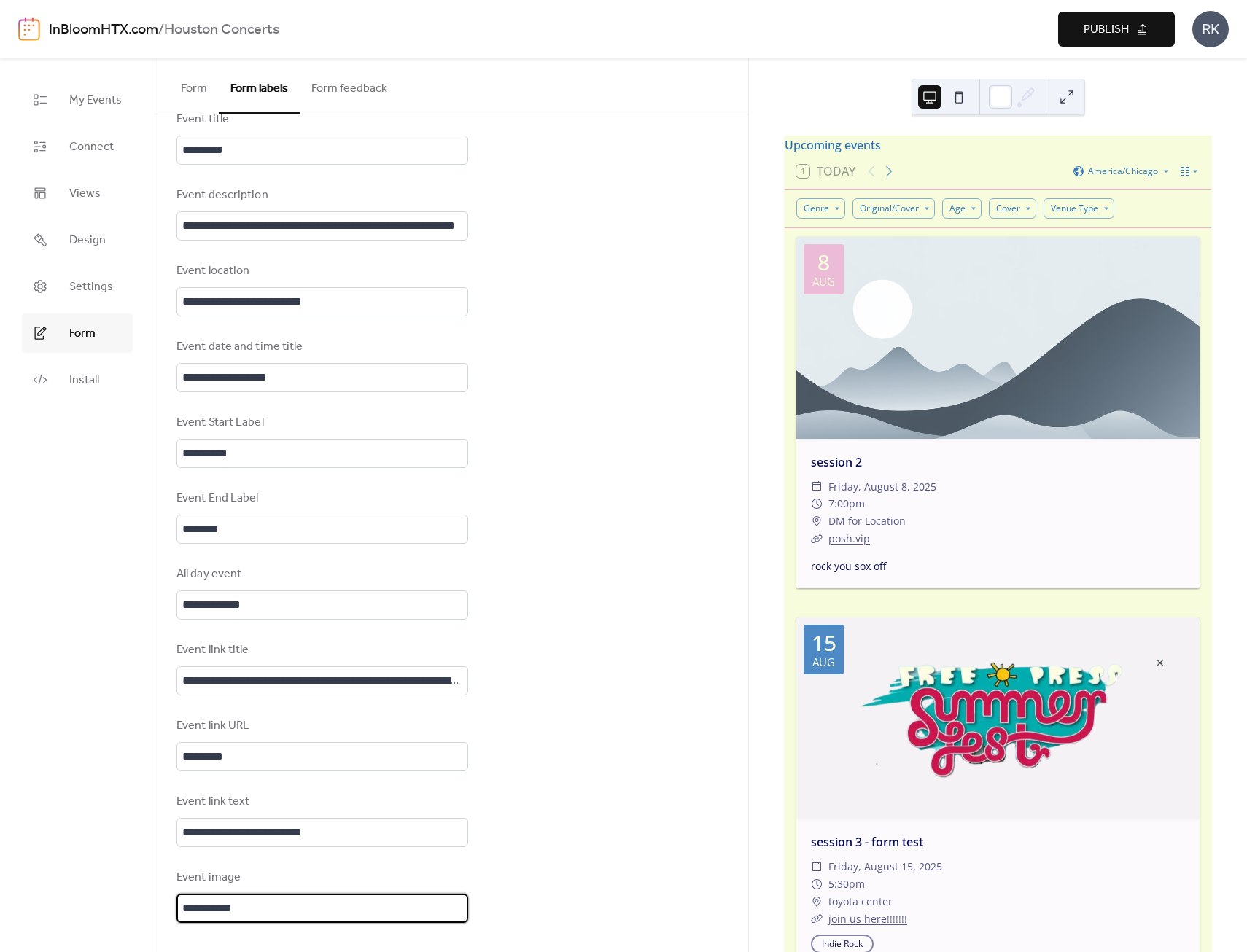scroll, scrollTop: 2, scrollLeft: 0, axis: vertical 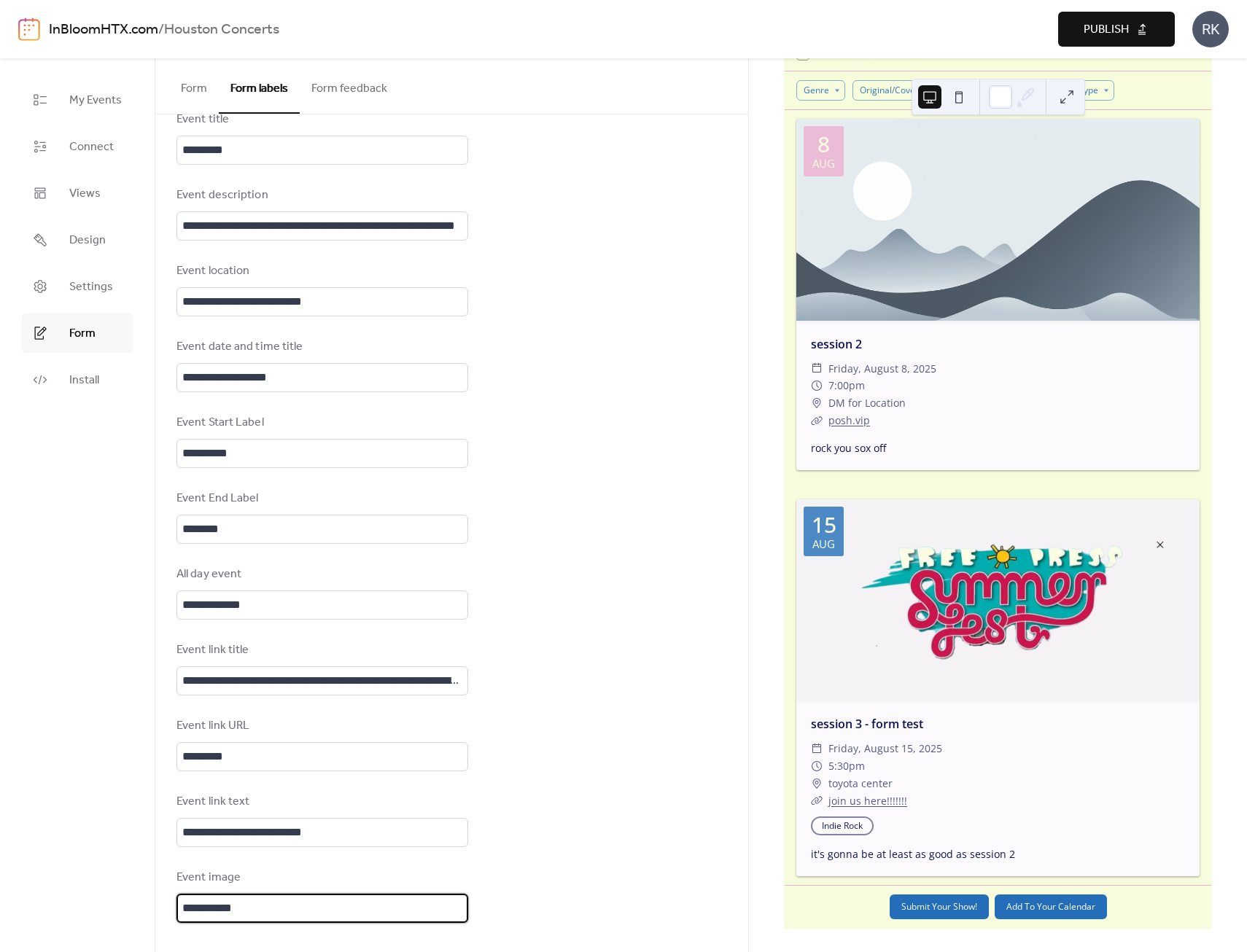 click on "Publish" at bounding box center (1106, 30) 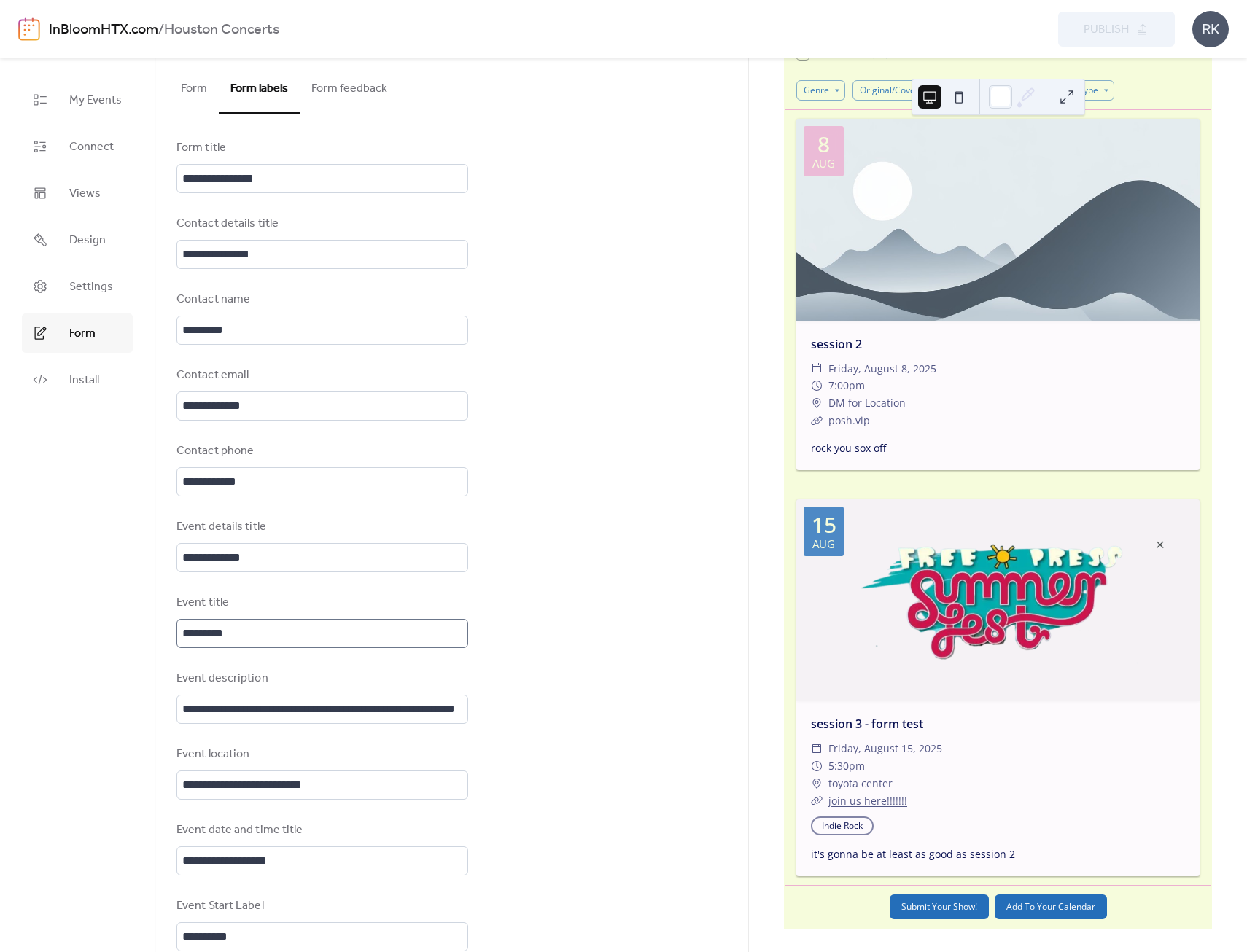 scroll, scrollTop: 0, scrollLeft: 0, axis: both 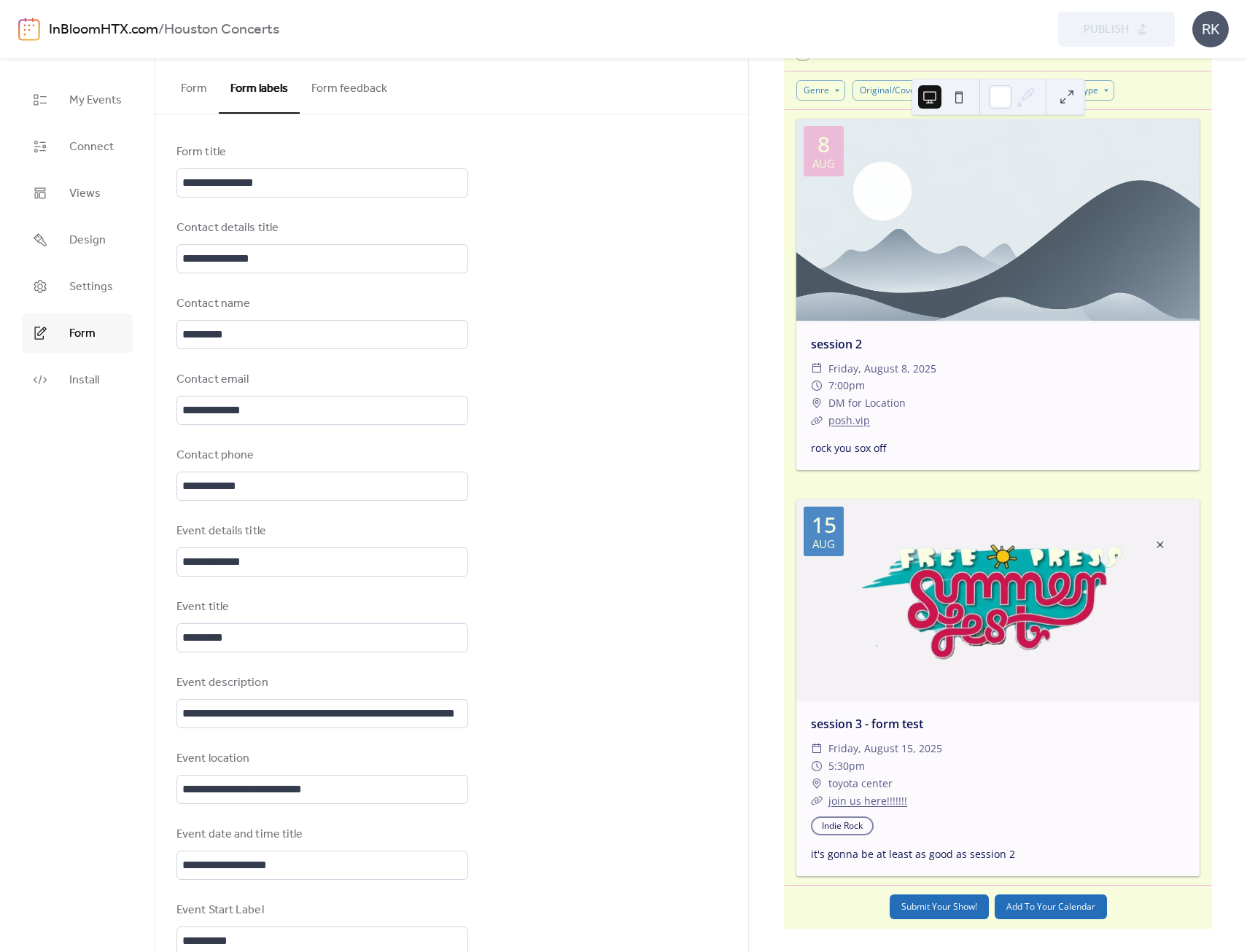 click on "Form feedback" at bounding box center (349, 85) 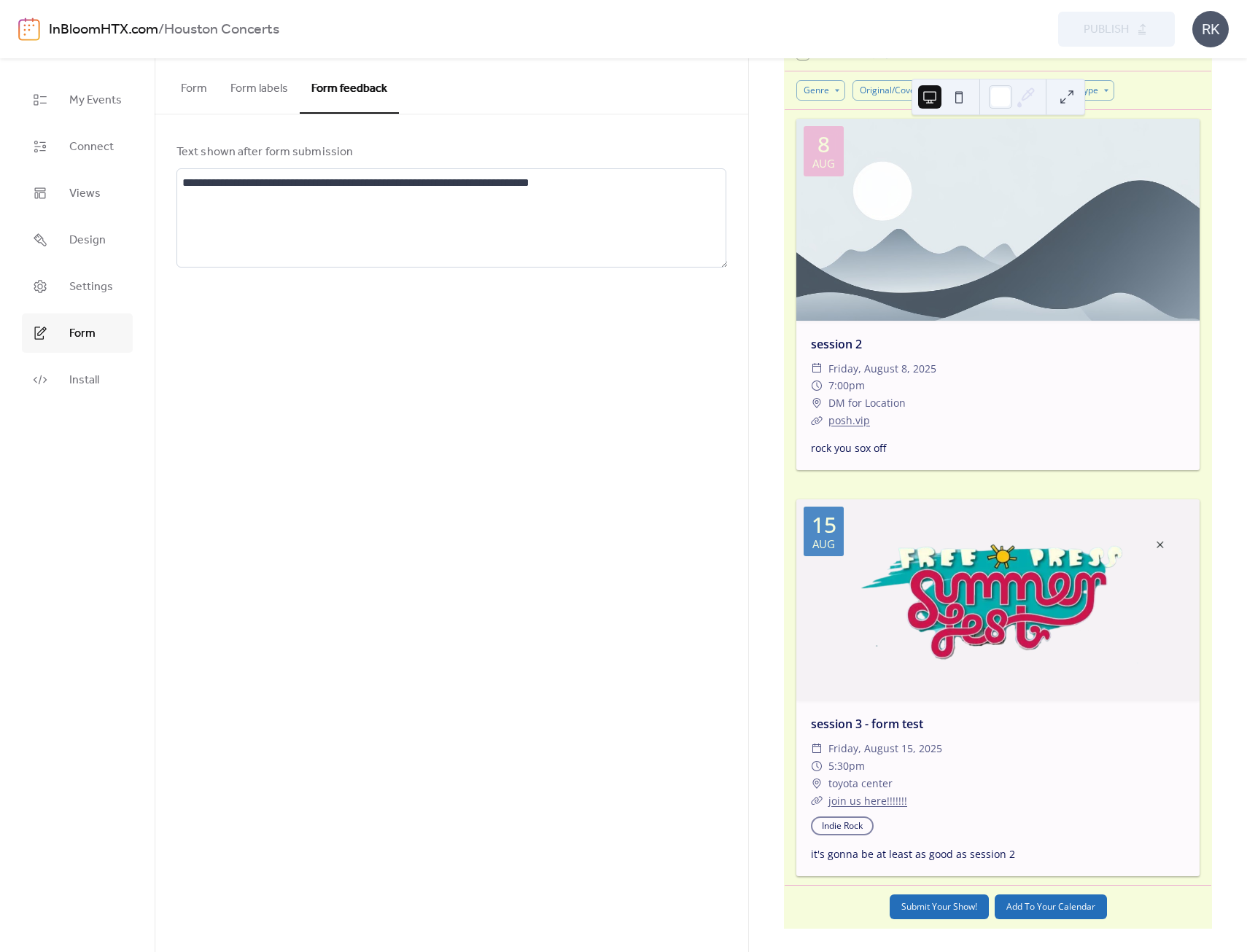 click on "Form labels" at bounding box center [259, 85] 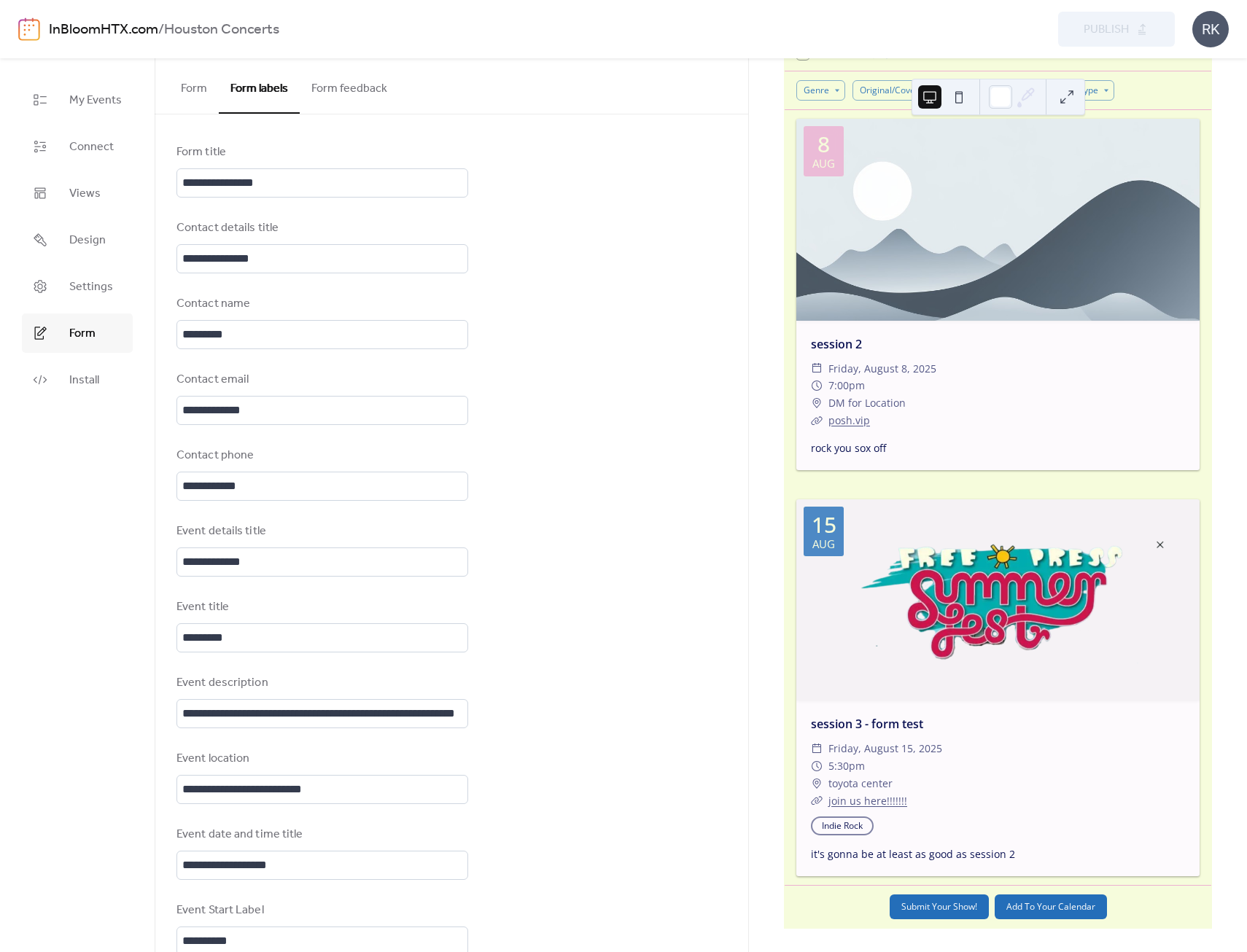 click on "Form" at bounding box center [194, 85] 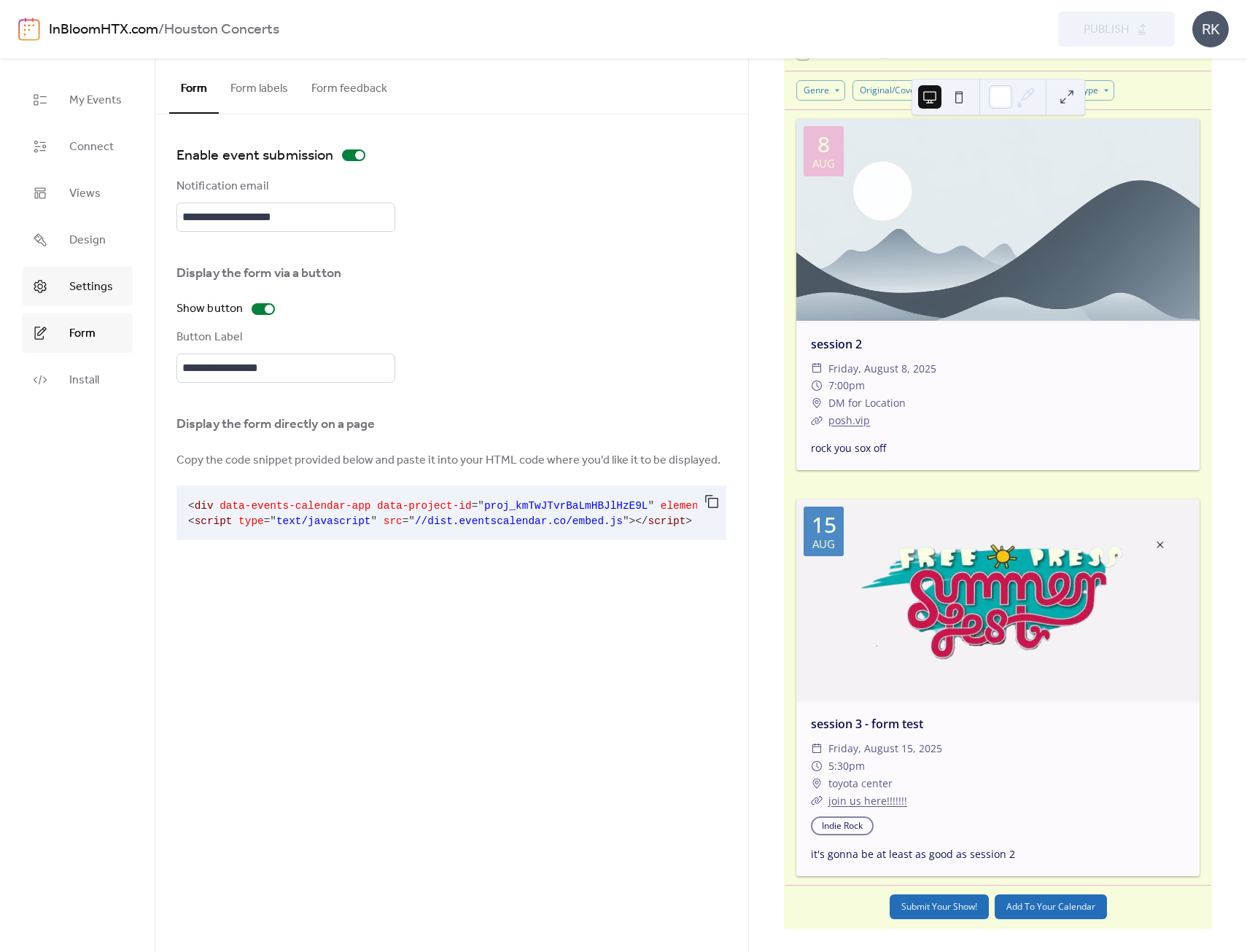 click on "Settings" at bounding box center (91, 287) 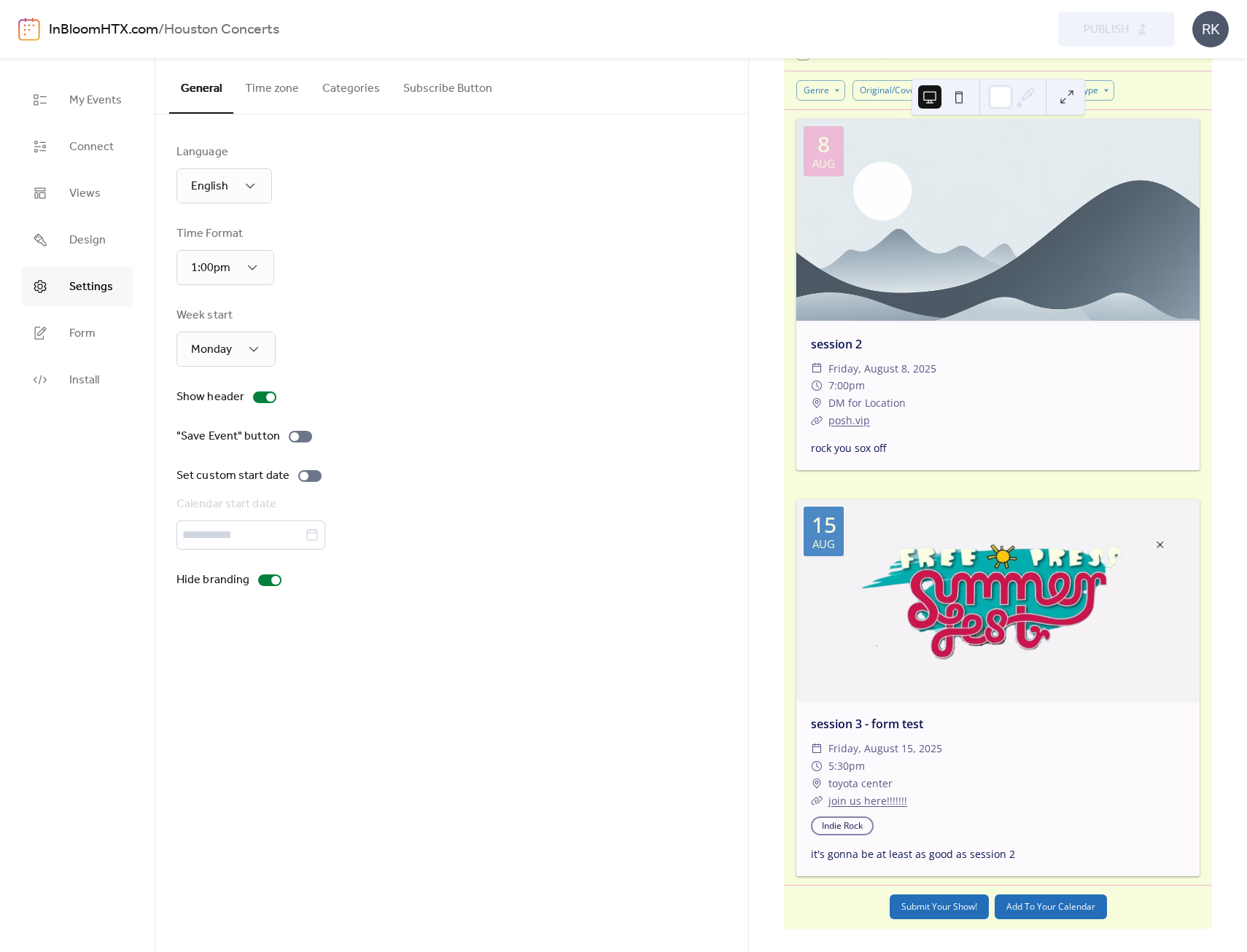 click on "Time zone" at bounding box center [272, 85] 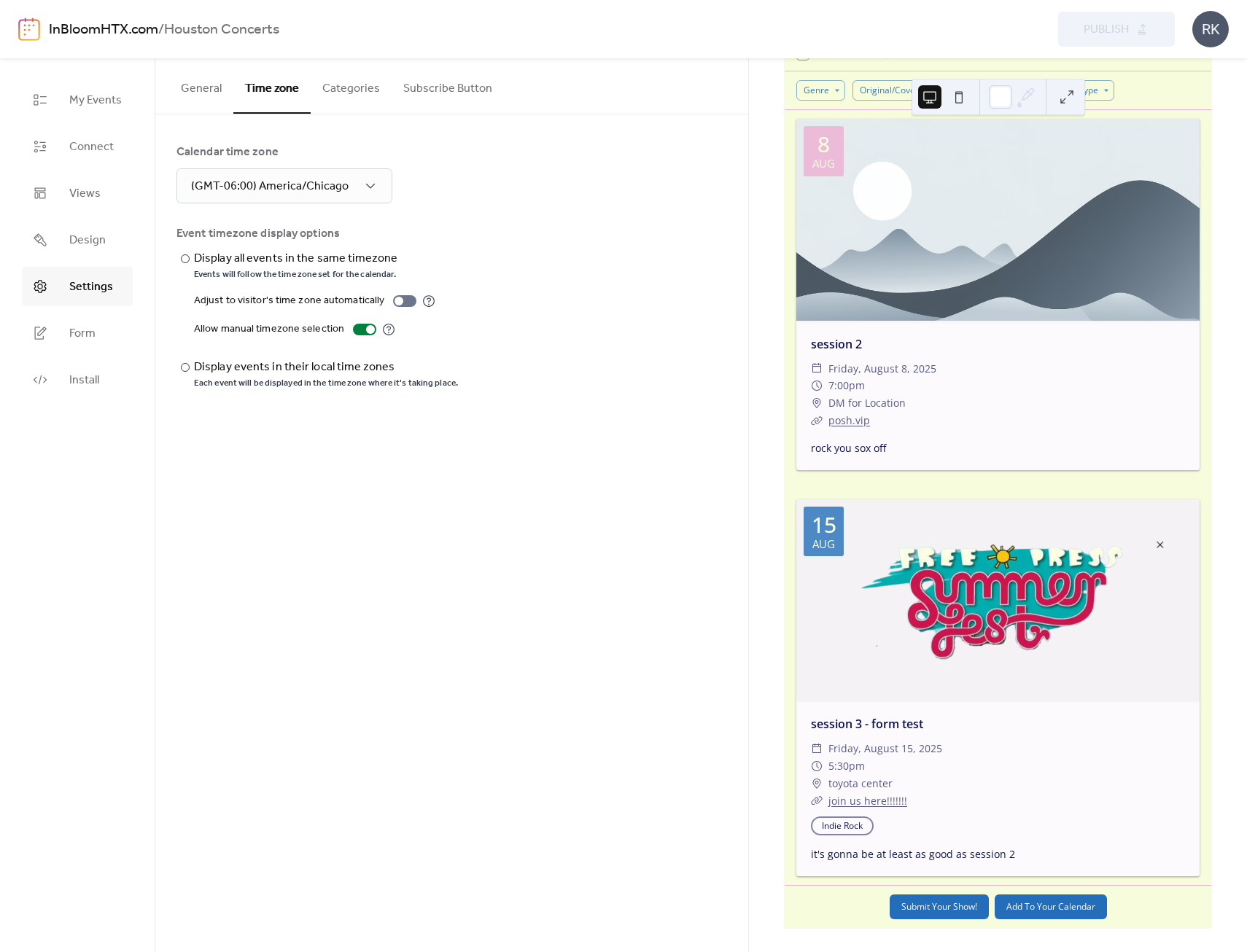 click on "Categories" at bounding box center [351, 85] 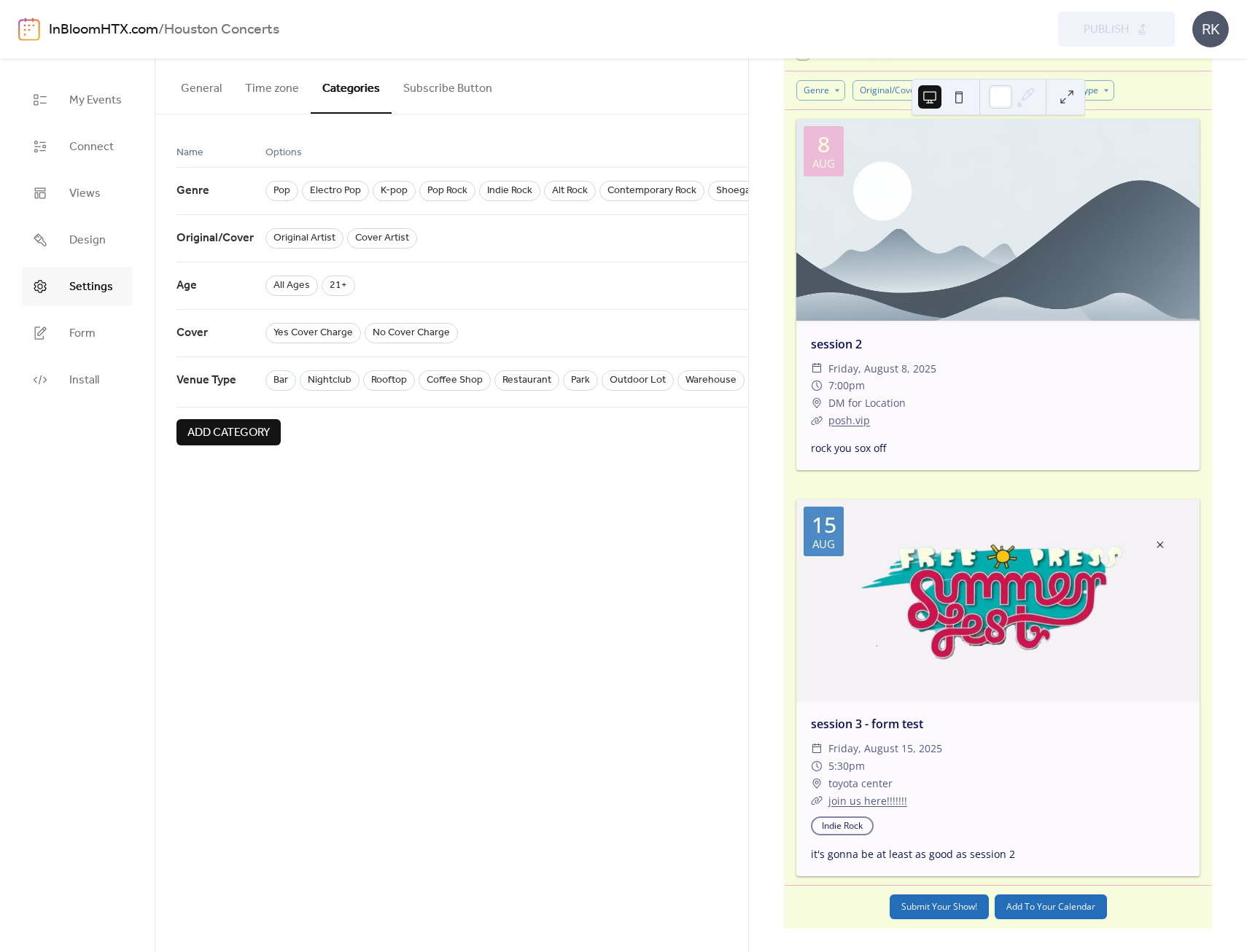 click on "Subscribe Button" at bounding box center (448, 85) 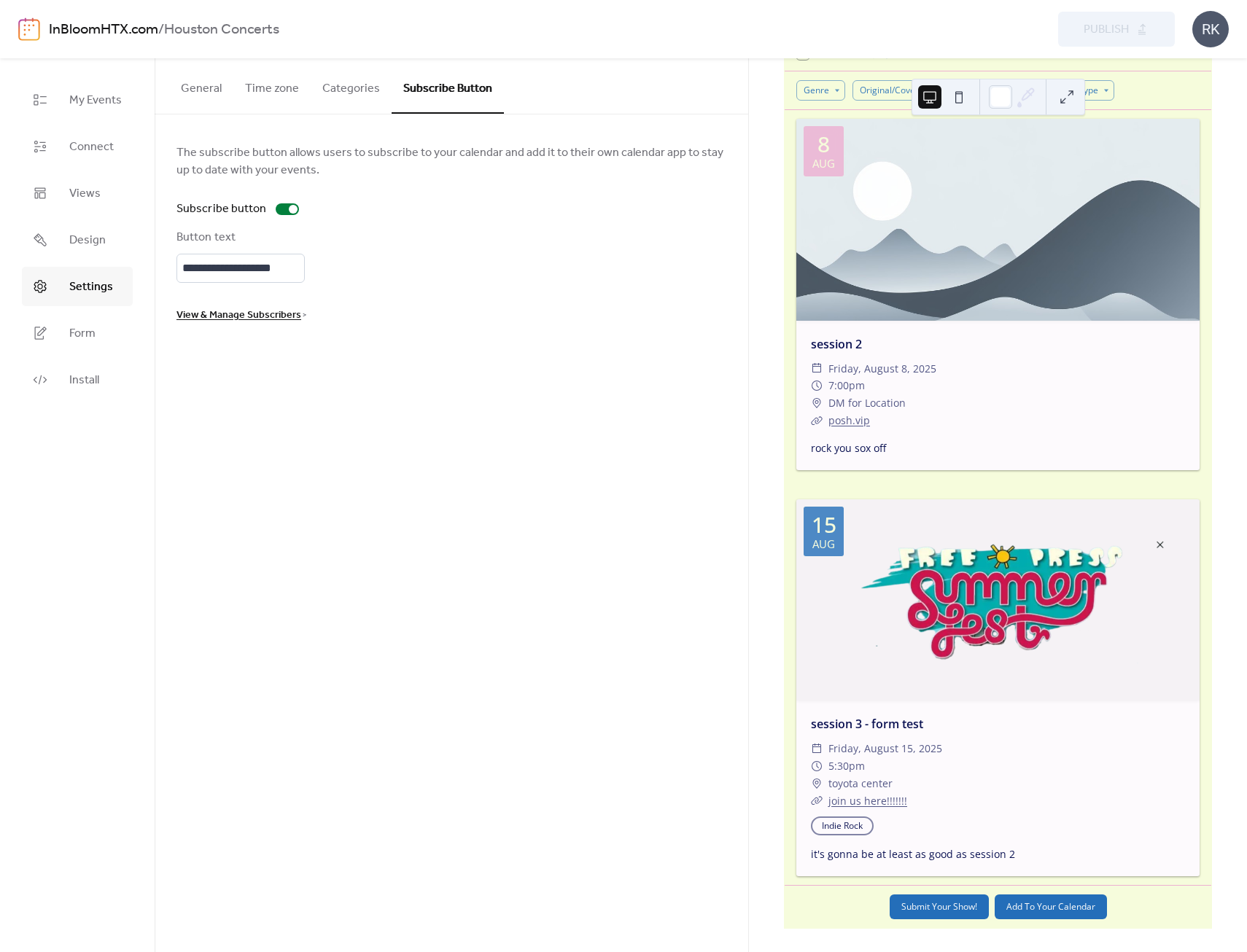 click on "Categories" at bounding box center (351, 85) 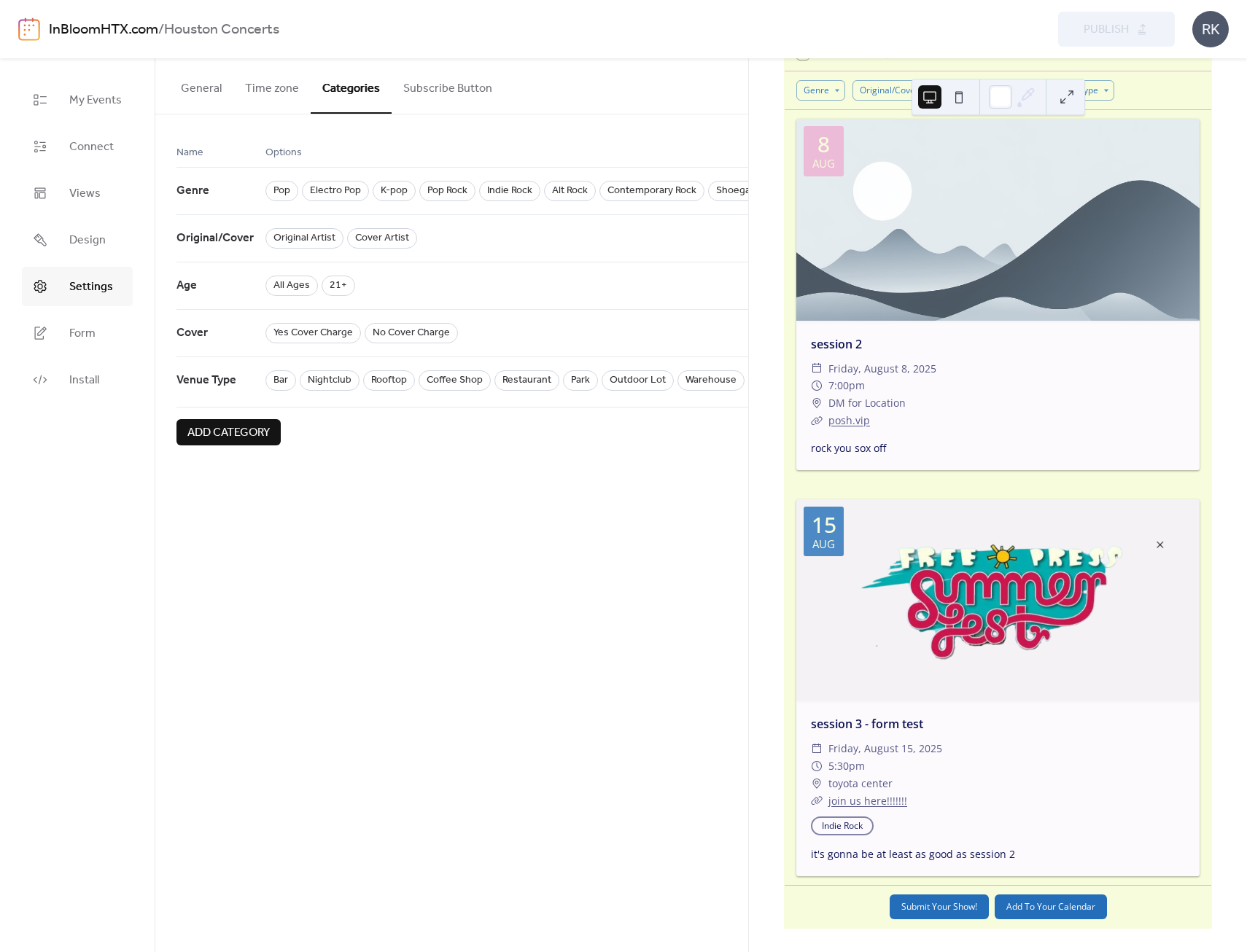 click on "Time zone" at bounding box center [272, 85] 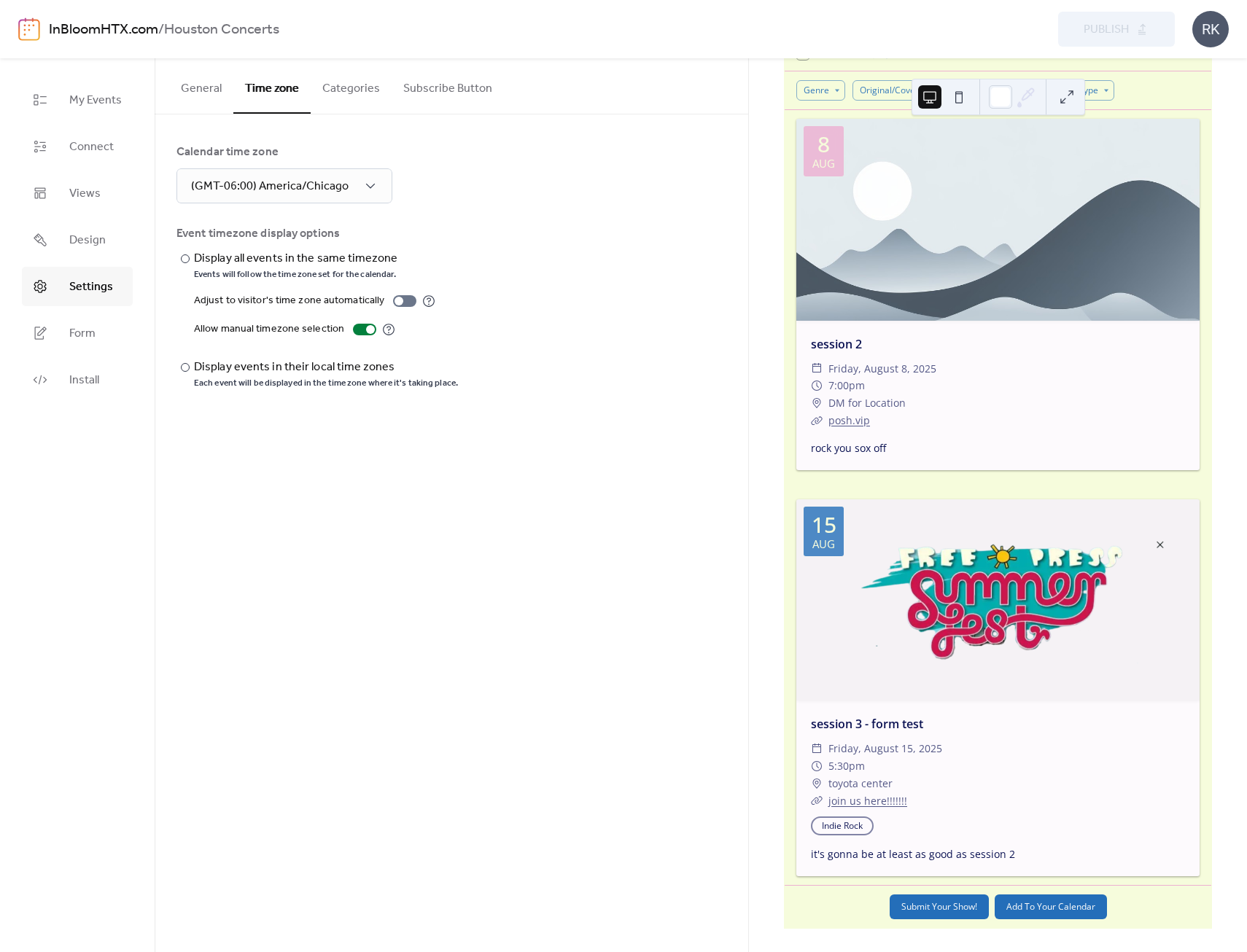 click on "General" at bounding box center (201, 85) 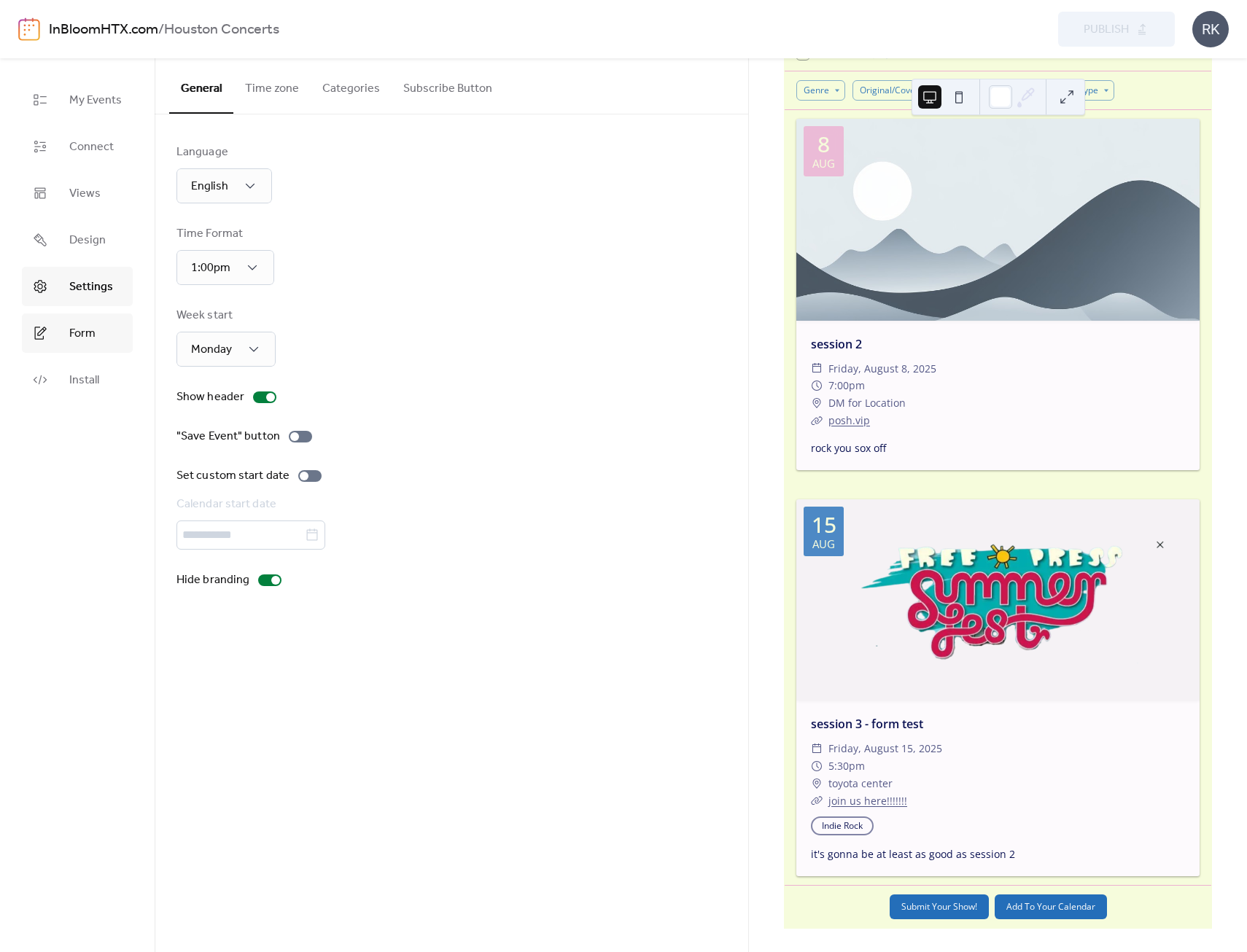 click on "Form" at bounding box center (82, 334) 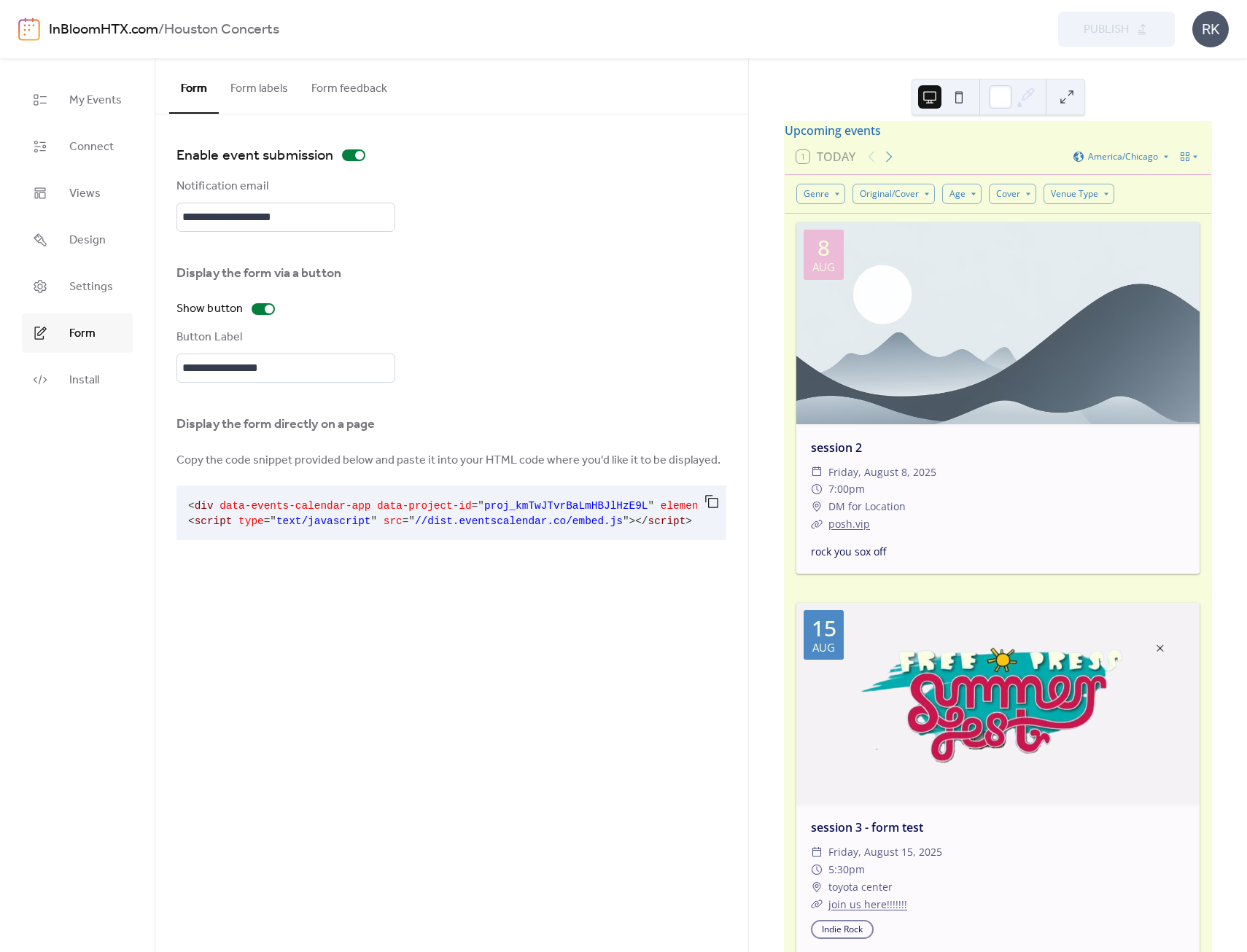 scroll, scrollTop: 0, scrollLeft: 0, axis: both 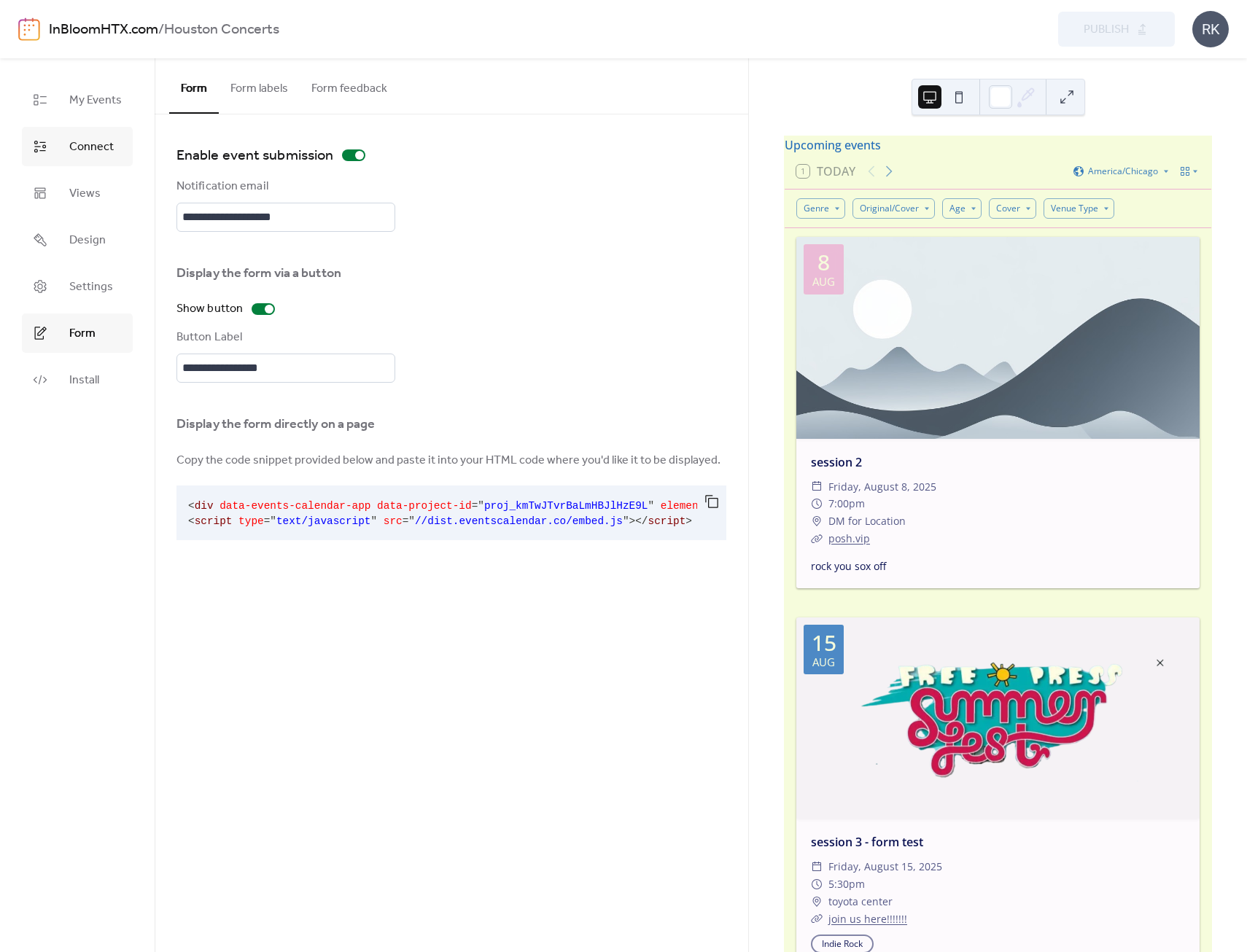 click on "Connect" at bounding box center (91, 147) 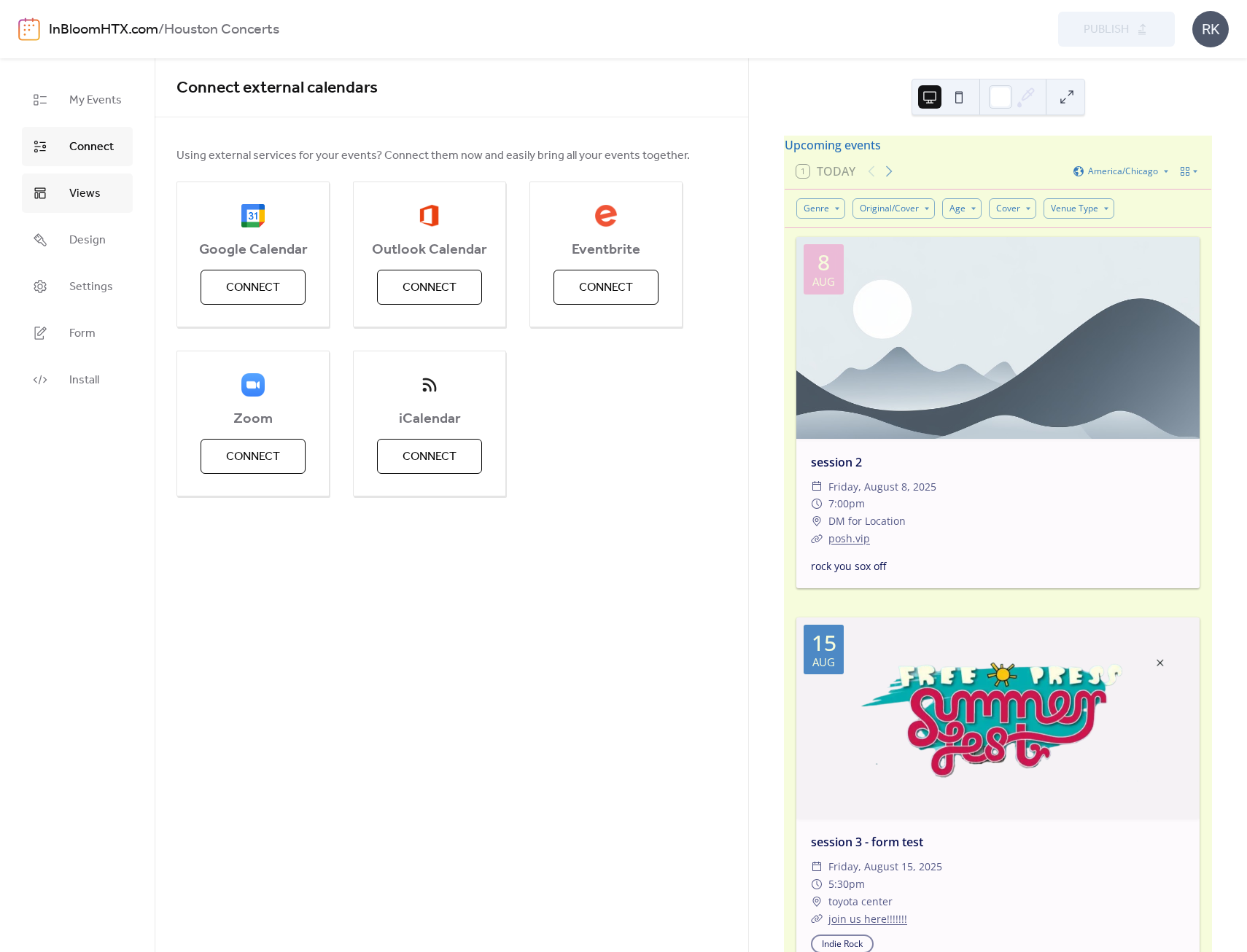 click on "Views" at bounding box center [77, 193] 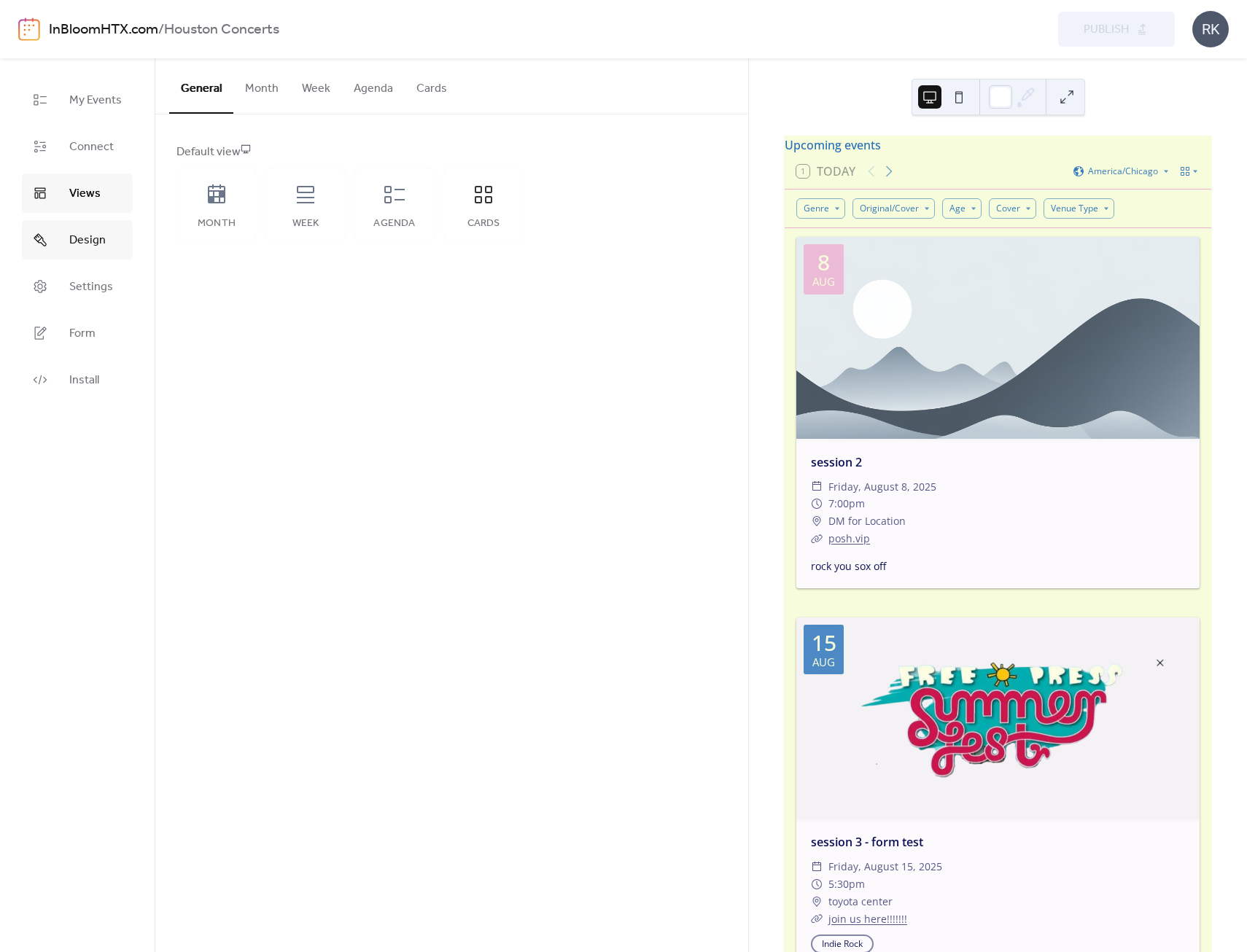 click on "Design" at bounding box center [88, 241] 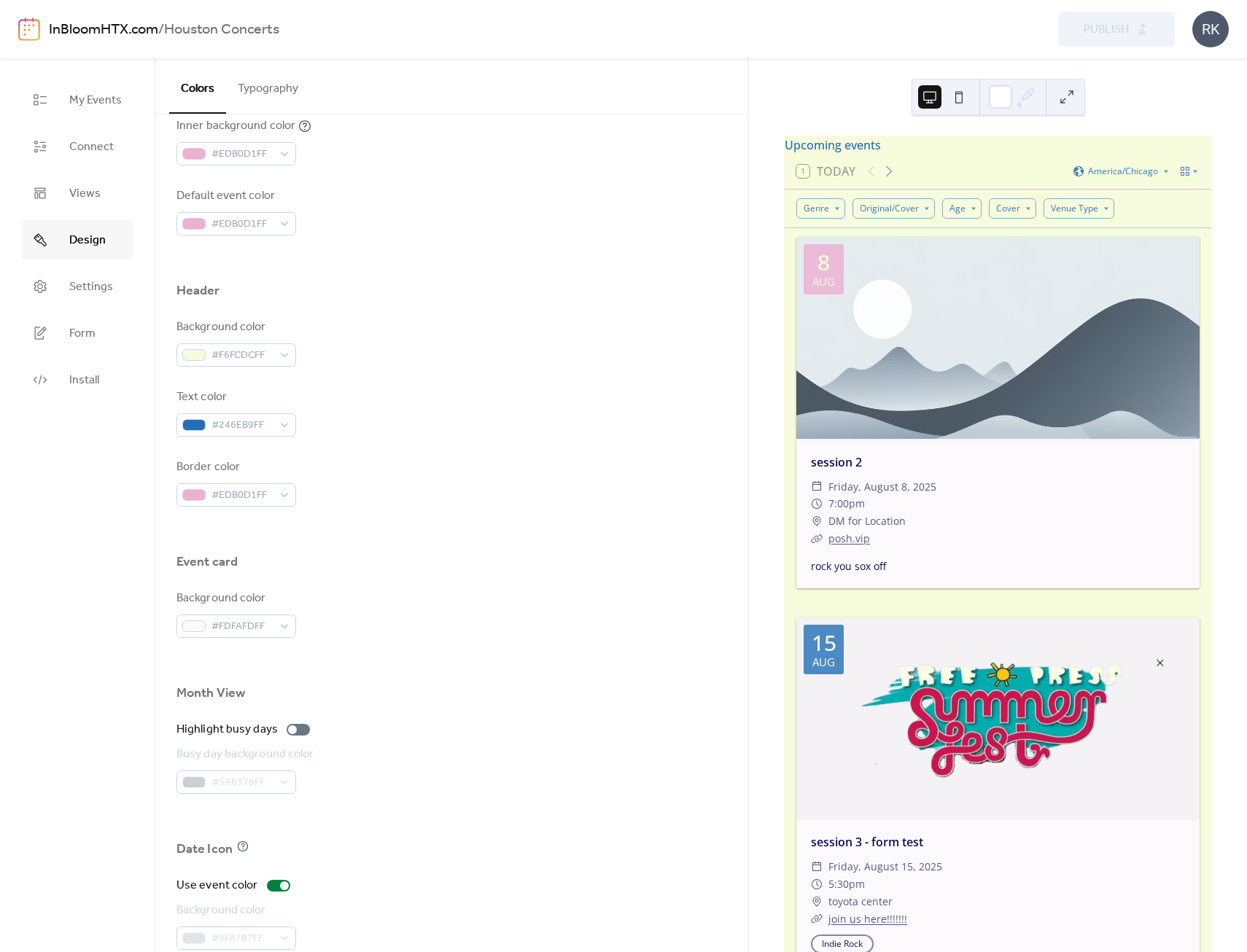scroll, scrollTop: 575, scrollLeft: 0, axis: vertical 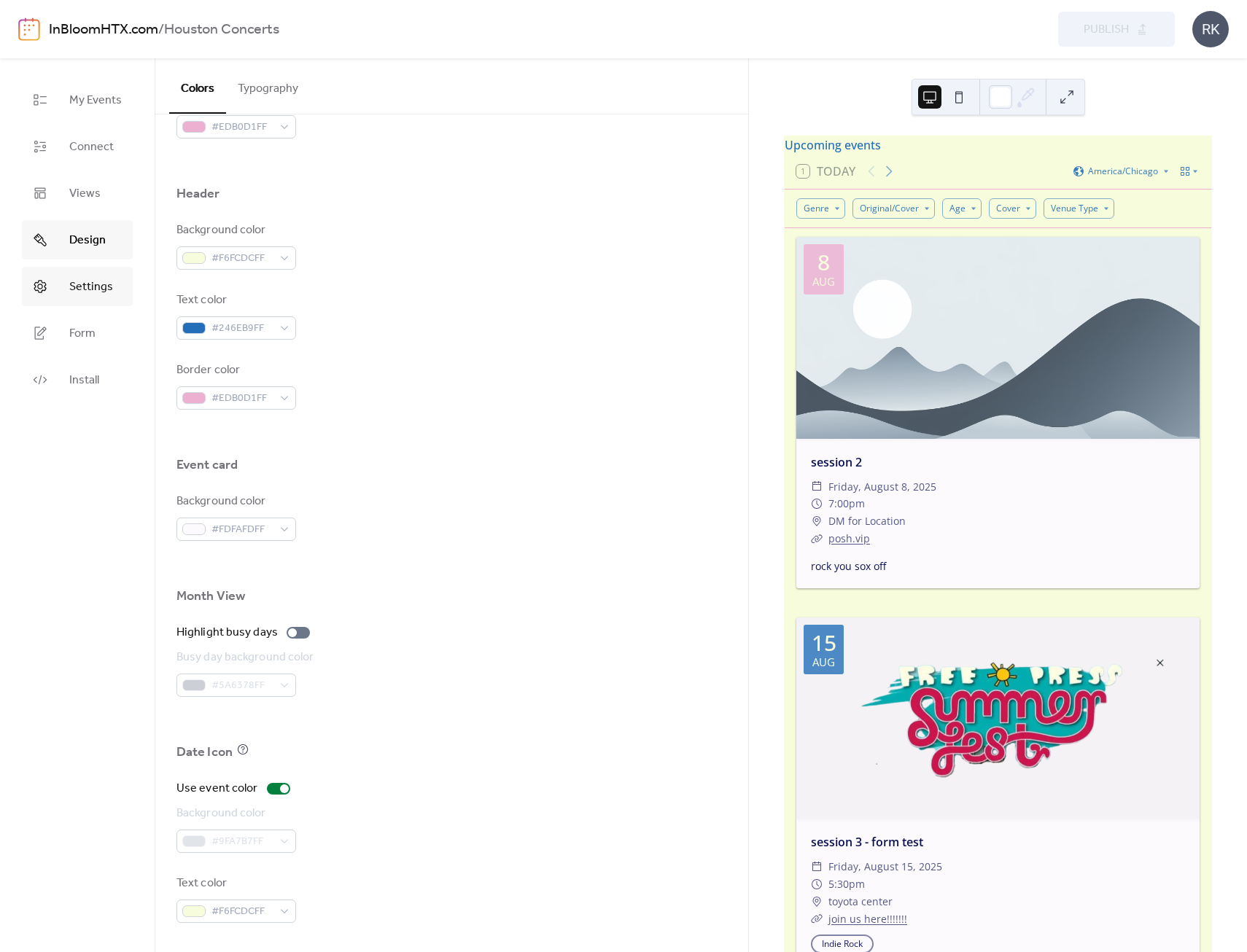 click on "Settings" at bounding box center [91, 287] 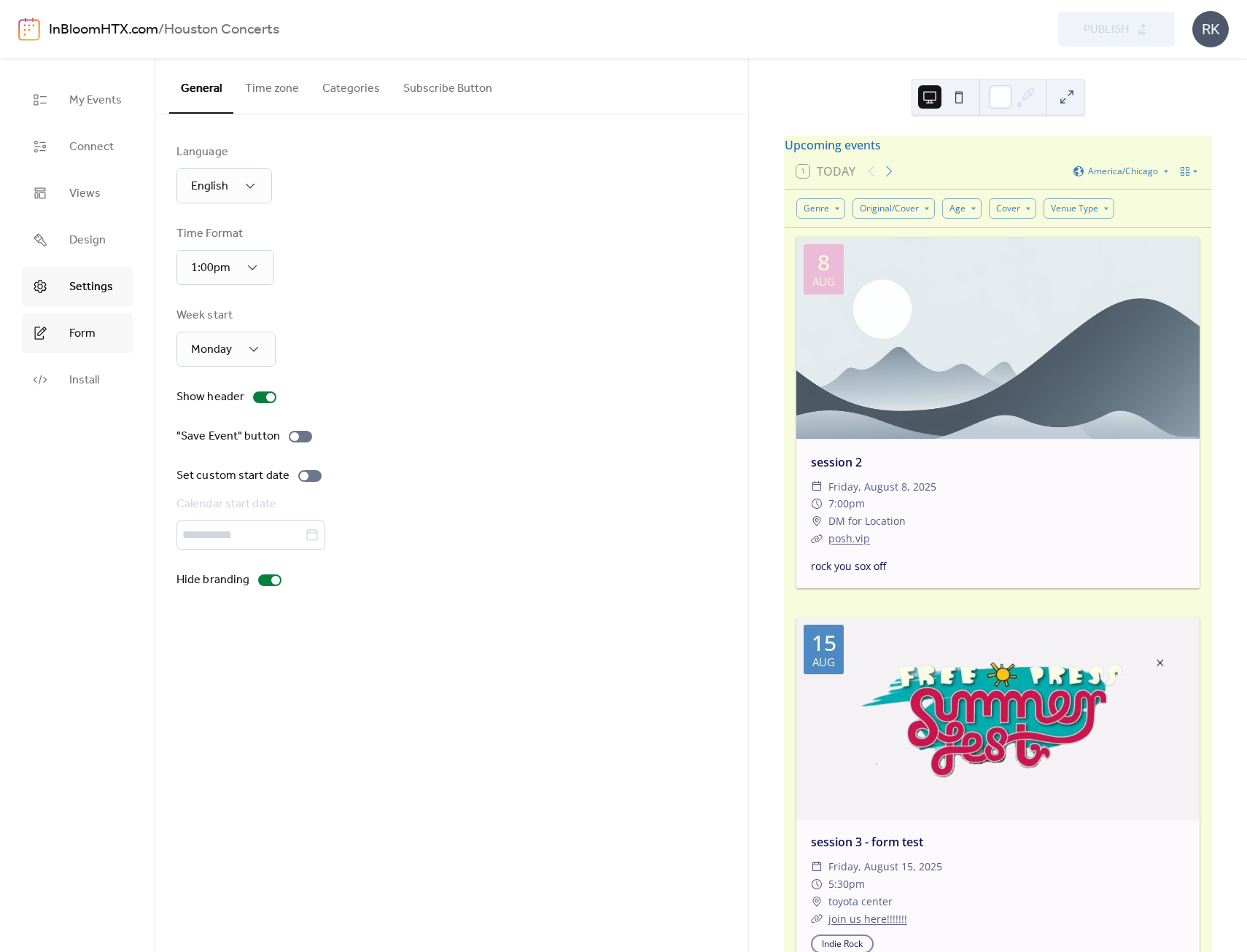 click on "Form" at bounding box center [82, 334] 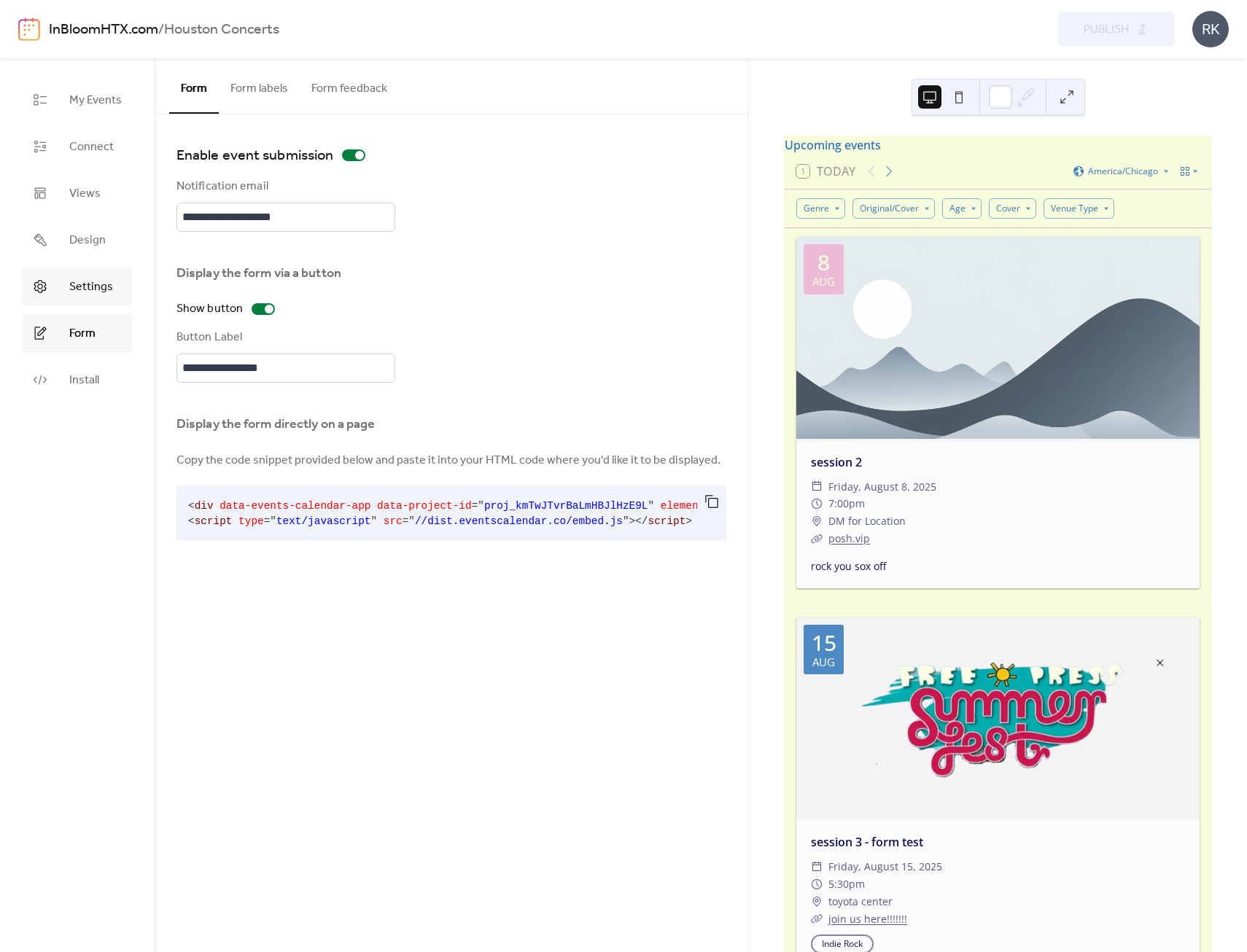 click on "Settings" at bounding box center (91, 287) 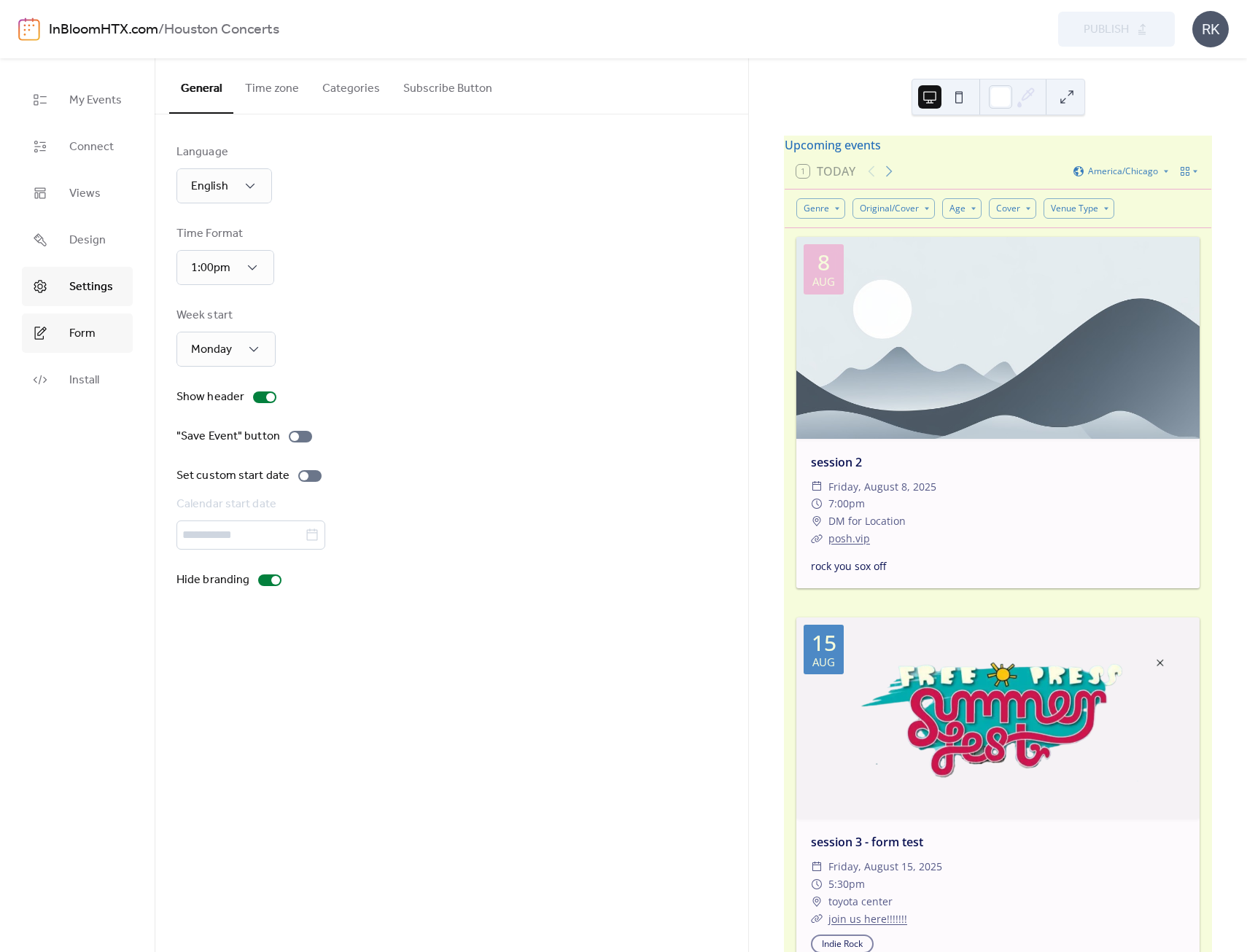 click on "Form" at bounding box center (82, 334) 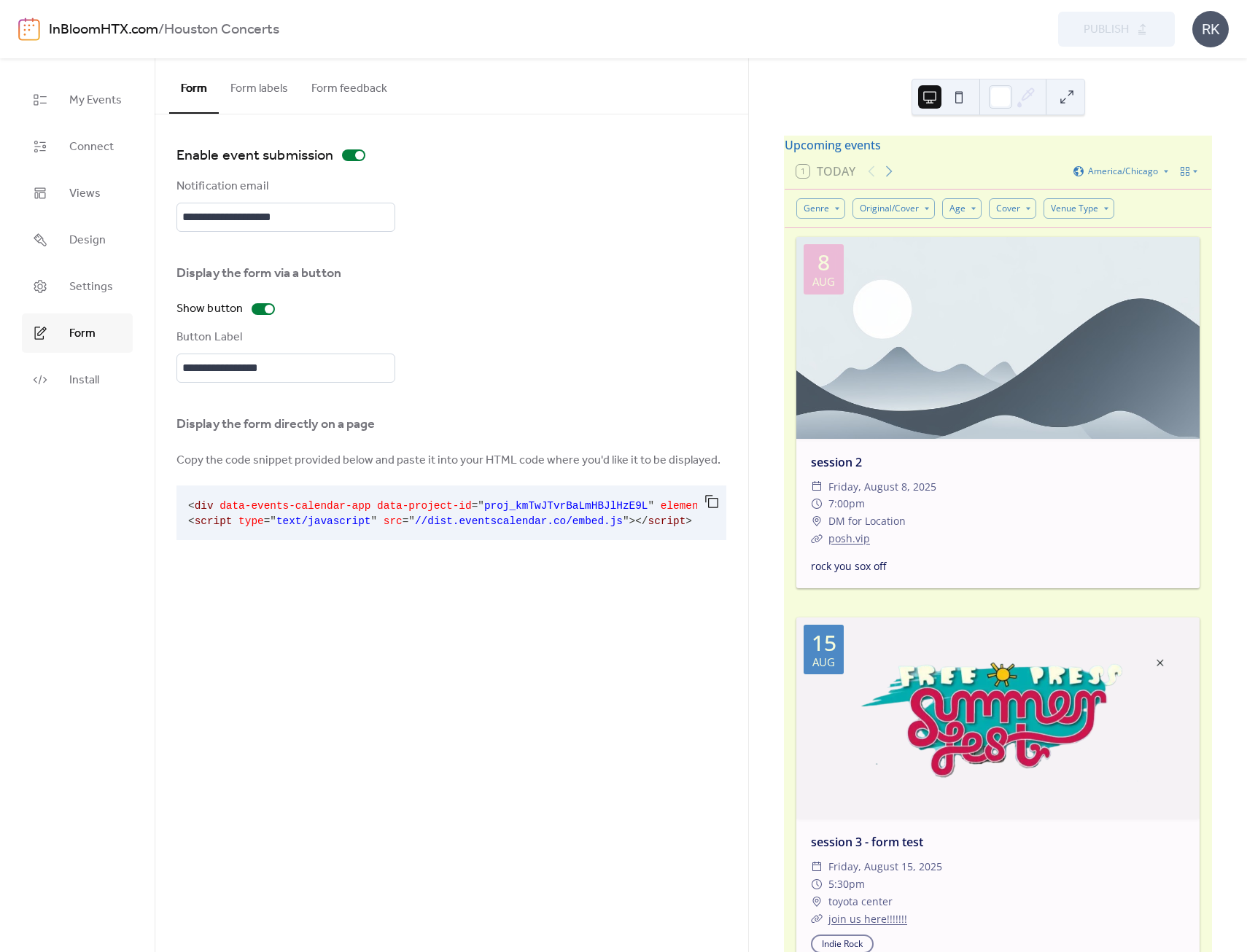 click on "Form labels" at bounding box center (259, 85) 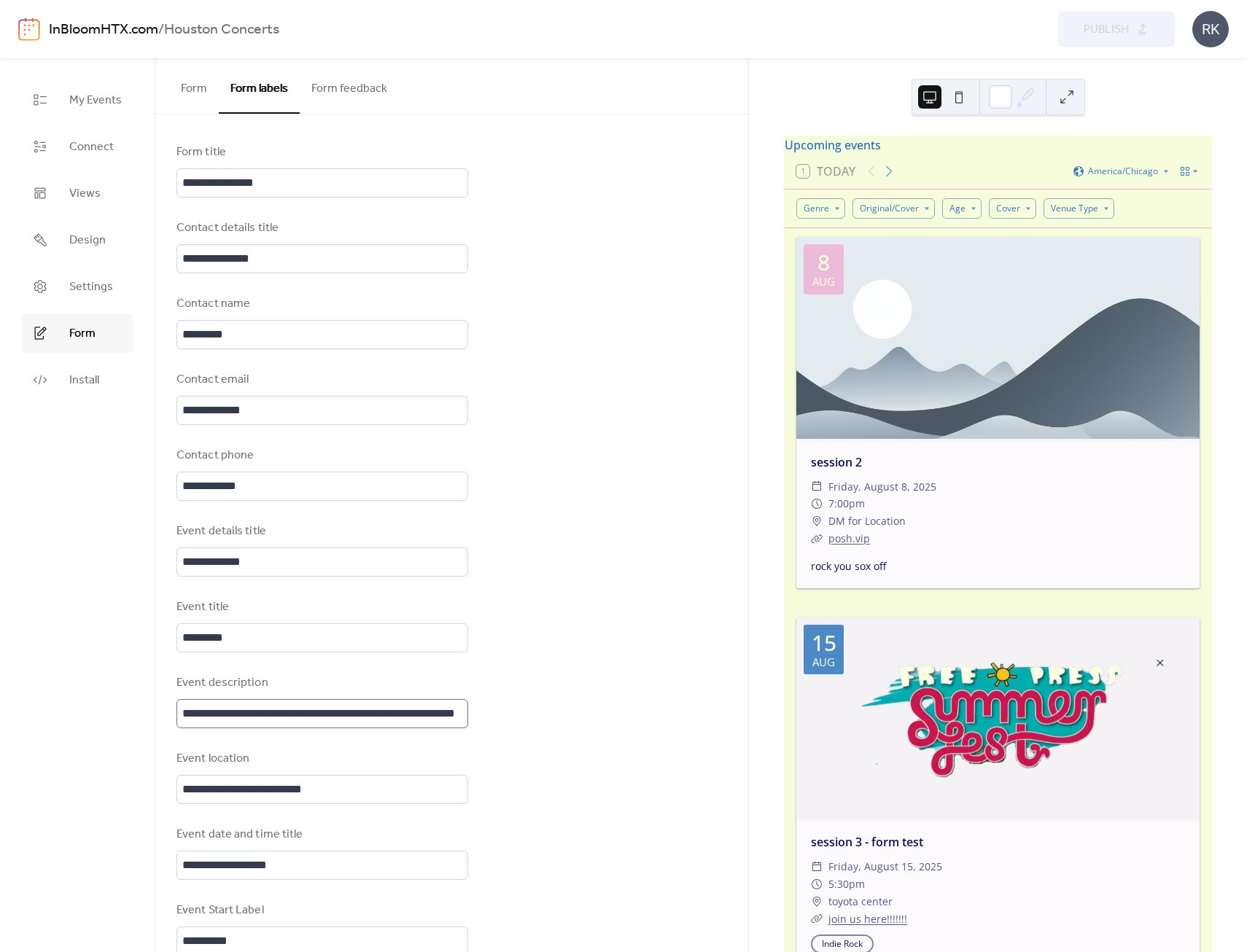 scroll, scrollTop: 2, scrollLeft: 0, axis: vertical 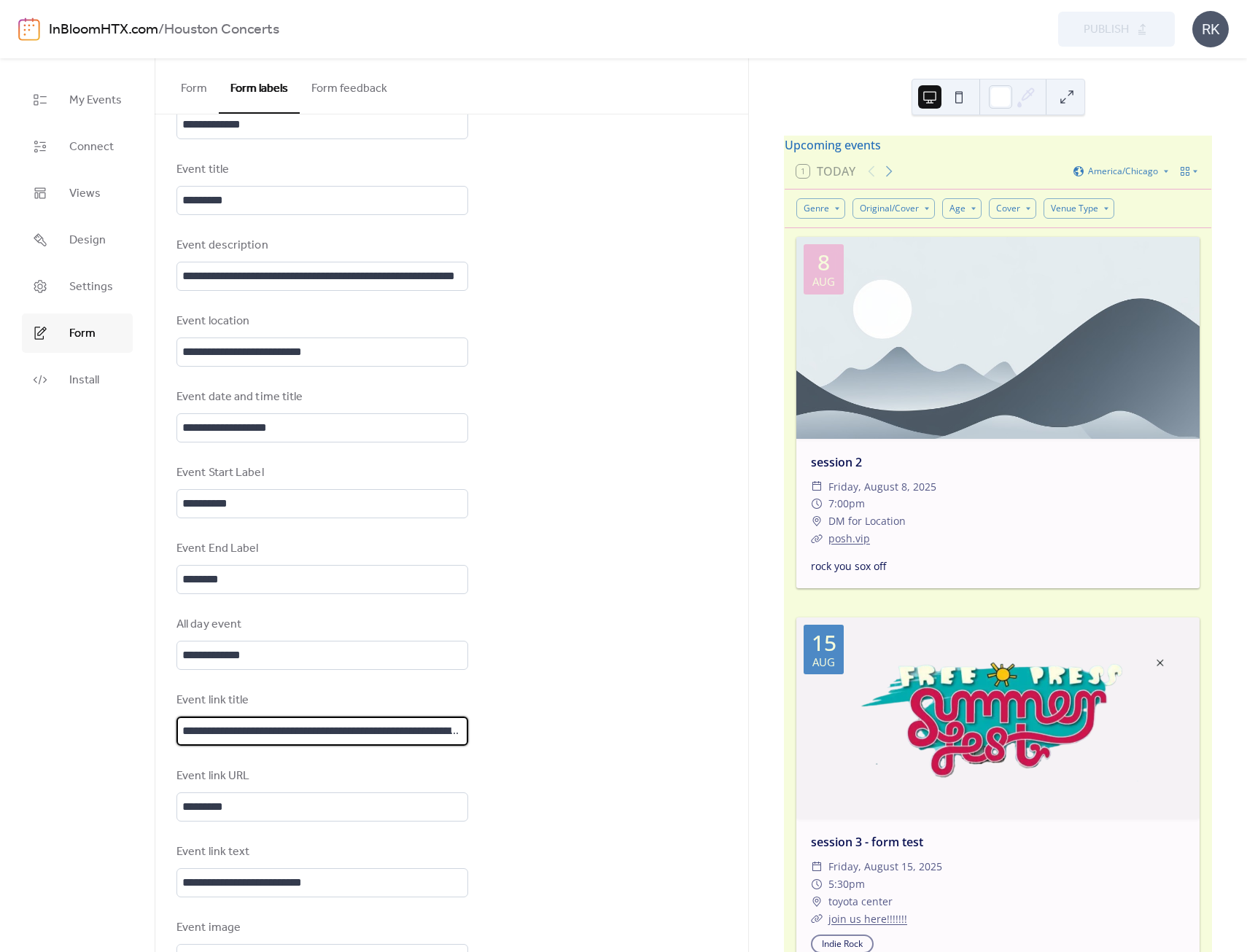 click on "**********" at bounding box center (322, 731) 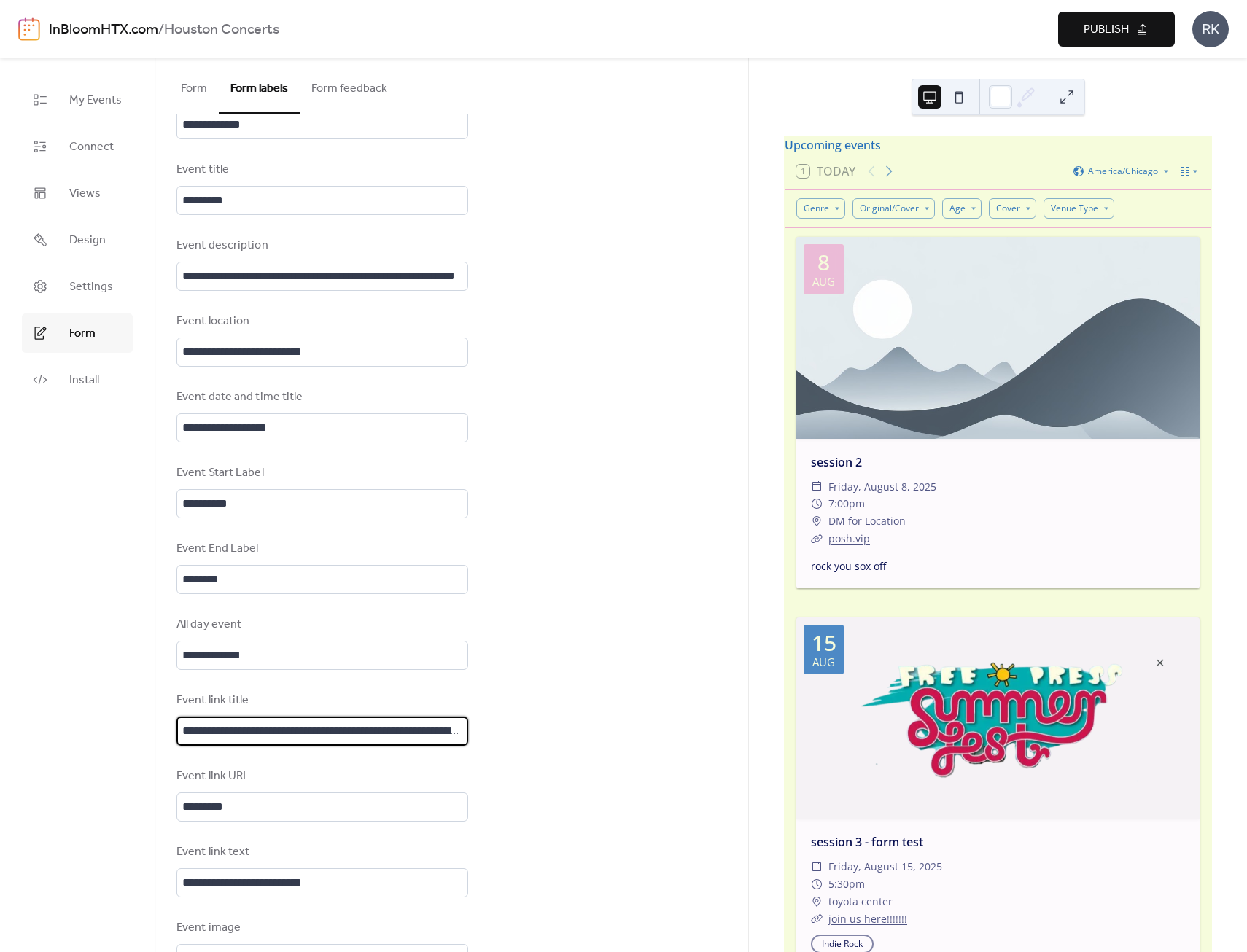 click on "**********" at bounding box center (322, 731) 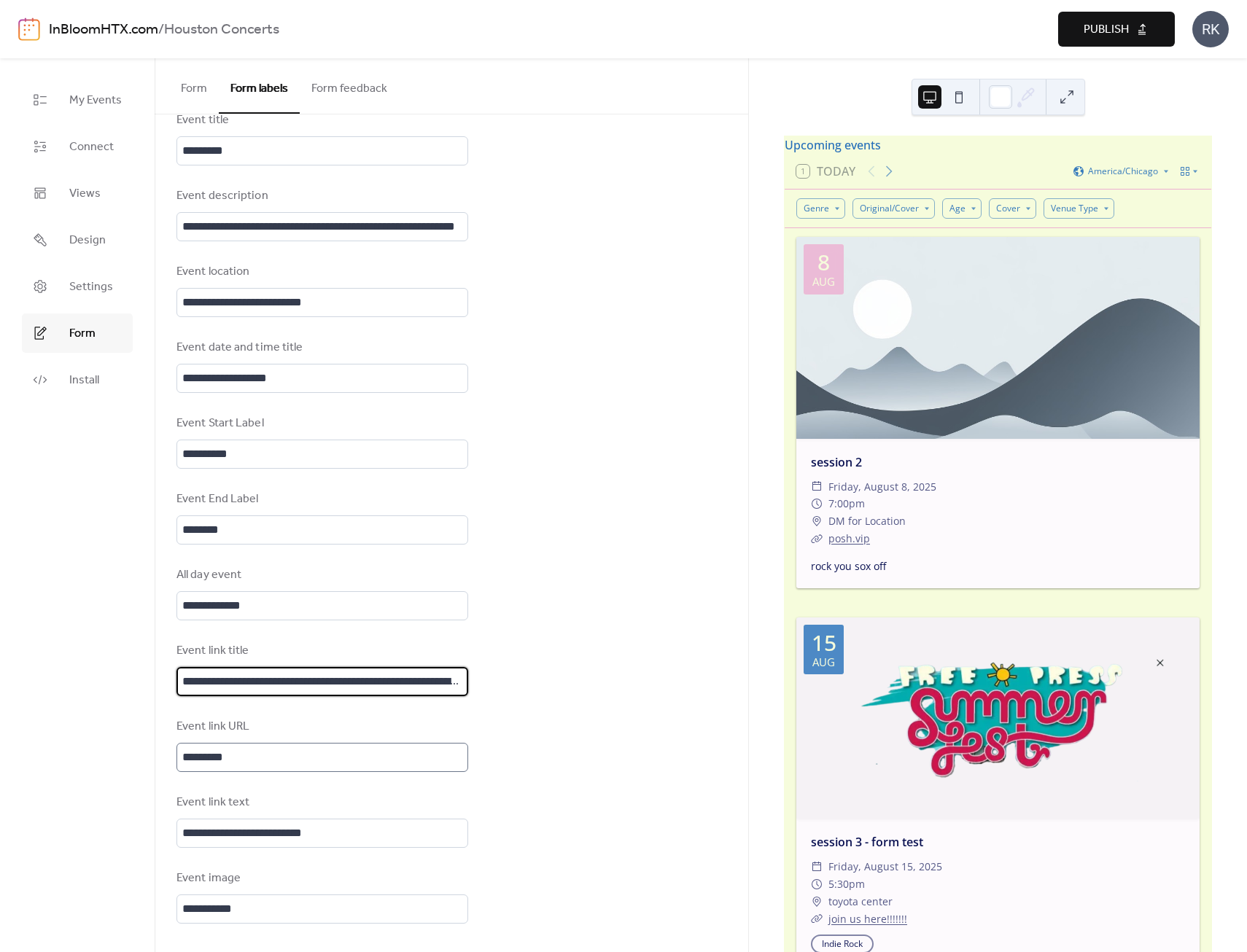 scroll, scrollTop: 488, scrollLeft: 0, axis: vertical 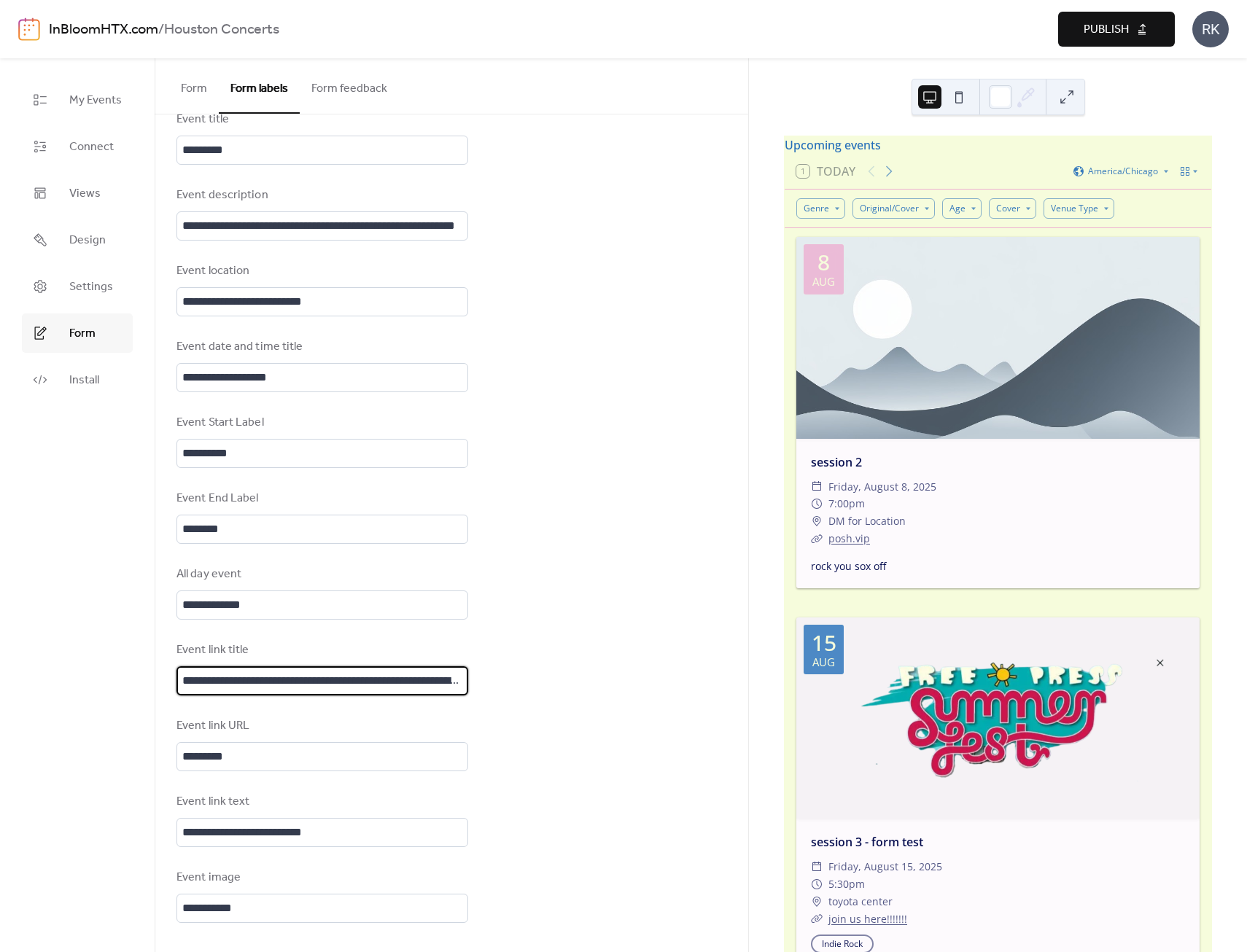 click on "Publish" at bounding box center [1106, 30] 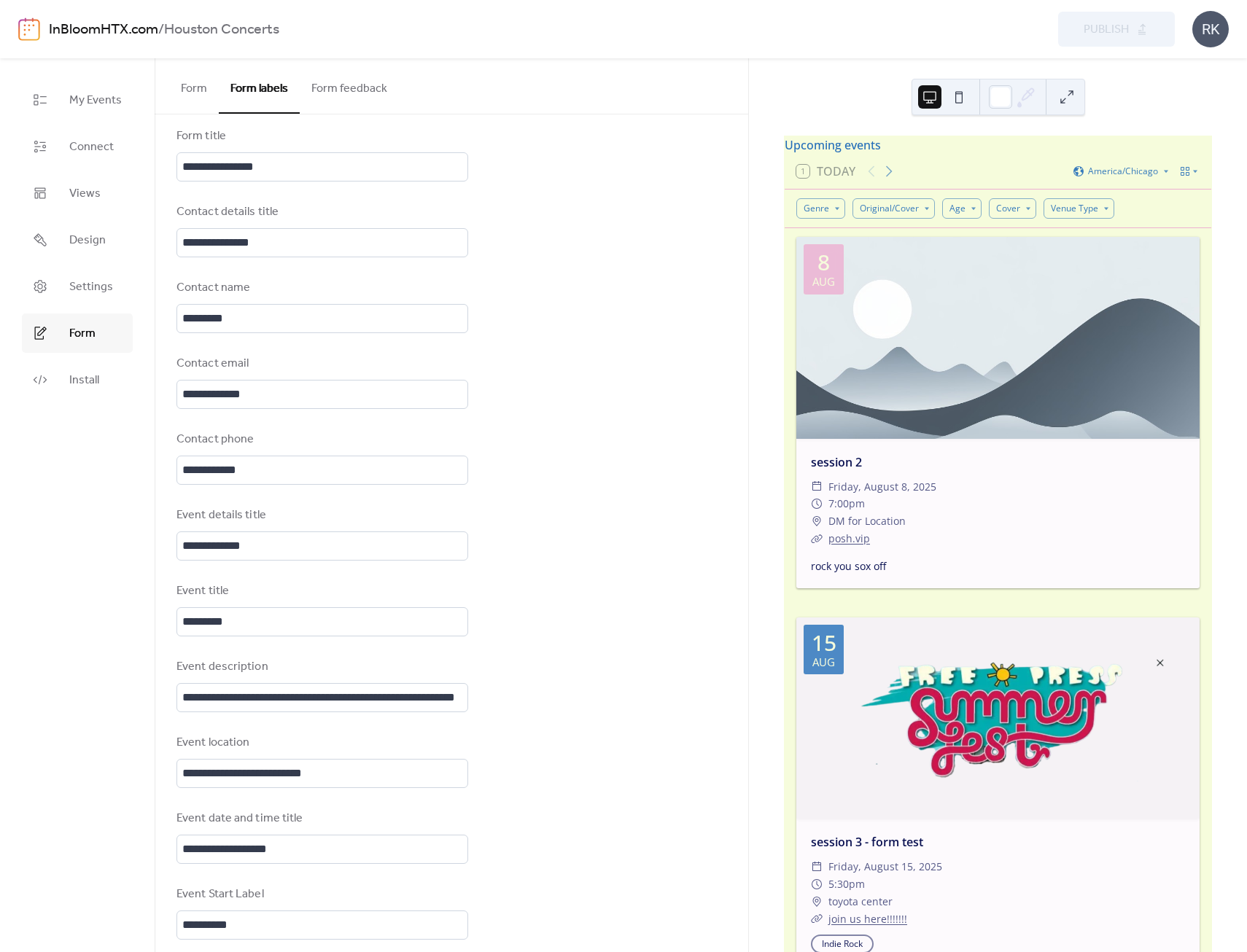 scroll, scrollTop: 0, scrollLeft: 0, axis: both 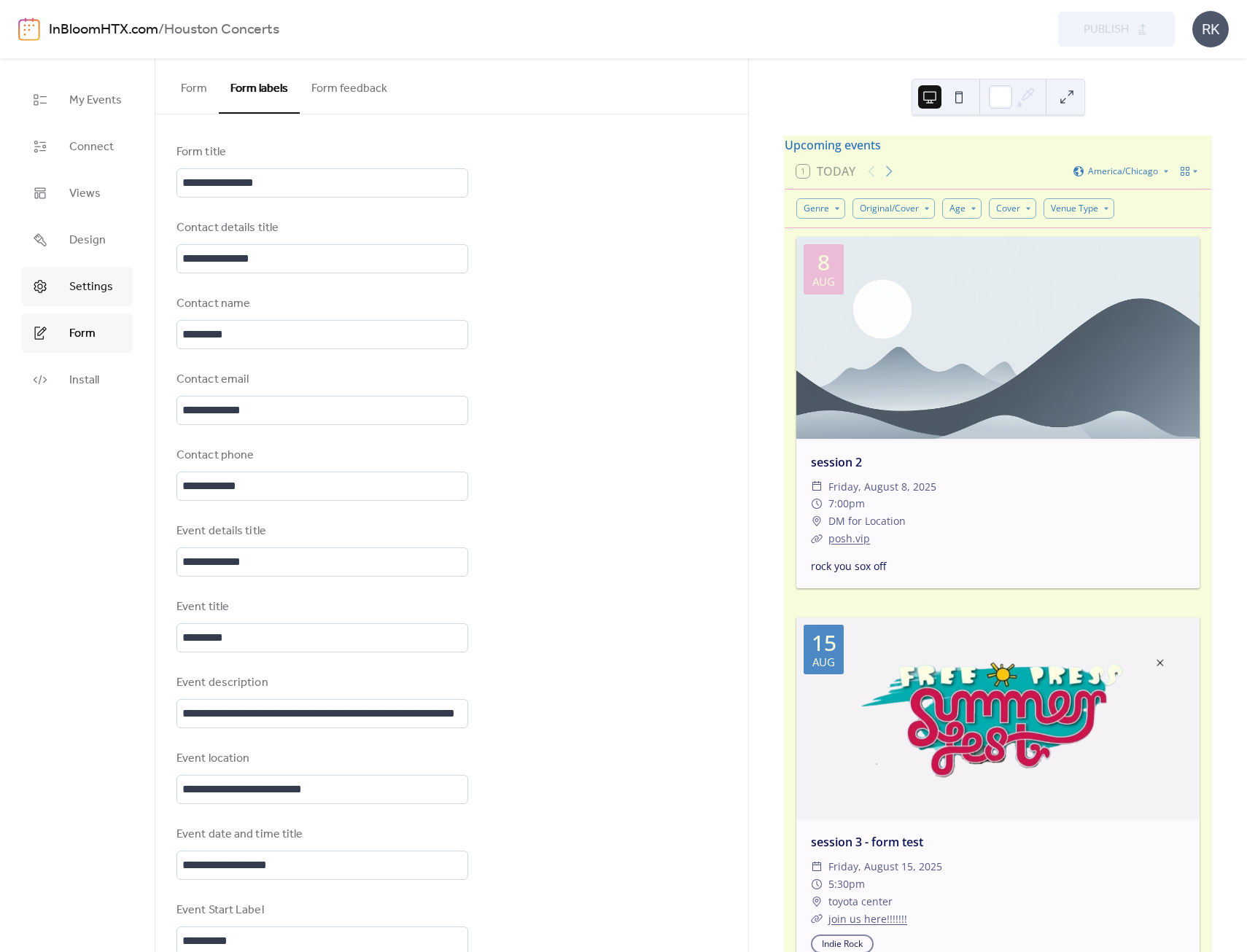 click on "Settings" at bounding box center (91, 287) 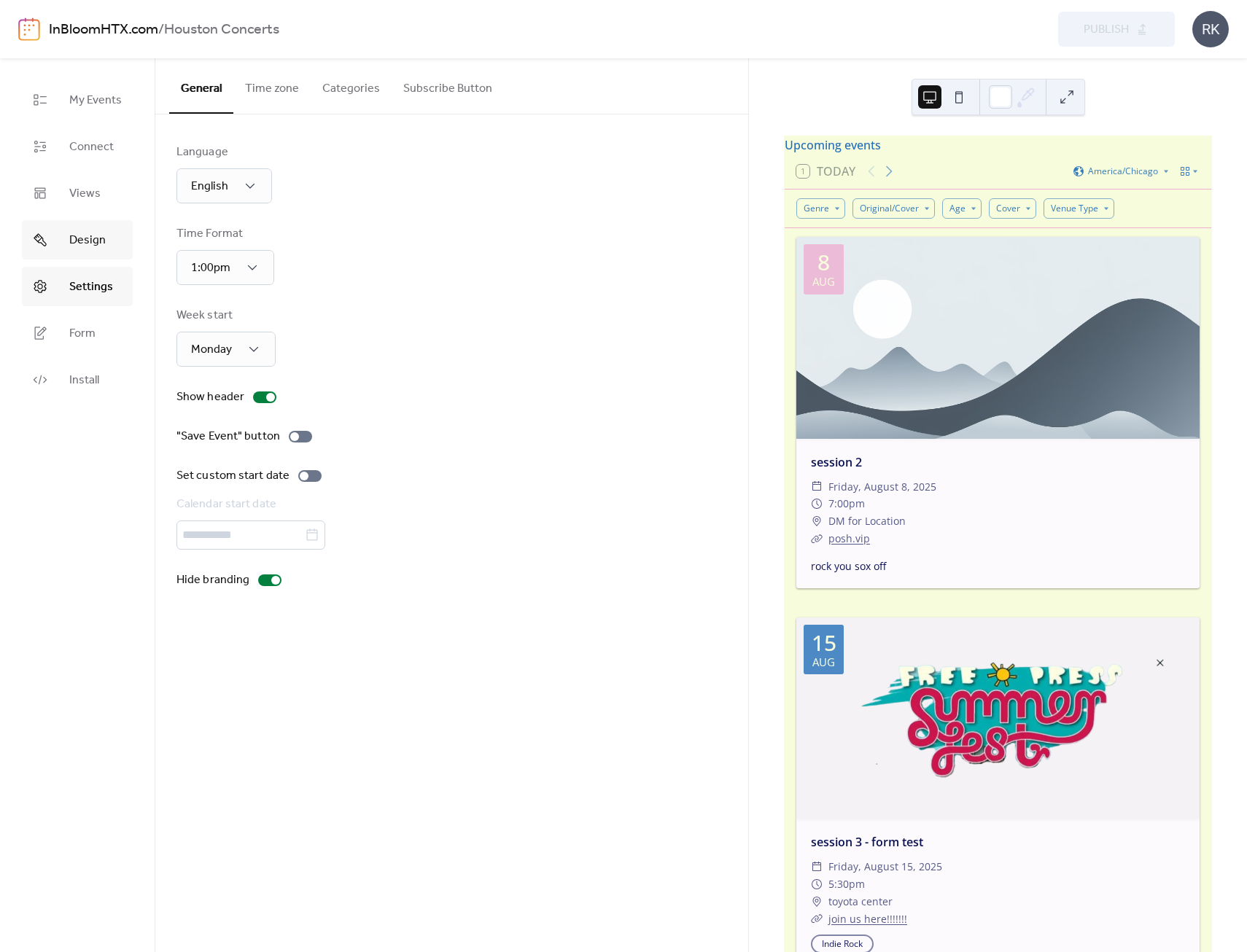 click on "Design" at bounding box center [88, 241] 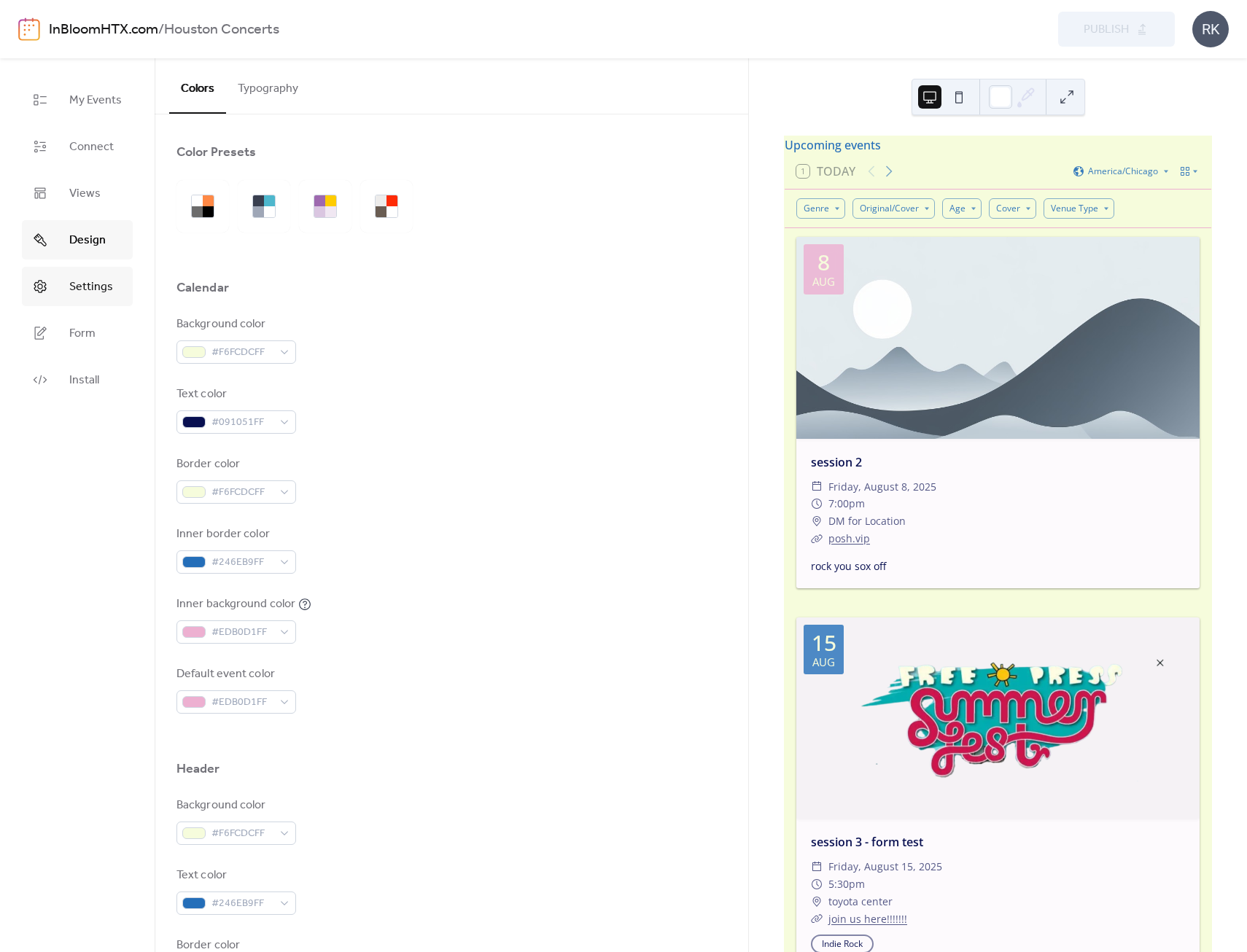 click on "Settings" at bounding box center [91, 287] 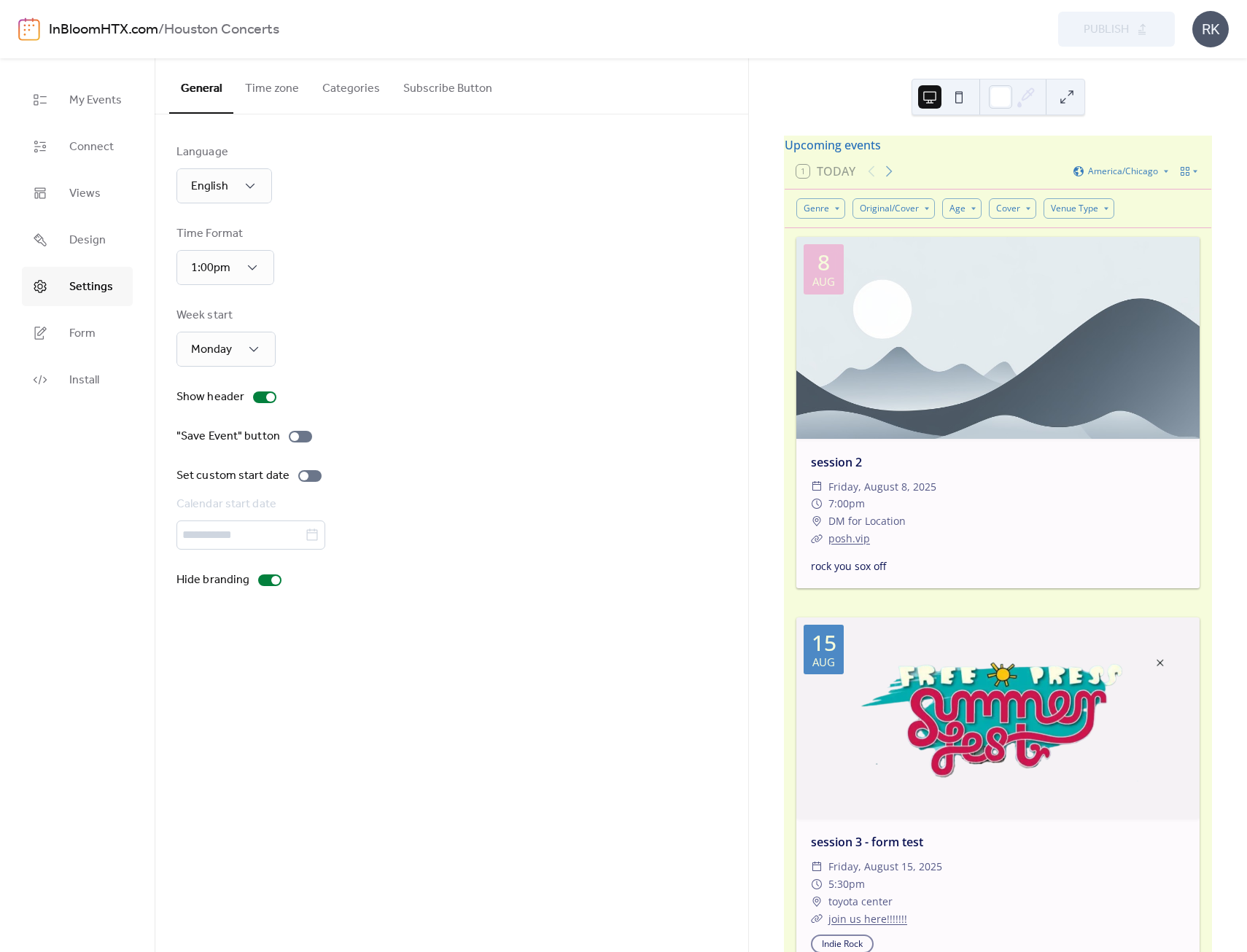 click on "Categories" at bounding box center (351, 85) 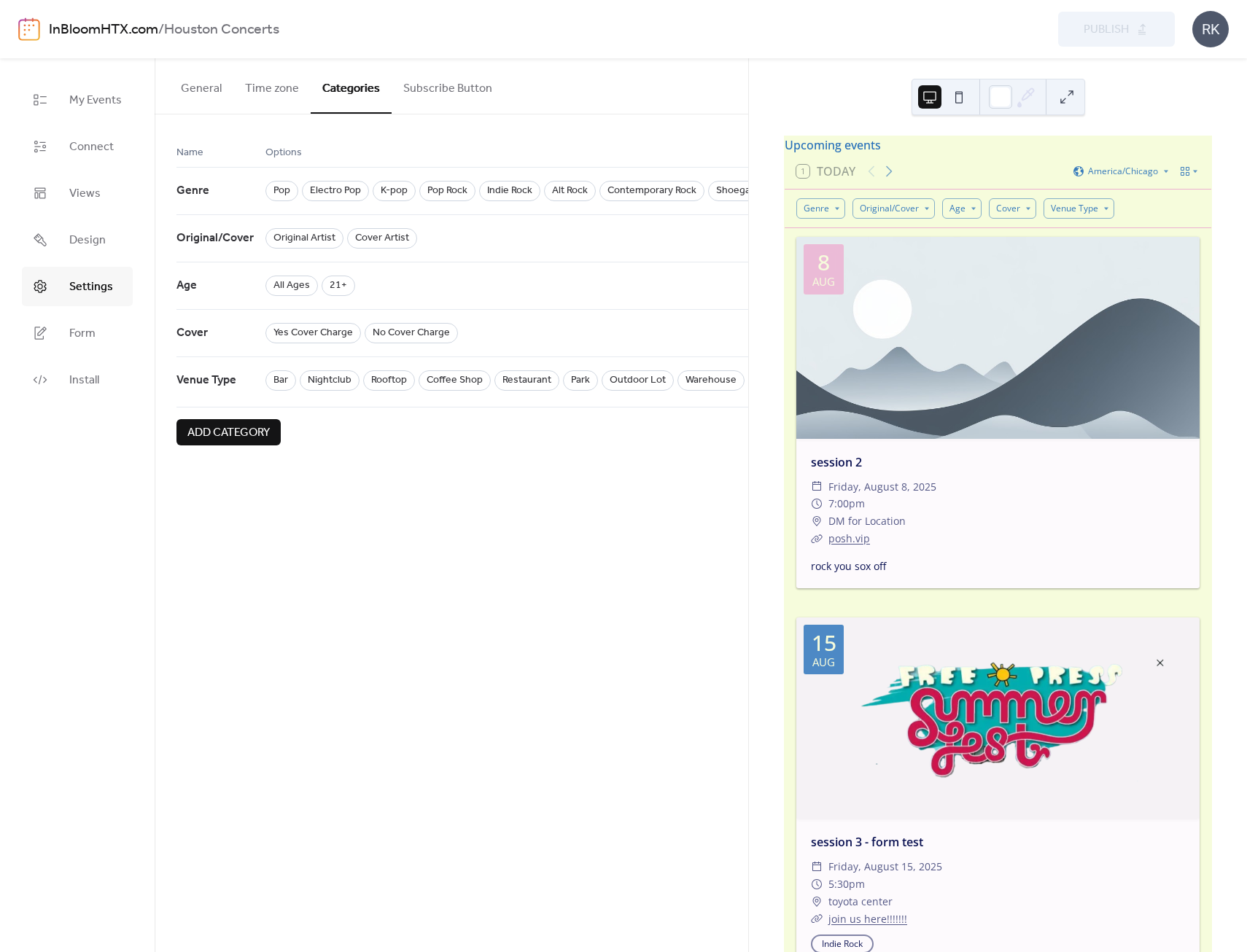 click on "Subscribe Button" at bounding box center (448, 85) 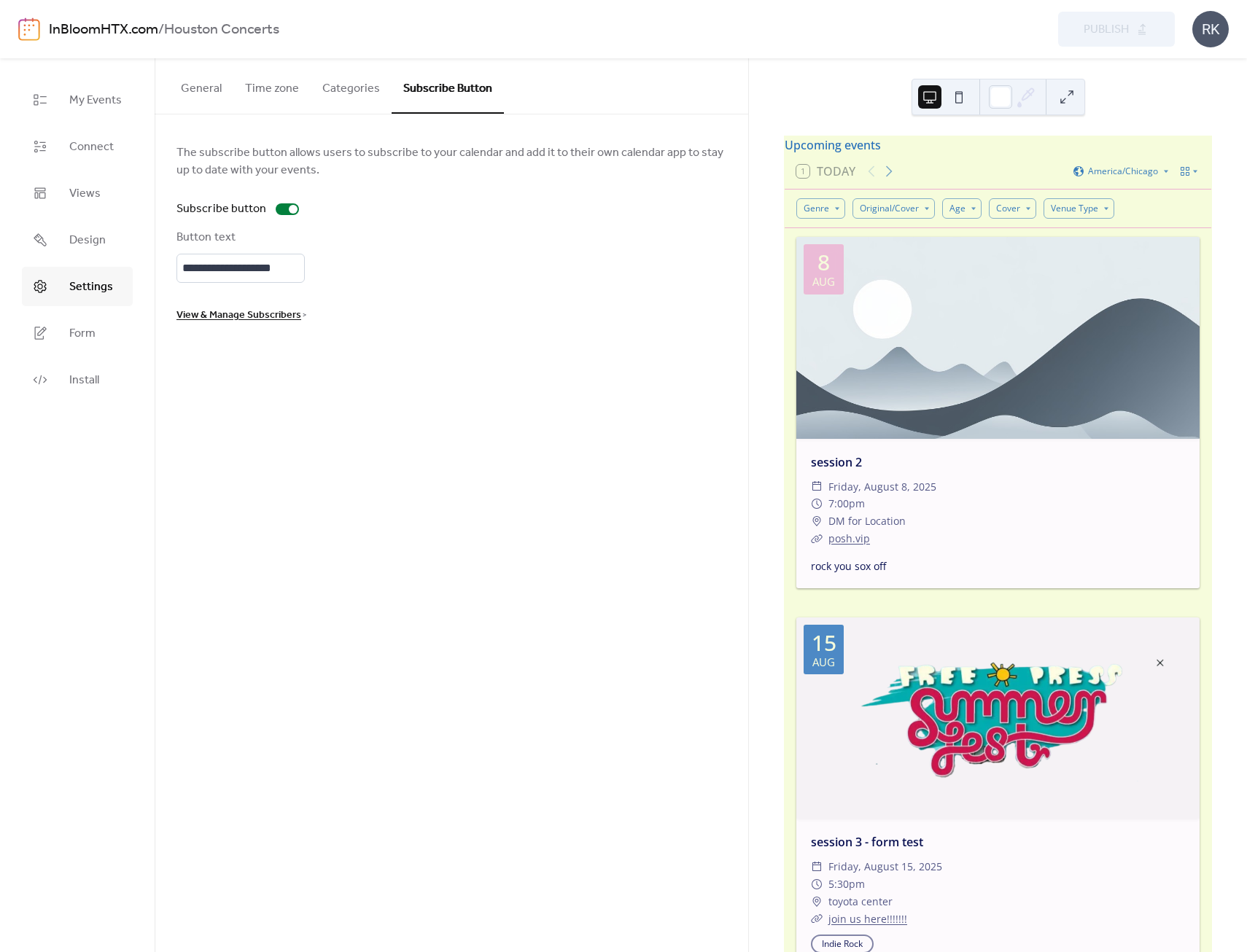 click on "General" at bounding box center (201, 85) 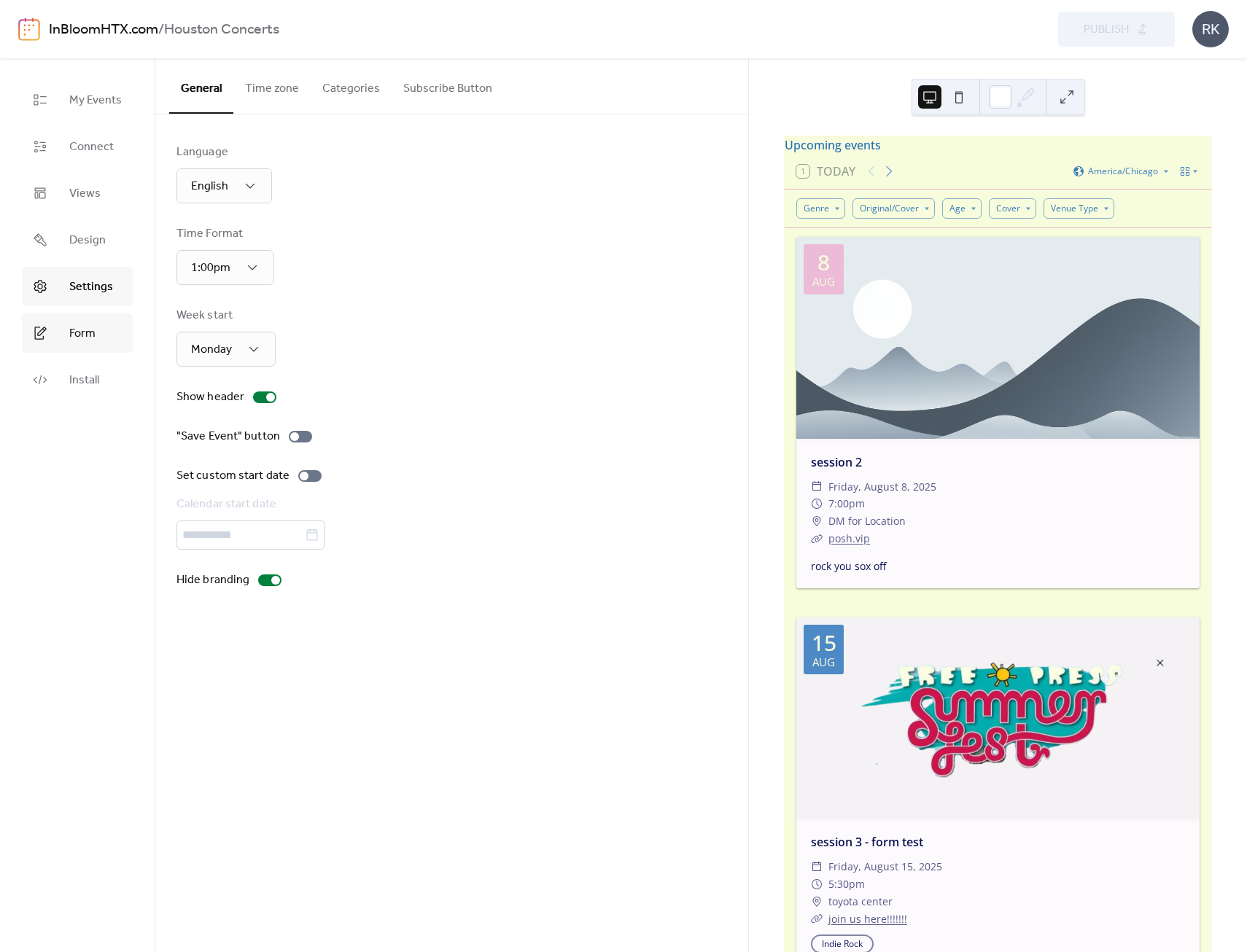 click on "Form" at bounding box center [82, 334] 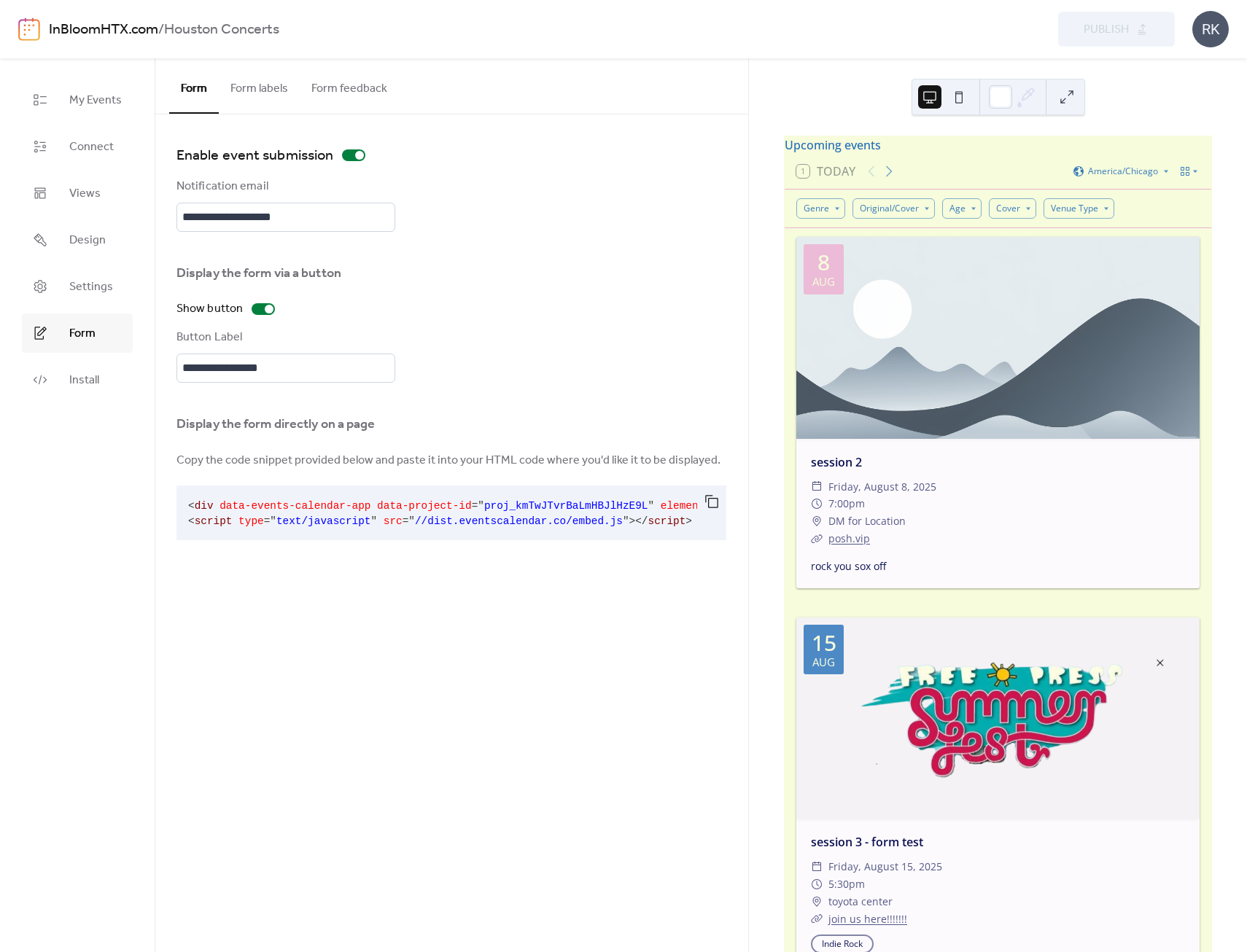 click on "Form labels" at bounding box center (259, 85) 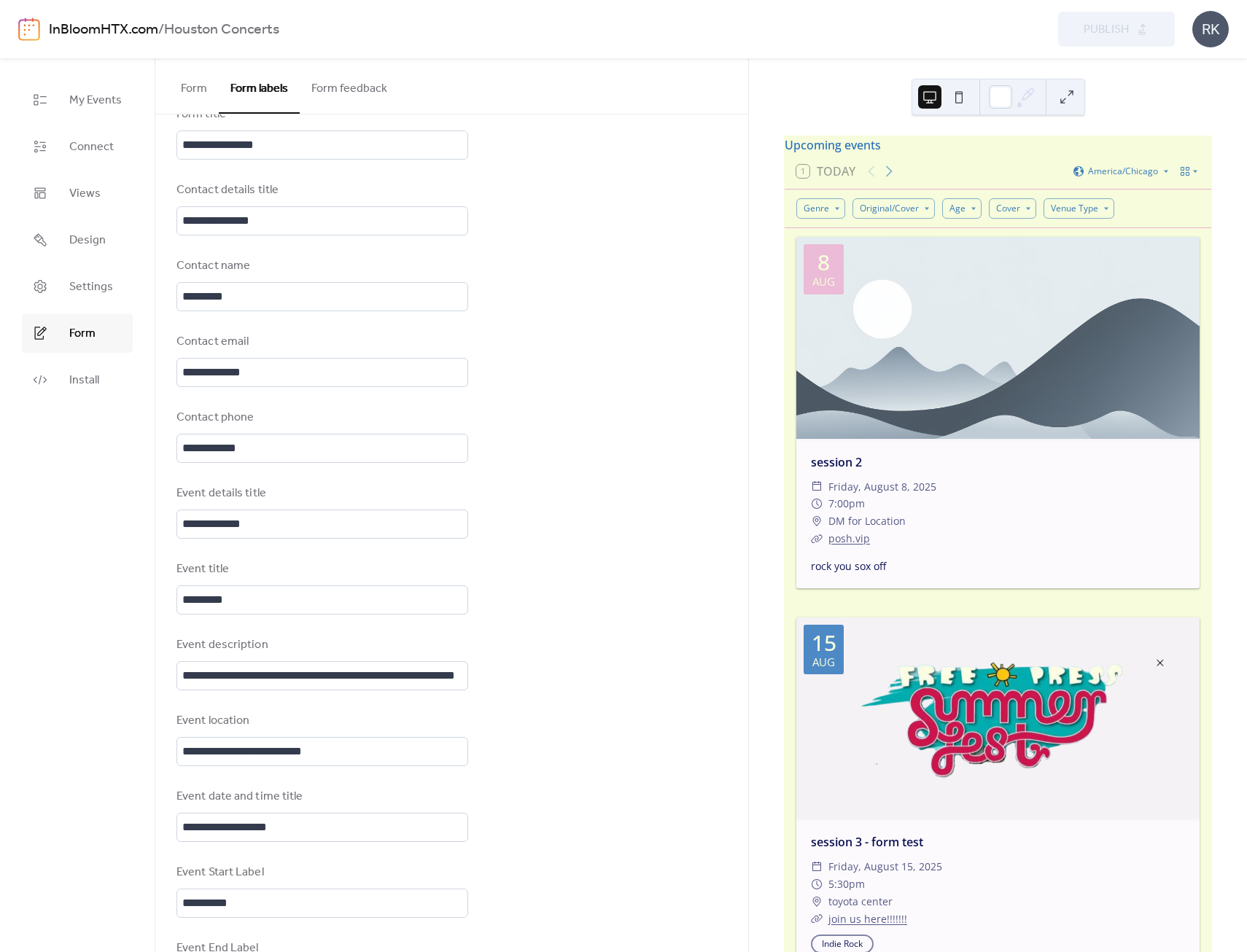scroll, scrollTop: 0, scrollLeft: 0, axis: both 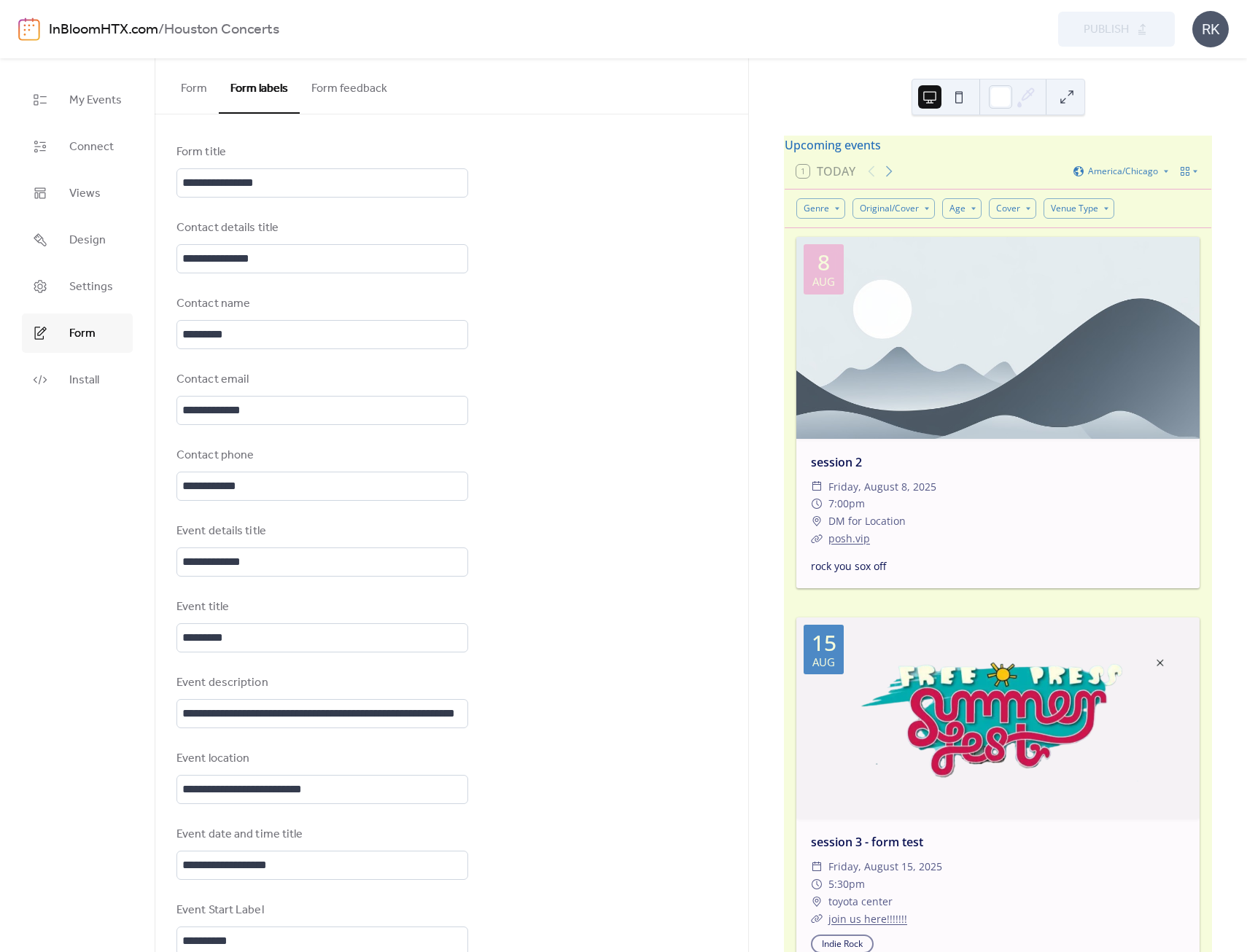 click on "Form" at bounding box center [194, 85] 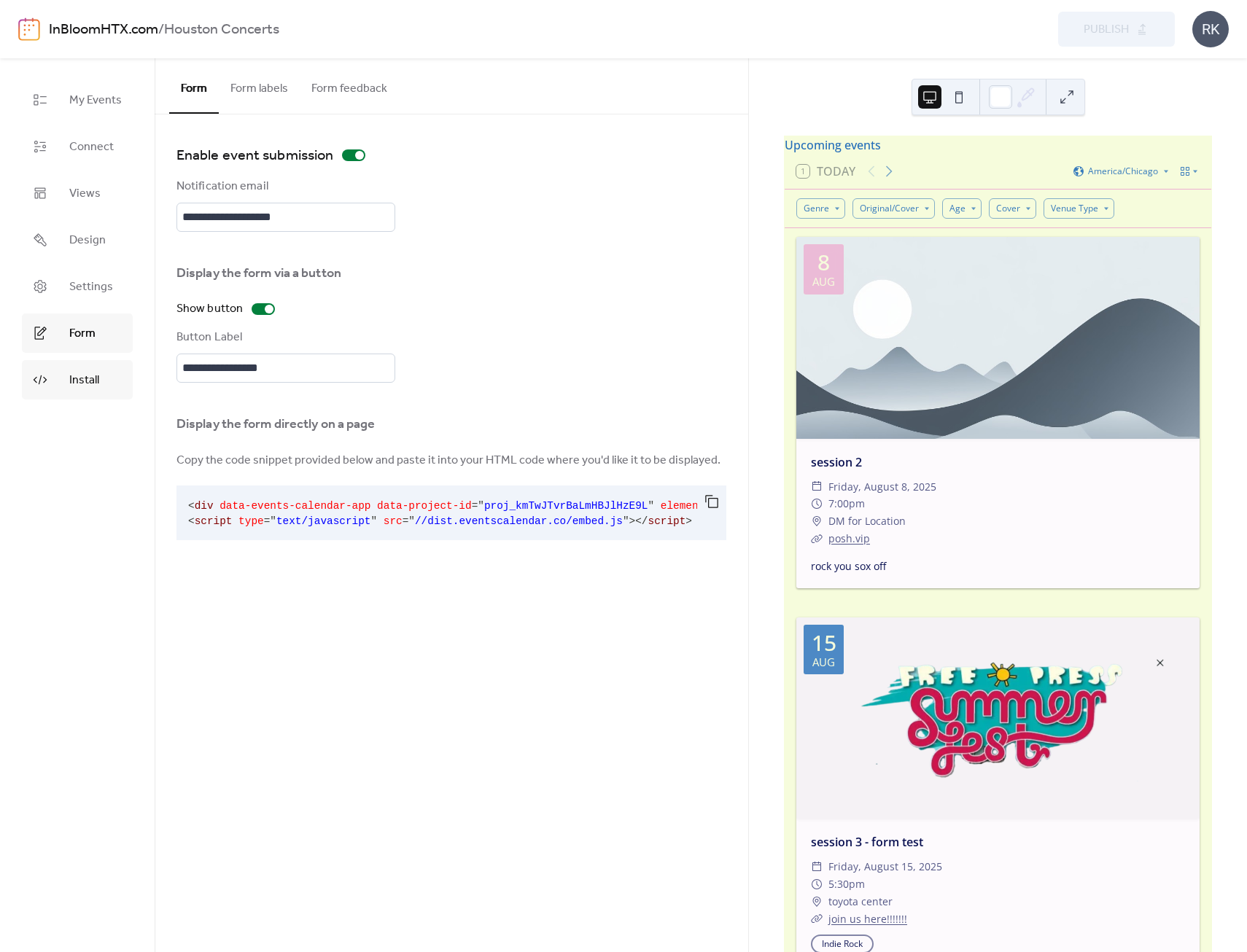 click on "Install" at bounding box center (84, 381) 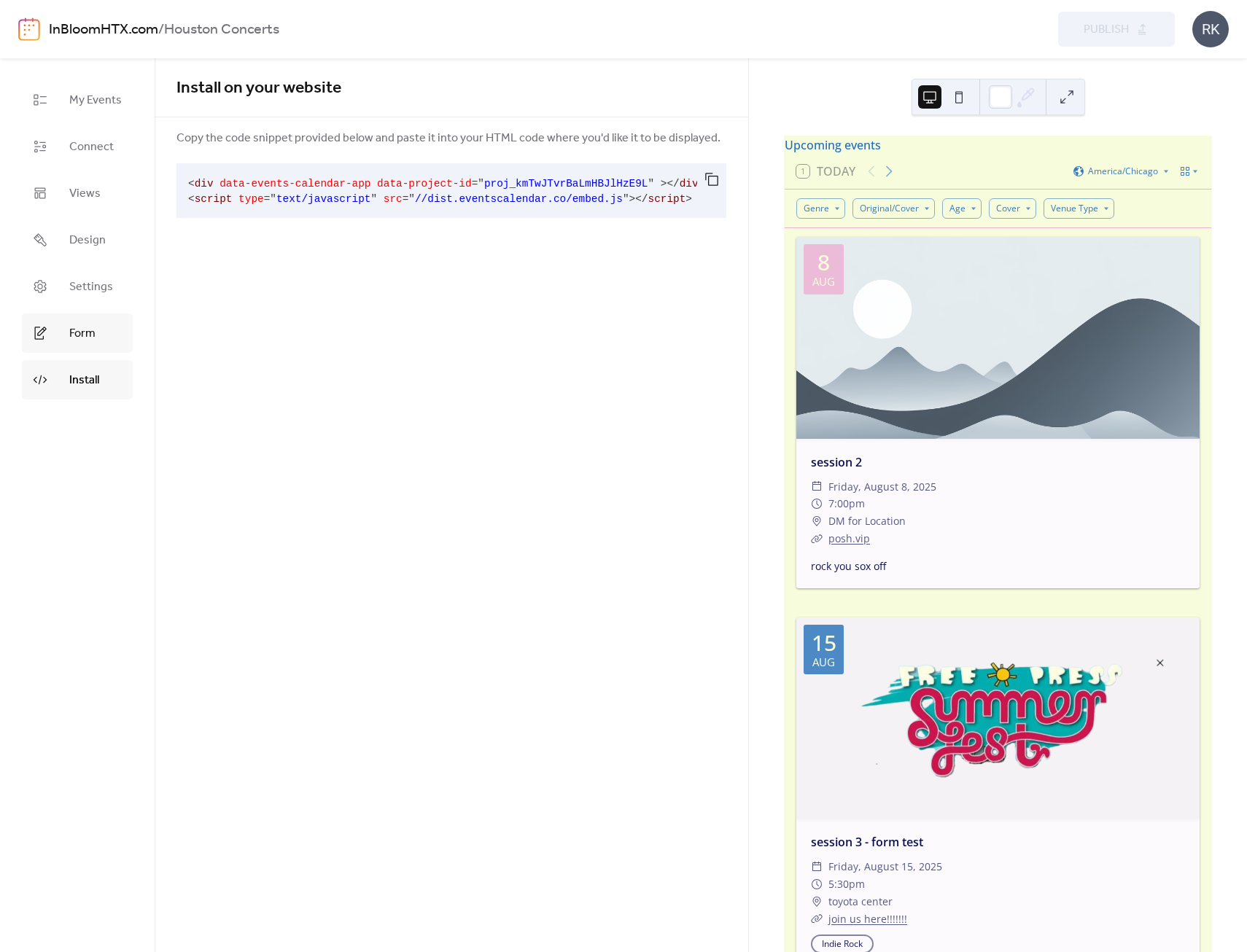 click on "Form" at bounding box center [82, 334] 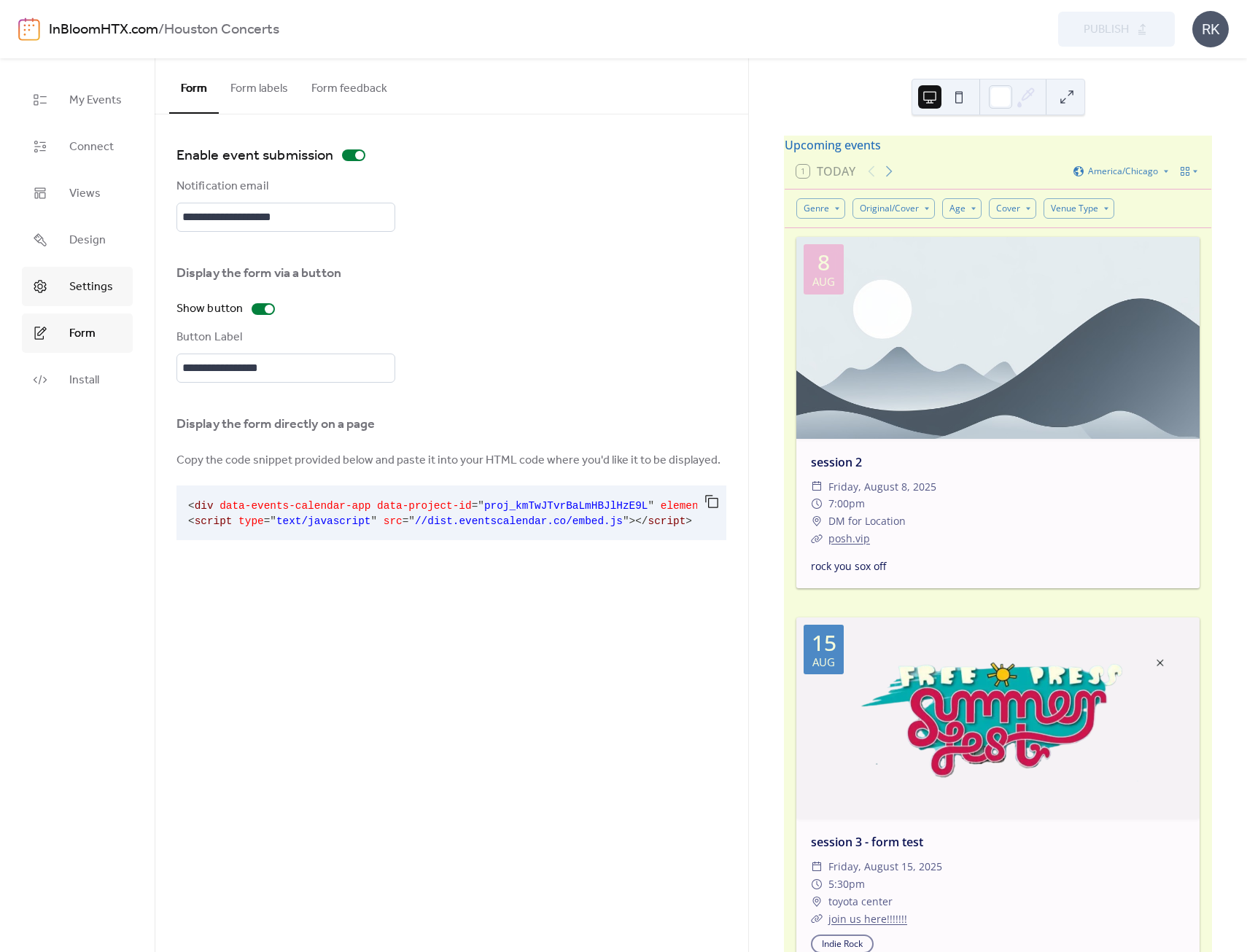drag, startPoint x: 83, startPoint y: 286, endPoint x: 82, endPoint y: 278, distance: 8.062258 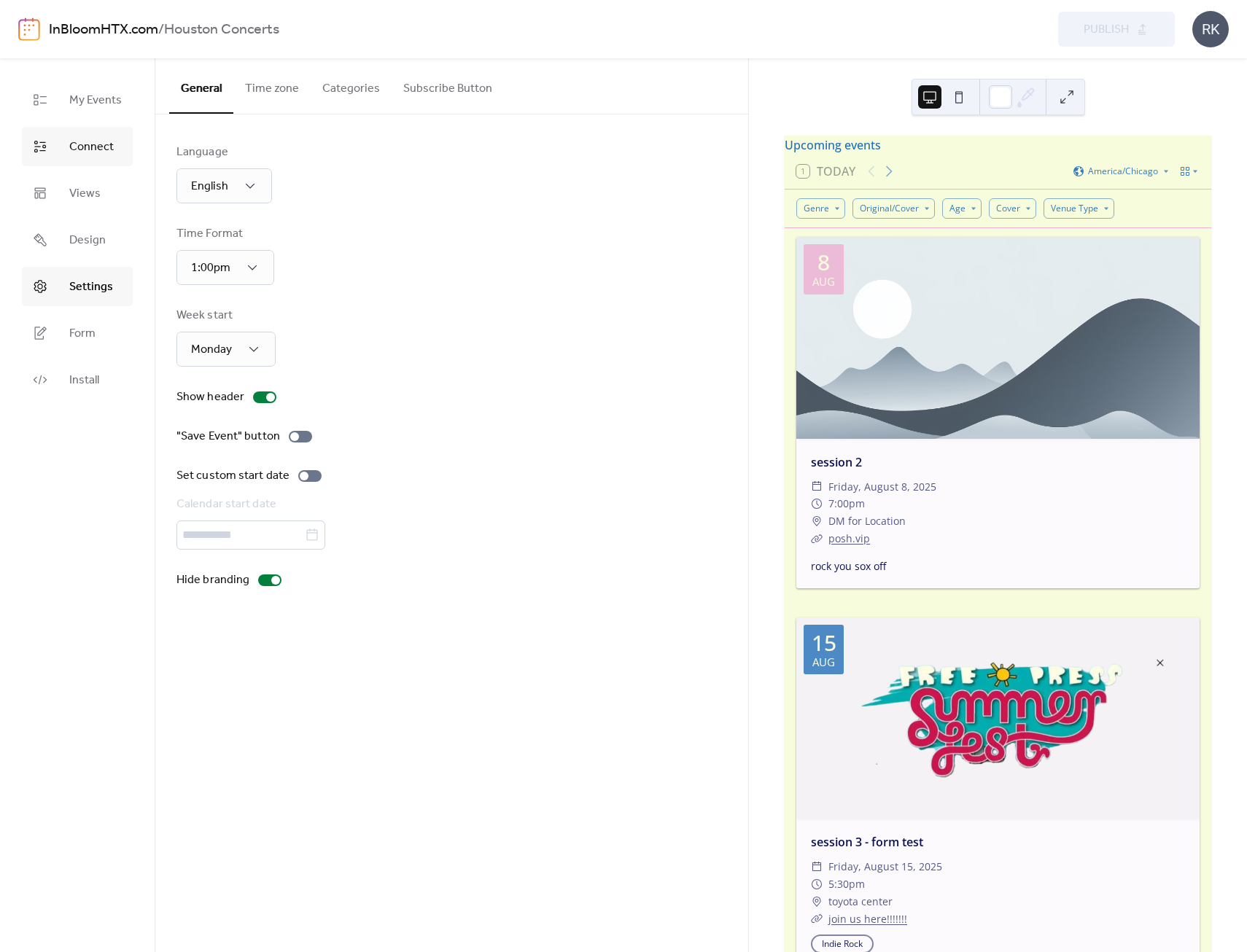 click on "Connect" at bounding box center (91, 147) 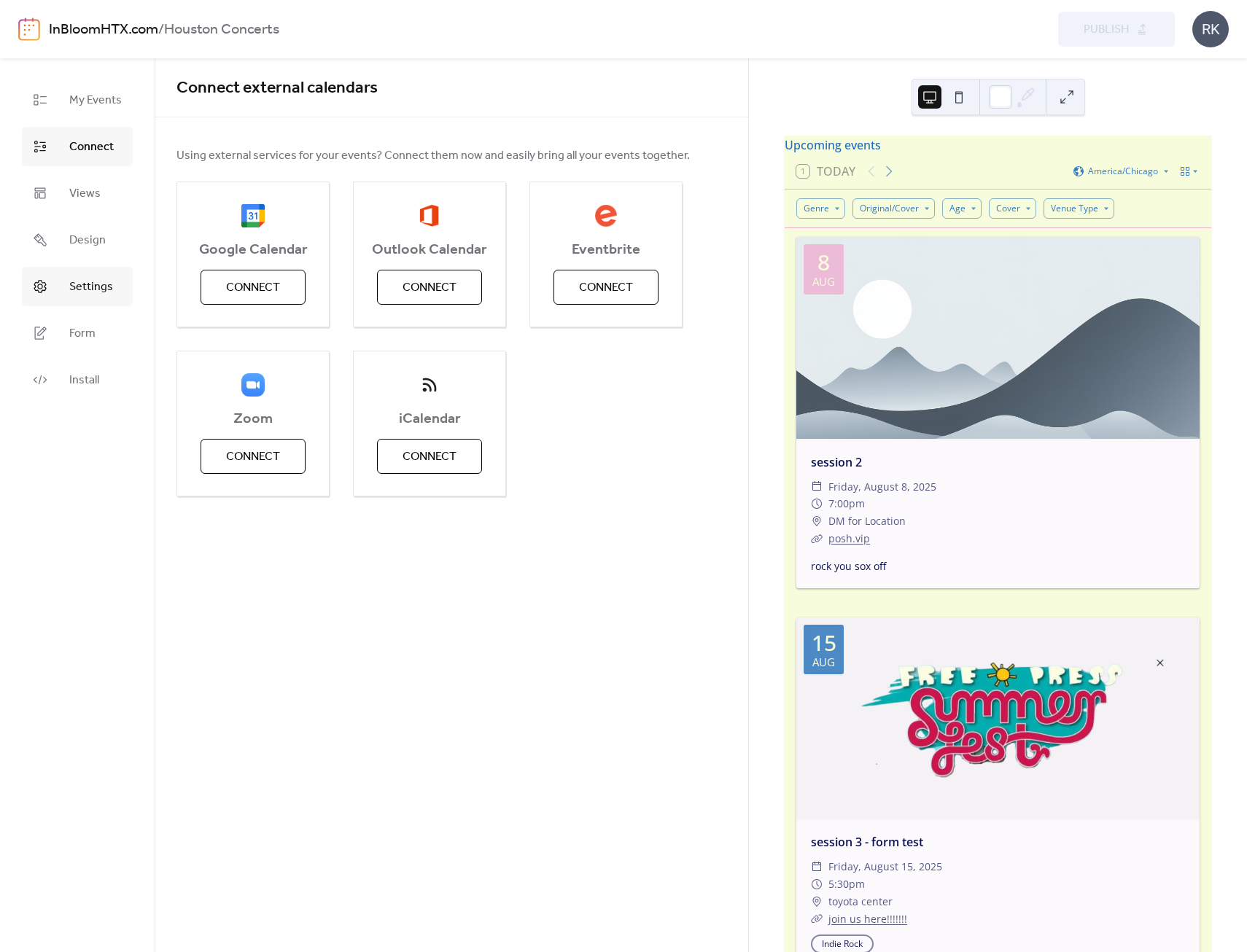 click on "Settings" at bounding box center (91, 287) 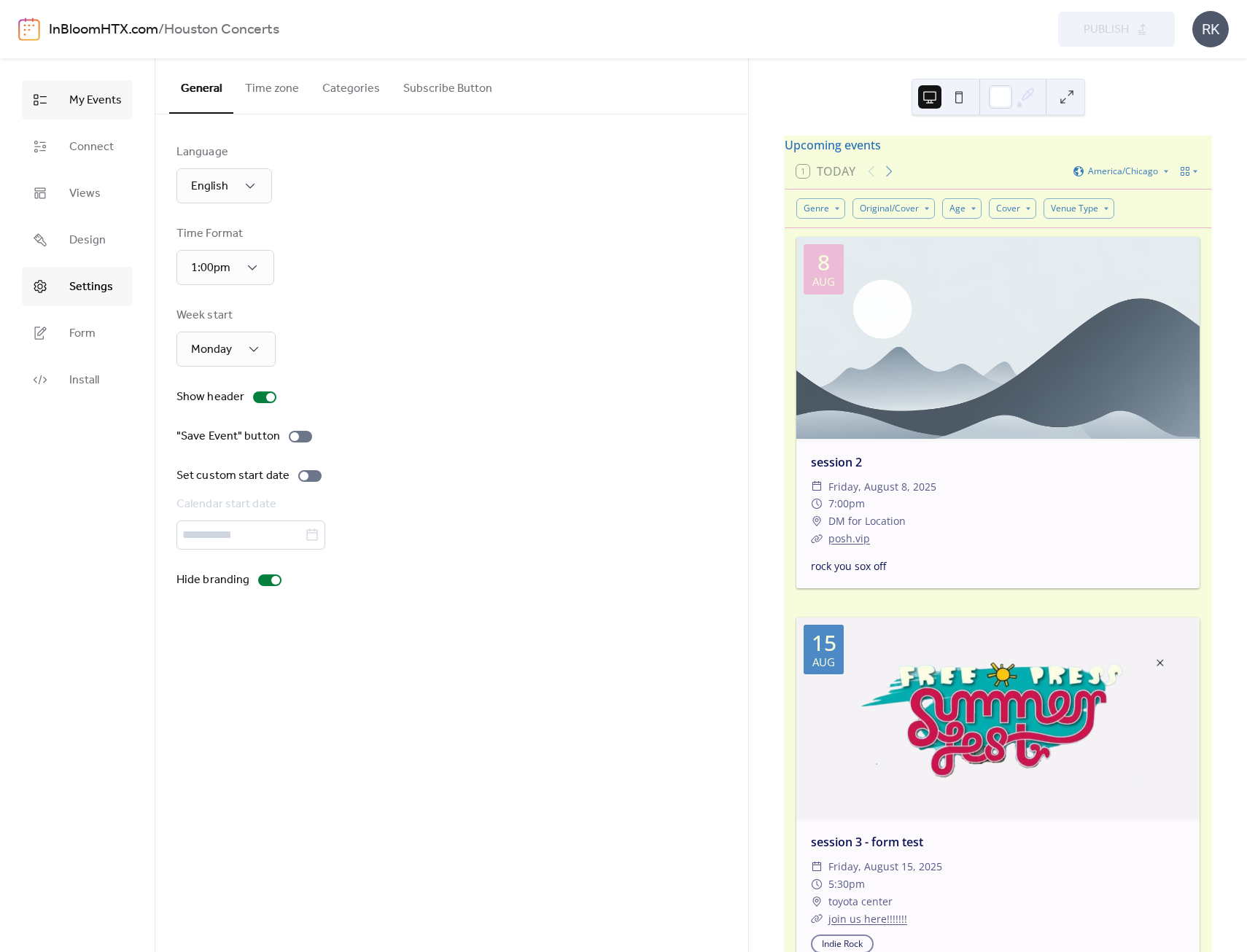 click on "My Events" at bounding box center (96, 101) 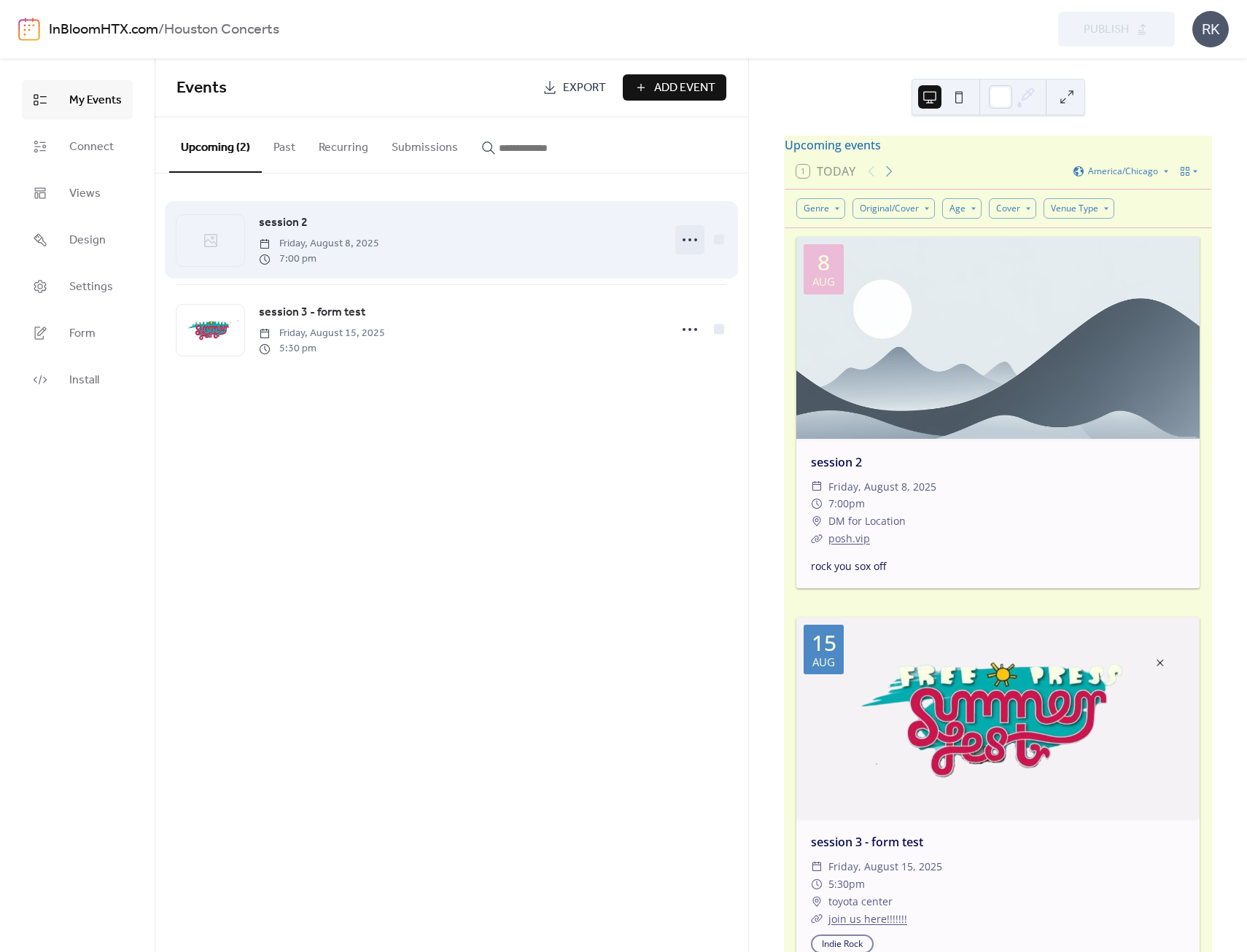click 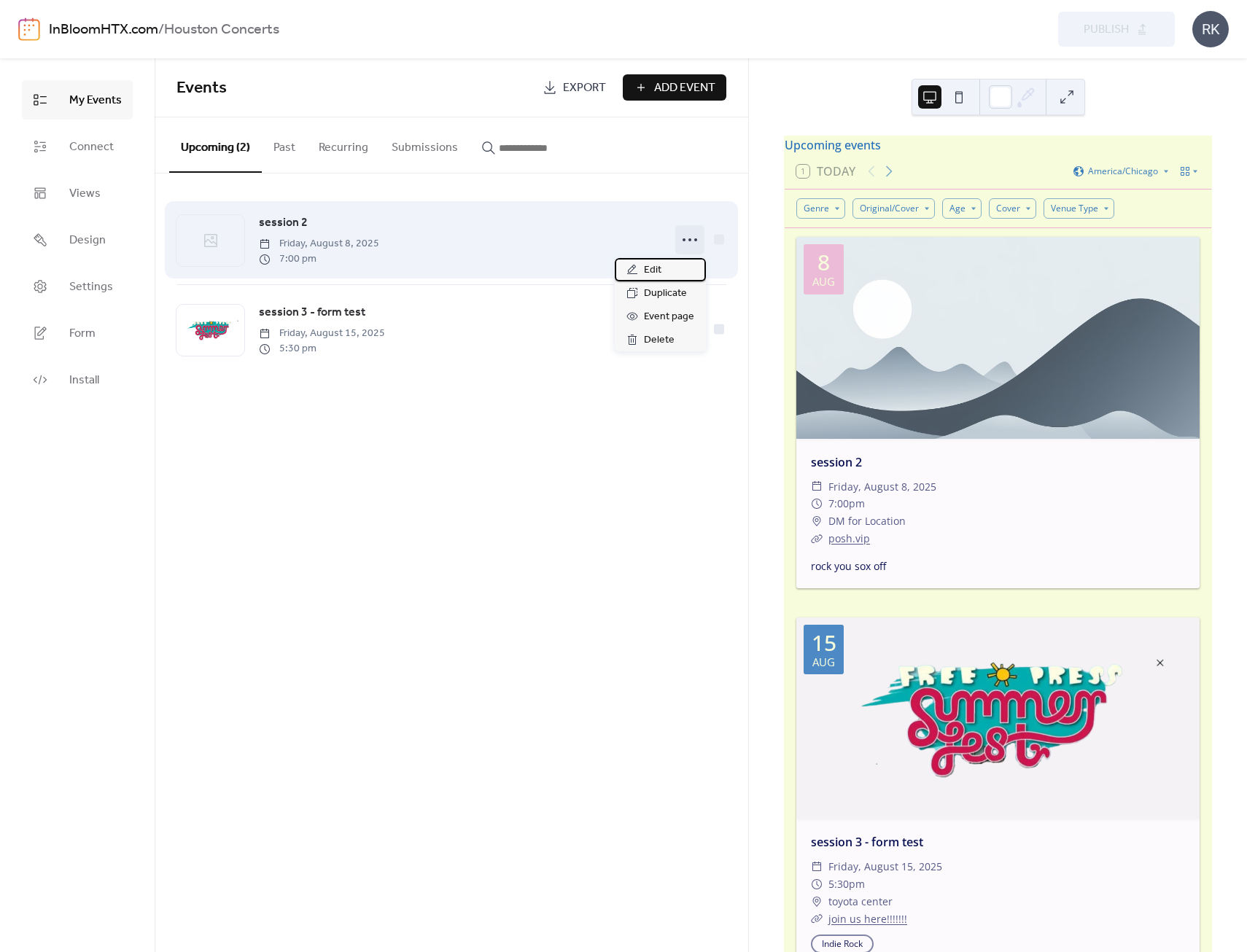 click on "Edit" at bounding box center (660, 270) 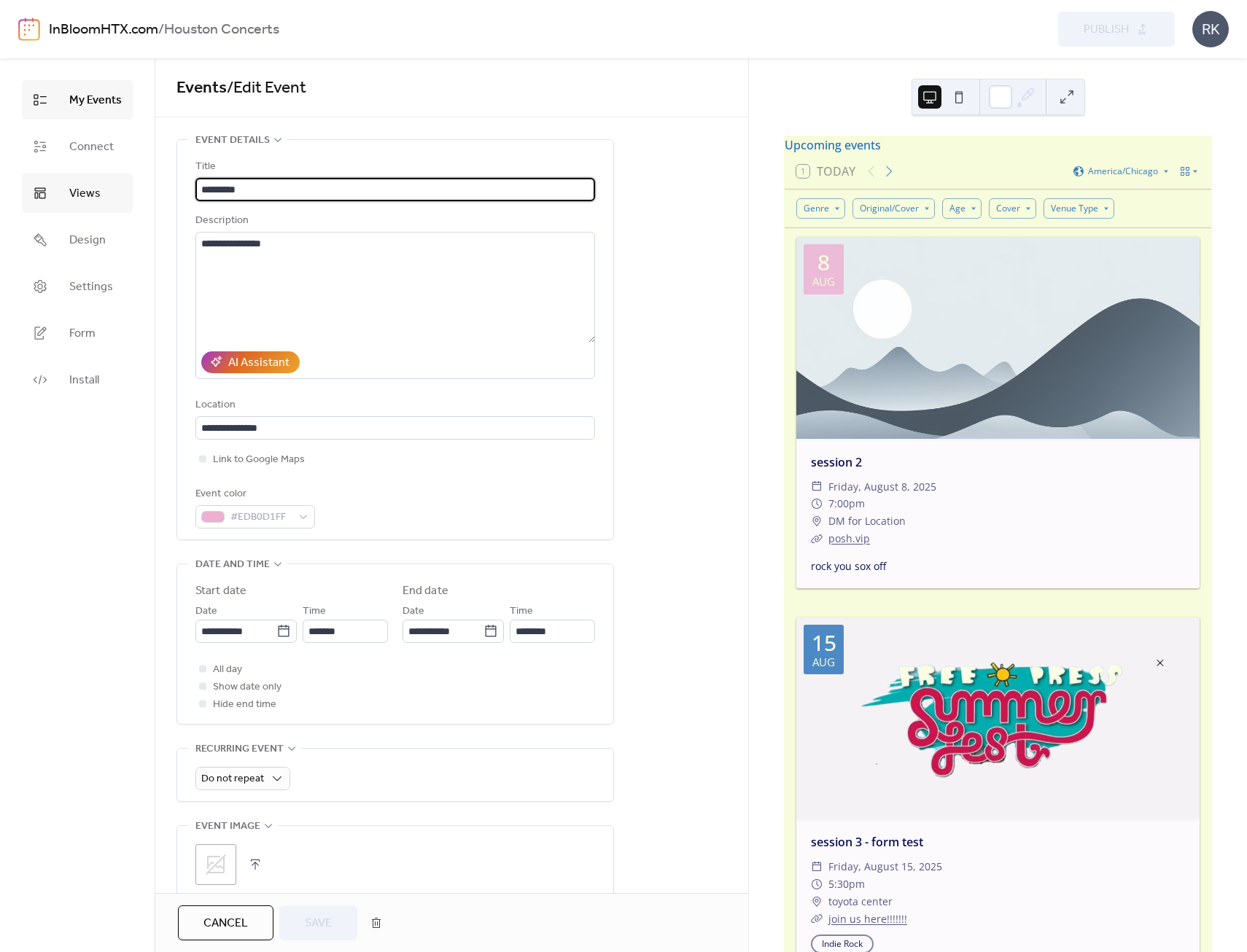 drag, startPoint x: 264, startPoint y: 189, endPoint x: 125, endPoint y: 185, distance: 139.05754 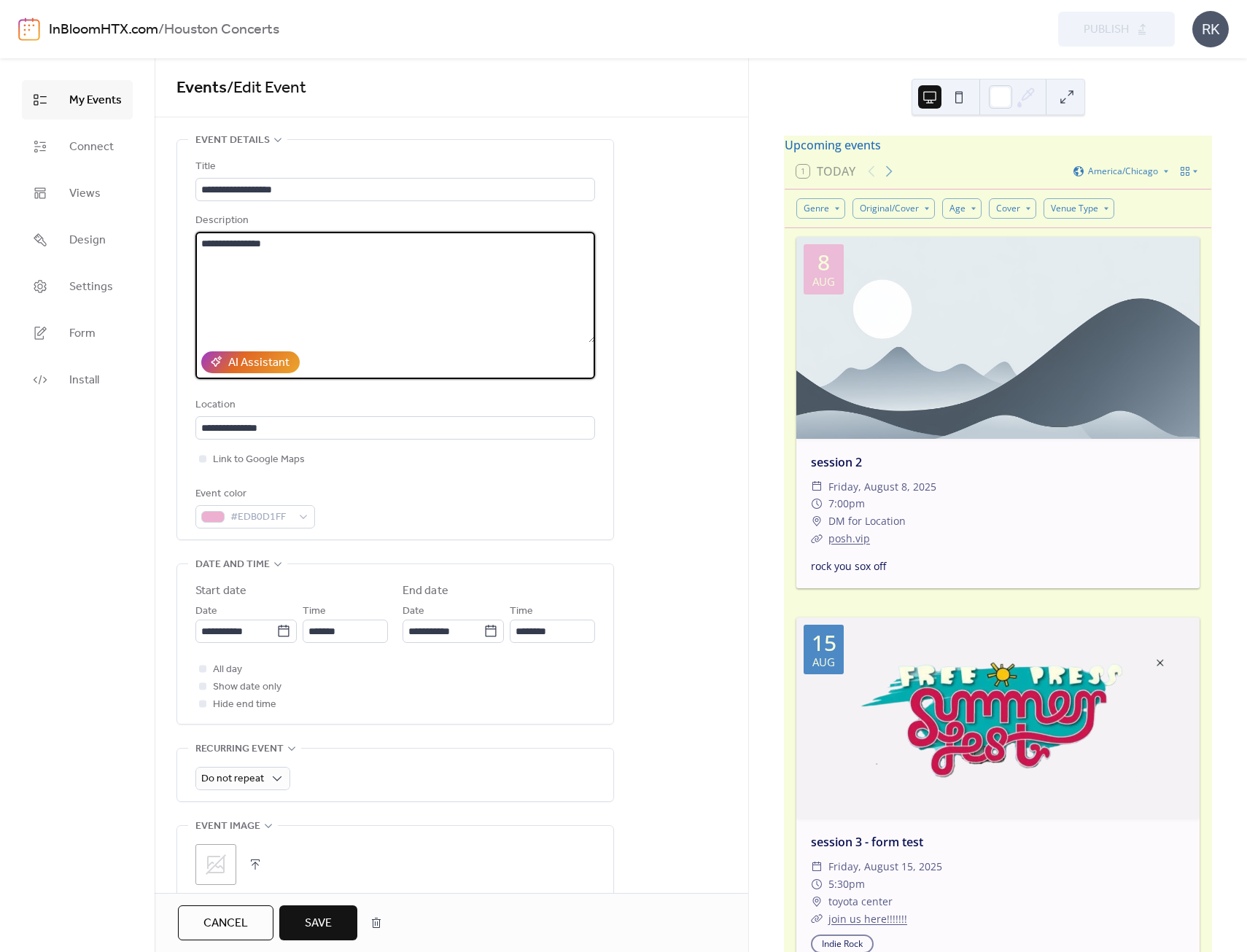 drag, startPoint x: 295, startPoint y: 251, endPoint x: 149, endPoint y: 237, distance: 146.6697 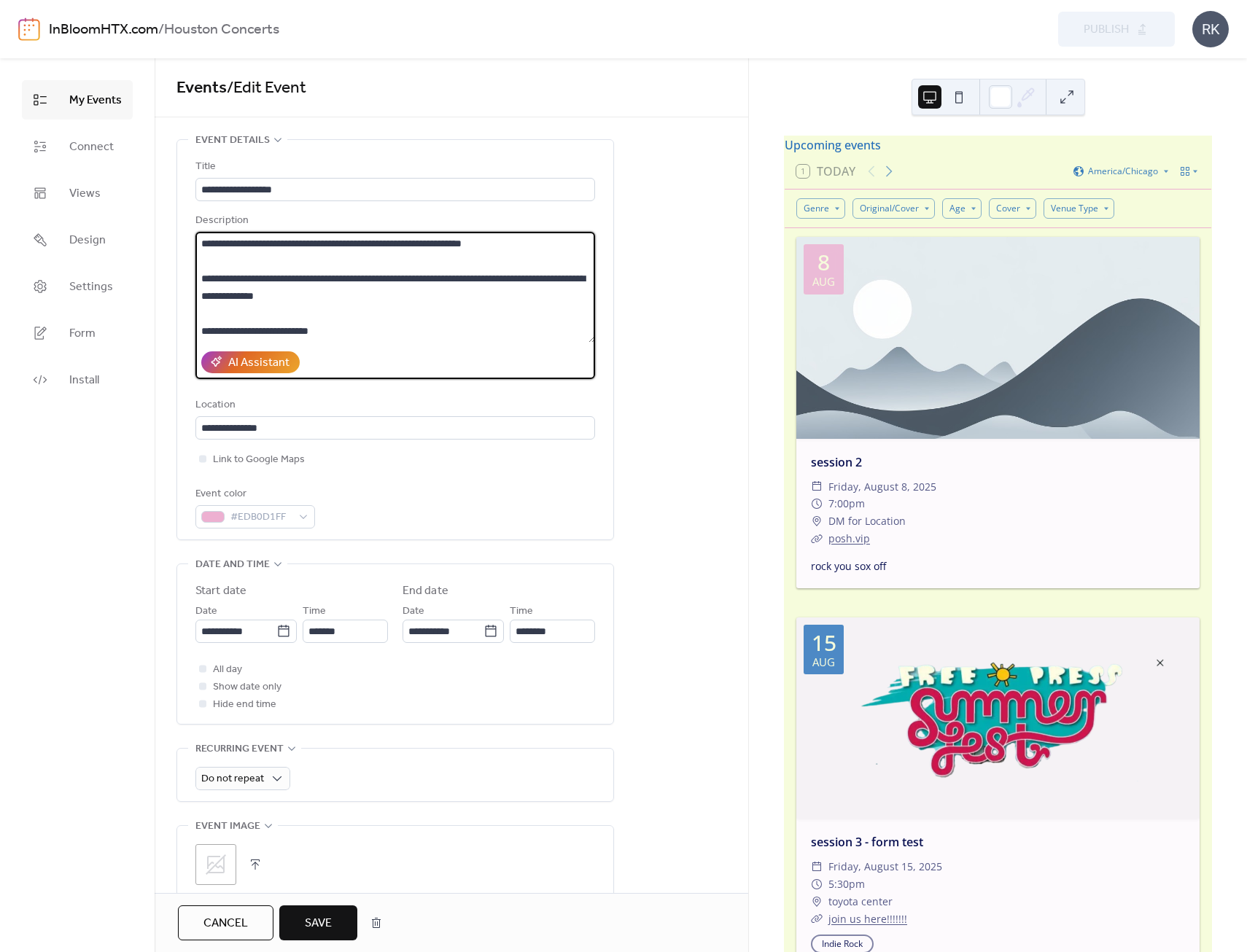 scroll, scrollTop: 35, scrollLeft: 0, axis: vertical 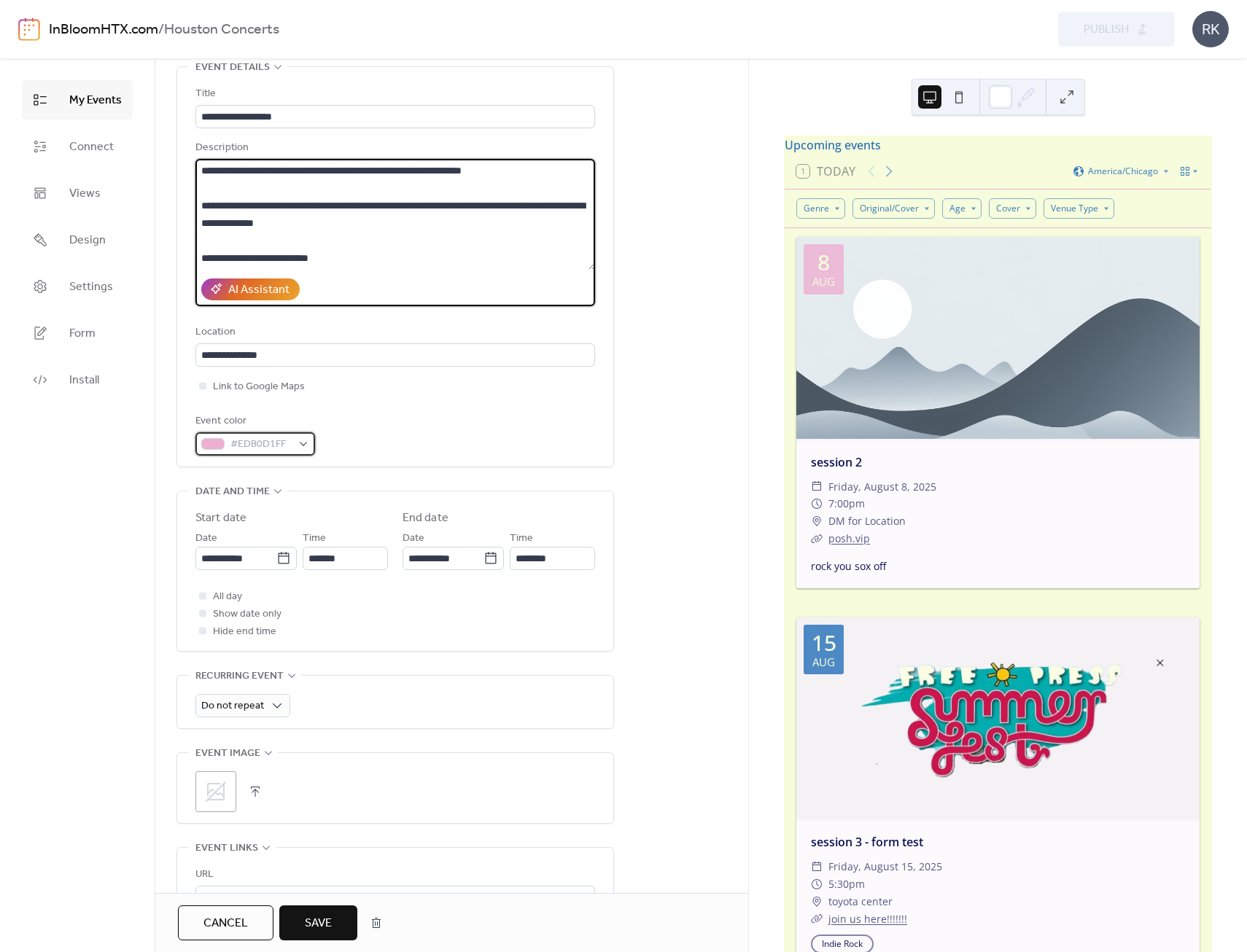 click on "#EDB0D1FF" at bounding box center (261, 445) 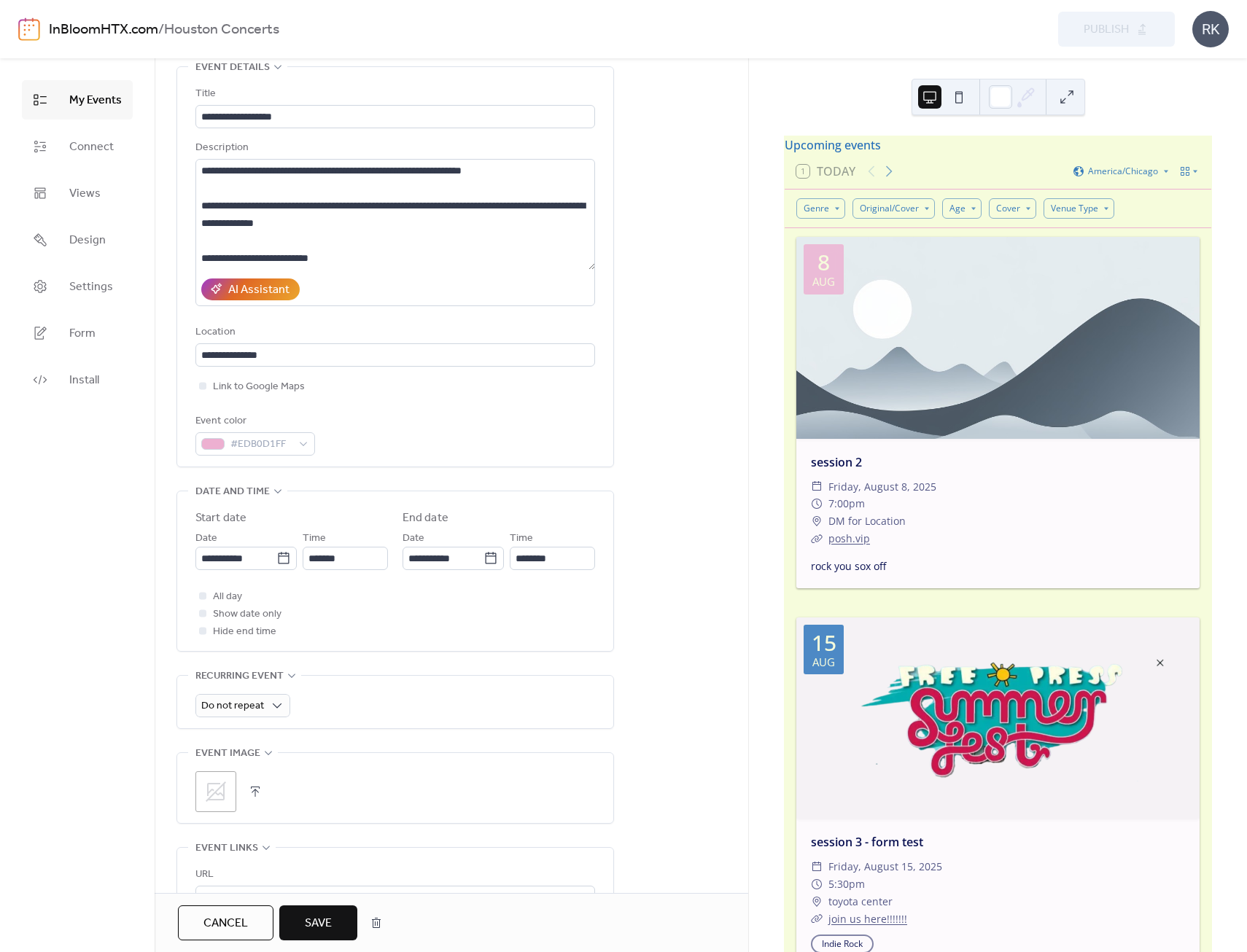 click on "Event color #EDB0D1FF" at bounding box center (395, 434) 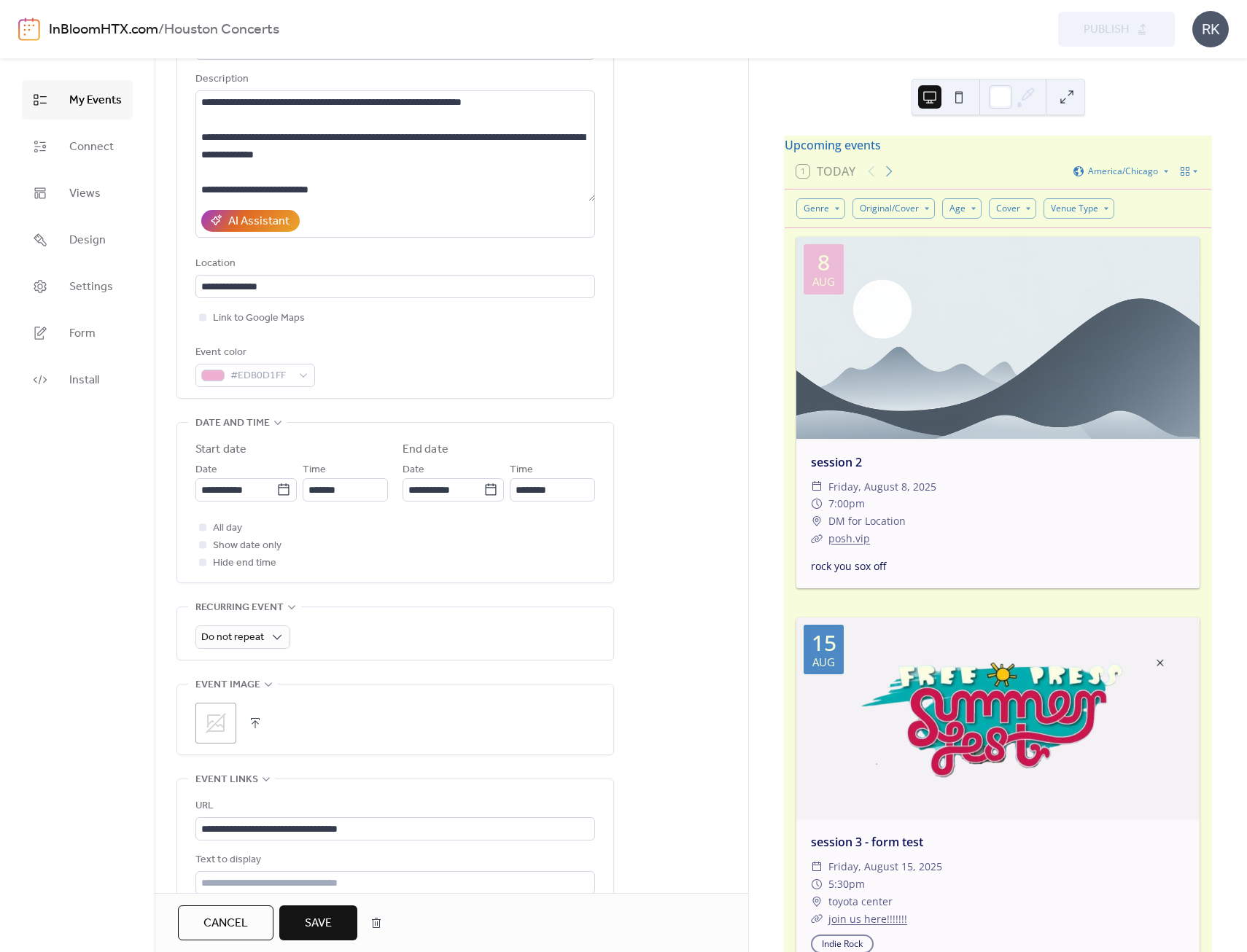 scroll, scrollTop: 146, scrollLeft: 0, axis: vertical 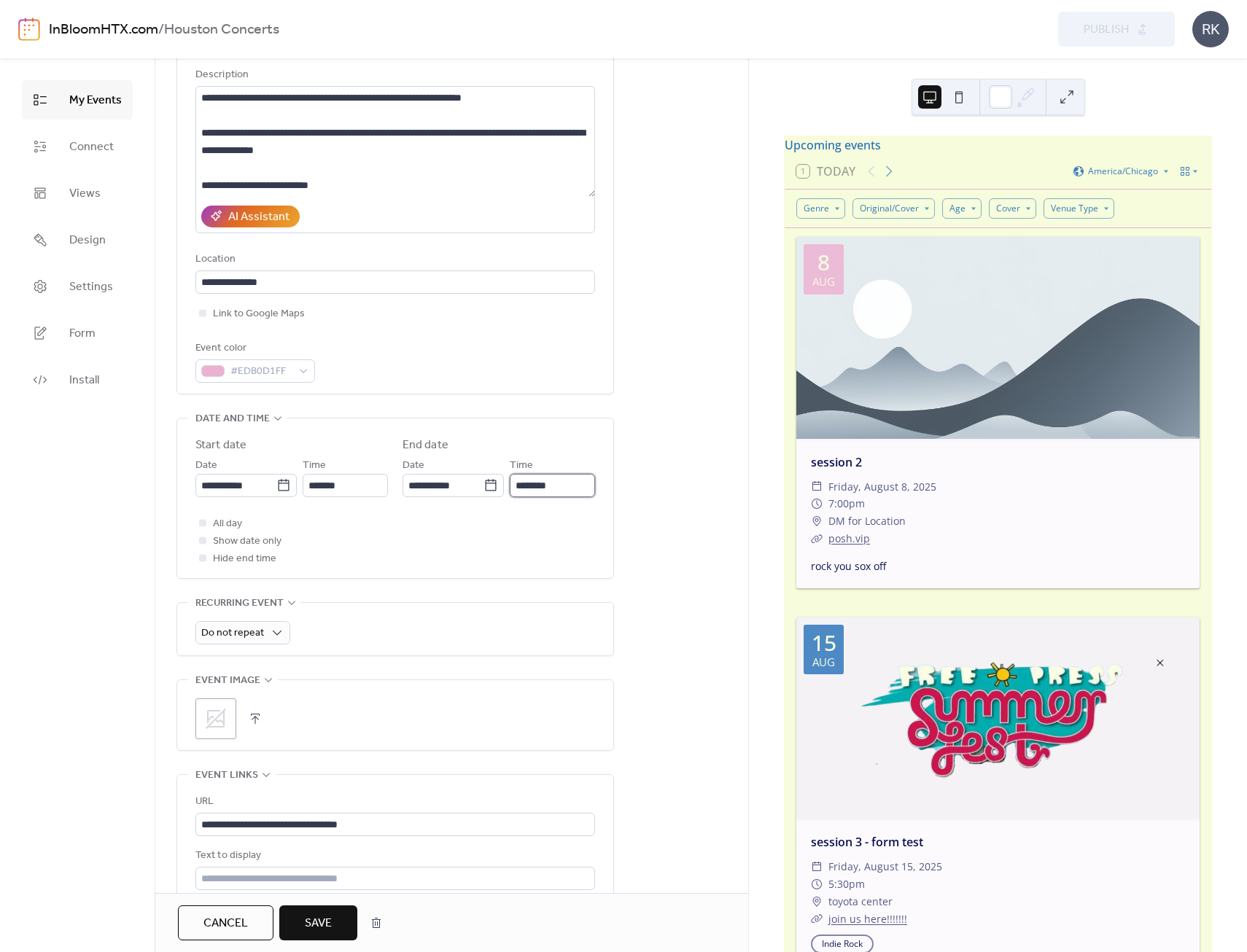 click on "********" at bounding box center (552, 485) 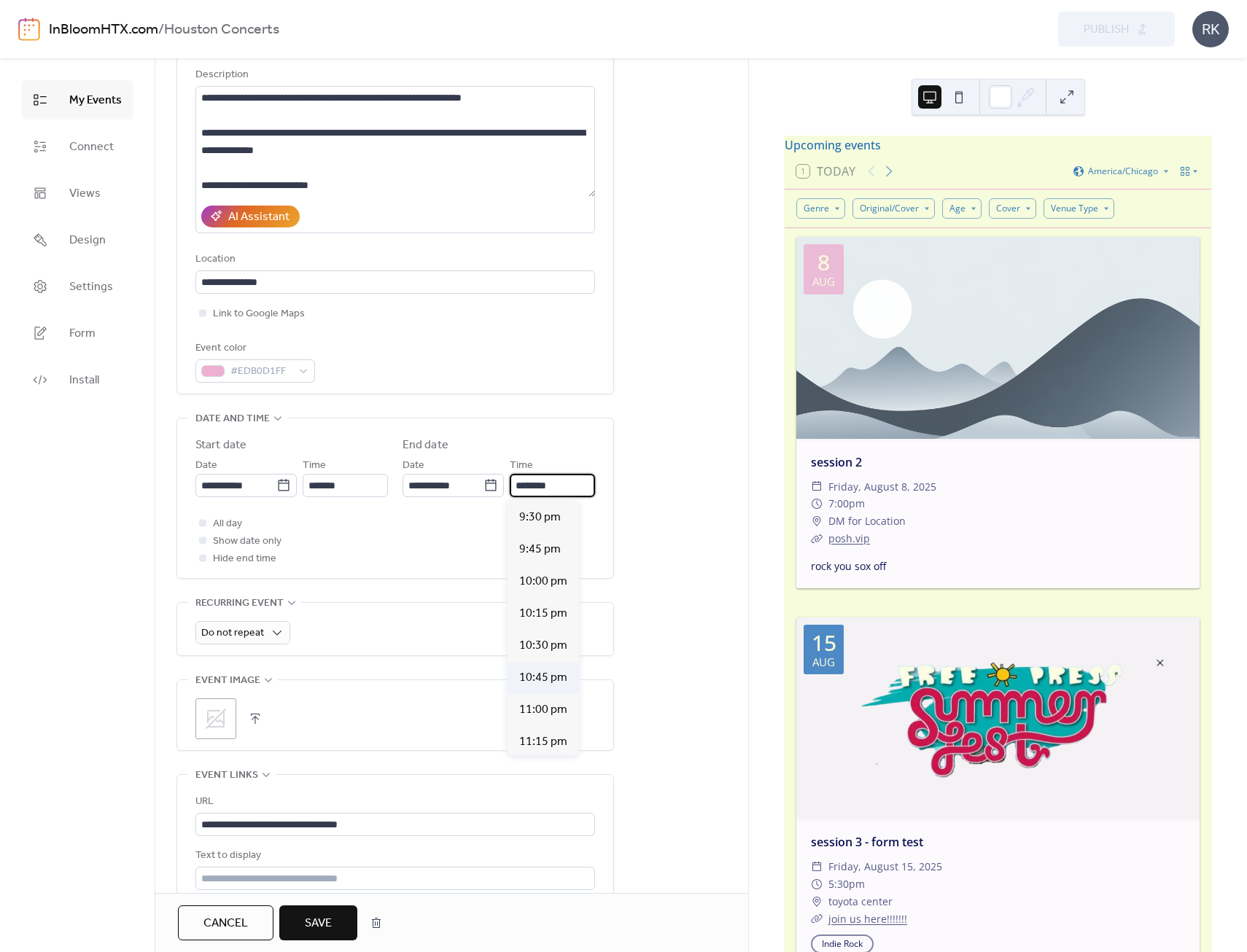 scroll, scrollTop: 354, scrollLeft: 0, axis: vertical 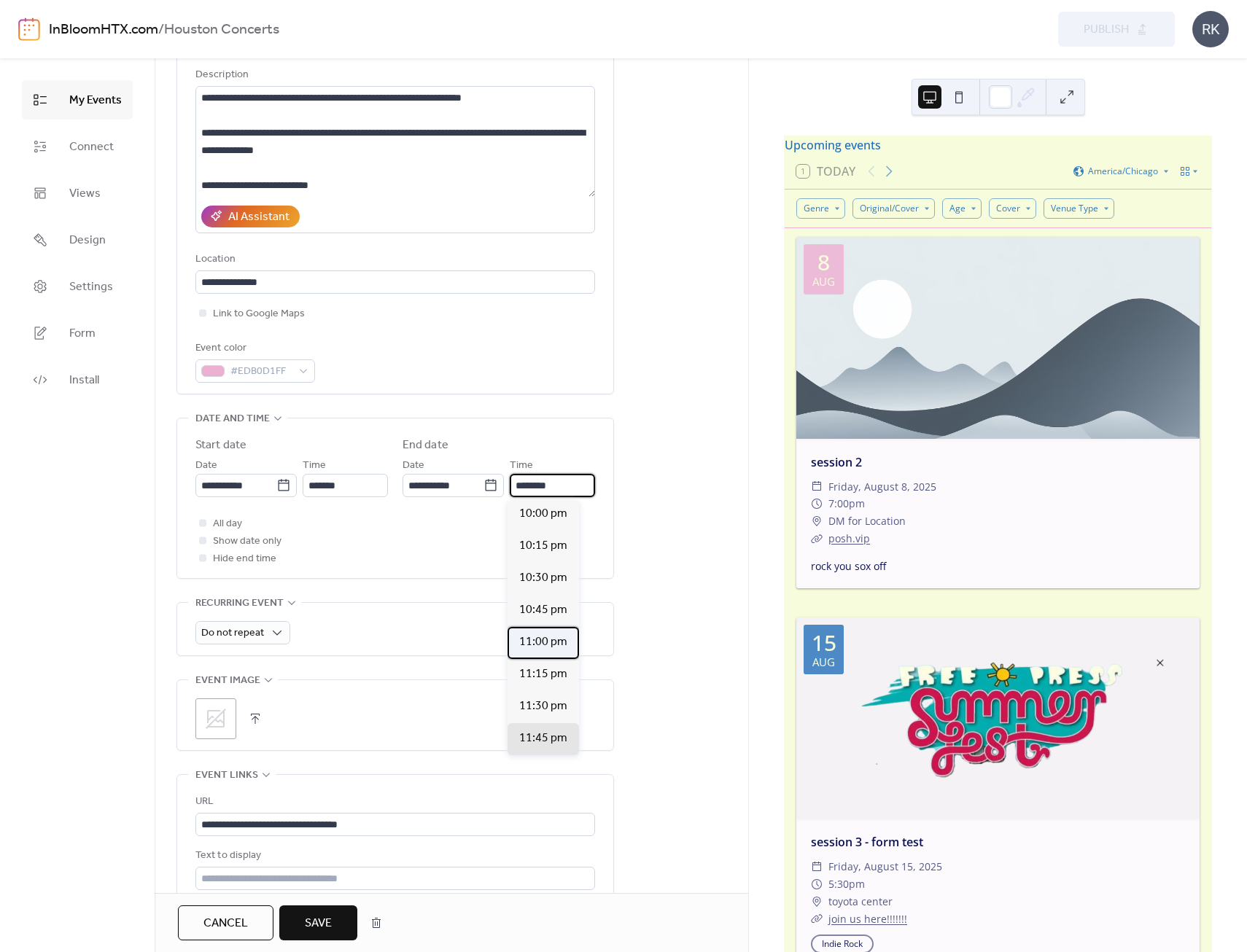 click on "11:00 pm" at bounding box center [543, 642] 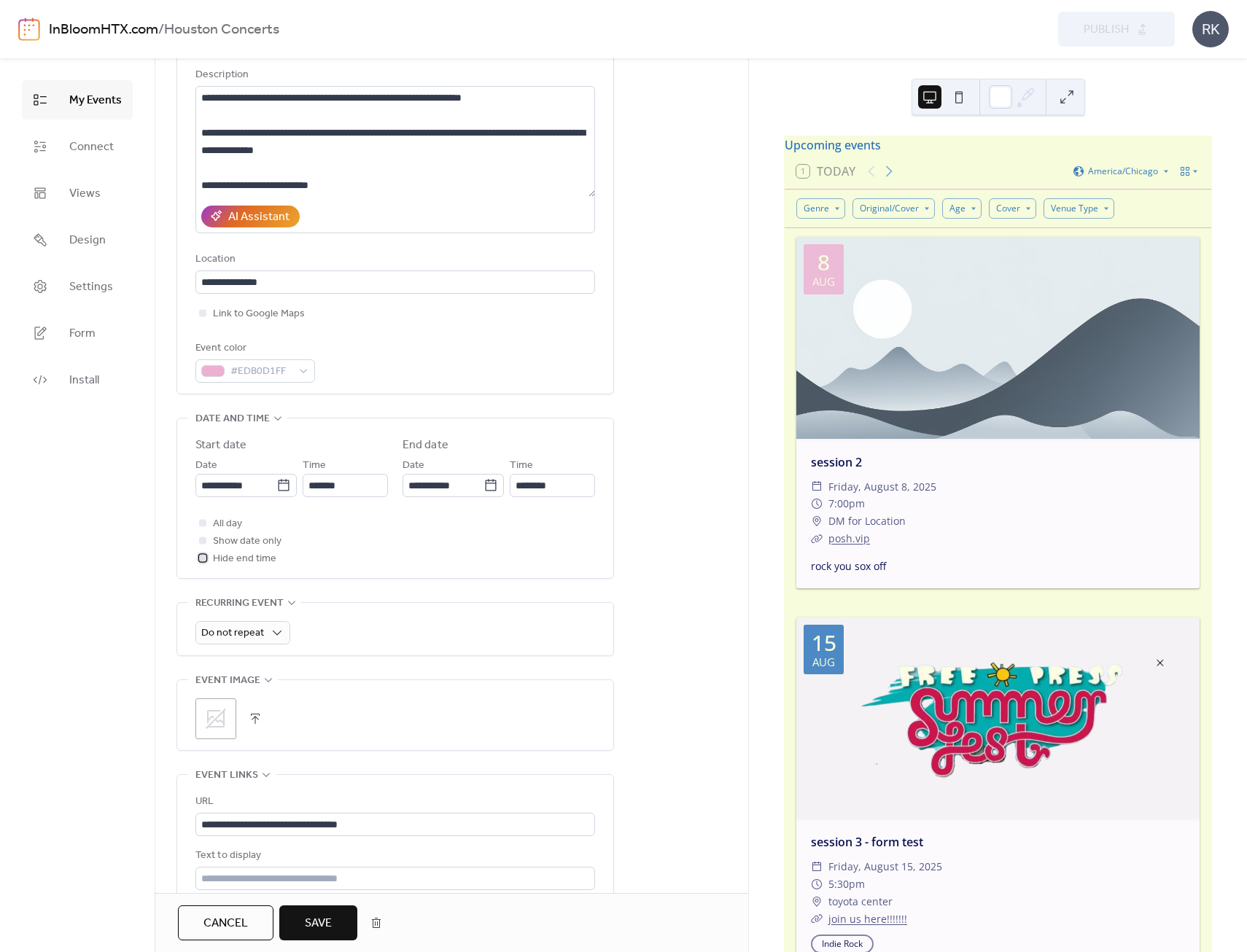 click at bounding box center (203, 558) 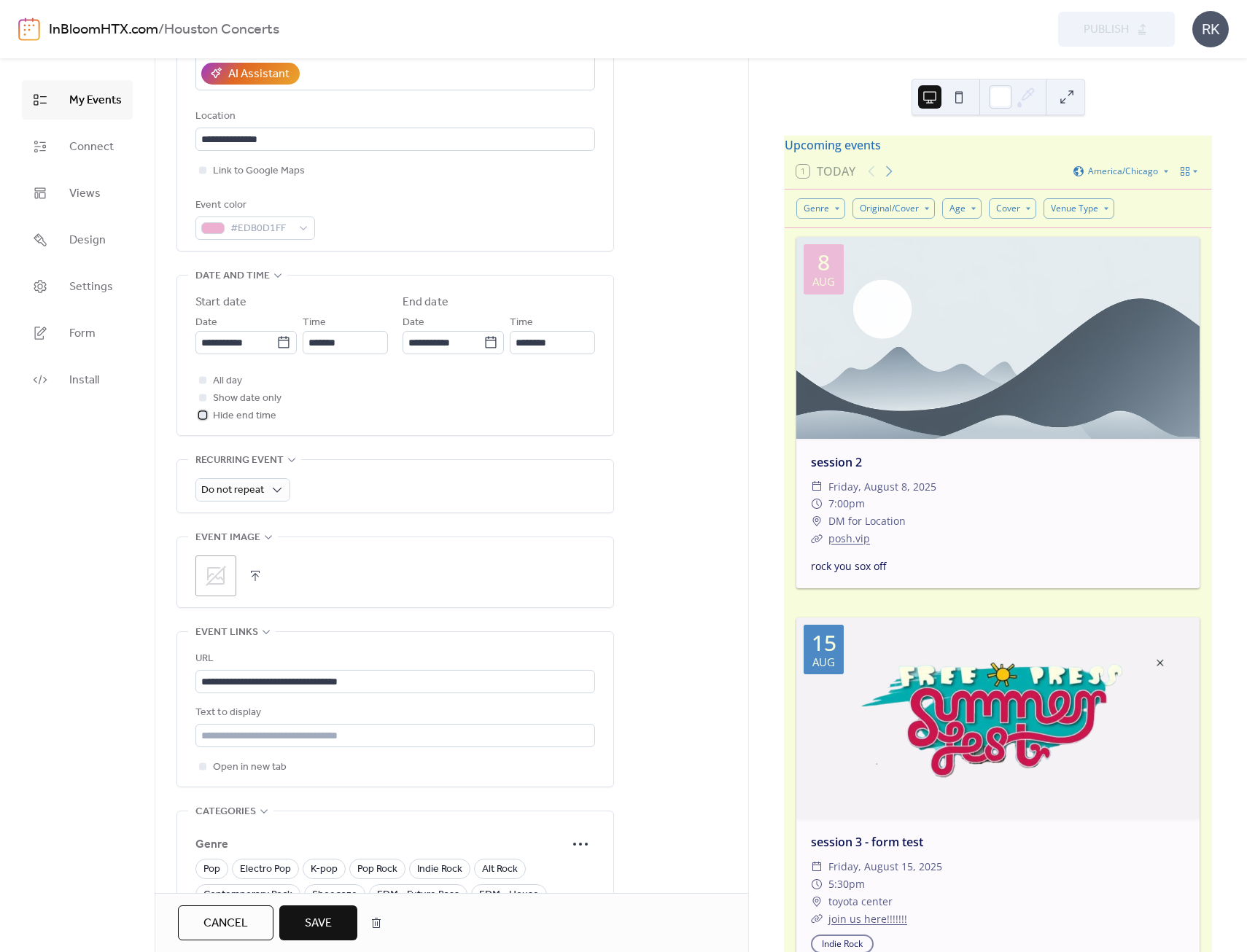 scroll, scrollTop: 292, scrollLeft: 0, axis: vertical 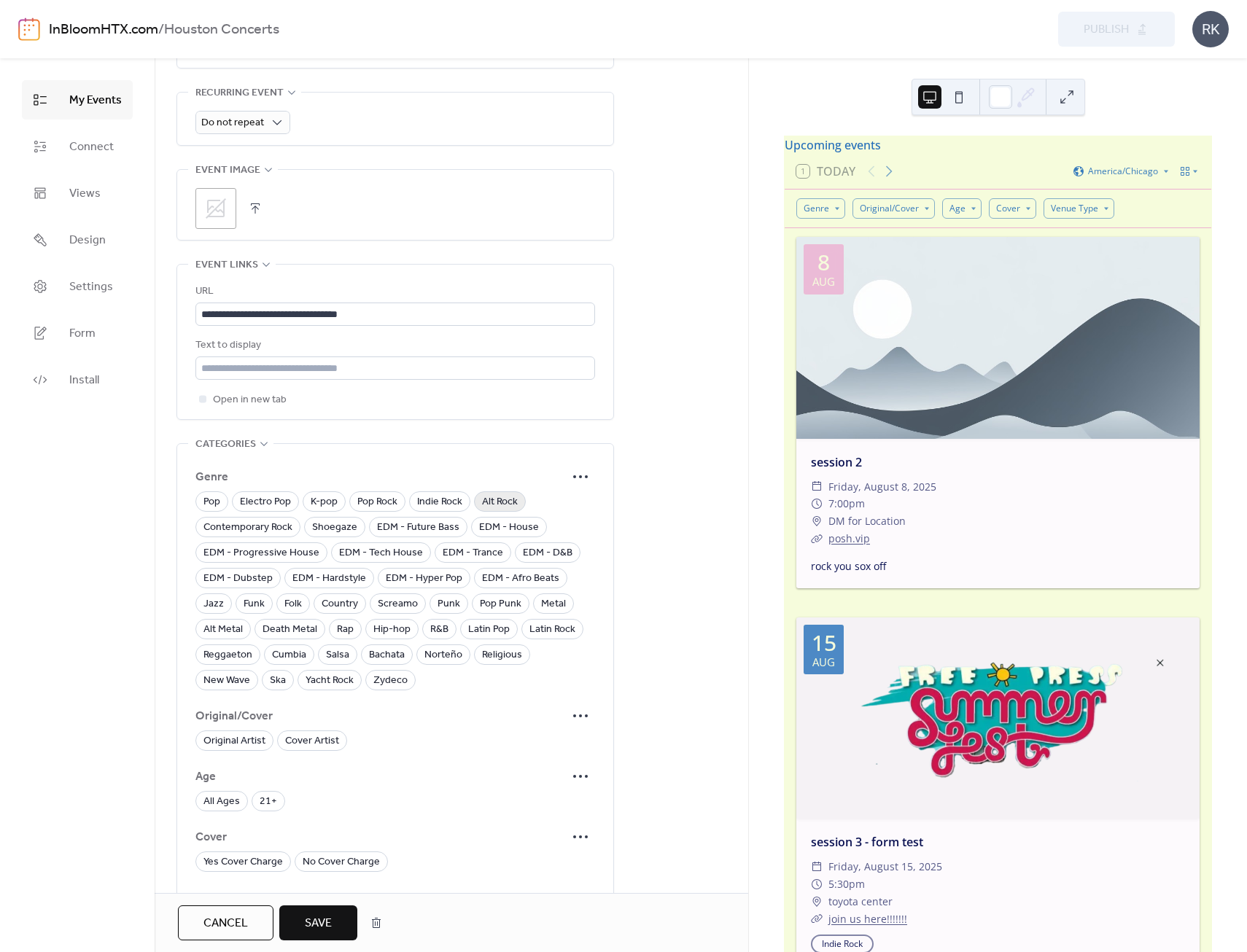 click on "Alt Rock" at bounding box center [500, 502] 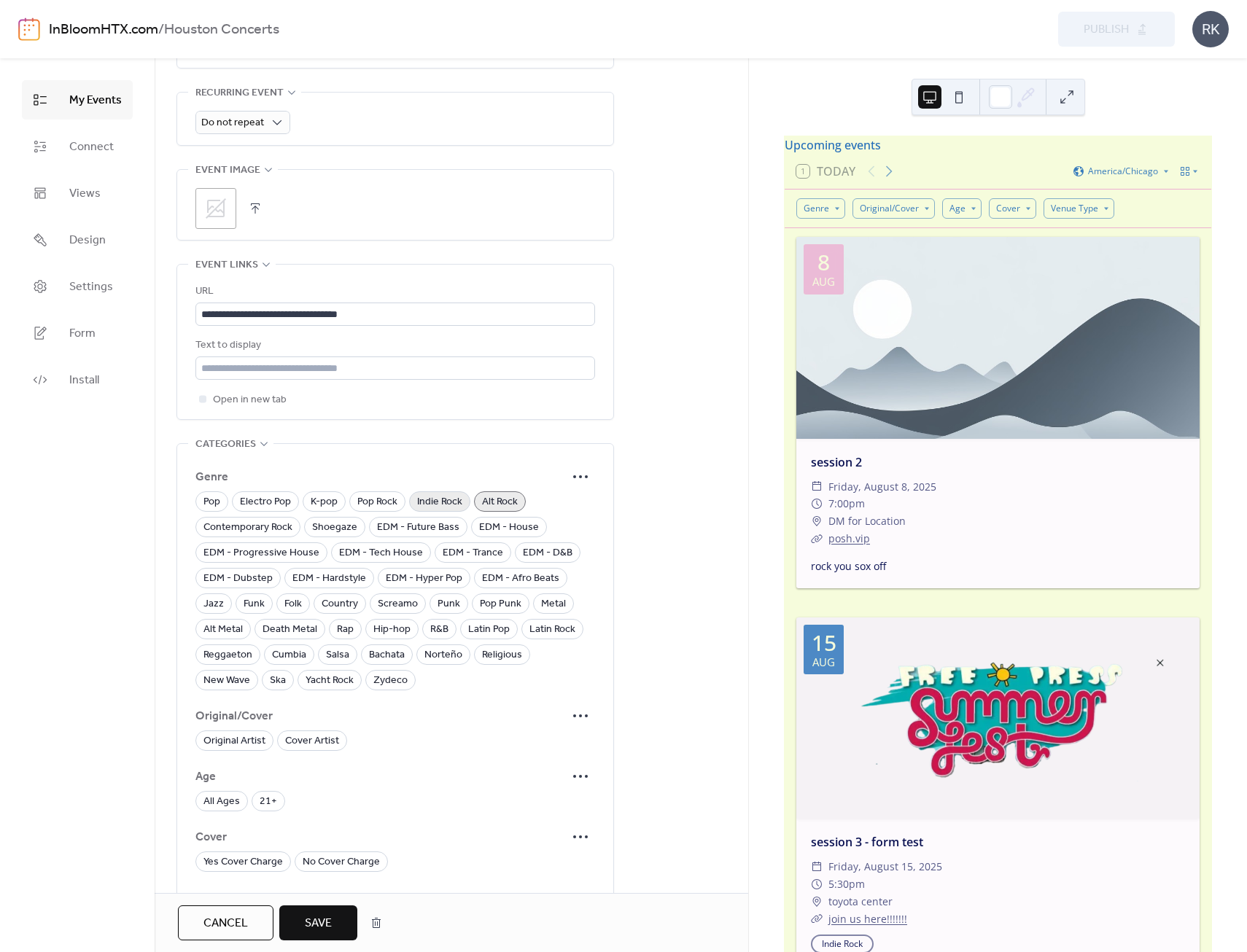 click on "Indie Rock" at bounding box center (440, 502) 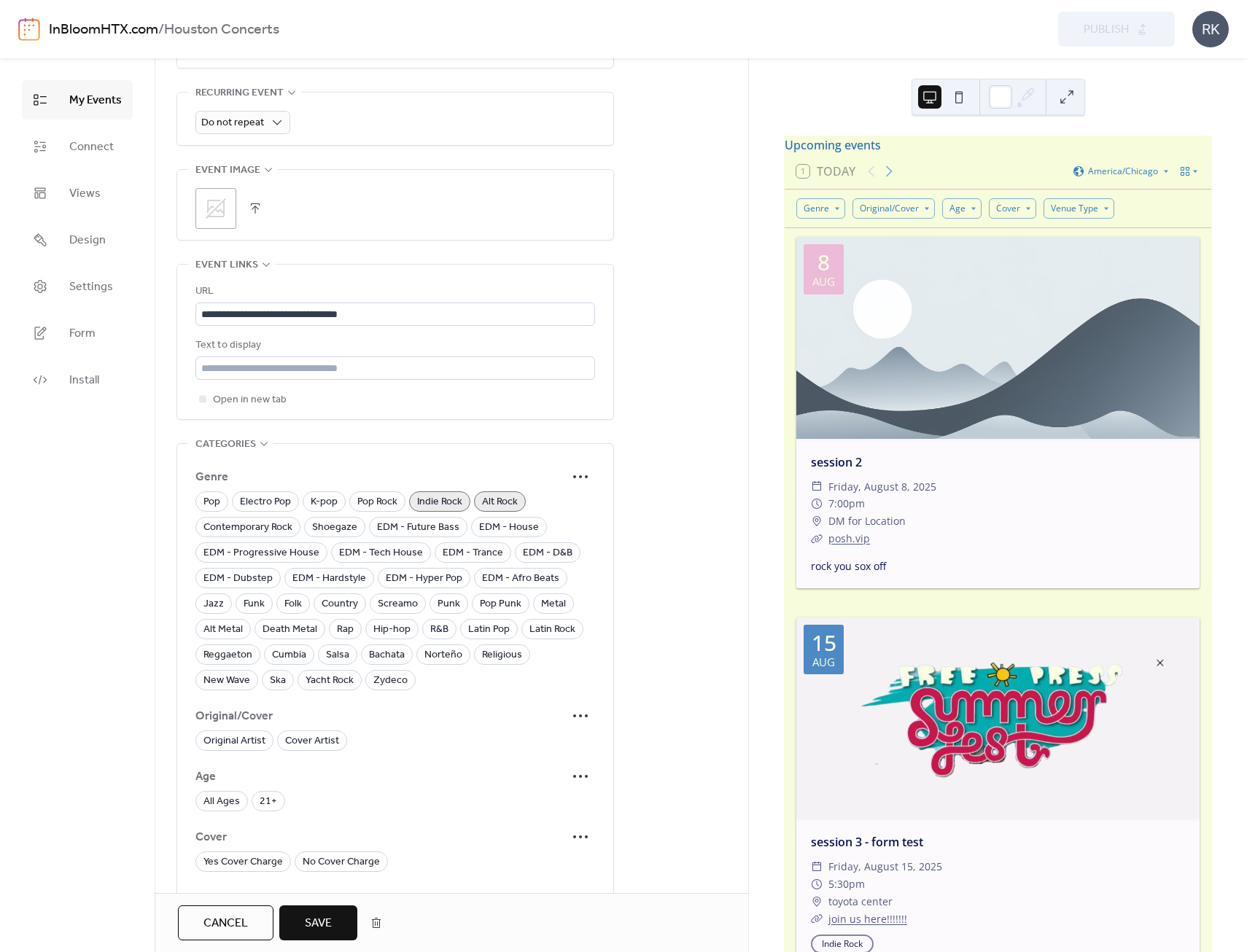 click on "Alt Rock" at bounding box center [500, 502] 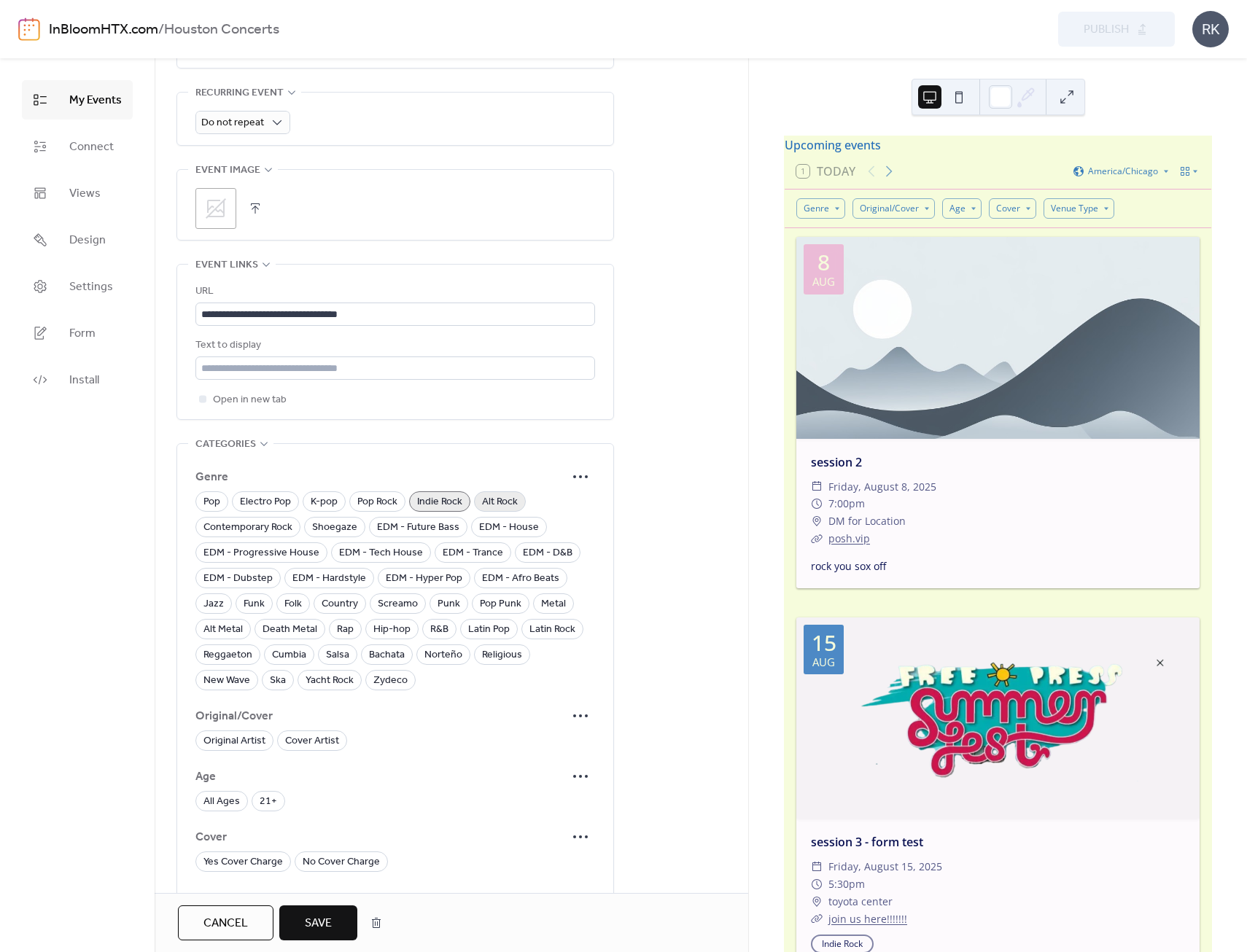 click on "Alt Rock" at bounding box center (500, 502) 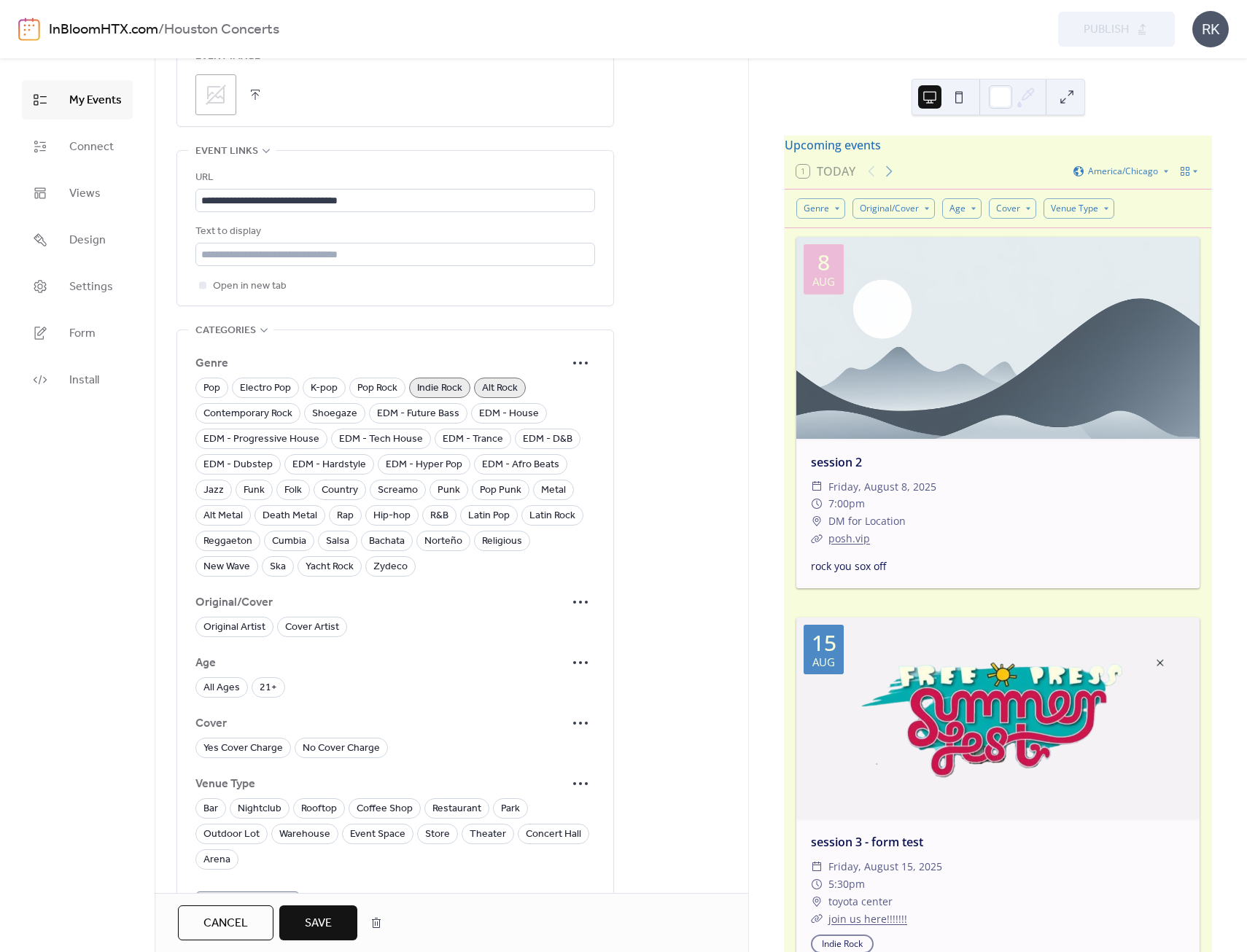 scroll, scrollTop: 802, scrollLeft: 0, axis: vertical 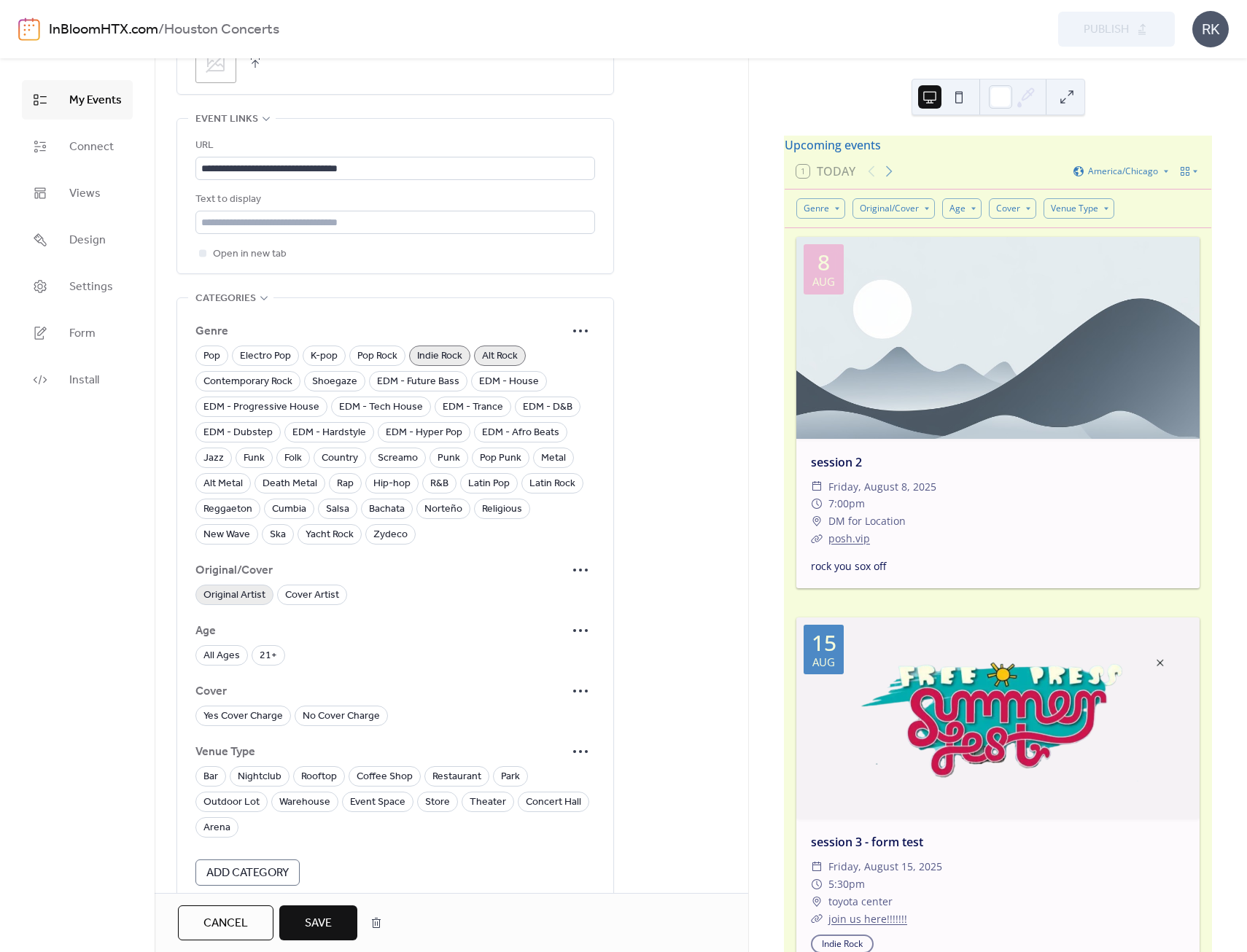 click on "Original Artist" at bounding box center (234, 596) 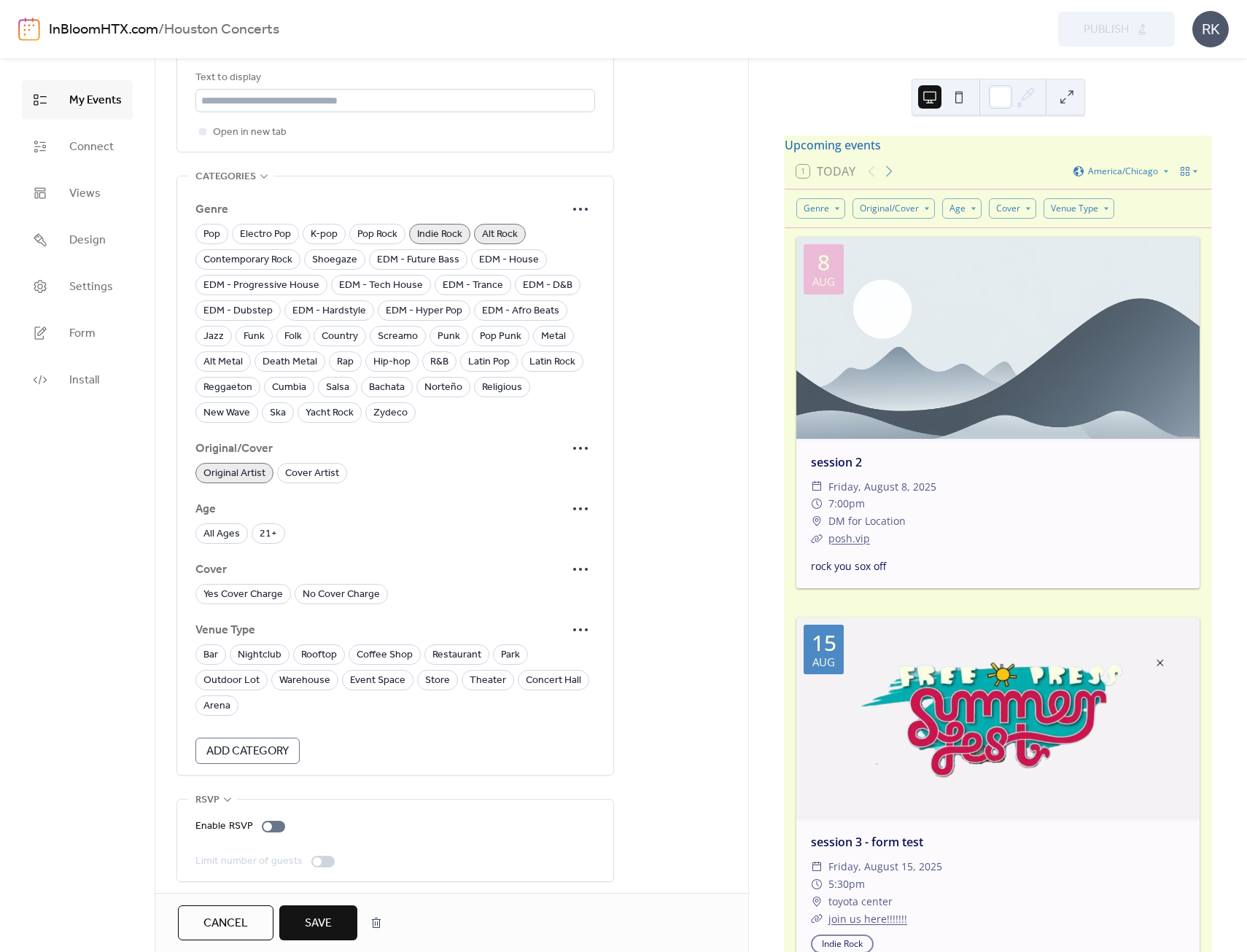 scroll, scrollTop: 932, scrollLeft: 0, axis: vertical 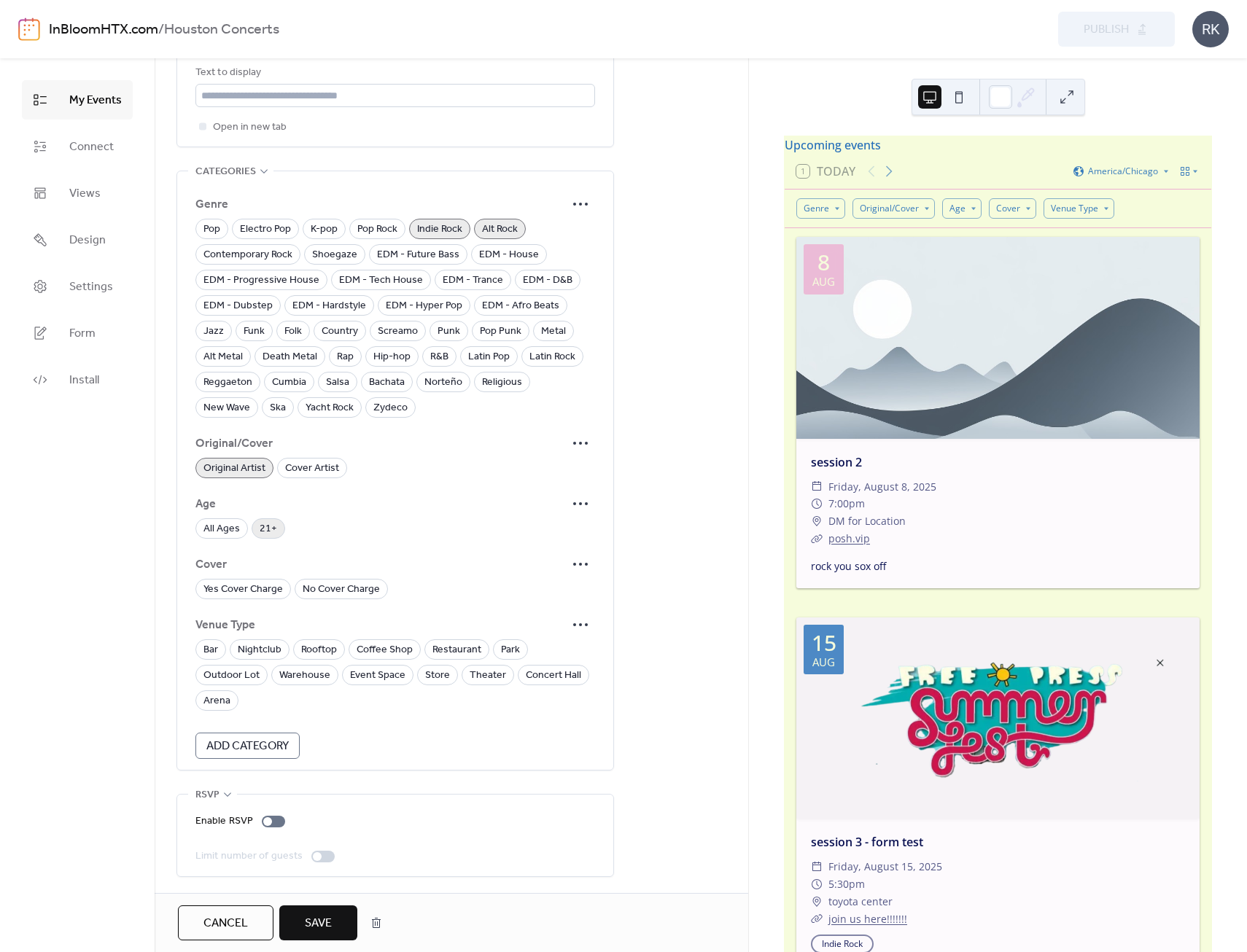 click on "21+" at bounding box center [268, 528] 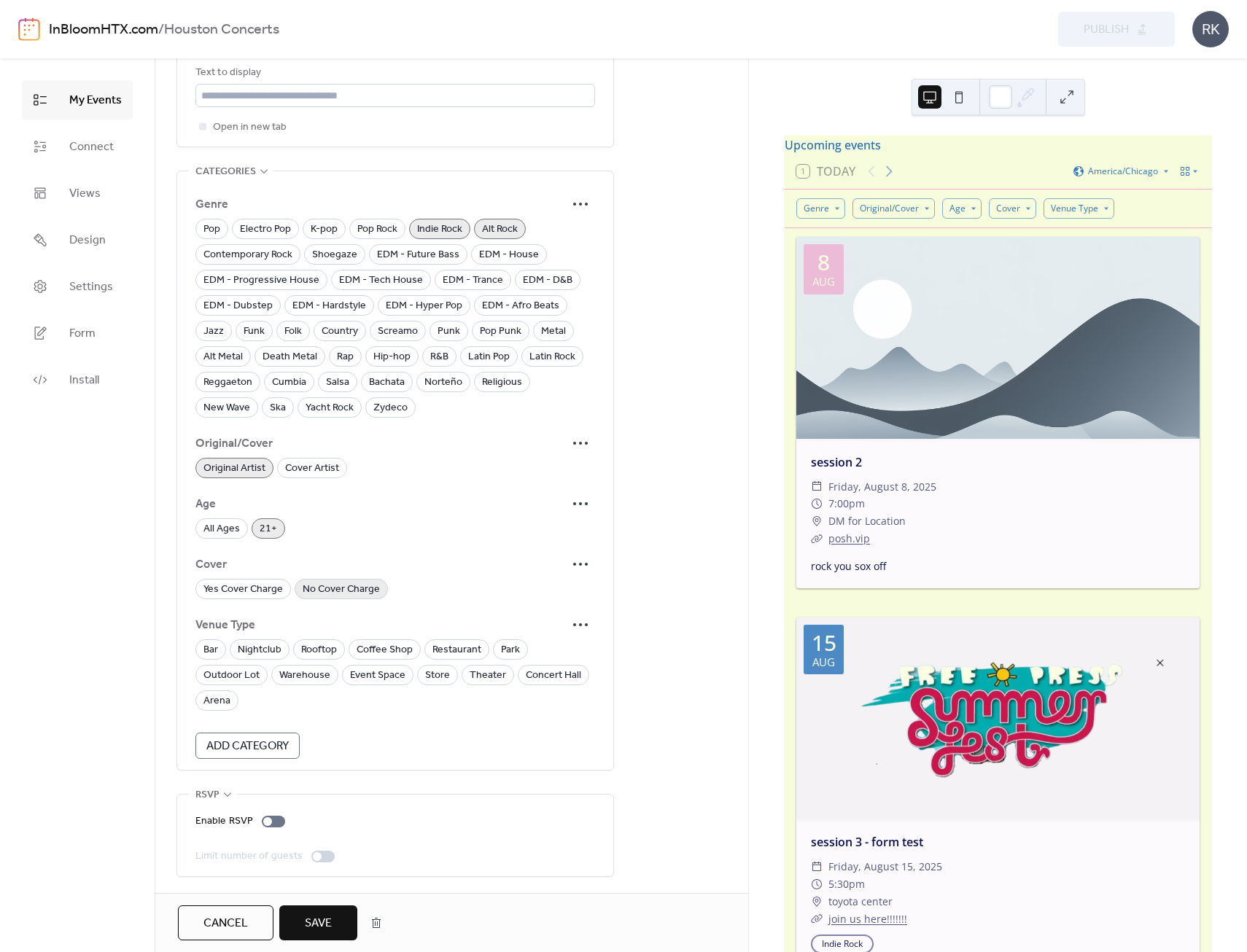 click on "No Cover Charge" at bounding box center [341, 590] 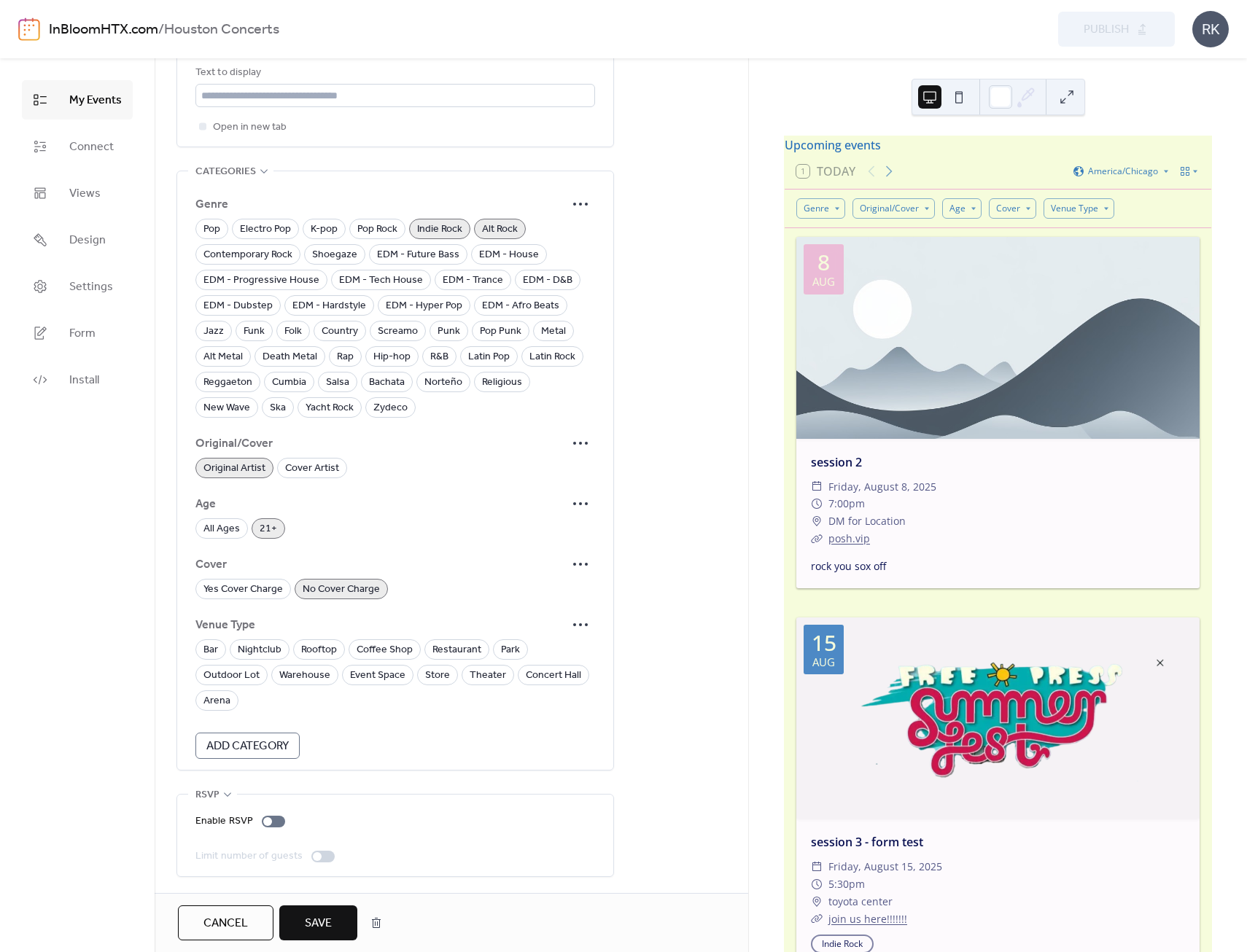 click on "Add Category" at bounding box center (247, 746) 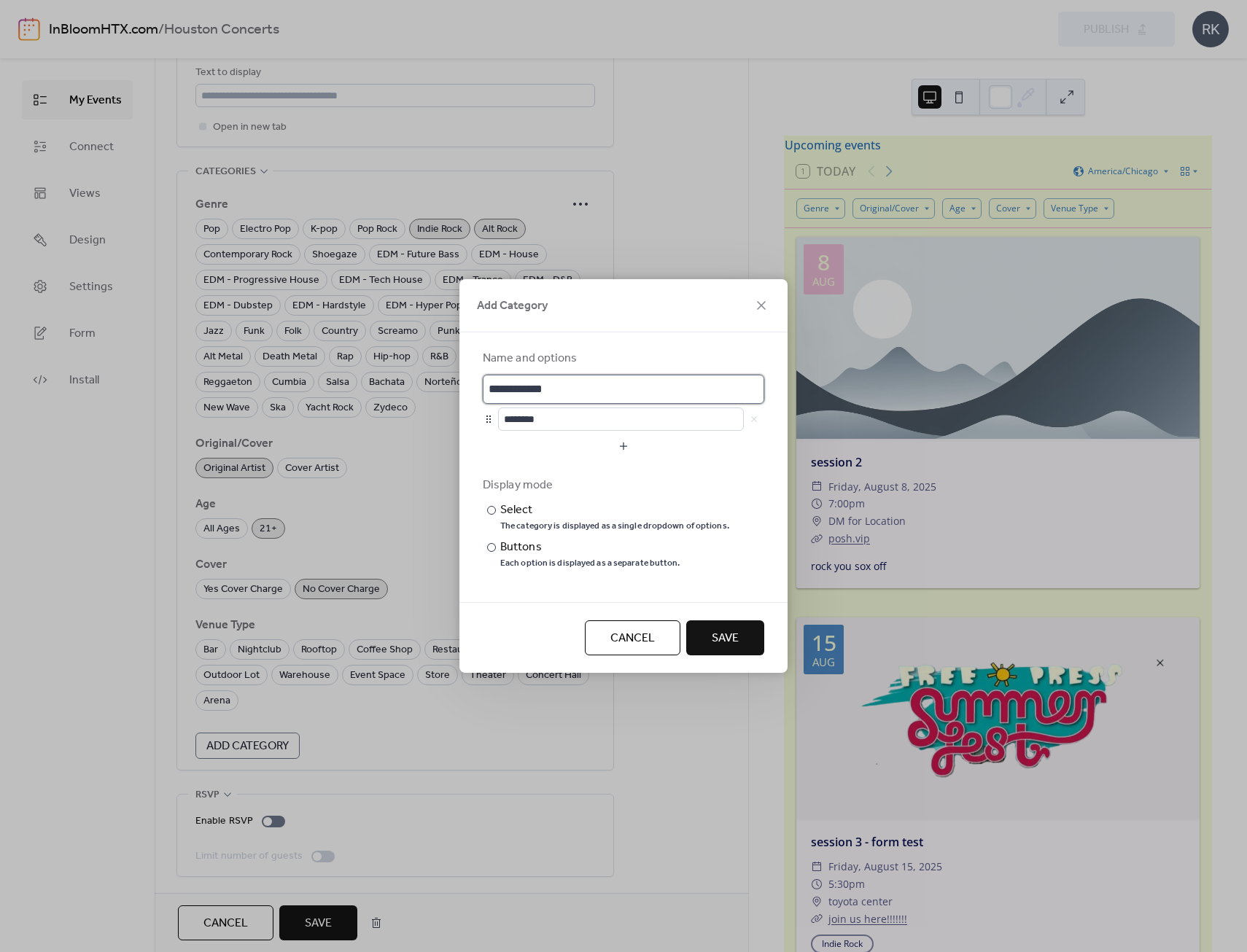 click on "**********" at bounding box center (624, 389) 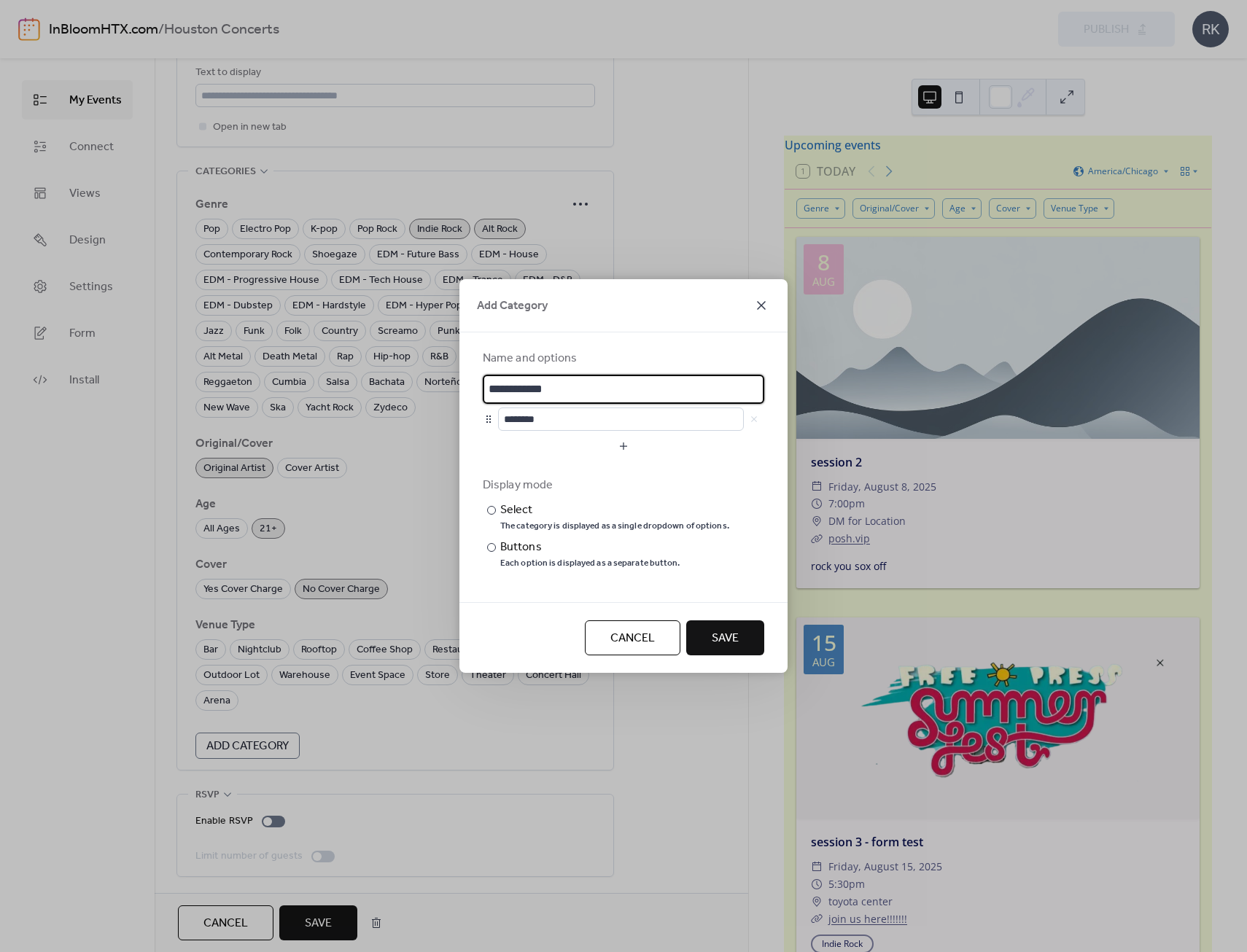 click 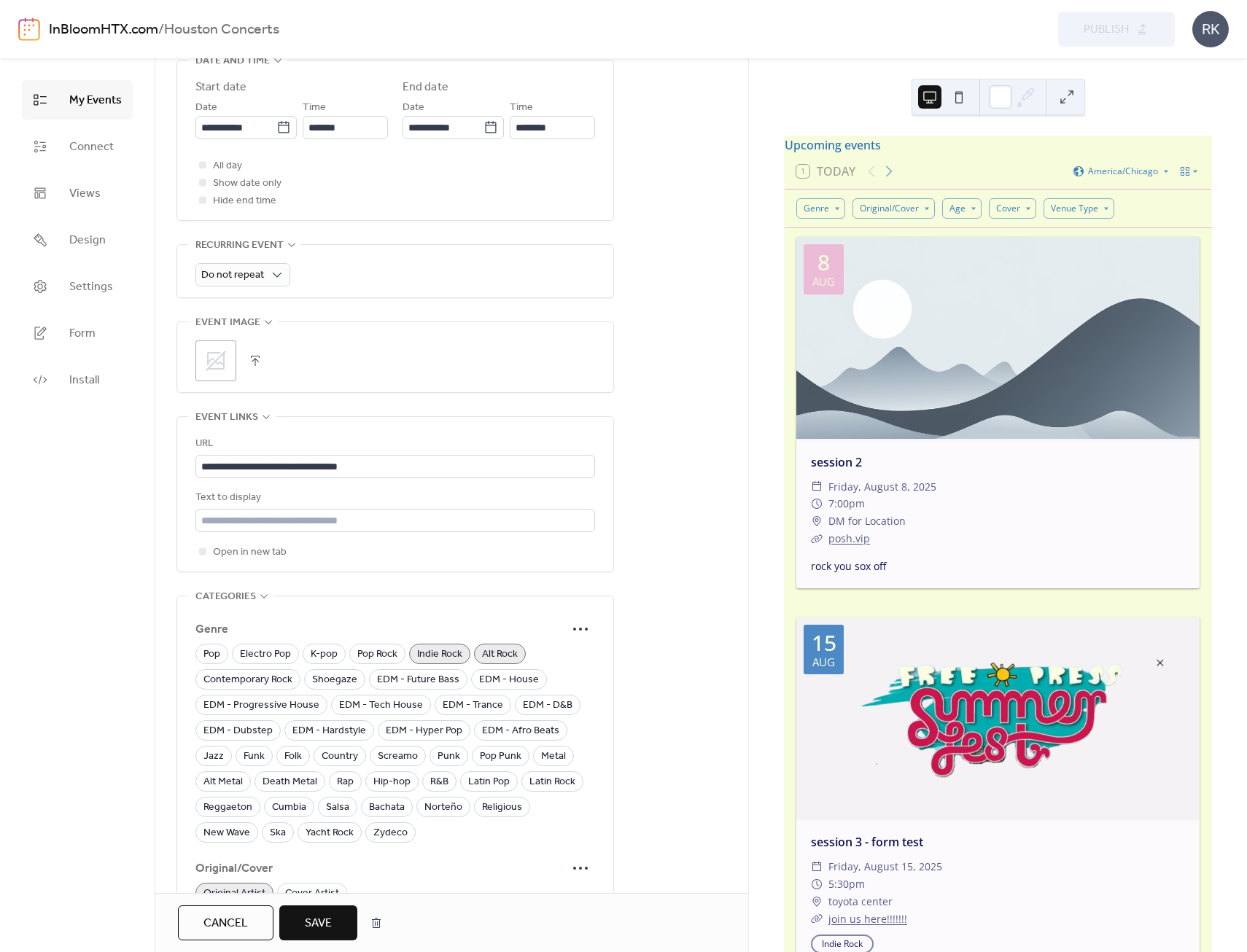 scroll, scrollTop: 494, scrollLeft: 0, axis: vertical 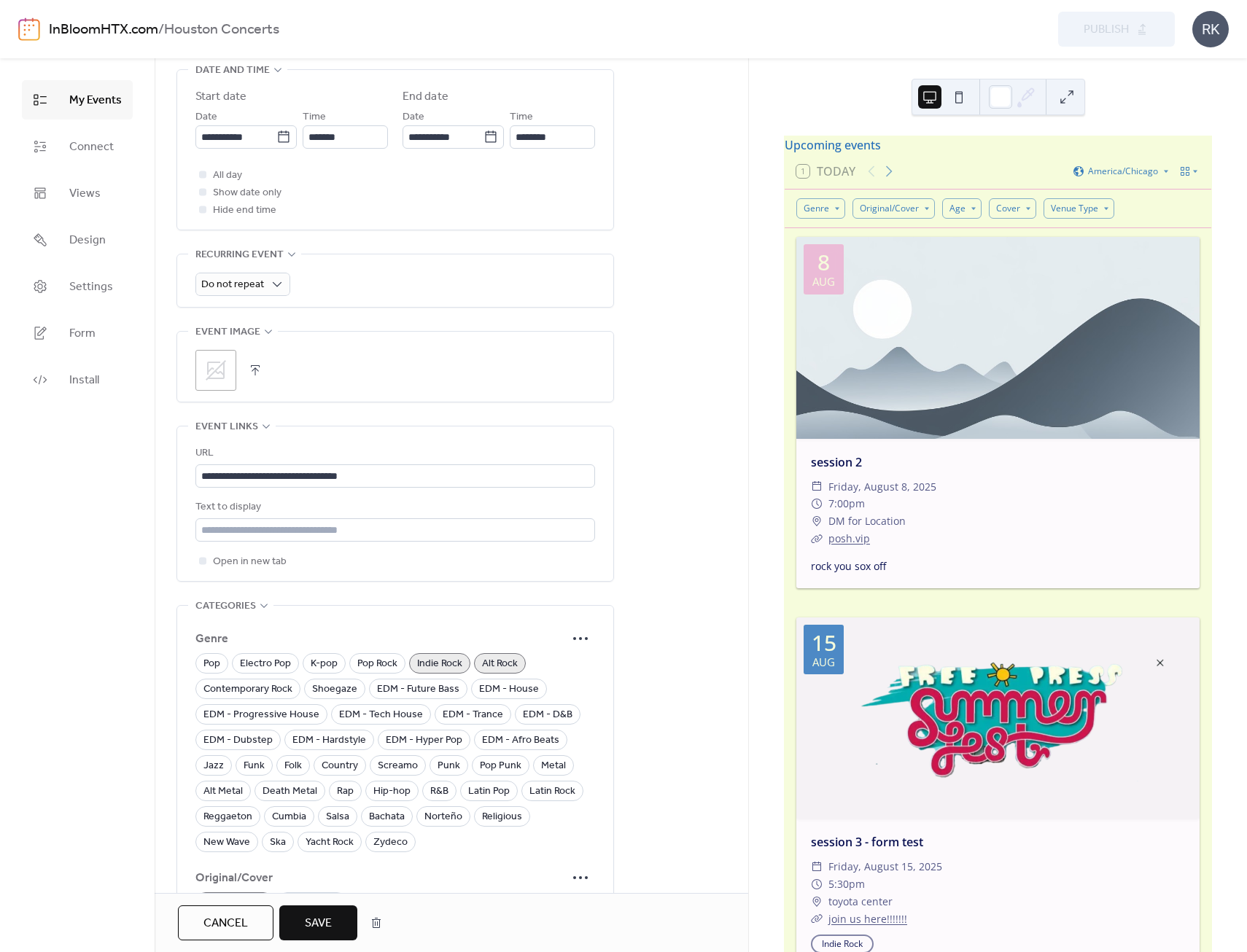 click at bounding box center (255, 370) 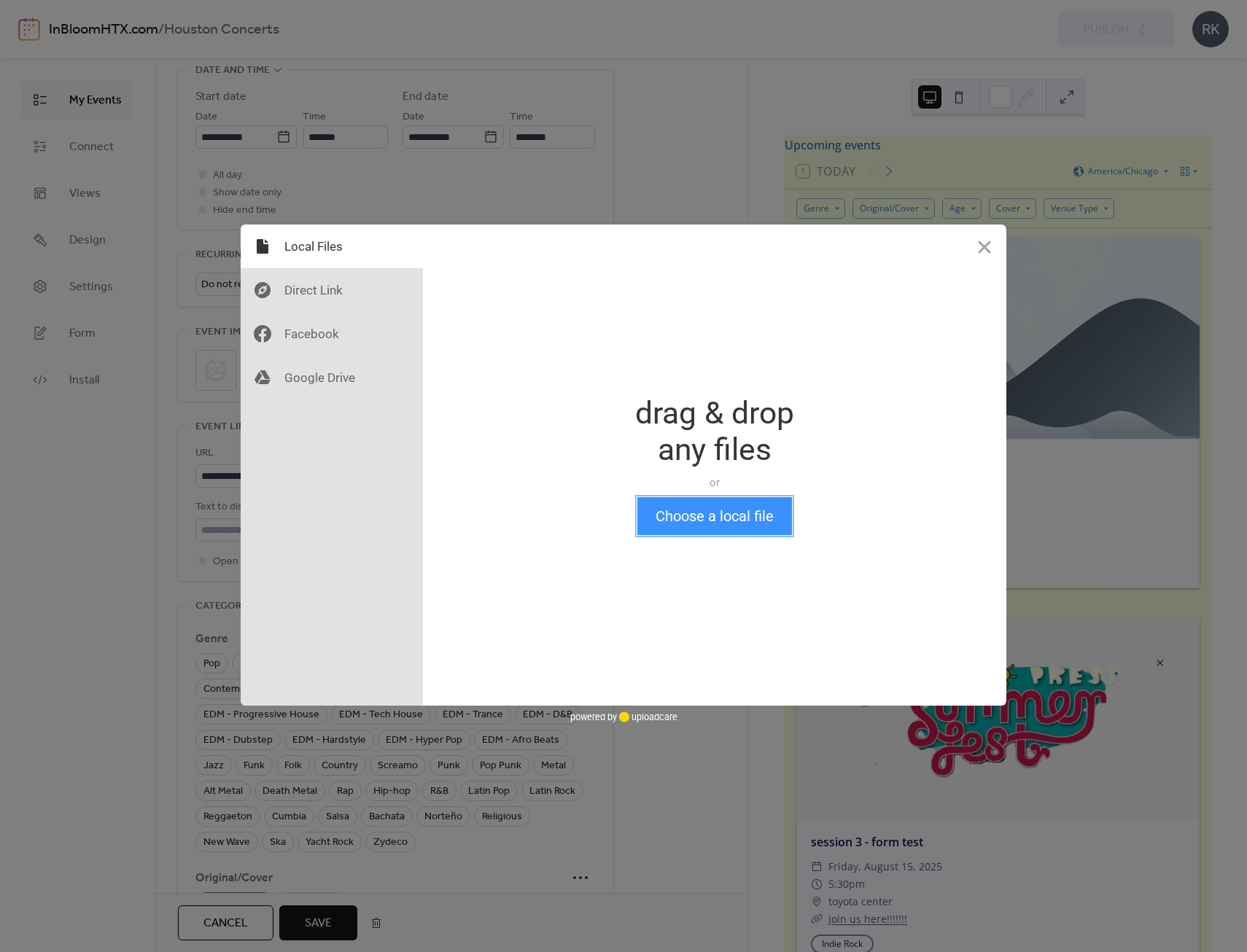 click on "Choose a local file" at bounding box center [715, 516] 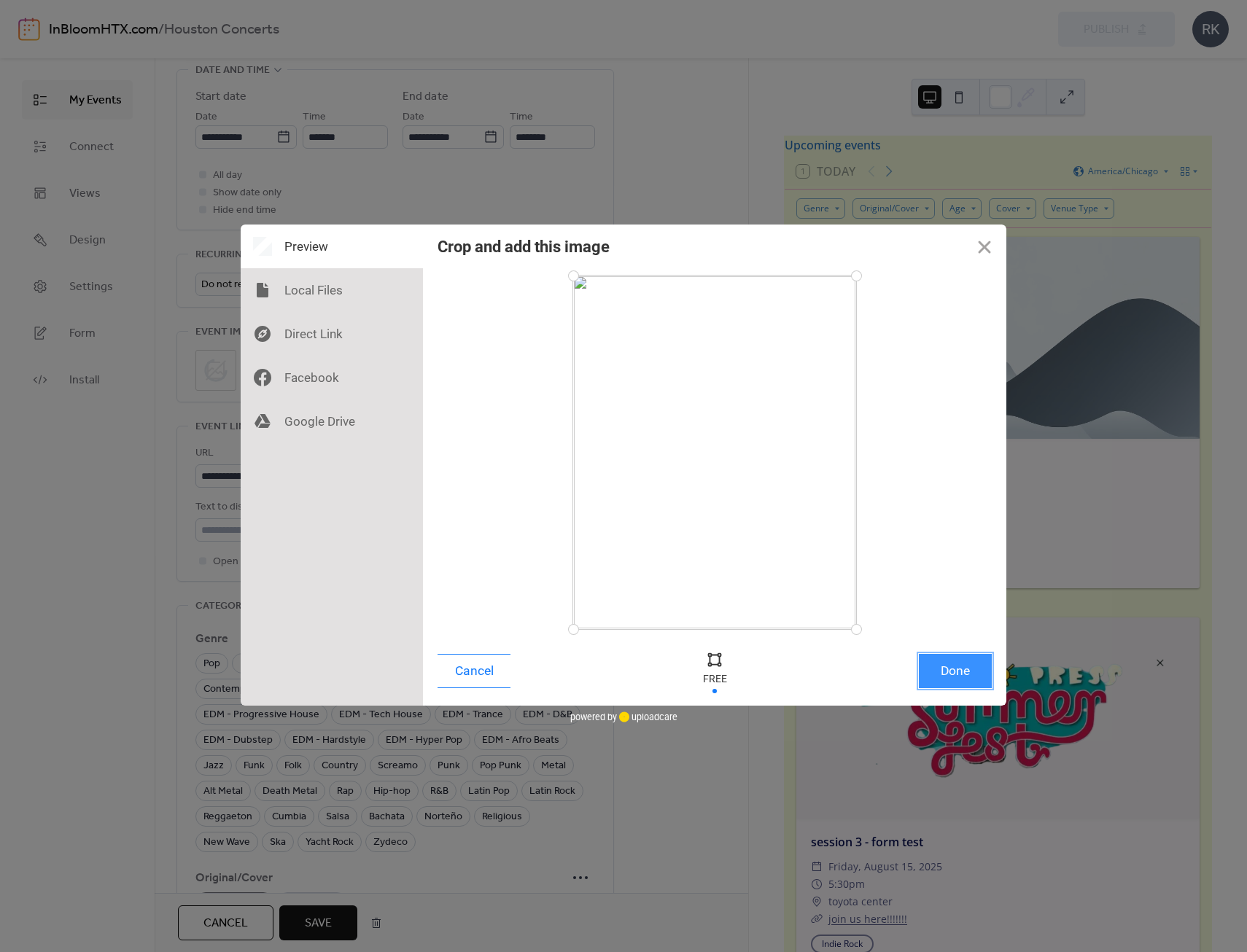 click on "Done" at bounding box center [955, 671] 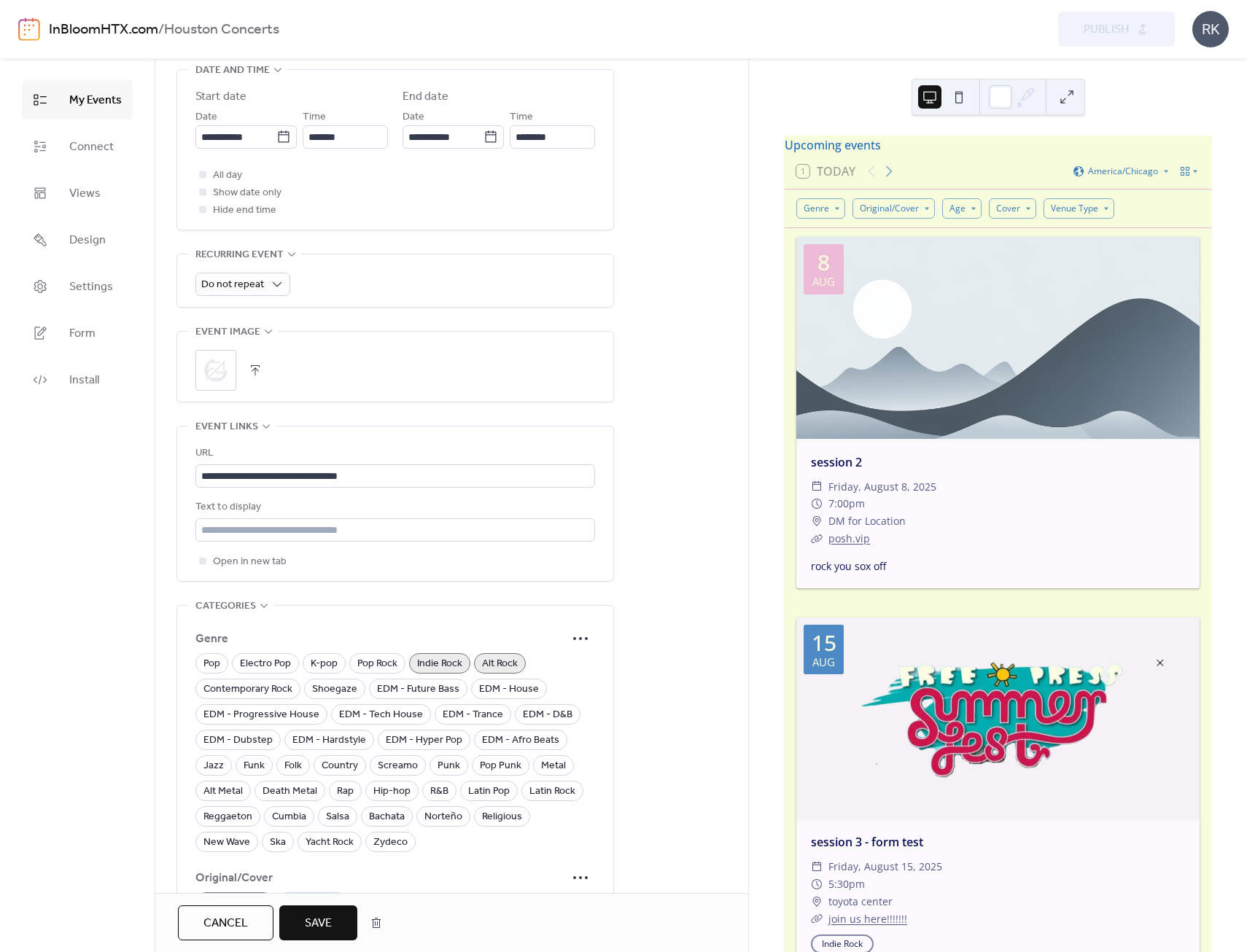 click on "Save" at bounding box center [318, 924] 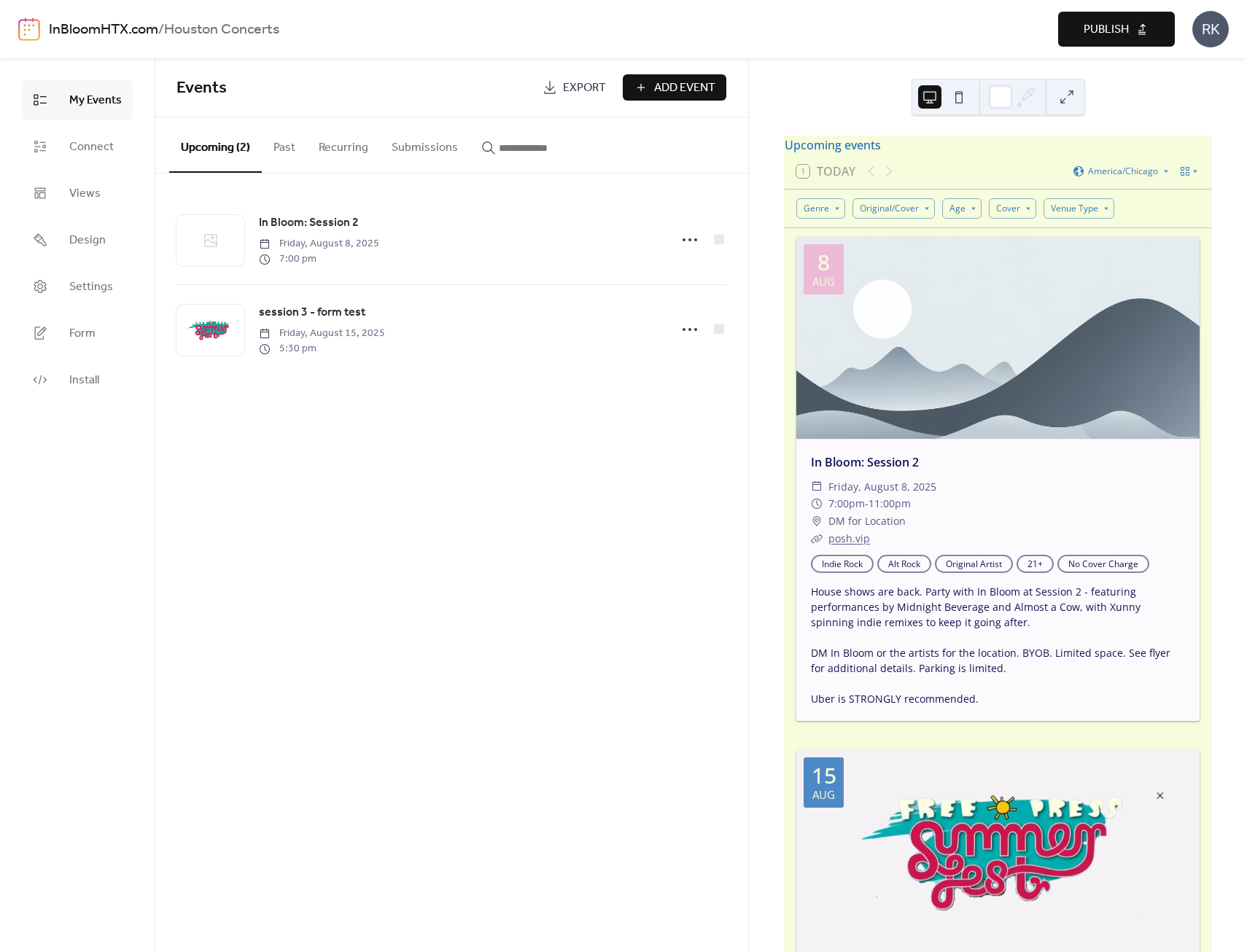 click on "Publish" at bounding box center (1106, 30) 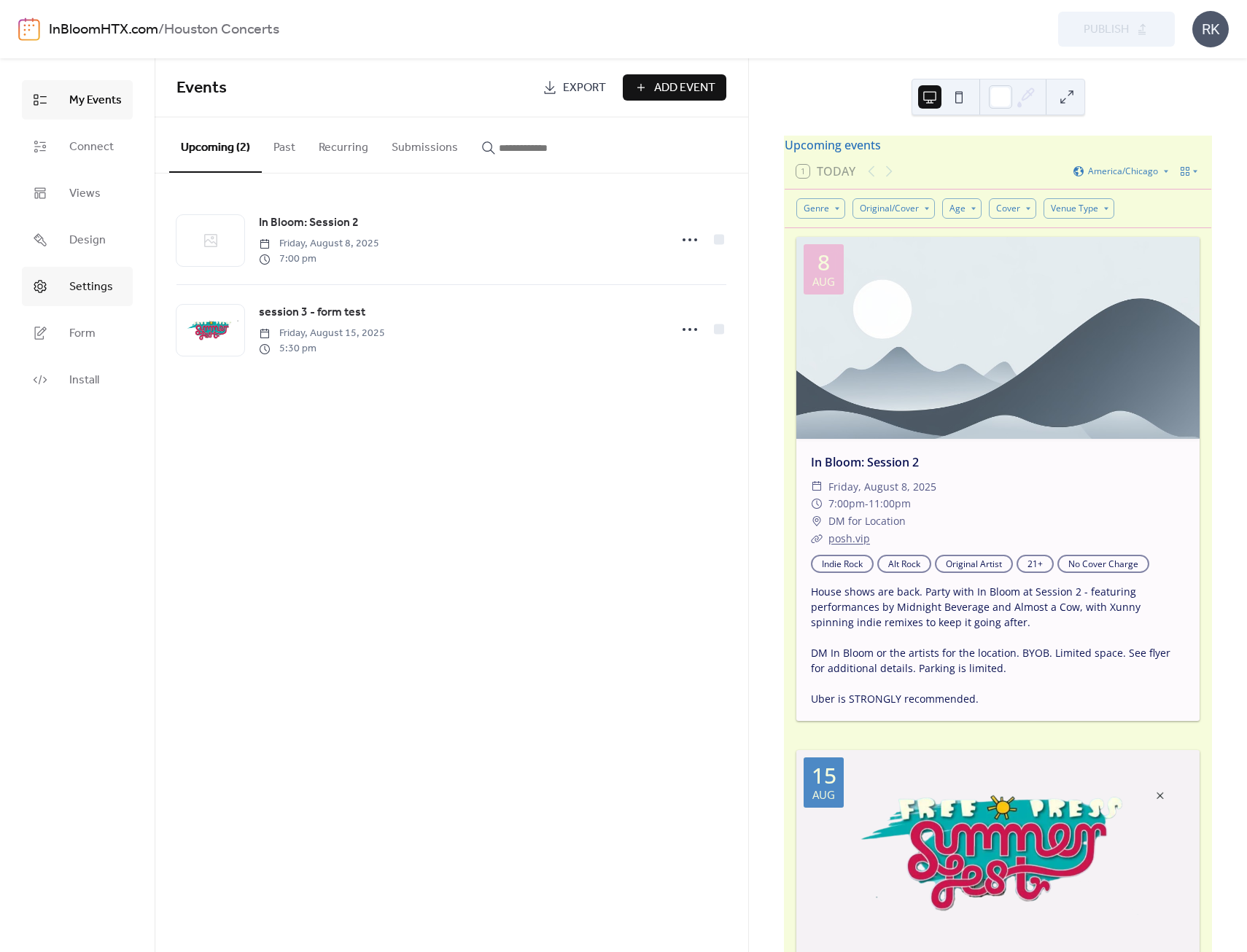 click on "Settings" at bounding box center (91, 287) 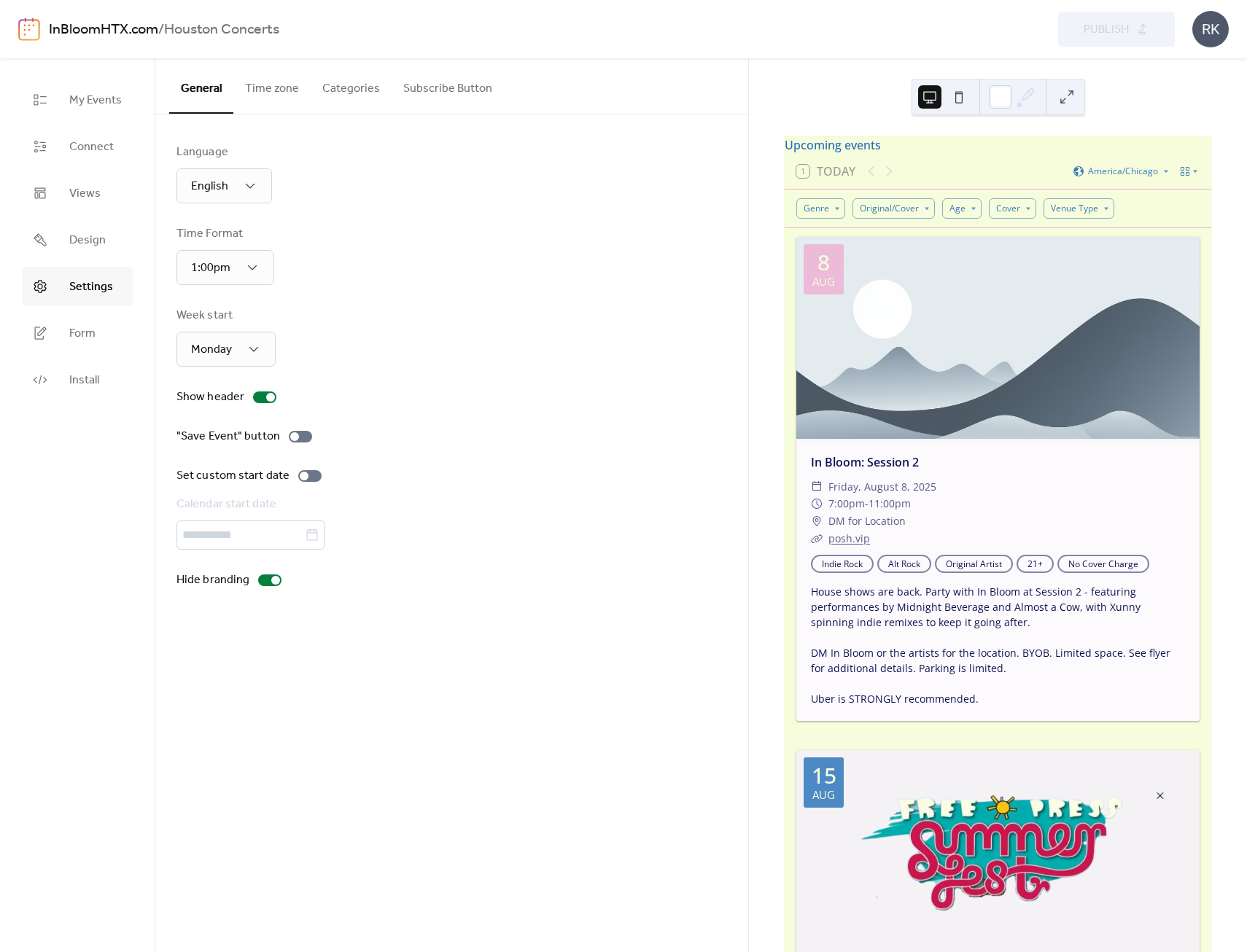 click on "Categories" at bounding box center (351, 85) 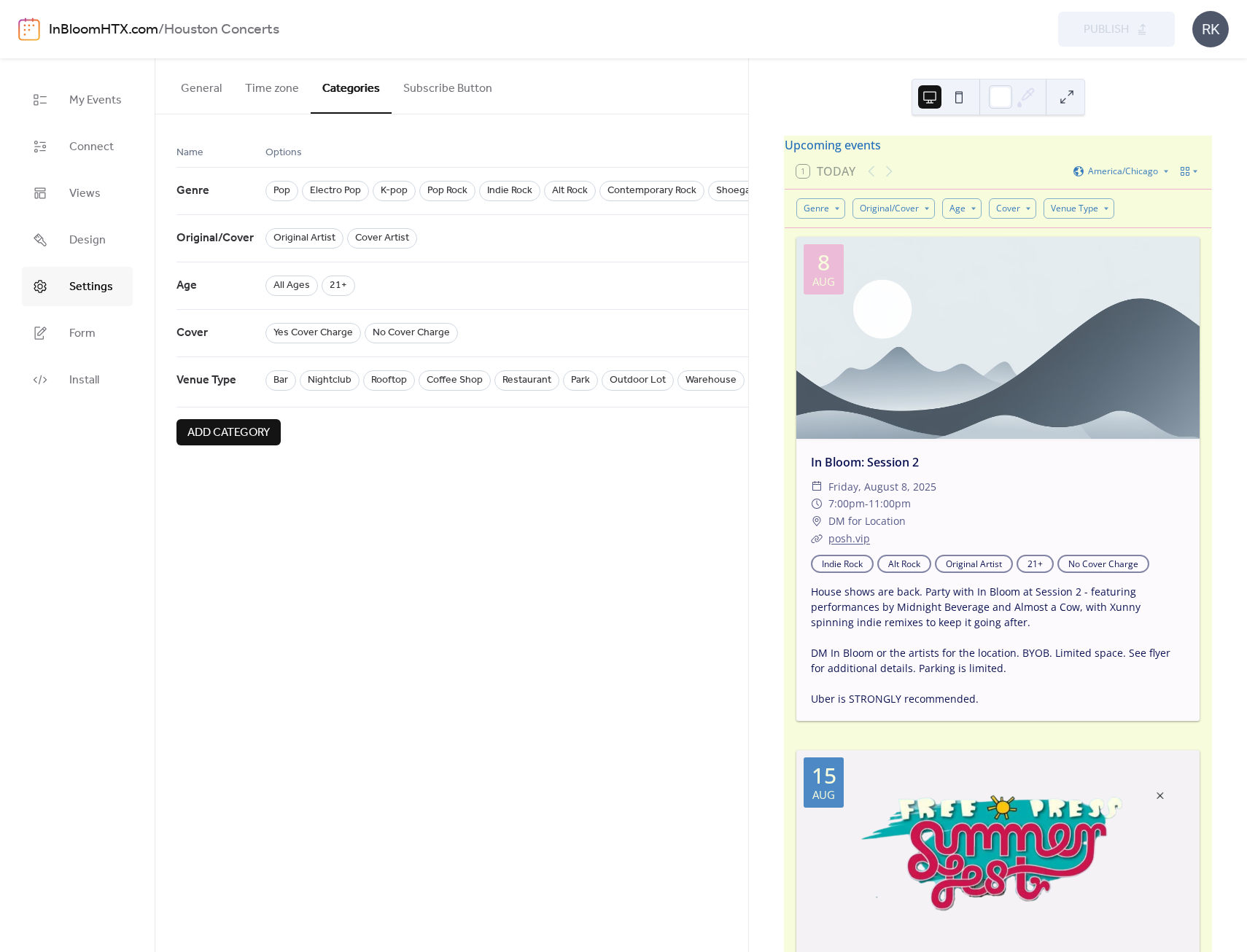 drag, startPoint x: 244, startPoint y: 472, endPoint x: 349, endPoint y: 464, distance: 105.30432 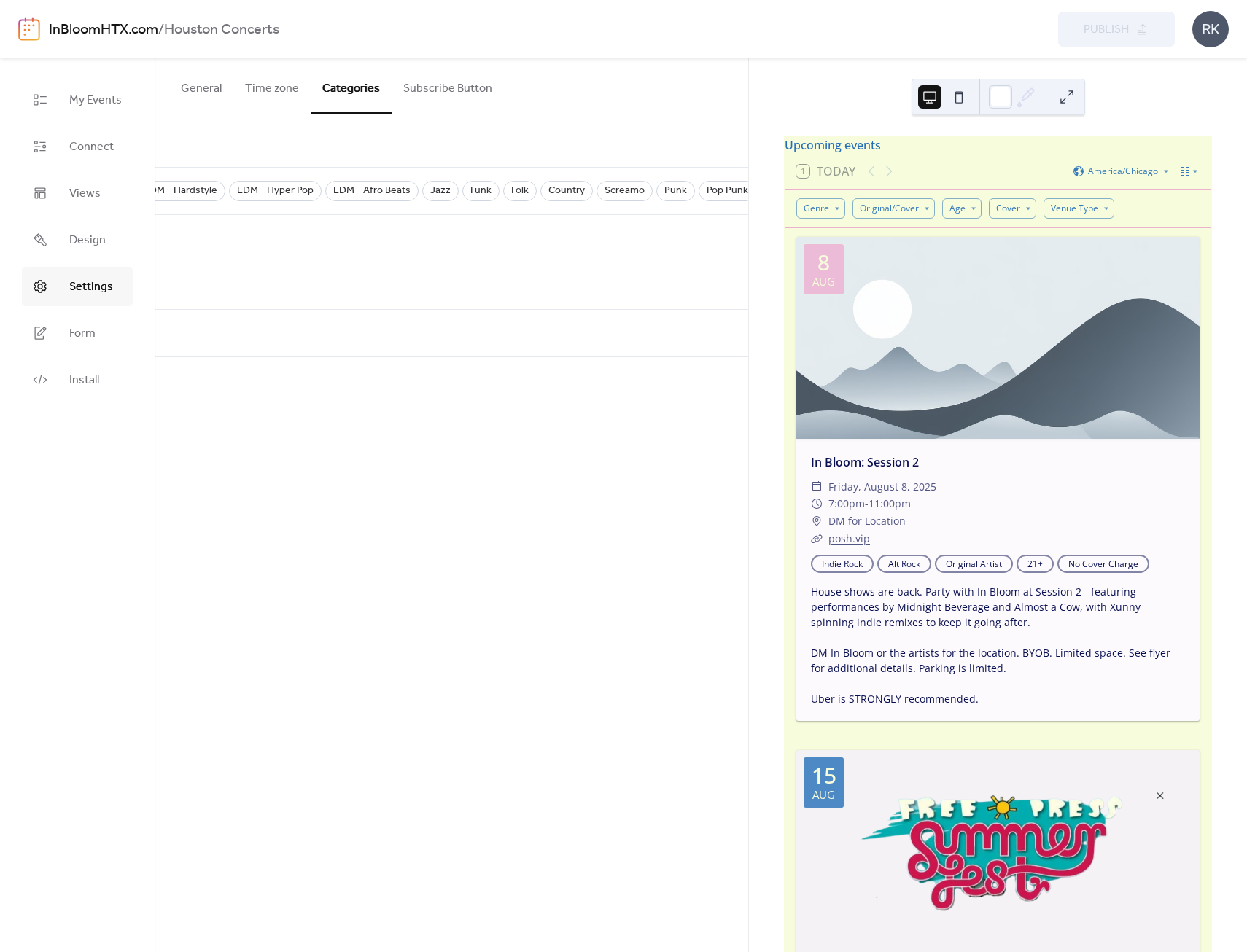 scroll, scrollTop: 0, scrollLeft: 2395, axis: horizontal 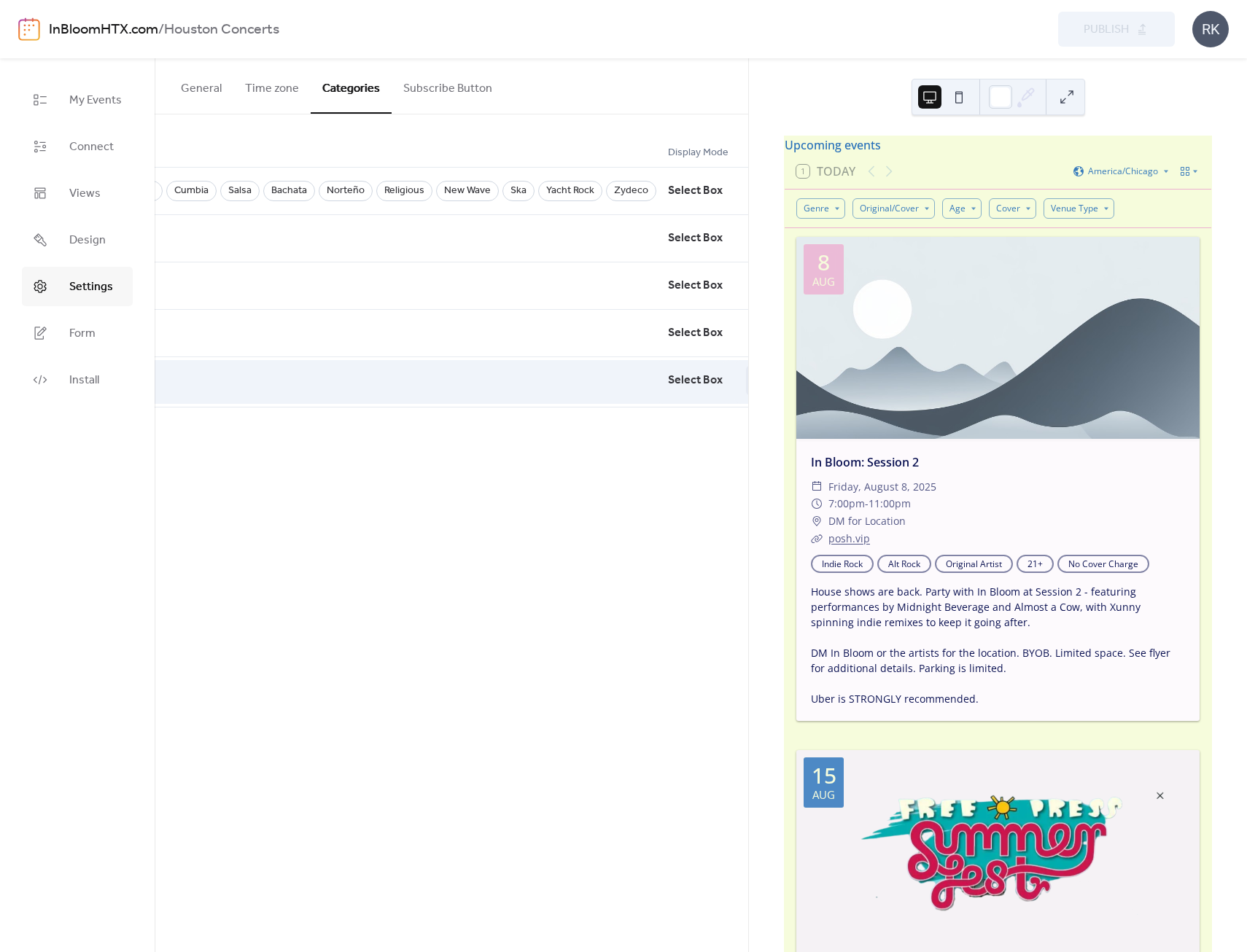 click 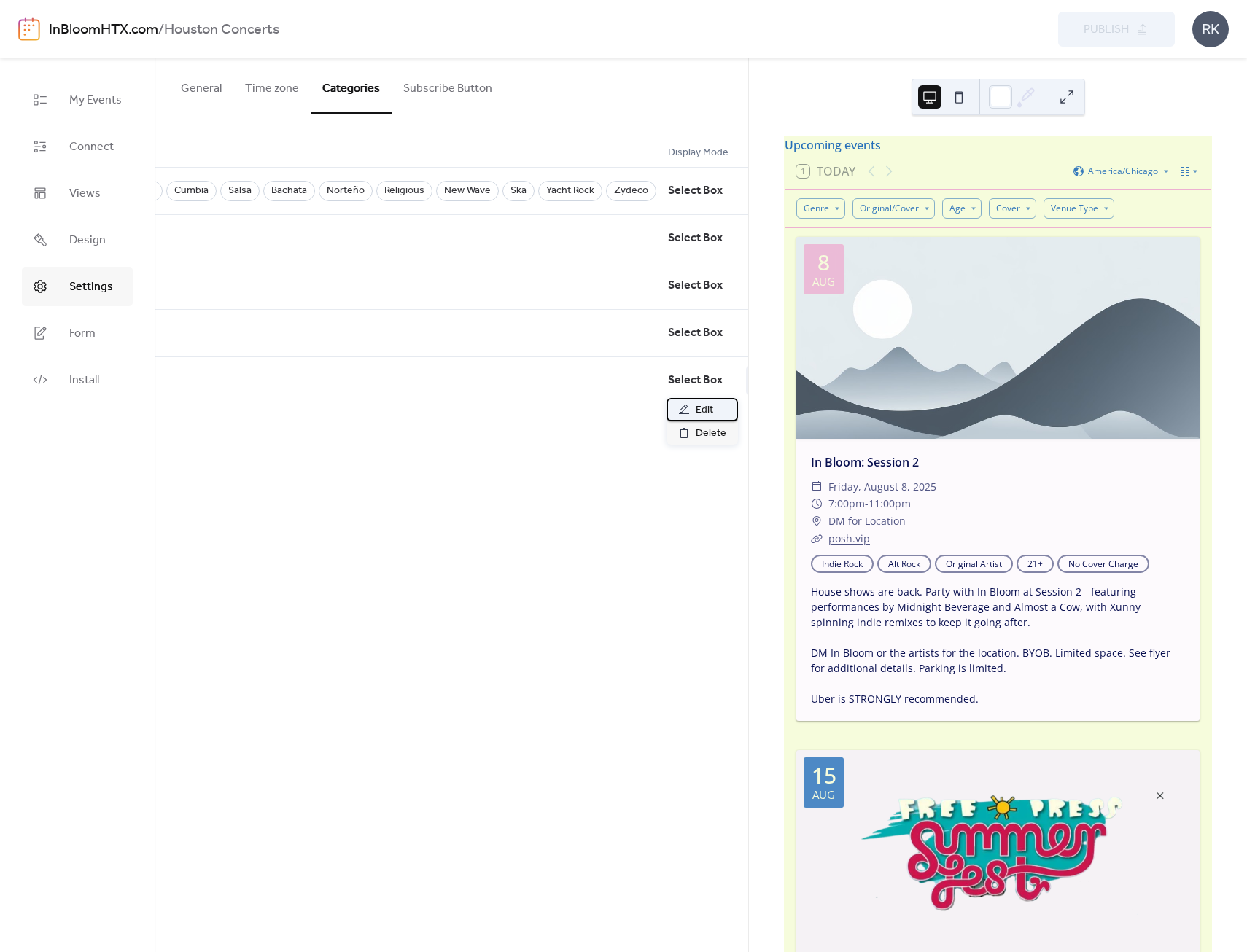 click on "Edit" at bounding box center (704, 410) 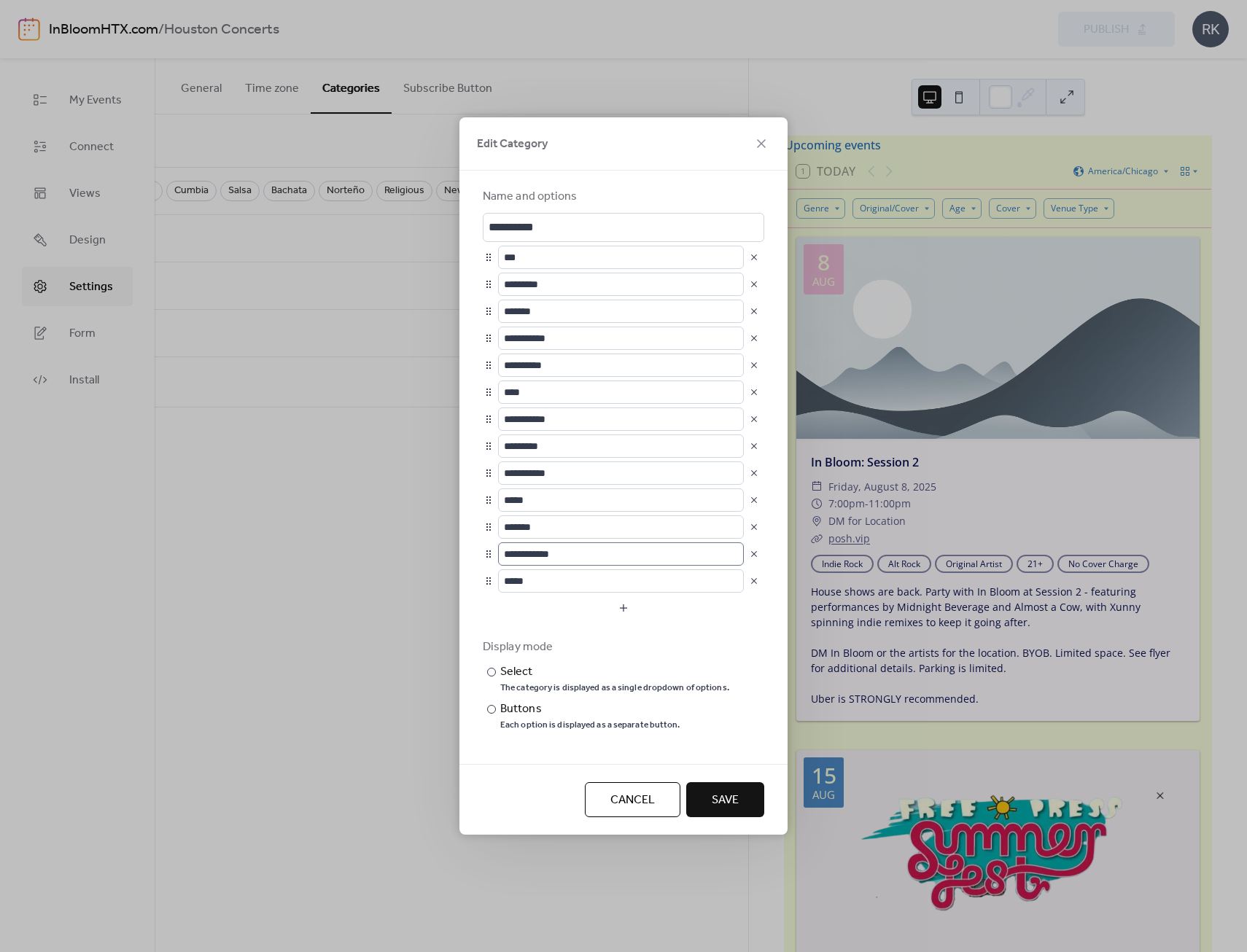 scroll, scrollTop: 1, scrollLeft: 0, axis: vertical 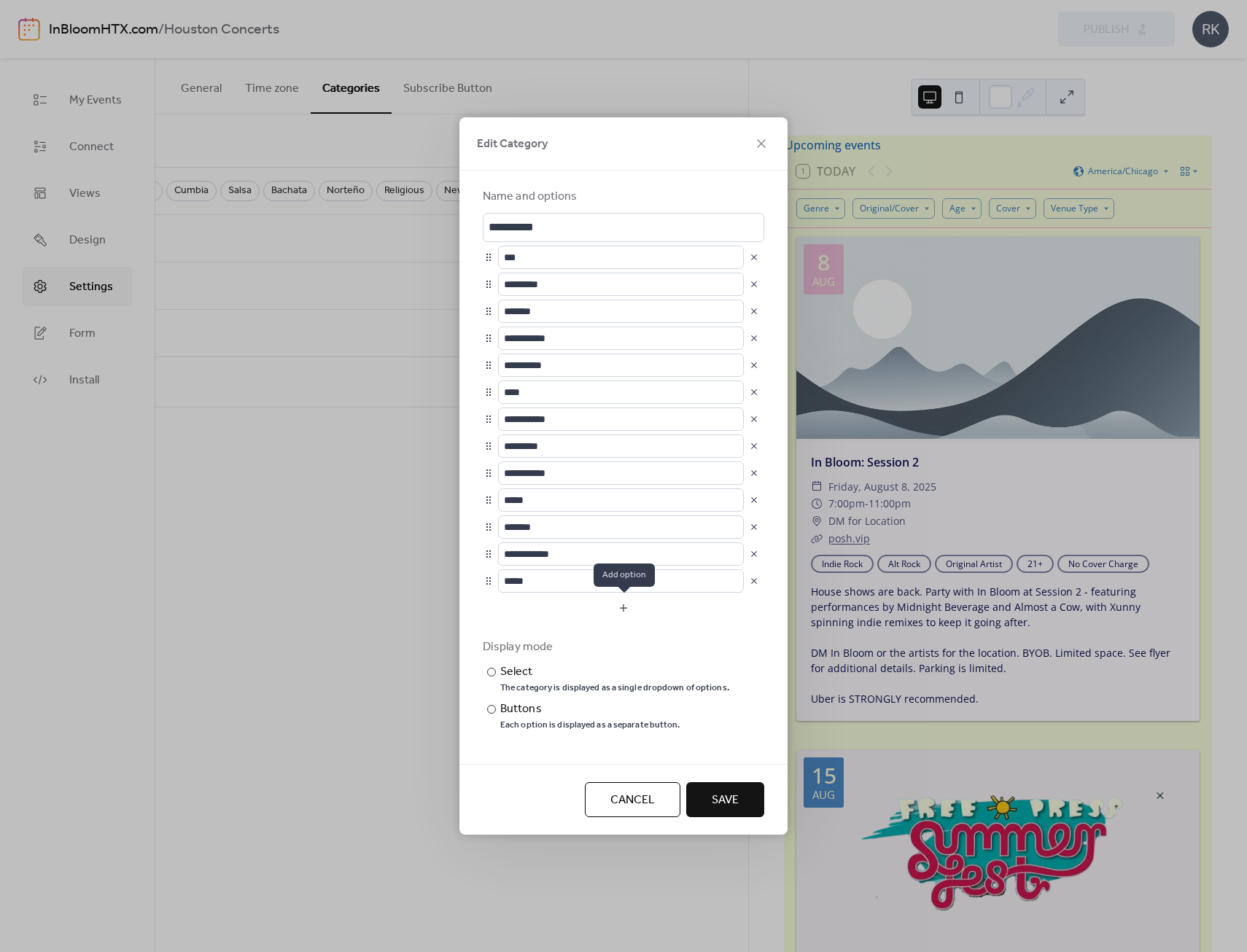click at bounding box center (624, 608) 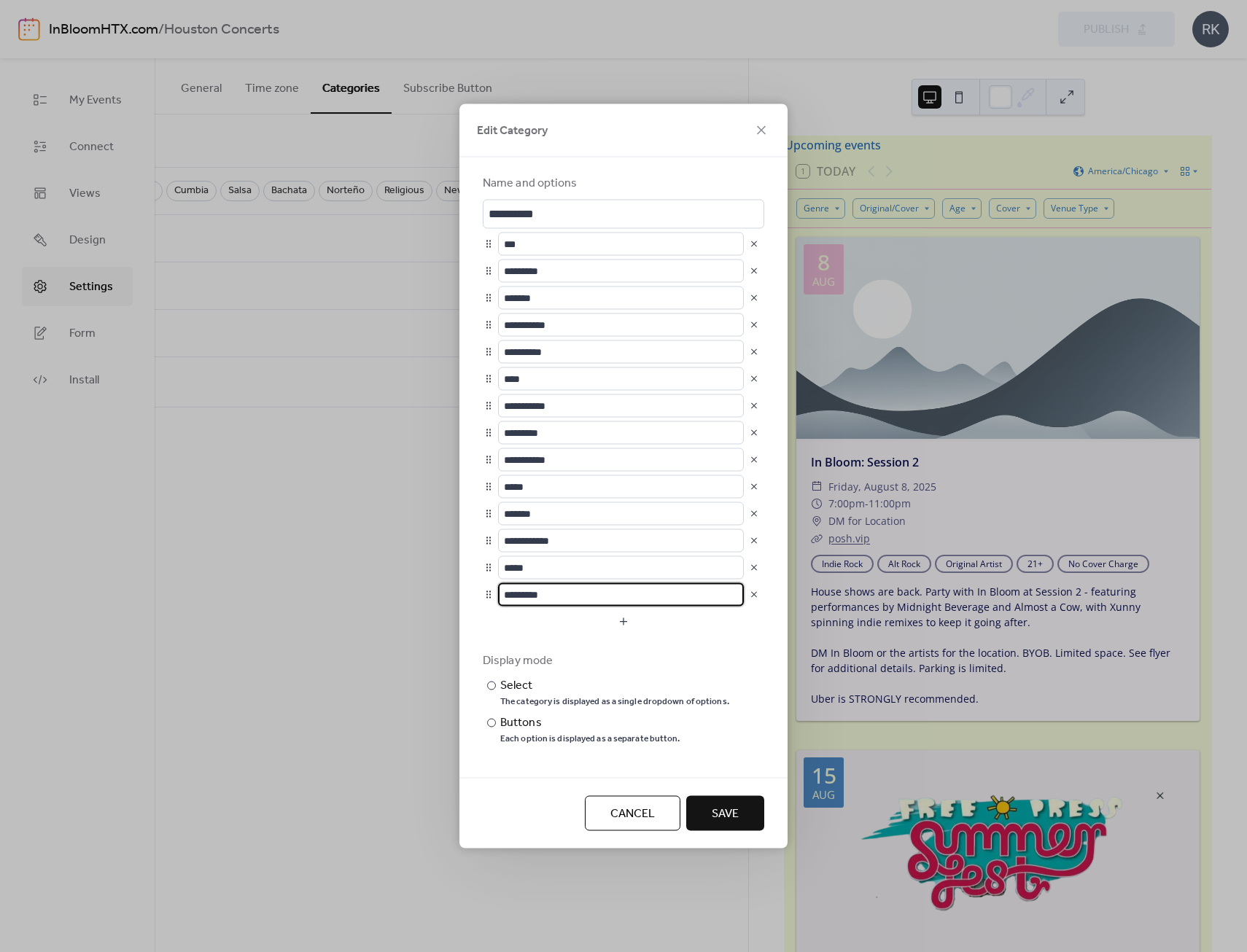 drag, startPoint x: 569, startPoint y: 596, endPoint x: 494, endPoint y: 594, distance: 75.02666 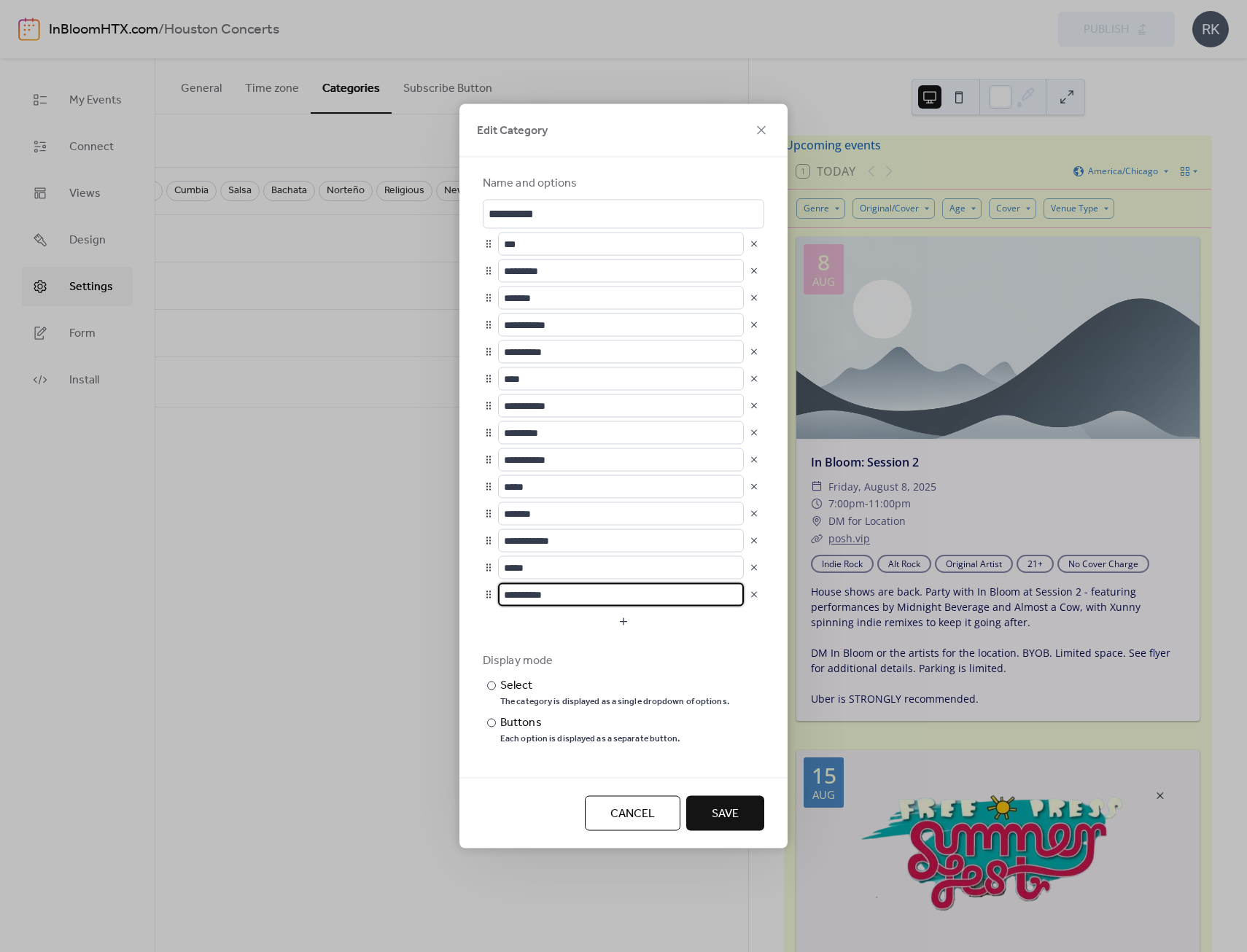 click on "Save" at bounding box center [725, 814] 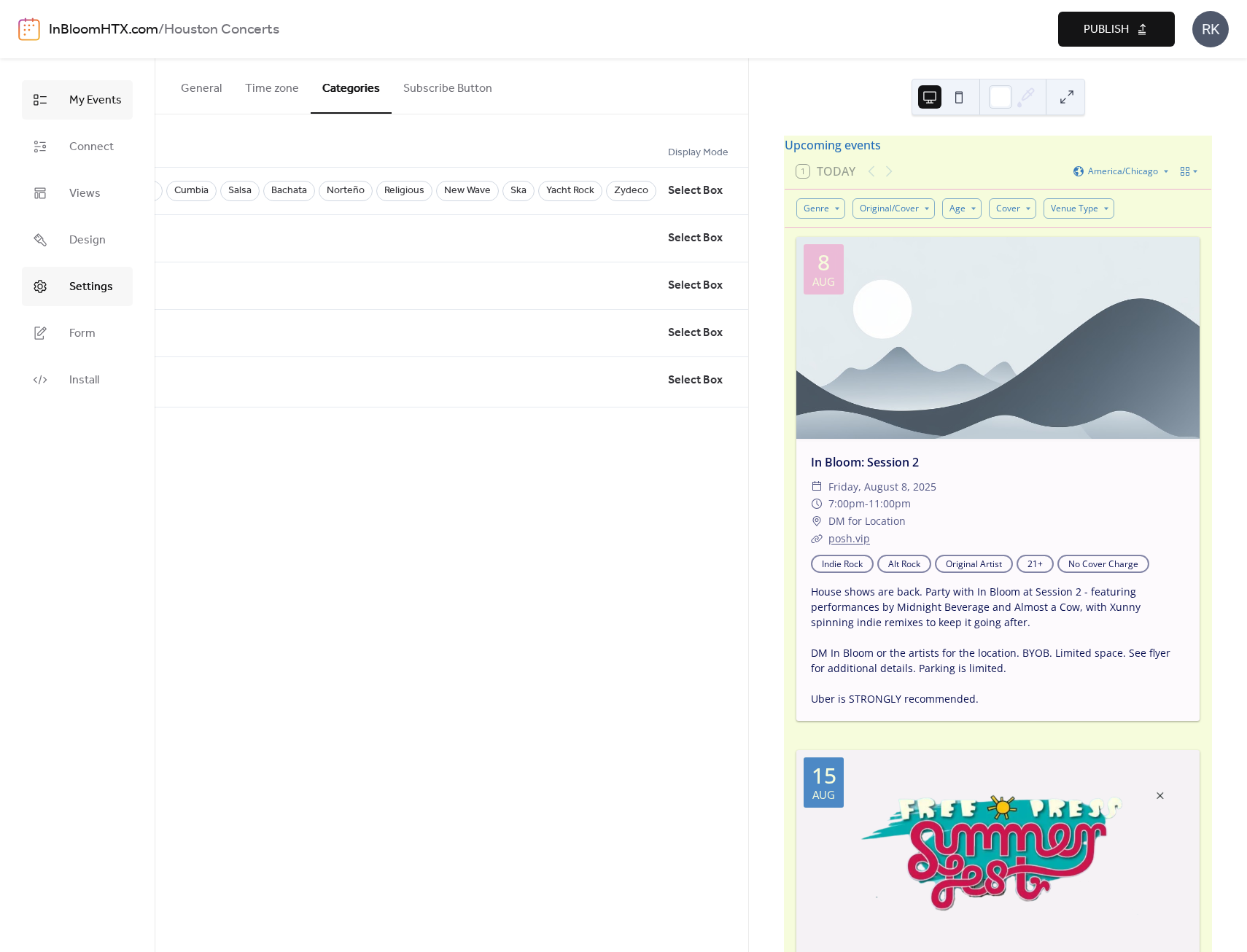 click on "My Events" at bounding box center [96, 101] 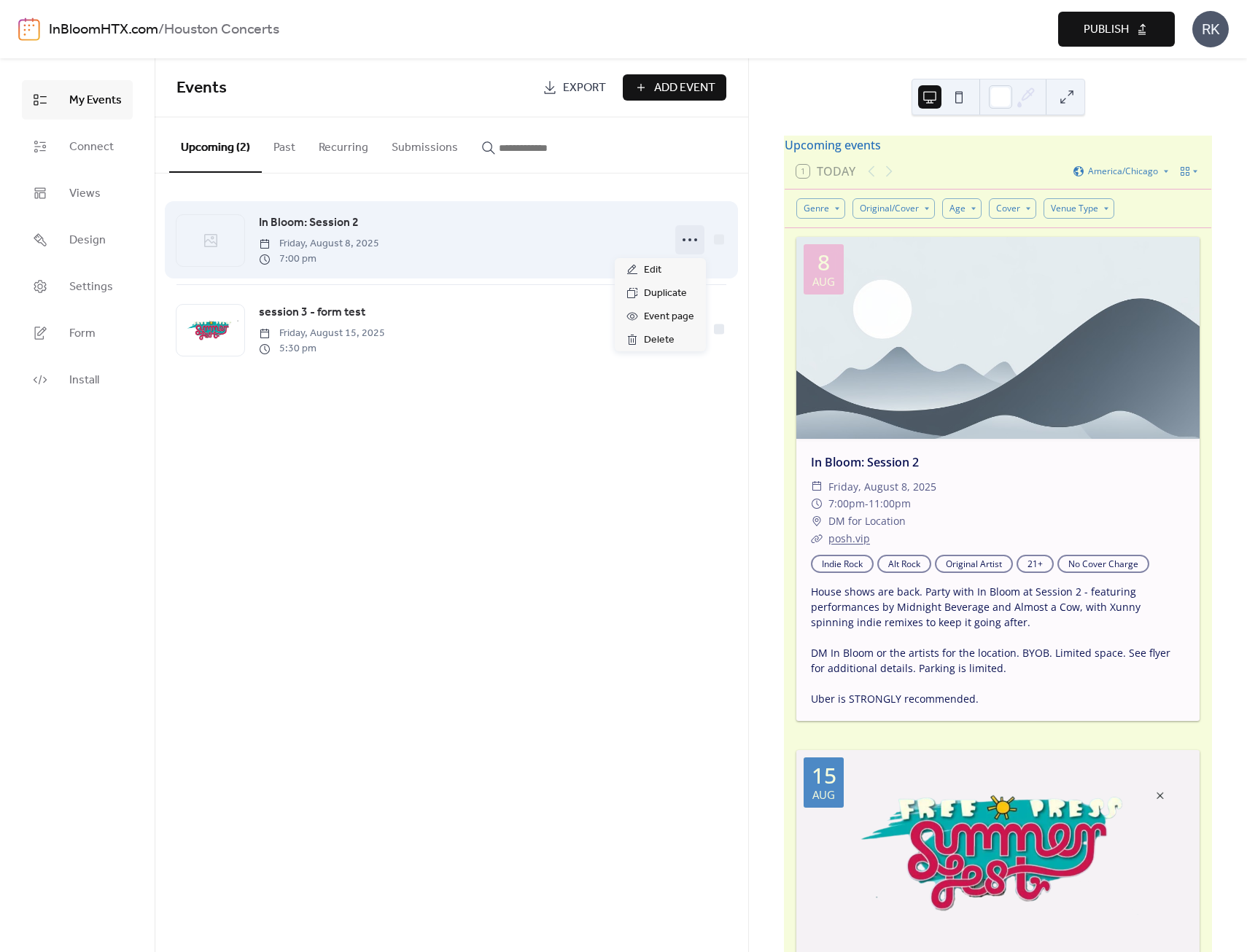click 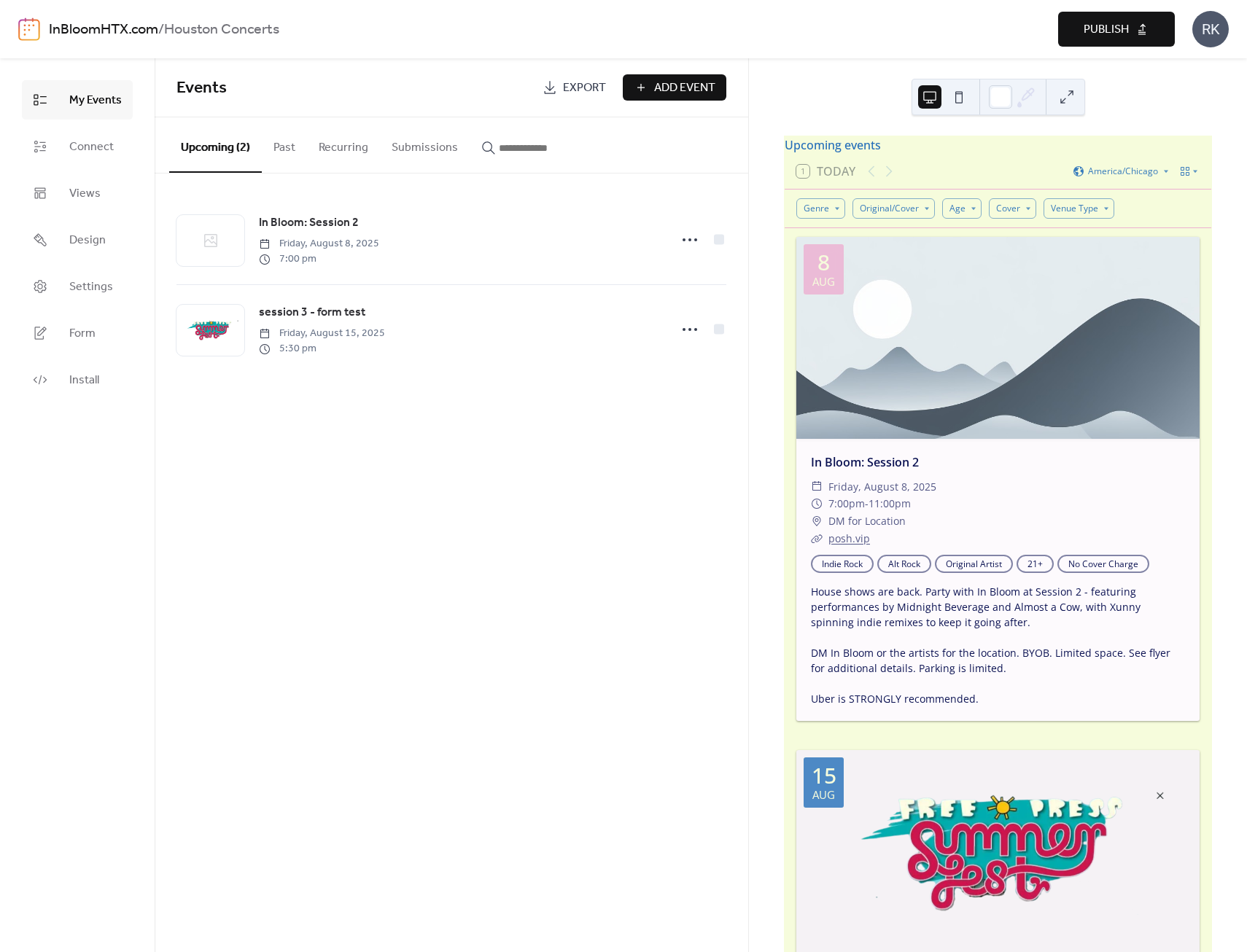 click on "Events Export Add Event Upcoming (2) Past Recurring Submissions In Bloom: Session 2 Friday, August 8, 2025 7:00 pm session 3 - form test Friday, August 15, 2025 5:30 pm Cancel" at bounding box center (451, 505) 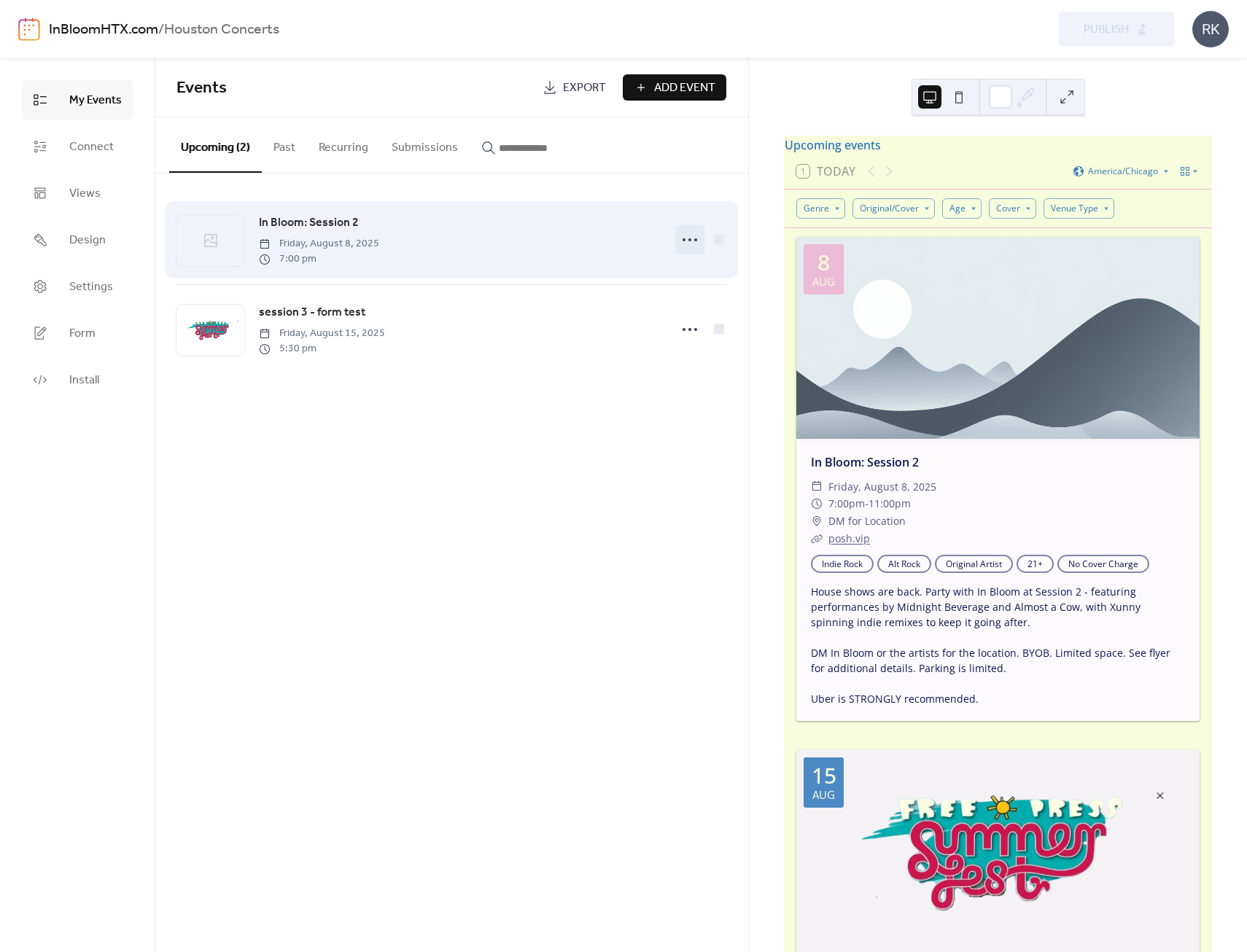 click 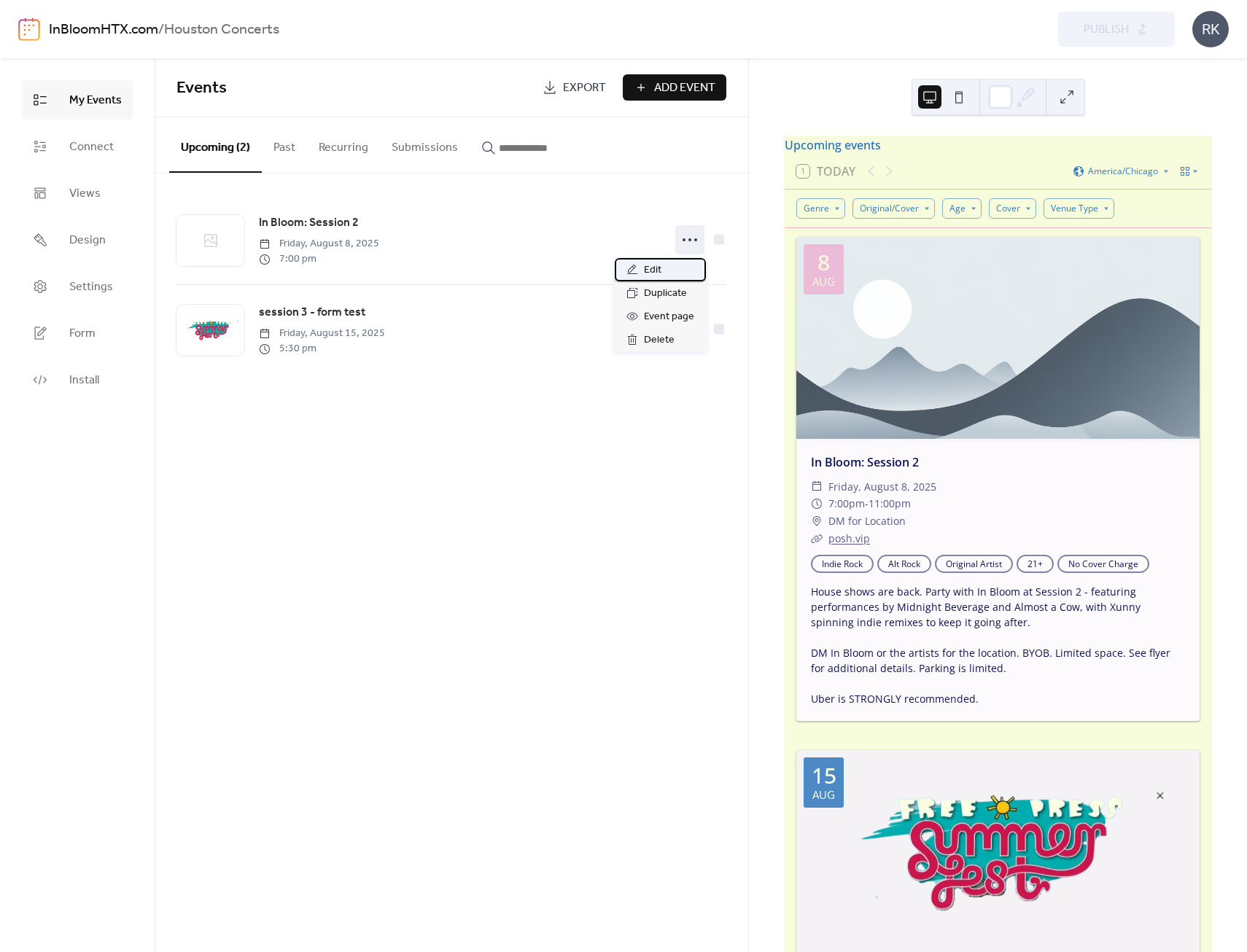 click on "Edit" at bounding box center (660, 270) 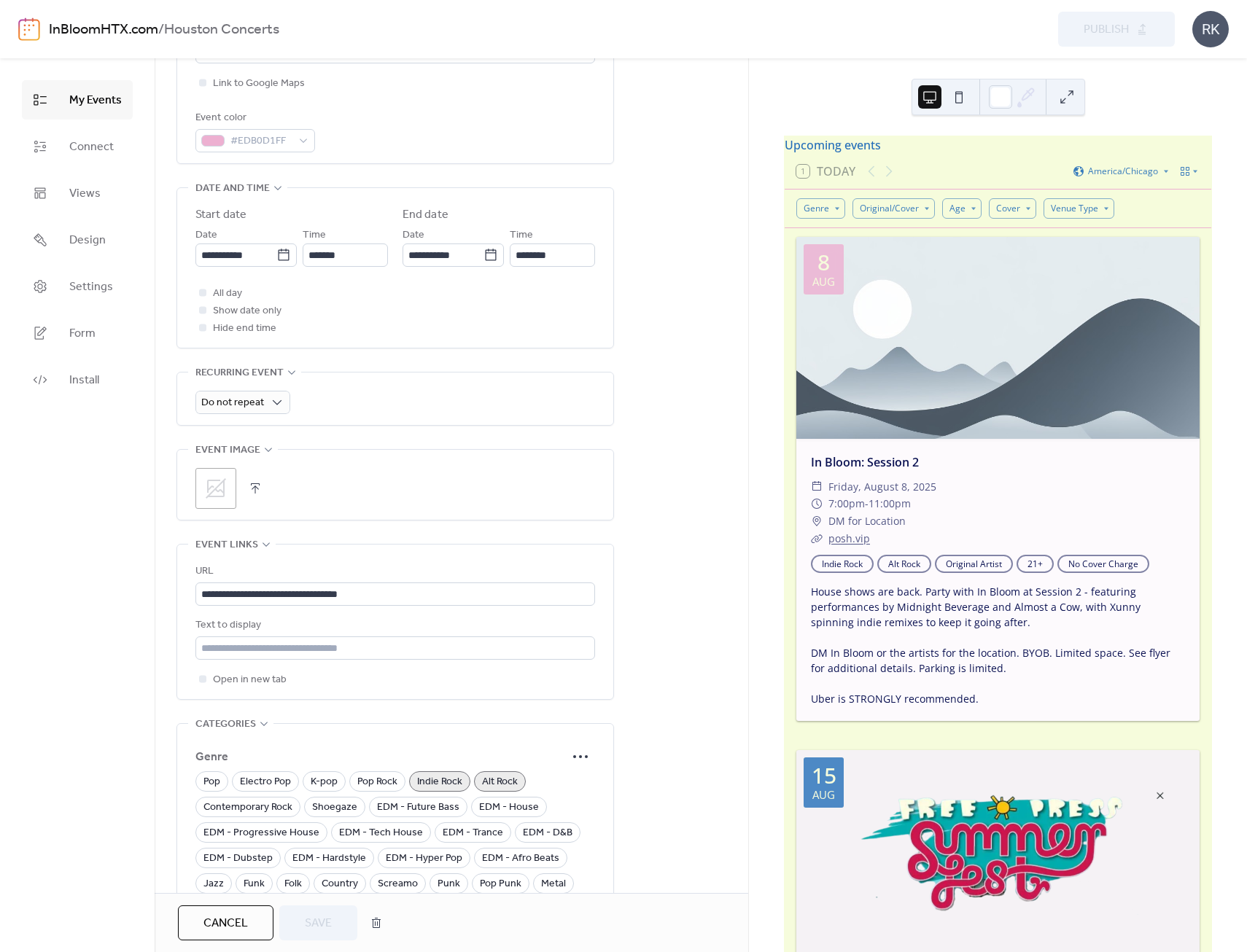 scroll, scrollTop: 437, scrollLeft: 0, axis: vertical 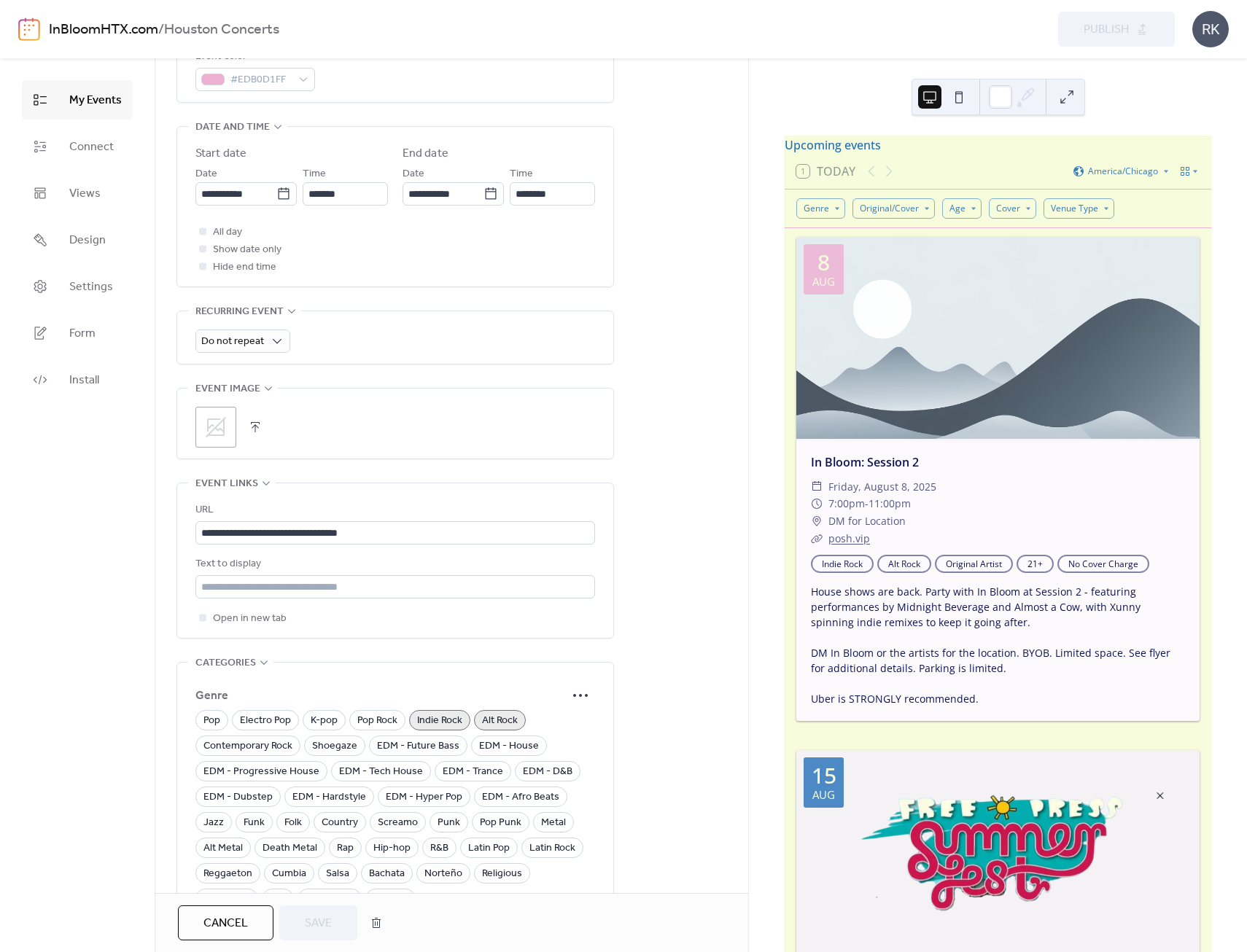 click at bounding box center [255, 427] 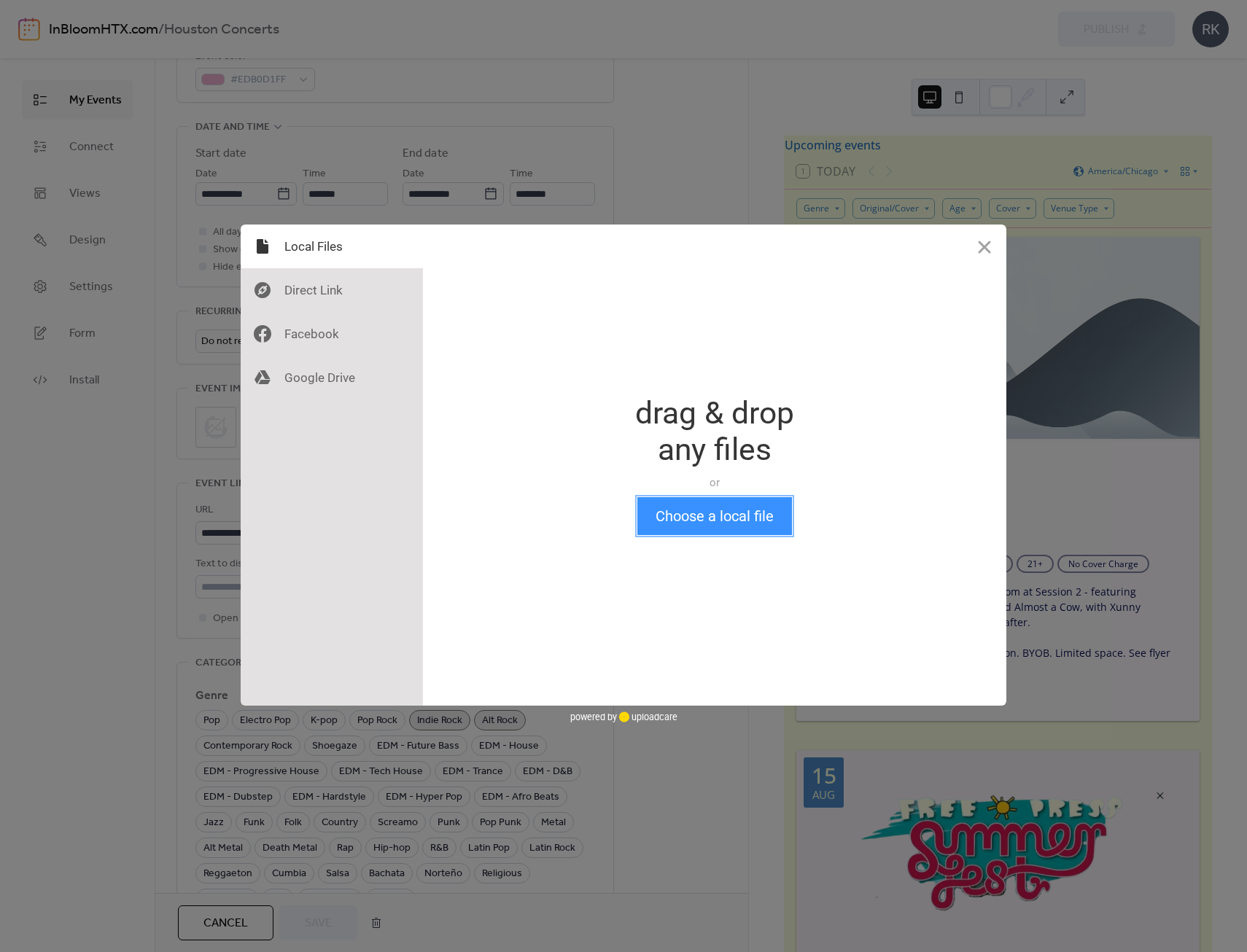 click on "Choose a local file" at bounding box center (715, 516) 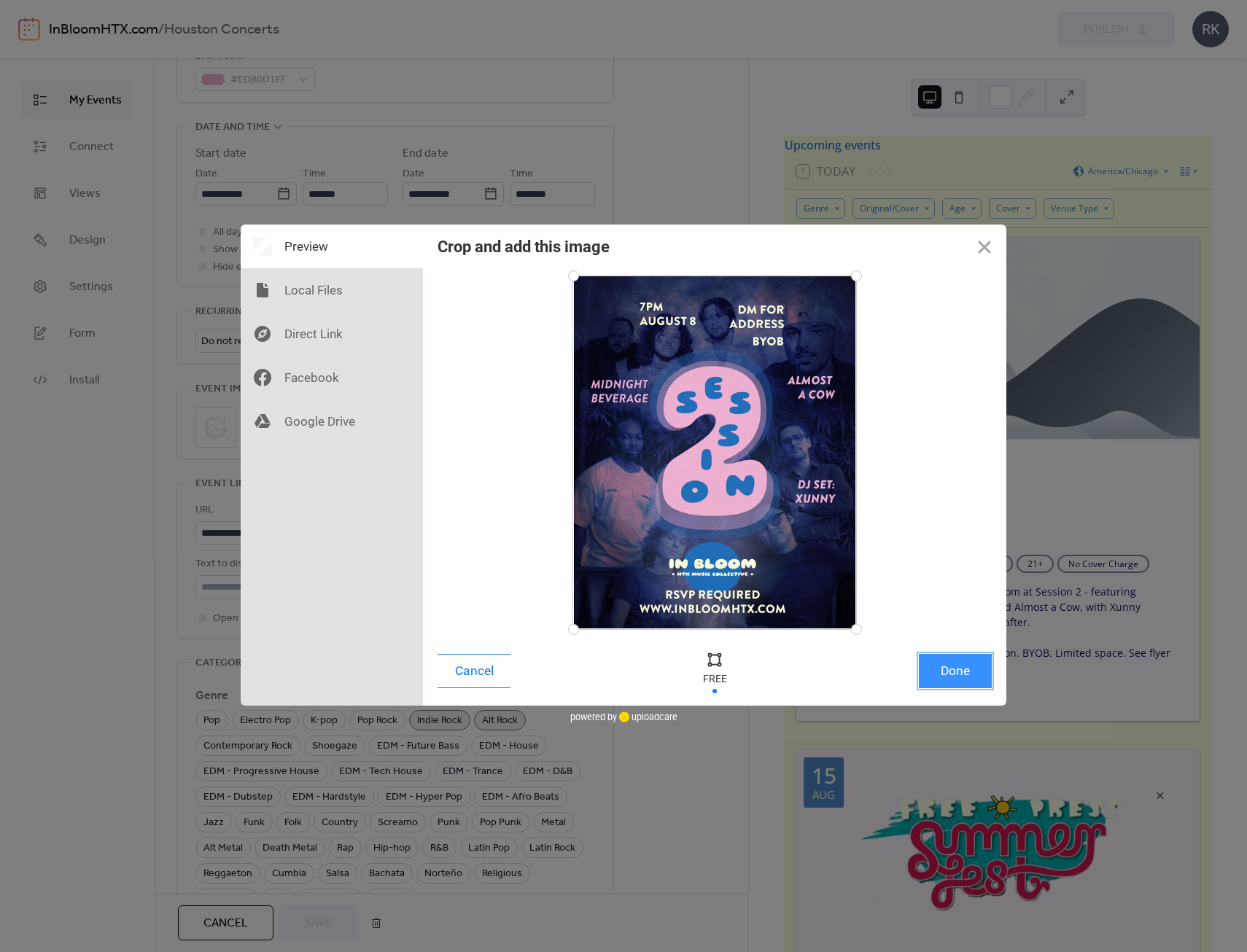 click on "Done" at bounding box center [955, 671] 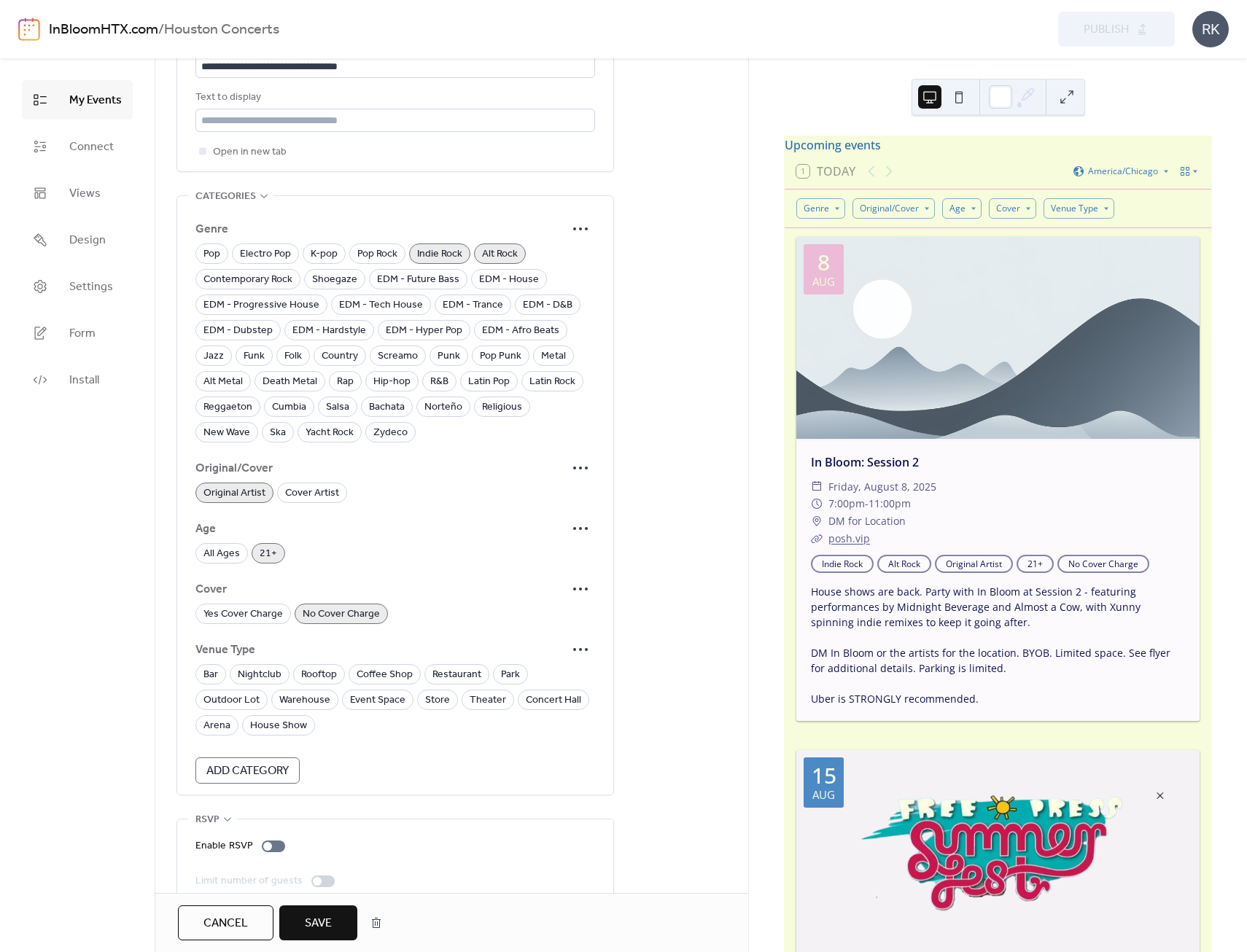 scroll, scrollTop: 932, scrollLeft: 0, axis: vertical 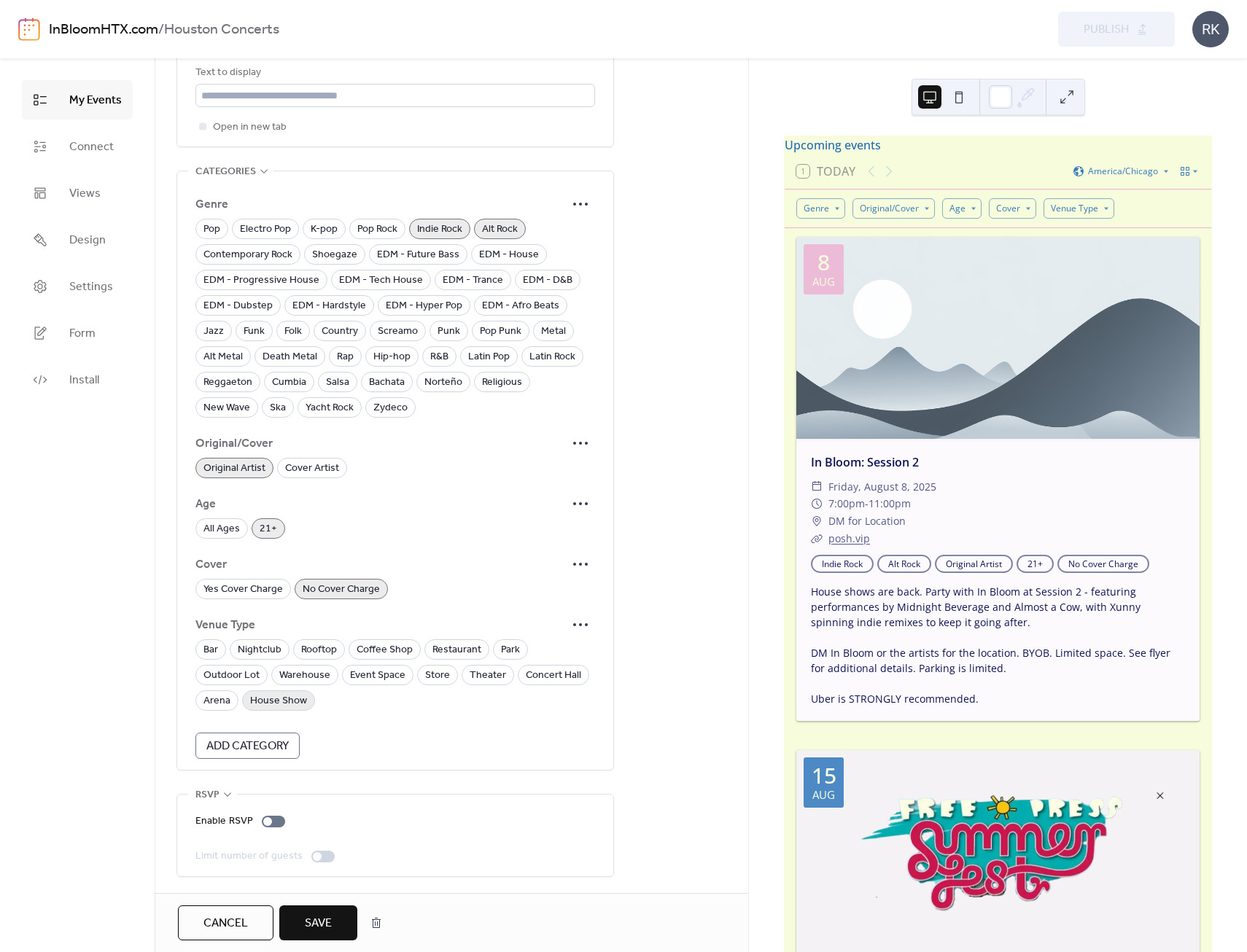 click on "House Show" at bounding box center [279, 701] 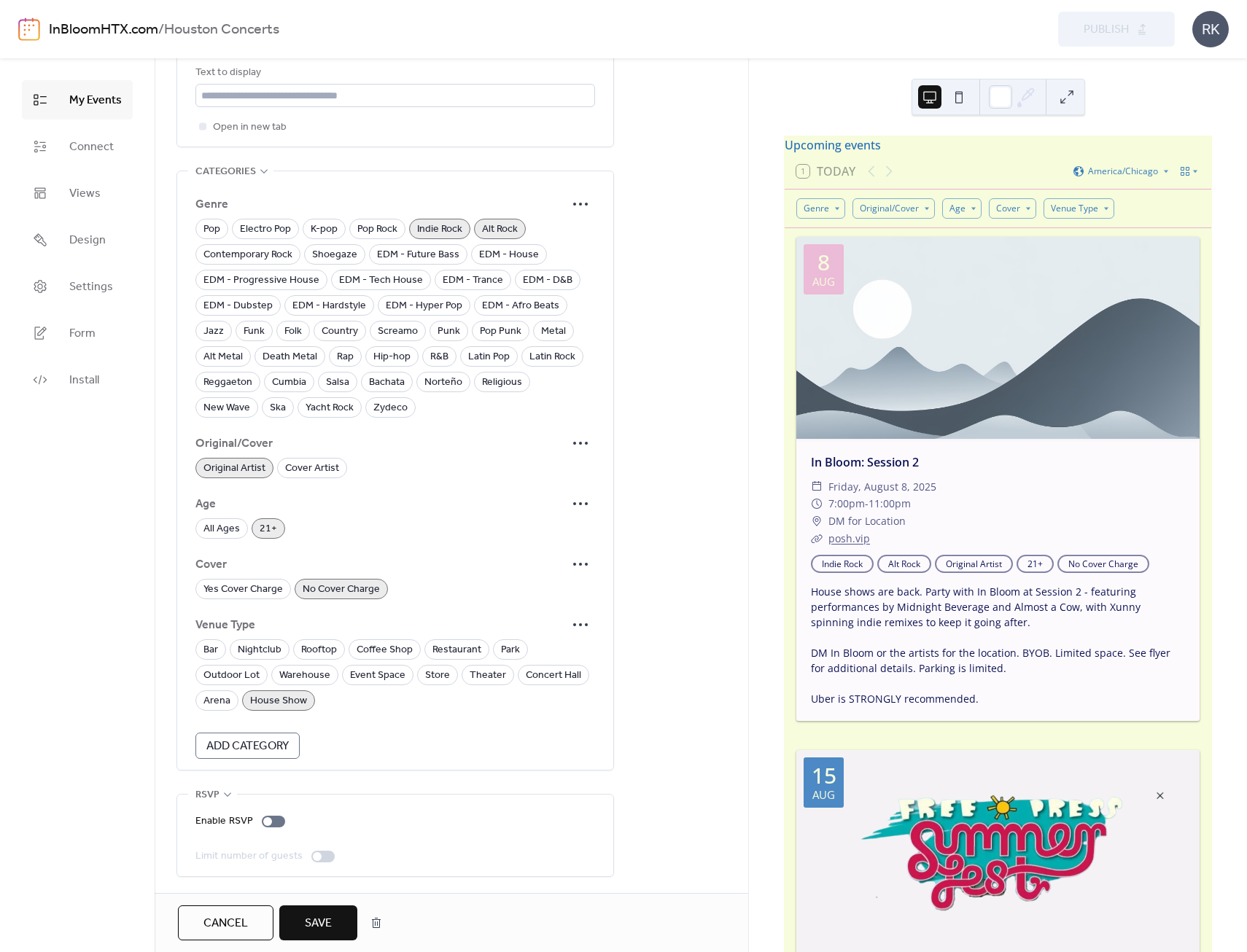 click on "Save" at bounding box center [318, 924] 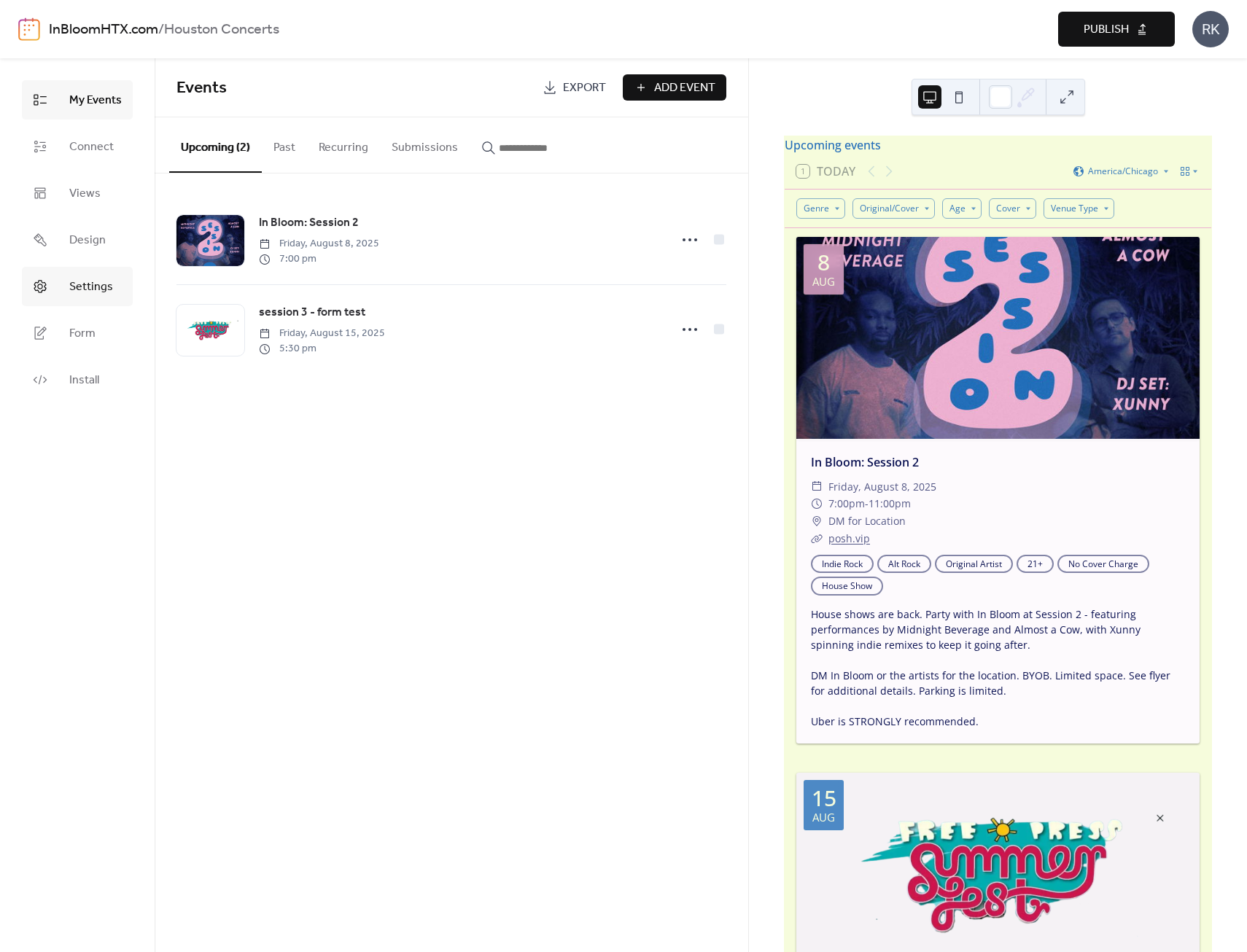 click on "Settings" at bounding box center [91, 287] 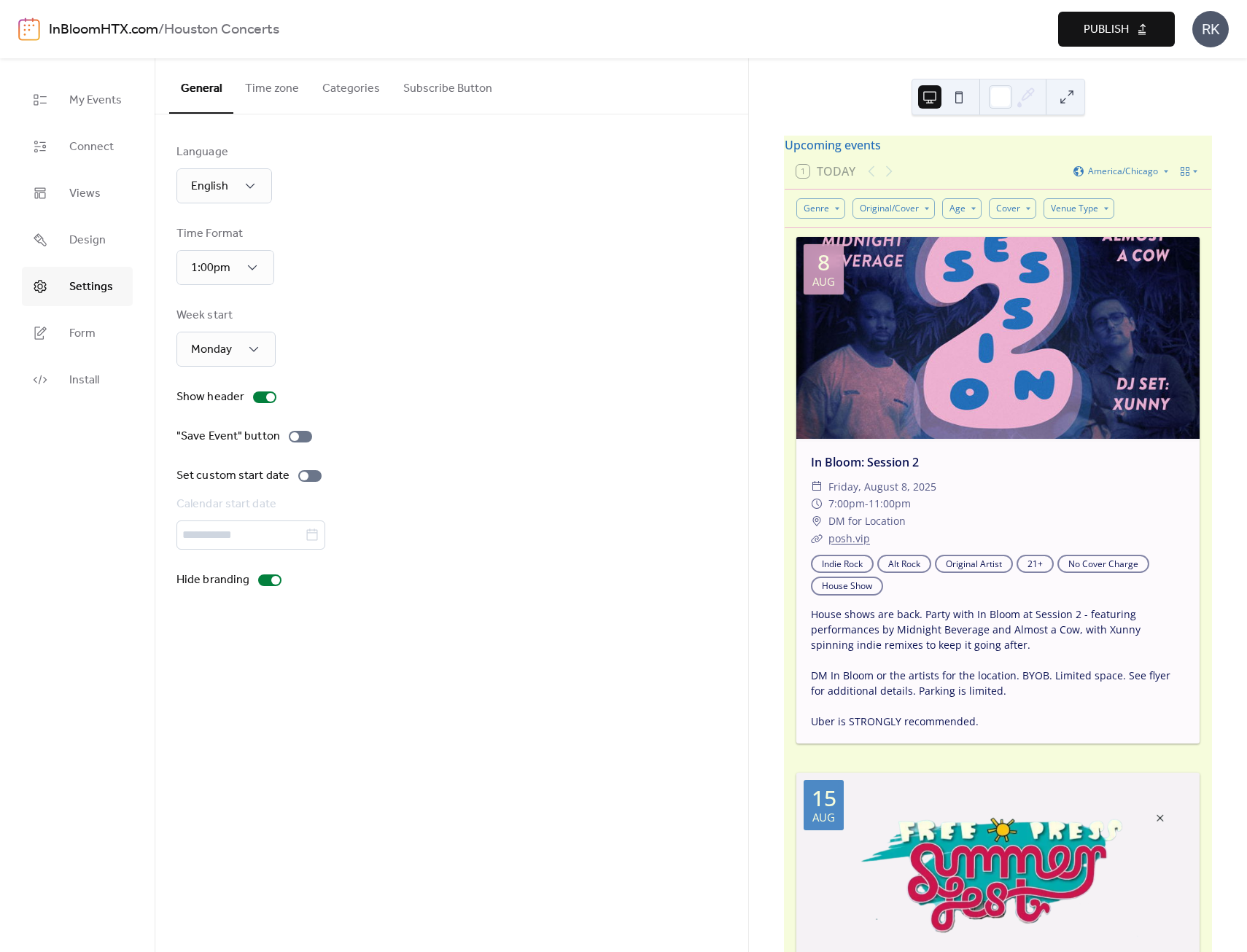 click on "Categories" at bounding box center (351, 85) 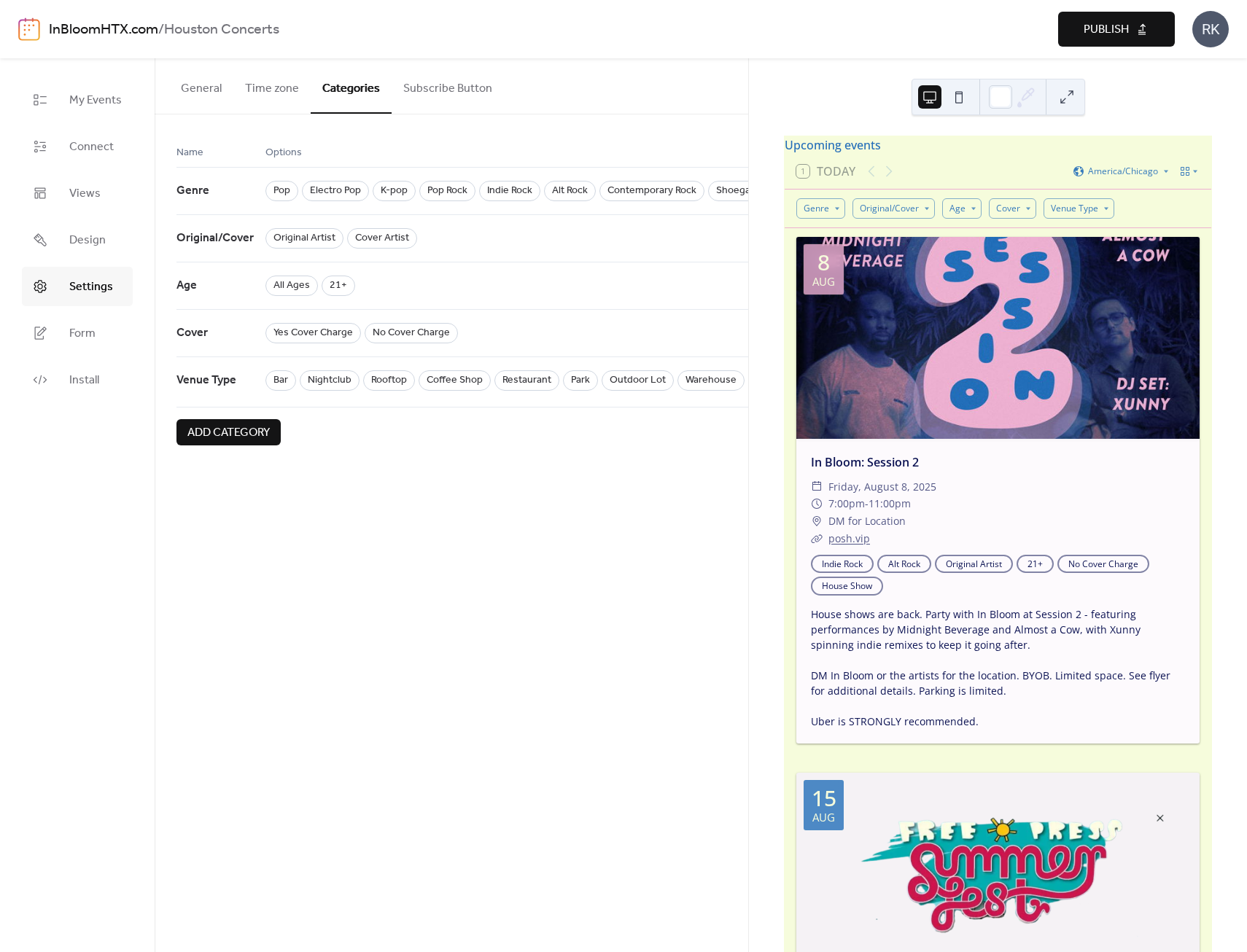 scroll, scrollTop: 0, scrollLeft: 2395, axis: horizontal 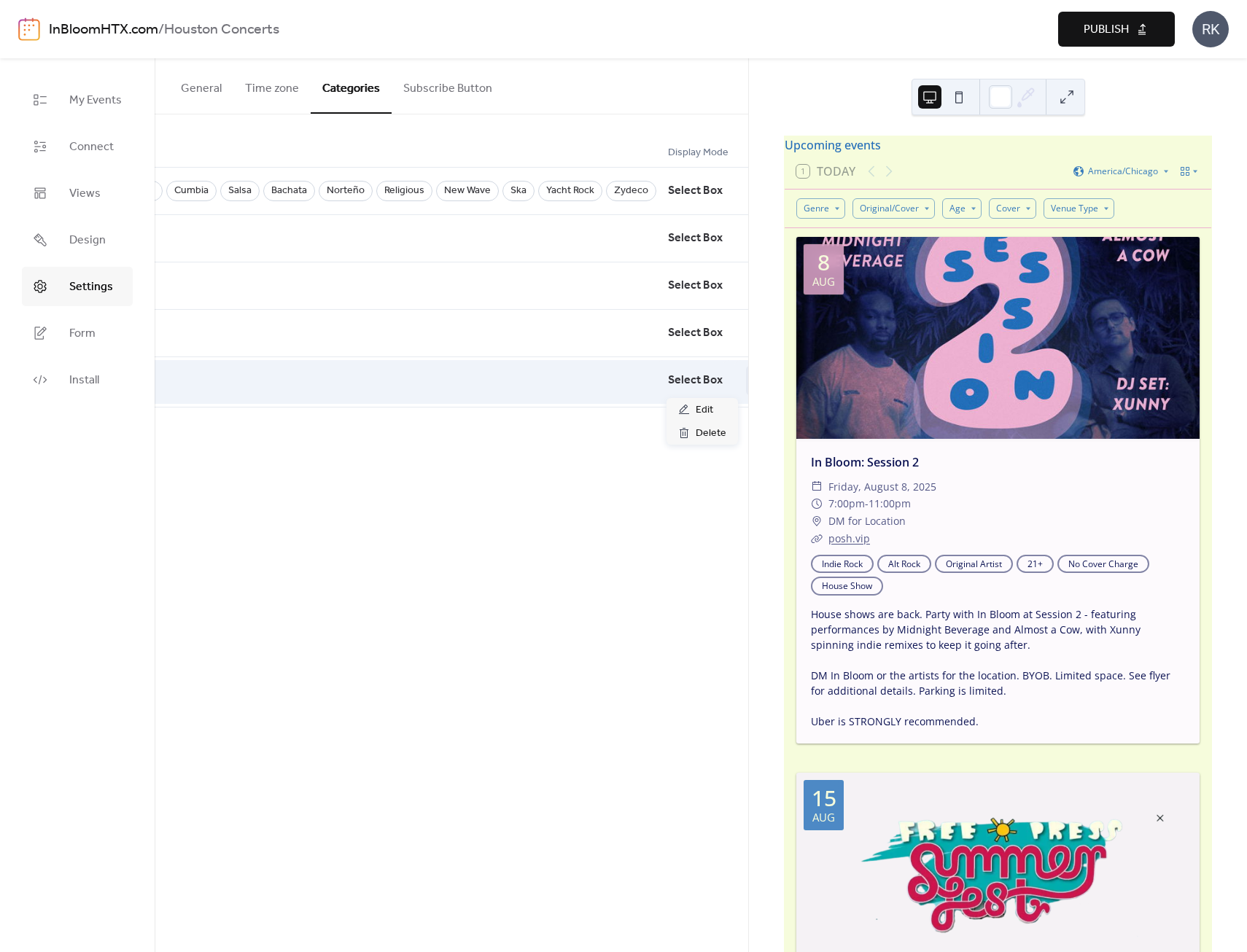 click 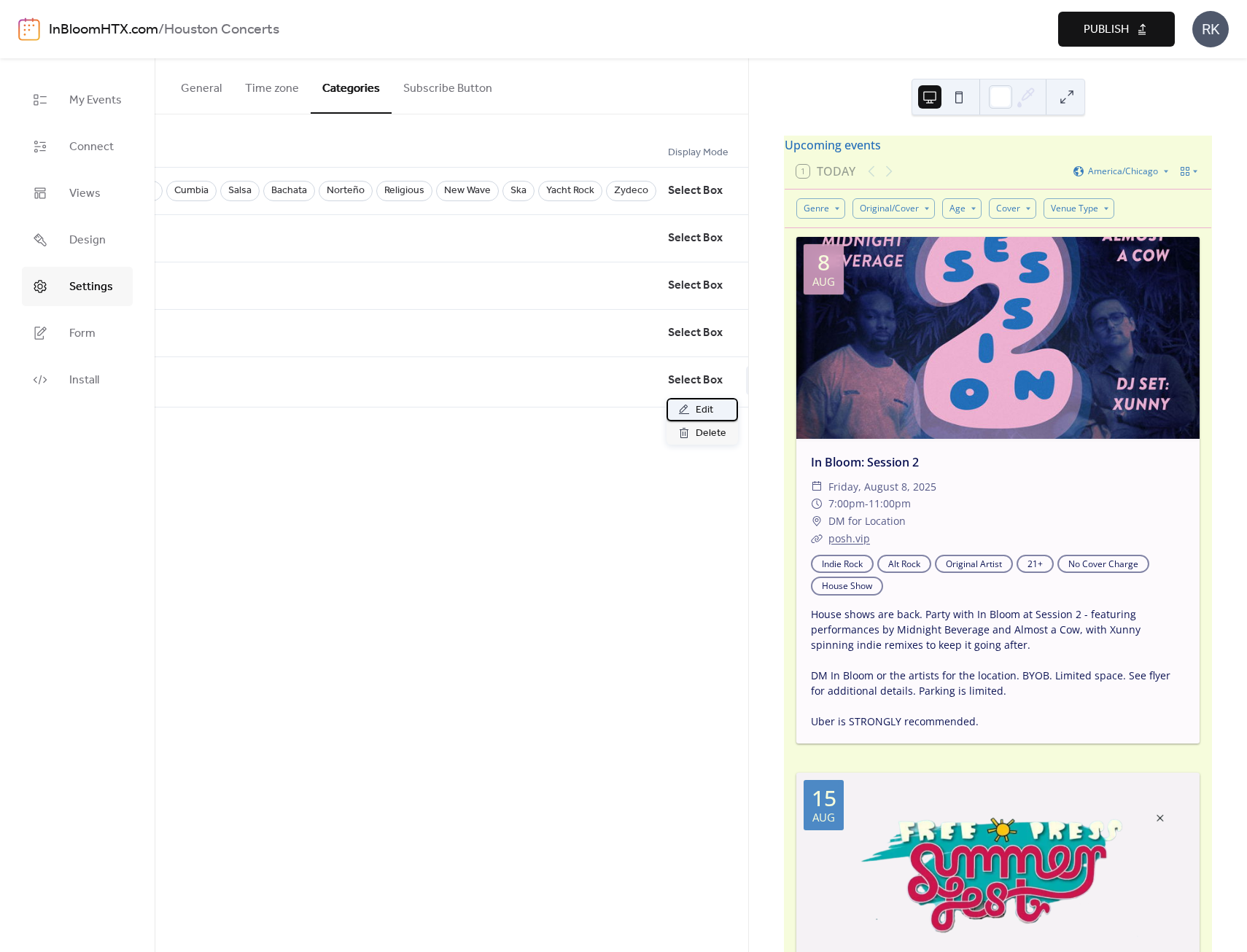 click on "Edit" at bounding box center [704, 410] 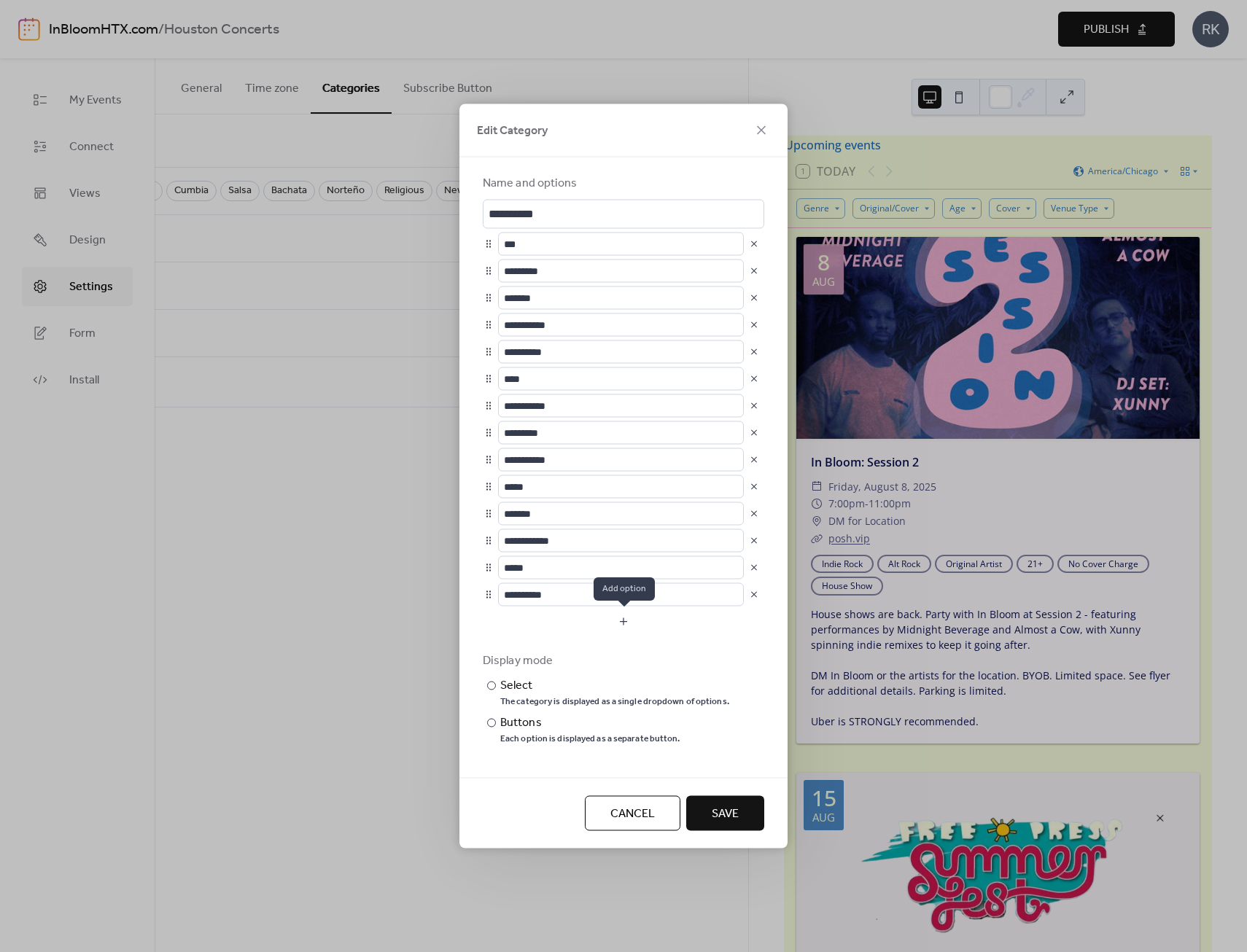 click at bounding box center [624, 622] 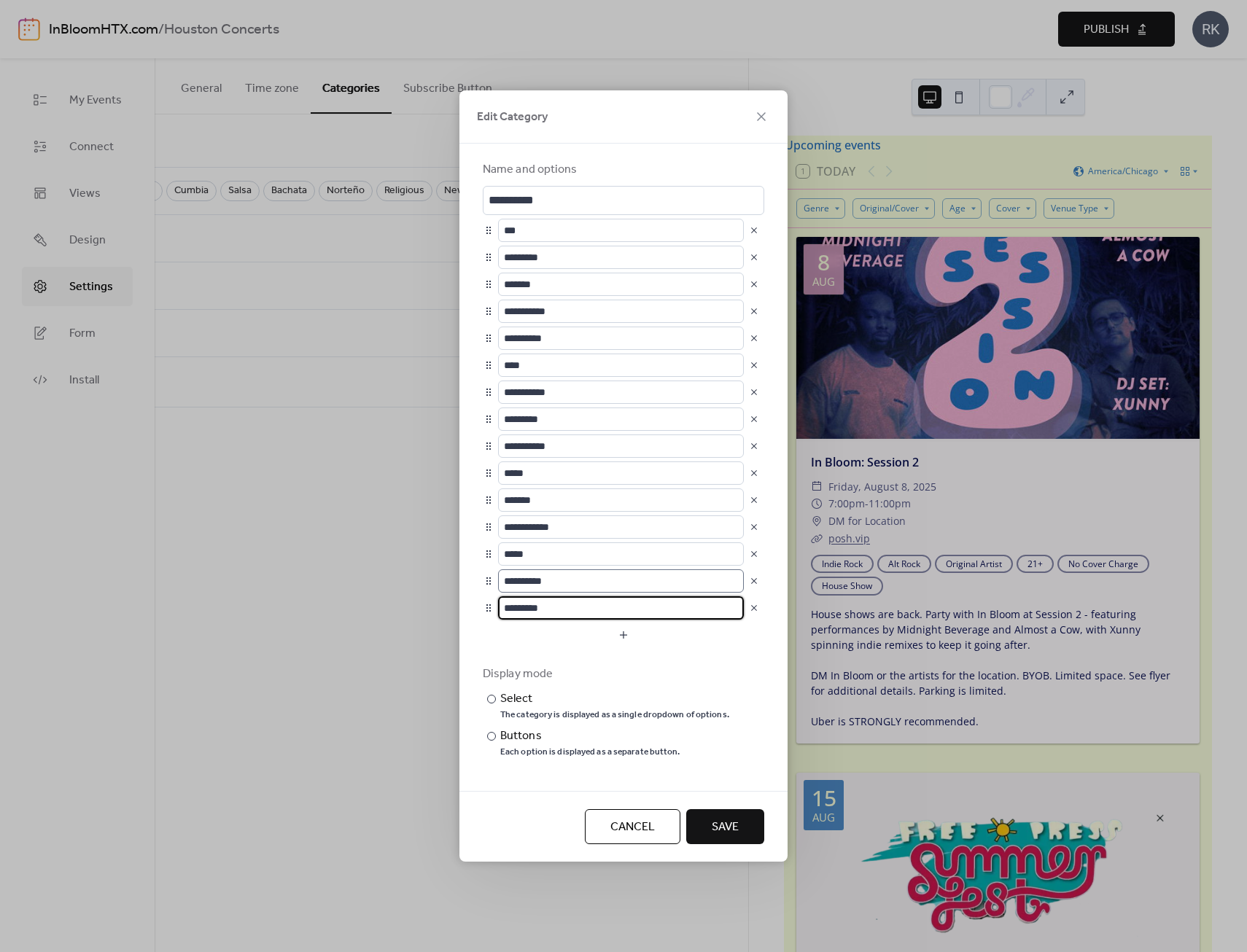 drag, startPoint x: 576, startPoint y: 609, endPoint x: 540, endPoint y: 586, distance: 42.720019 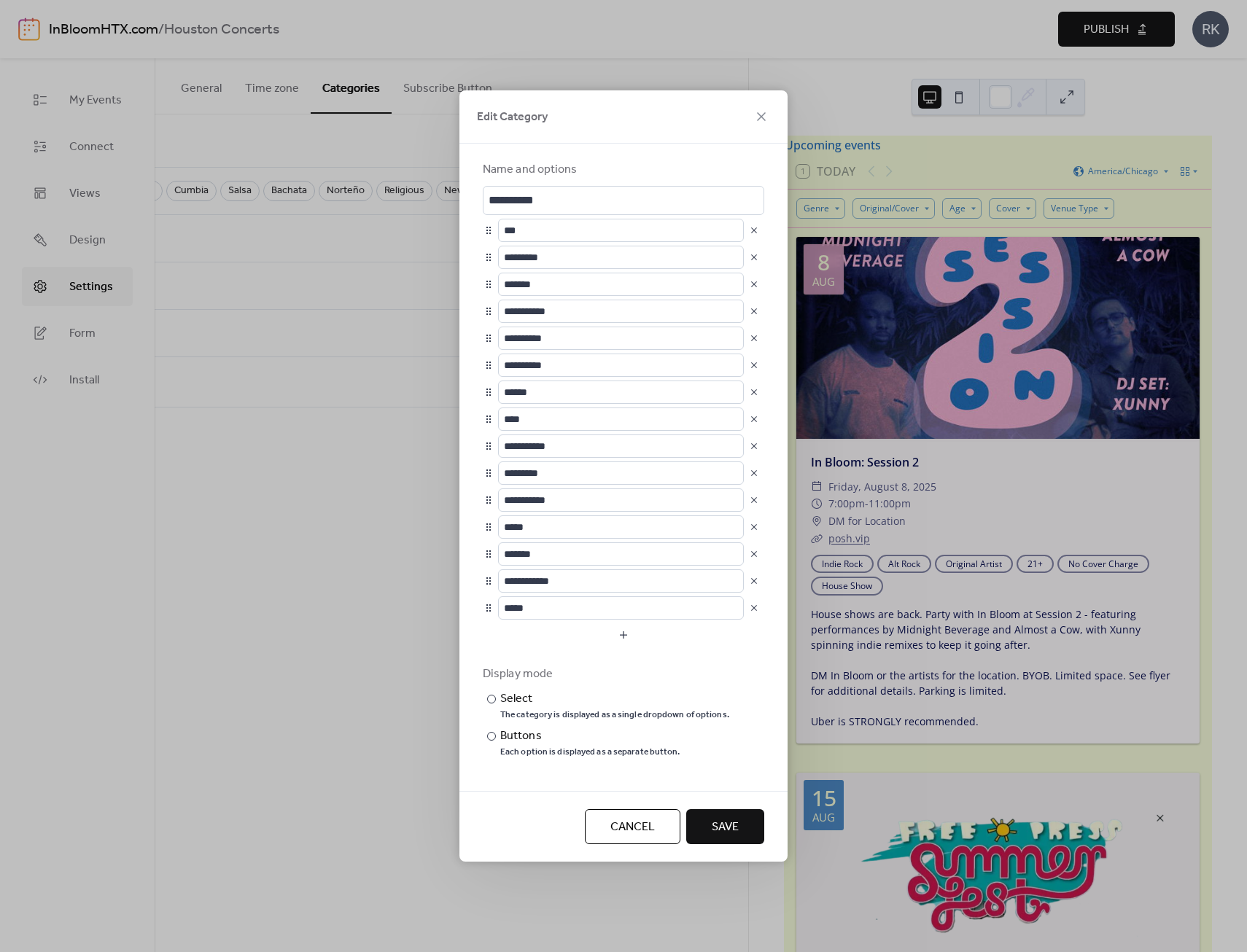 click on "Save" at bounding box center [725, 827] 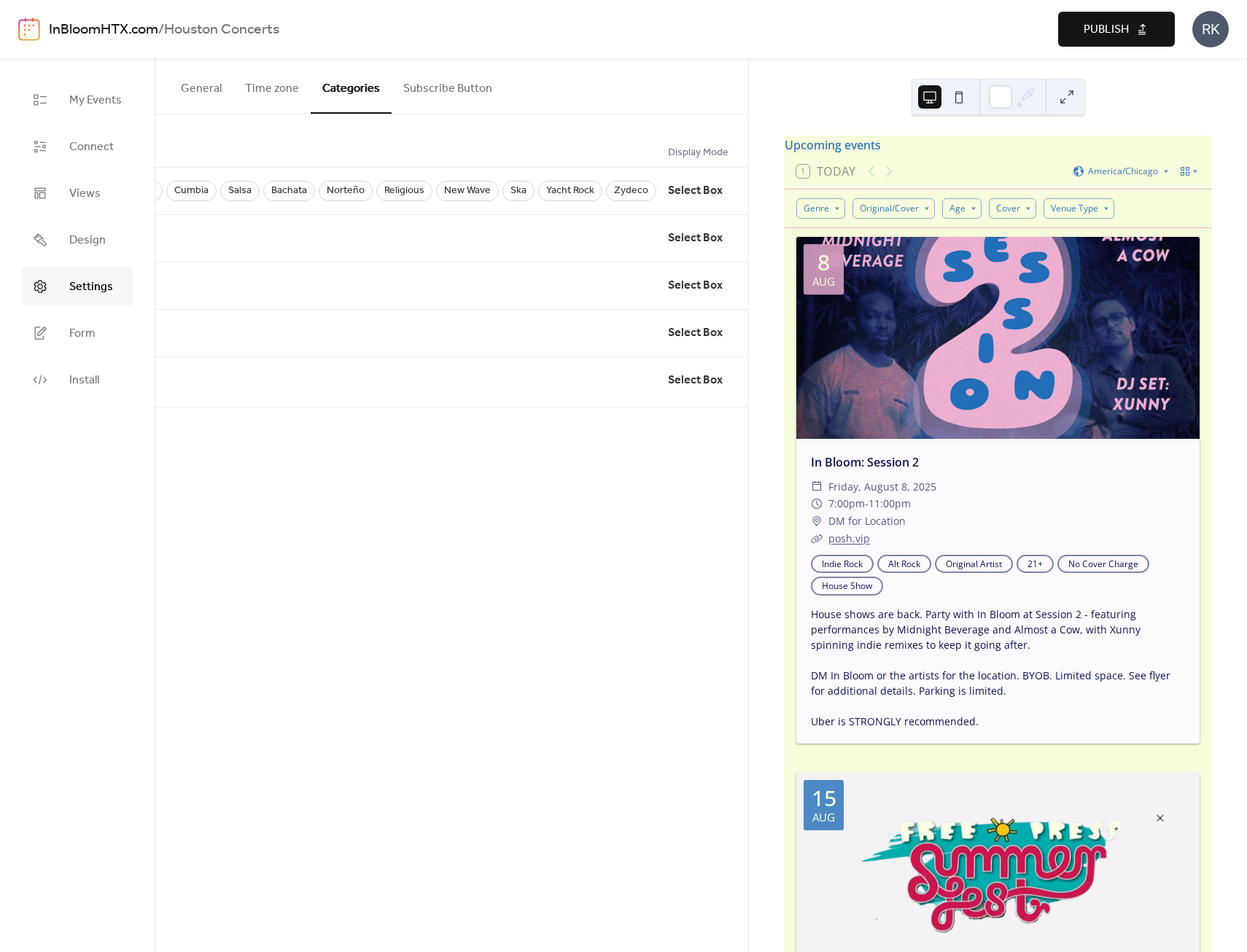 click on "Publish" at bounding box center (1106, 30) 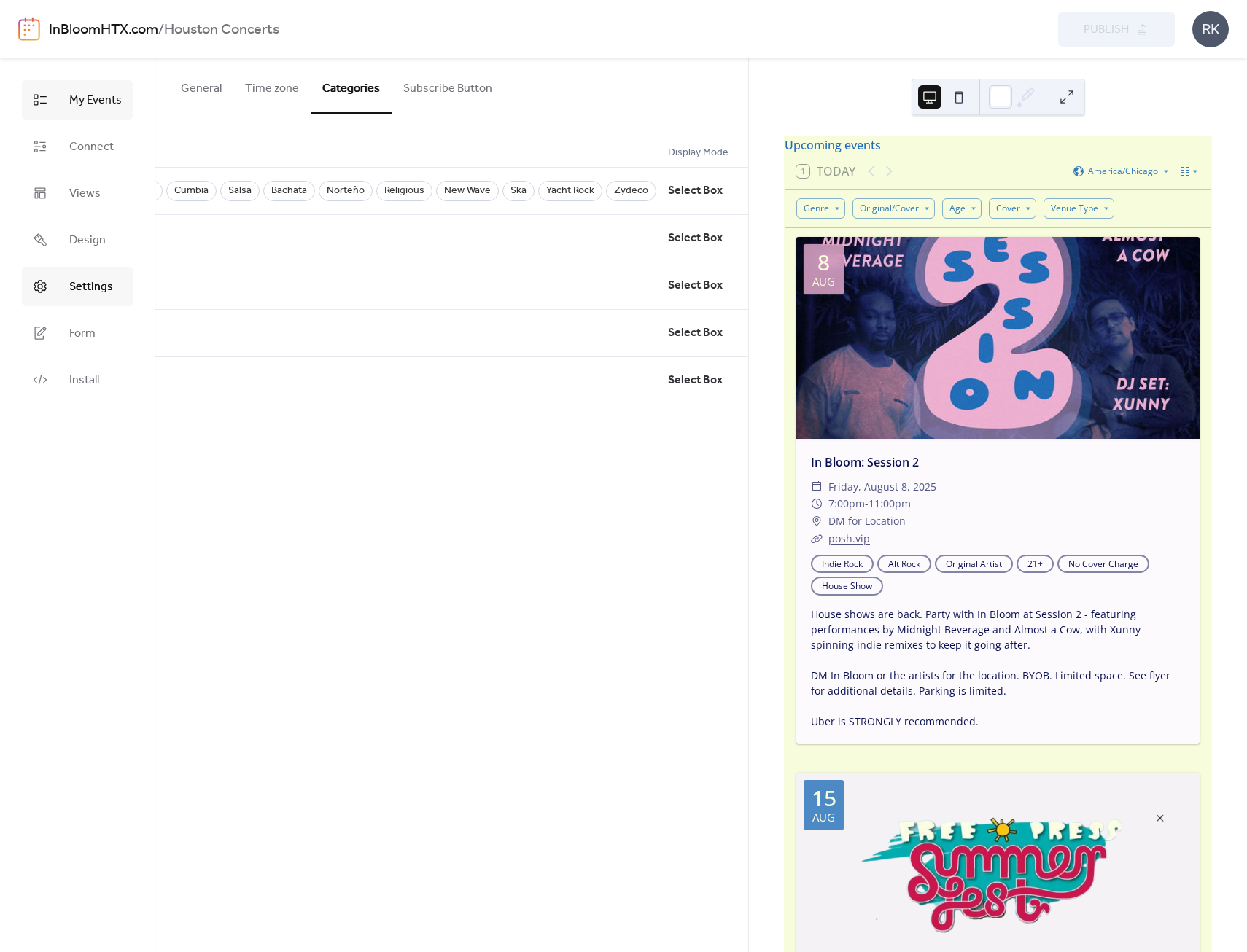 click on "My Events" at bounding box center (96, 101) 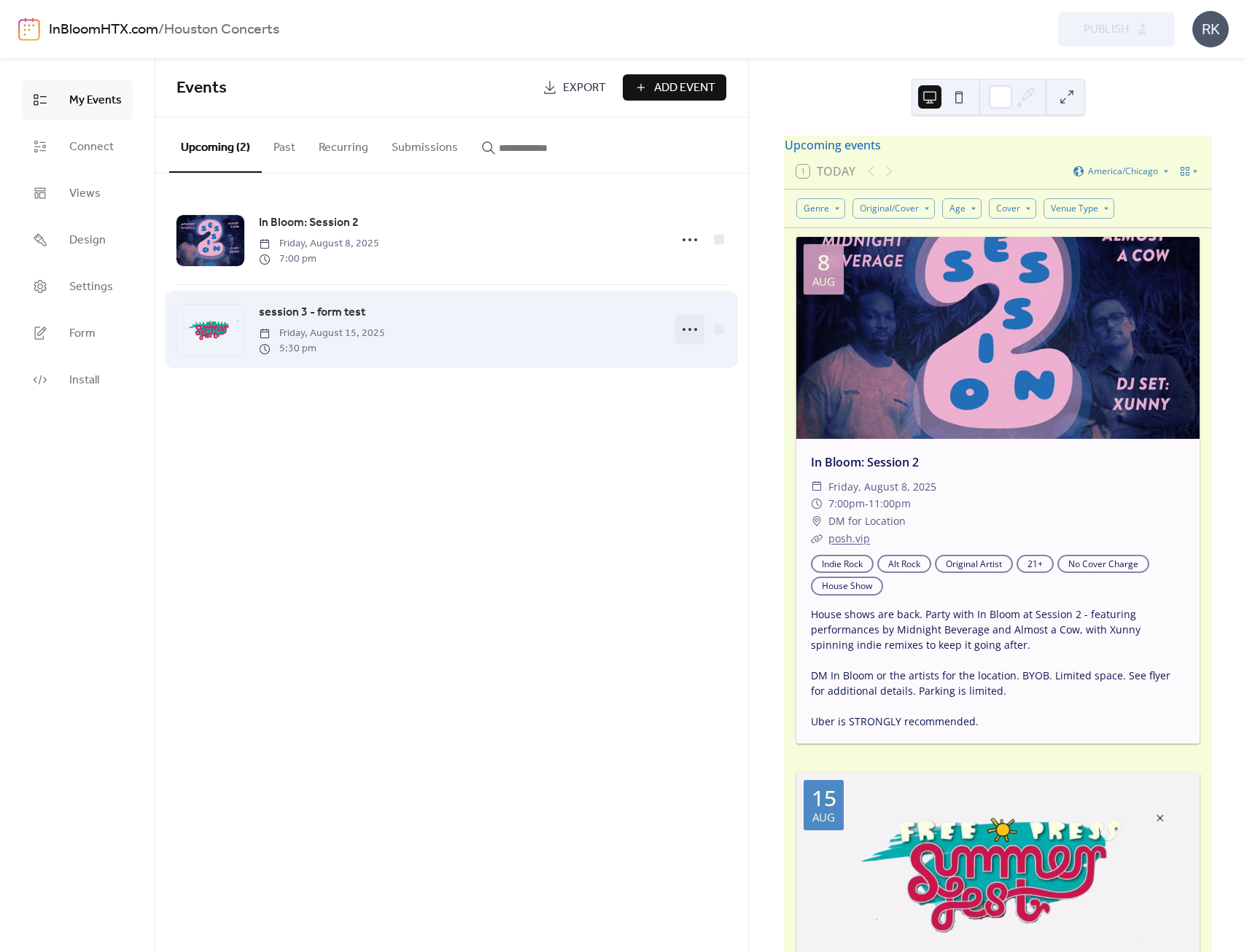 click 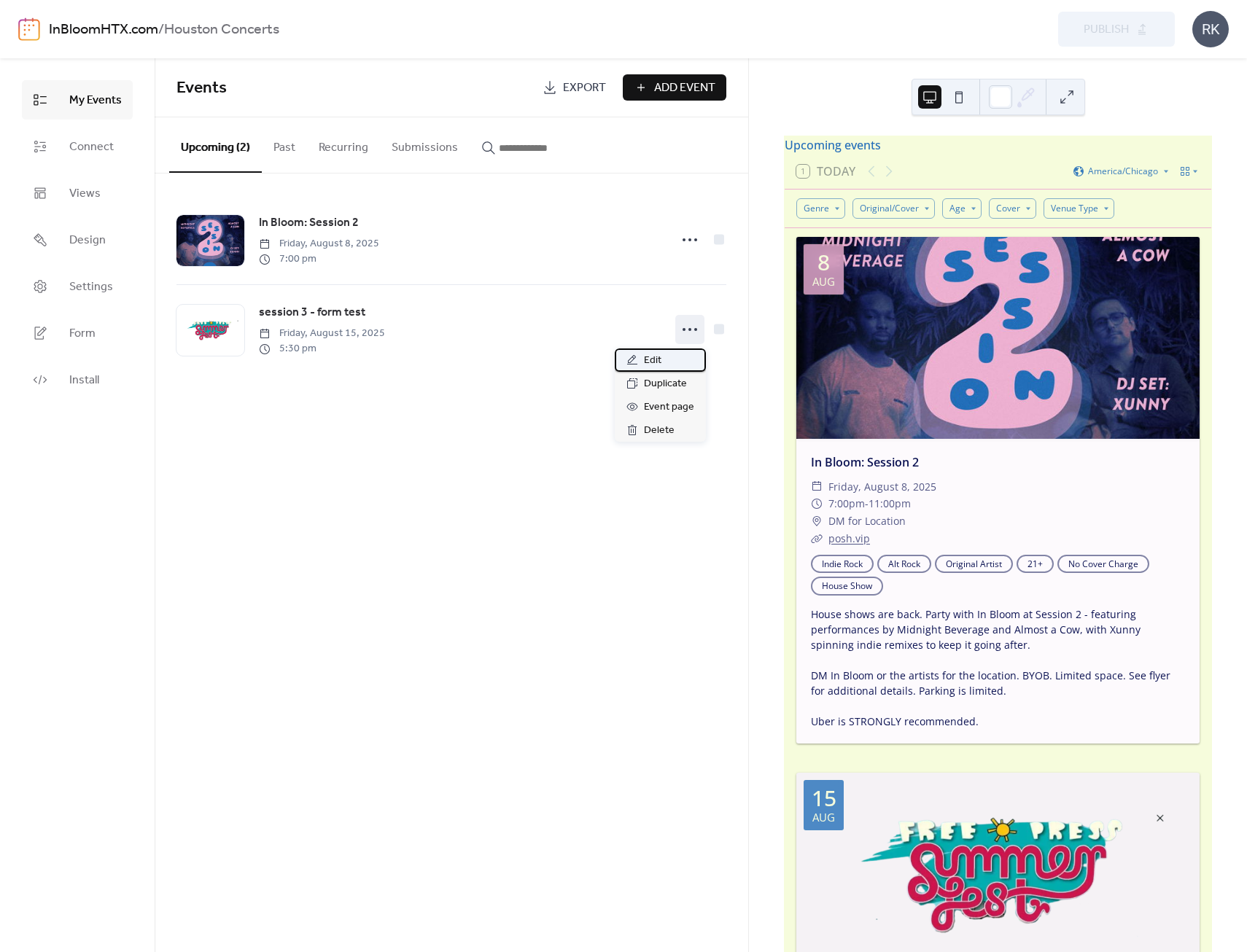 click on "Edit" at bounding box center (653, 361) 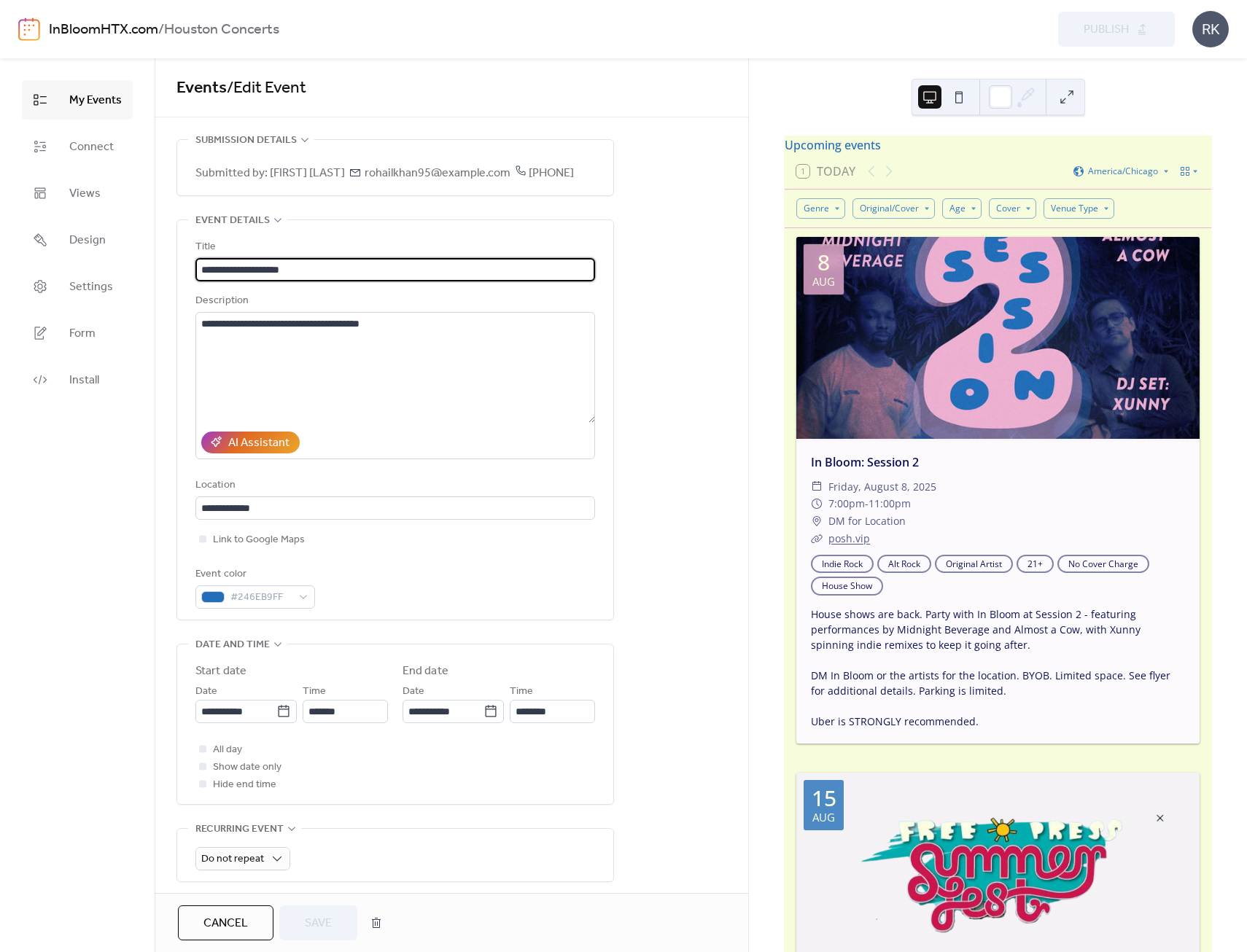 drag, startPoint x: 306, startPoint y: 265, endPoint x: 160, endPoint y: 248, distance: 146.98639 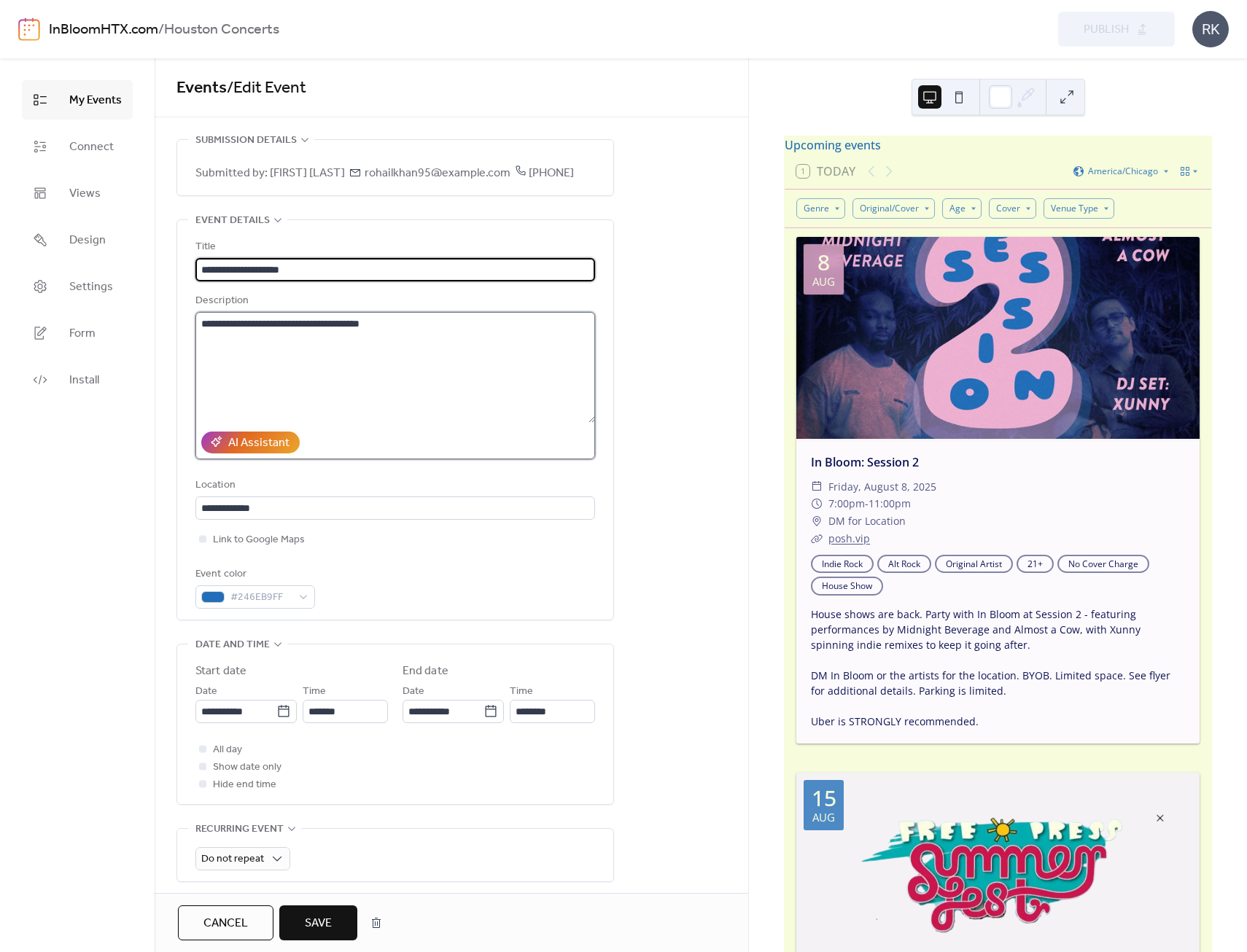 click on "**********" at bounding box center [395, 367] 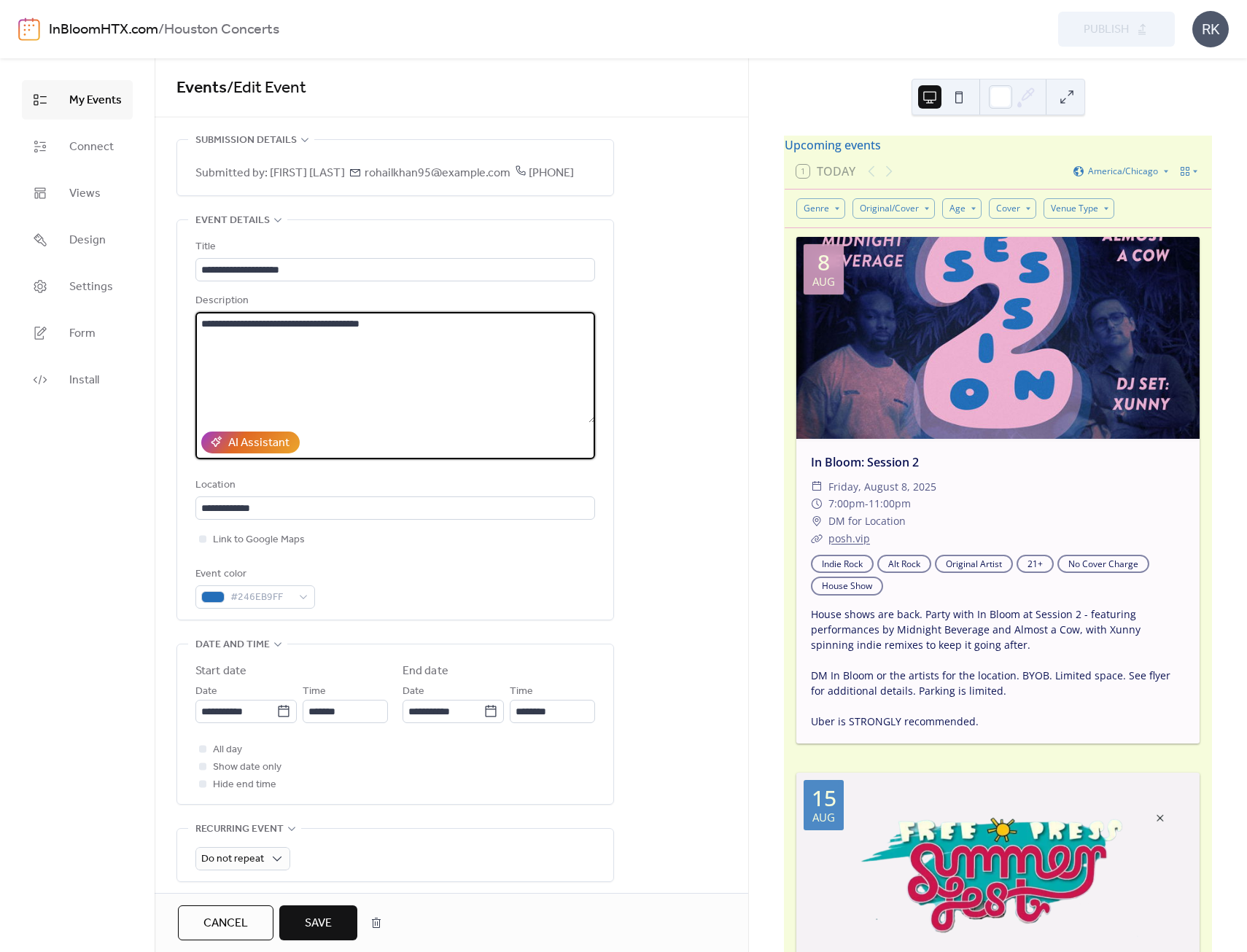 drag, startPoint x: 397, startPoint y: 329, endPoint x: 152, endPoint y: 316, distance: 245.34466 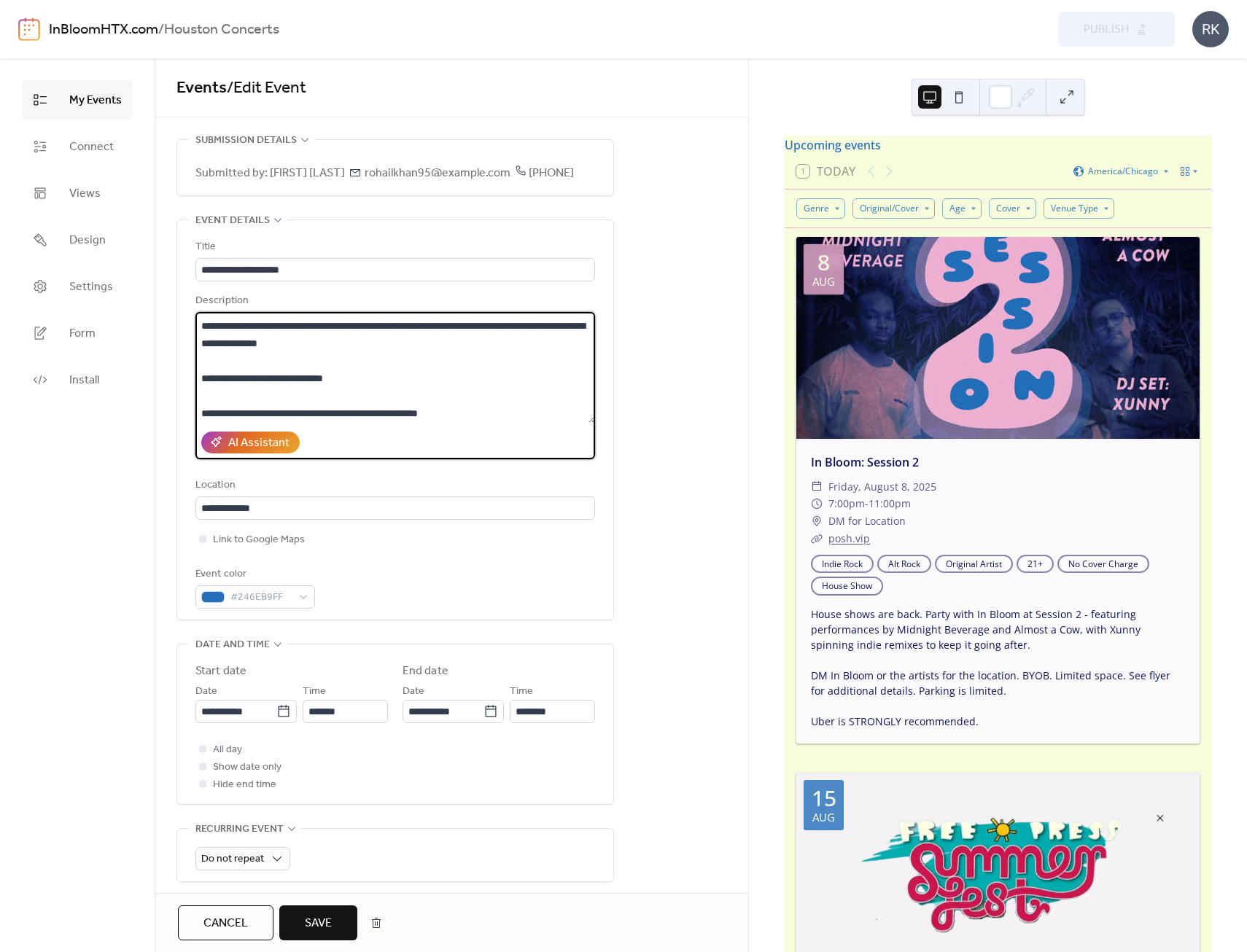 scroll, scrollTop: 0, scrollLeft: 0, axis: both 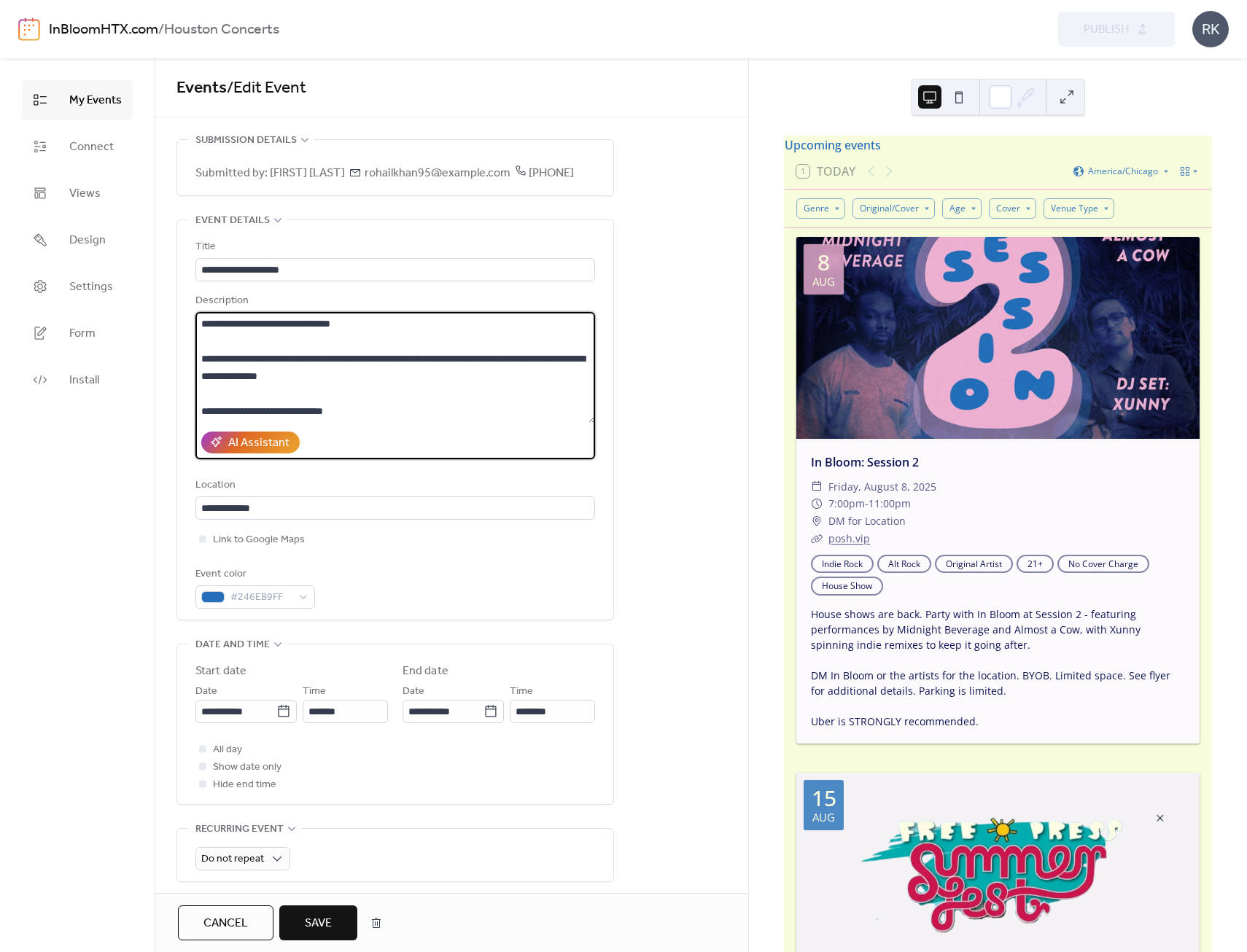 click on "**********" at bounding box center (395, 367) 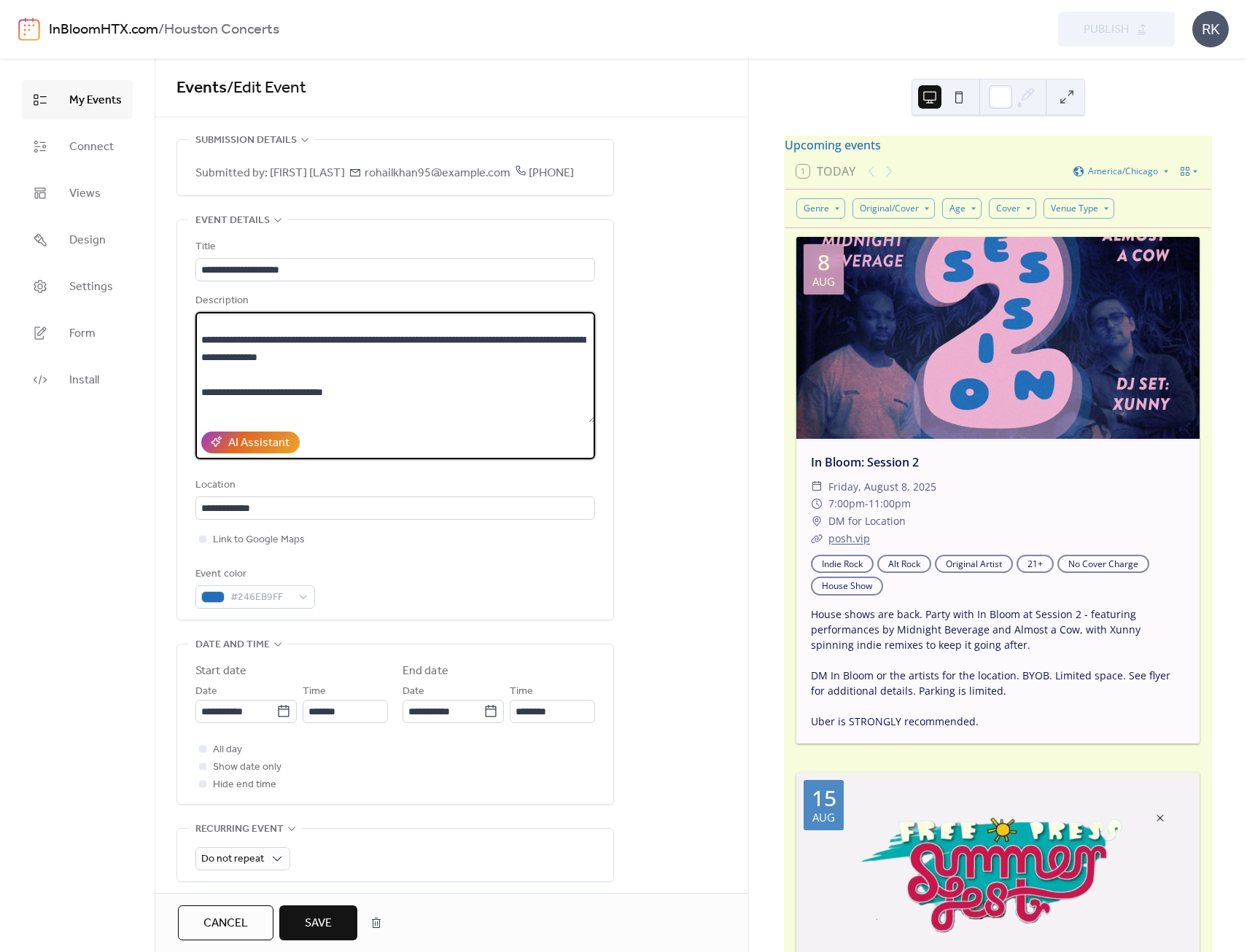 scroll, scrollTop: 35, scrollLeft: 0, axis: vertical 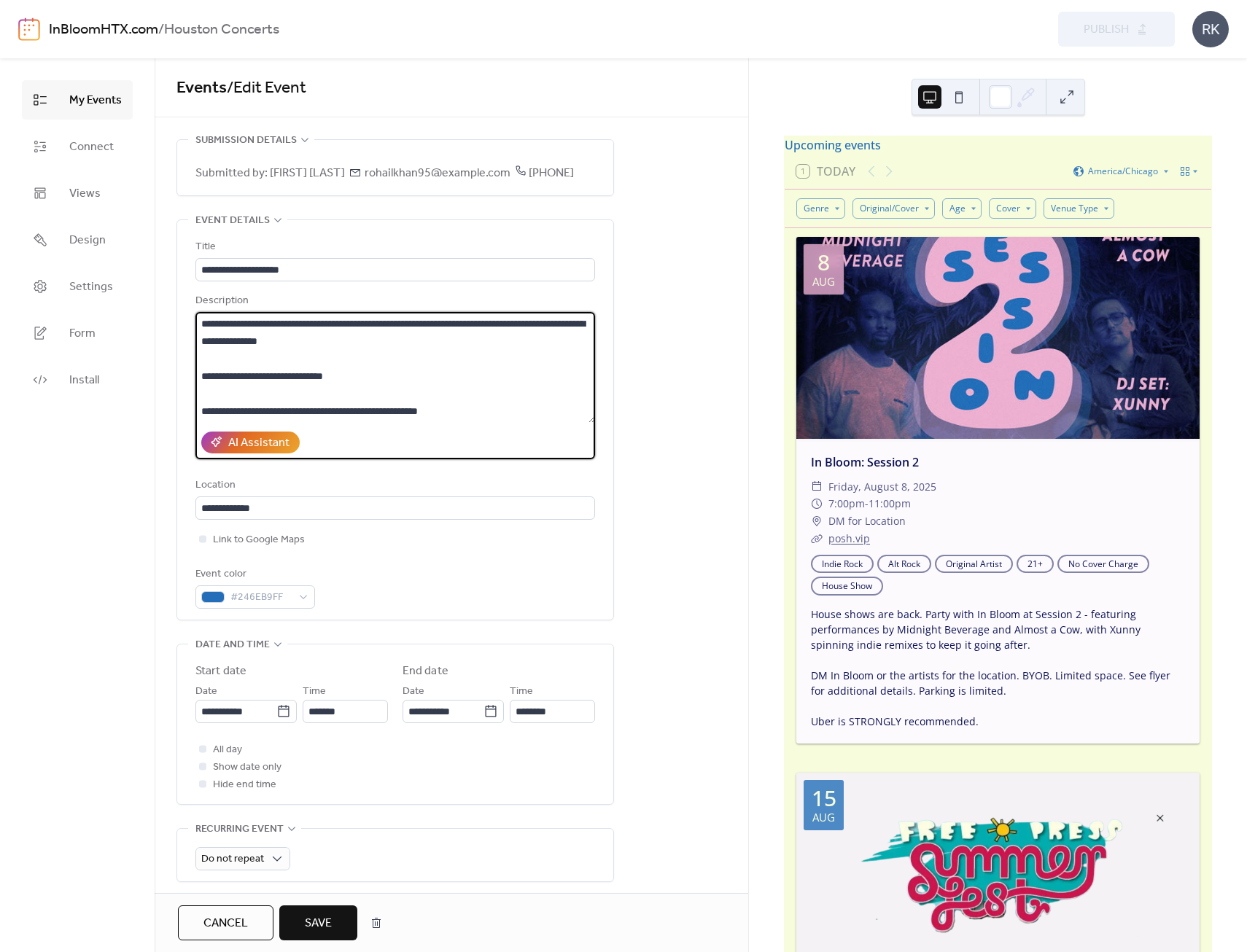 drag, startPoint x: 378, startPoint y: 378, endPoint x: 187, endPoint y: 370, distance: 191.16747 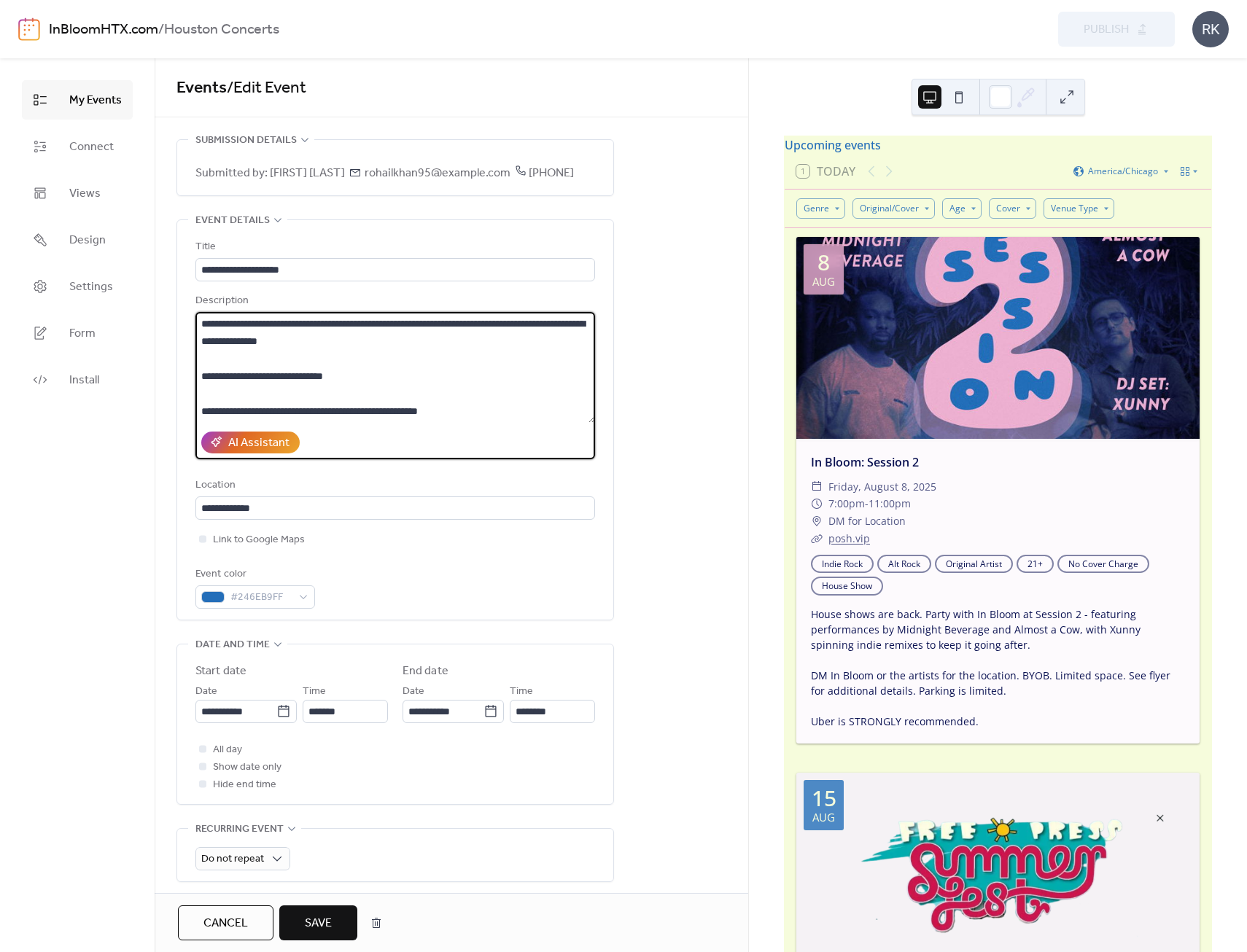 click on "**********" at bounding box center [395, 420] 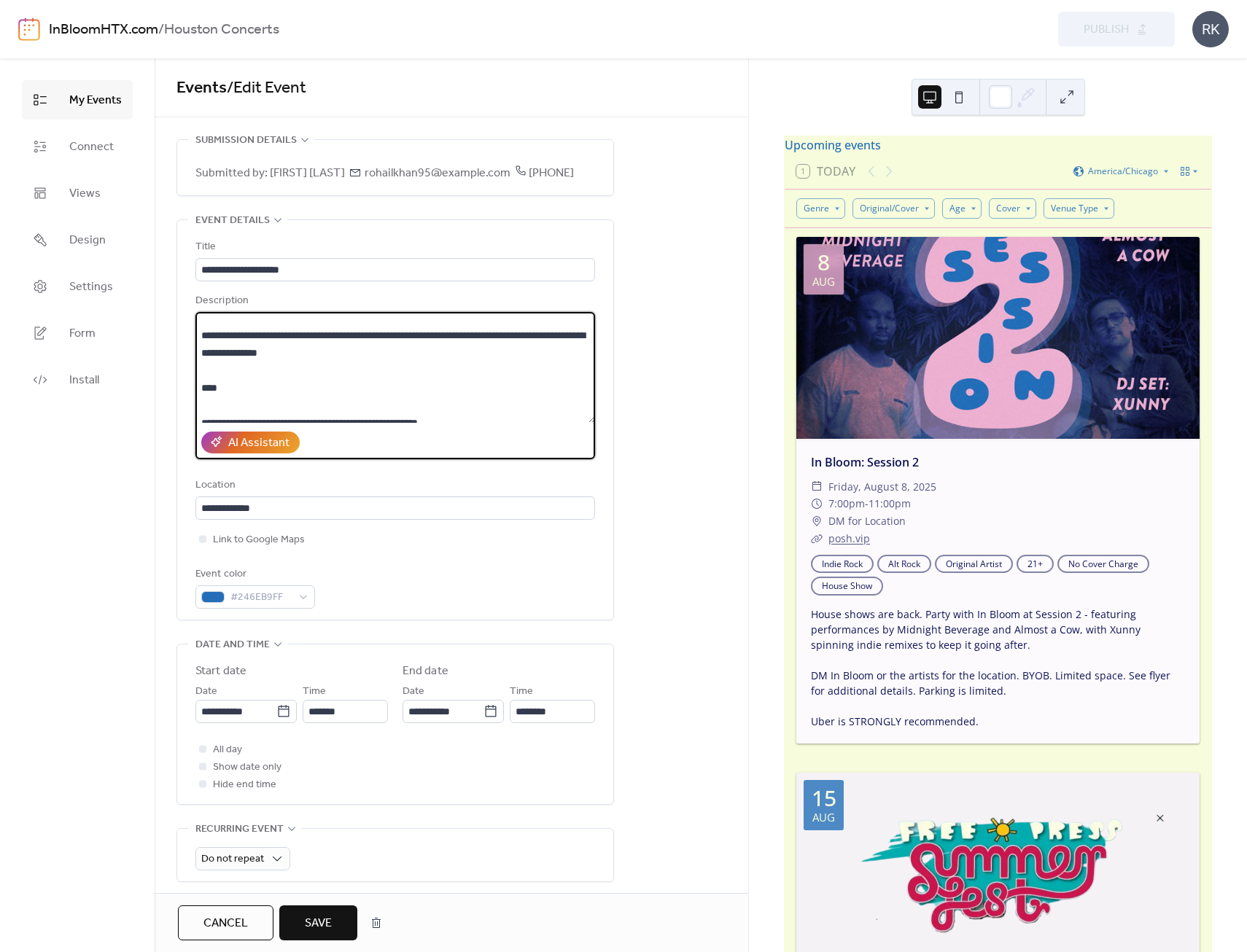 scroll, scrollTop: 35, scrollLeft: 0, axis: vertical 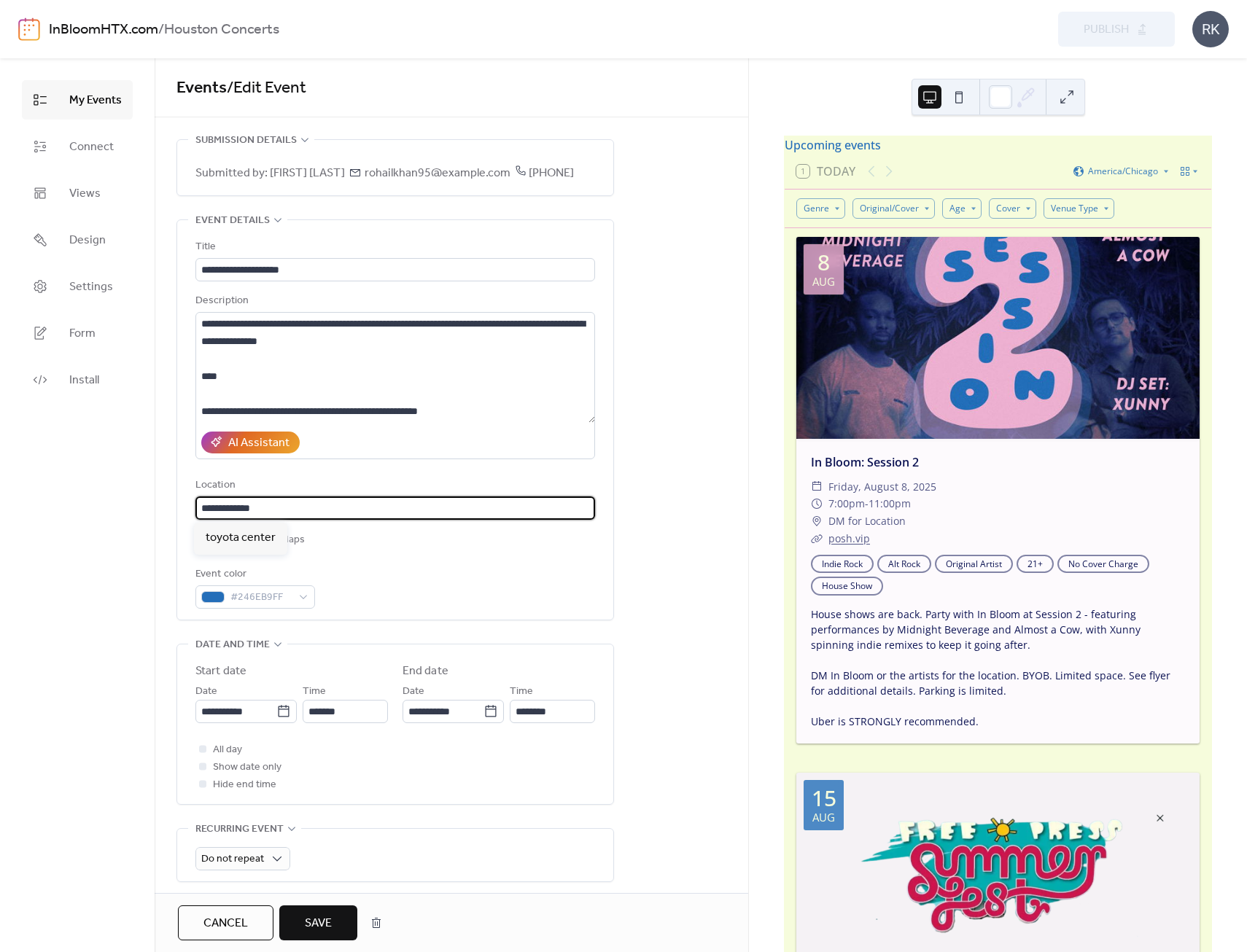 drag, startPoint x: 280, startPoint y: 504, endPoint x: 146, endPoint y: 508, distance: 134.0597 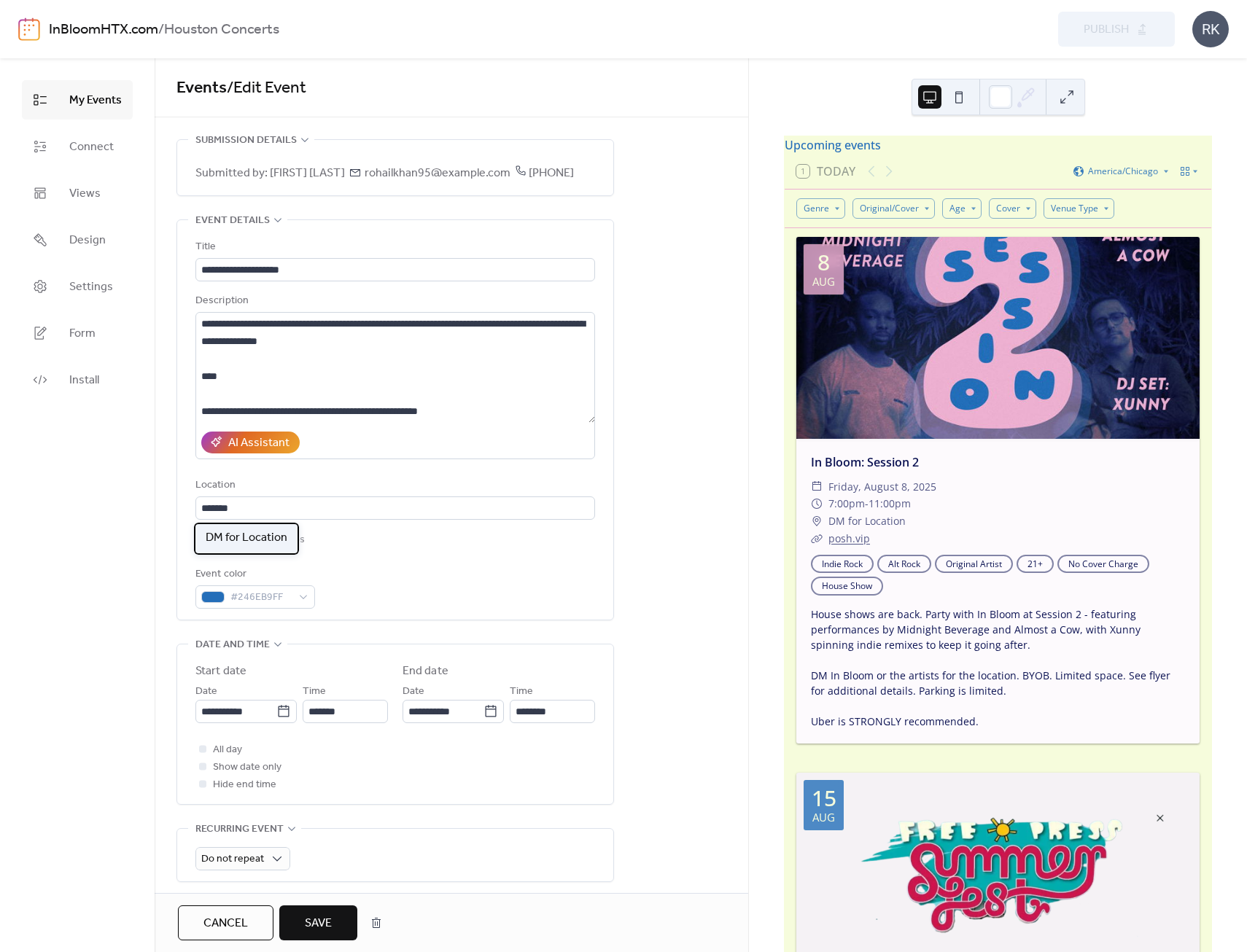 click on "DM for Location" at bounding box center (246, 538) 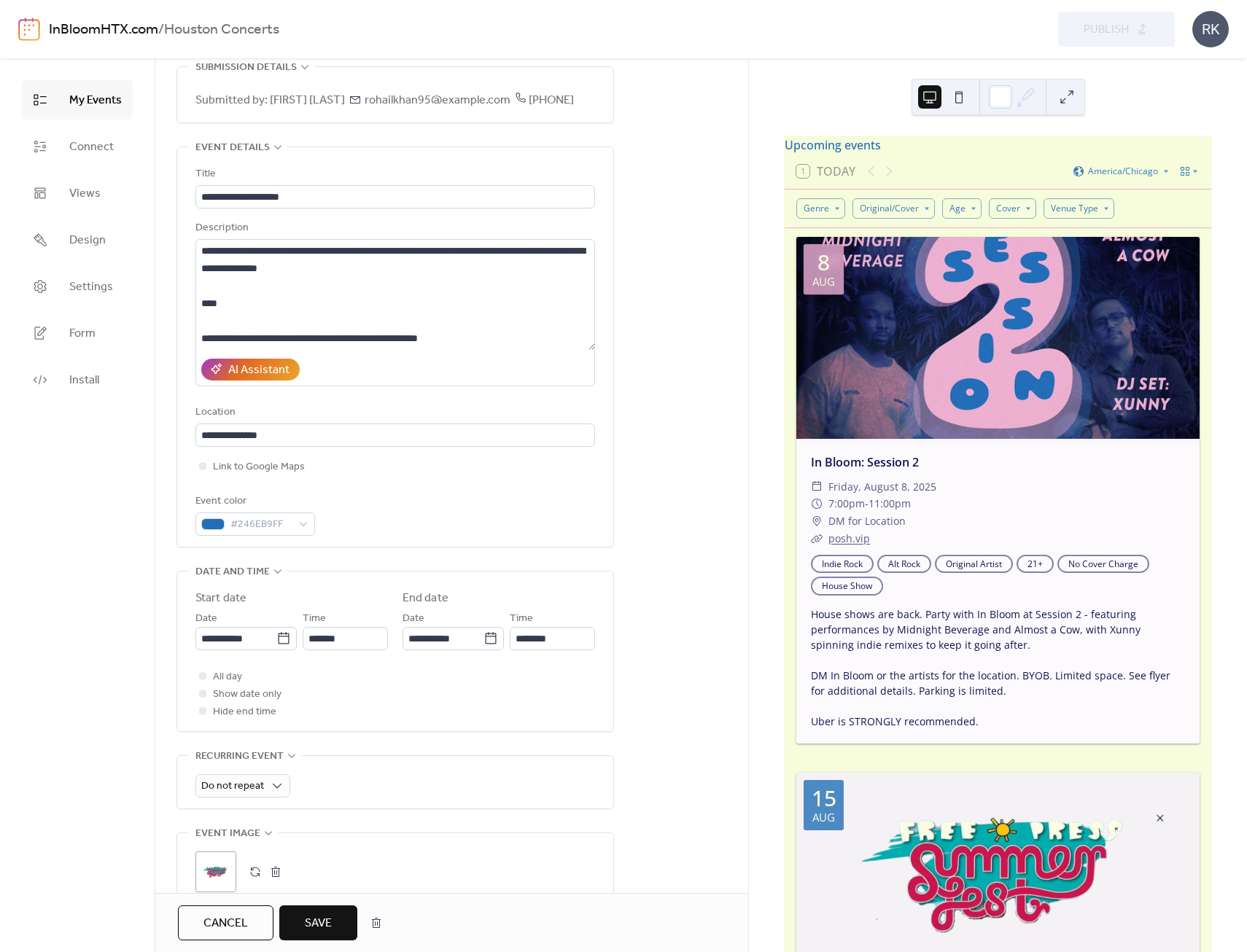 scroll, scrollTop: 146, scrollLeft: 0, axis: vertical 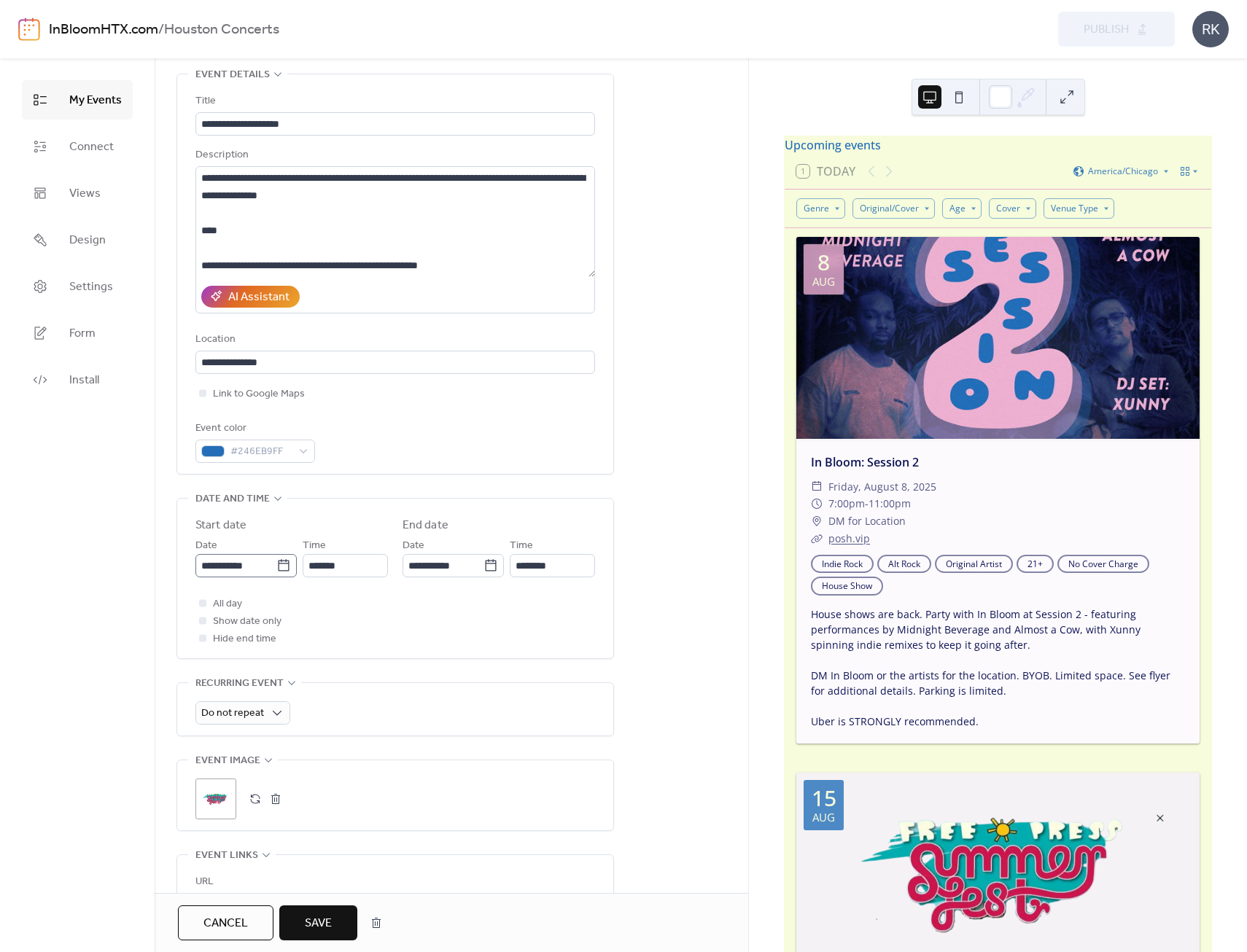 click 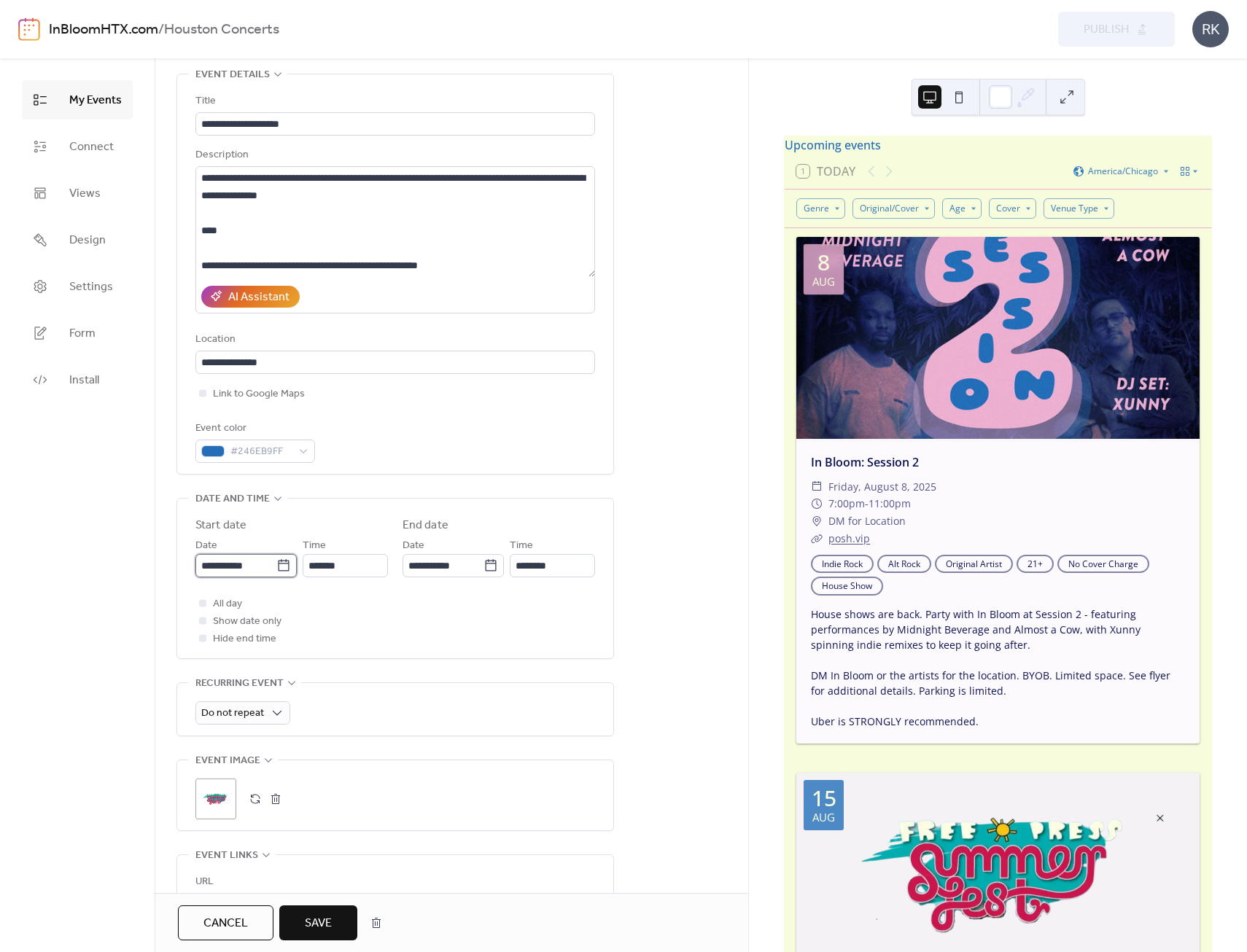 click on "**********" at bounding box center [236, 566] 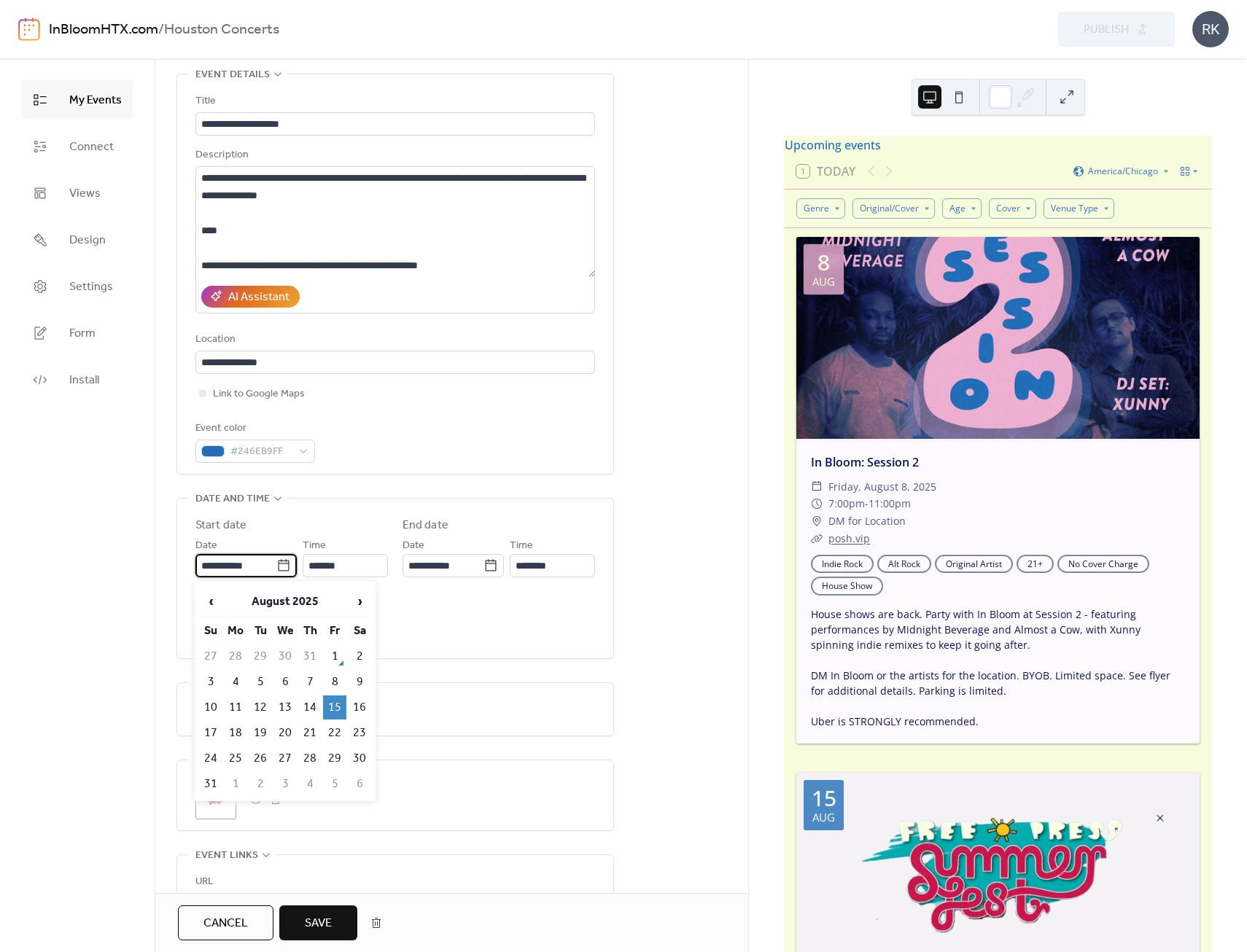 click on "23" at bounding box center (360, 733) 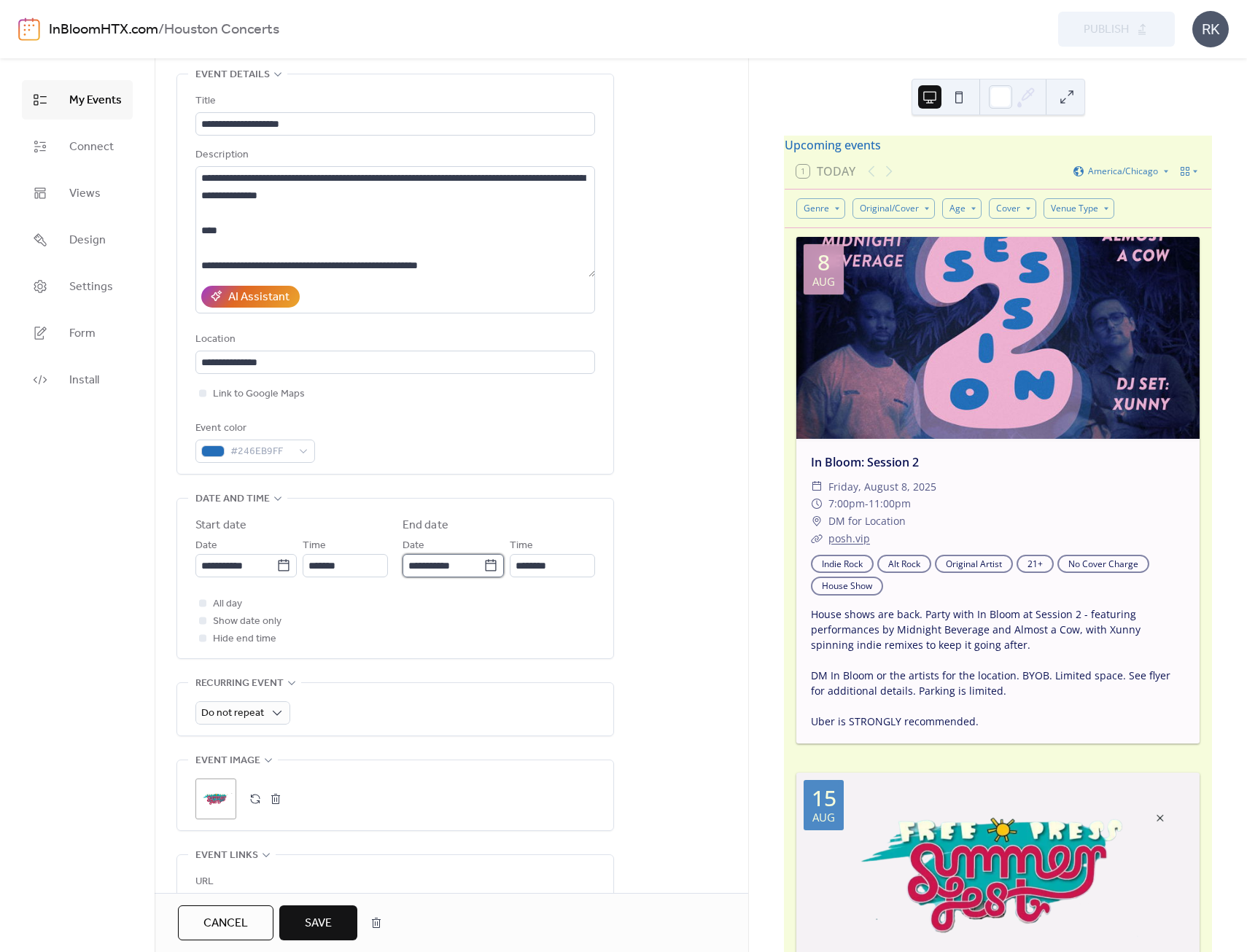click on "**********" at bounding box center [443, 566] 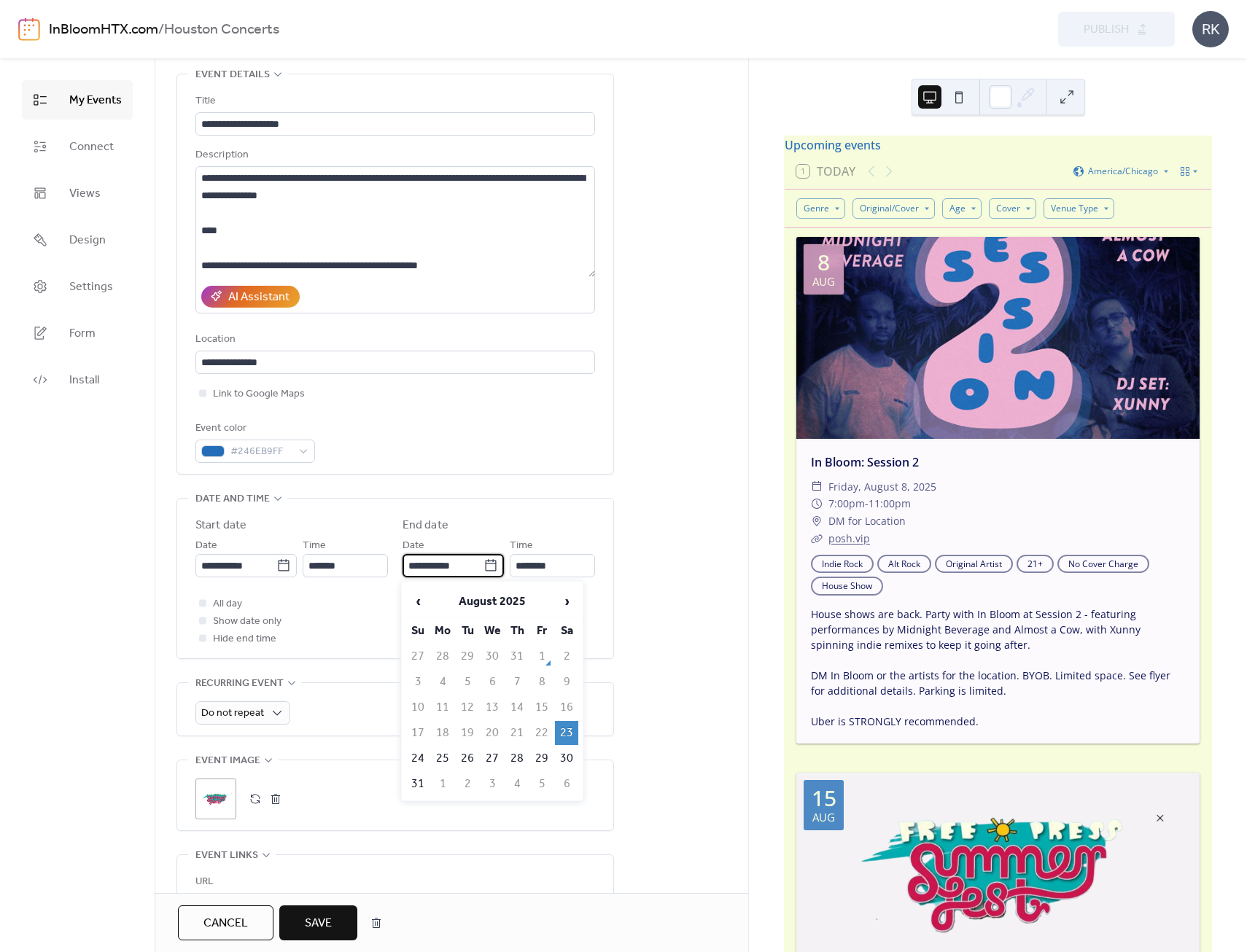 click on "23" at bounding box center (567, 733) 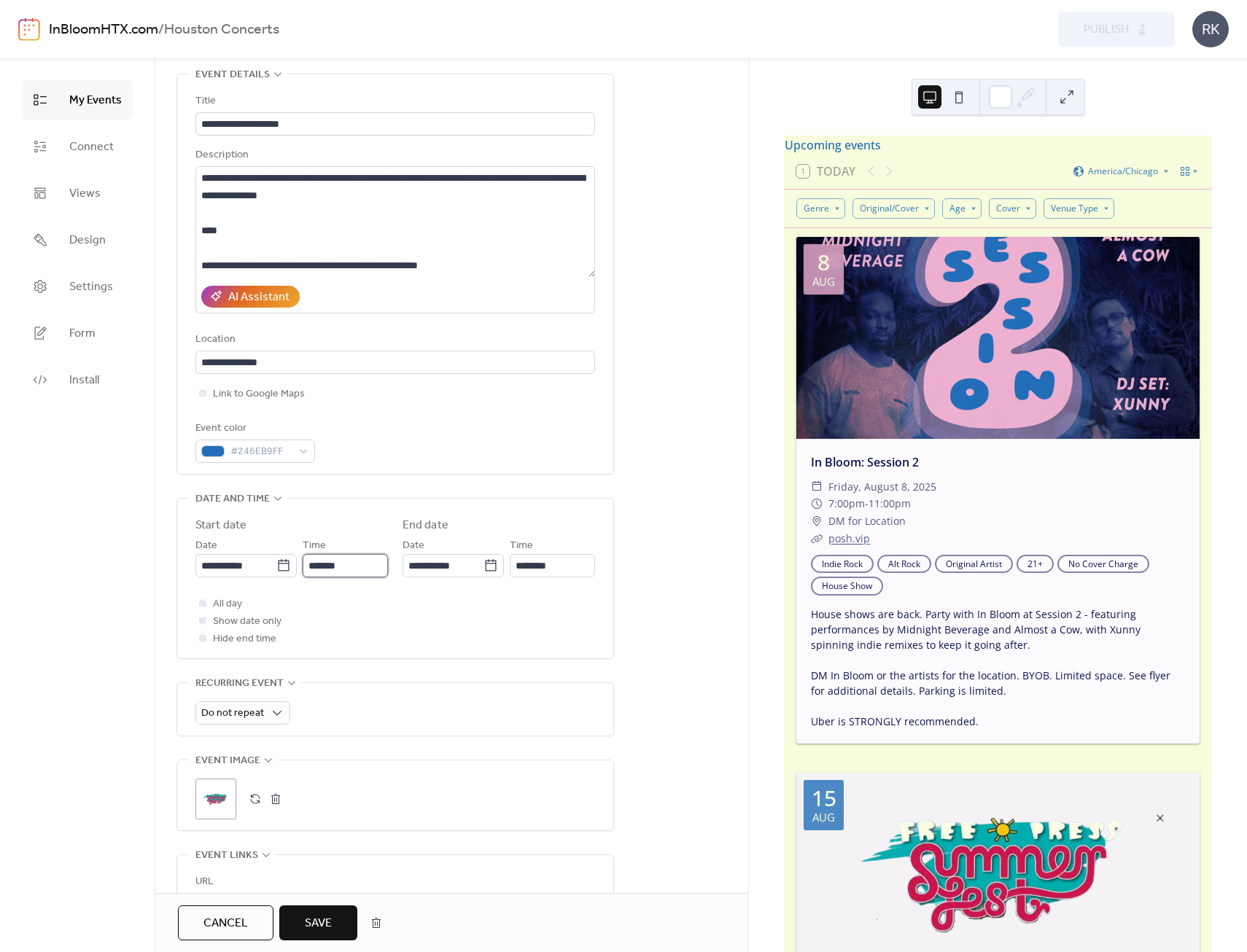 click on "*******" at bounding box center (345, 566) 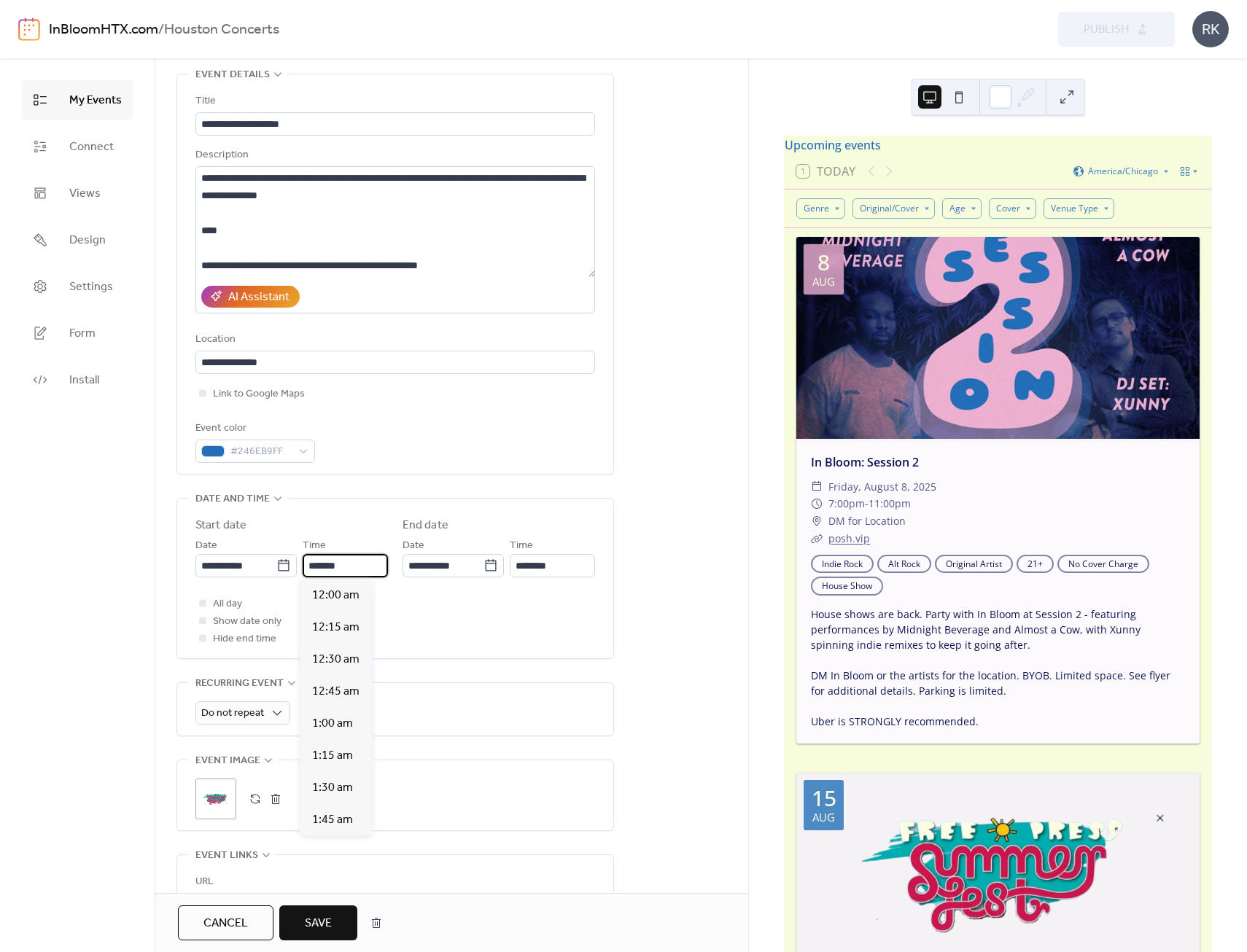 scroll, scrollTop: 2245, scrollLeft: 0, axis: vertical 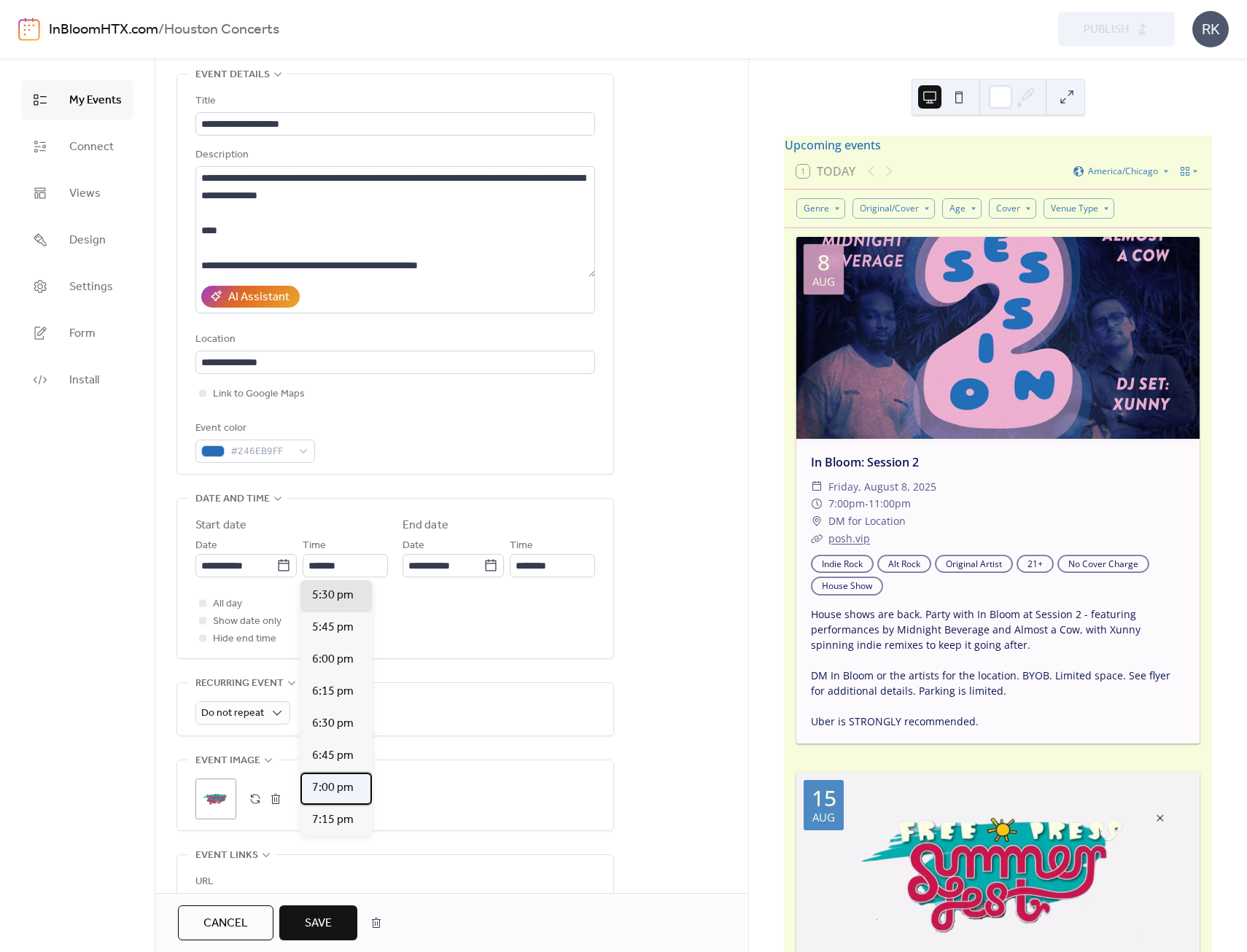 click on "7:00 pm" at bounding box center (333, 788) 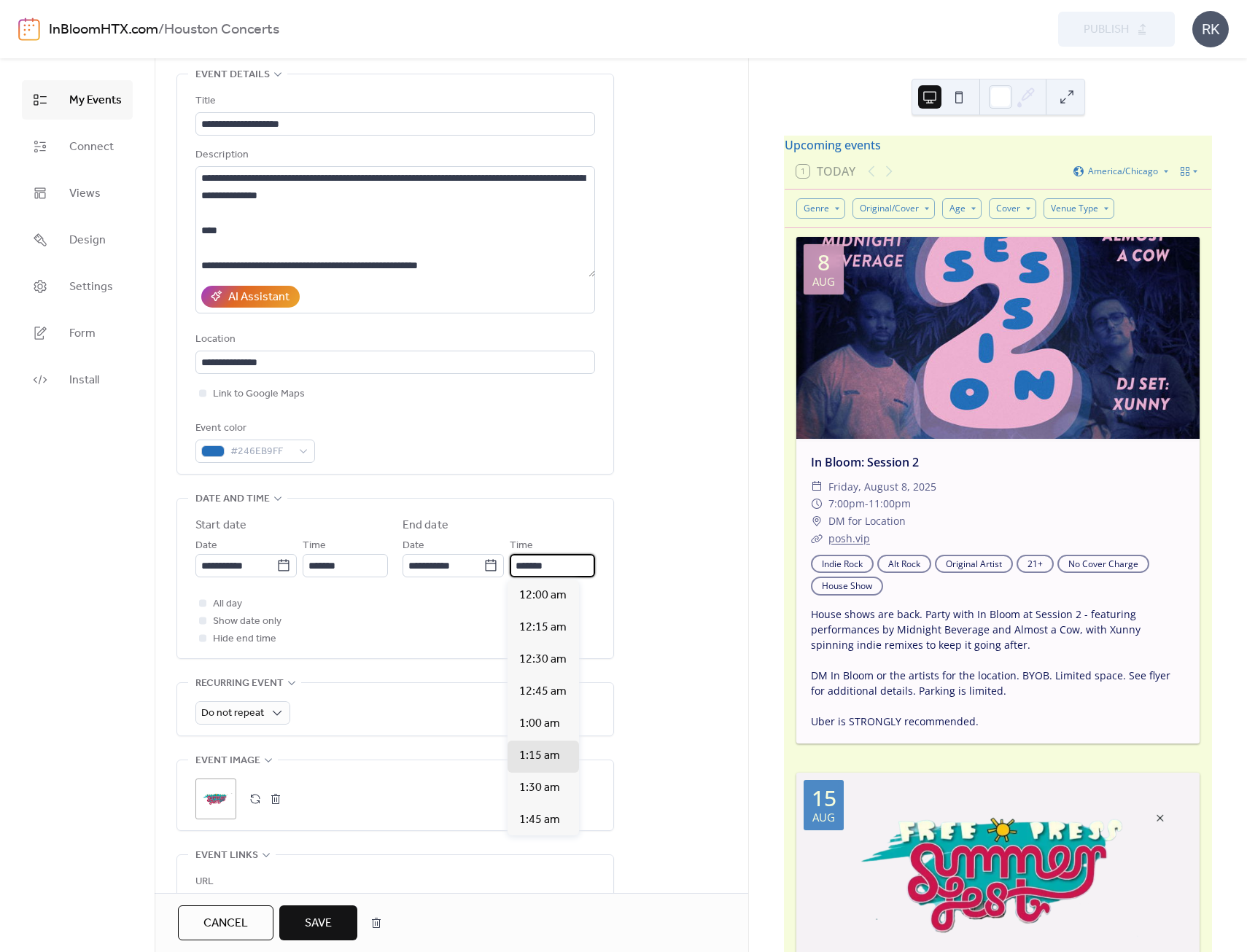 click on "*******" at bounding box center (552, 566) 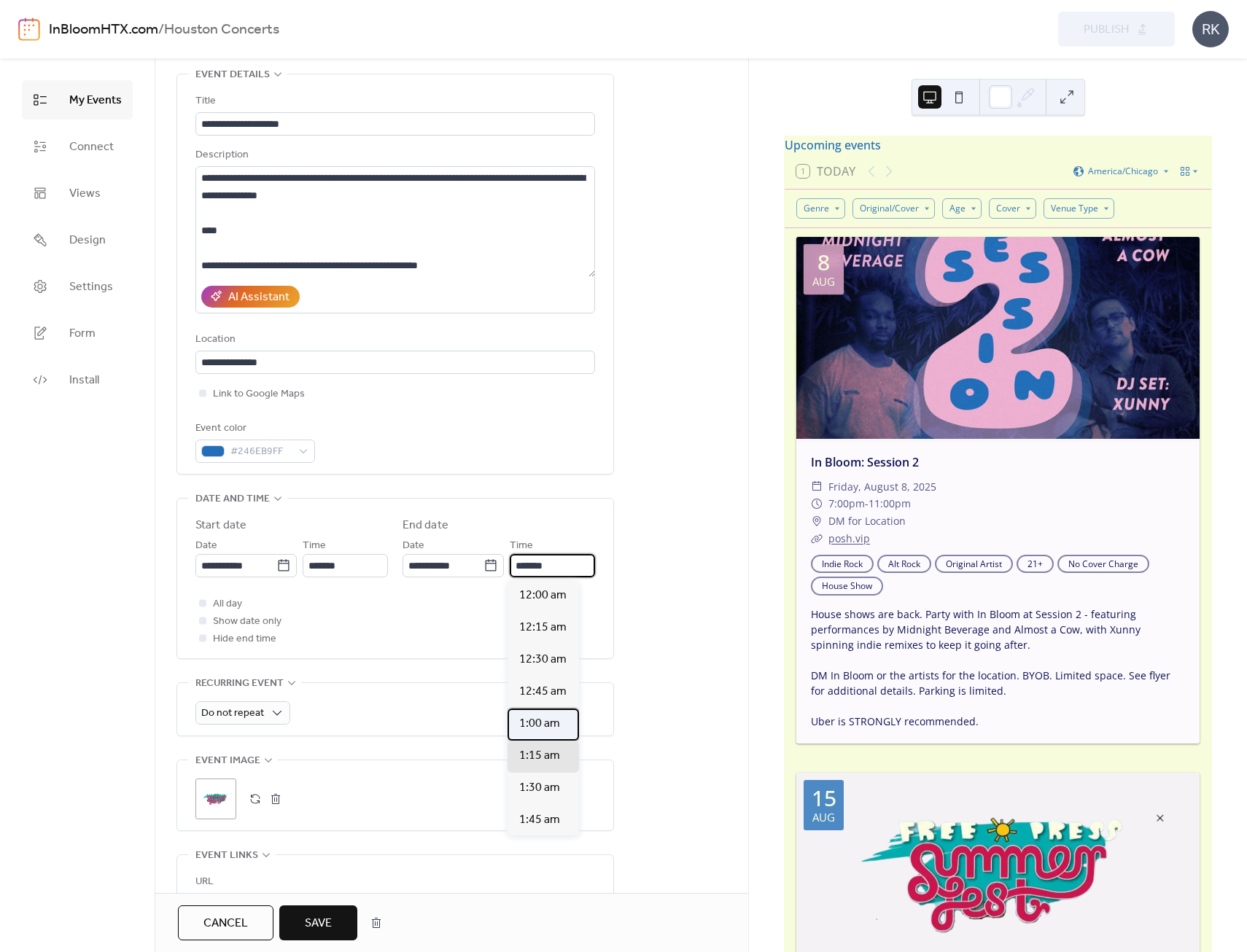 click on "1:00 am" at bounding box center [540, 724] 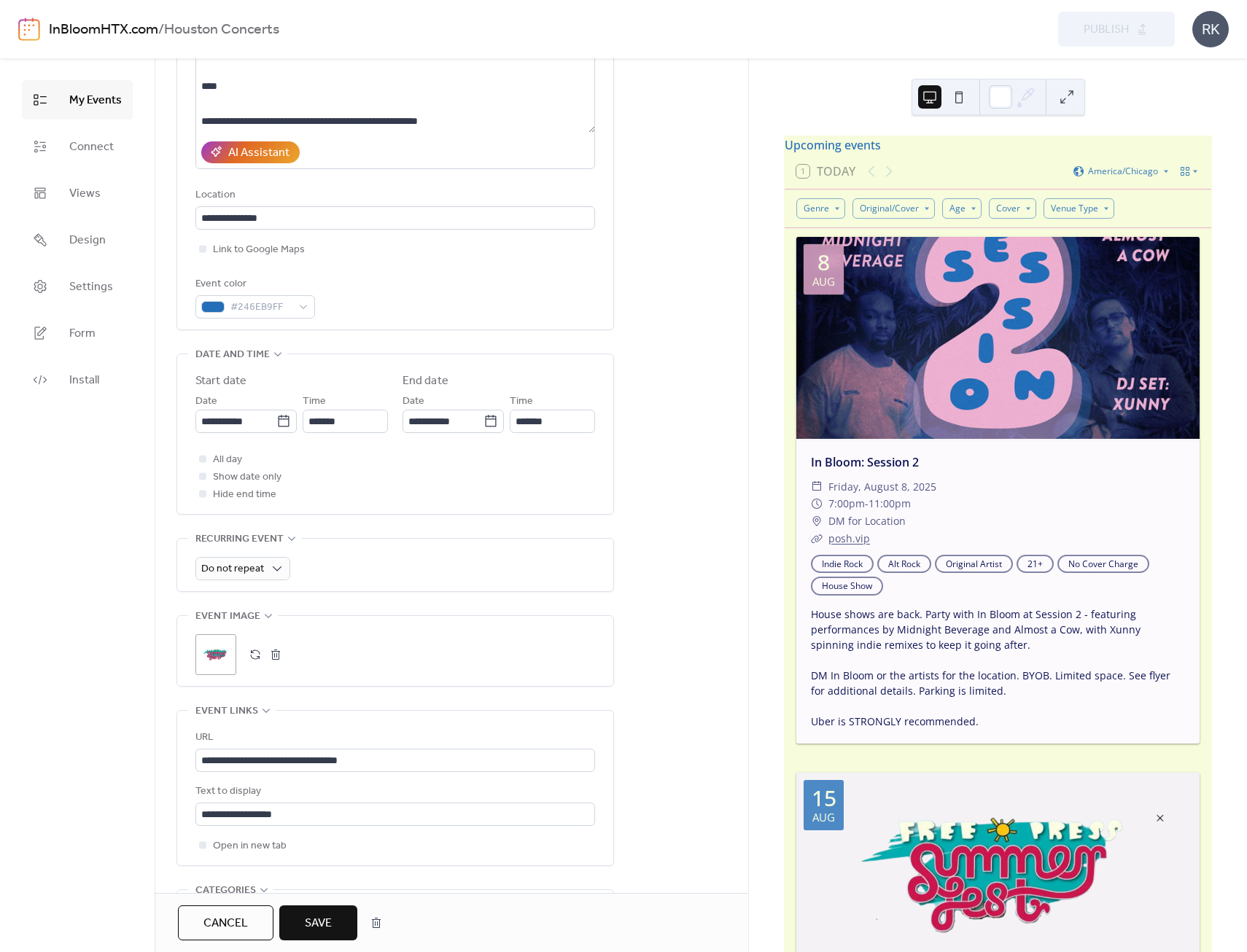 scroll, scrollTop: 292, scrollLeft: 0, axis: vertical 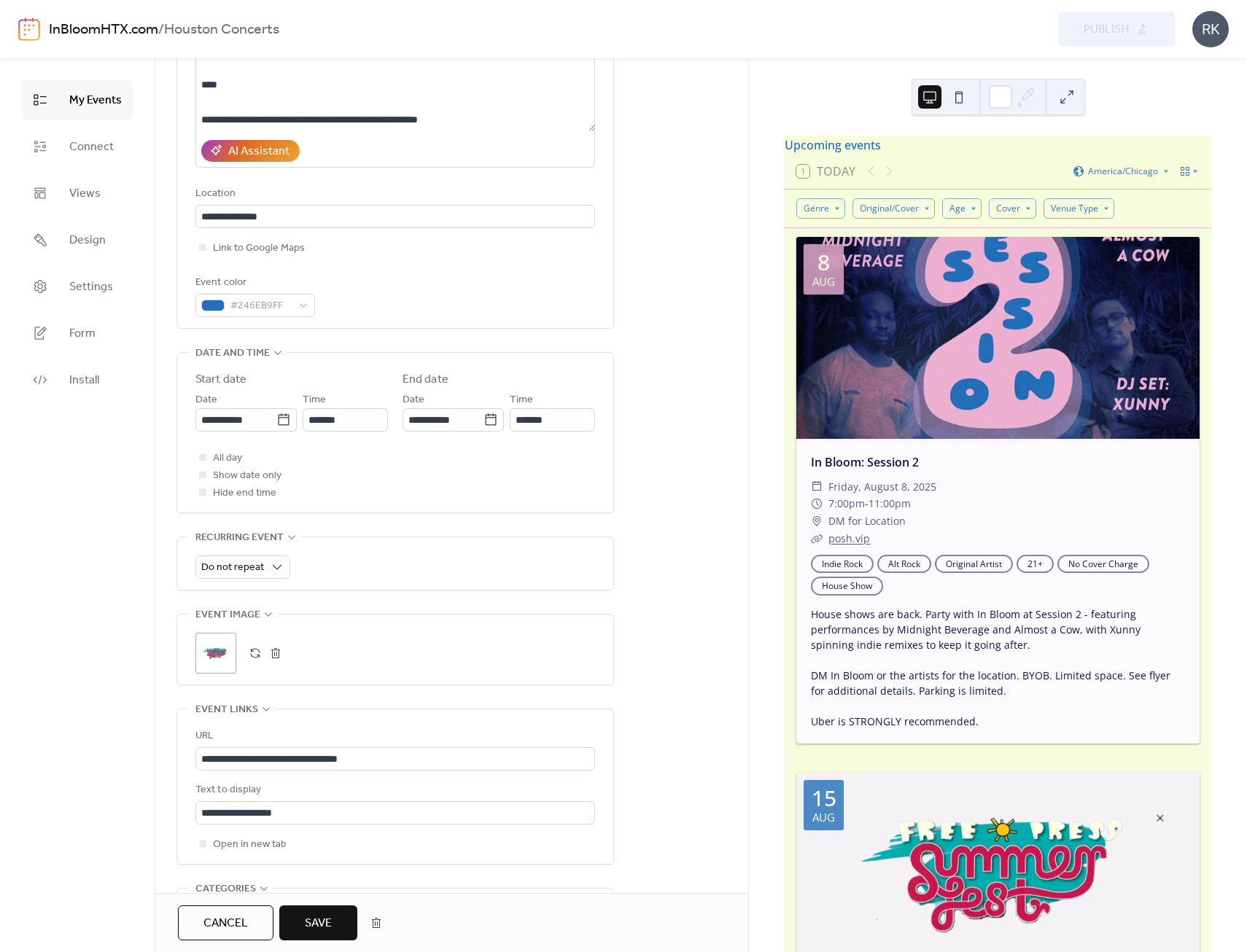click at bounding box center [276, 653] 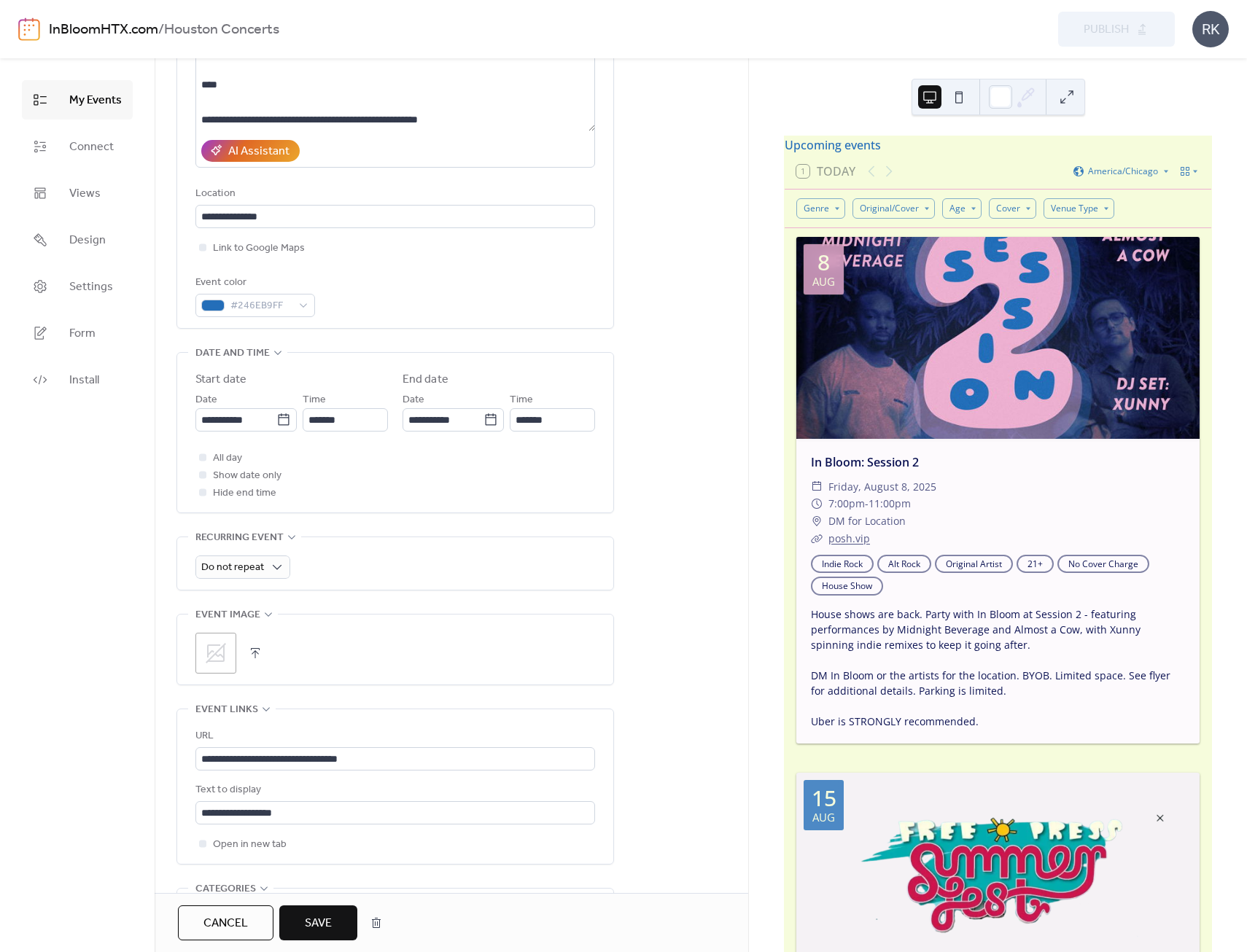 click at bounding box center (255, 653) 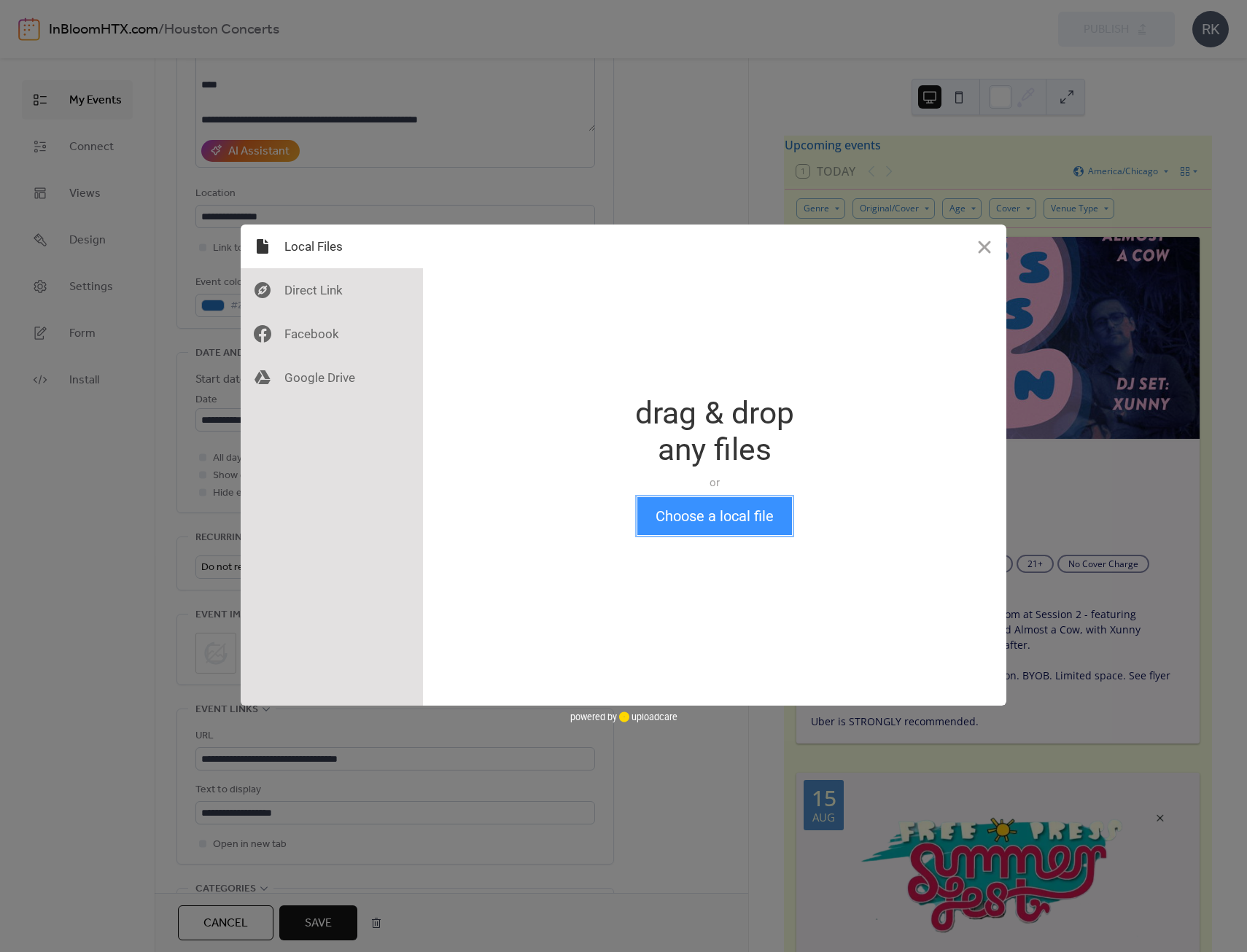 click on "Choose a local file" at bounding box center (715, 516) 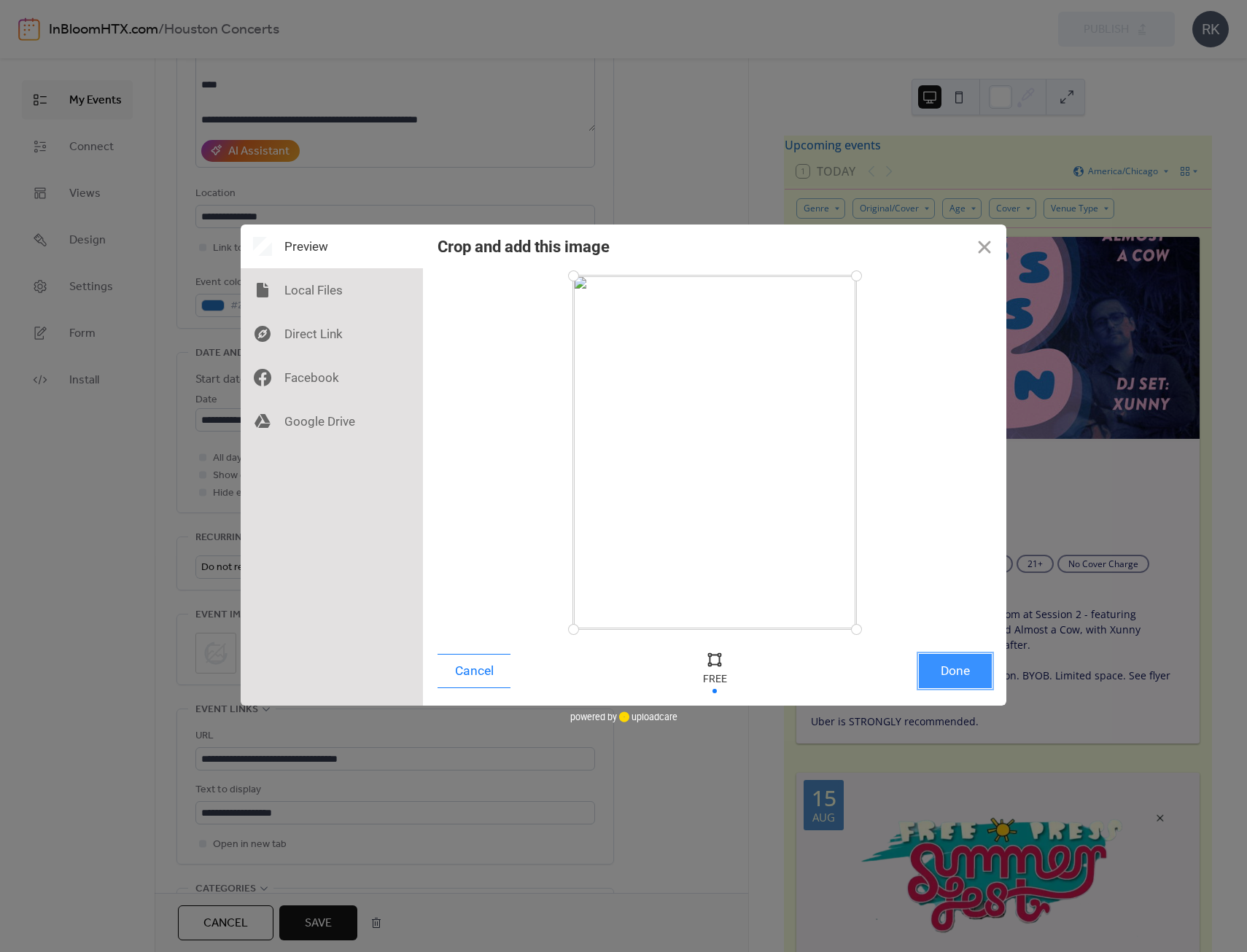click on "Done" at bounding box center (955, 671) 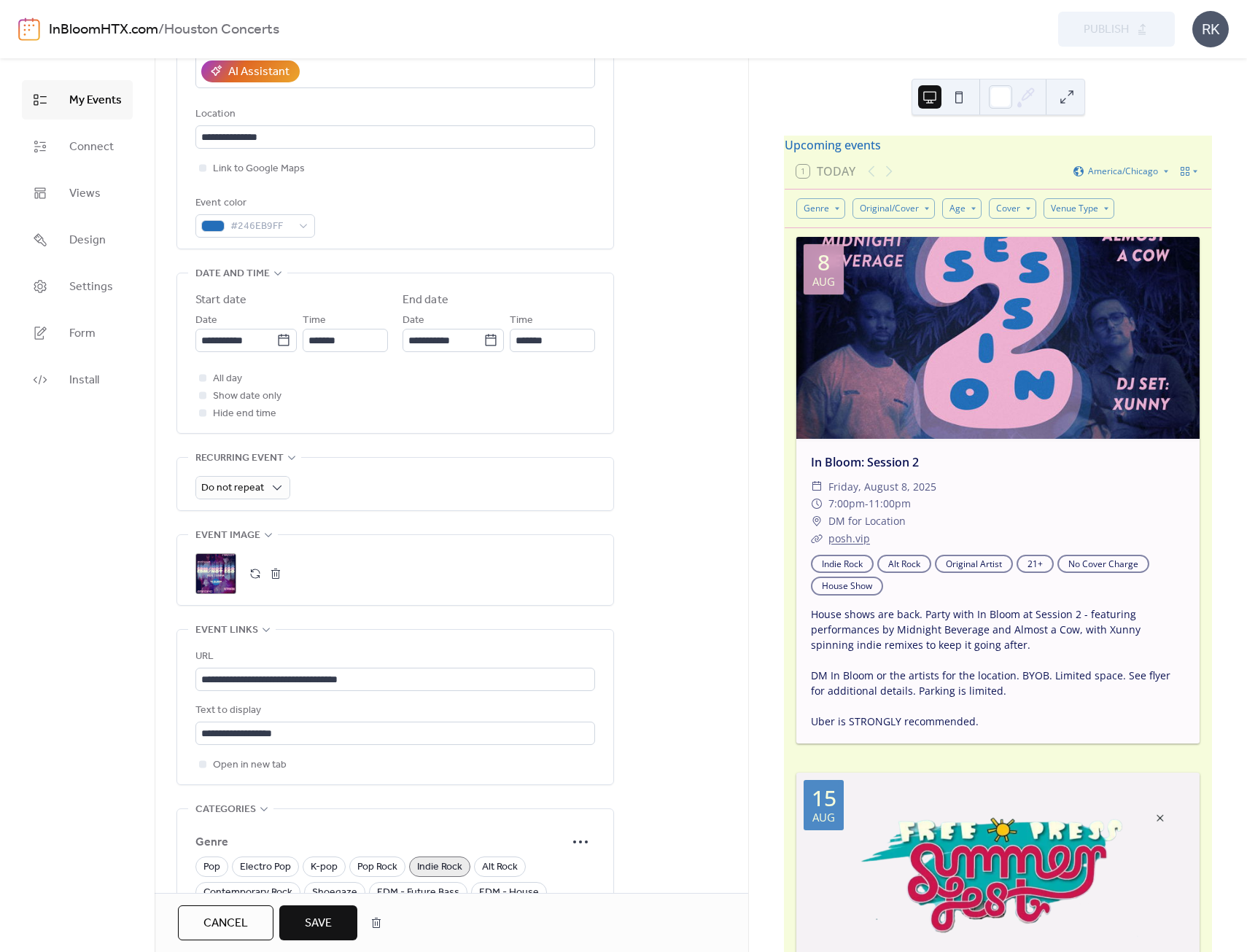 scroll, scrollTop: 437, scrollLeft: 0, axis: vertical 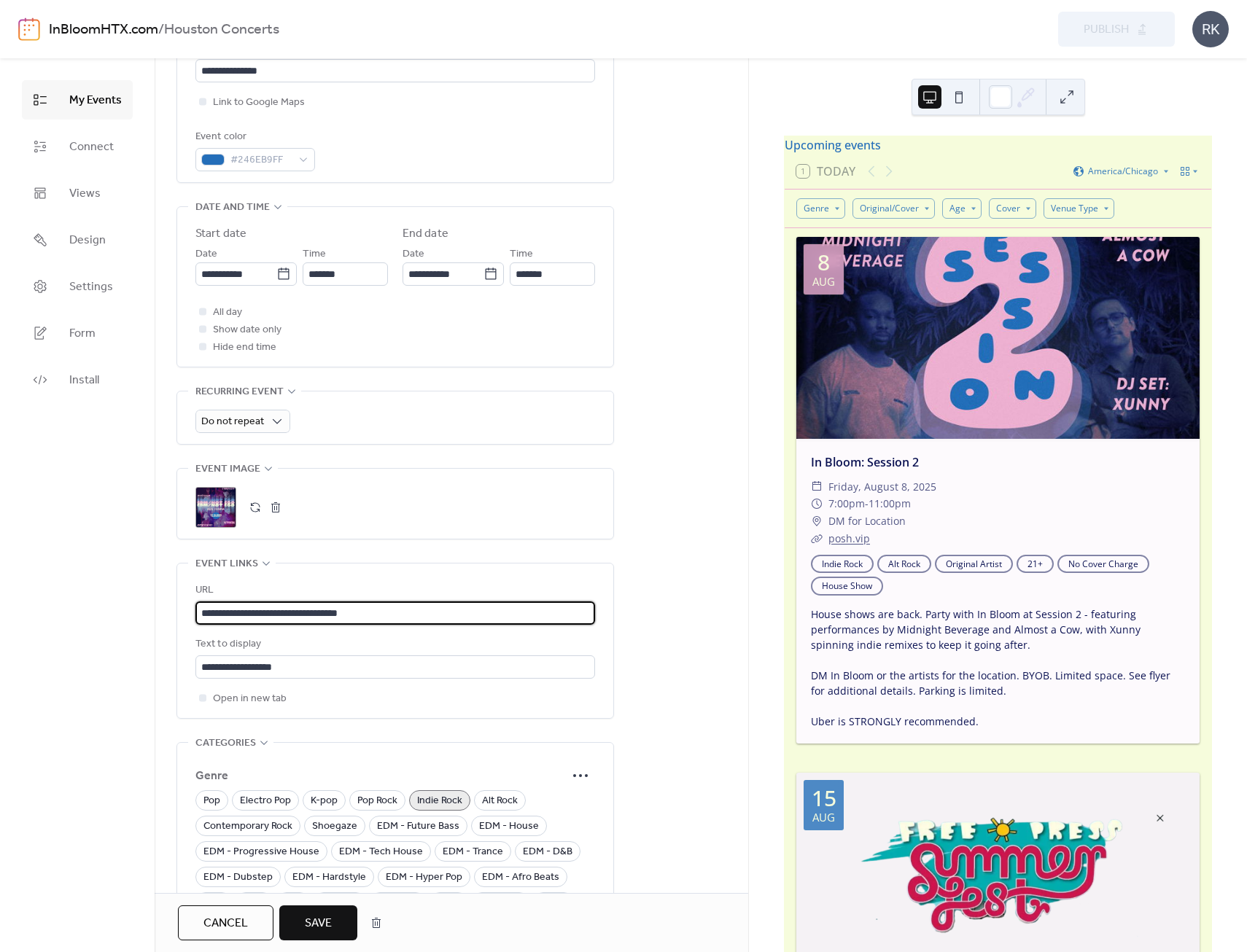 drag, startPoint x: 397, startPoint y: 613, endPoint x: 133, endPoint y: 619, distance: 264.06817 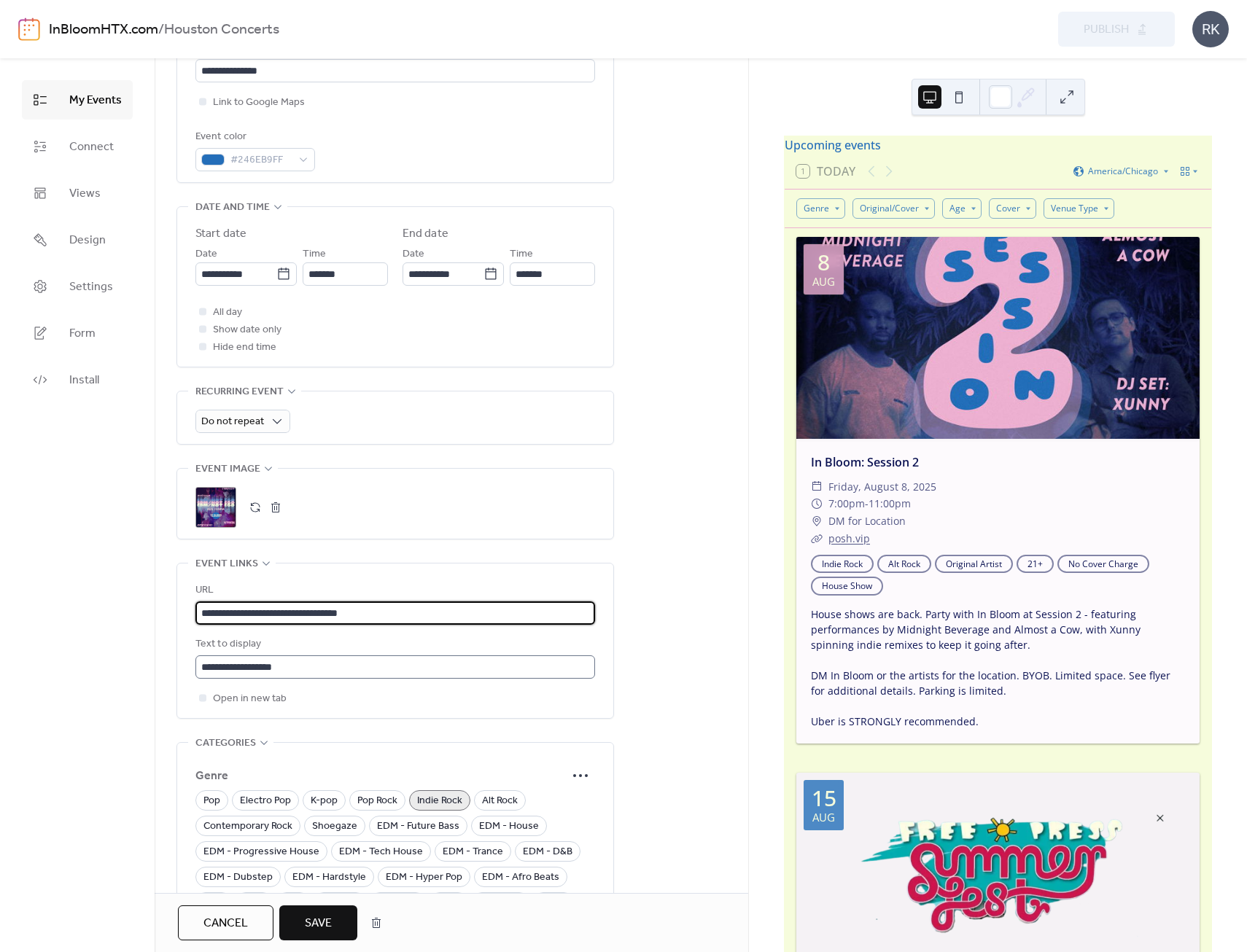 paste 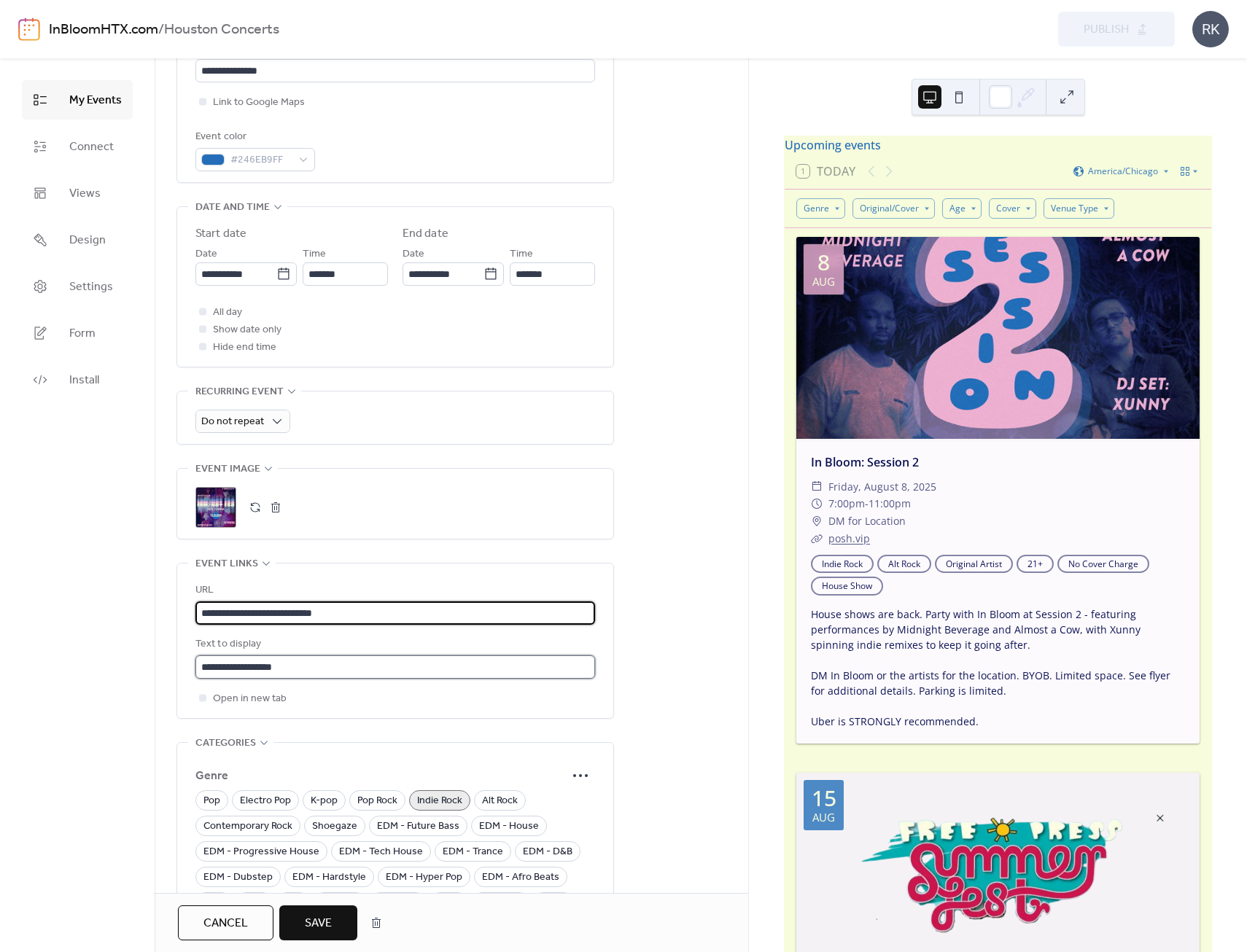 scroll, scrollTop: 0, scrollLeft: 0, axis: both 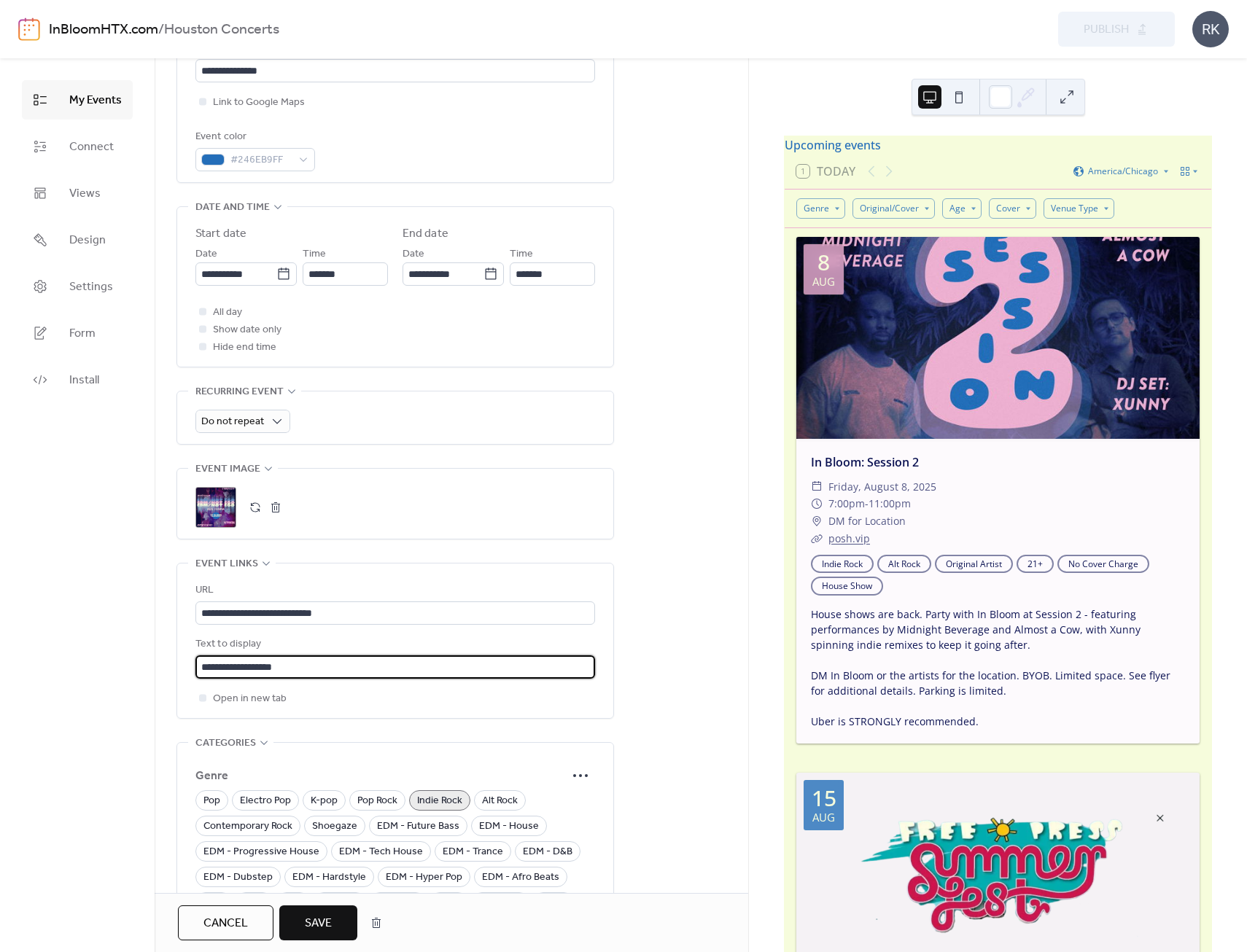 drag, startPoint x: 299, startPoint y: 674, endPoint x: 162, endPoint y: 678, distance: 137.05838 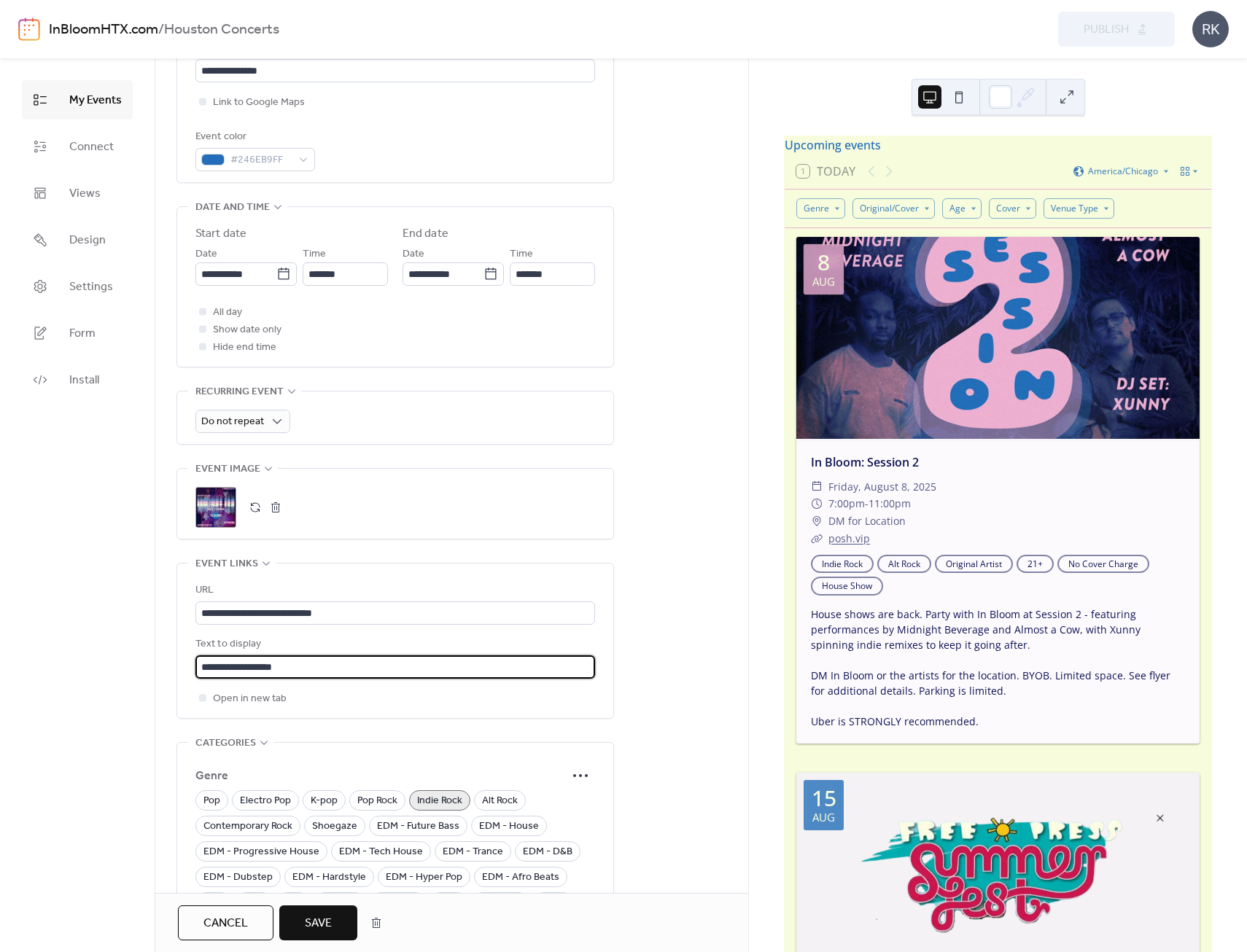 paste on "**********" 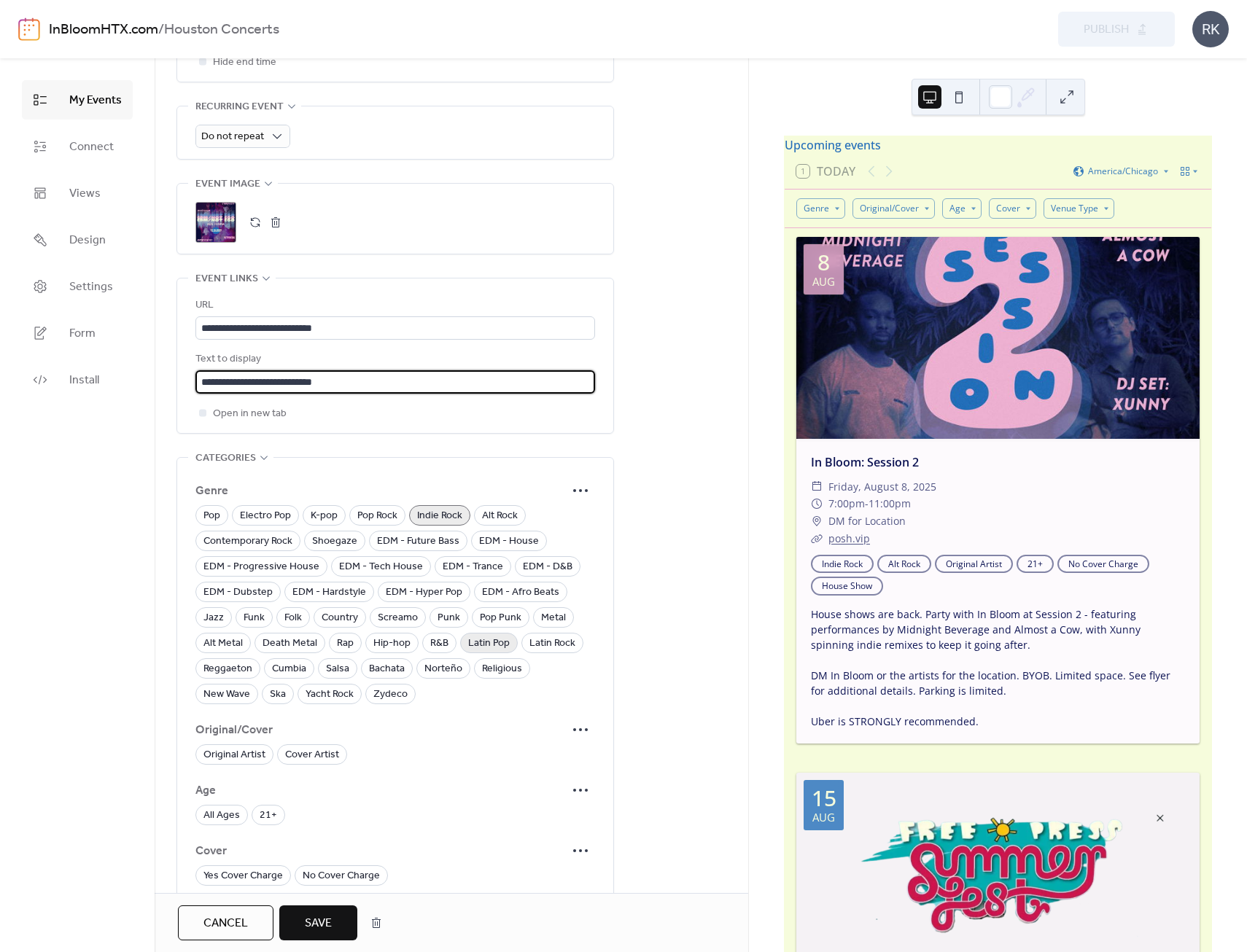 scroll, scrollTop: 729, scrollLeft: 0, axis: vertical 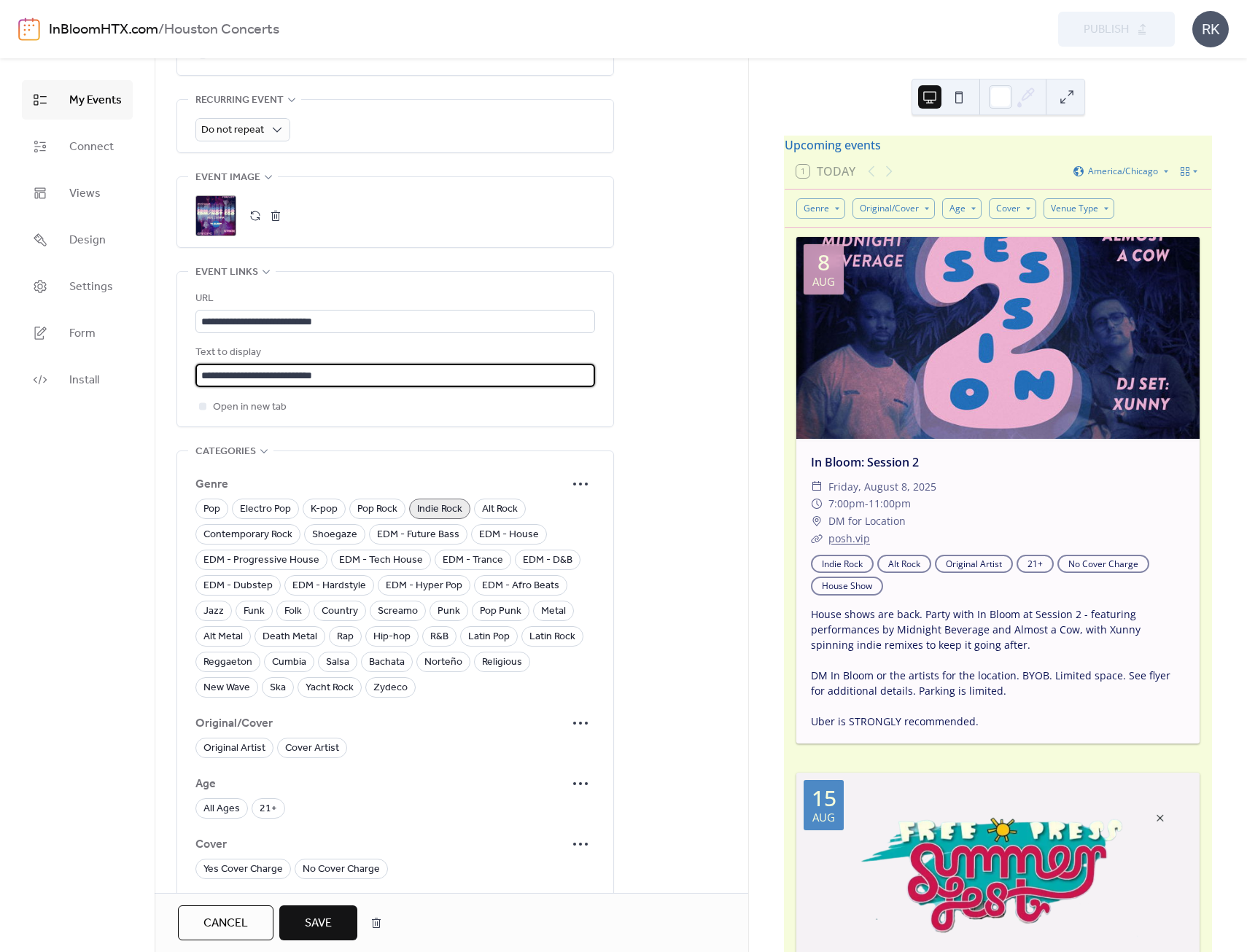 click on "Indie Rock" at bounding box center [440, 510] 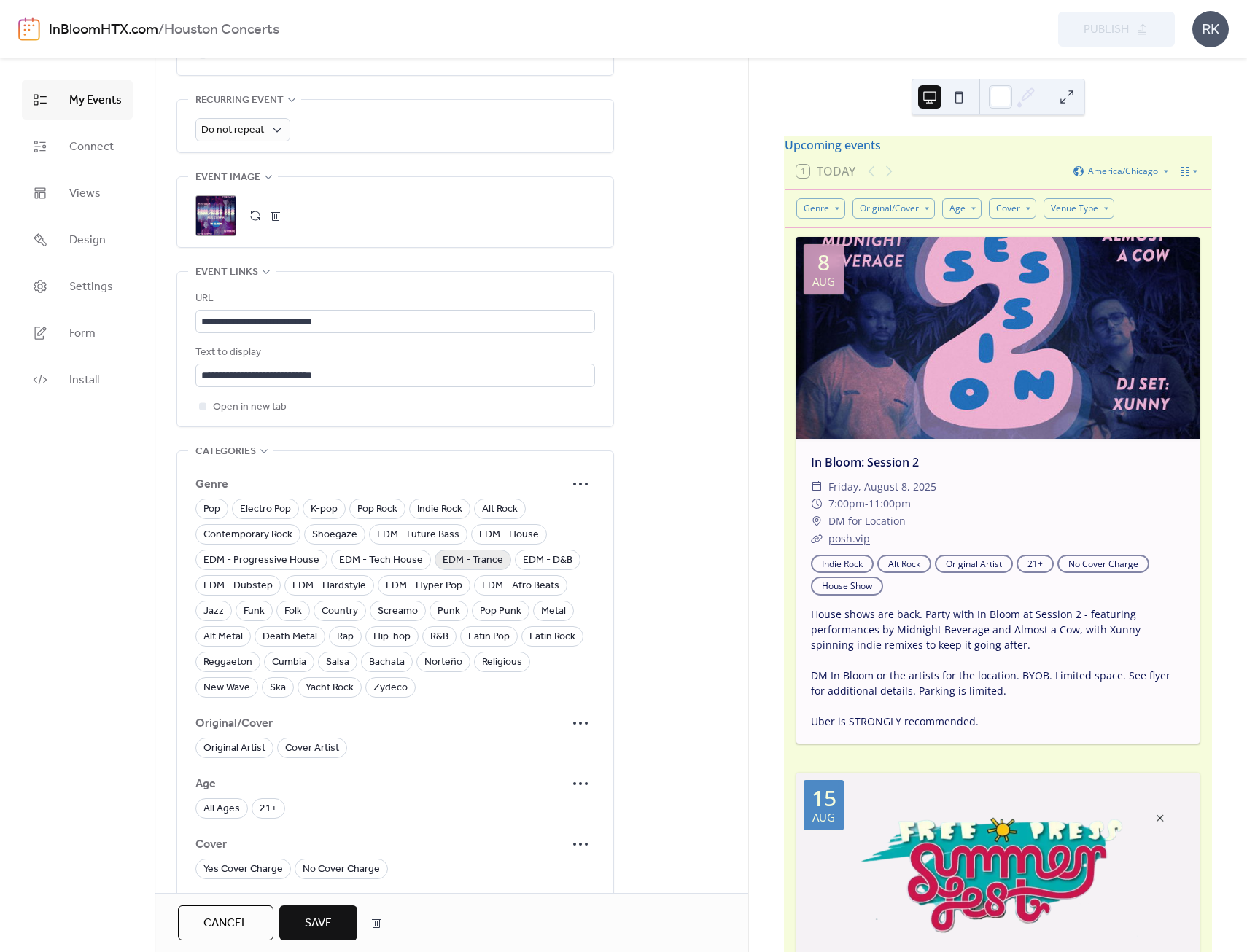click on "EDM - Trance" at bounding box center (473, 561) 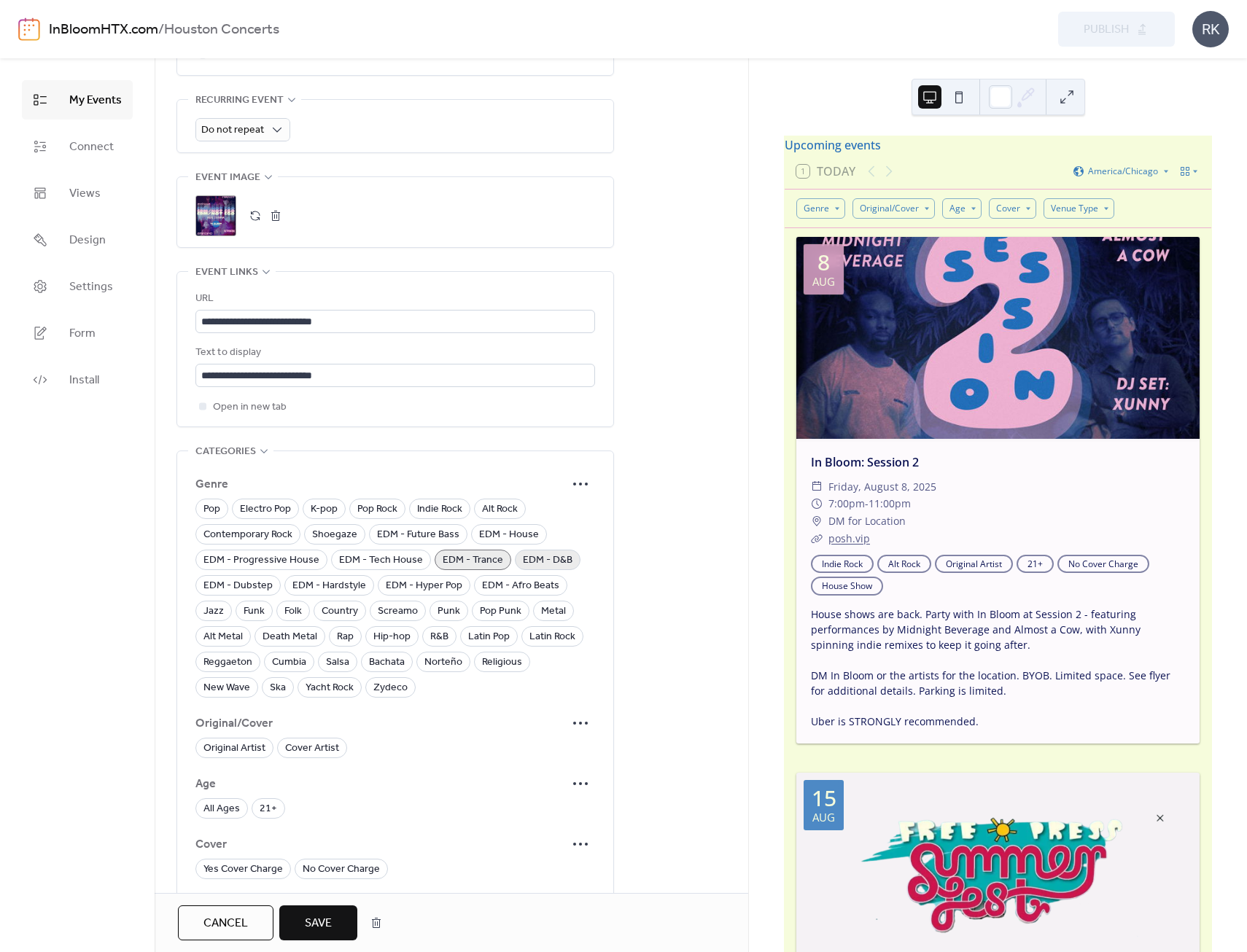 click on "EDM - D&B" at bounding box center (548, 561) 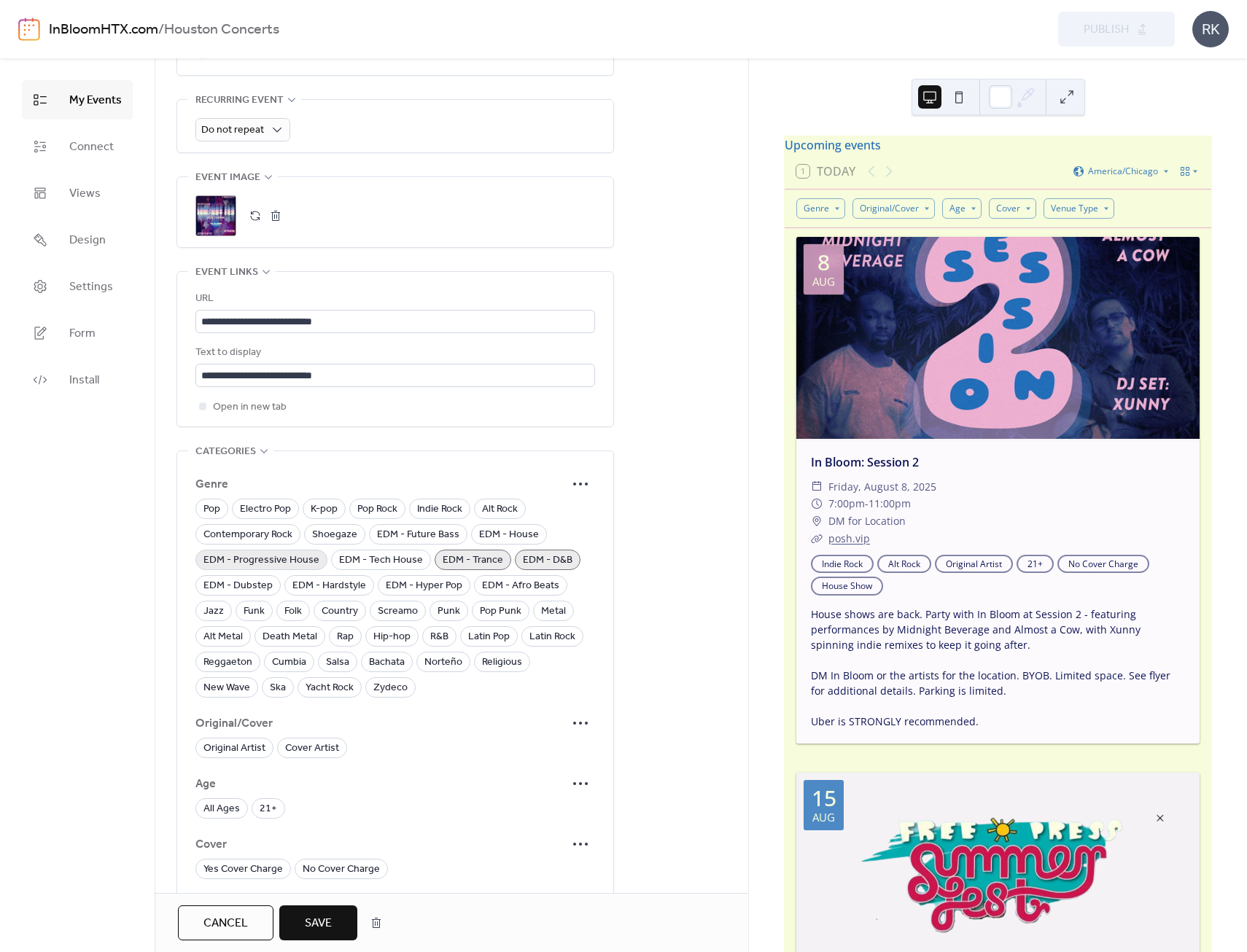 click on "EDM - Progressive House" at bounding box center [261, 561] 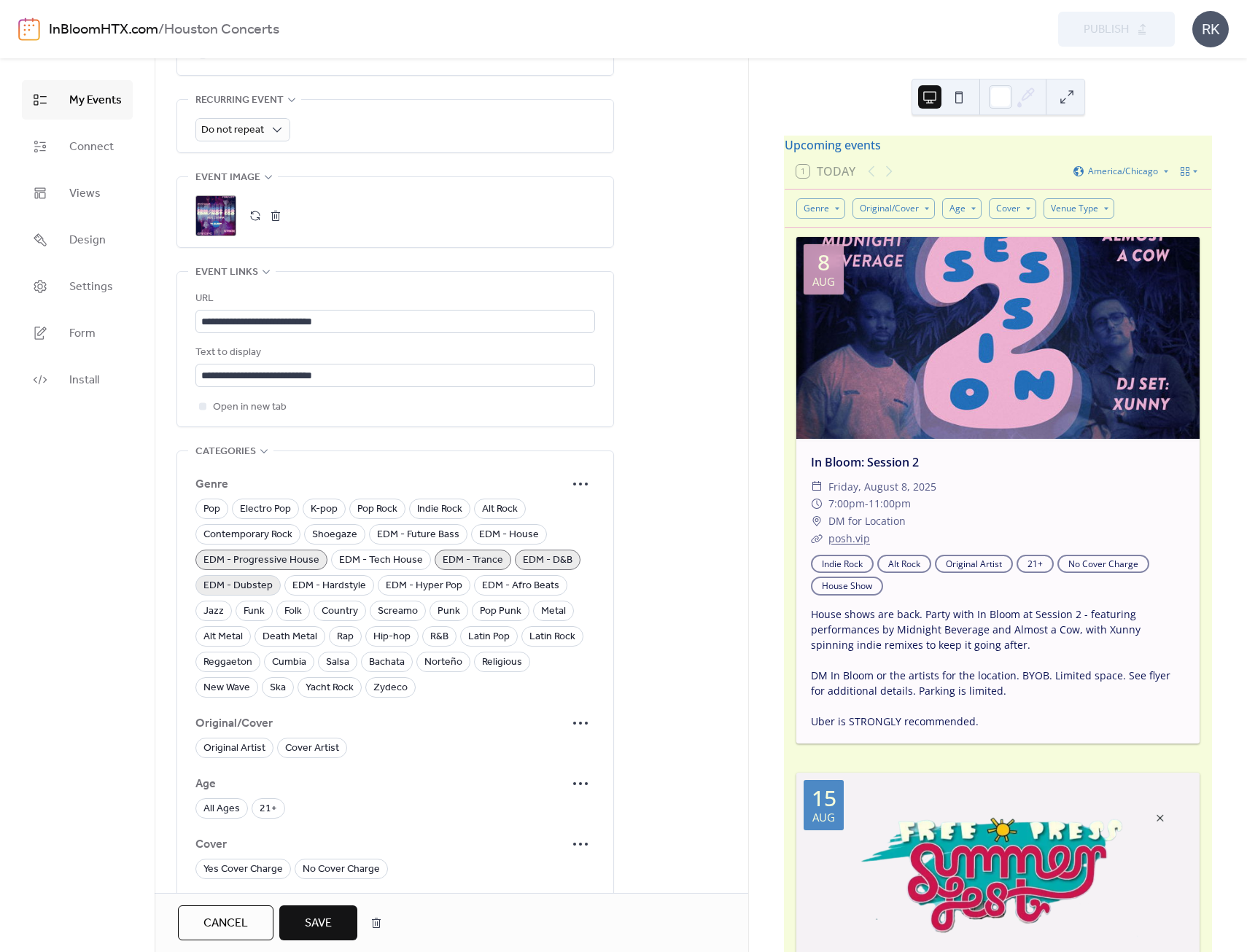 click on "EDM - Dubstep" at bounding box center (238, 586) 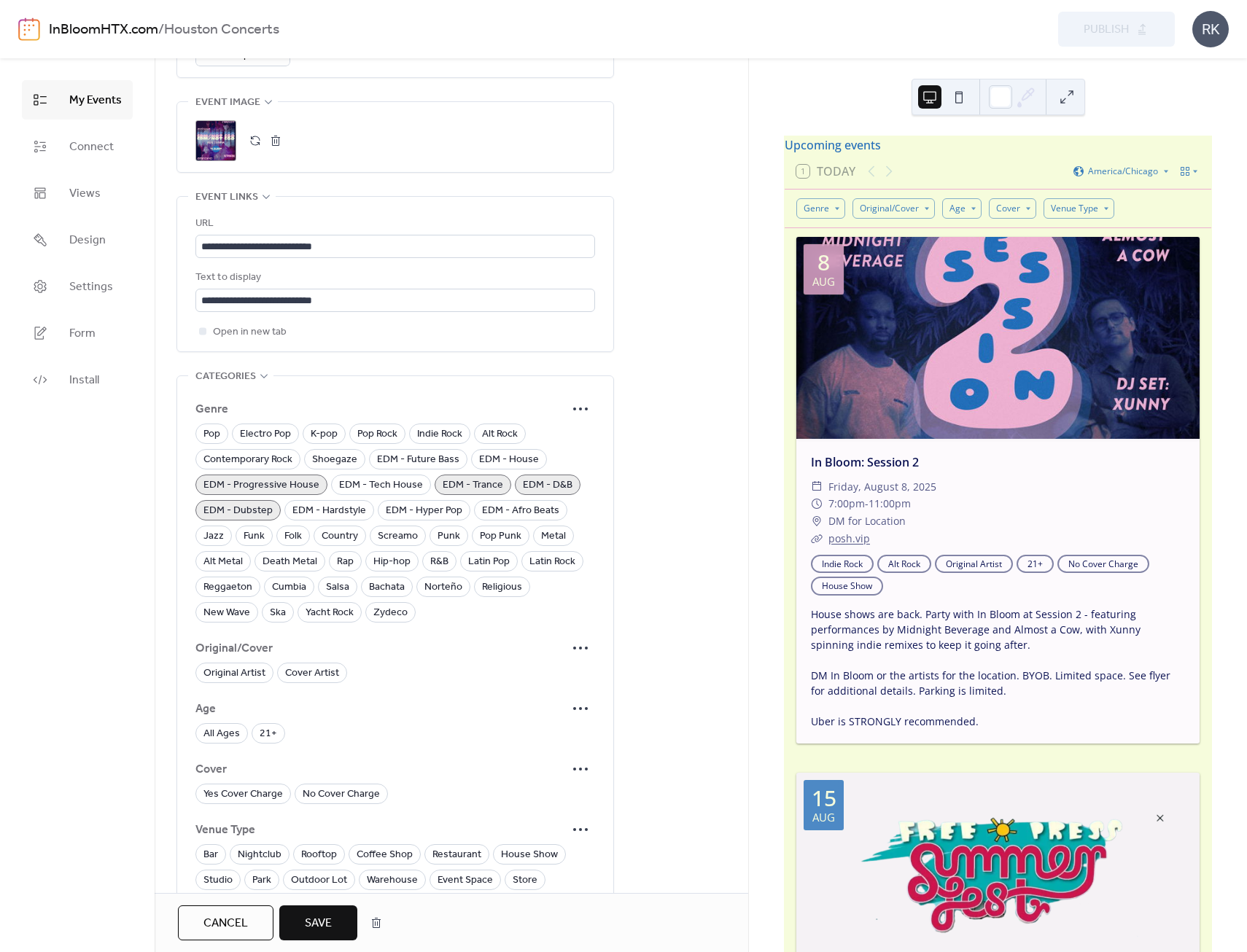 scroll, scrollTop: 875, scrollLeft: 0, axis: vertical 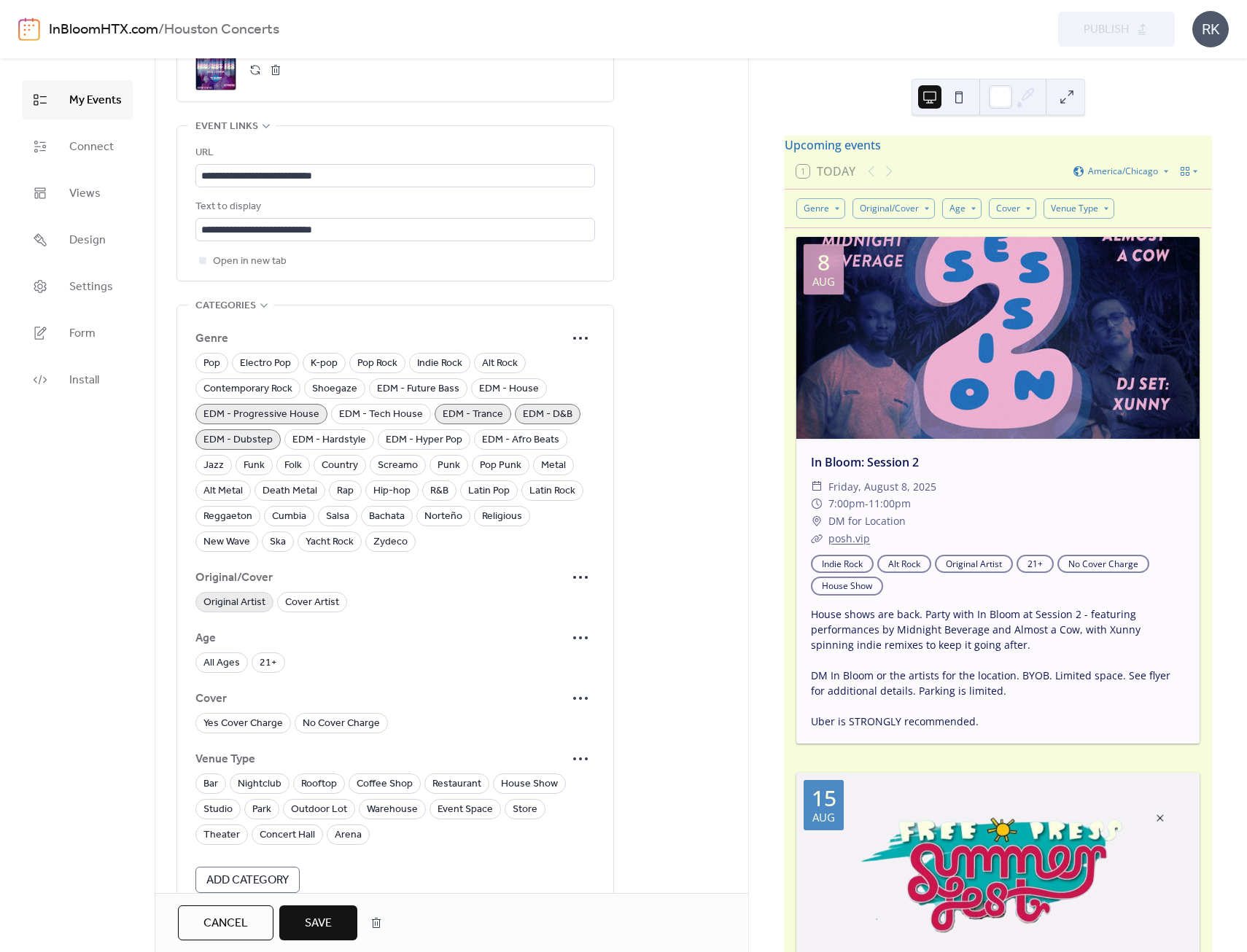 click on "Original Artist" at bounding box center (234, 603) 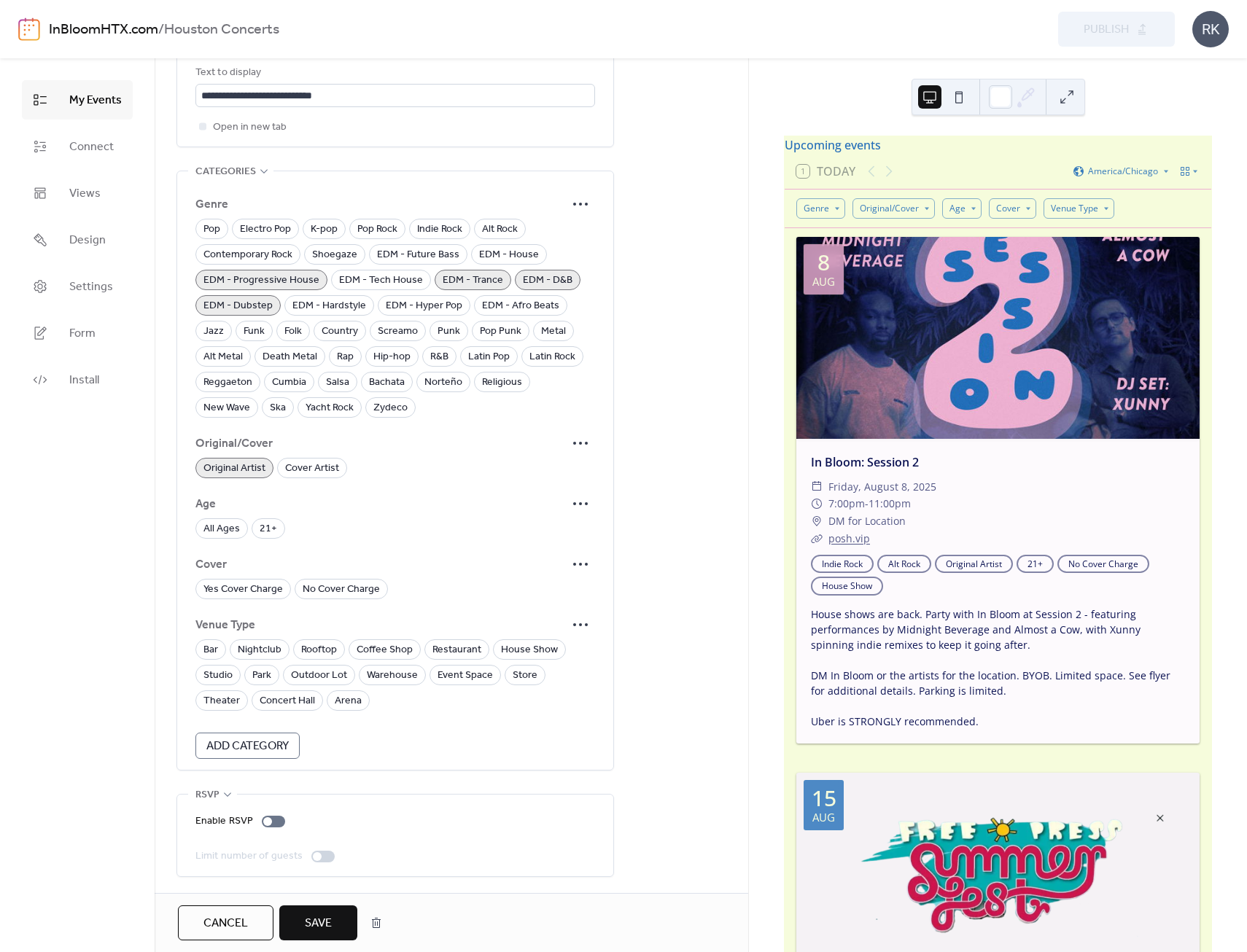 scroll, scrollTop: 1012, scrollLeft: 0, axis: vertical 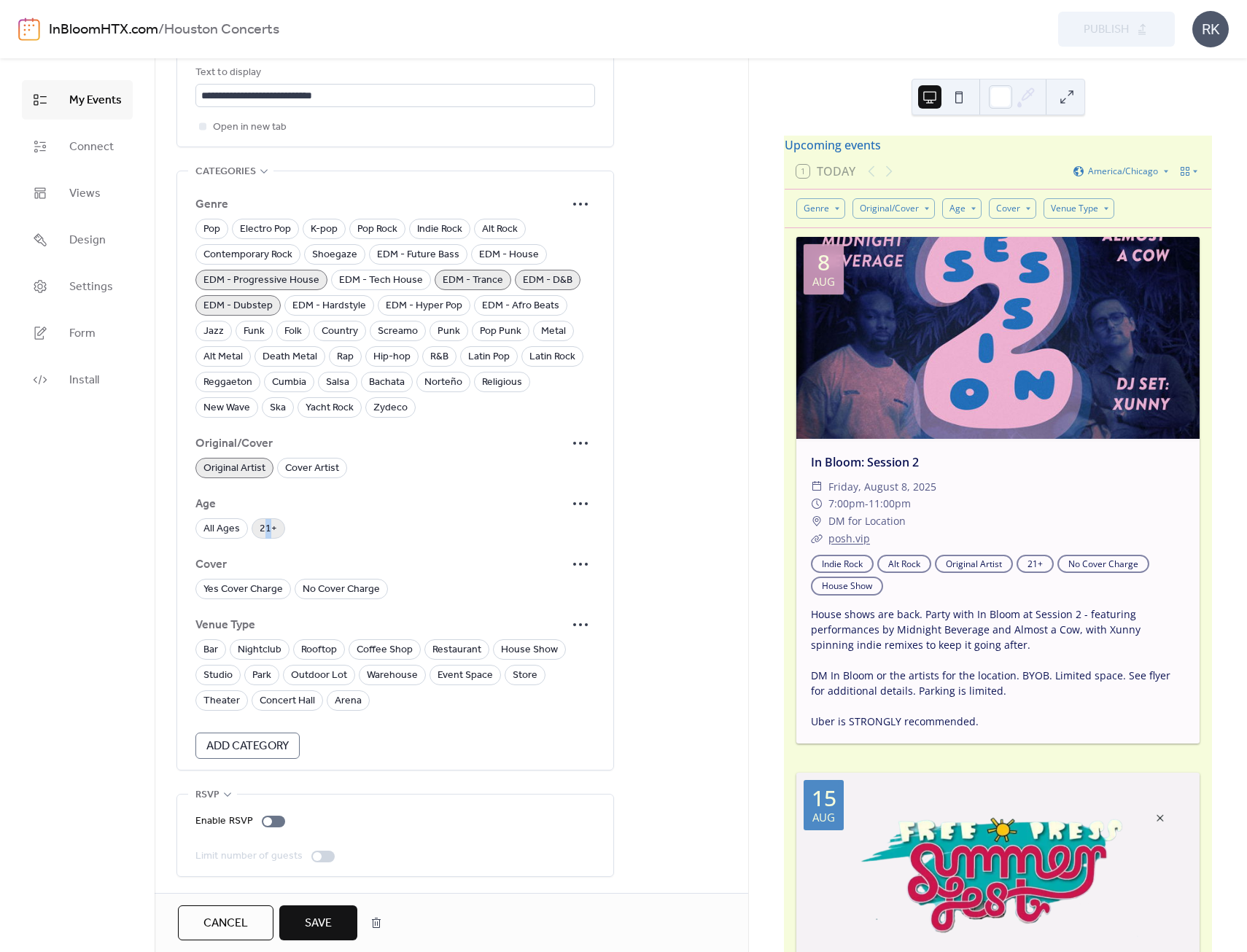 click on "21+" at bounding box center [268, 529] 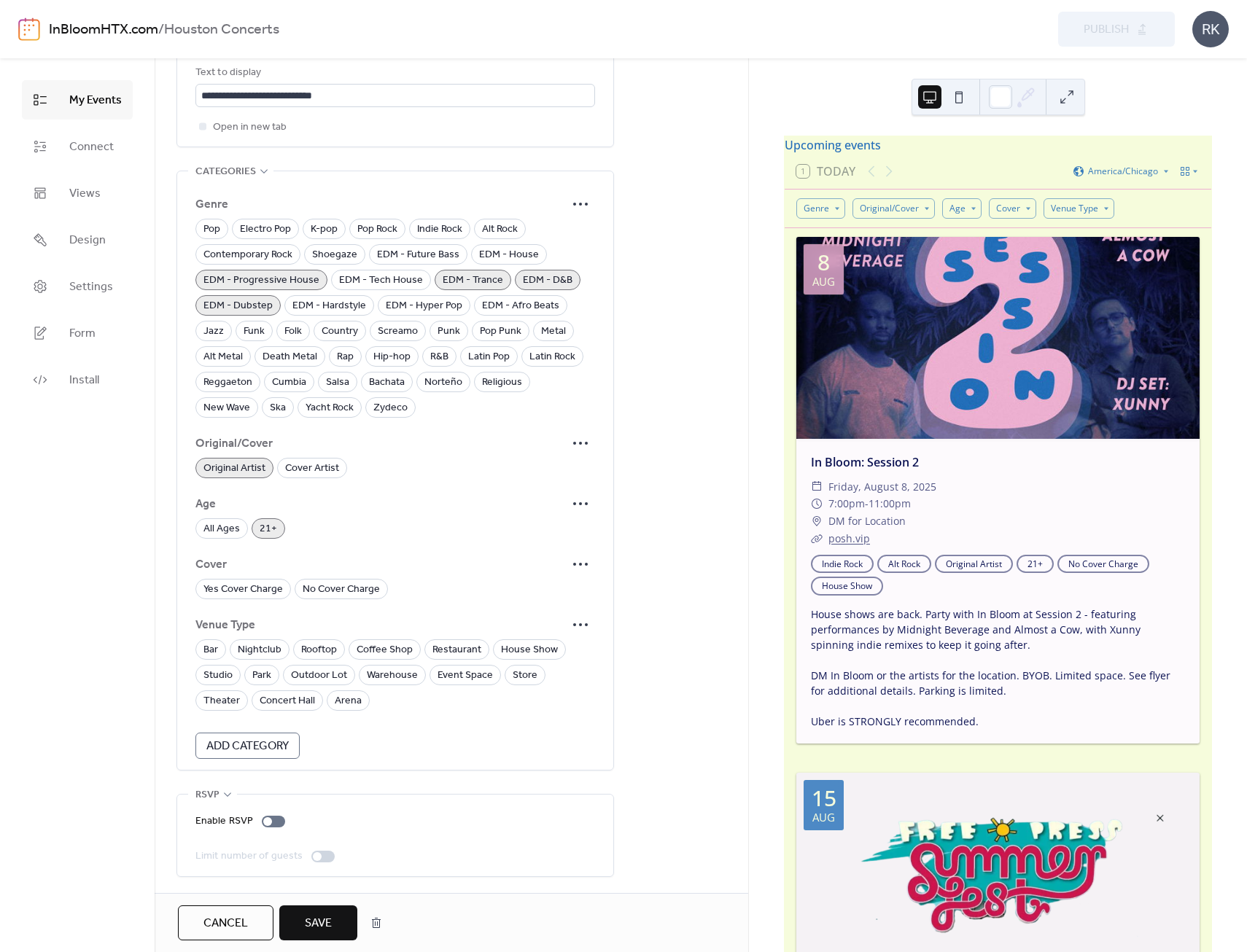 drag, startPoint x: 266, startPoint y: 523, endPoint x: 310, endPoint y: 555, distance: 54.405882 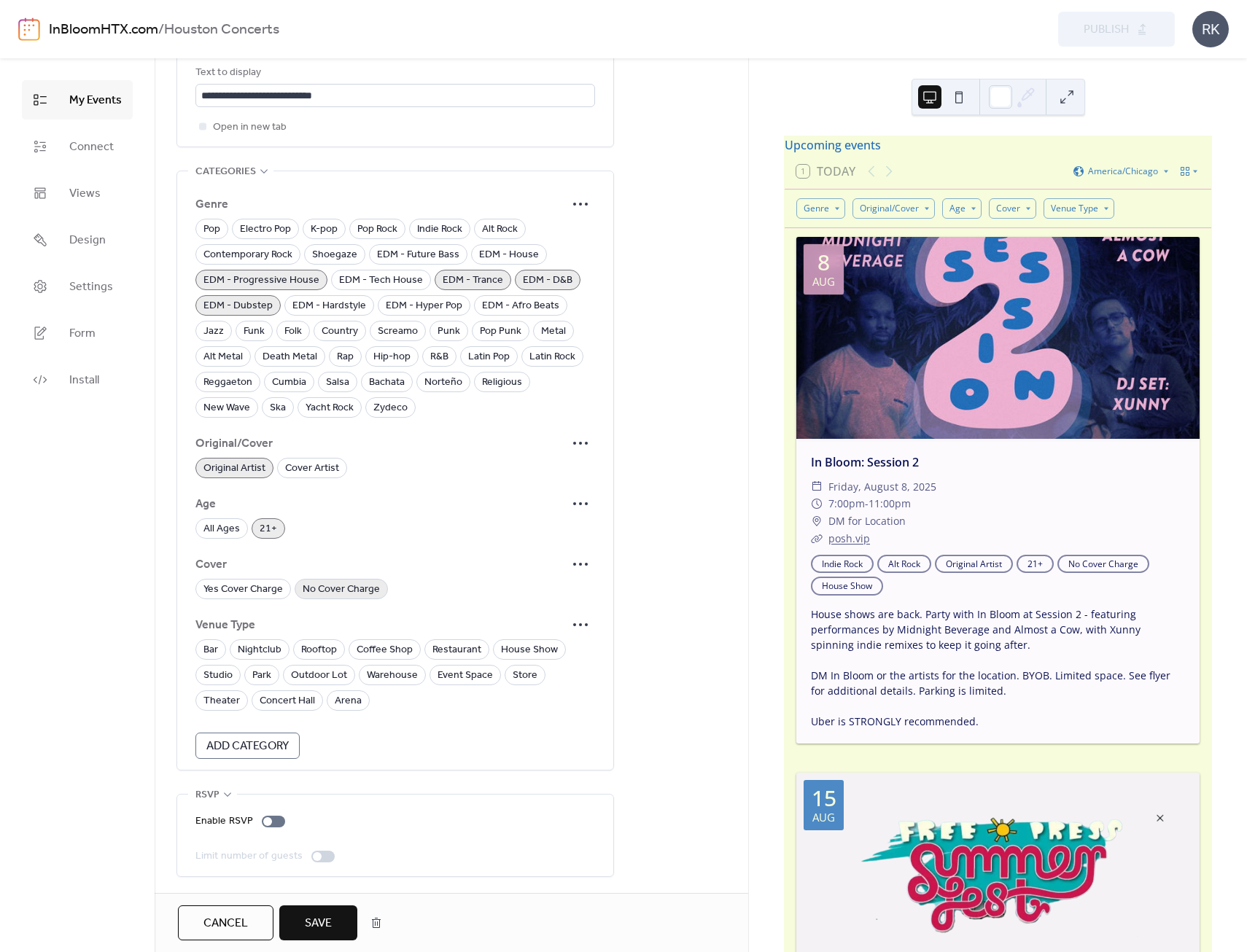 click on "No Cover Charge" at bounding box center [341, 590] 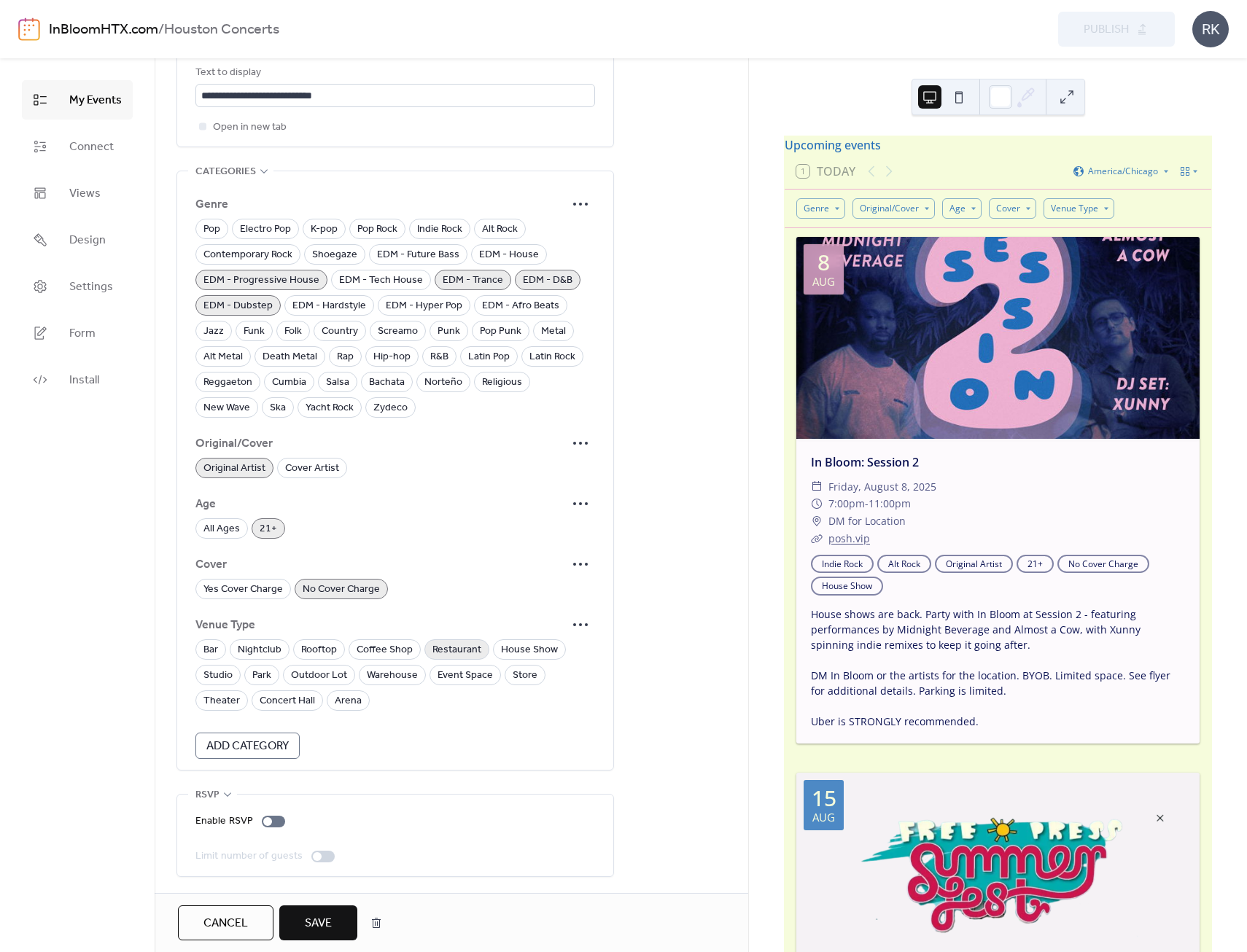 drag, startPoint x: 320, startPoint y: 646, endPoint x: 421, endPoint y: 650, distance: 101.07918 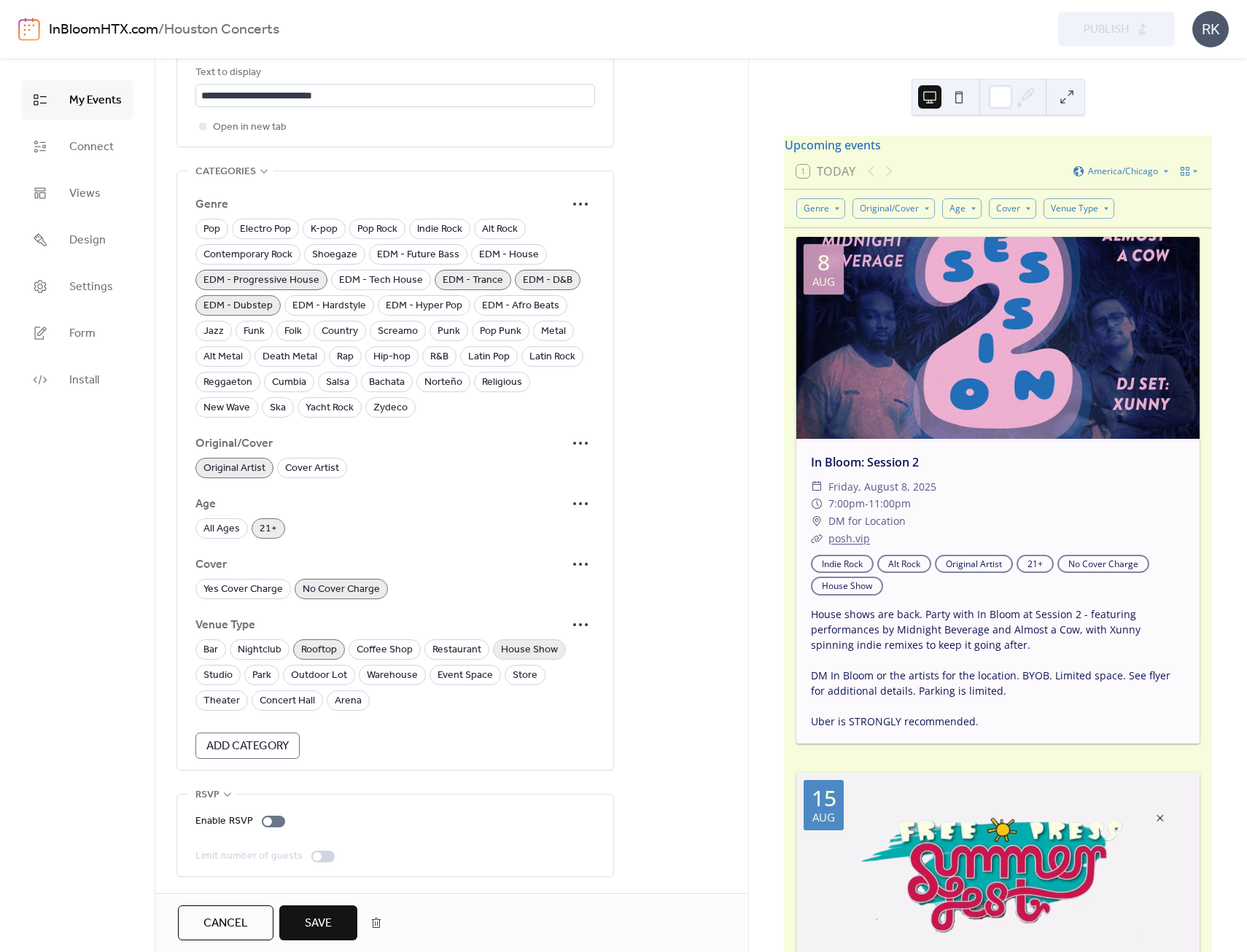 click on "House Show" at bounding box center (529, 650) 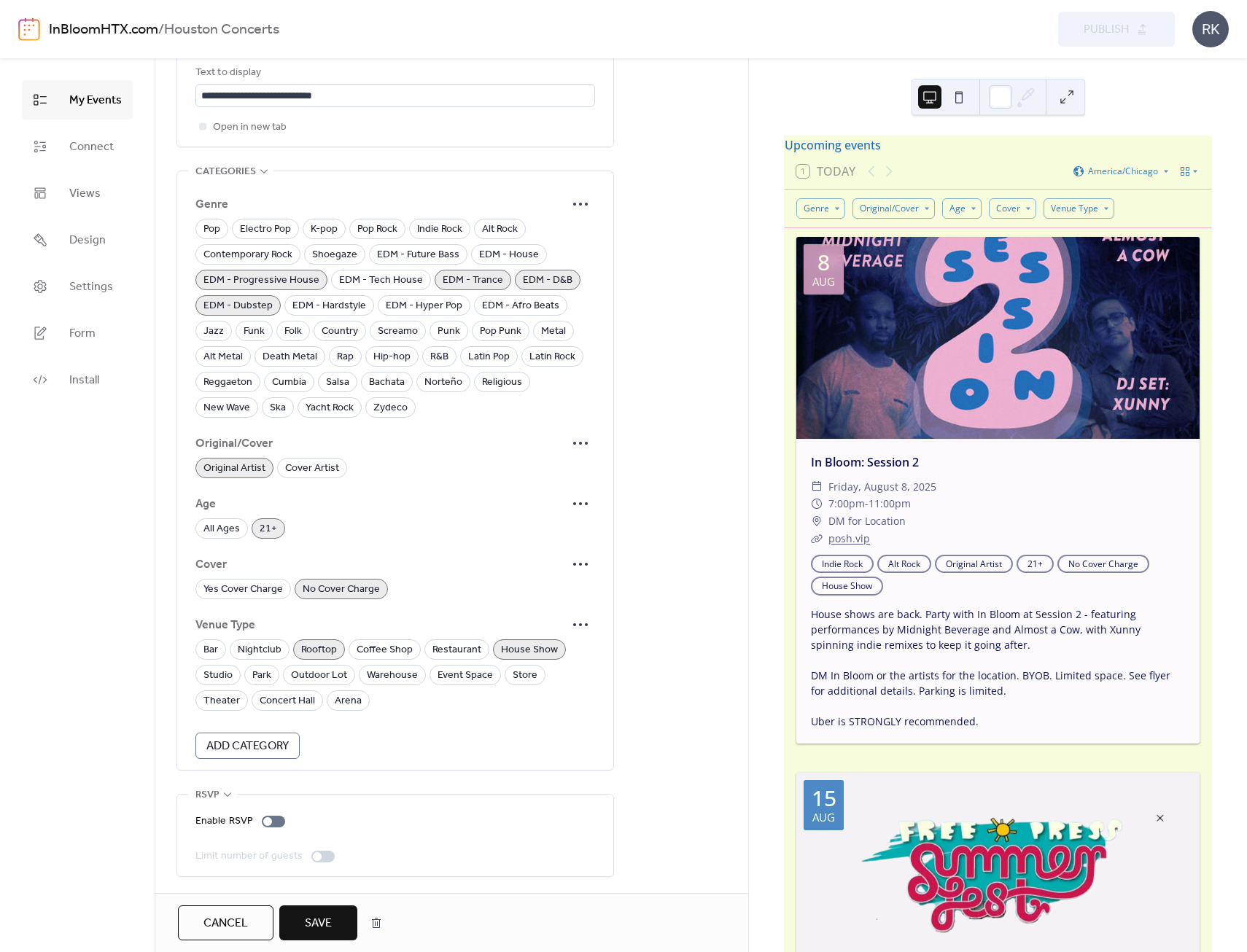 scroll, scrollTop: 1012, scrollLeft: 0, axis: vertical 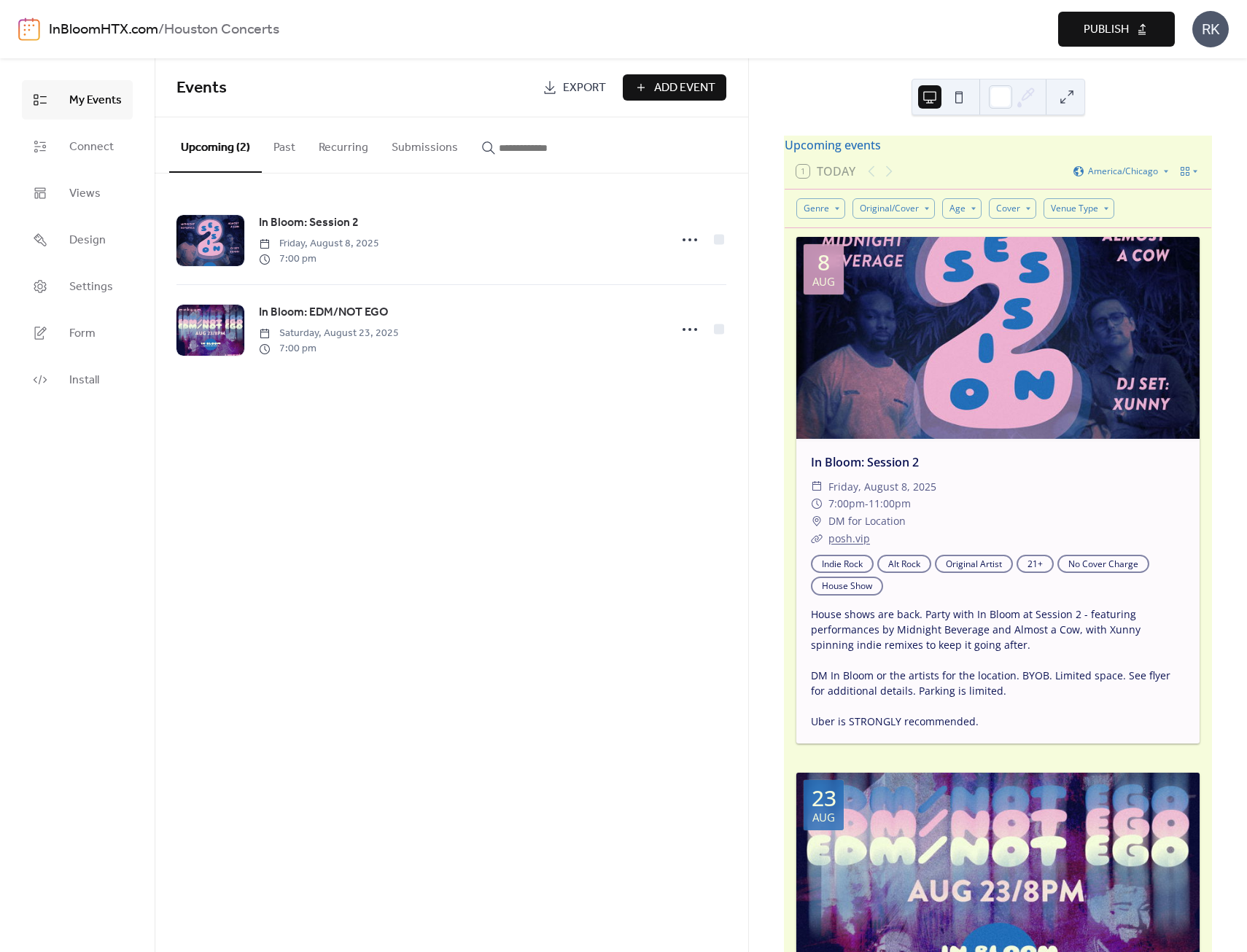 click on "Publish" at bounding box center [1116, 29] 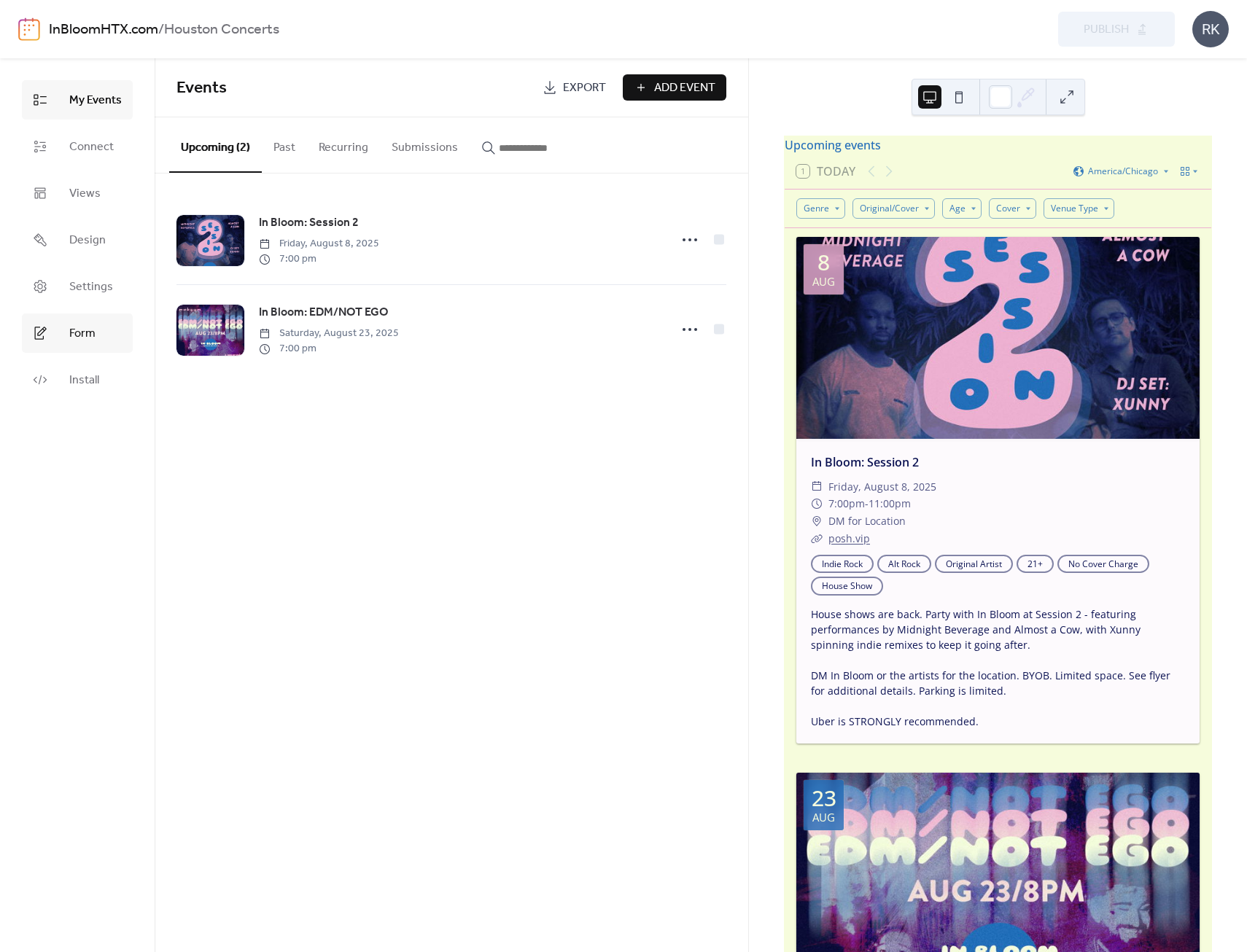 click on "Form" at bounding box center [82, 334] 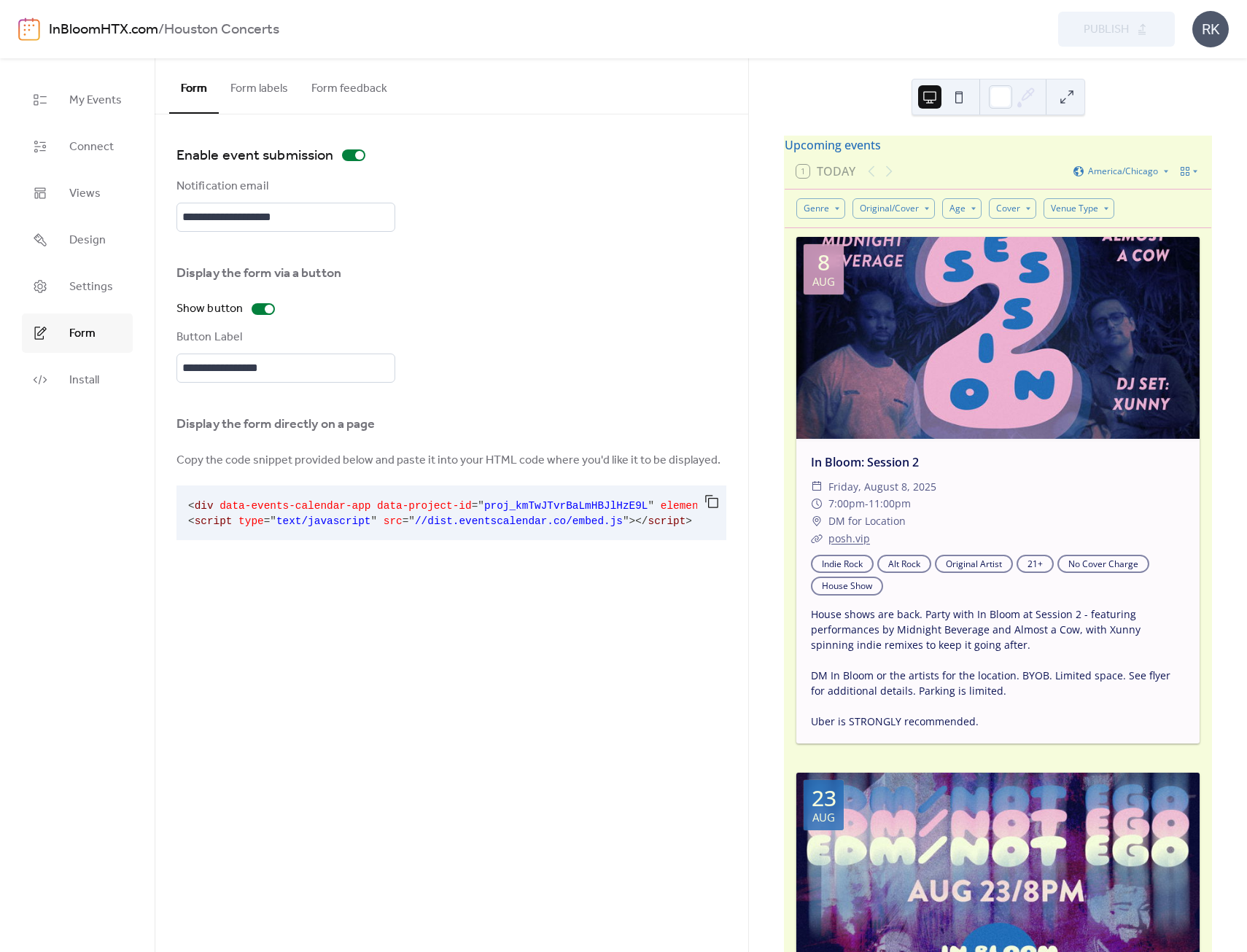 click on "Form labels" at bounding box center (259, 85) 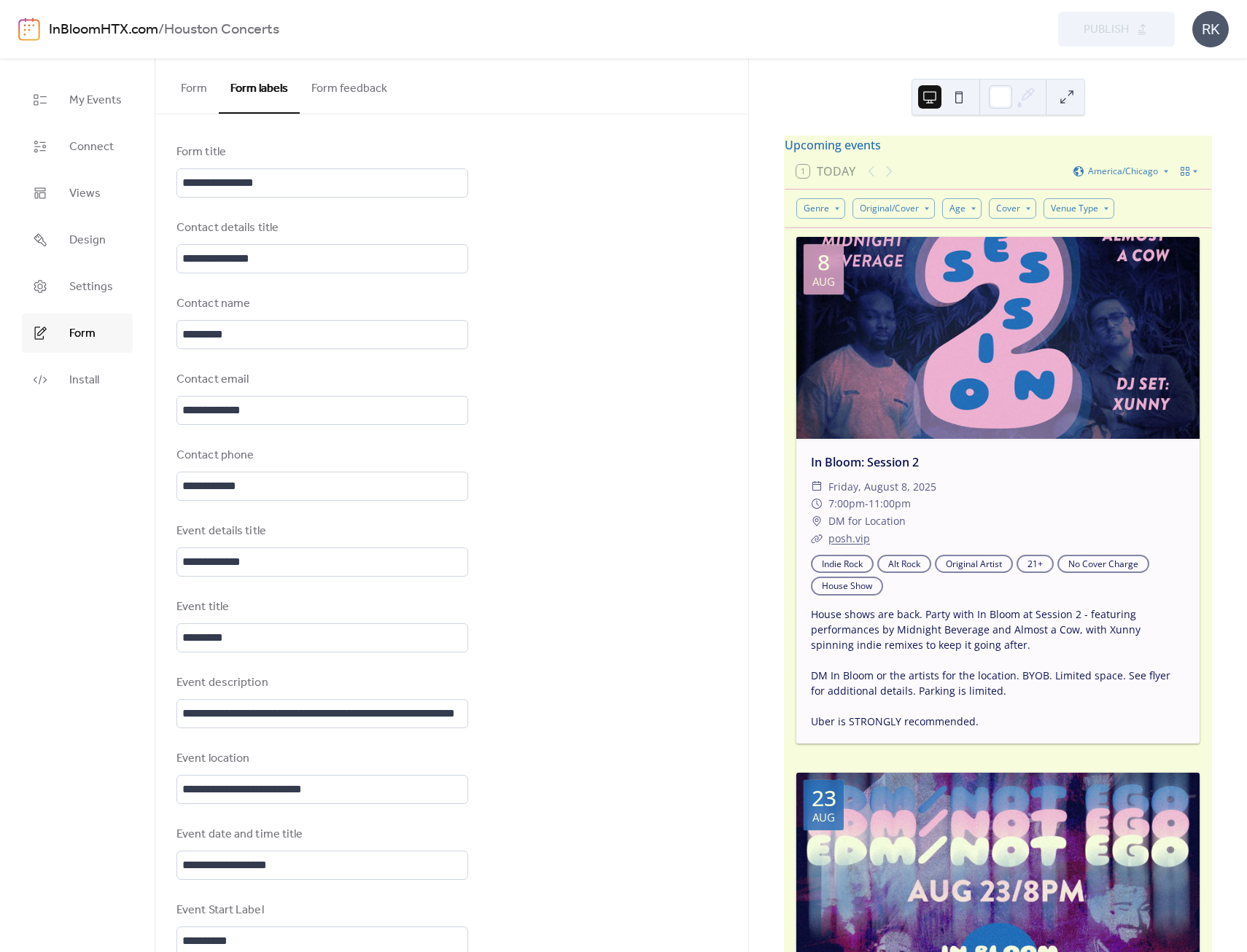 scroll, scrollTop: 2, scrollLeft: 0, axis: vertical 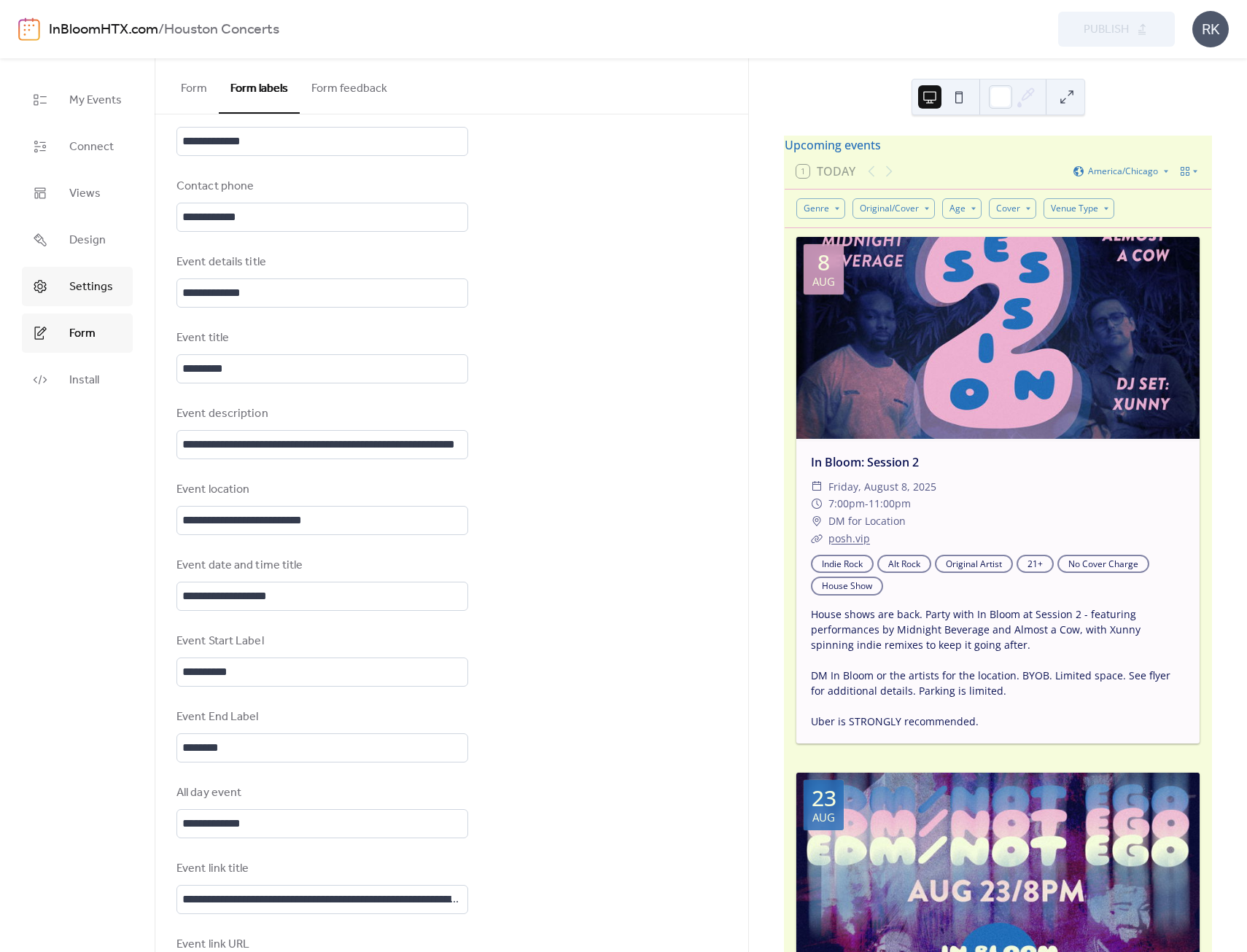 click on "Settings" at bounding box center [91, 287] 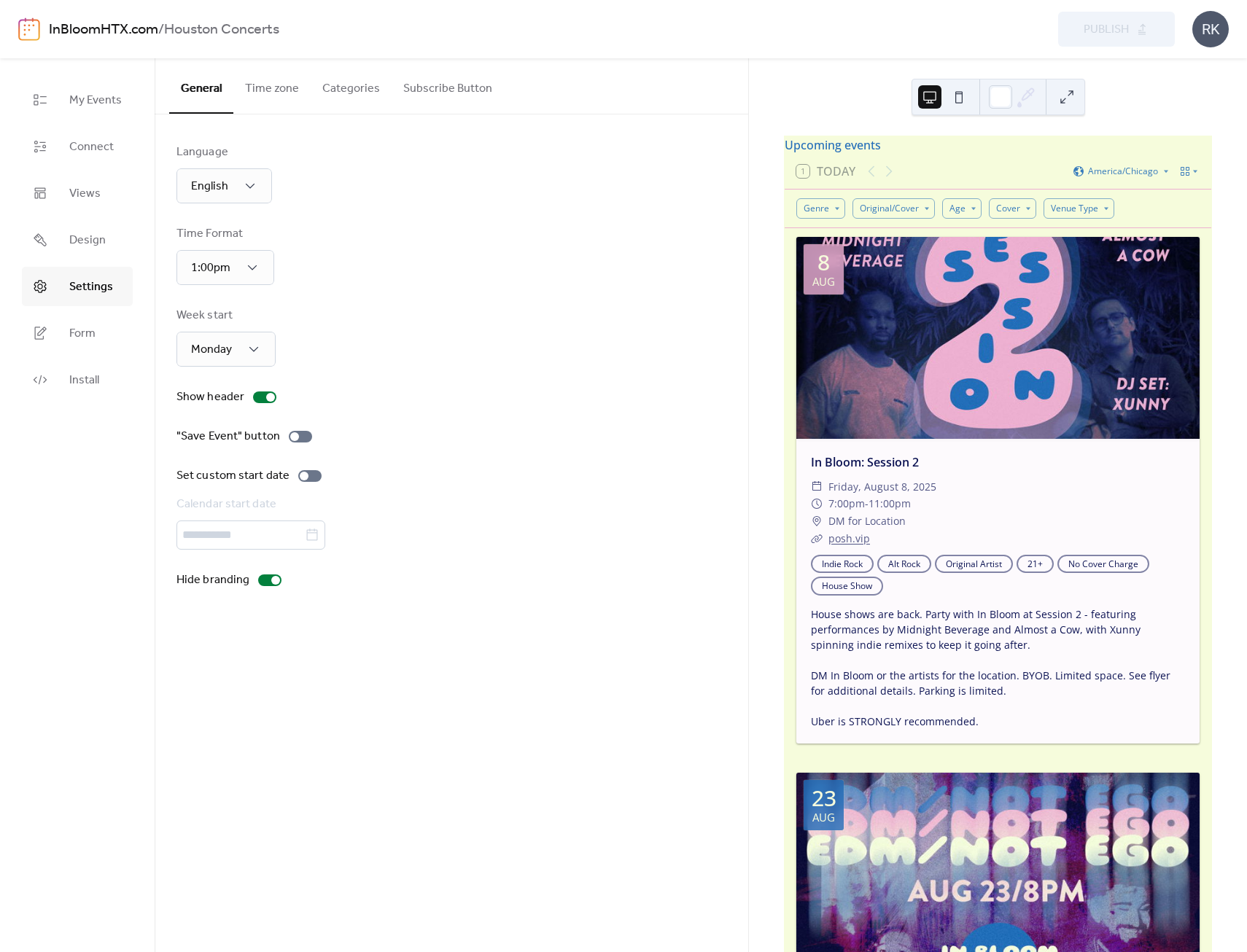 click on "Categories" at bounding box center [351, 85] 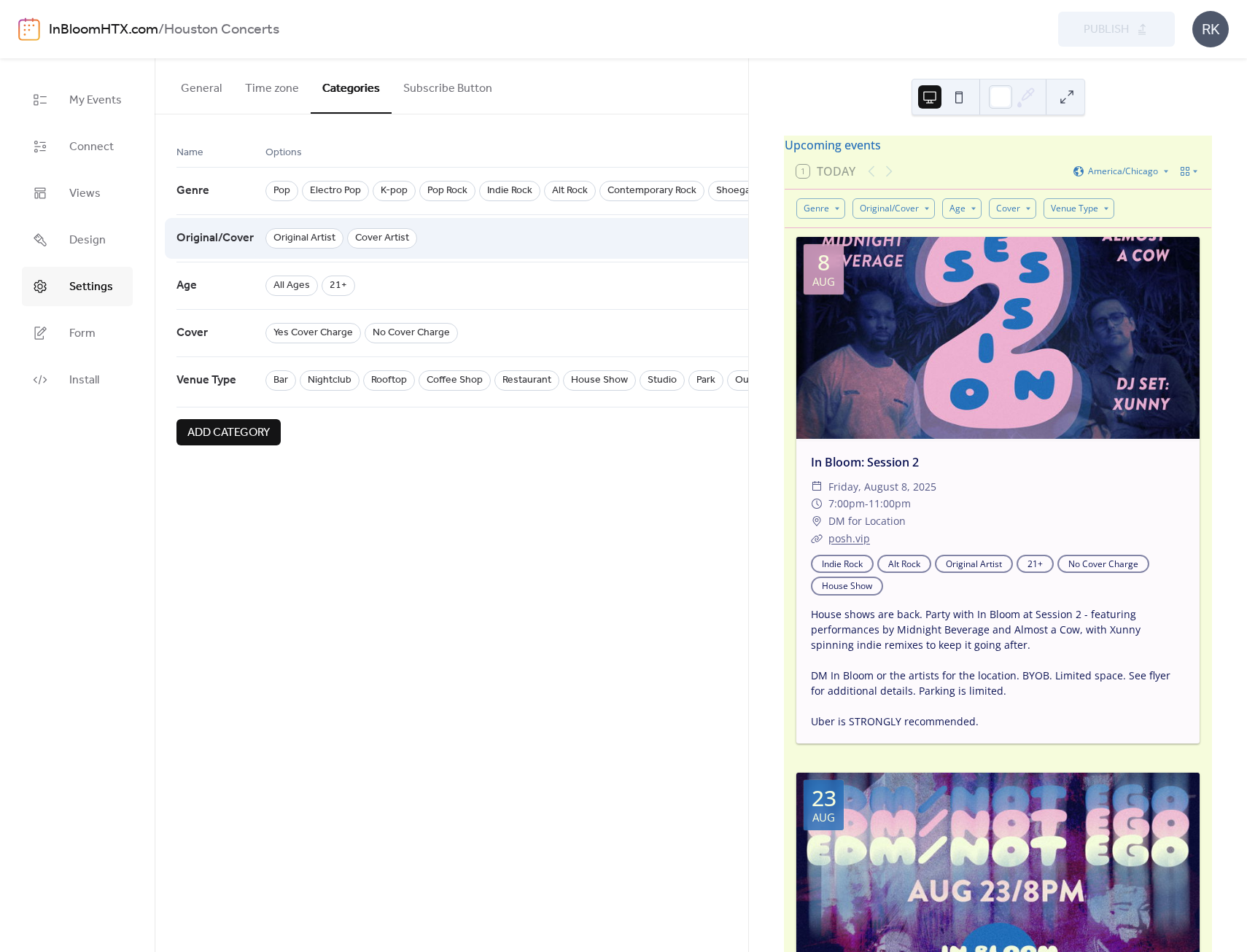 click on "Original Artist Cover Artist" at bounding box center (1664, 238) 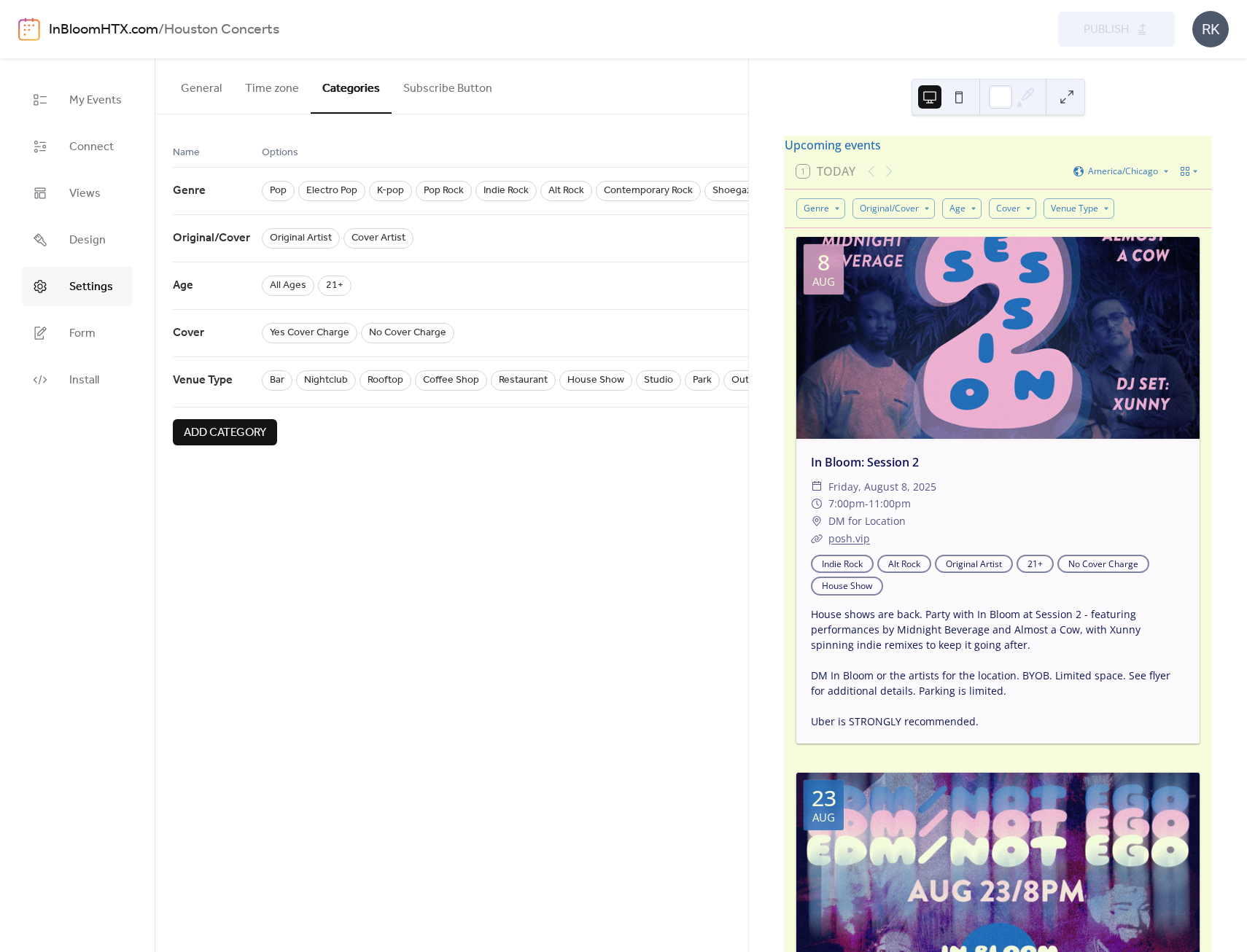 scroll, scrollTop: 0, scrollLeft: 388, axis: horizontal 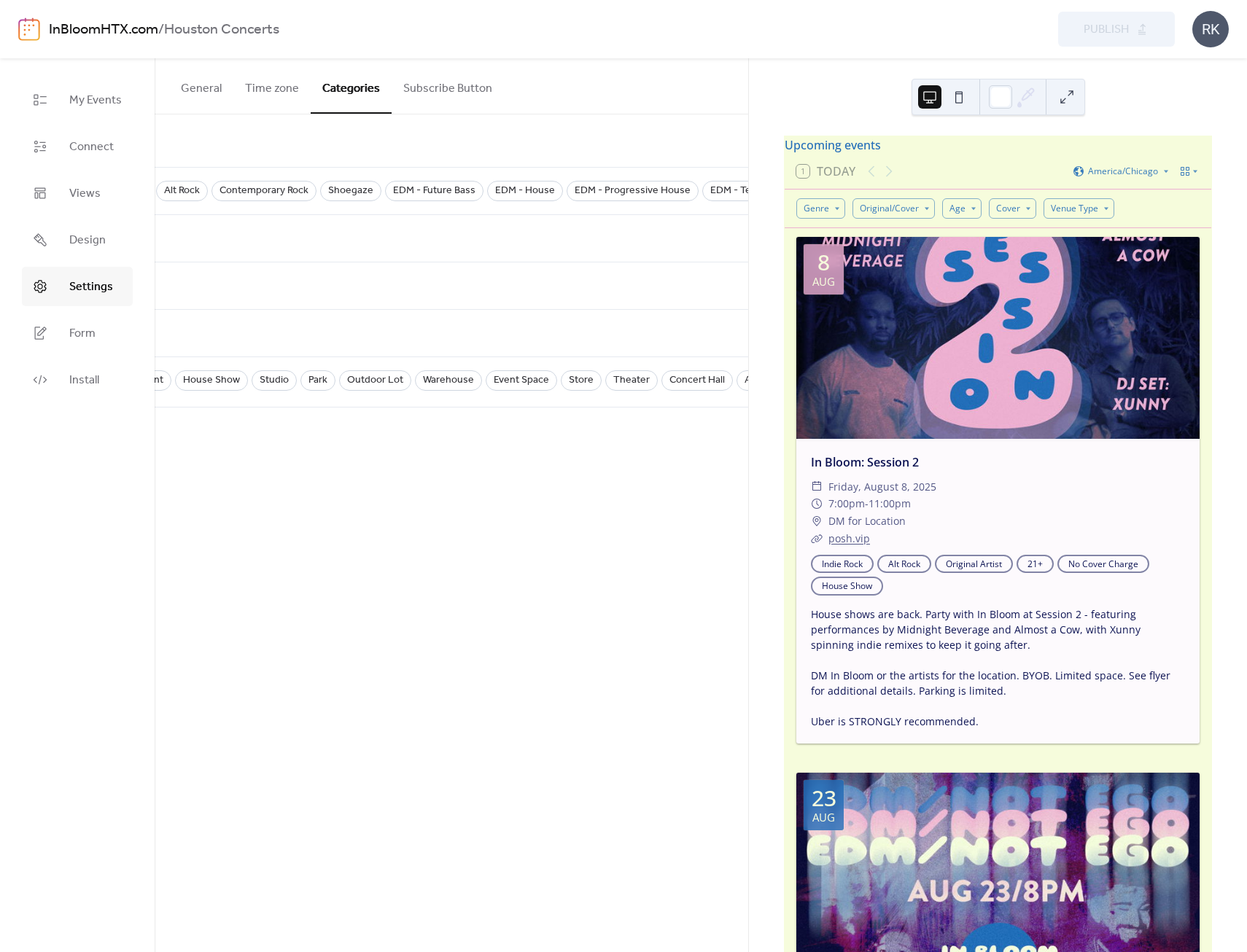 drag, startPoint x: 276, startPoint y: 473, endPoint x: 639, endPoint y: 471, distance: 363.00551 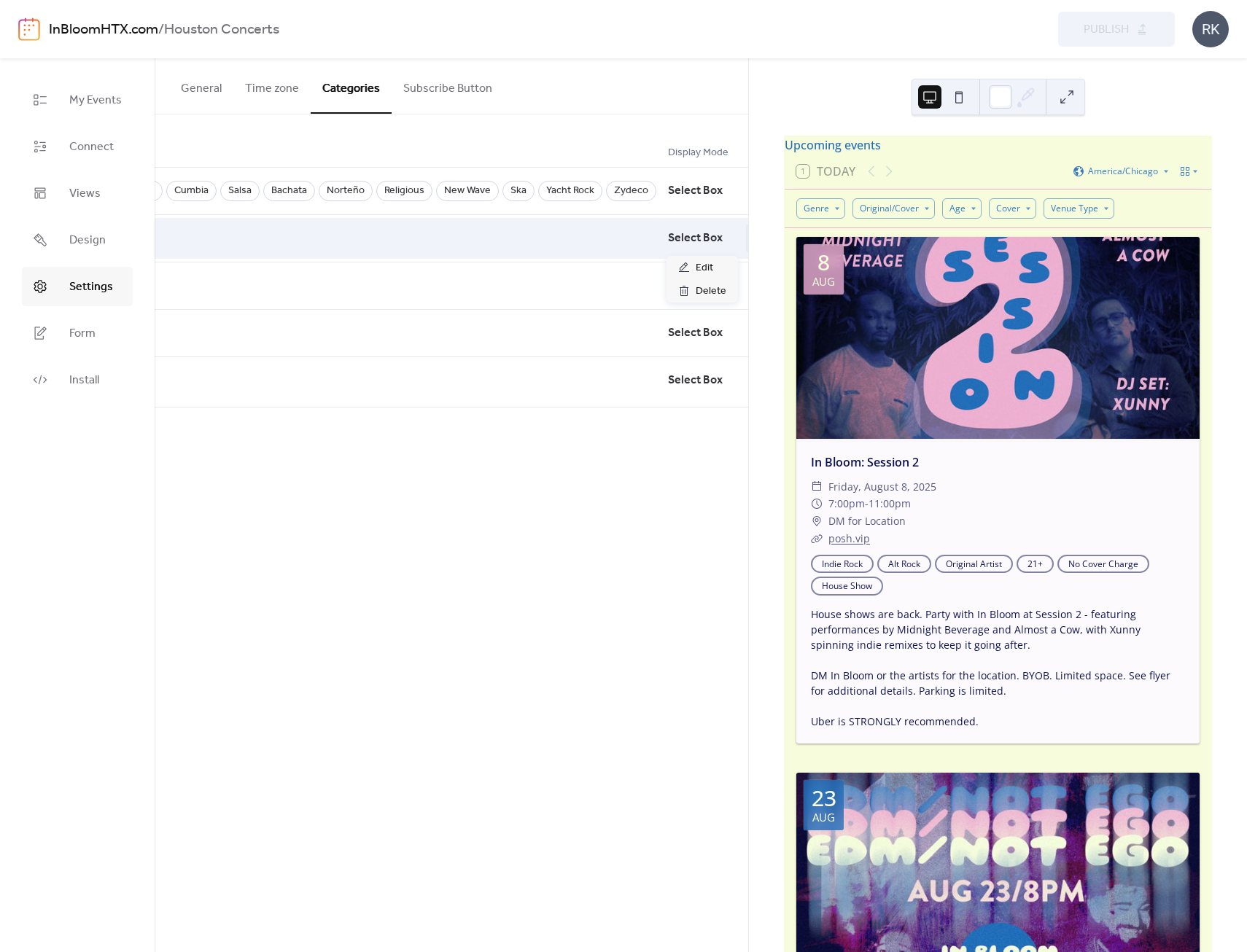 click 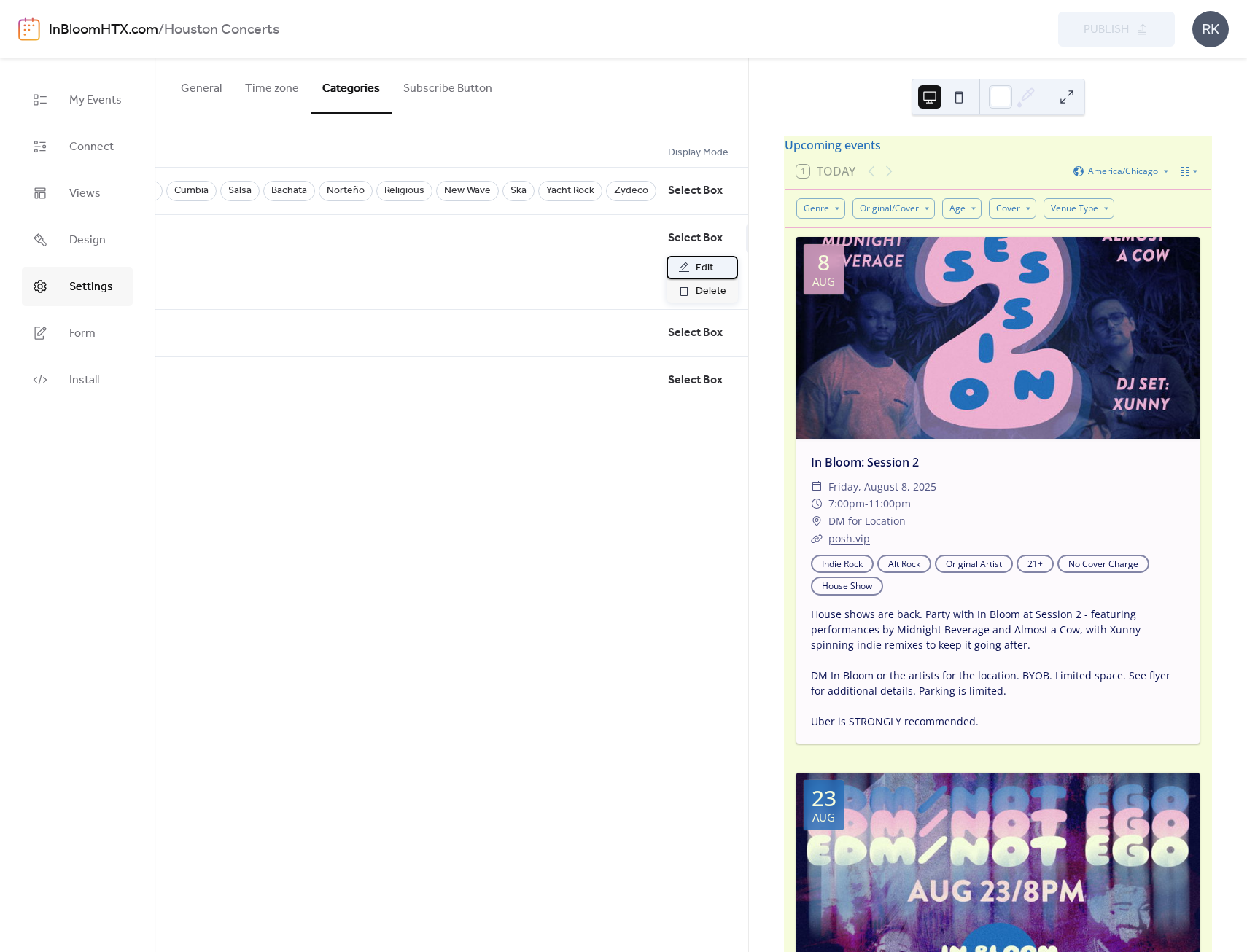 click on "Edit" at bounding box center (704, 268) 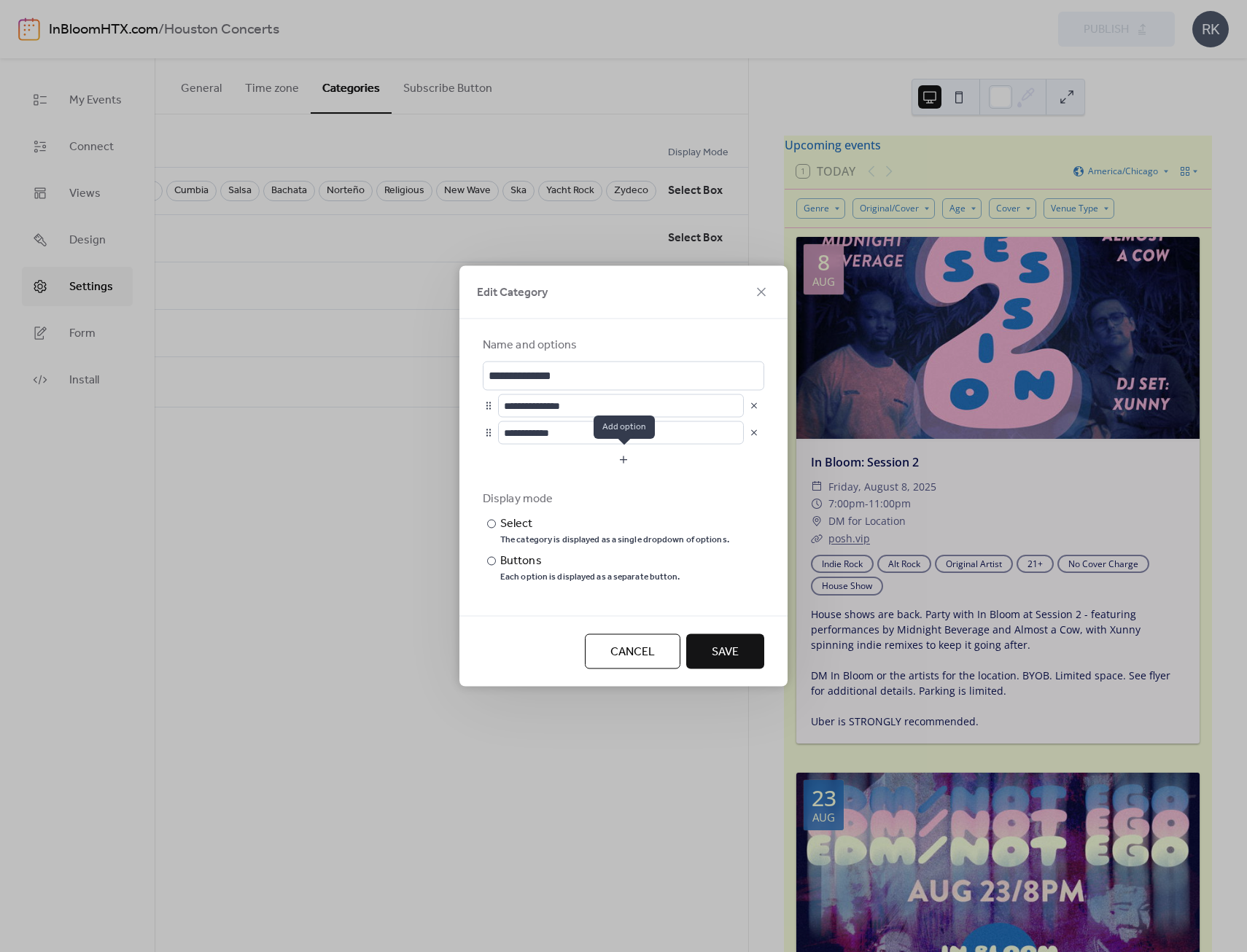 click at bounding box center [624, 460] 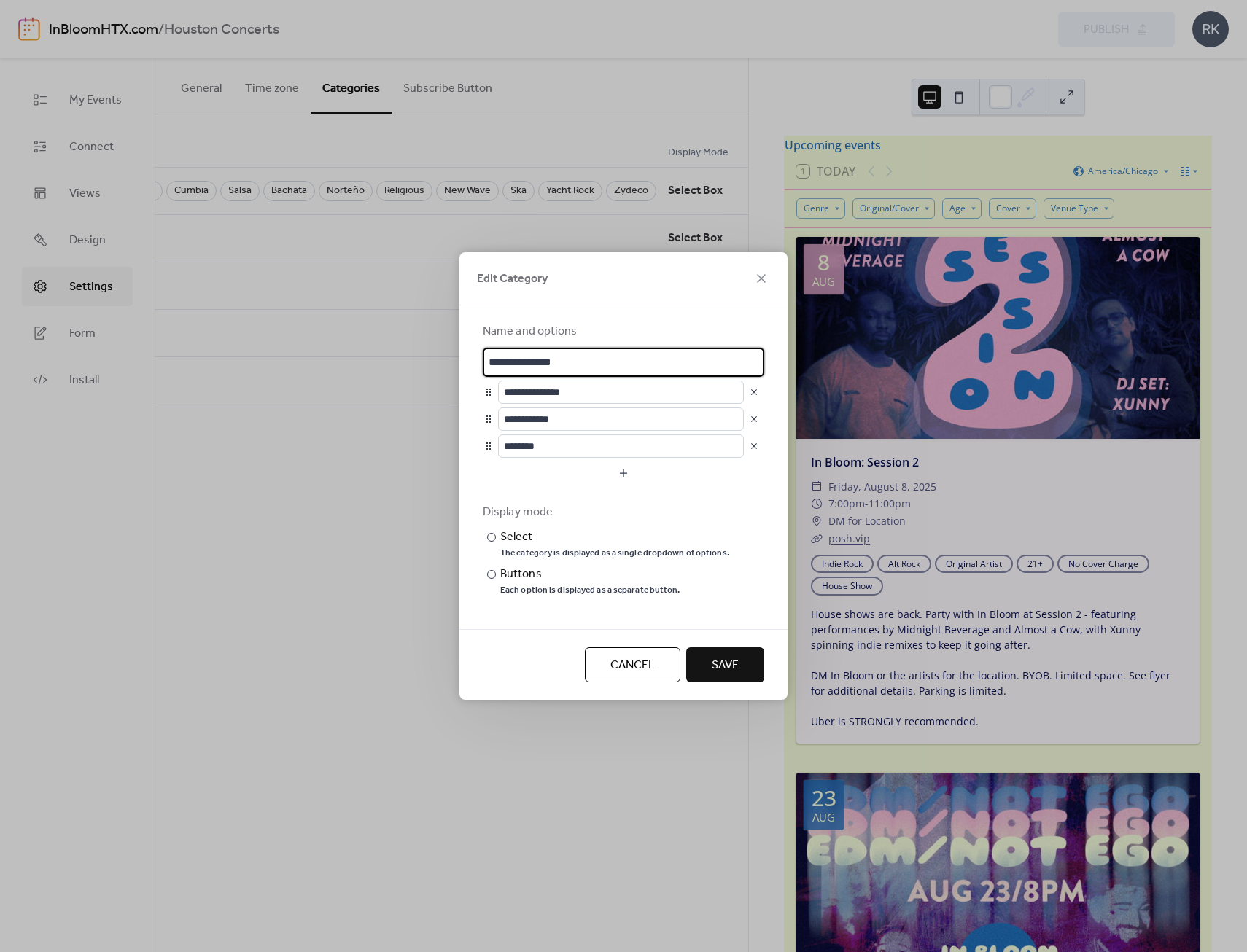 drag, startPoint x: 583, startPoint y: 364, endPoint x: 470, endPoint y: 356, distance: 113.28283 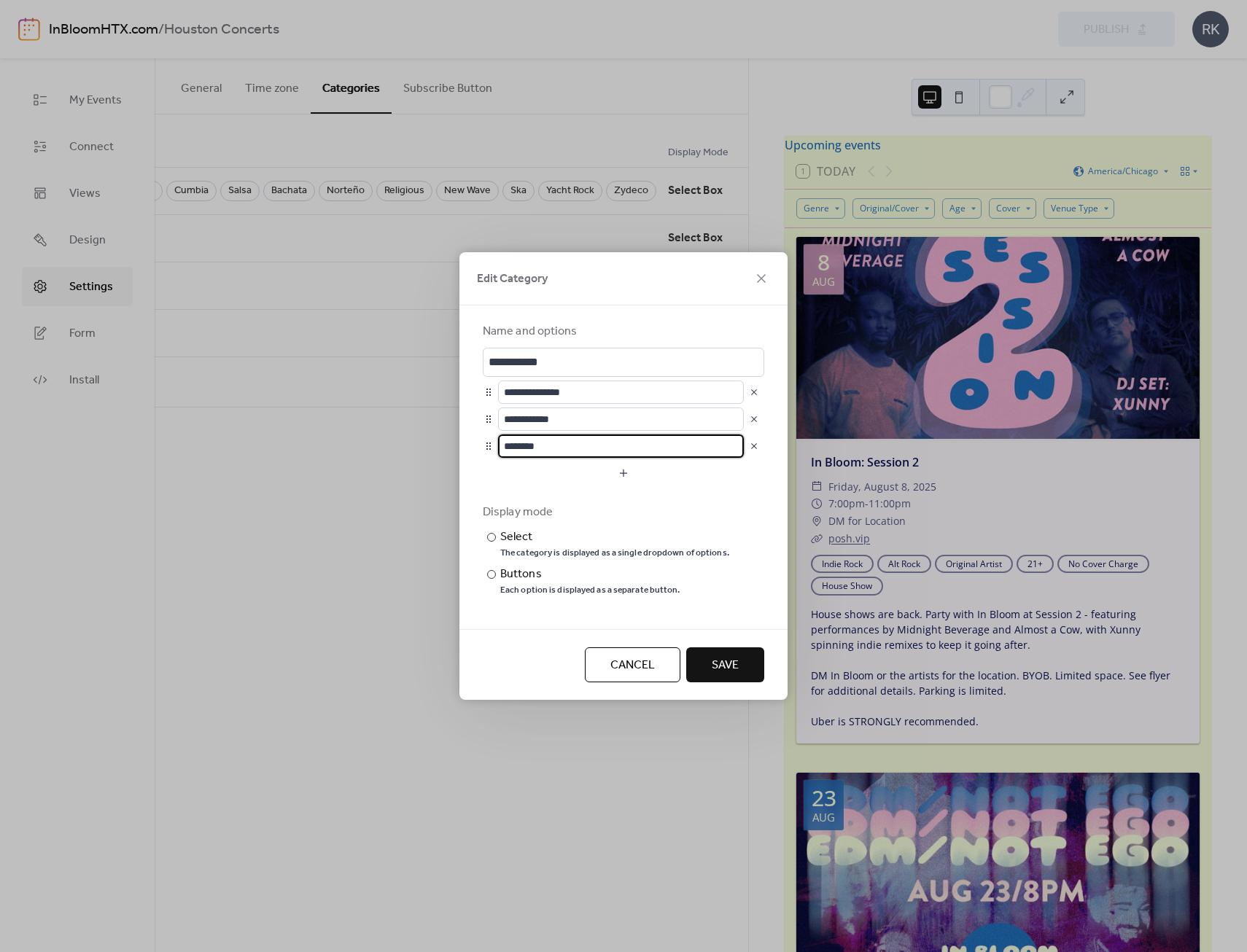 drag, startPoint x: 554, startPoint y: 445, endPoint x: 497, endPoint y: 439, distance: 57.31492 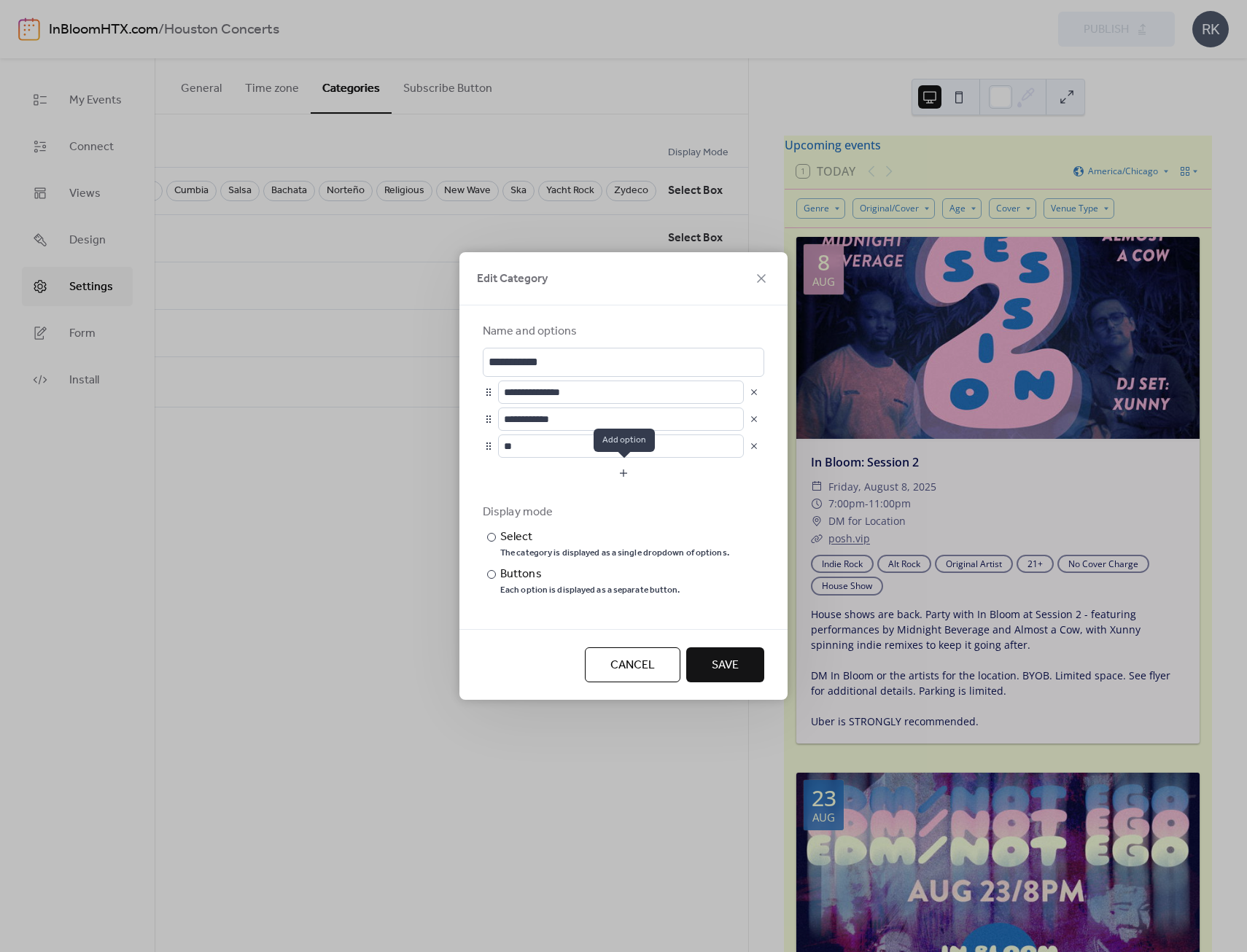 click at bounding box center (624, 473) 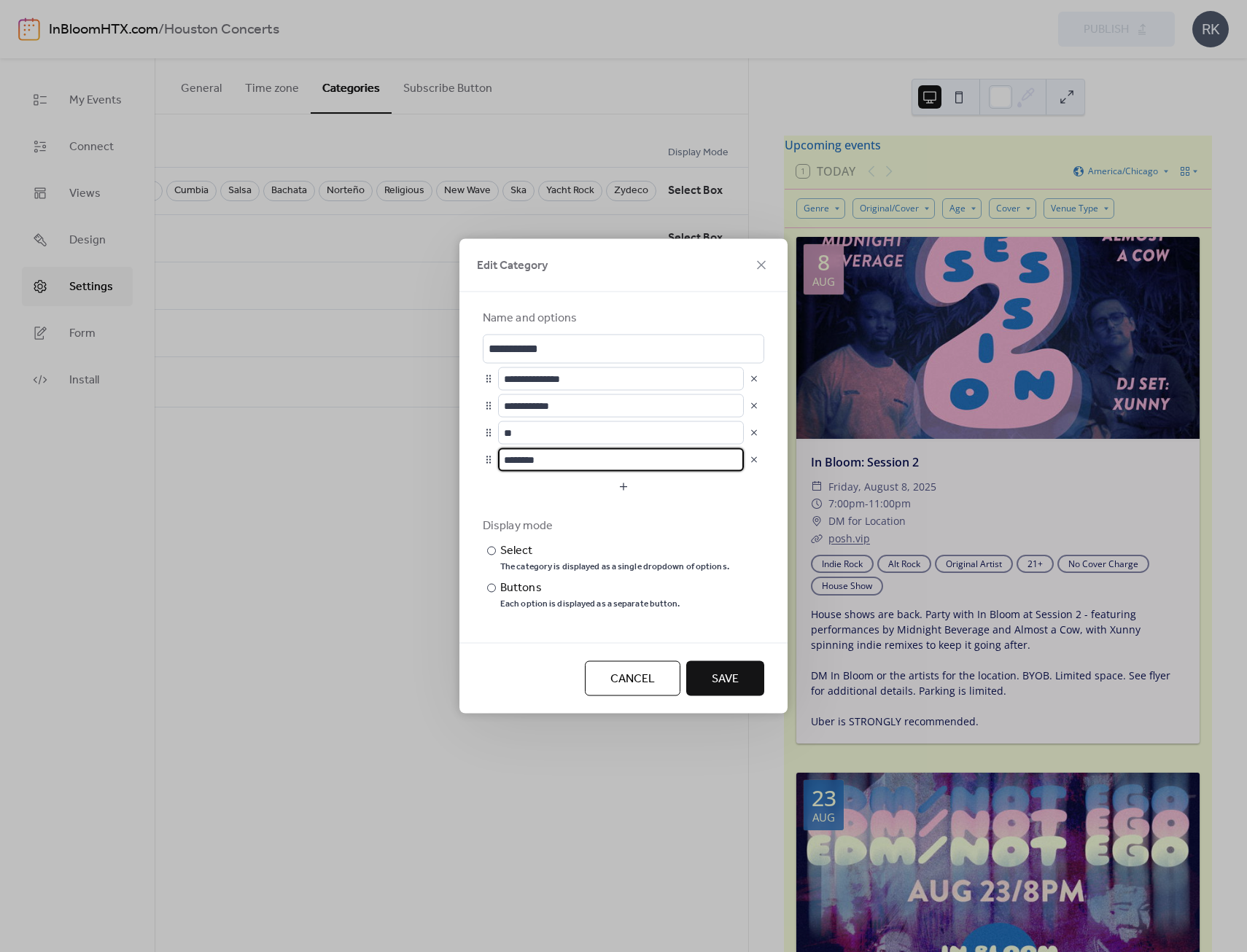 drag, startPoint x: 540, startPoint y: 458, endPoint x: 483, endPoint y: 454, distance: 57.140179 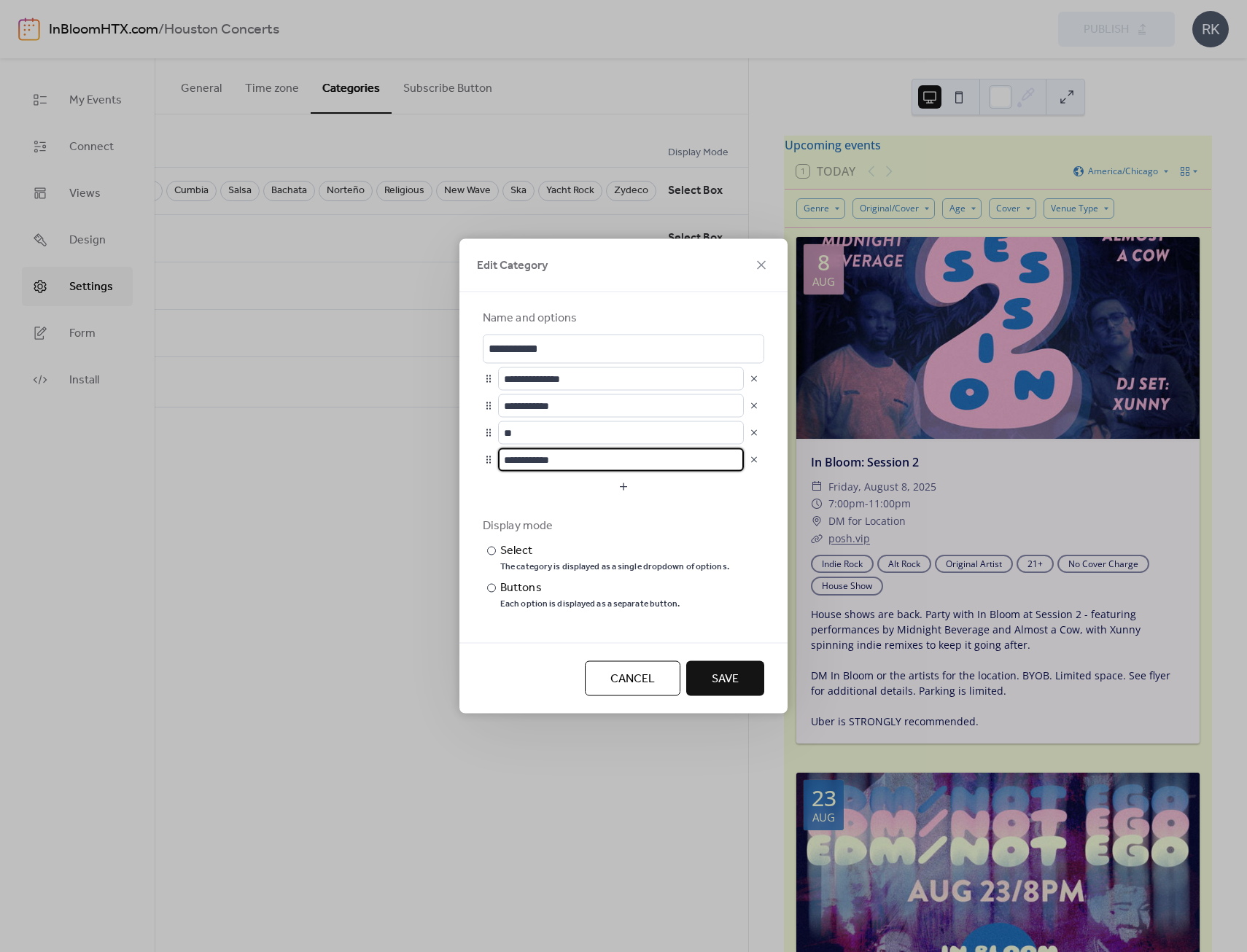 click on "Save" at bounding box center (725, 679) 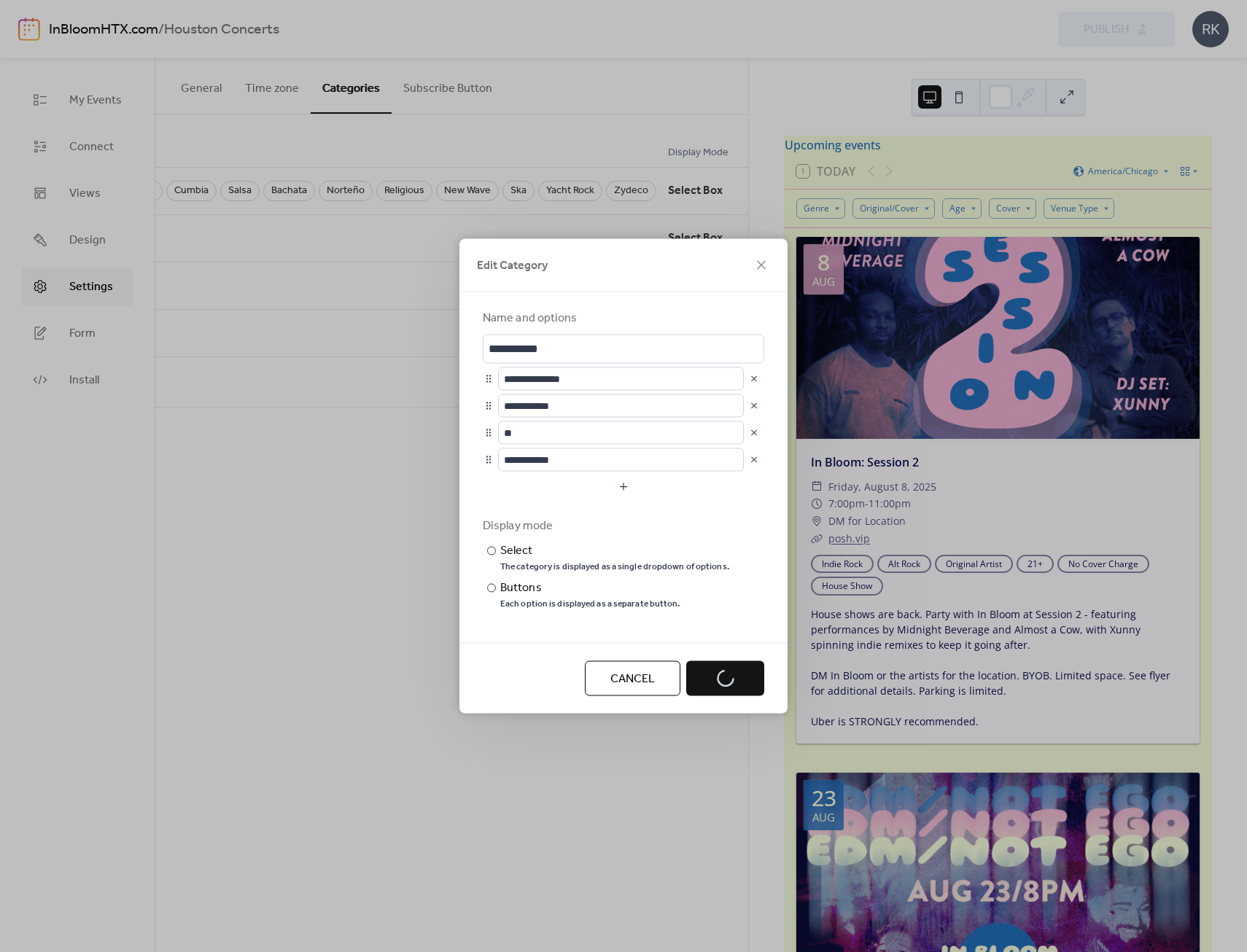 scroll, scrollTop: 0, scrollLeft: 2378, axis: horizontal 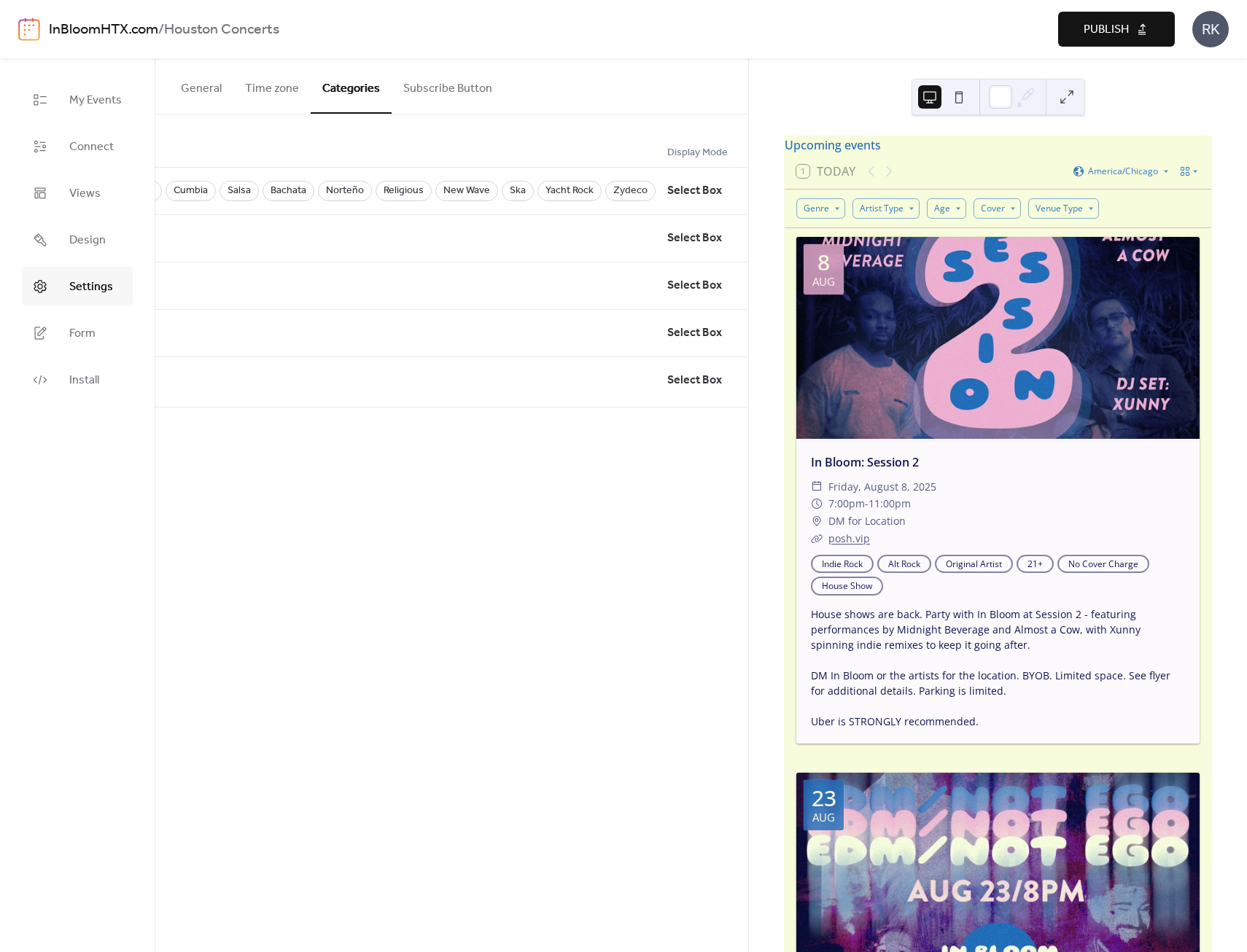 click on "Publish" at bounding box center [1106, 30] 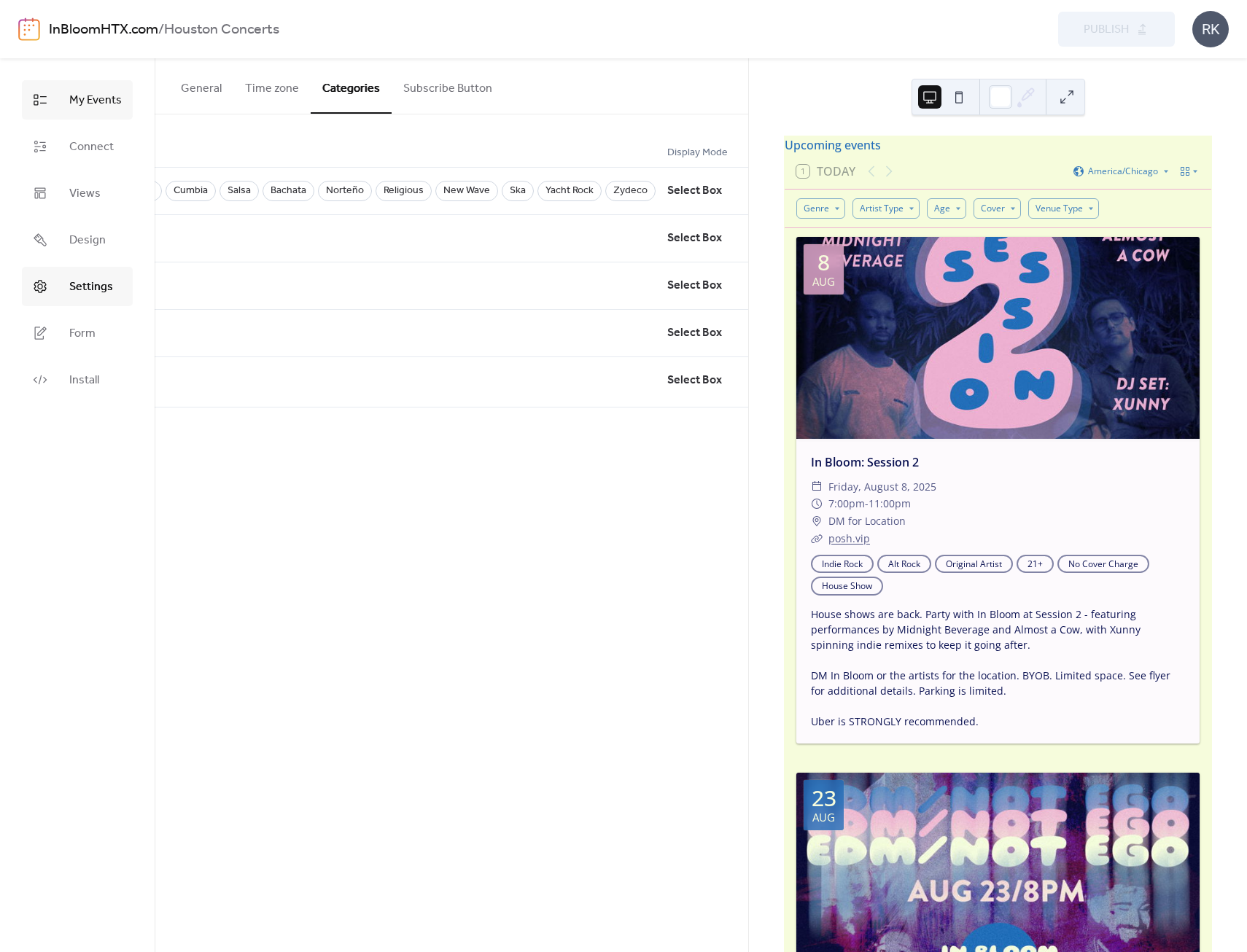 click on "My Events" at bounding box center [96, 101] 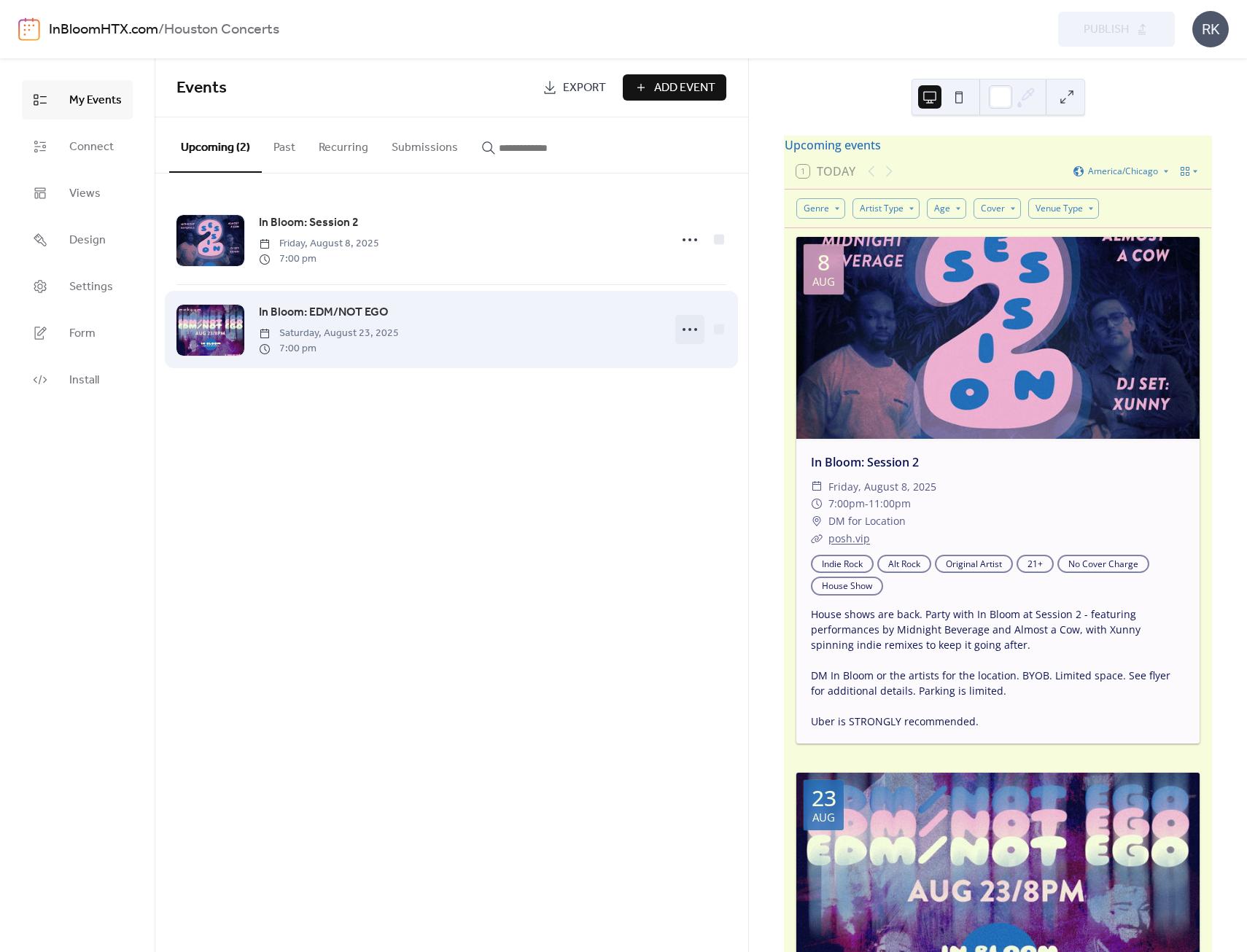click 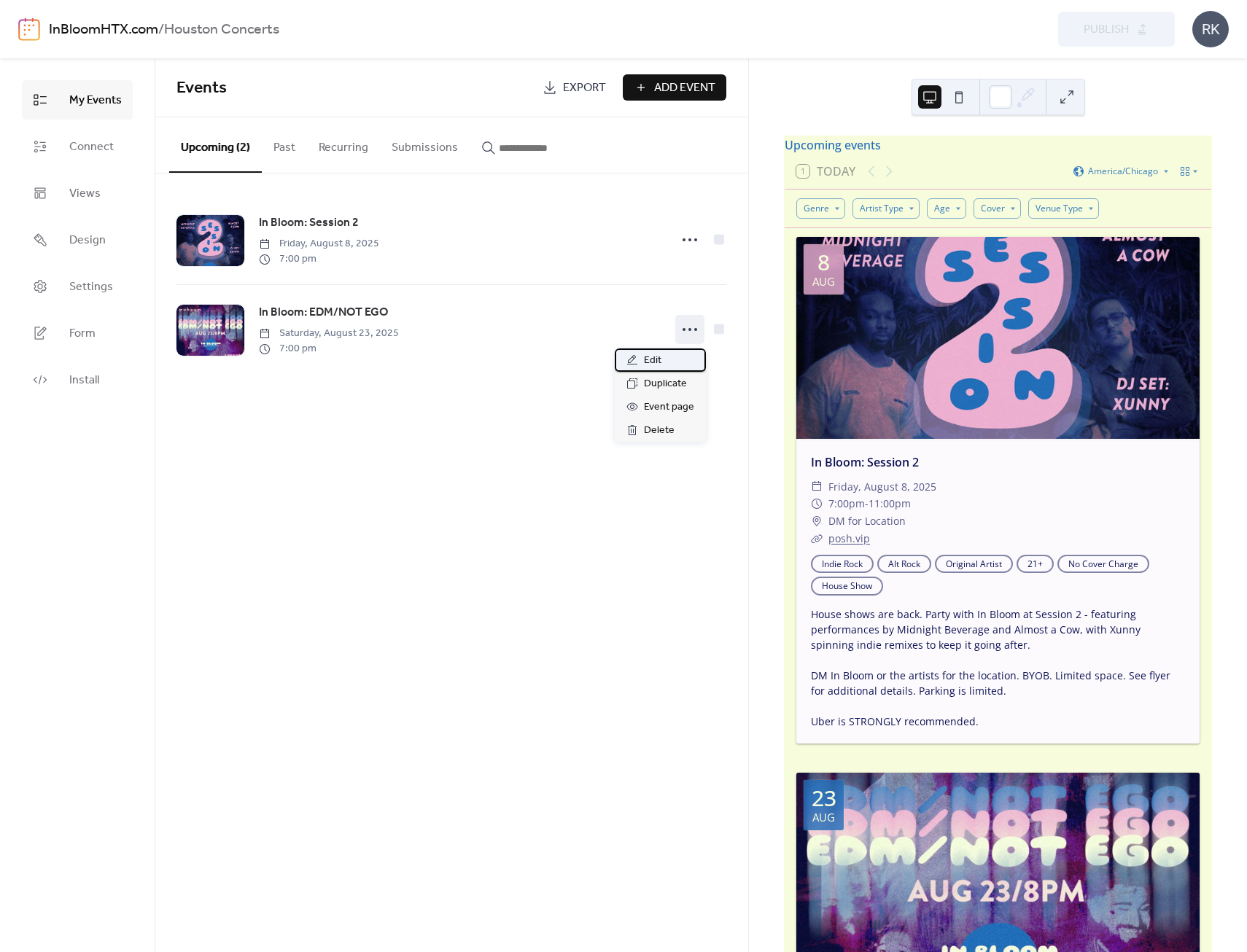 click on "Edit" at bounding box center (653, 361) 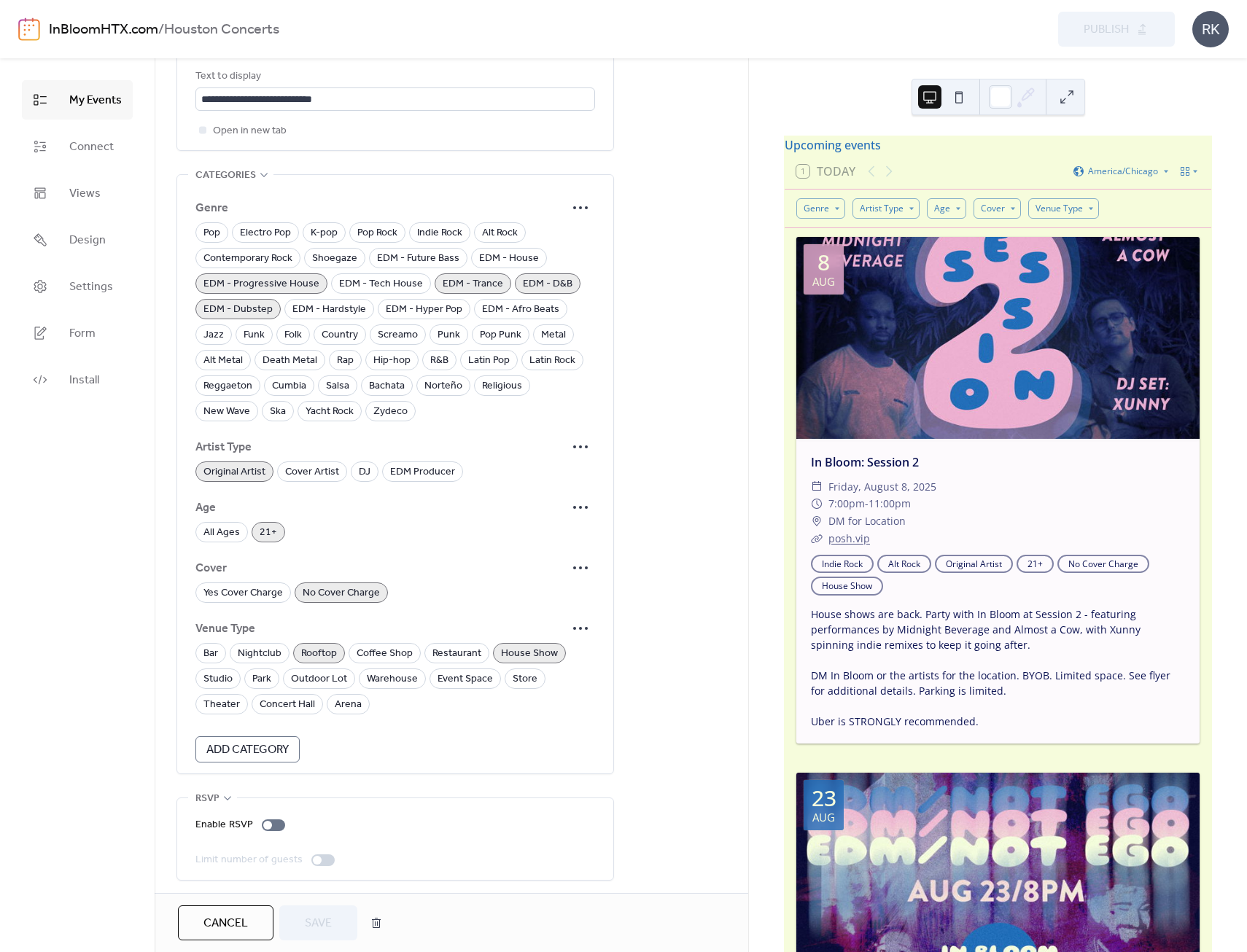 scroll, scrollTop: 1012, scrollLeft: 0, axis: vertical 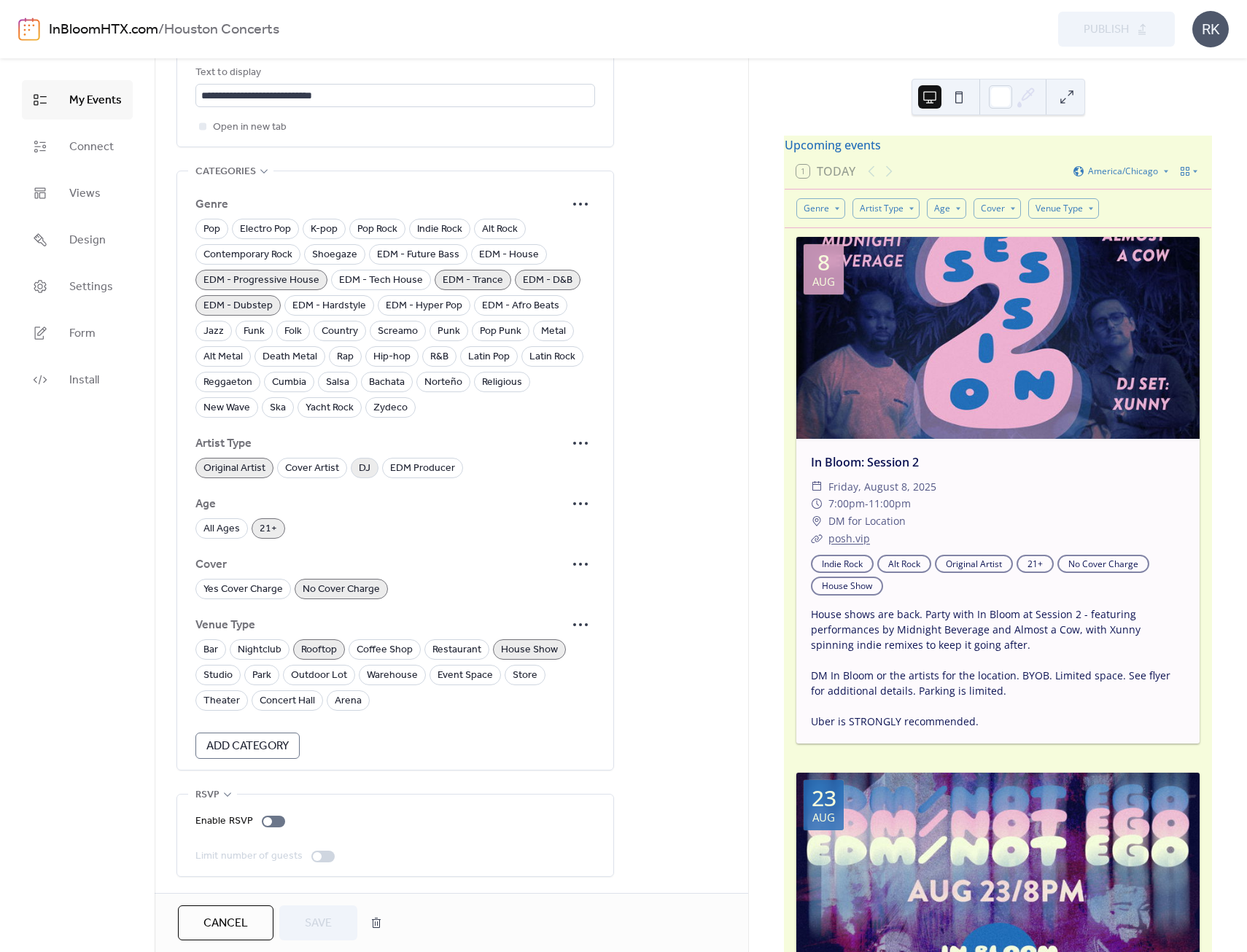 click on "DJ" at bounding box center (365, 469) 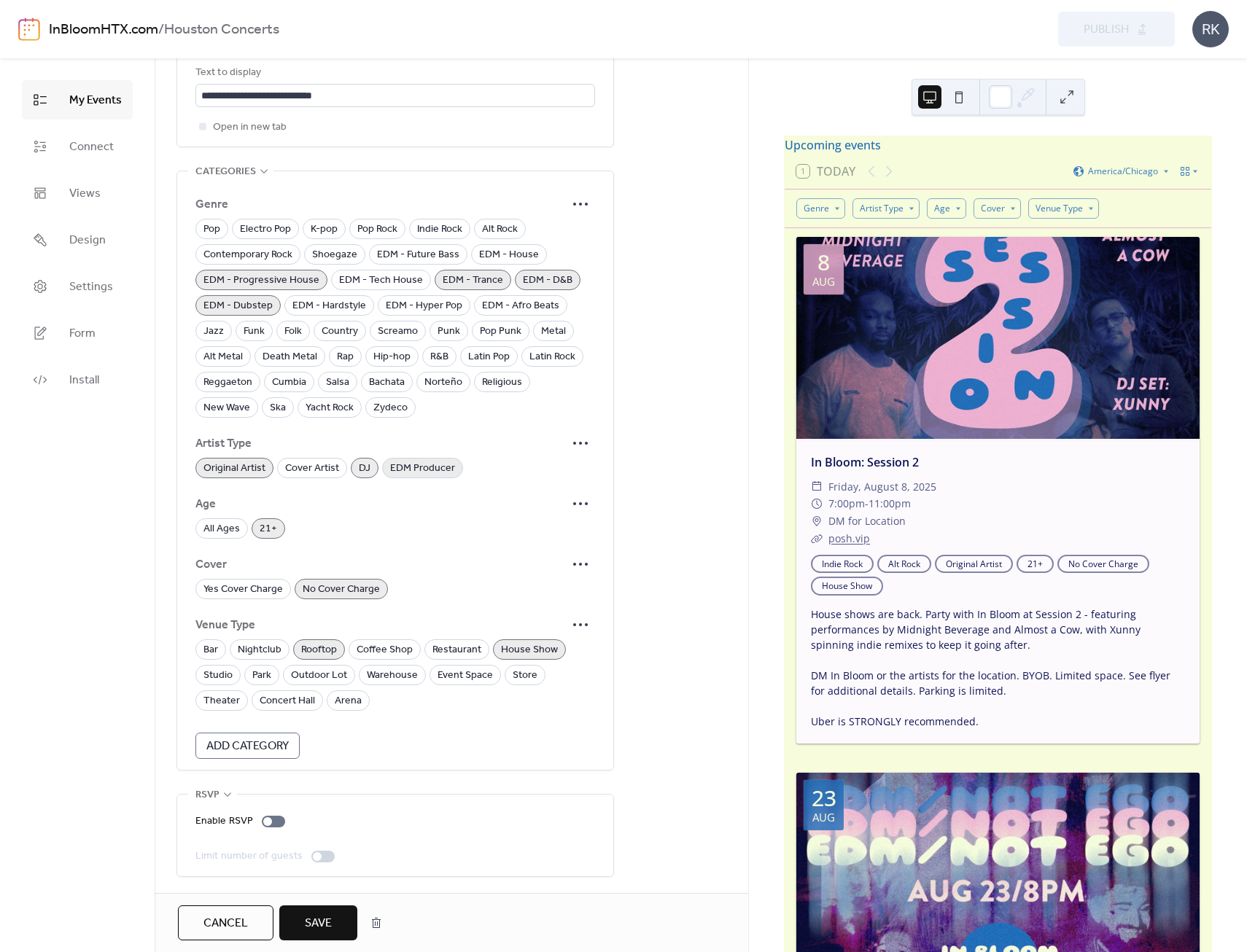 click on "EDM Producer" at bounding box center [422, 469] 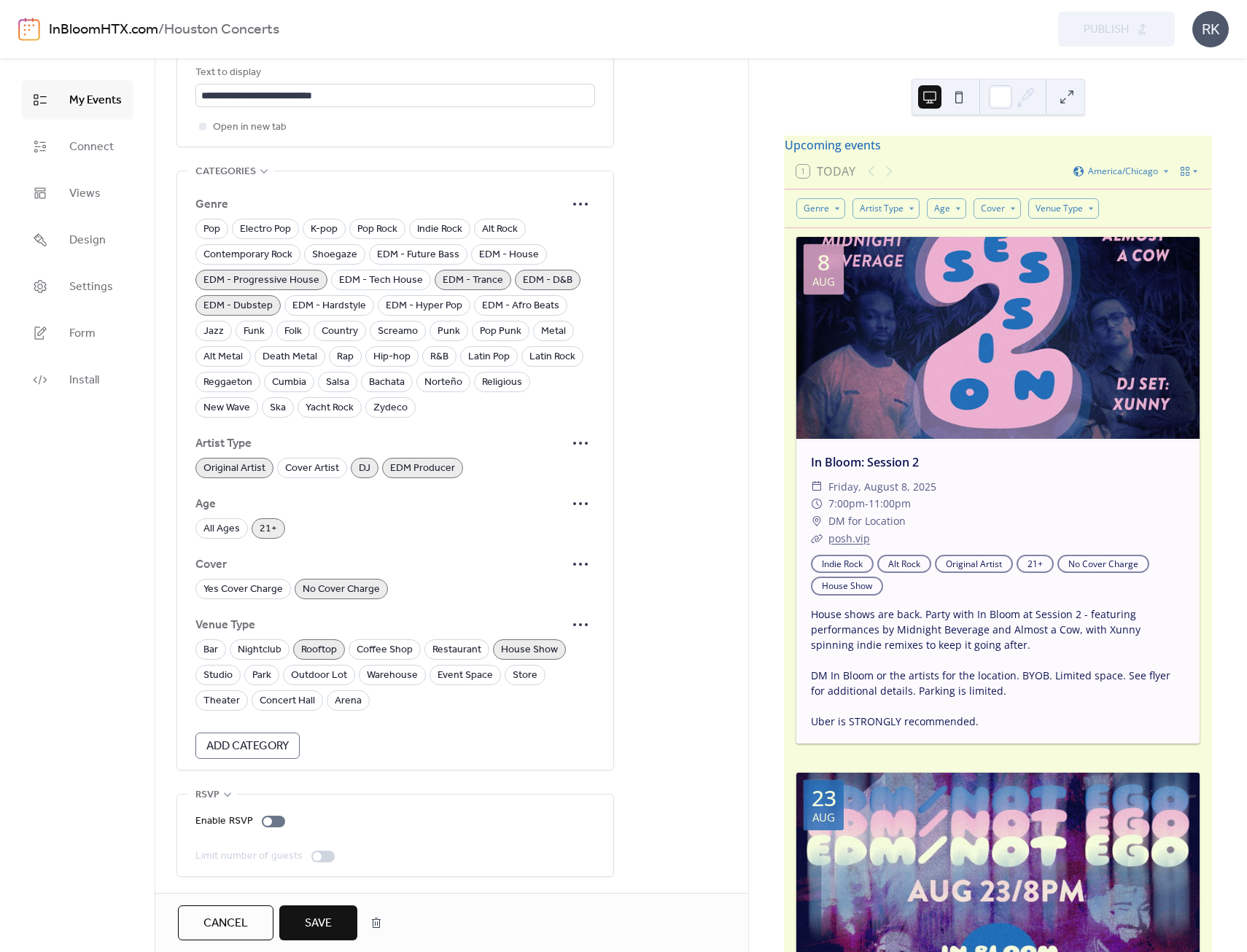 click on "Original Artist" at bounding box center [234, 469] 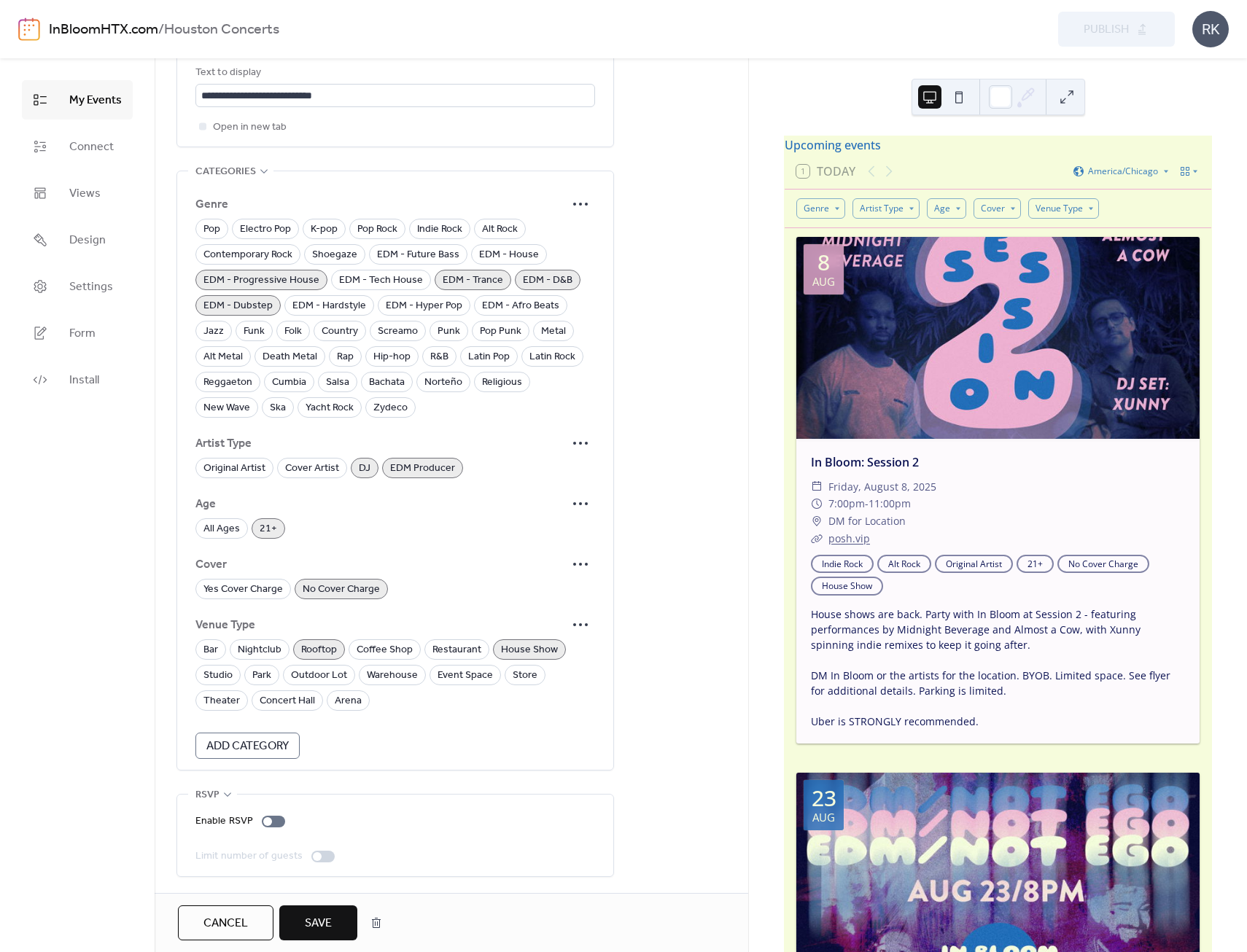click on "EDM Producer" at bounding box center [422, 469] 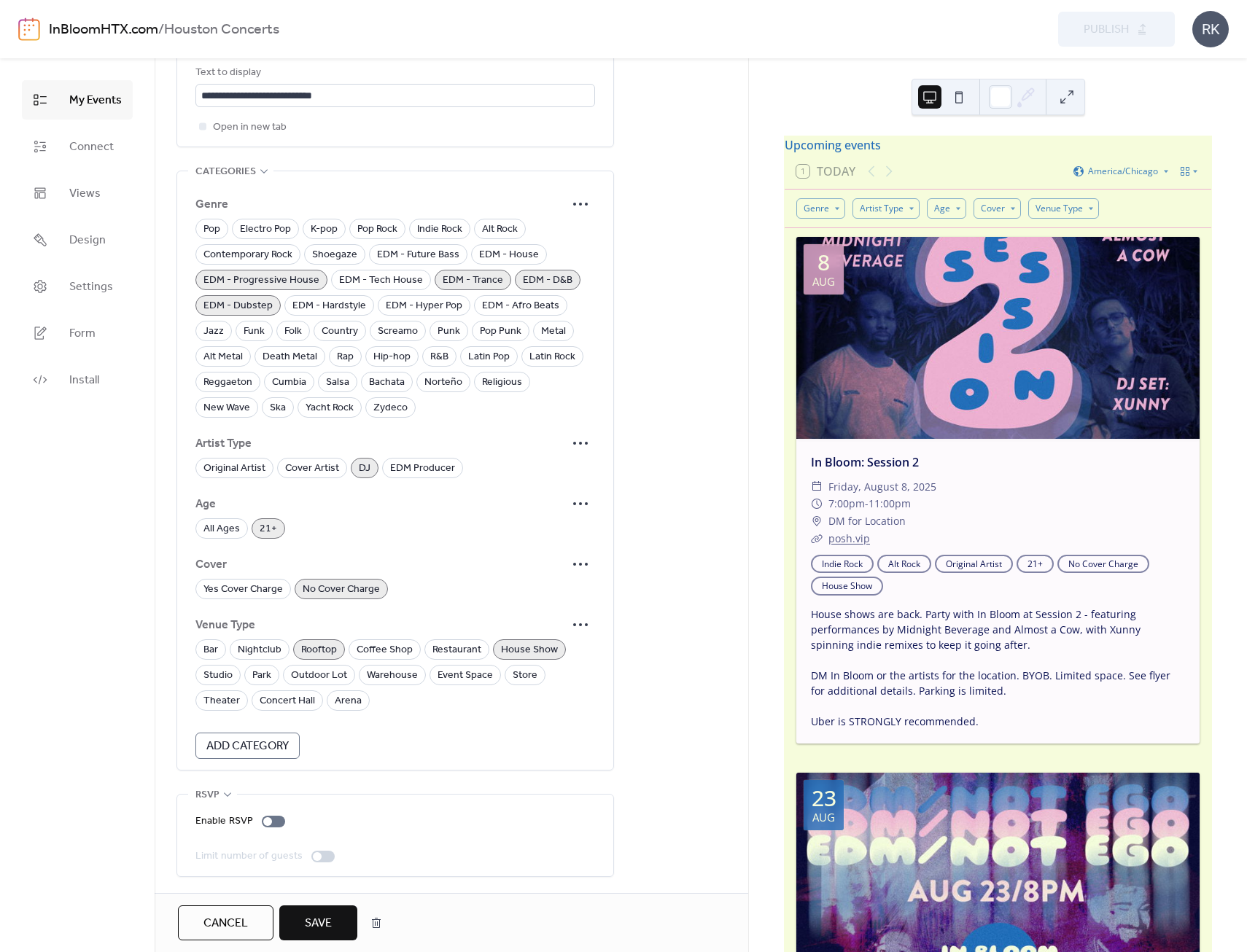 click on "Save" at bounding box center (318, 923) 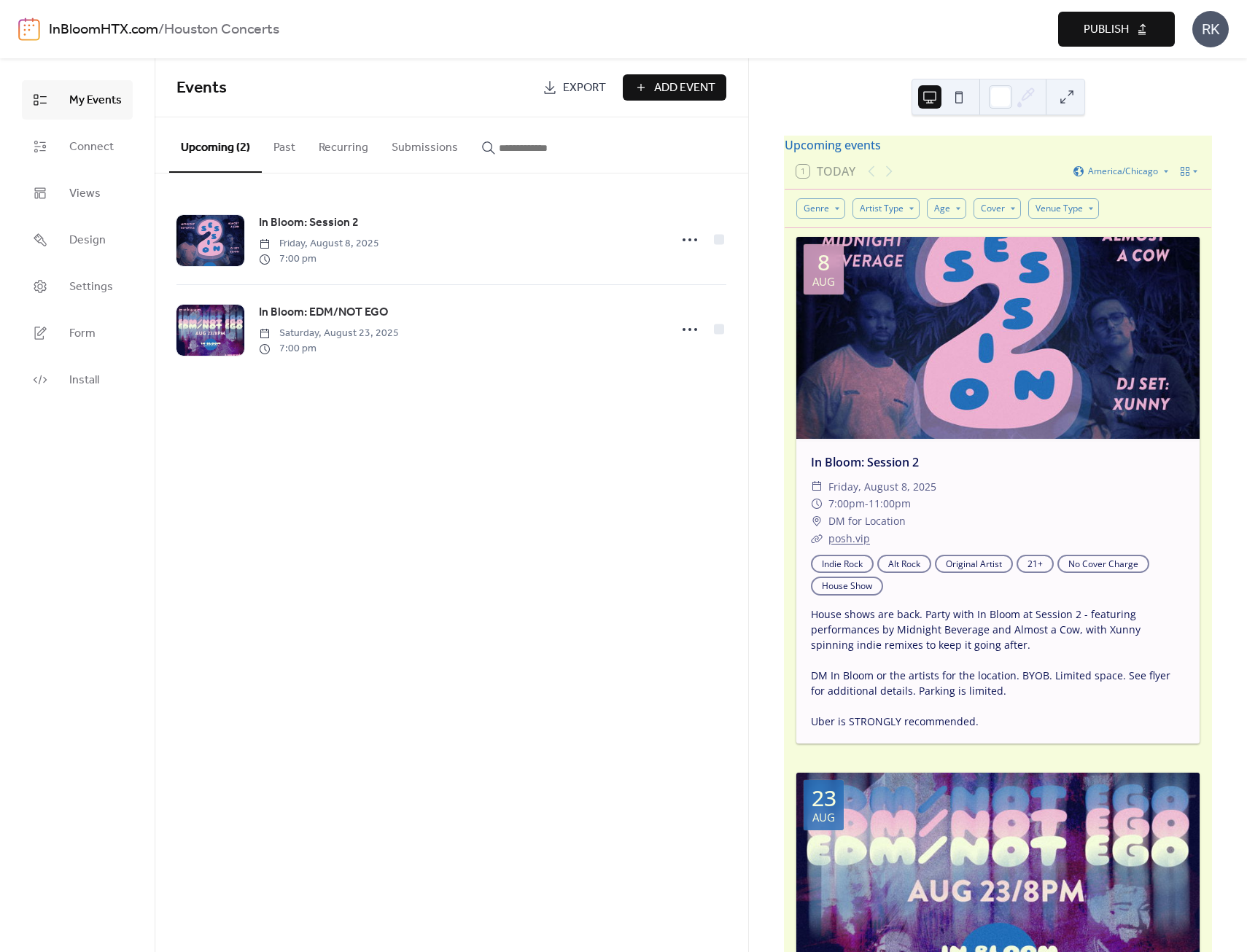 click on "Publish" at bounding box center [1106, 30] 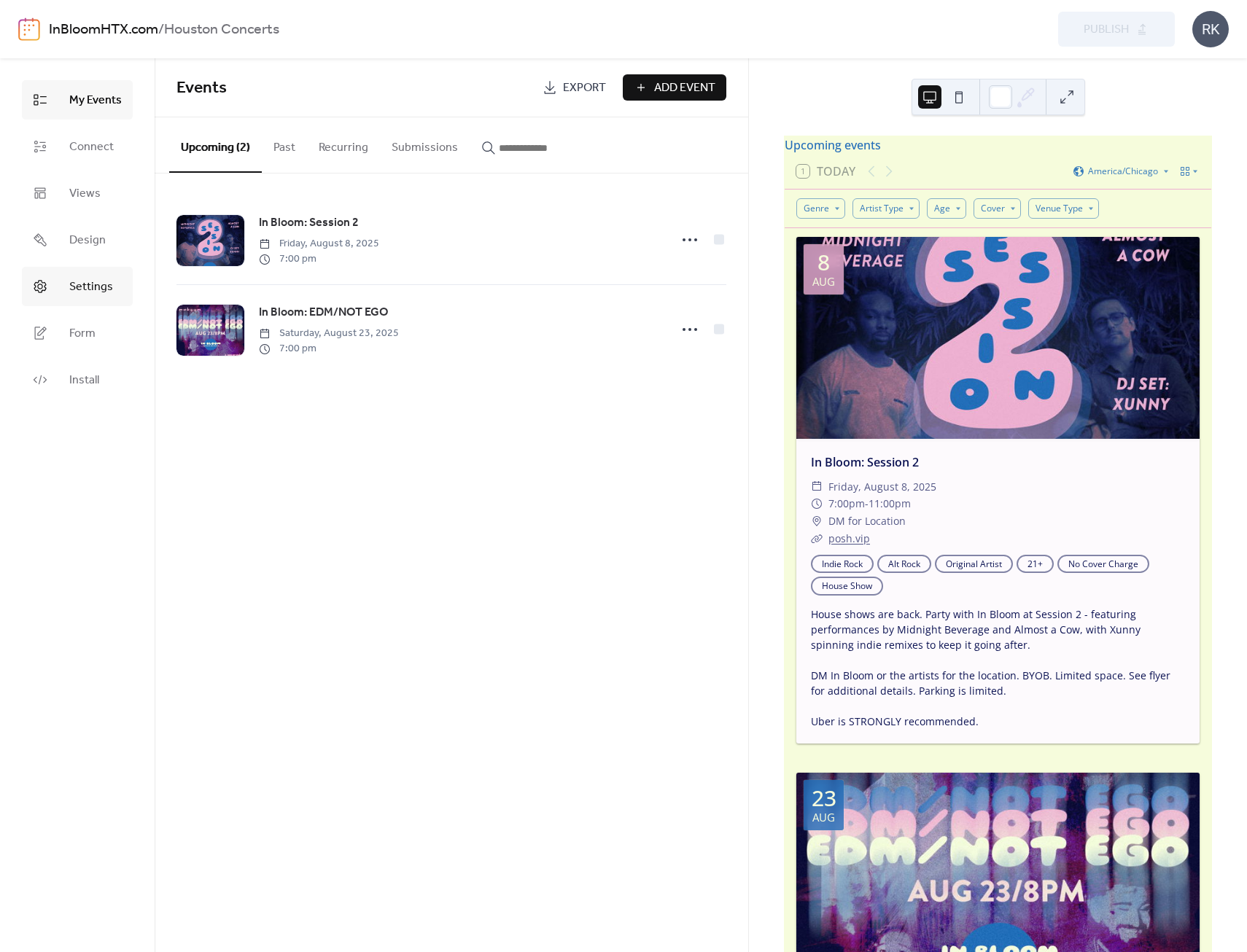click on "Settings" at bounding box center [91, 287] 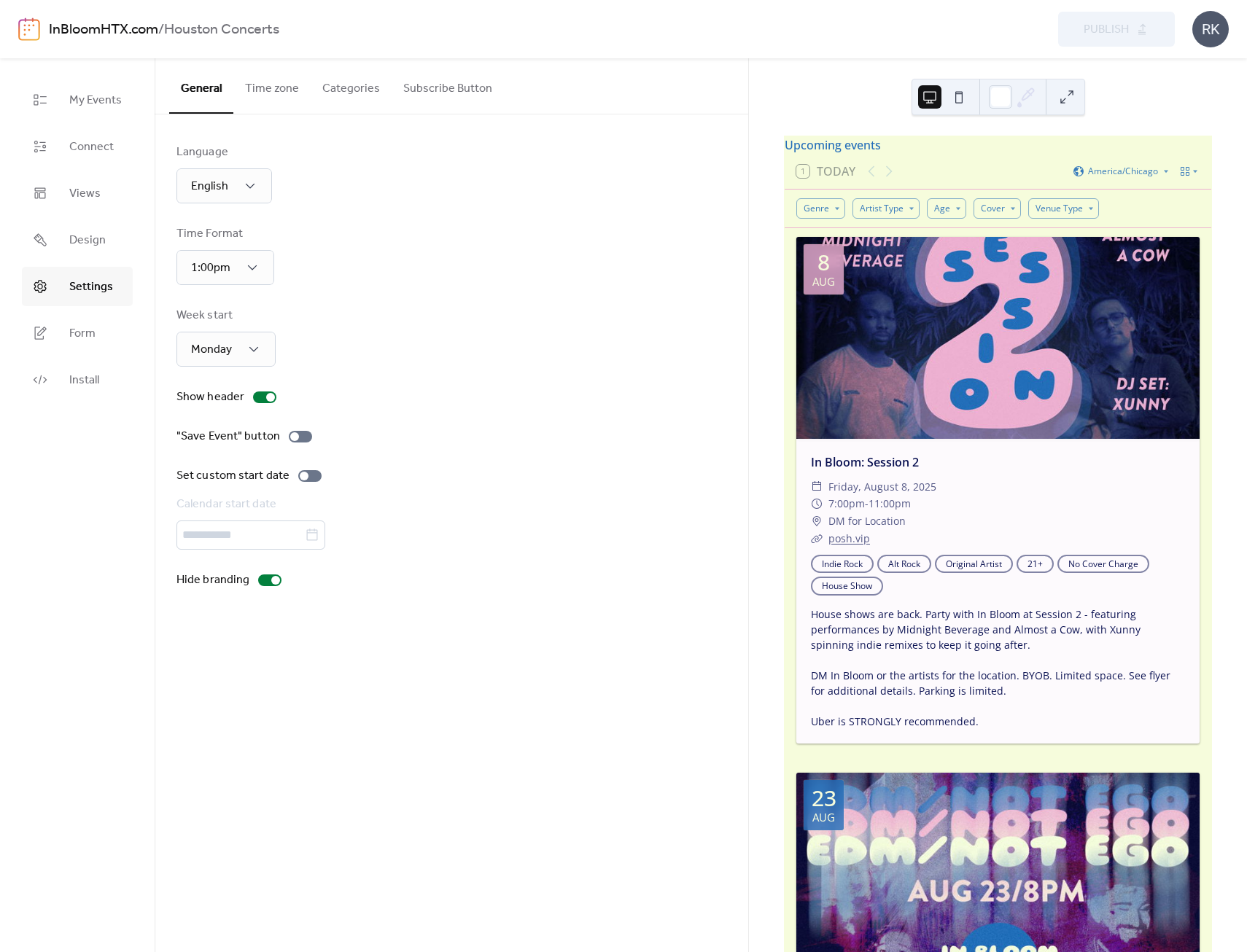 click on "Categories" at bounding box center (351, 85) 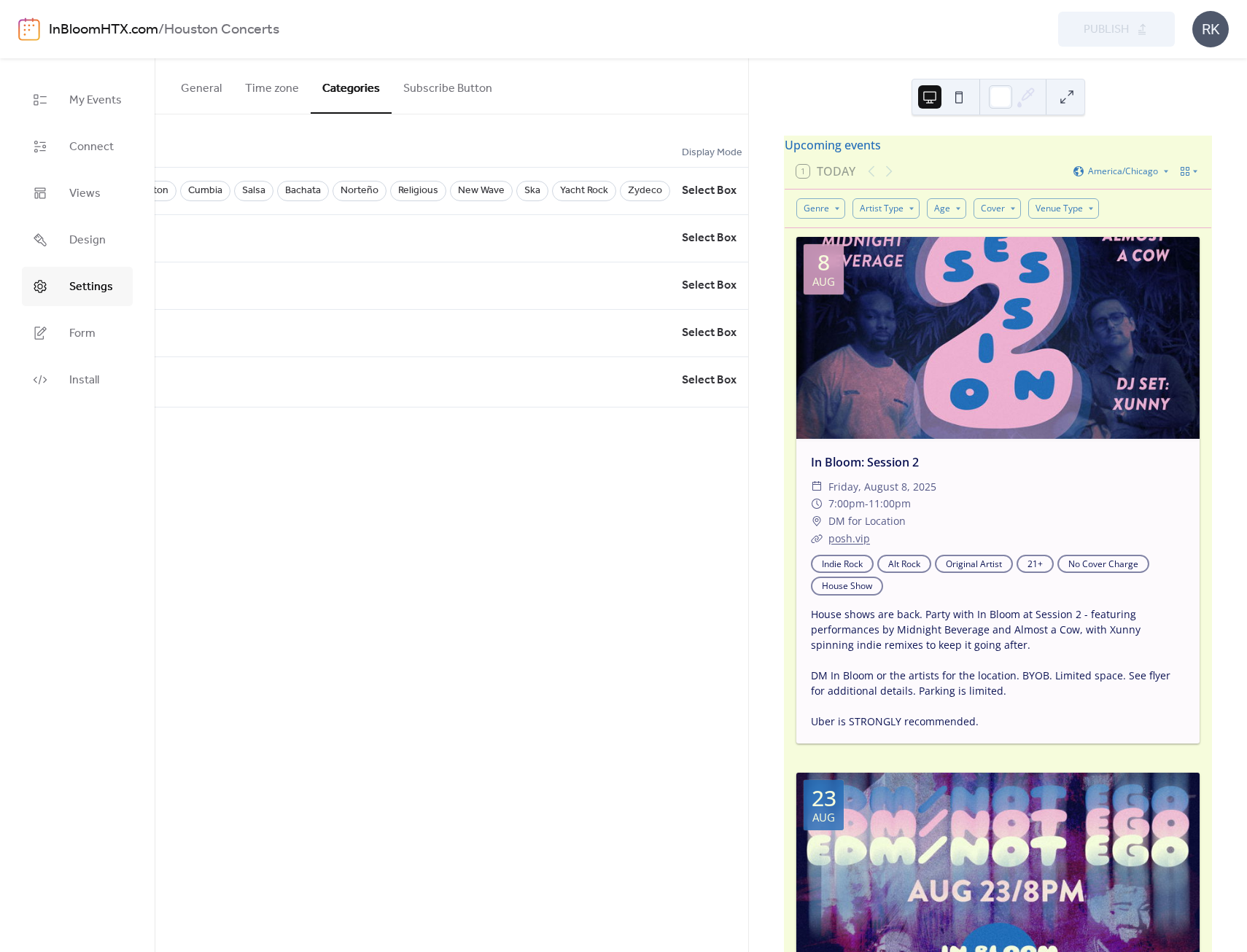 scroll, scrollTop: 0, scrollLeft: 2378, axis: horizontal 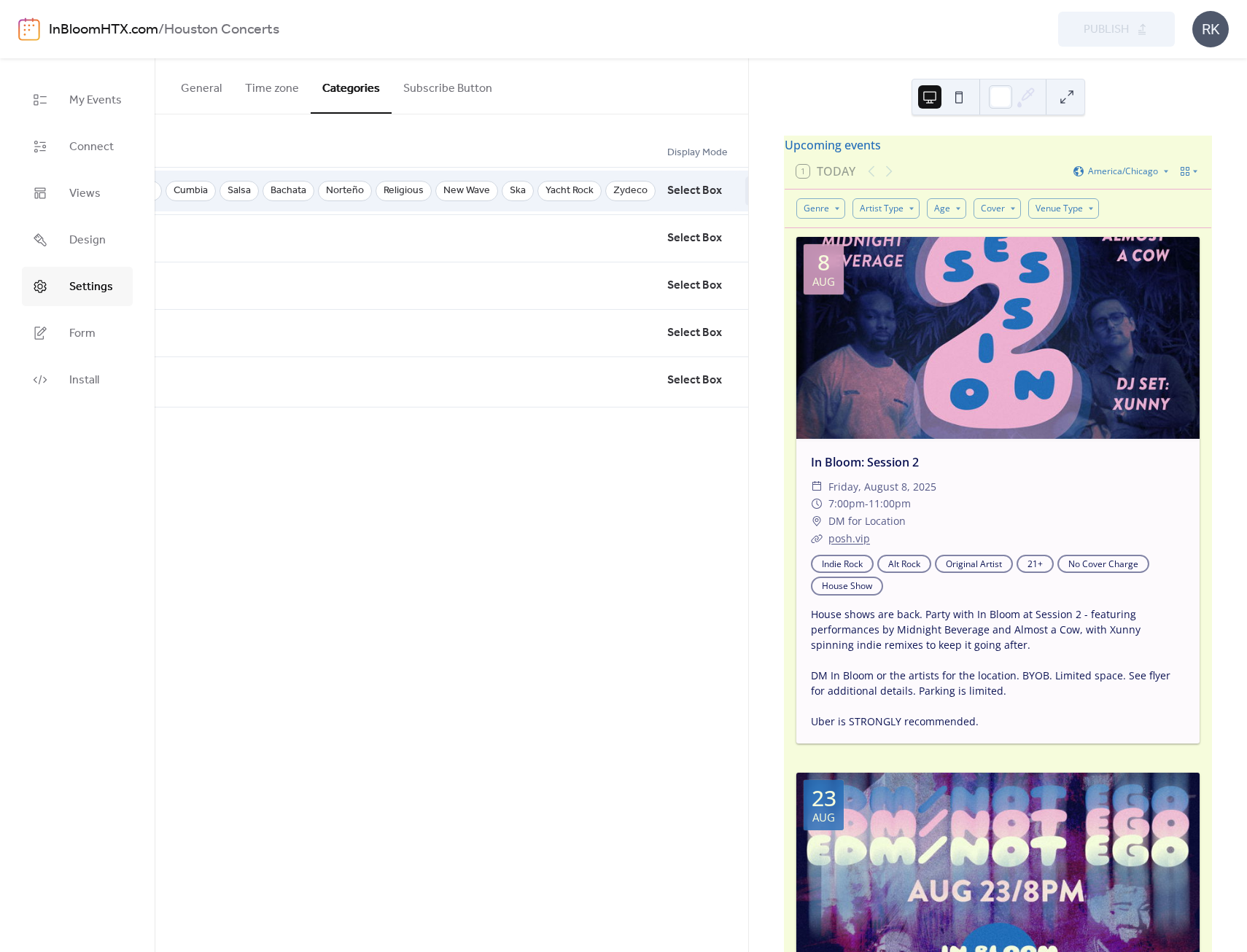 click 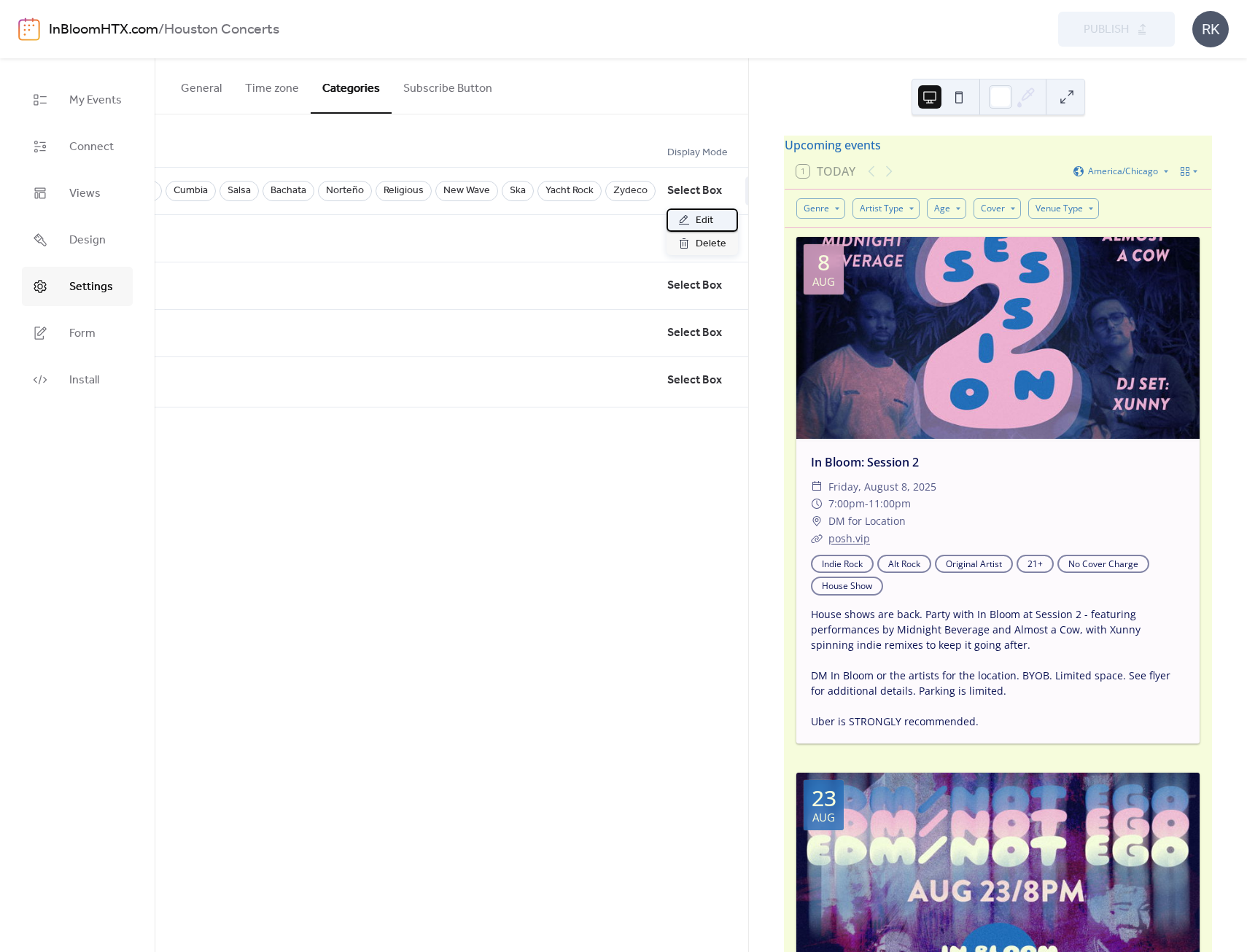 click on "Edit" at bounding box center [704, 221] 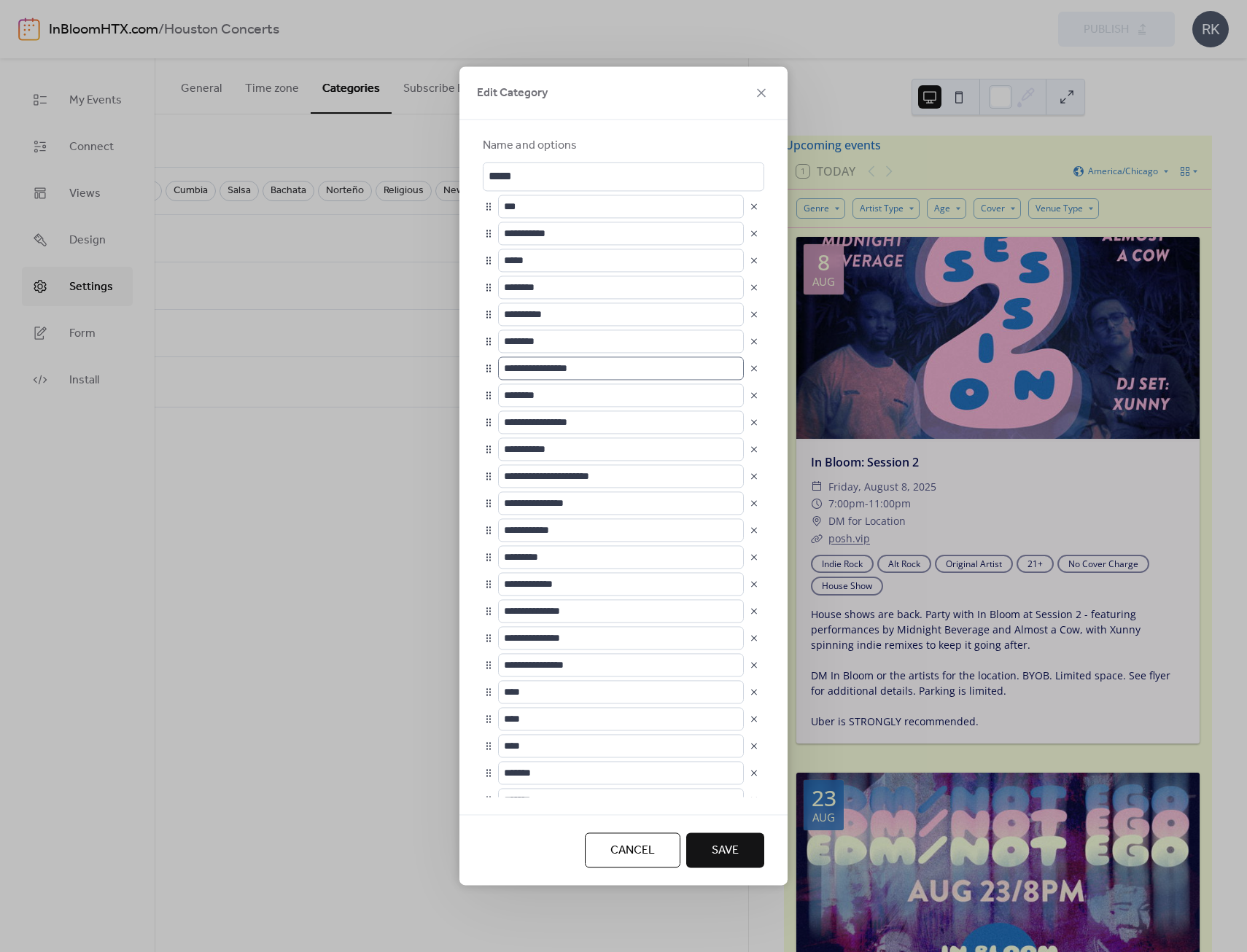 scroll, scrollTop: 1, scrollLeft: 0, axis: vertical 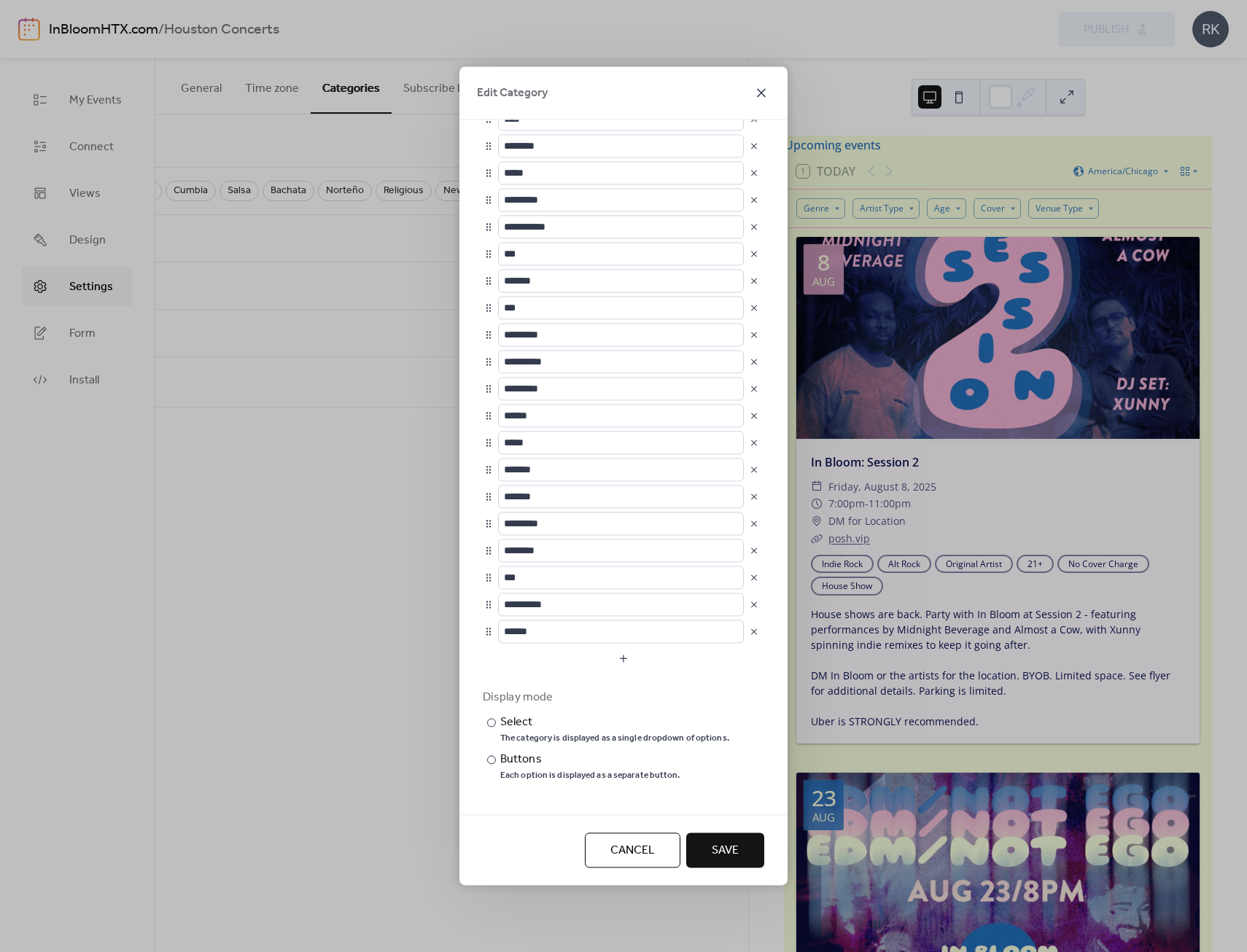 click 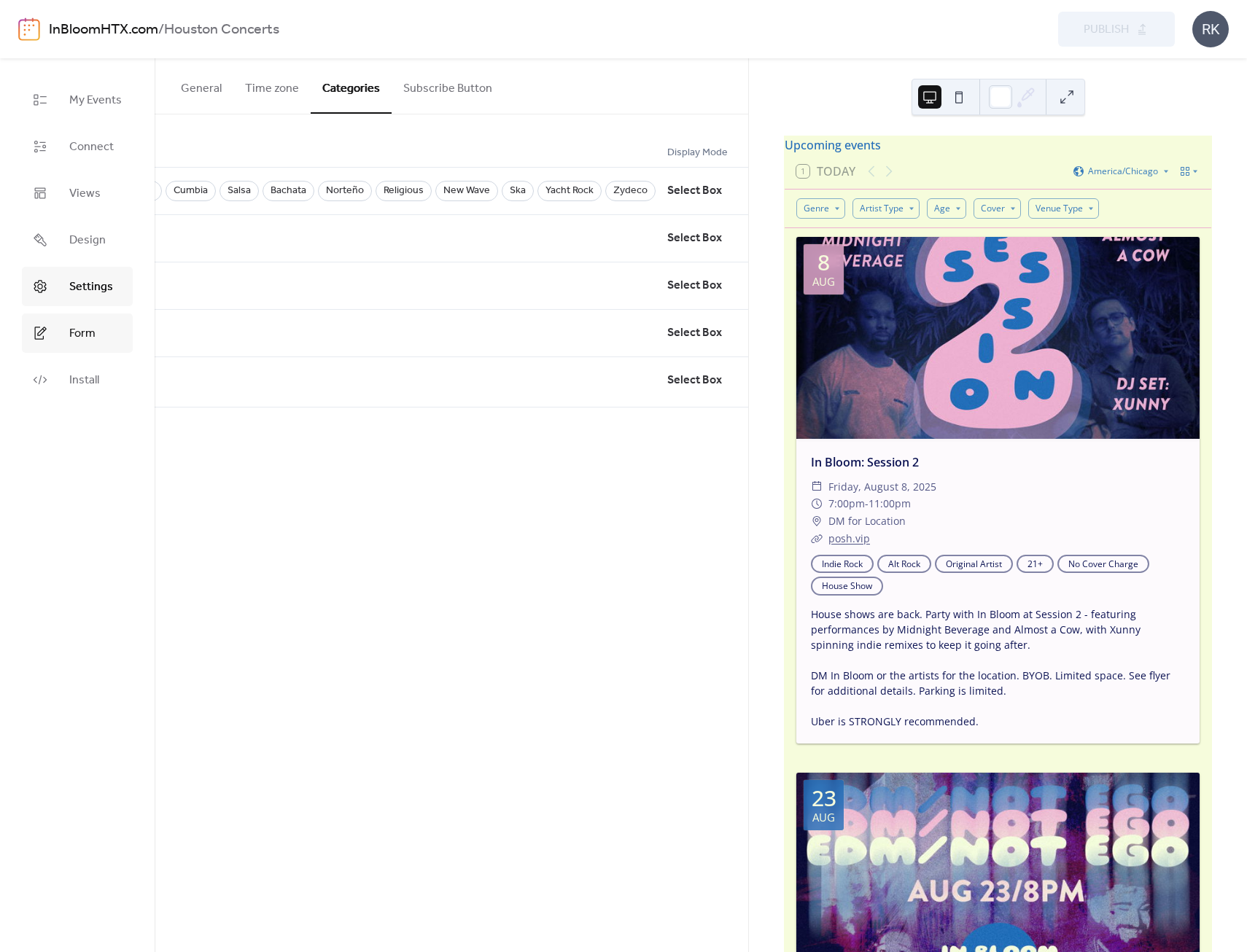 click on "Form" at bounding box center (77, 333) 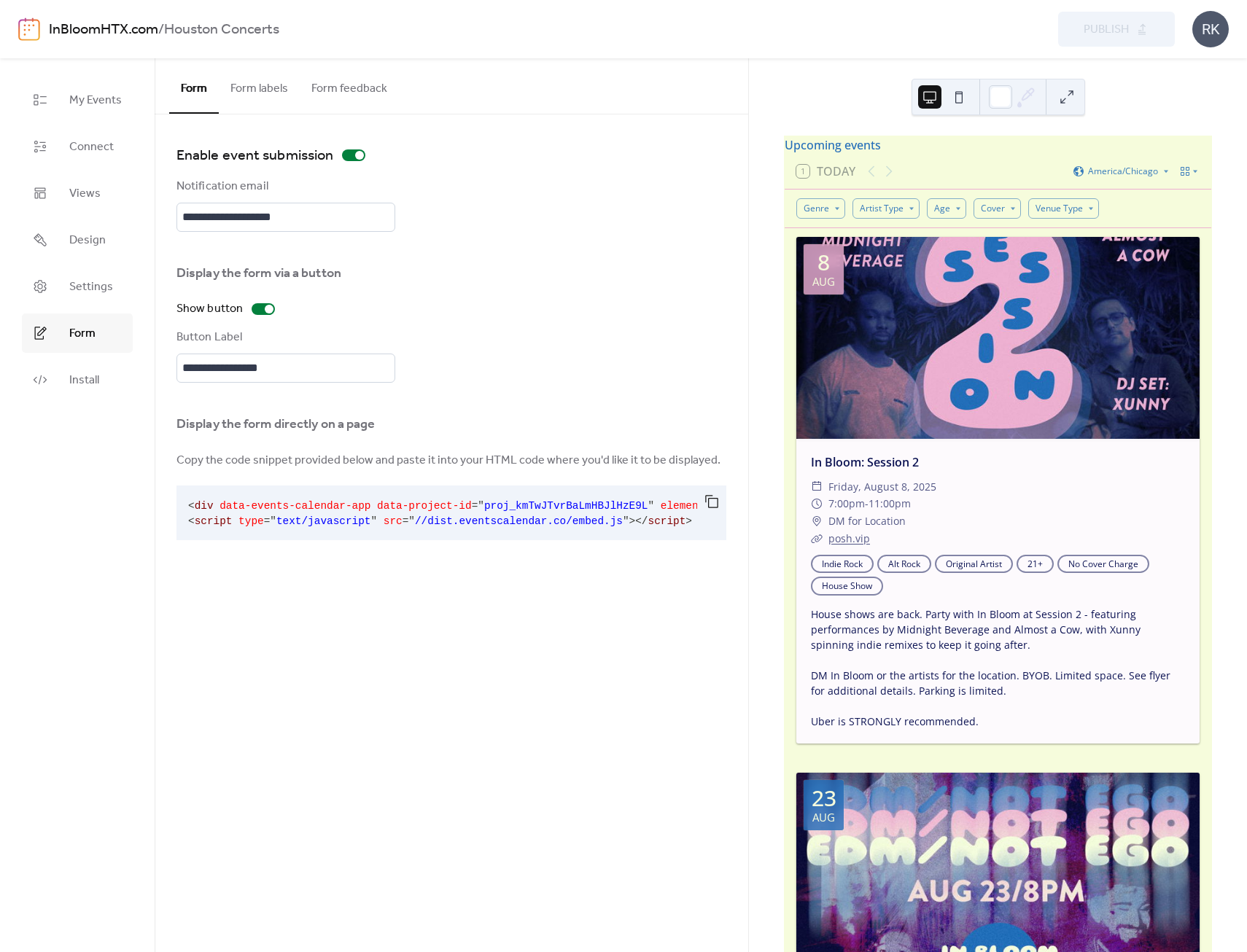 click on "Form labels" at bounding box center (259, 85) 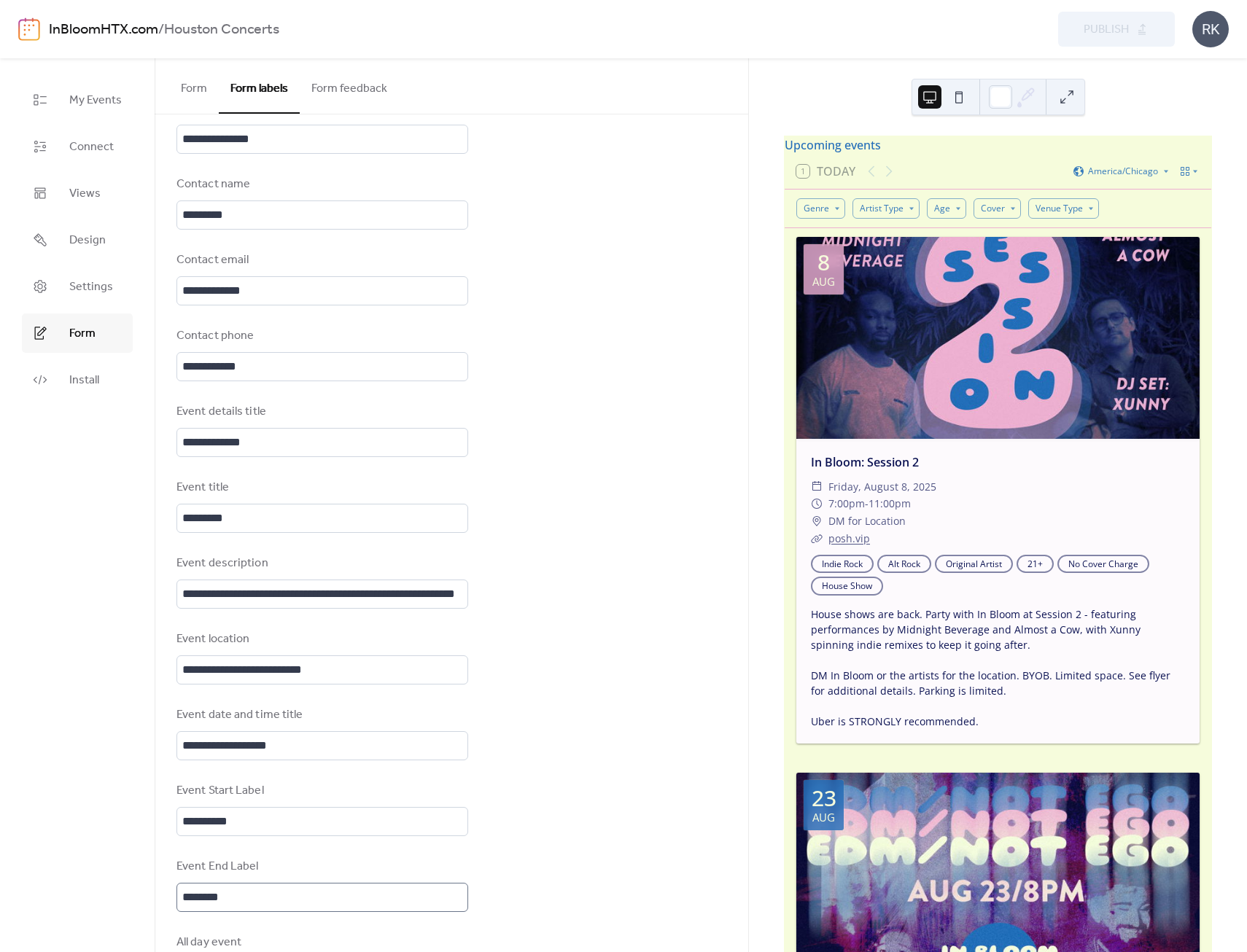 scroll, scrollTop: 437, scrollLeft: 0, axis: vertical 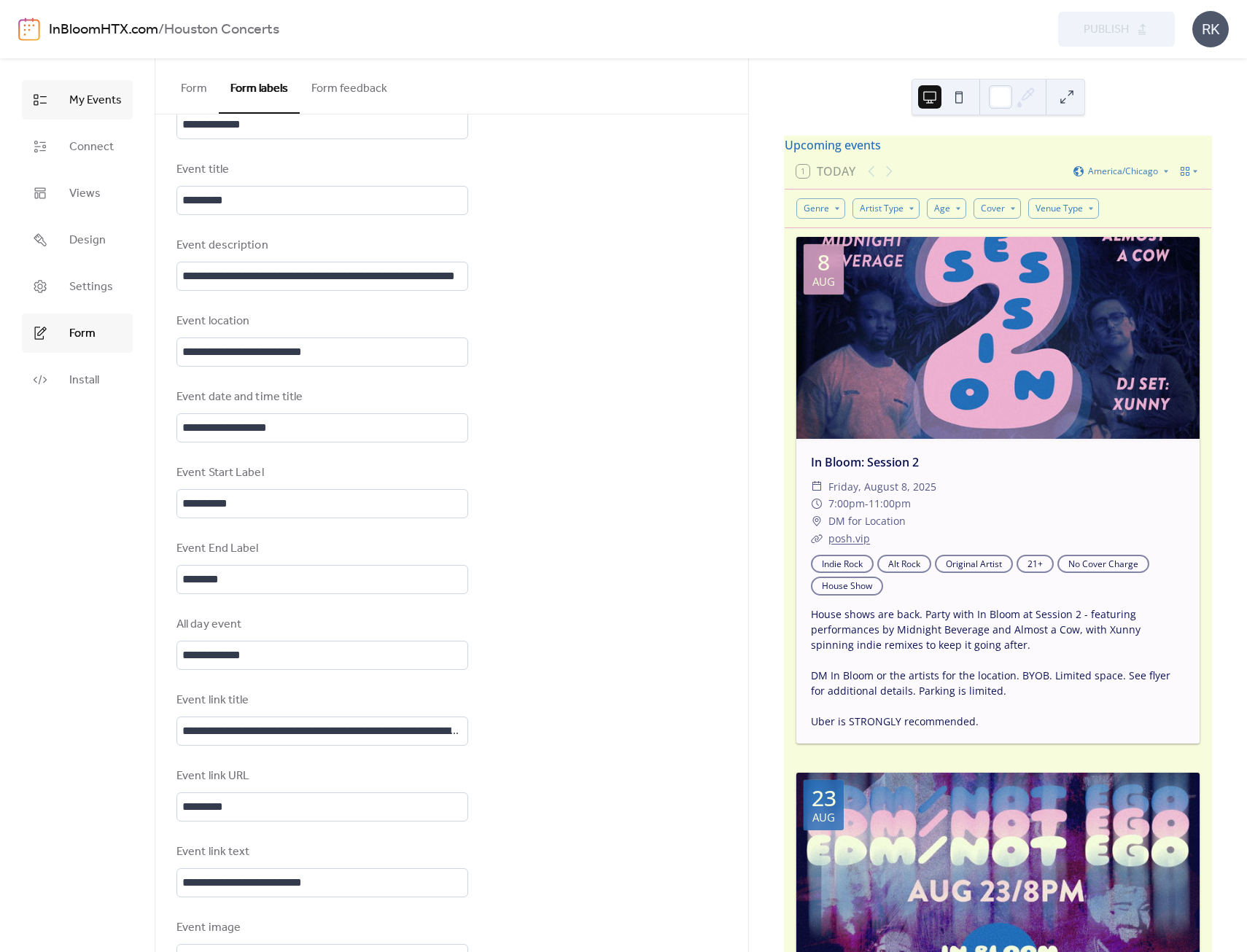 click on "My Events" at bounding box center [77, 100] 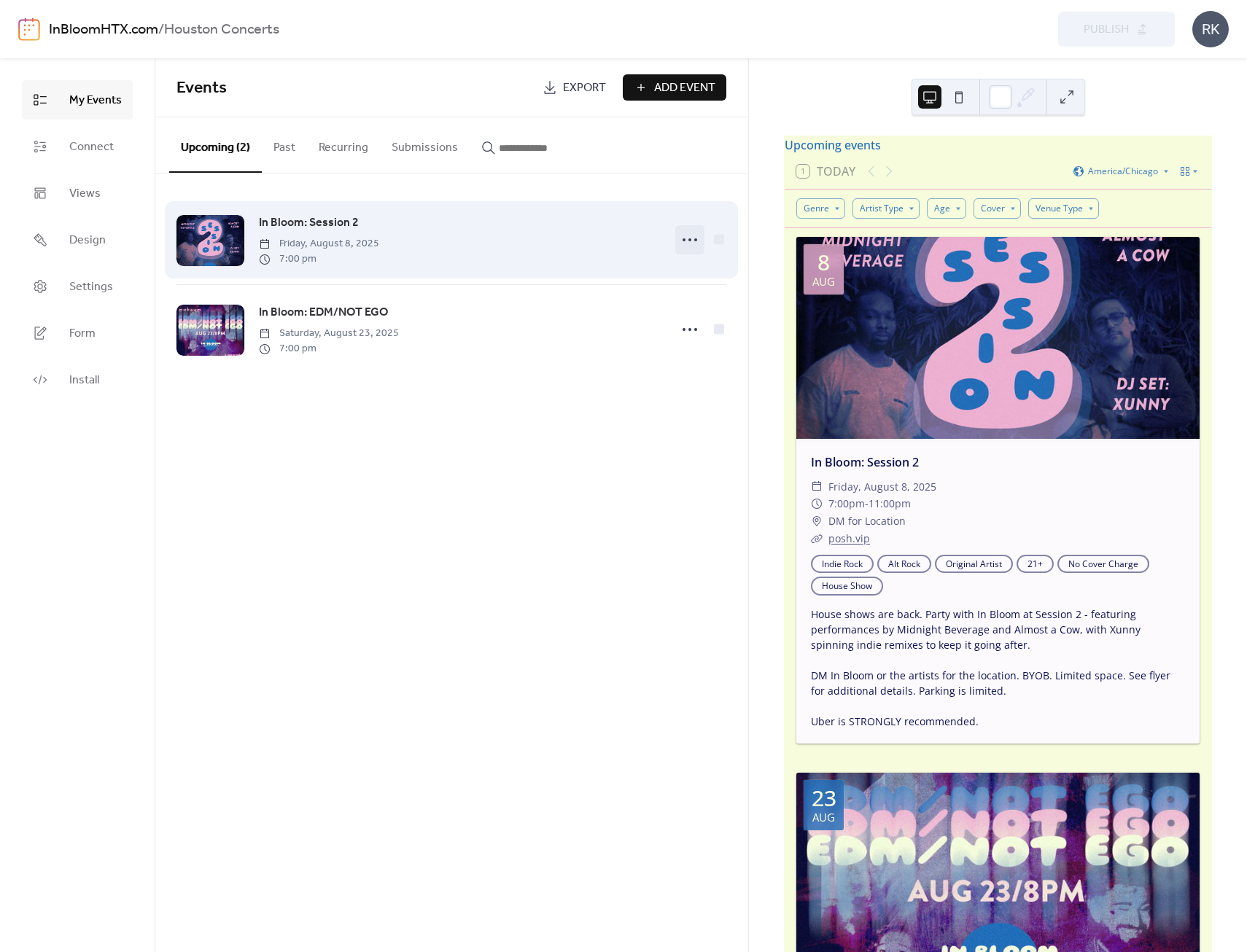 click 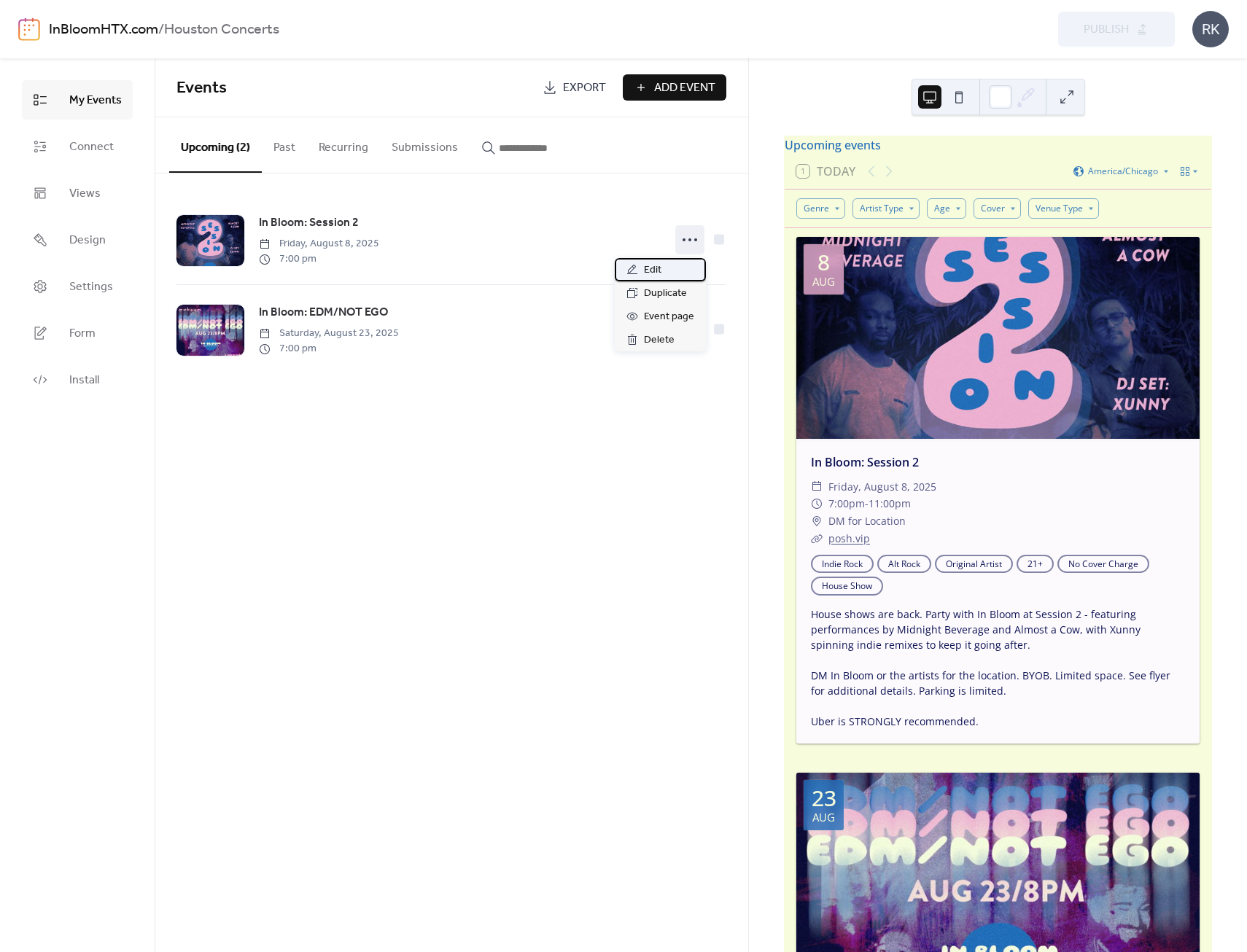 click on "Edit" at bounding box center [660, 270] 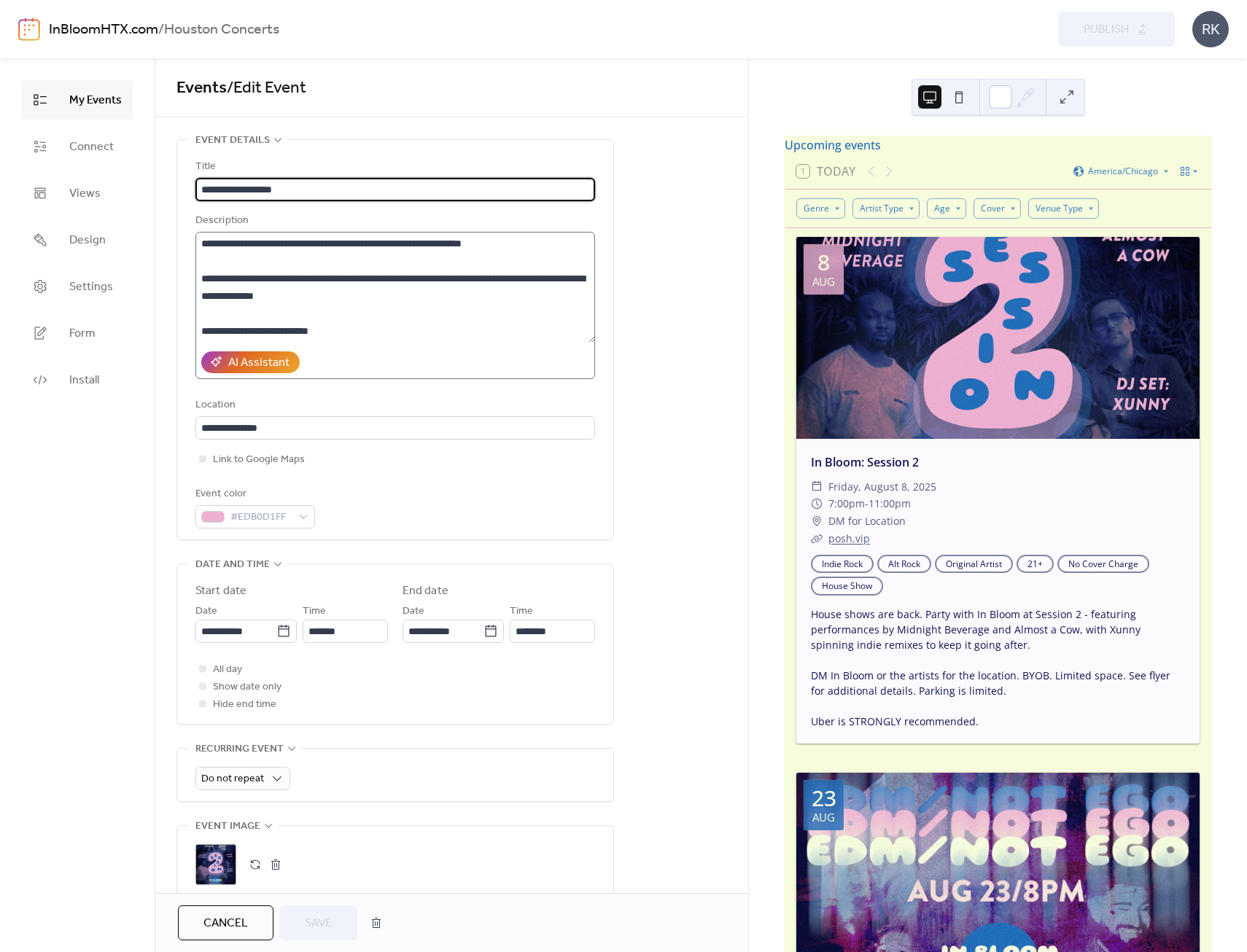 scroll, scrollTop: 35, scrollLeft: 0, axis: vertical 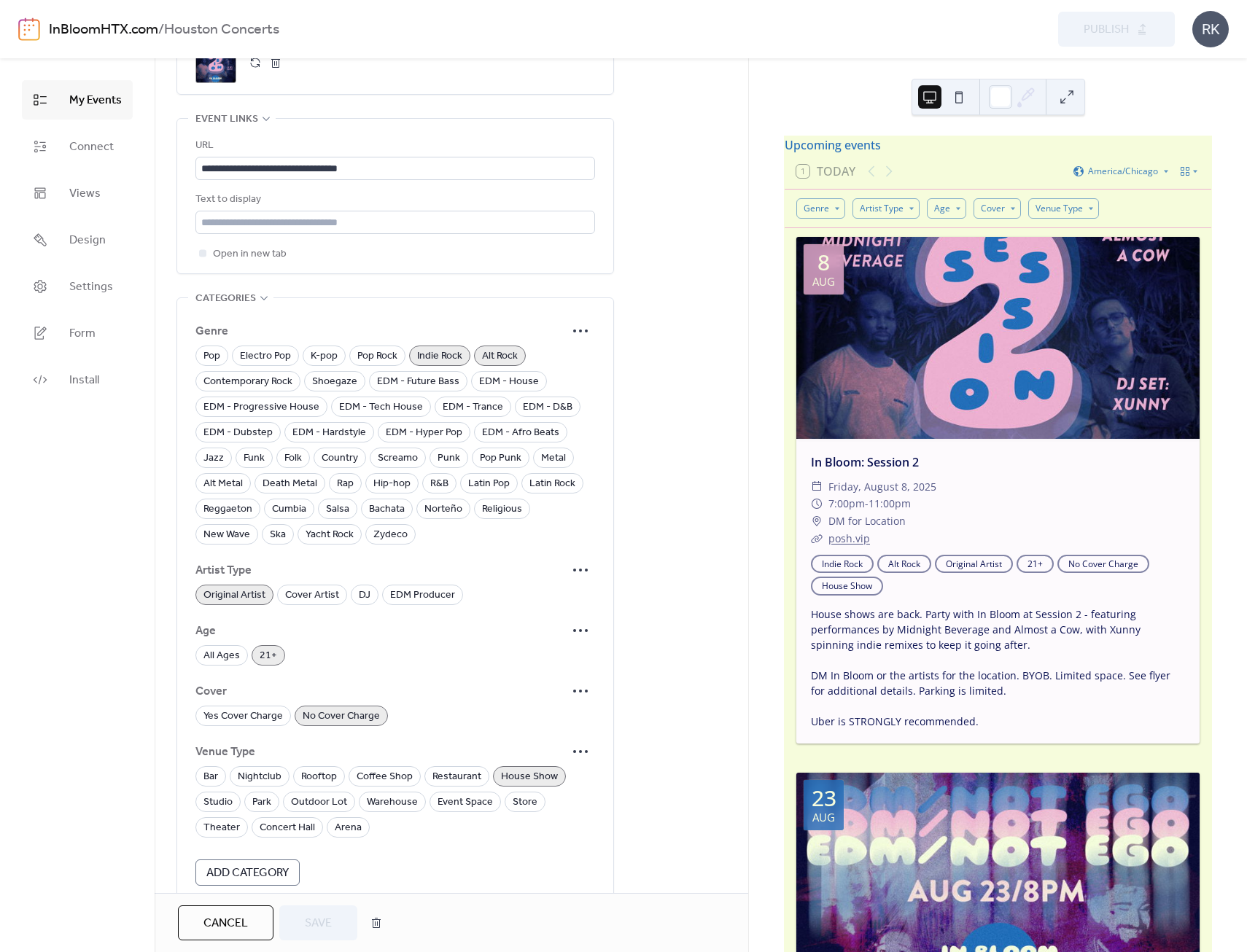 click on "Indie Rock" at bounding box center (440, 356) 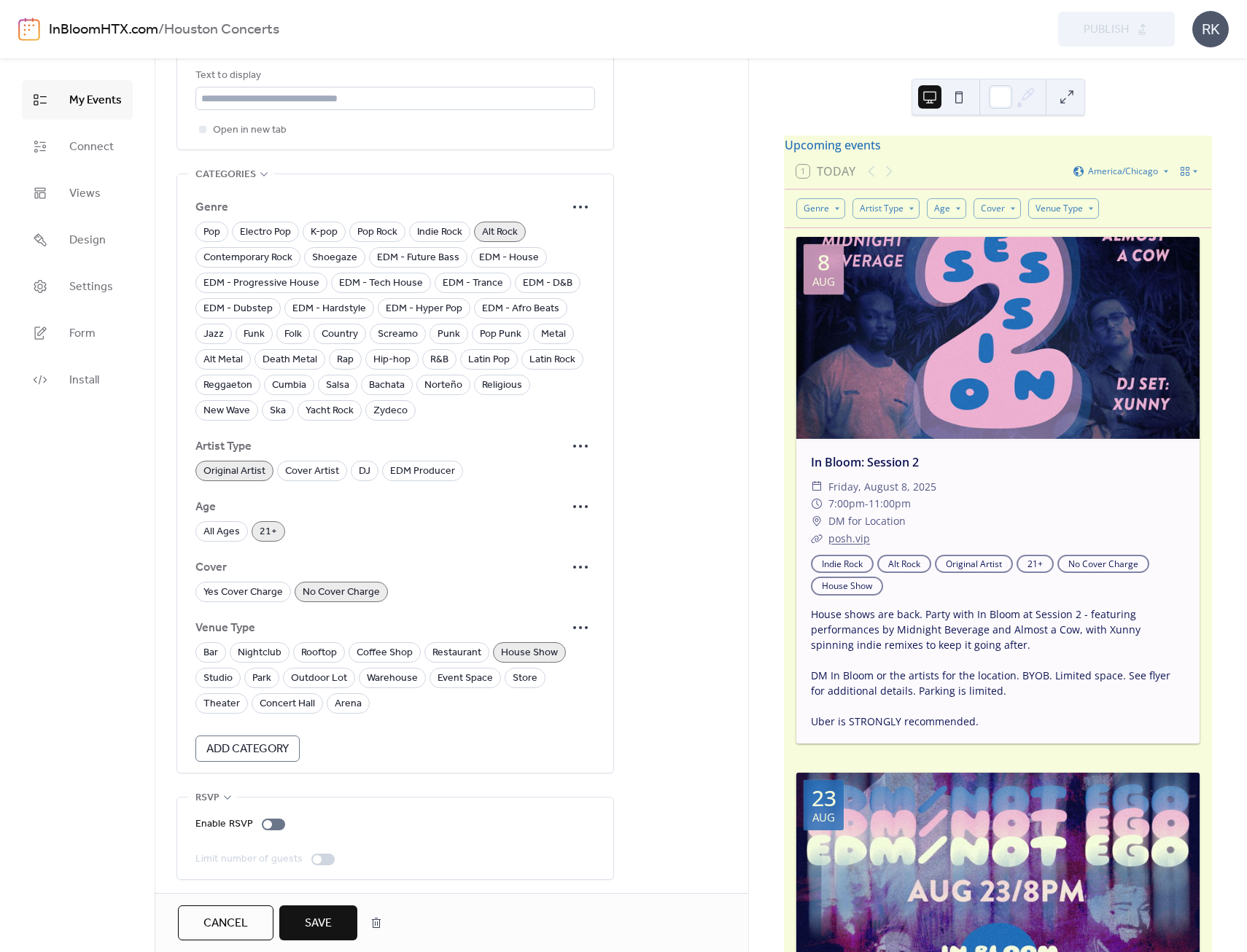 scroll, scrollTop: 932, scrollLeft: 0, axis: vertical 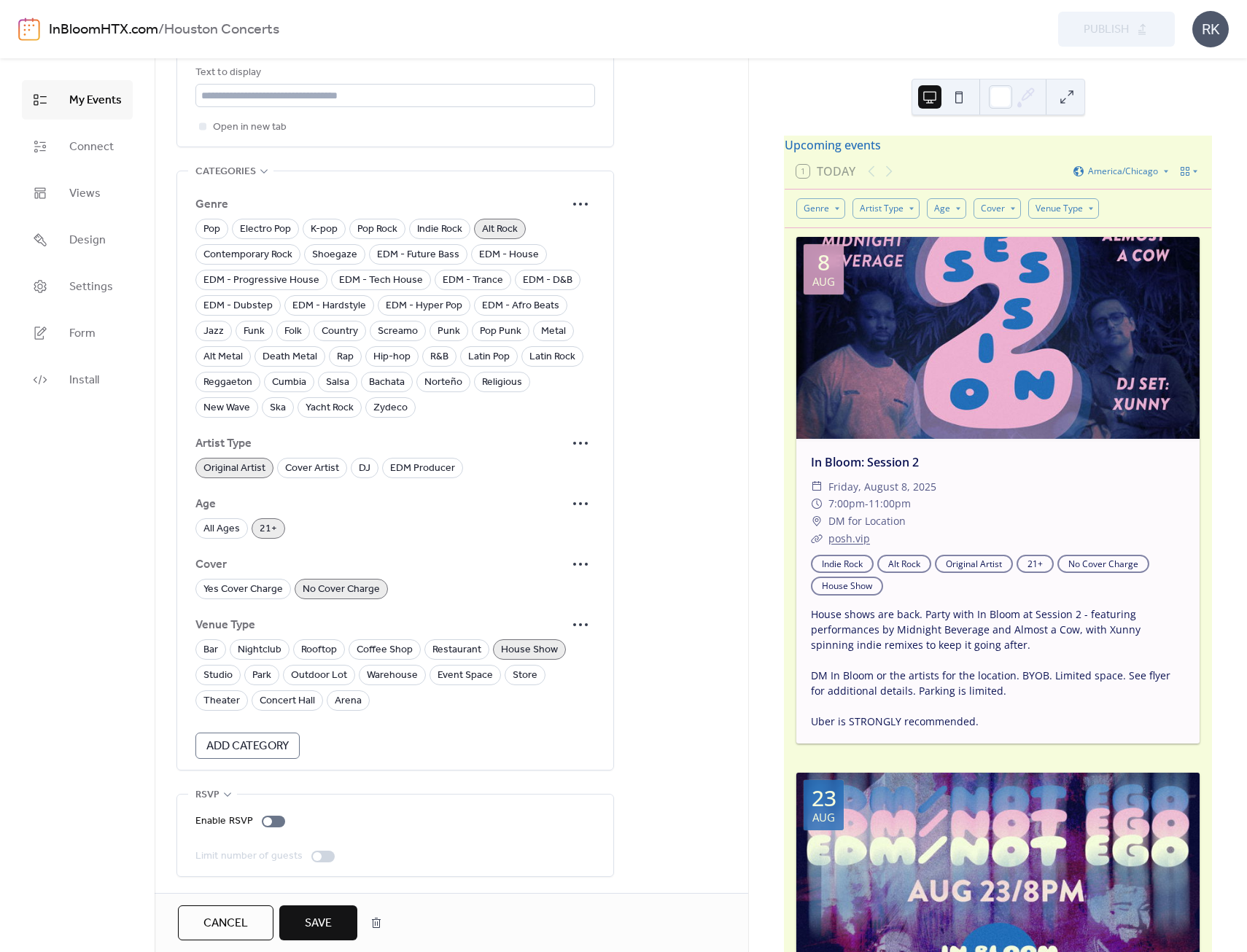 click on "Save" at bounding box center [318, 924] 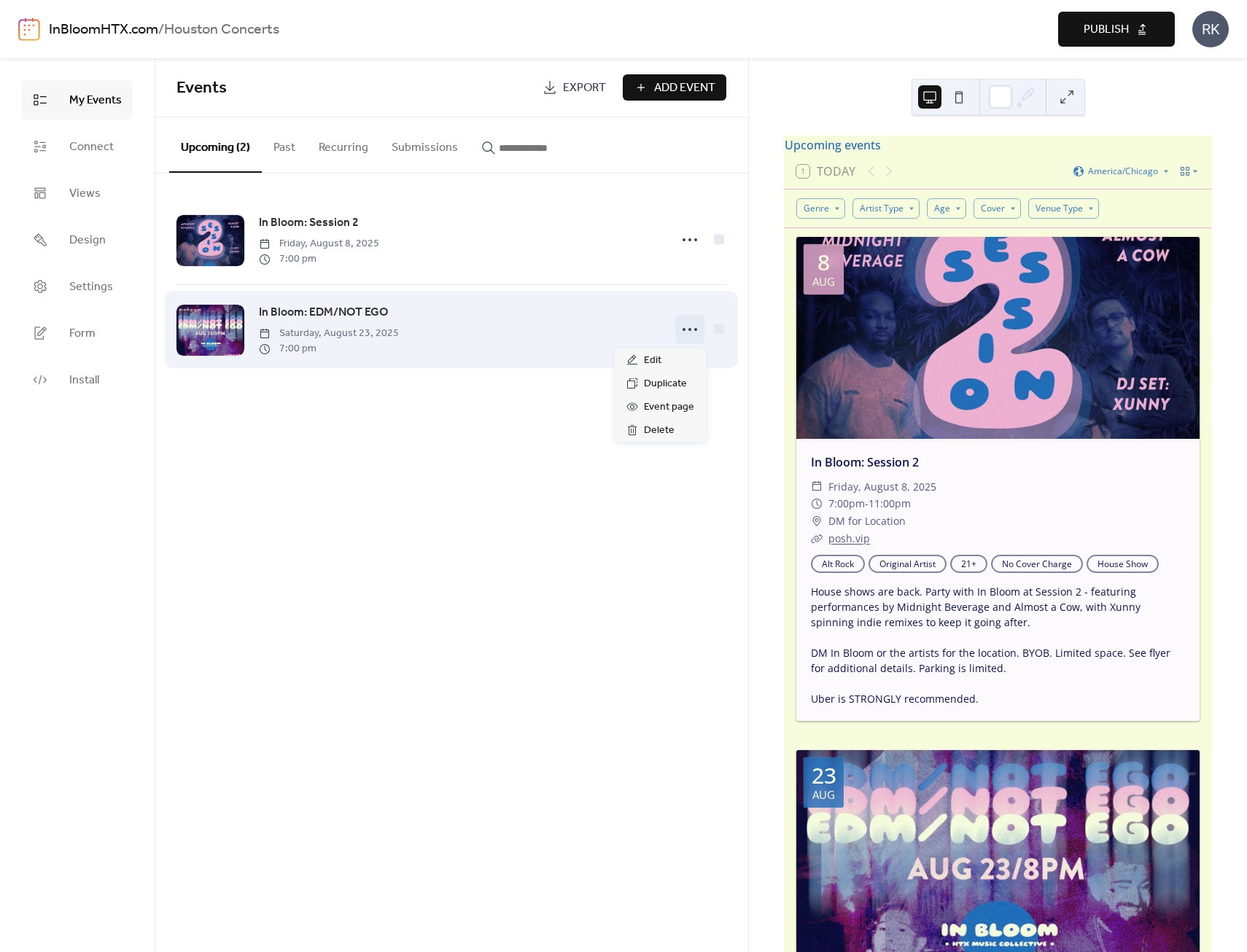 click 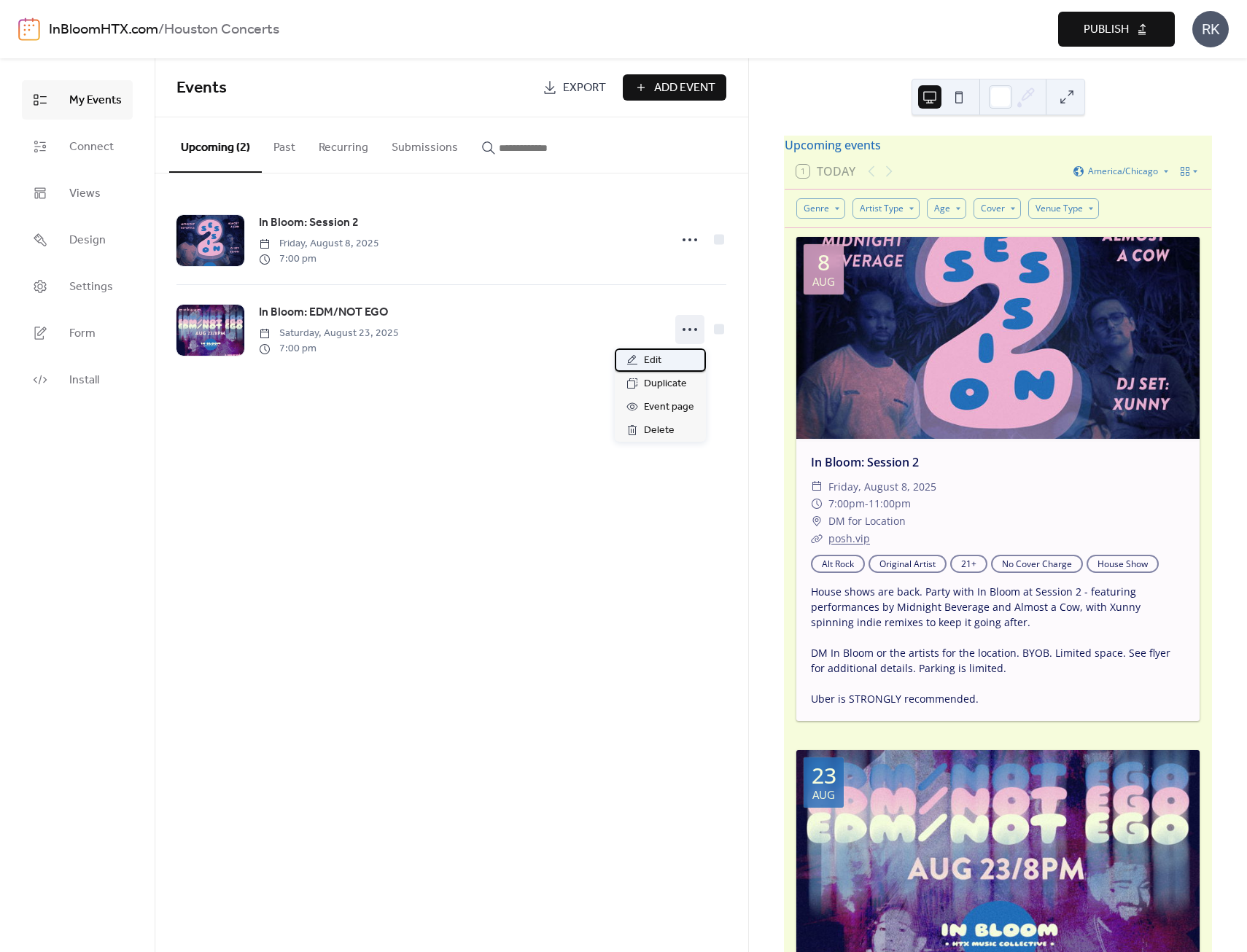click on "Edit" at bounding box center [653, 361] 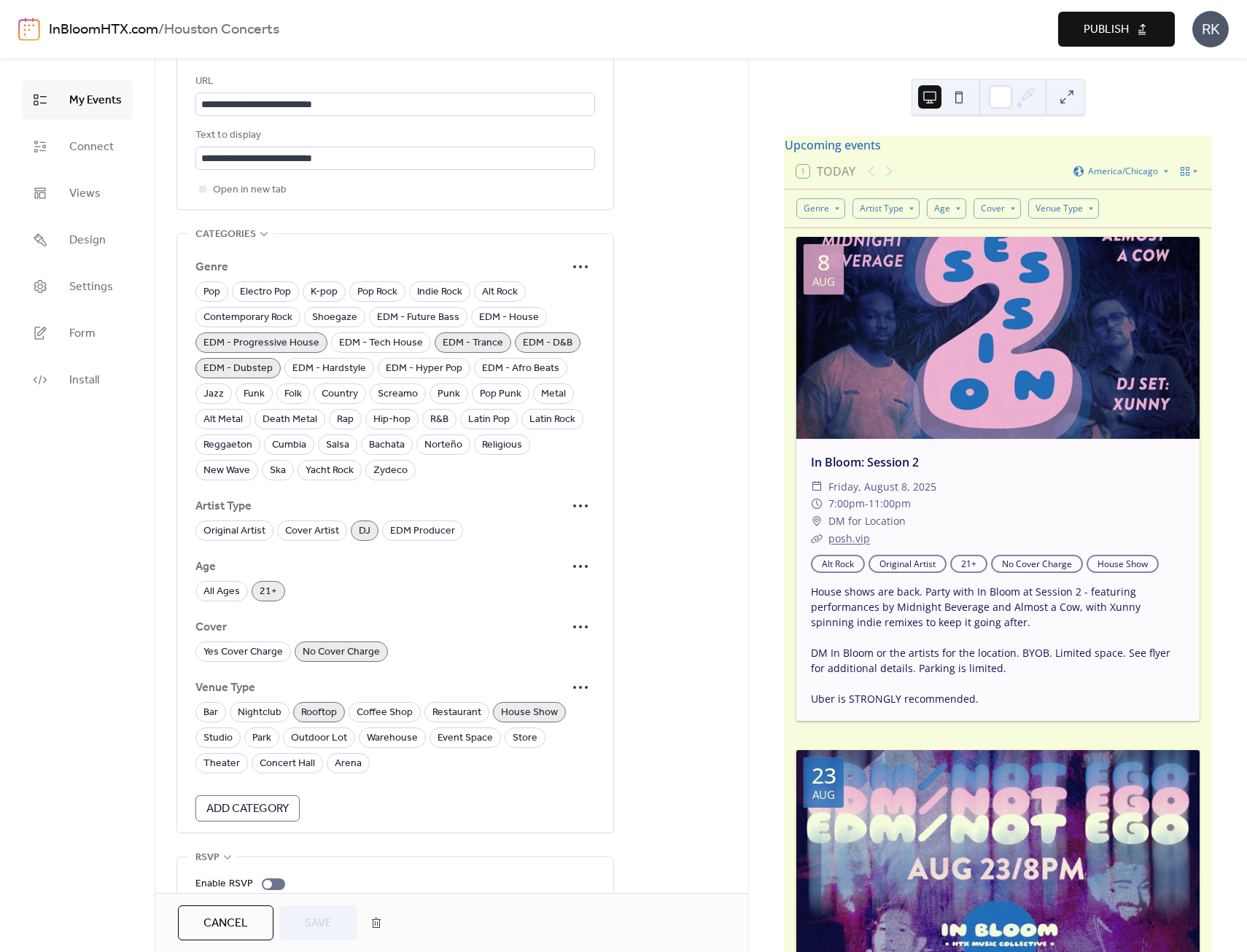 scroll, scrollTop: 939, scrollLeft: 0, axis: vertical 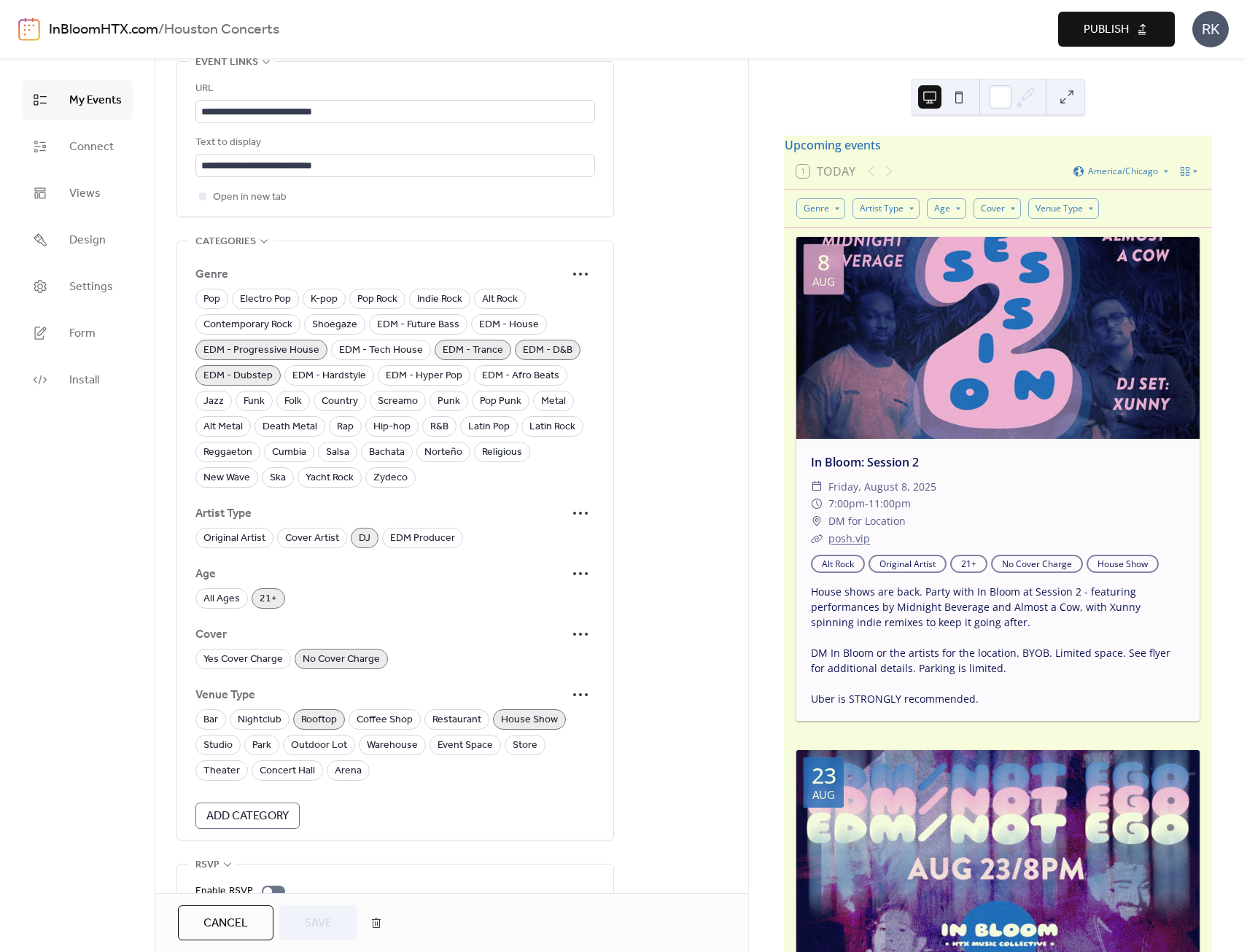 click on "EDM - Dubstep" at bounding box center [238, 376] 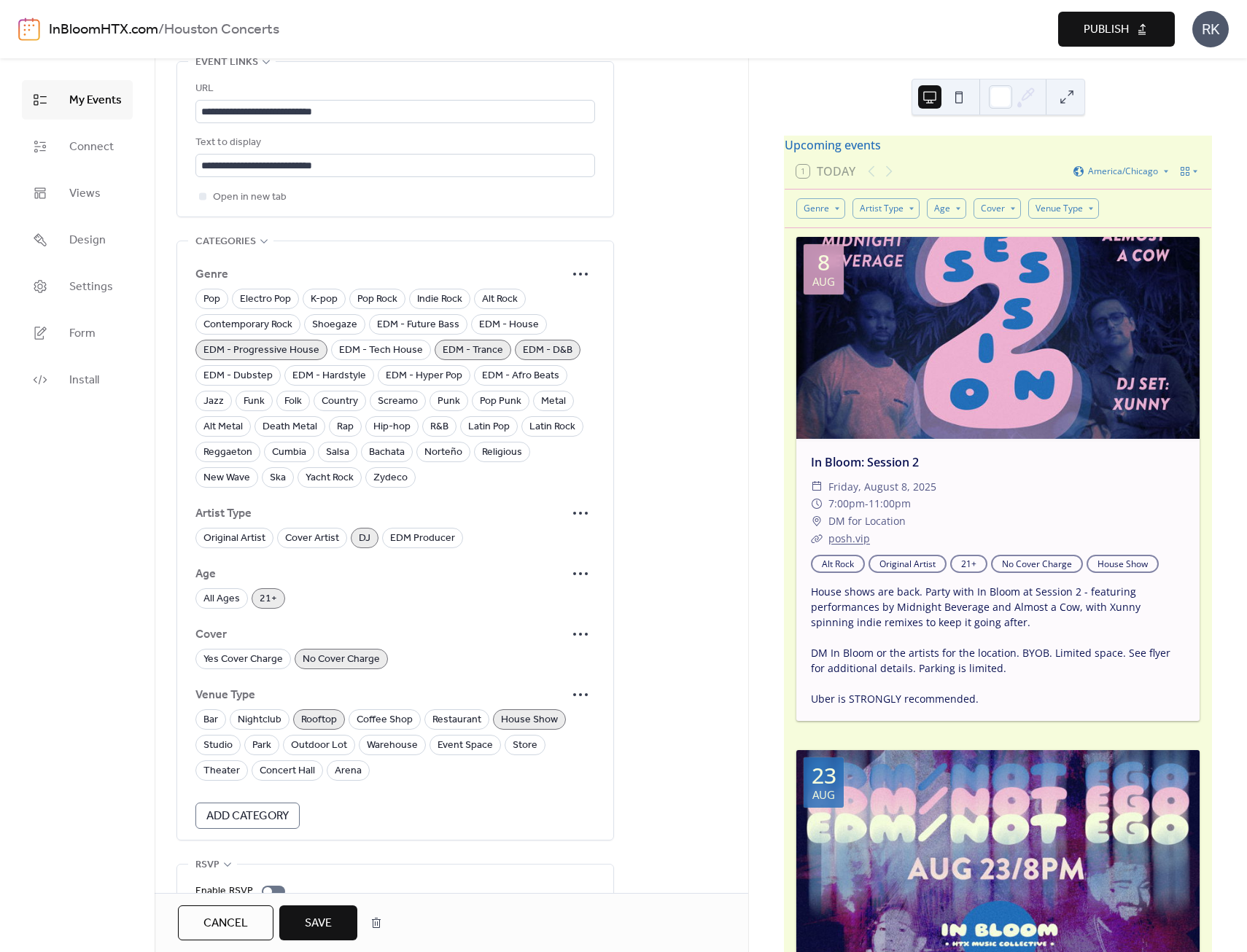 click on "EDM - Progressive House" at bounding box center [261, 351] 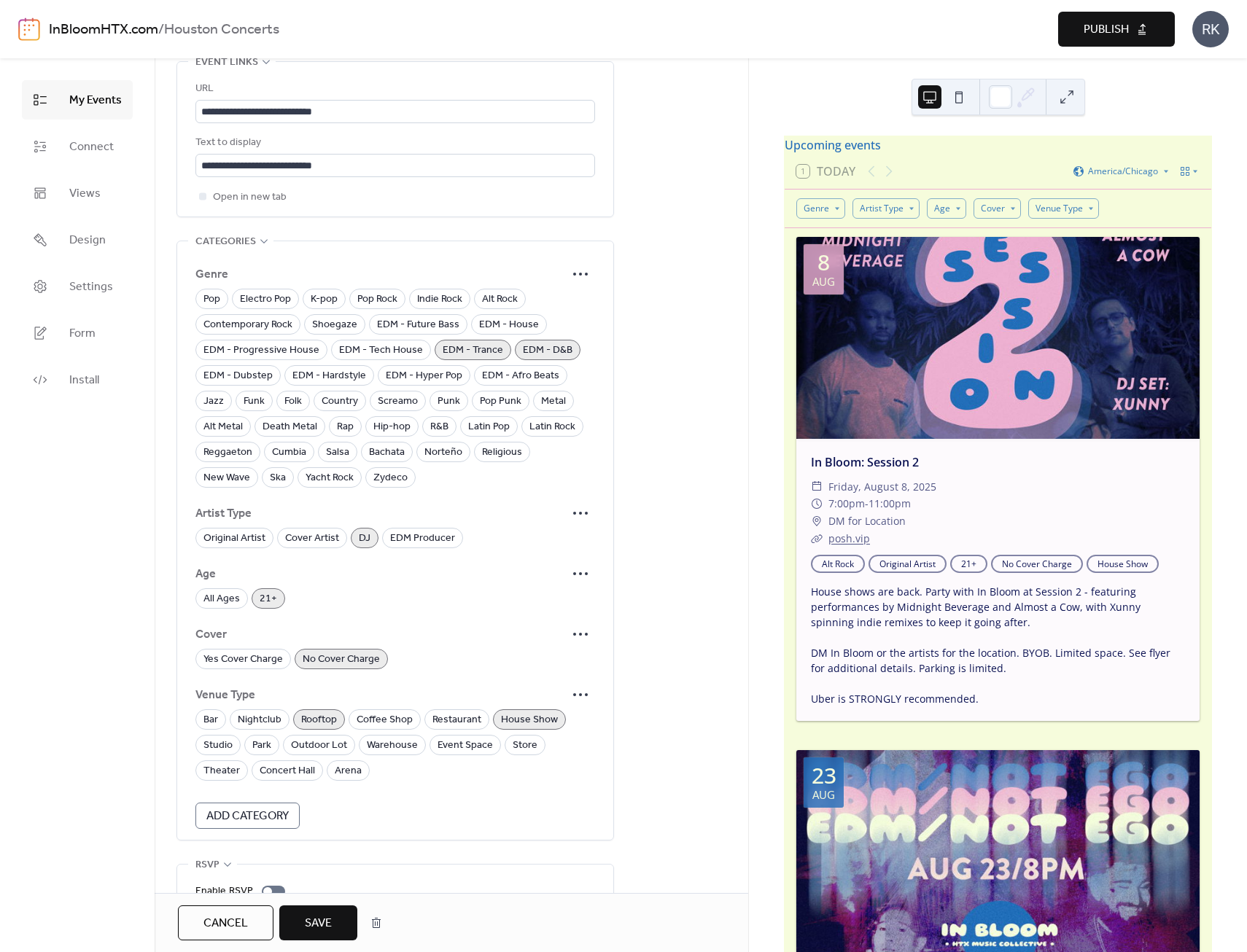 drag, startPoint x: 459, startPoint y: 357, endPoint x: 469, endPoint y: 357, distance: 10 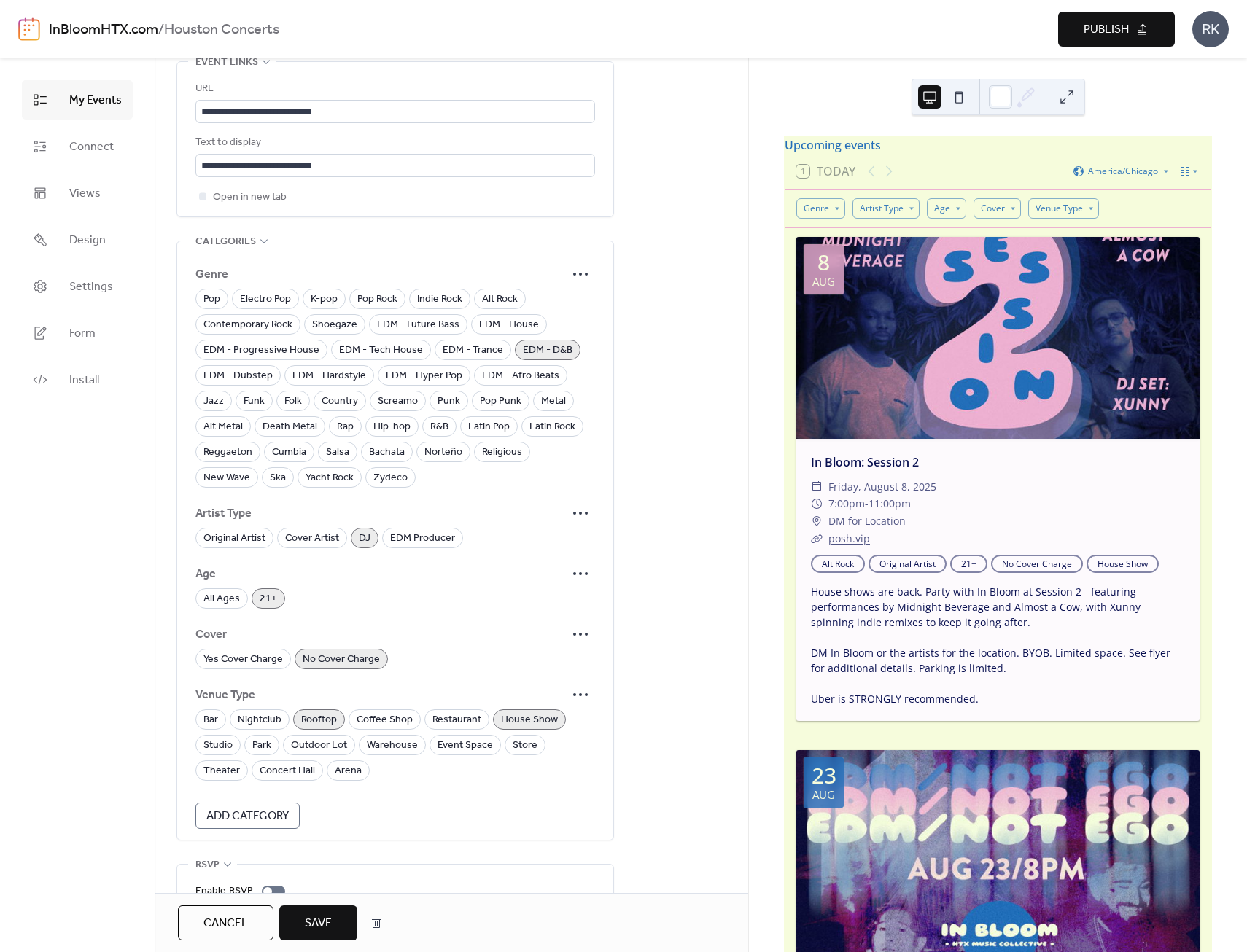 click on "EDM - D&B" at bounding box center [548, 351] 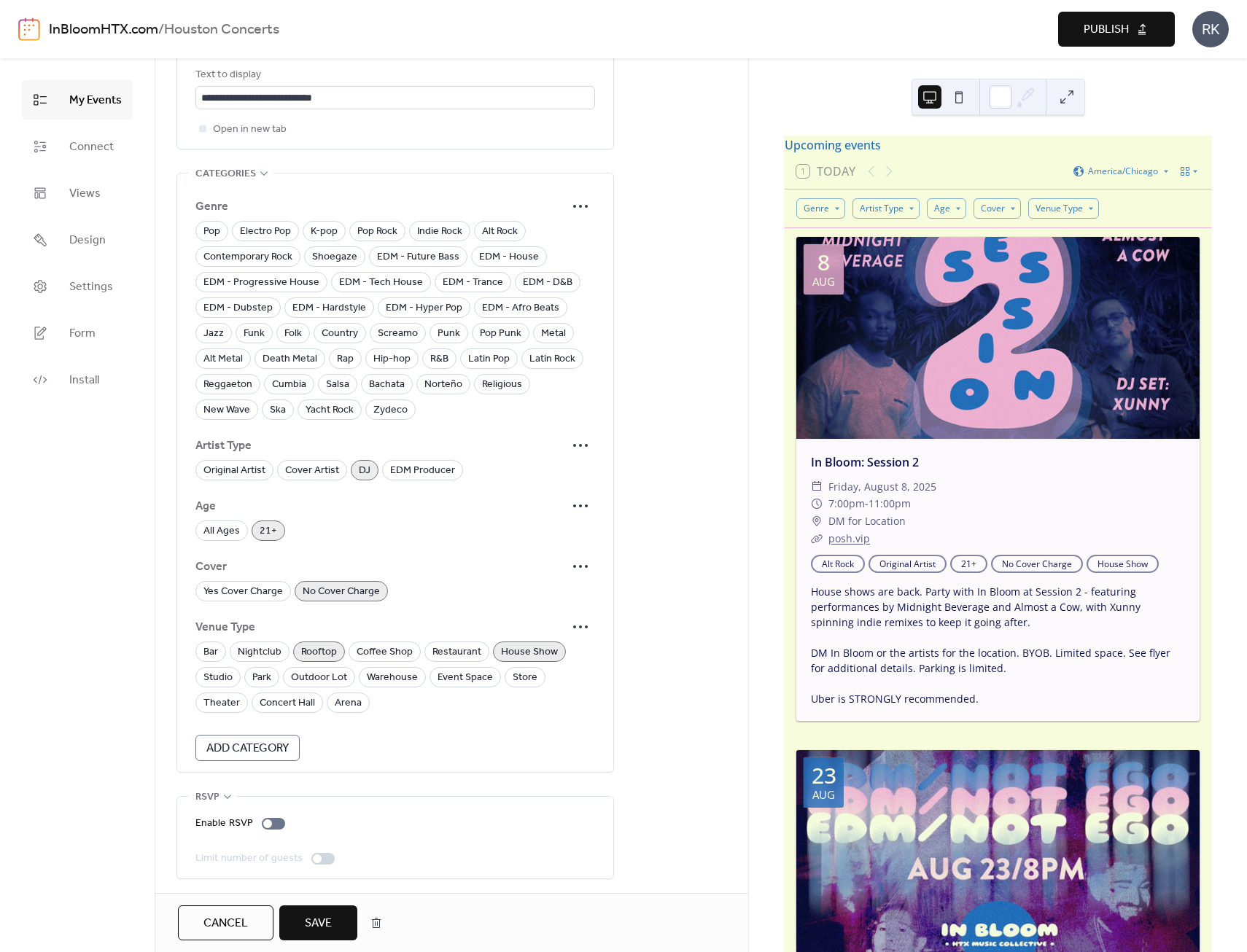 scroll, scrollTop: 1012, scrollLeft: 0, axis: vertical 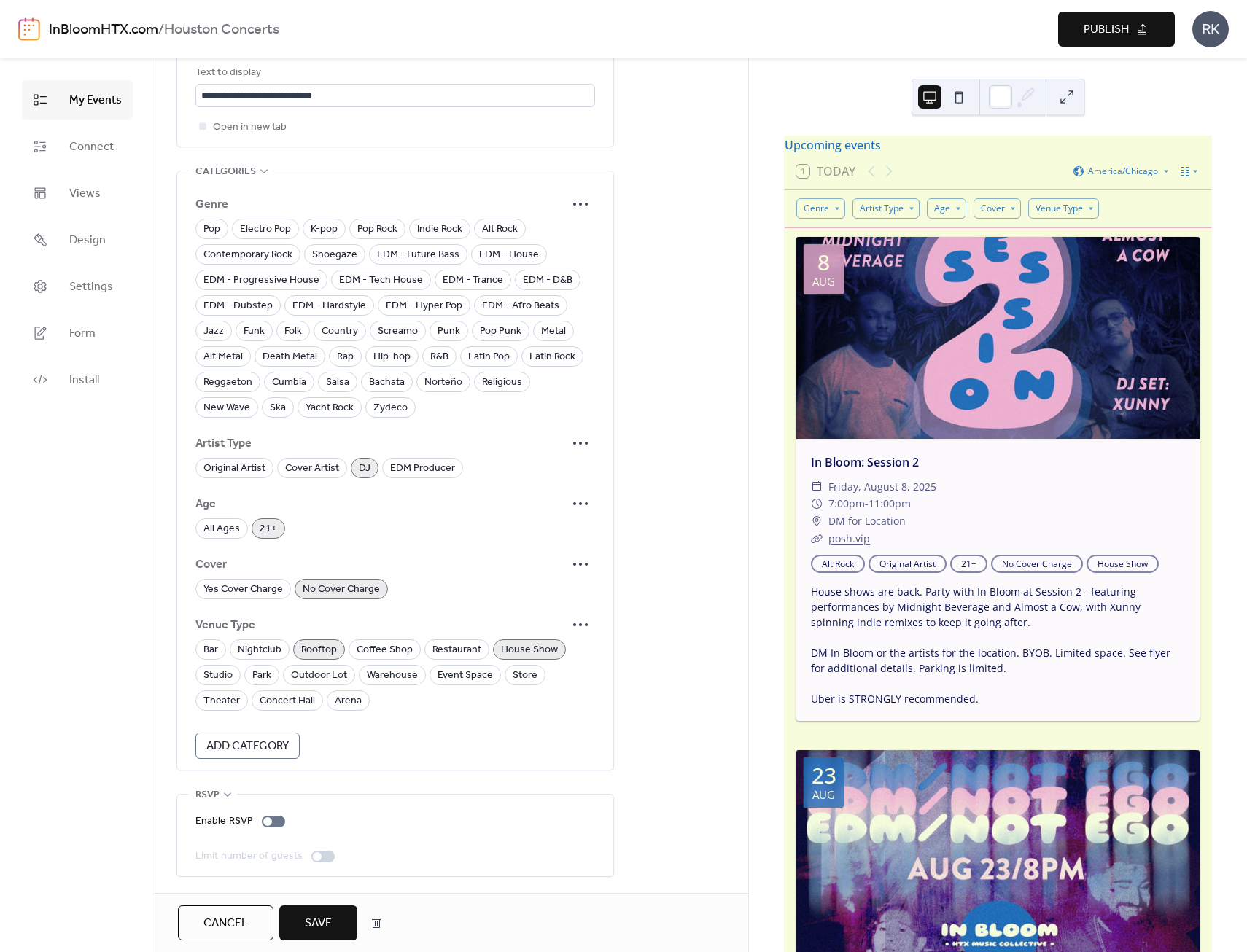 click on "Rooftop" at bounding box center (319, 650) 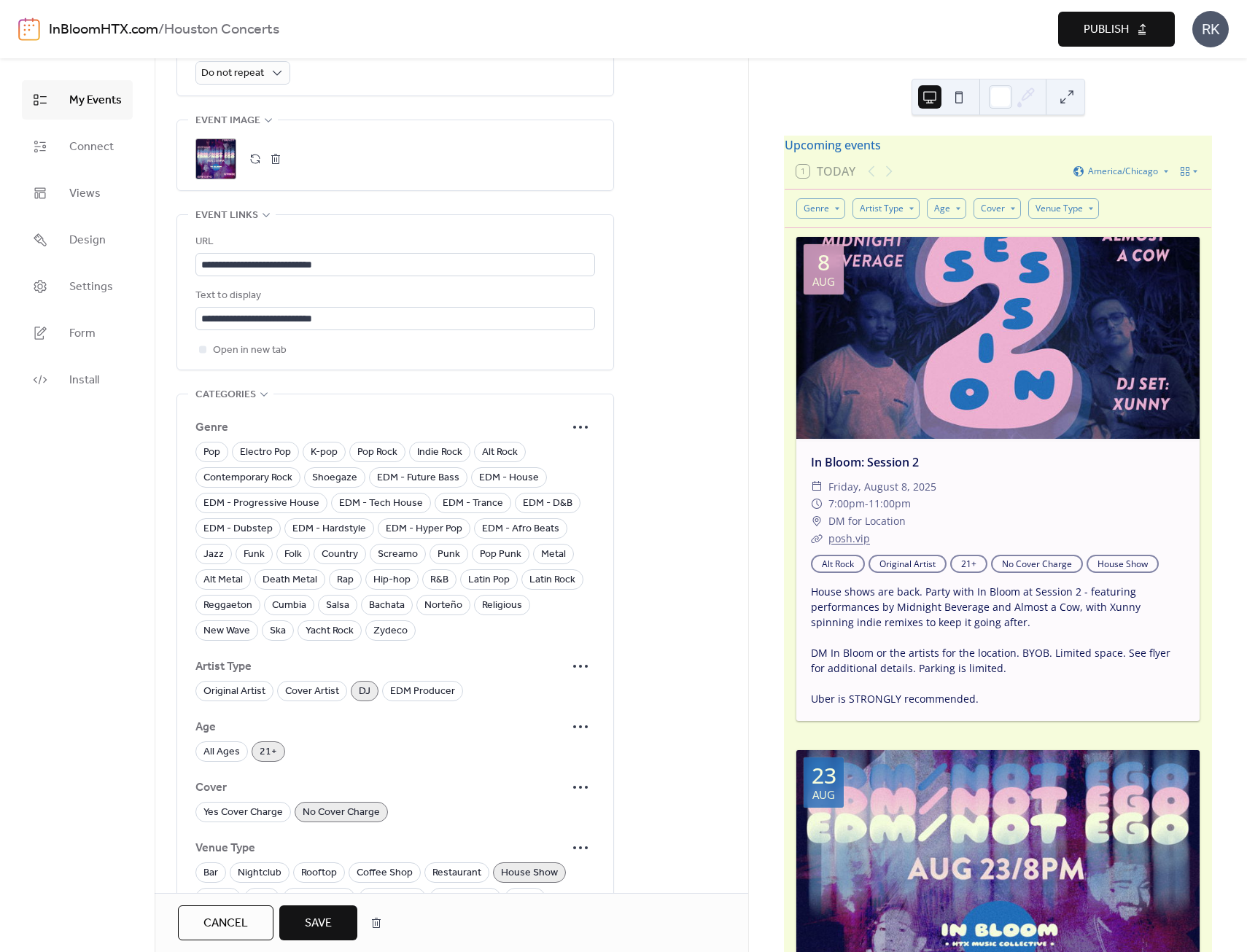 scroll, scrollTop: 720, scrollLeft: 0, axis: vertical 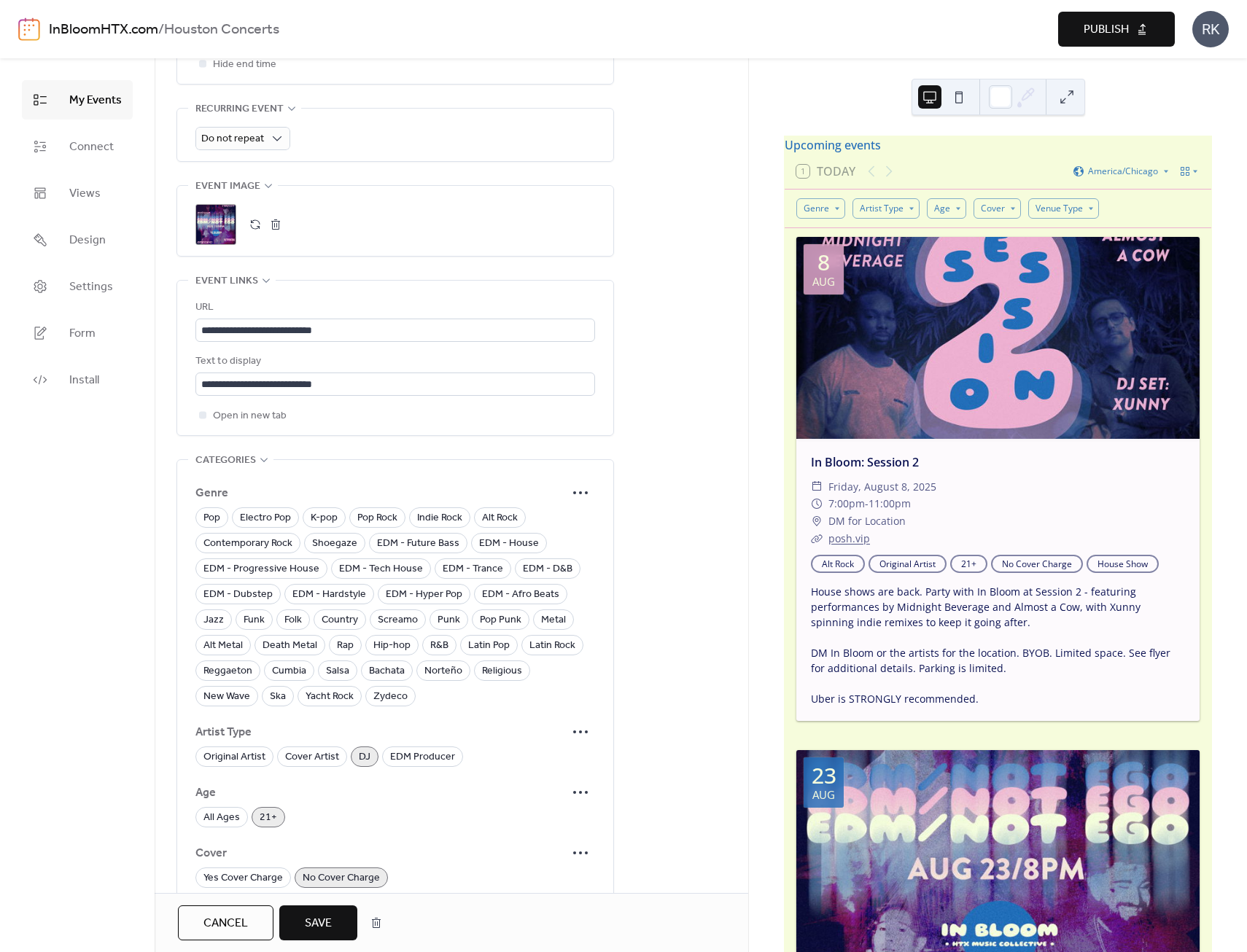 click on "Save" at bounding box center (318, 924) 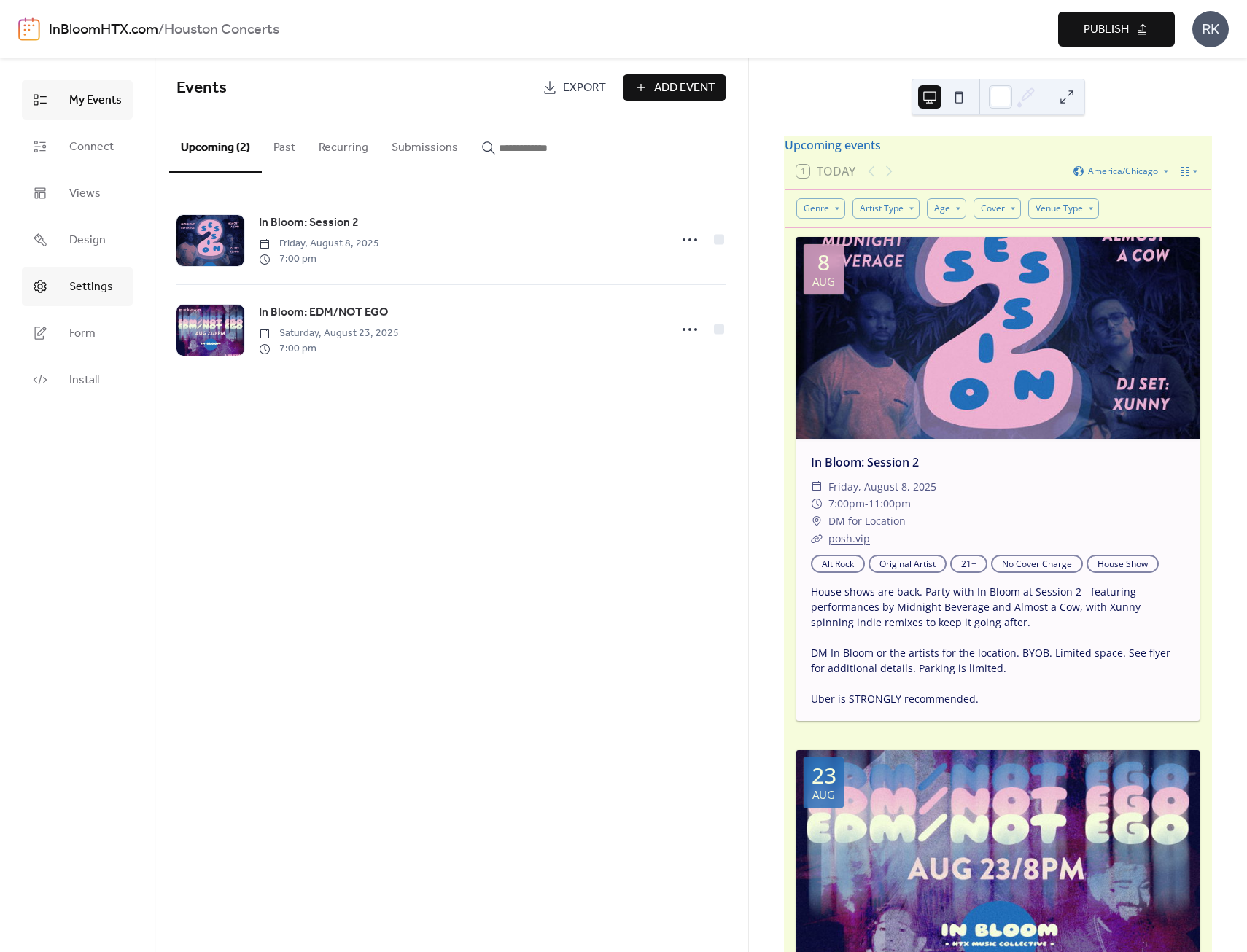 click on "Settings" at bounding box center [91, 287] 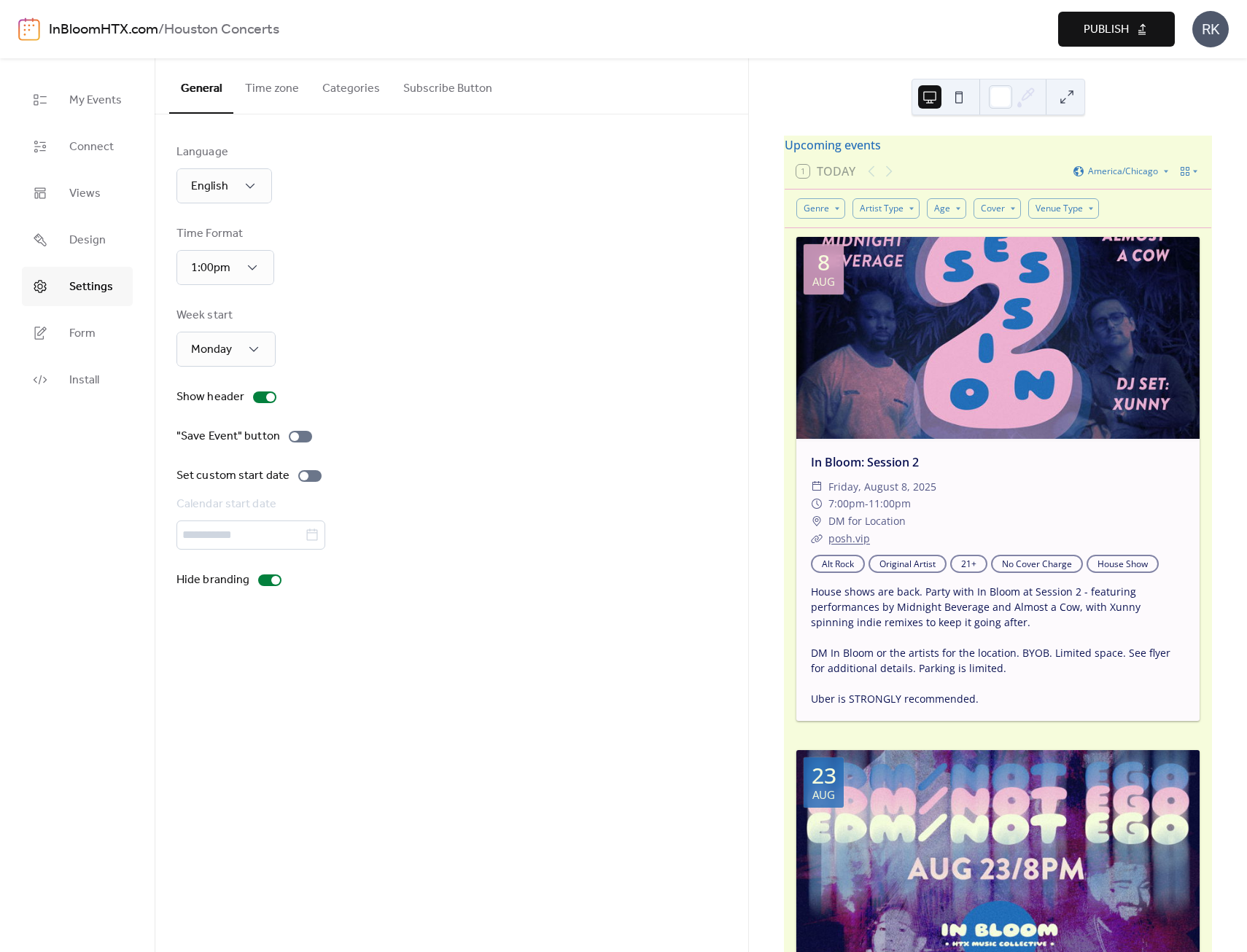 click on "Categories" at bounding box center (351, 85) 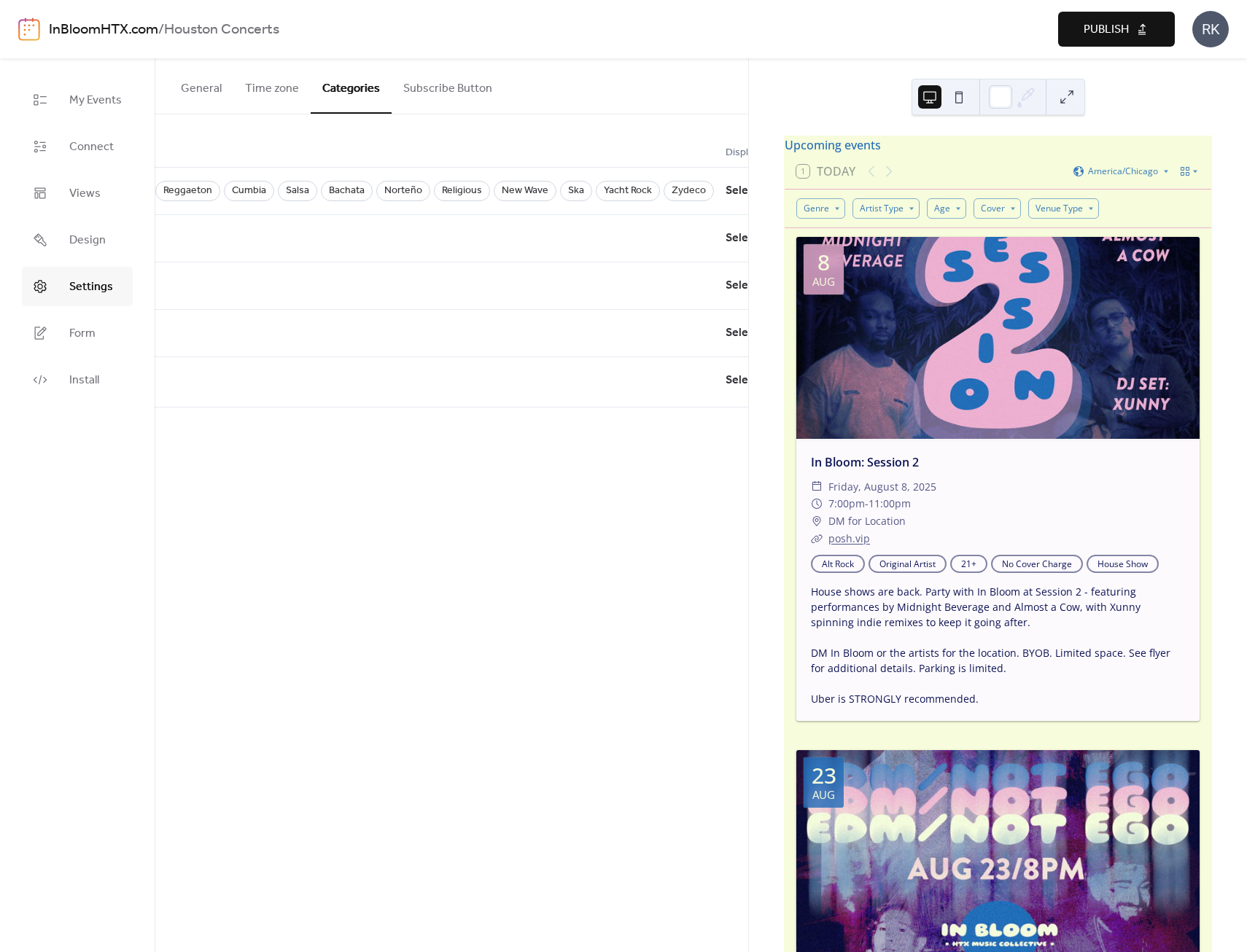 scroll, scrollTop: 0, scrollLeft: 2378, axis: horizontal 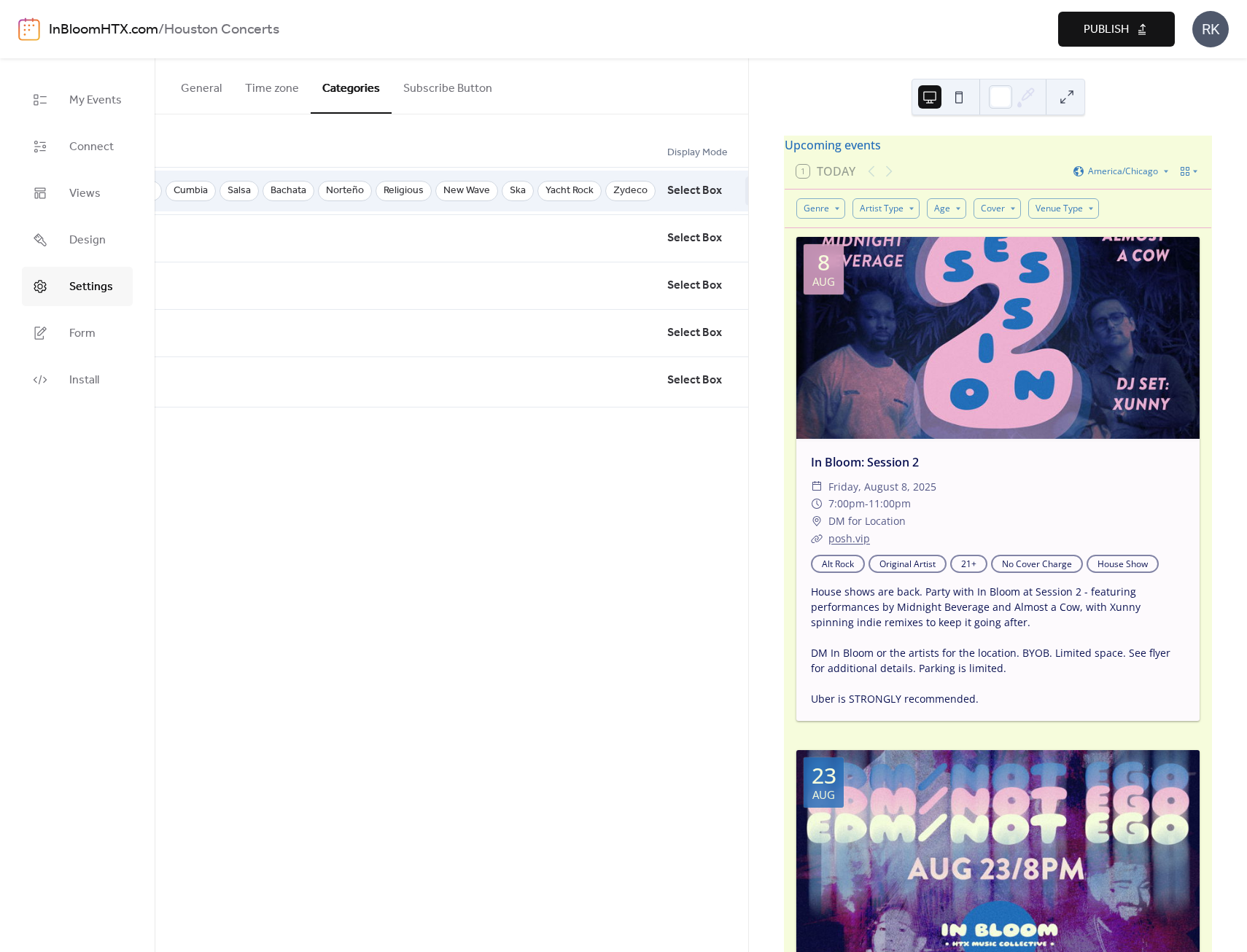click 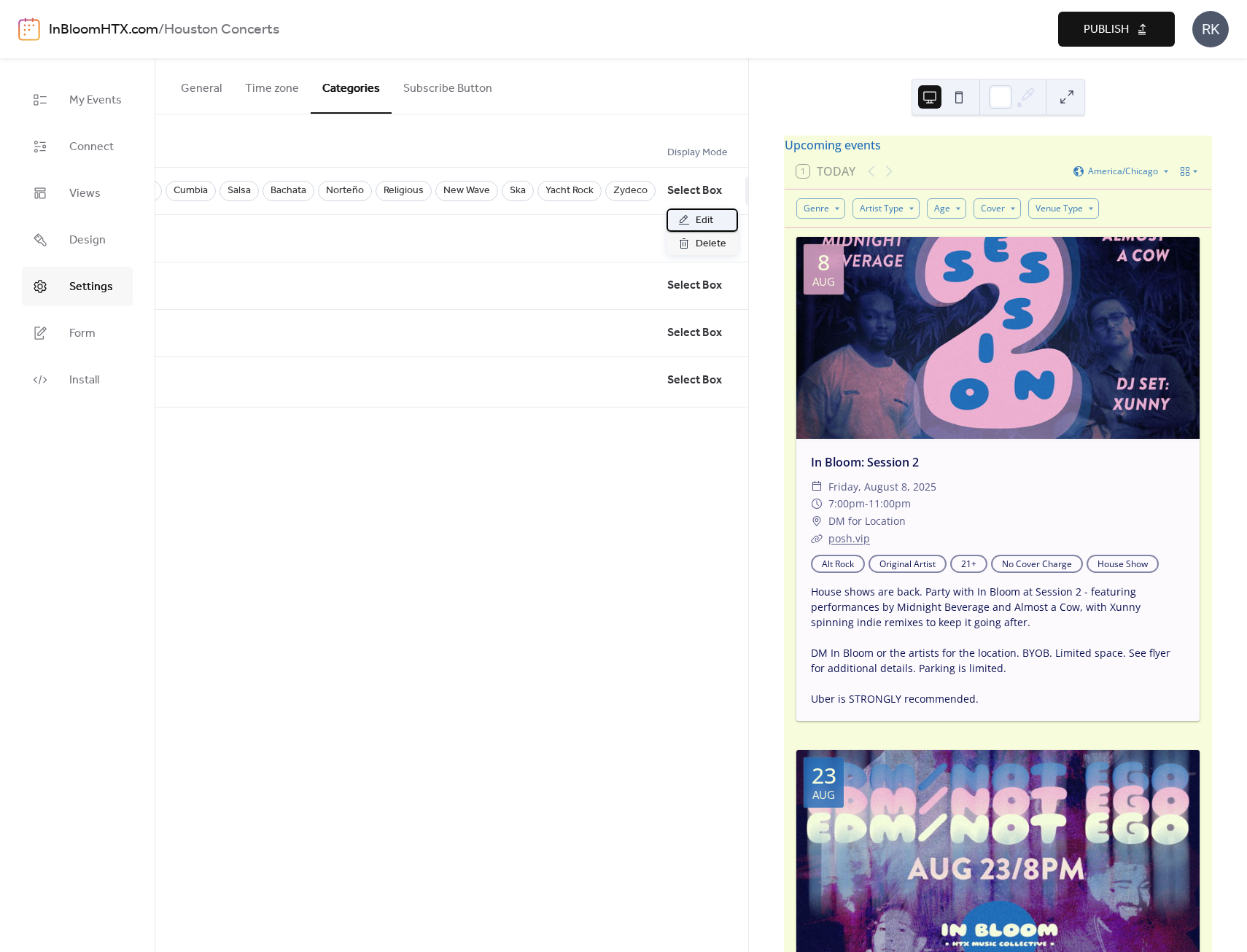 click on "Edit" at bounding box center [704, 221] 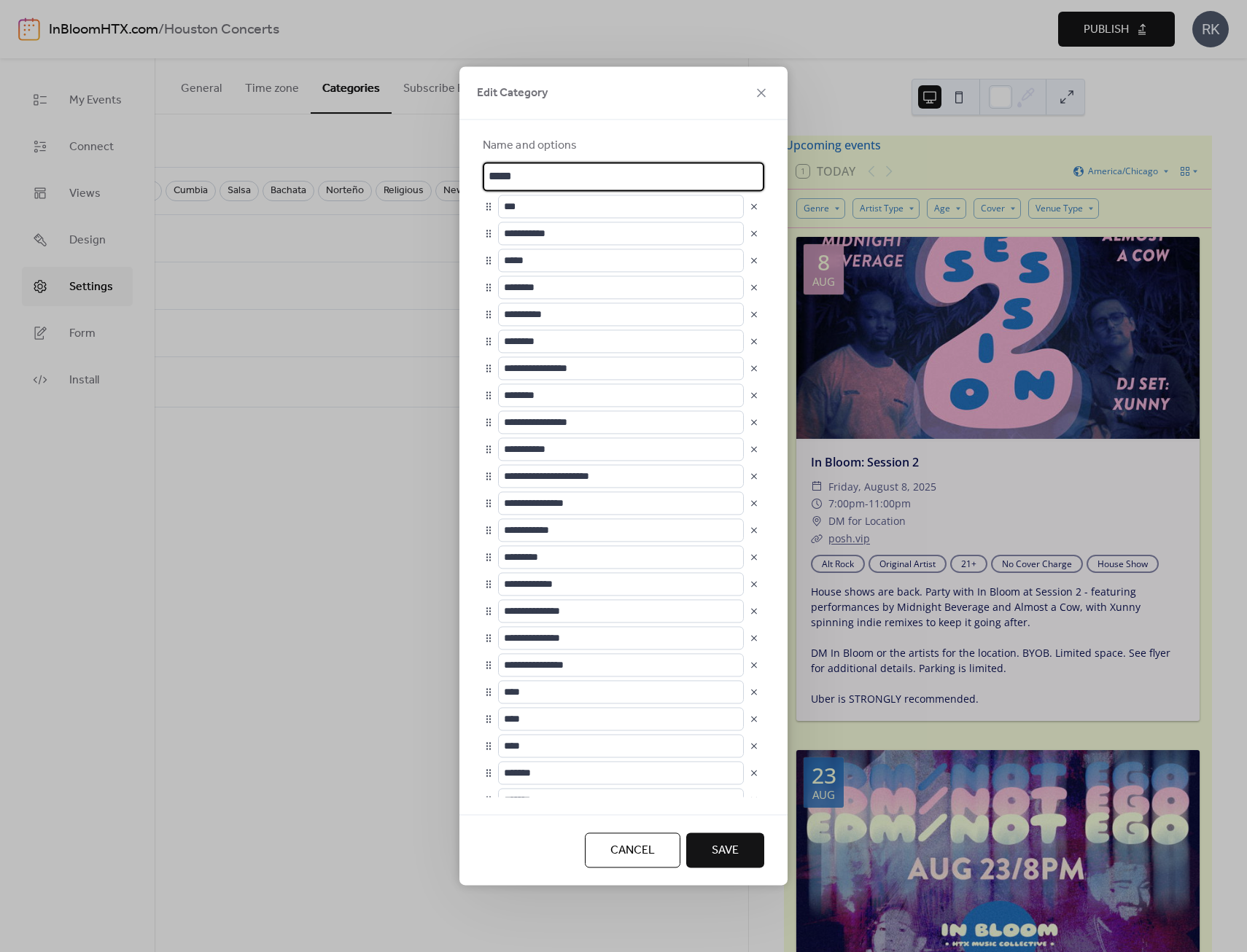 click on "*****" at bounding box center [624, 176] 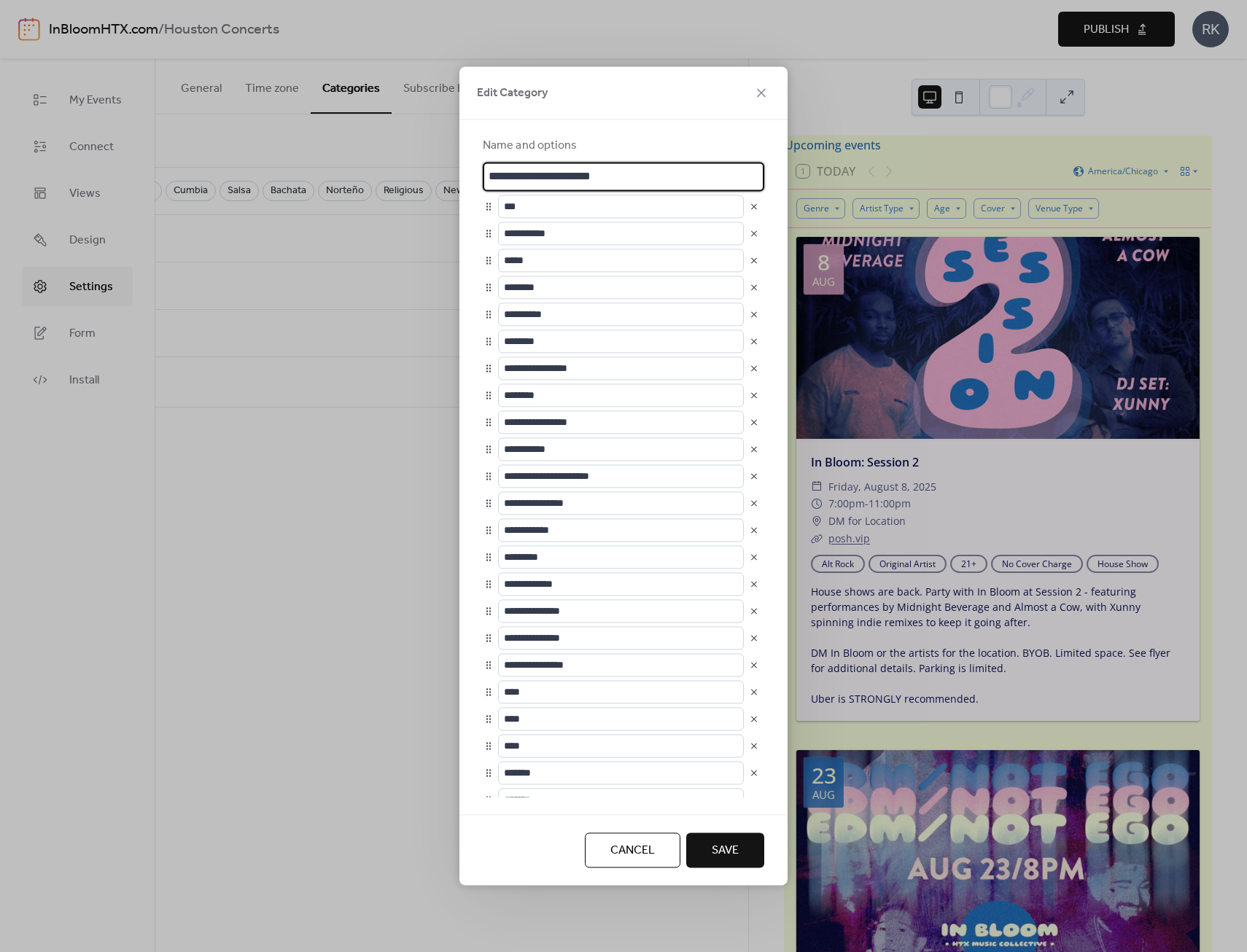 click on "**********" at bounding box center [624, 458] 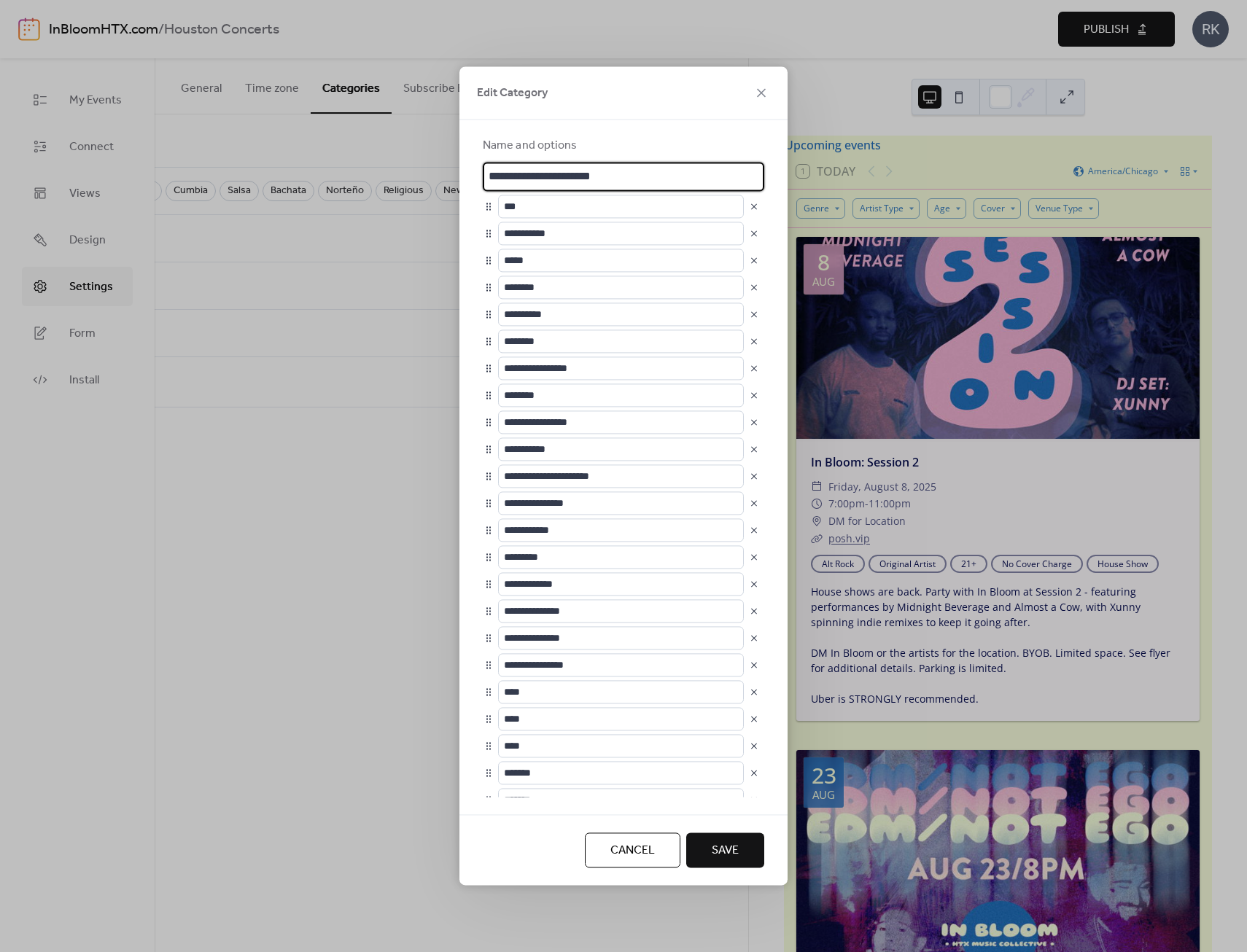 scroll, scrollTop: 2, scrollLeft: 0, axis: vertical 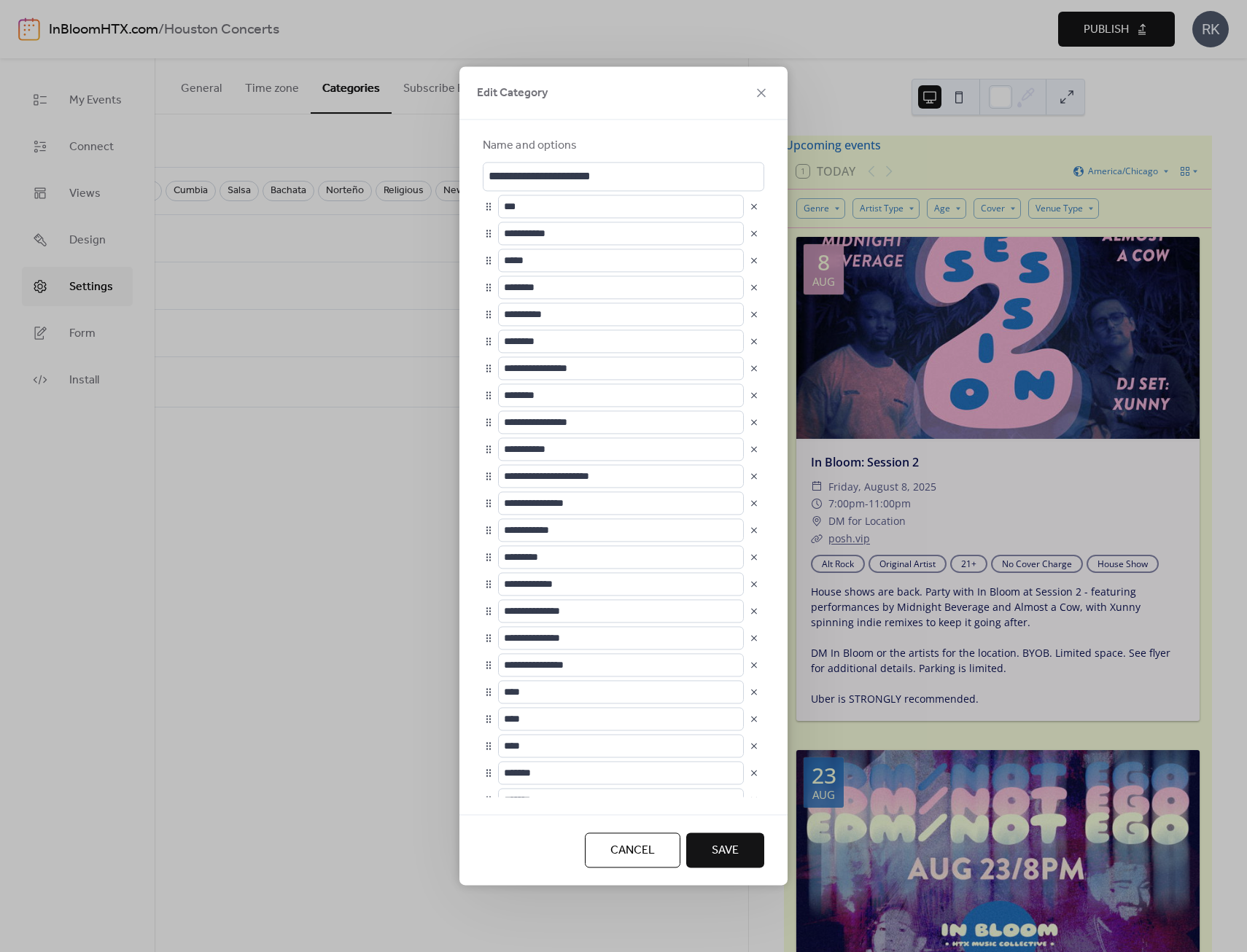 click on "Save" at bounding box center (725, 851) 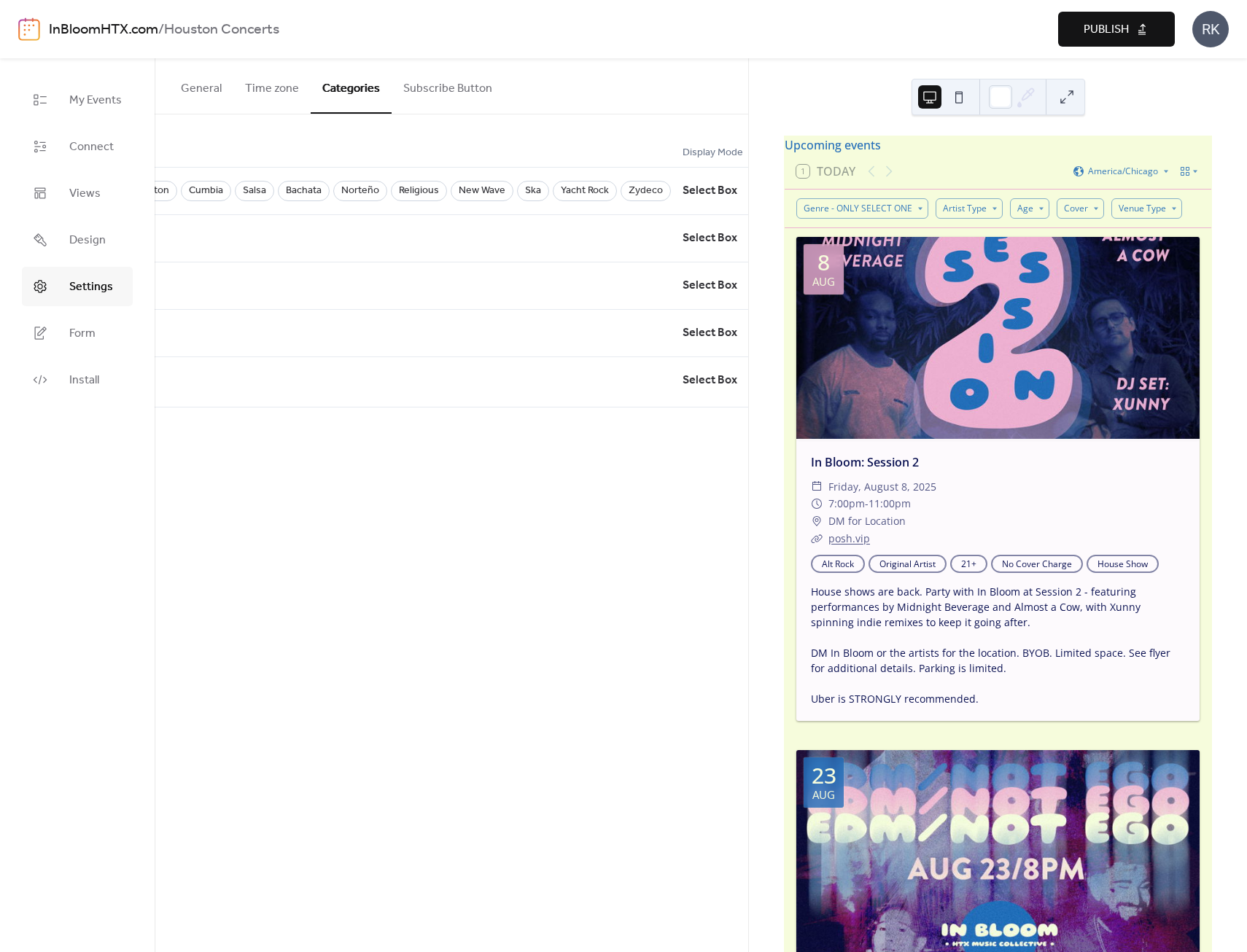 scroll, scrollTop: 0, scrollLeft: 2459, axis: horizontal 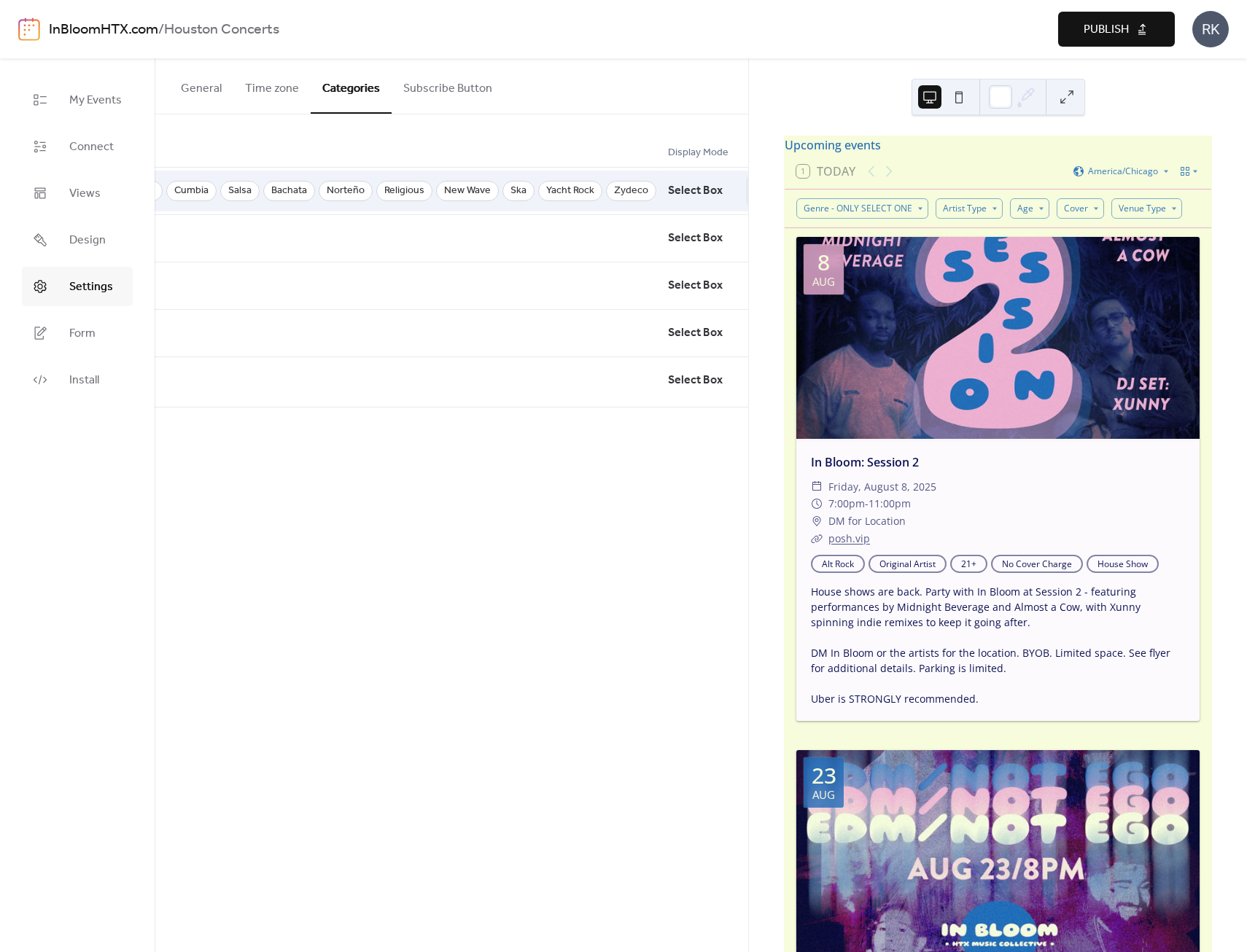 click 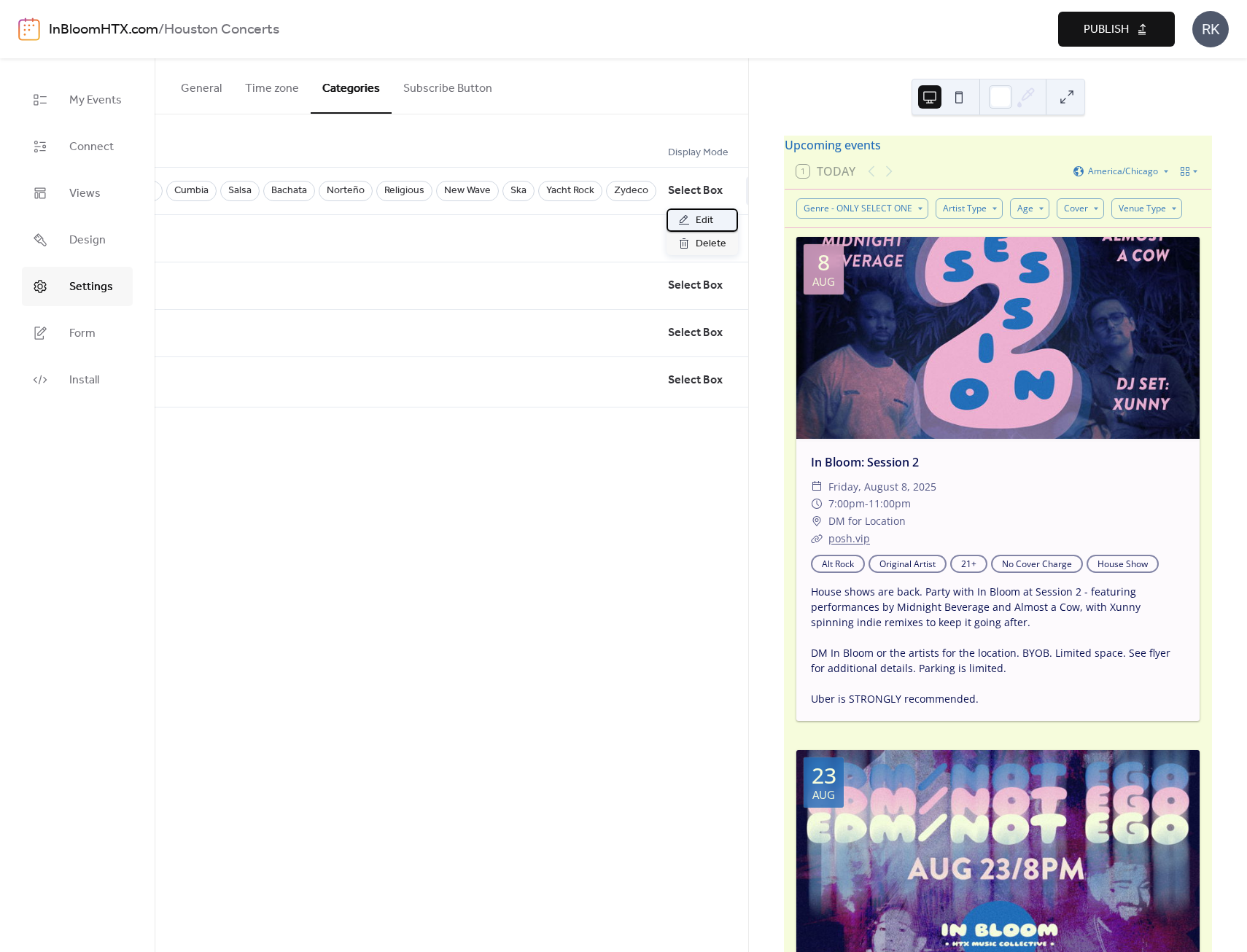 click on "Edit" at bounding box center (704, 221) 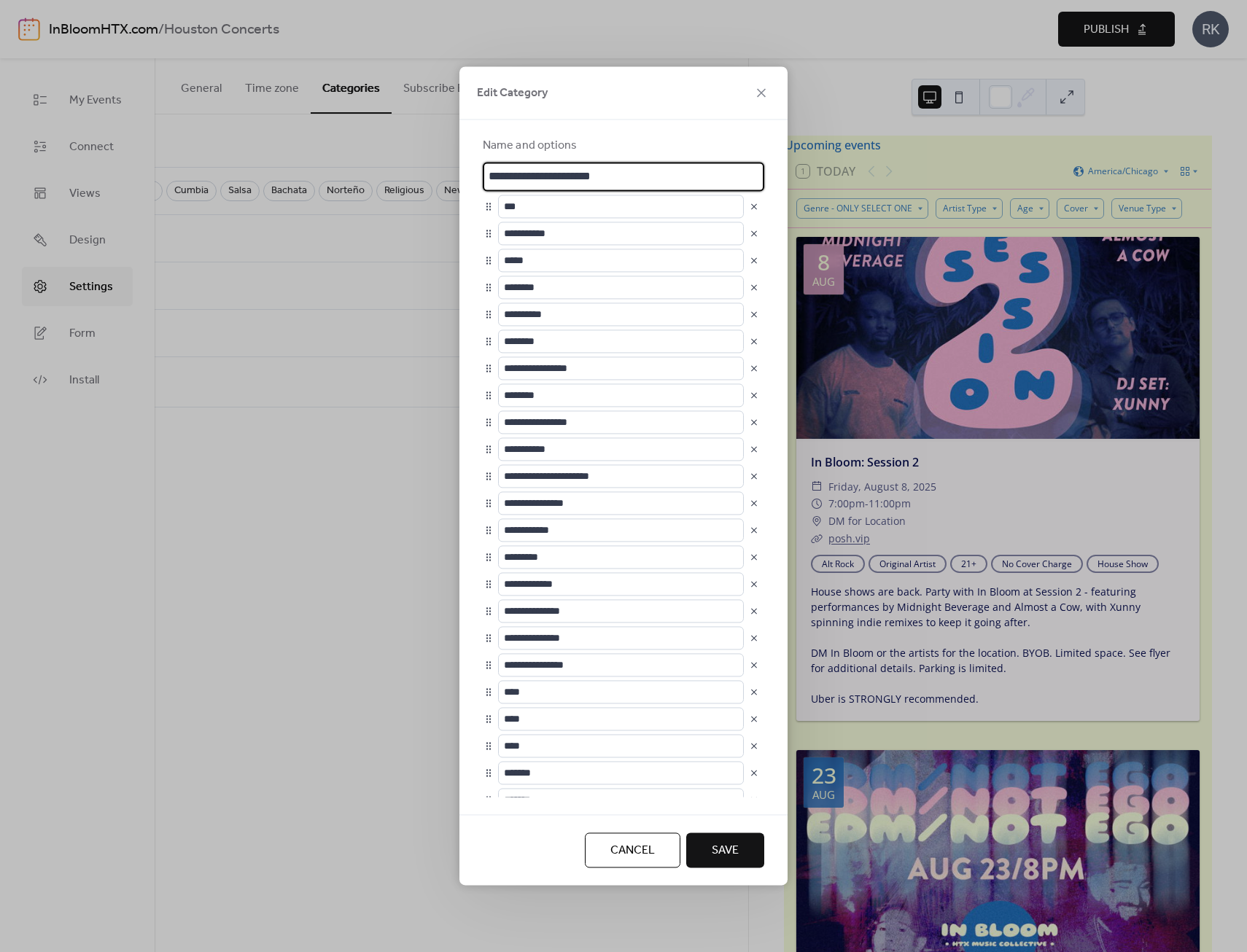 drag, startPoint x: 673, startPoint y: 174, endPoint x: 528, endPoint y: 176, distance: 145.01379 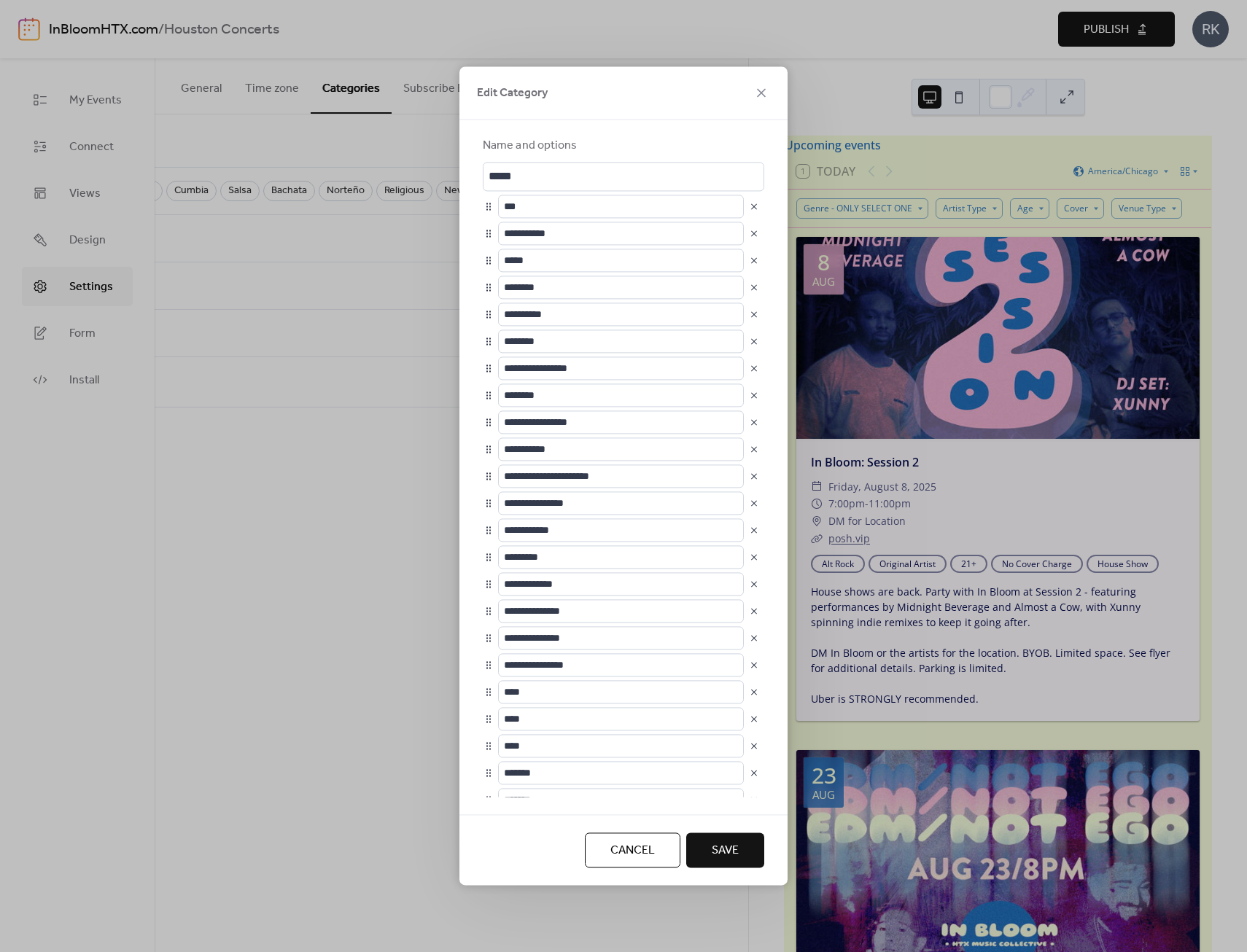 click on "Save" at bounding box center [725, 851] 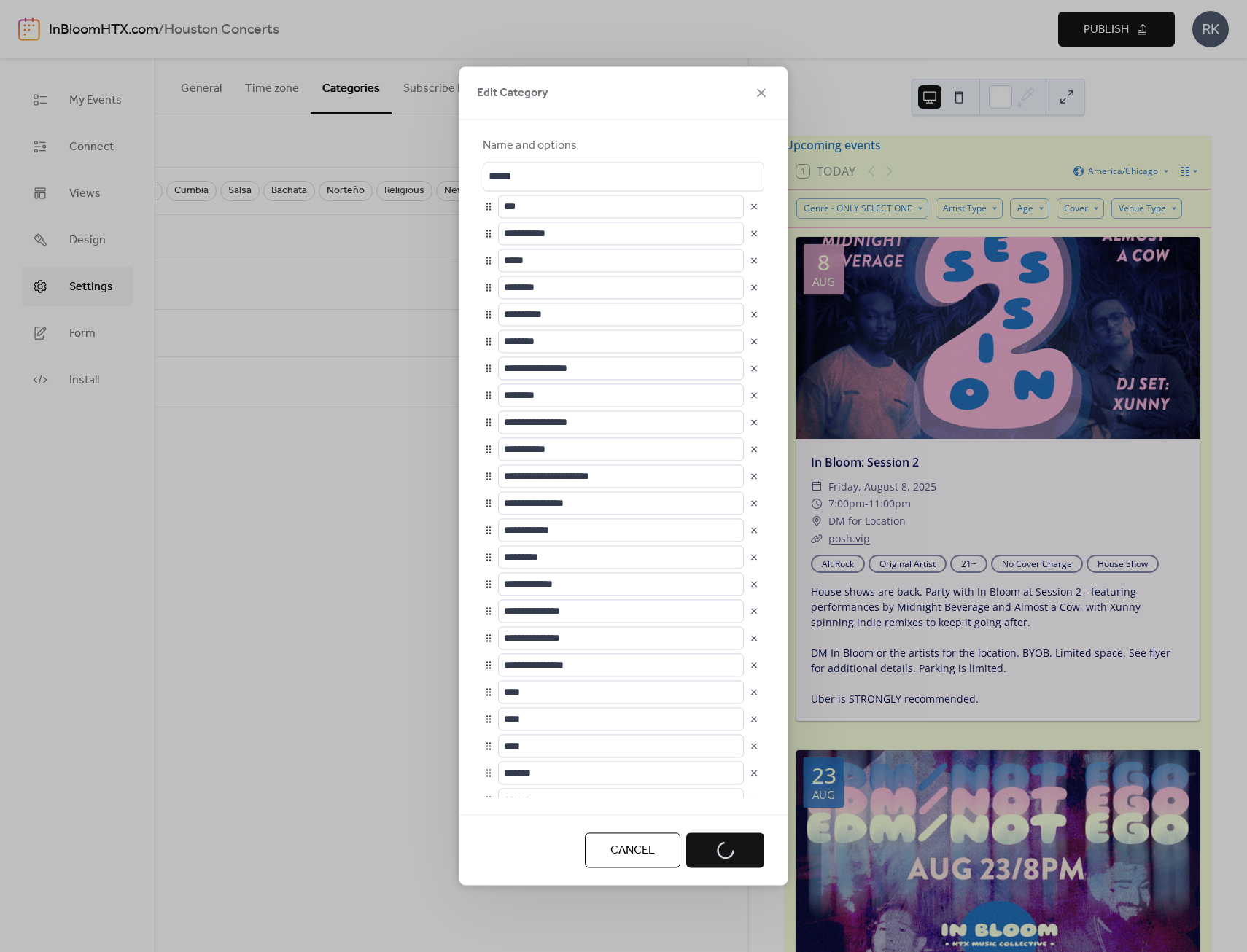 scroll, scrollTop: 0, scrollLeft: 2378, axis: horizontal 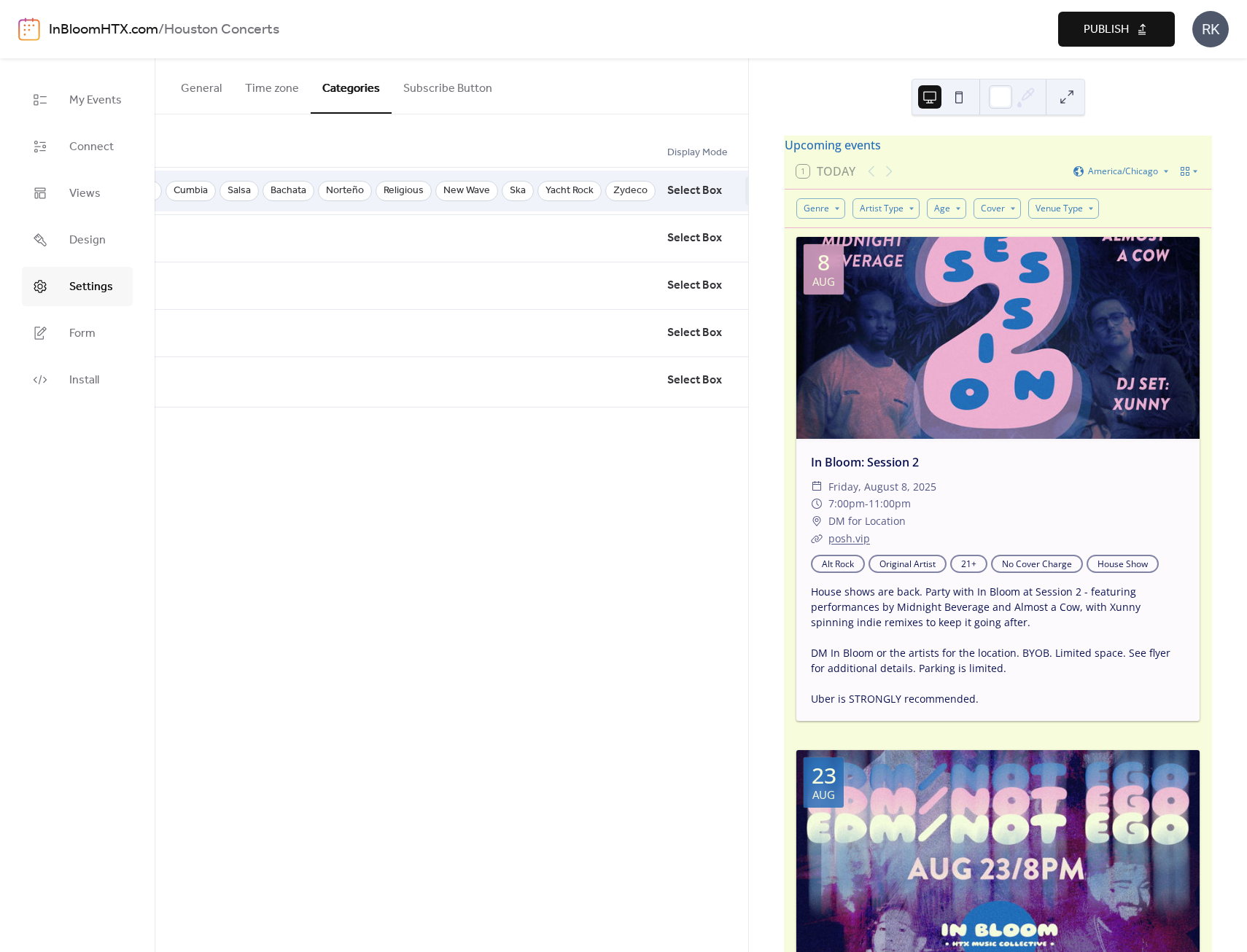 click 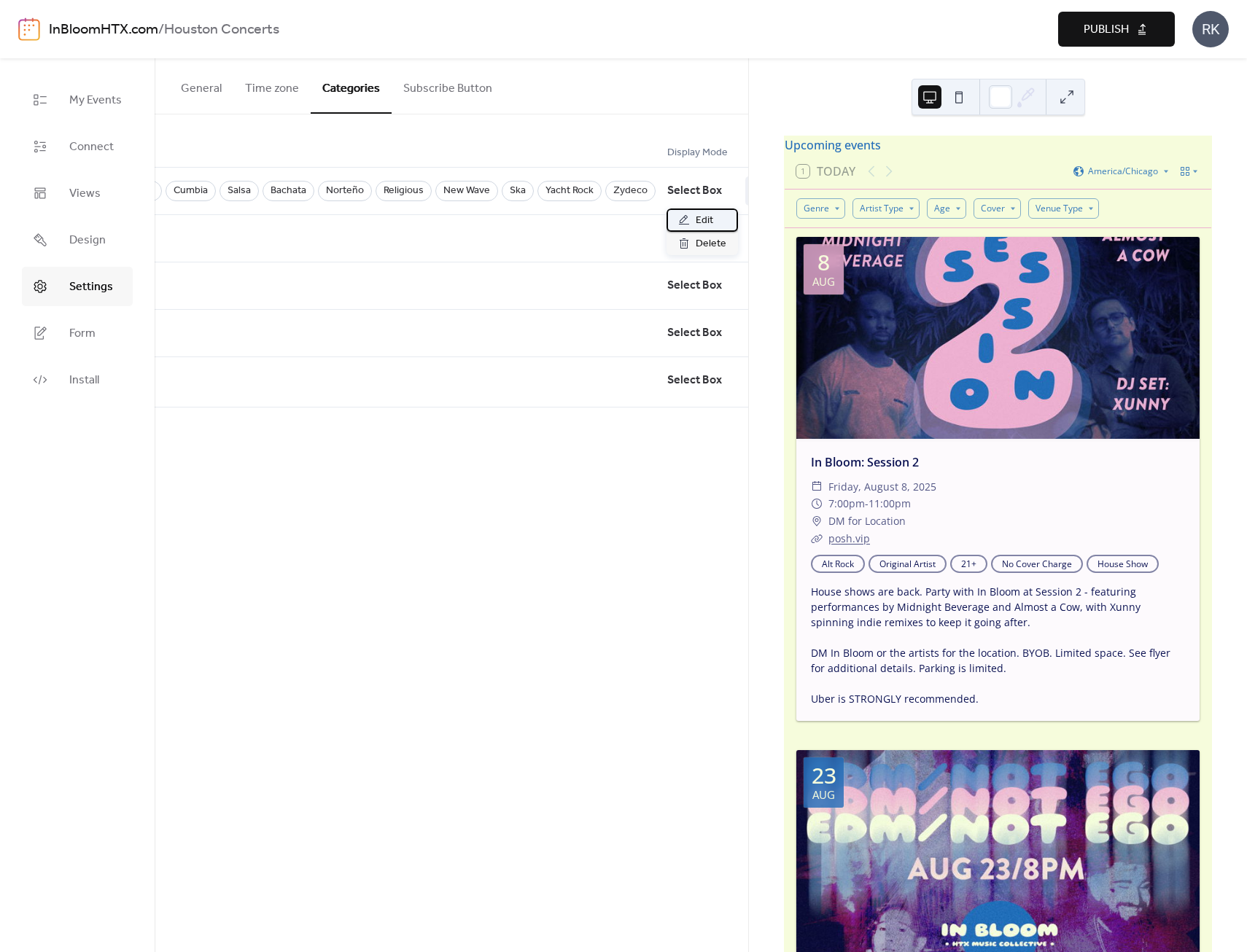 click on "Edit" at bounding box center [704, 221] 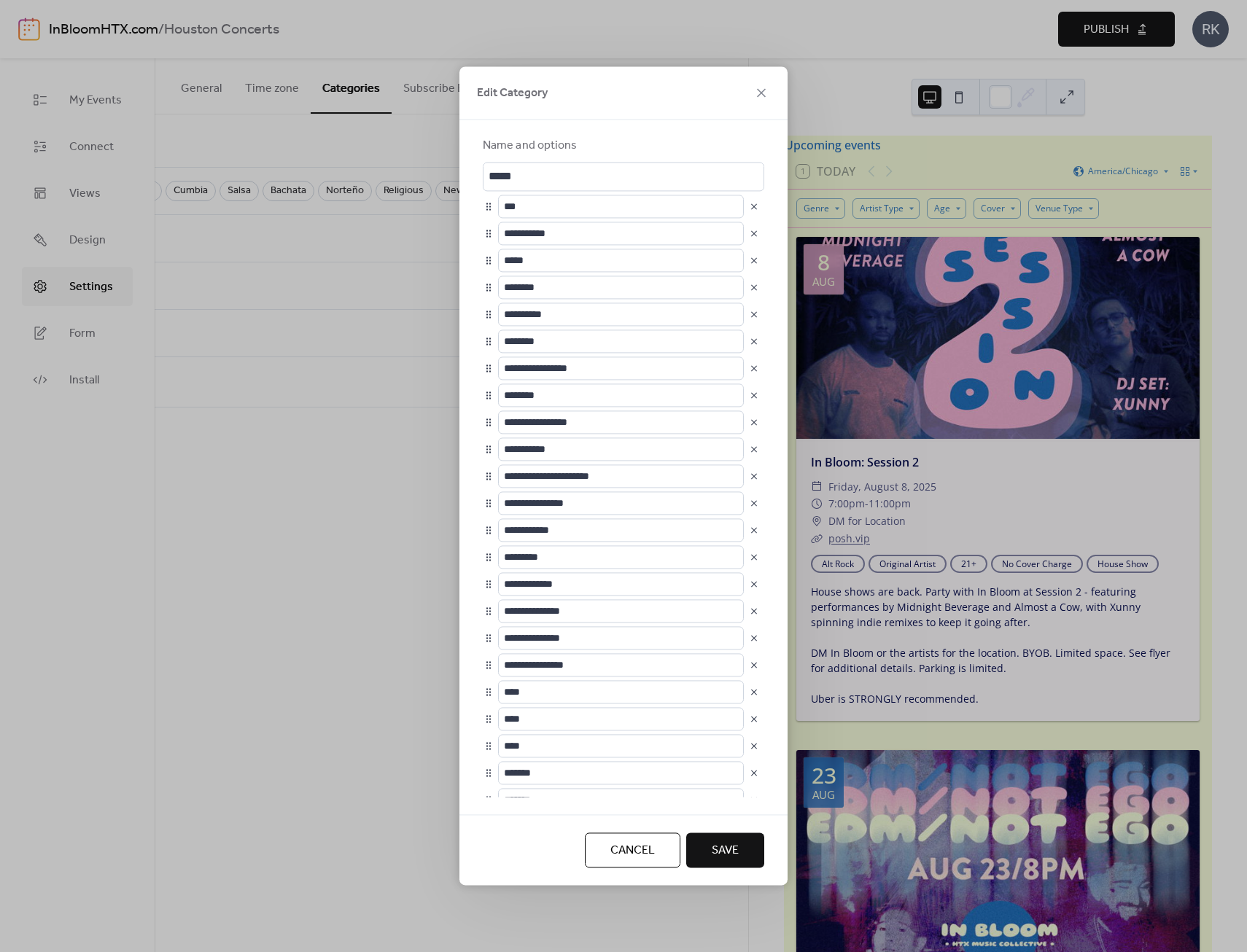 scroll, scrollTop: 1, scrollLeft: 0, axis: vertical 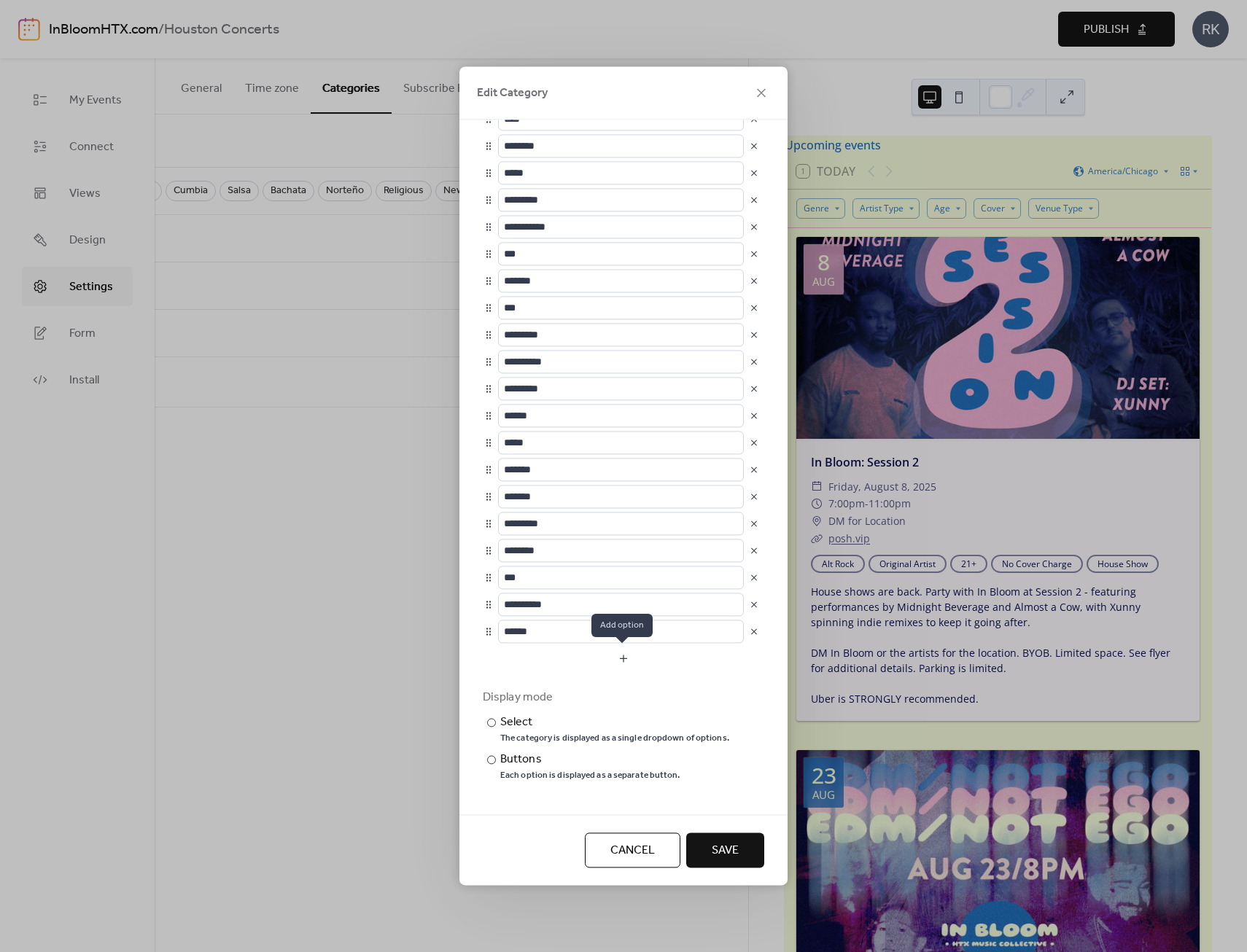 click at bounding box center (624, 658) 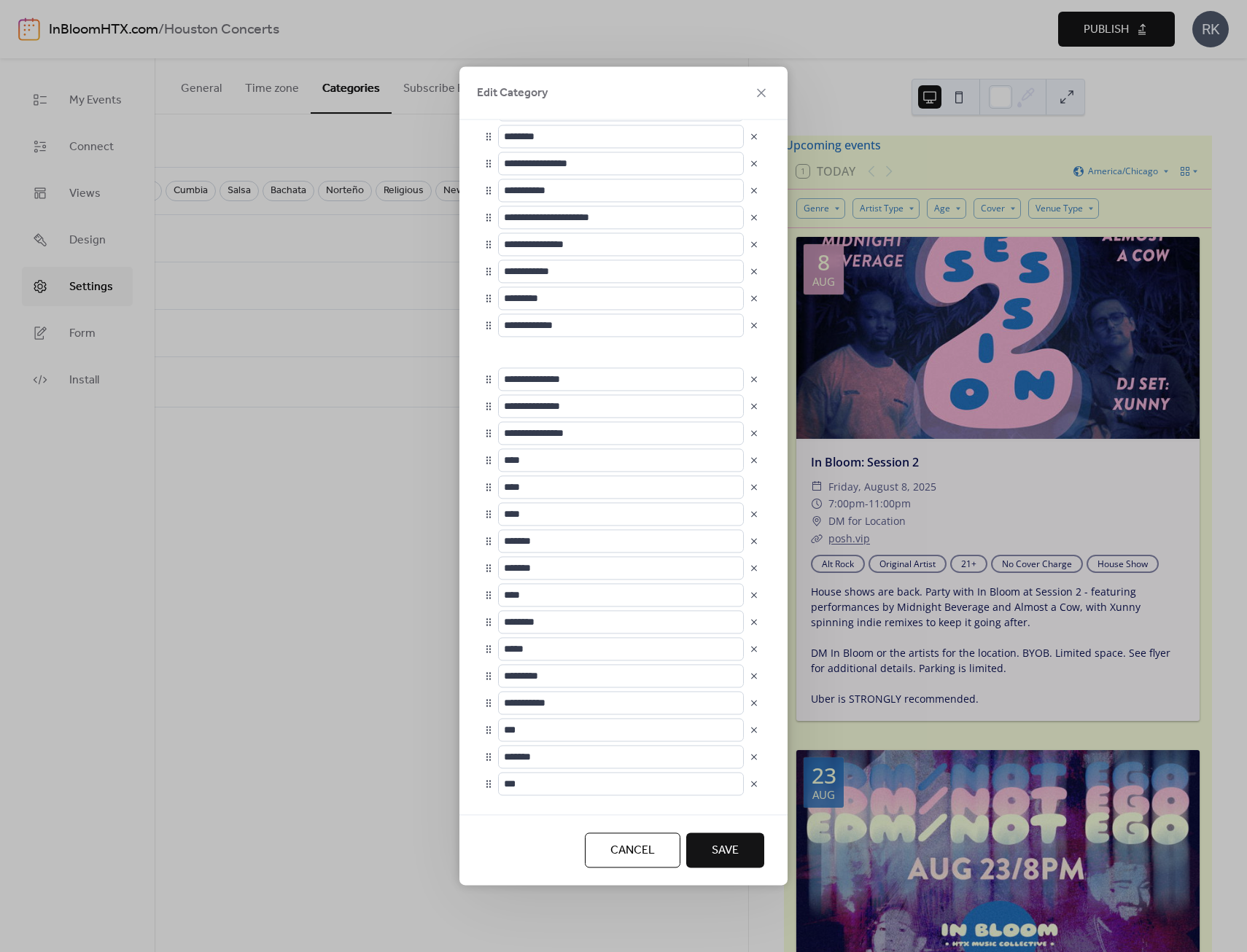 scroll, scrollTop: 229, scrollLeft: 0, axis: vertical 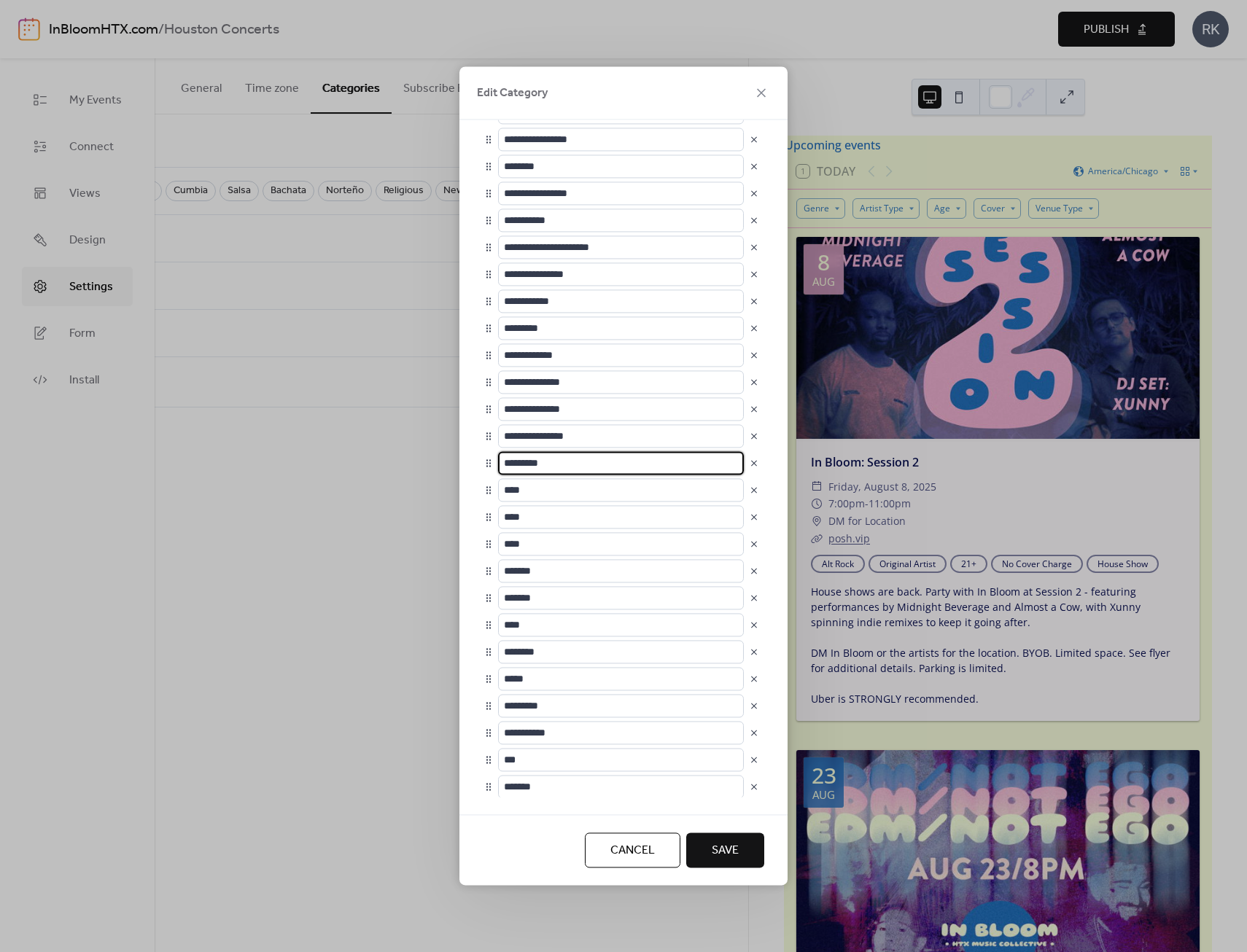 drag, startPoint x: 555, startPoint y: 459, endPoint x: 501, endPoint y: 457, distance: 54.03702 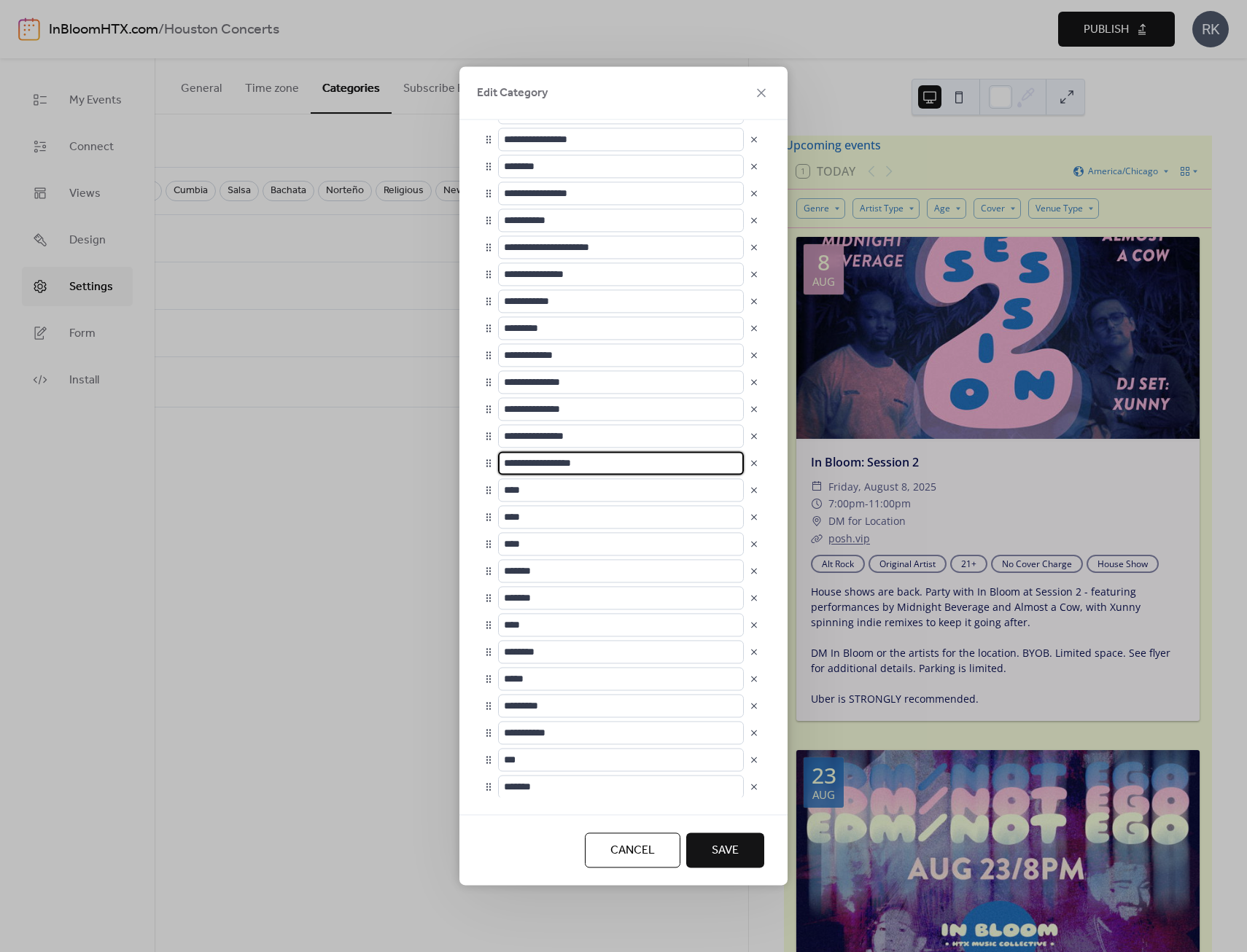 click on "Save" at bounding box center [725, 851] 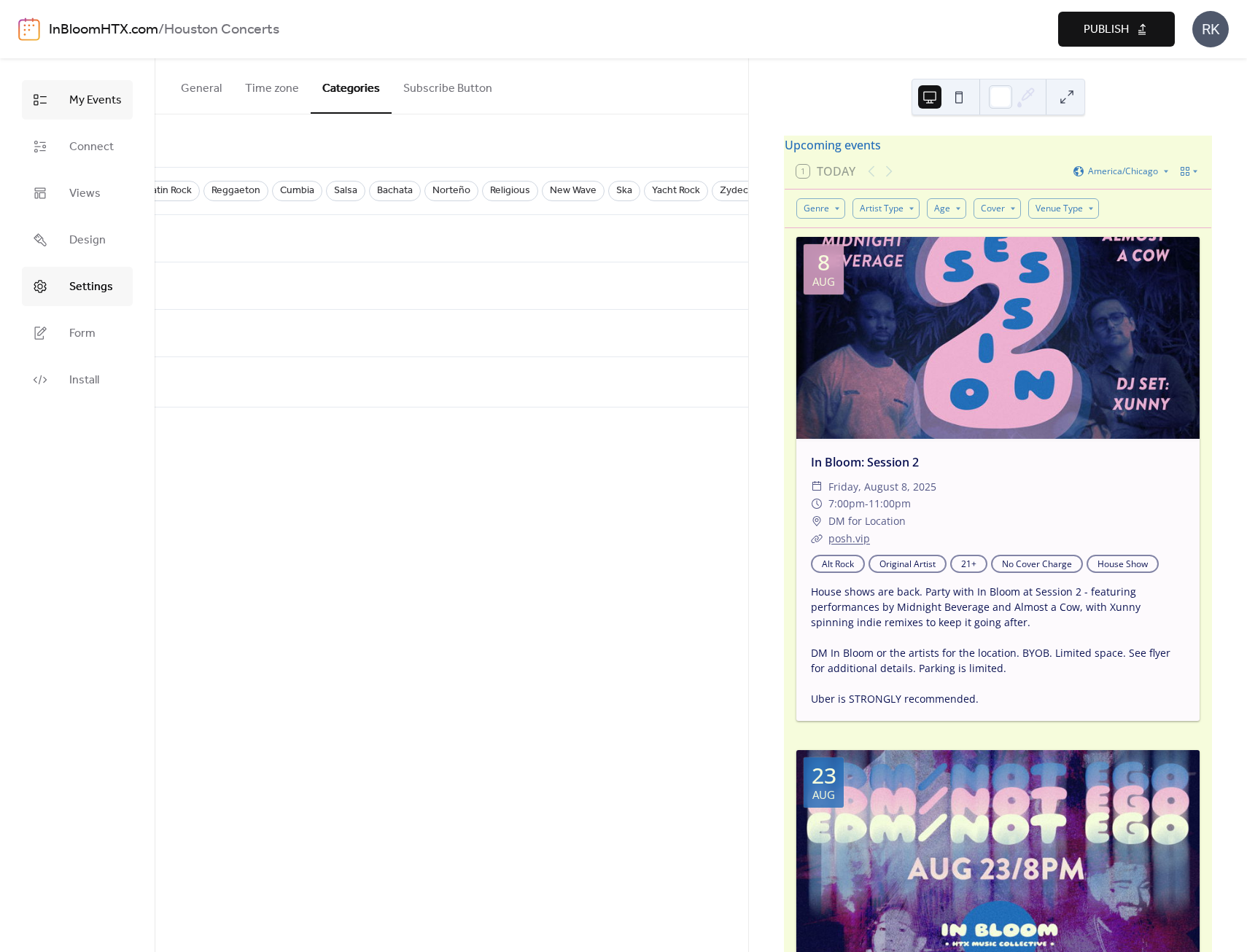 click on "My Events" at bounding box center (96, 101) 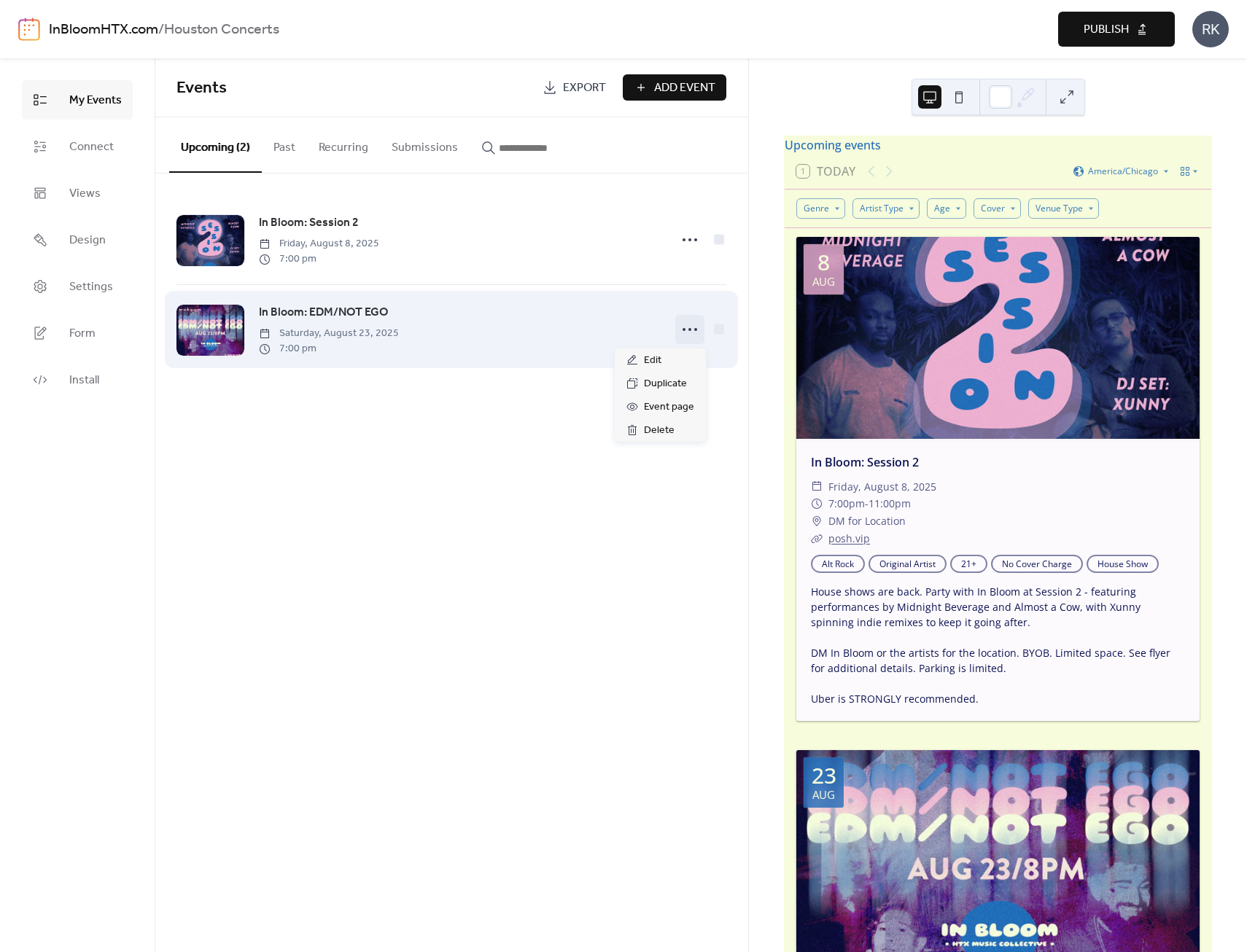 click 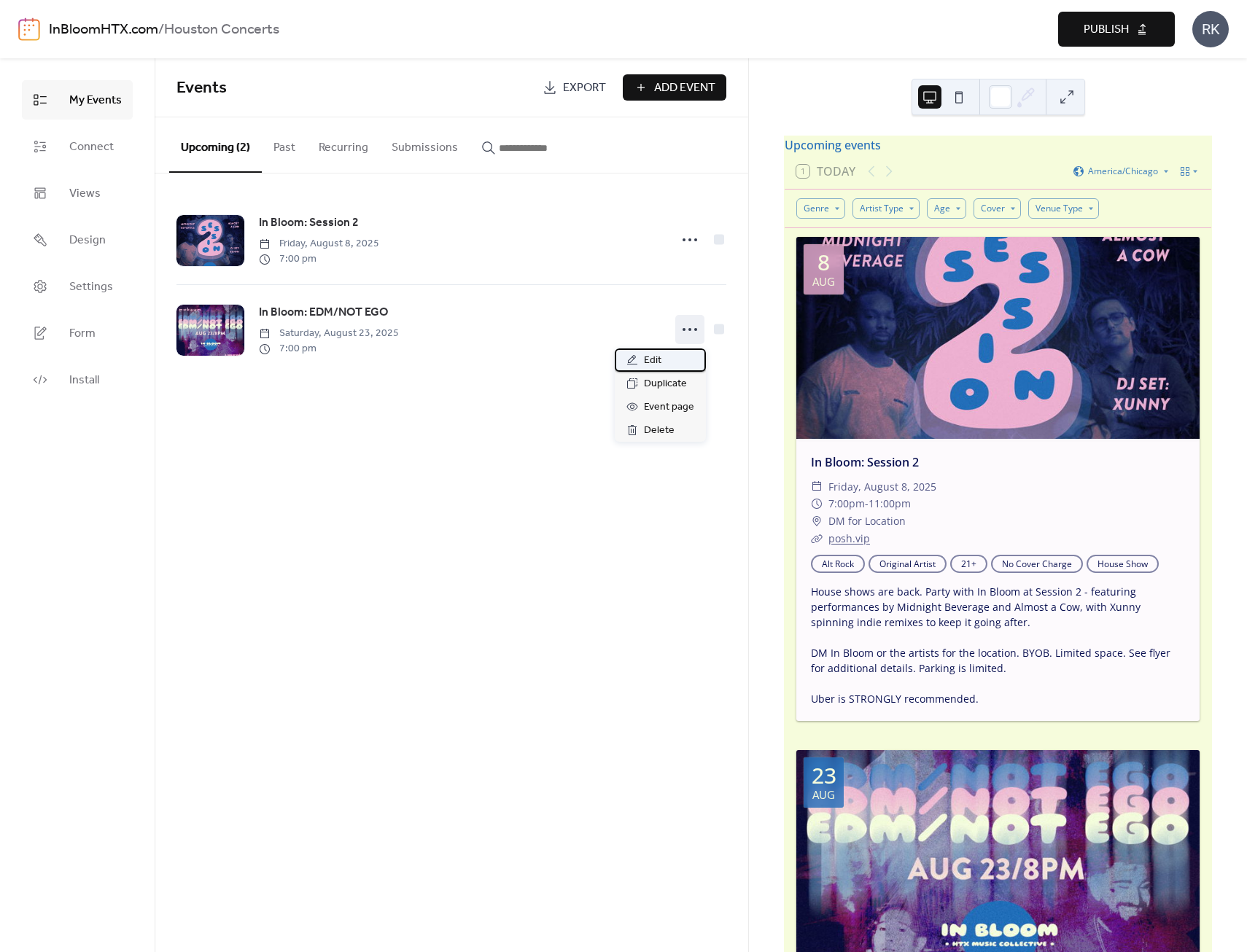click on "Edit" at bounding box center (653, 361) 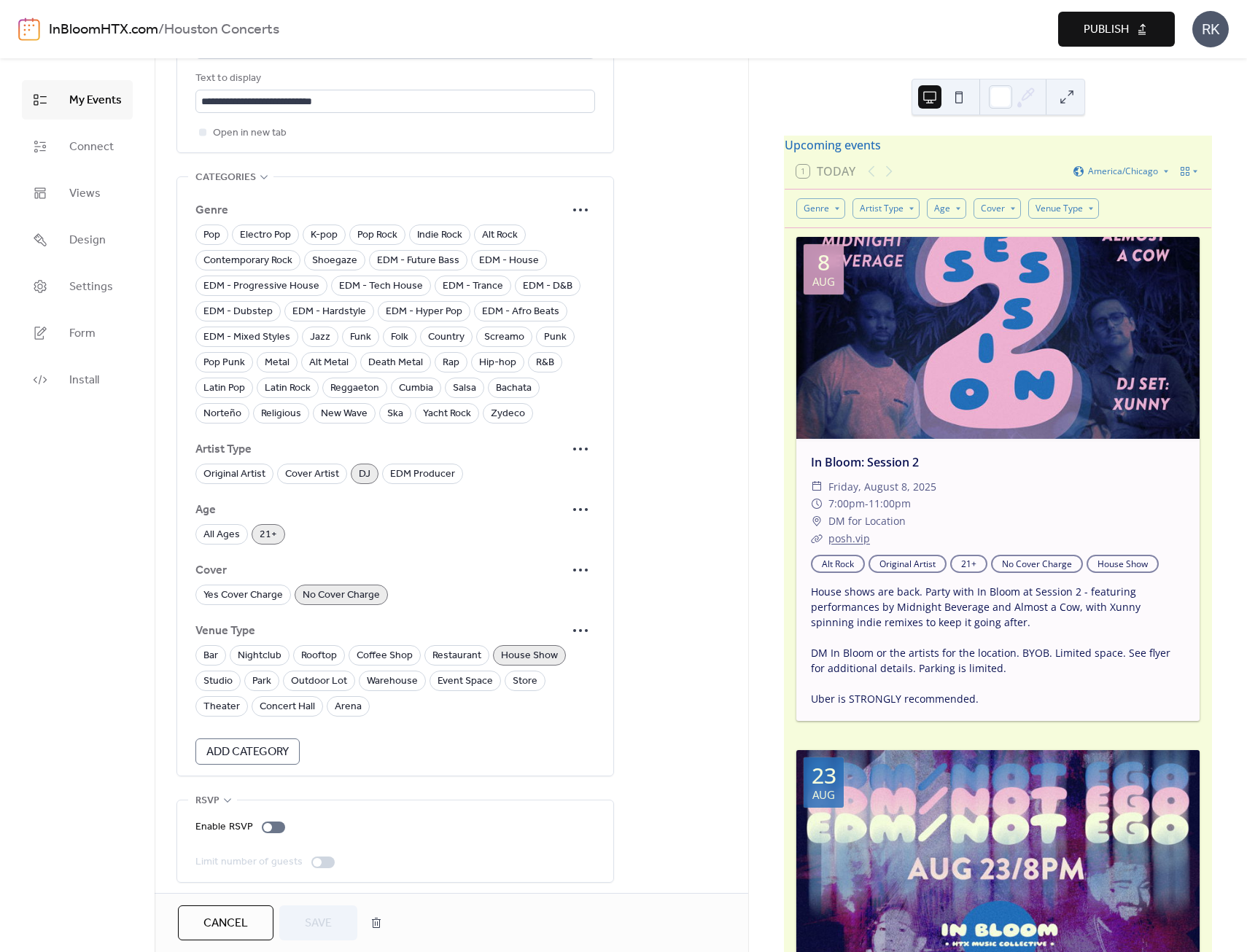 scroll, scrollTop: 1012, scrollLeft: 0, axis: vertical 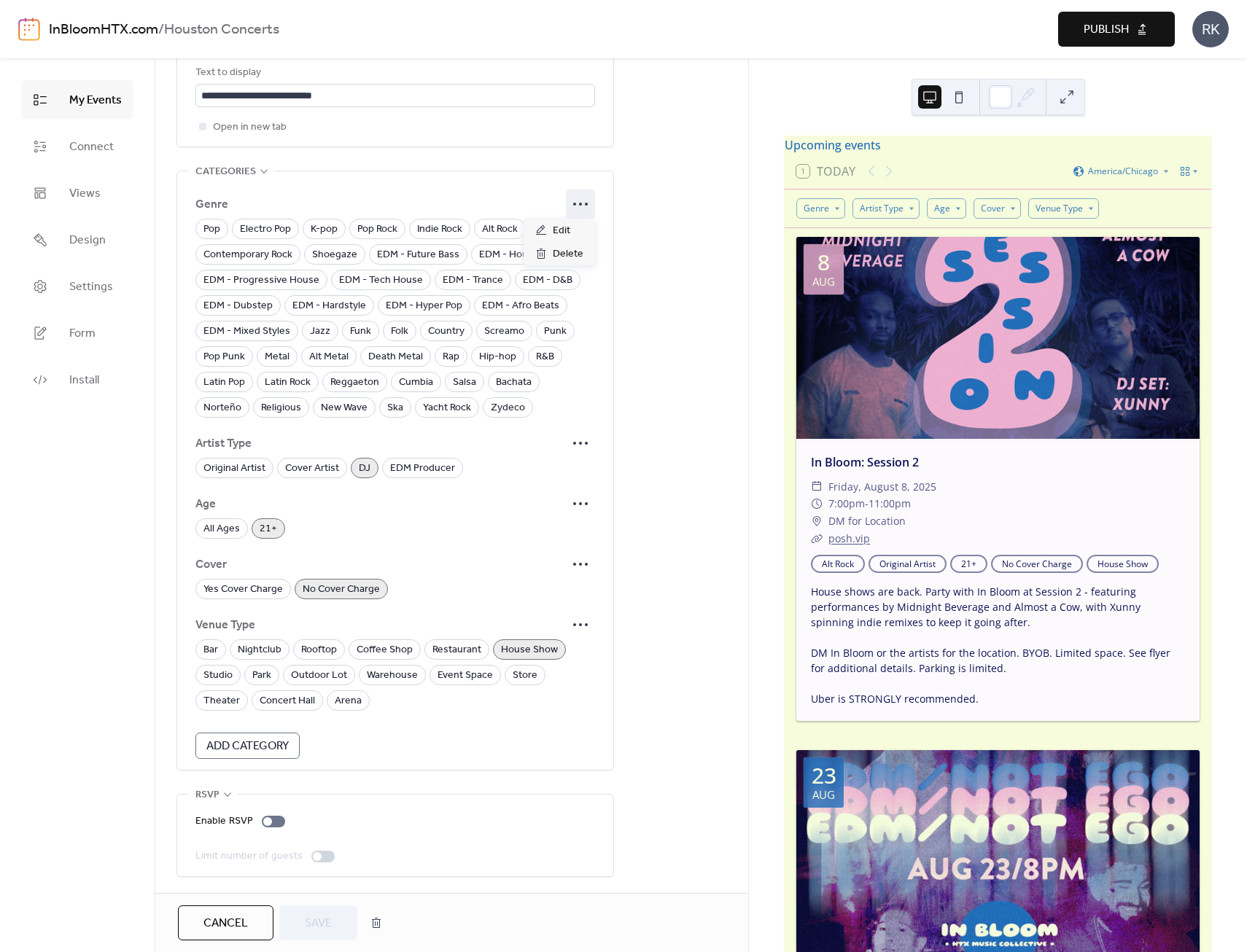 click 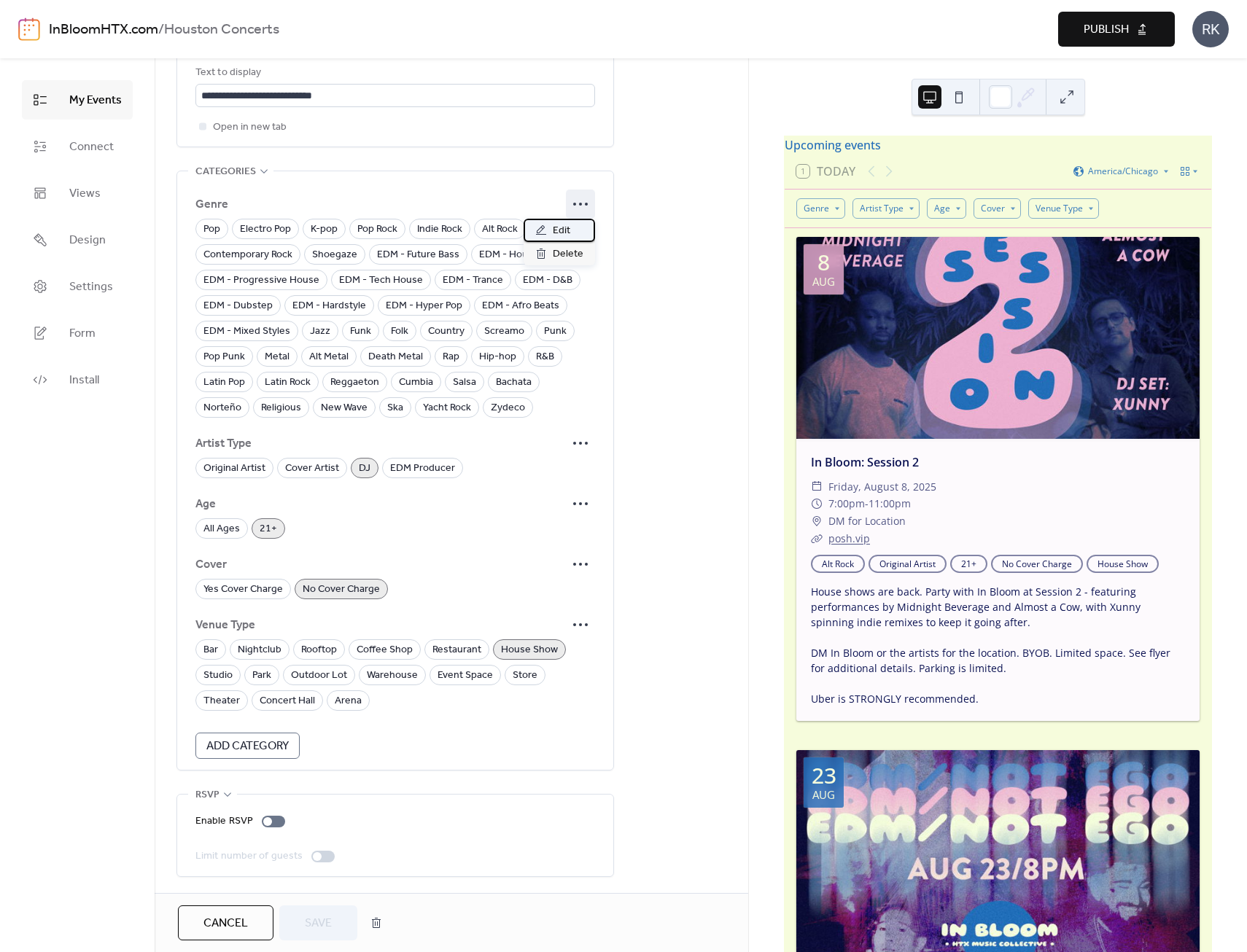 click on "Edit" at bounding box center (559, 230) 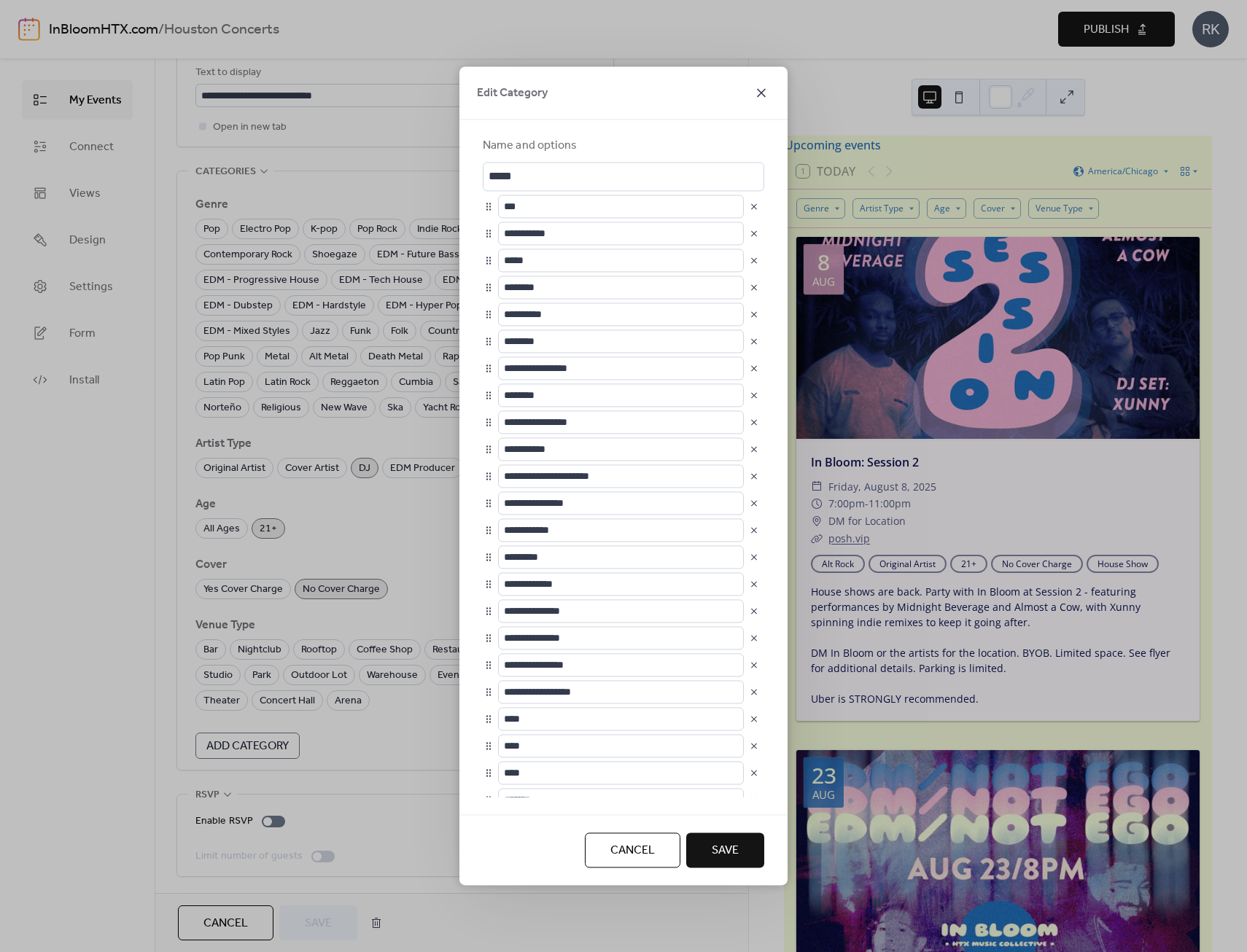 click 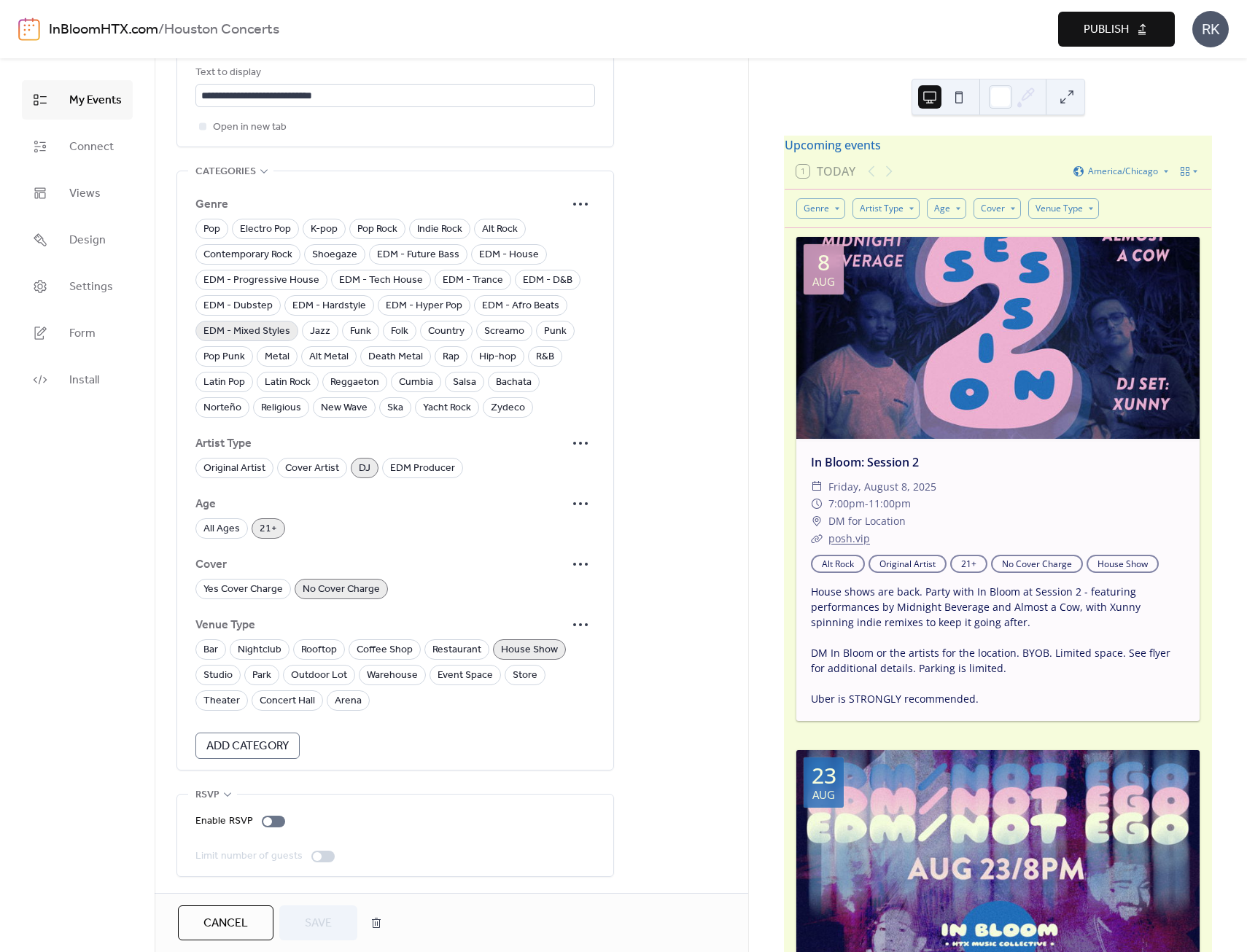 click on "EDM - Mixed Styles" at bounding box center [246, 332] 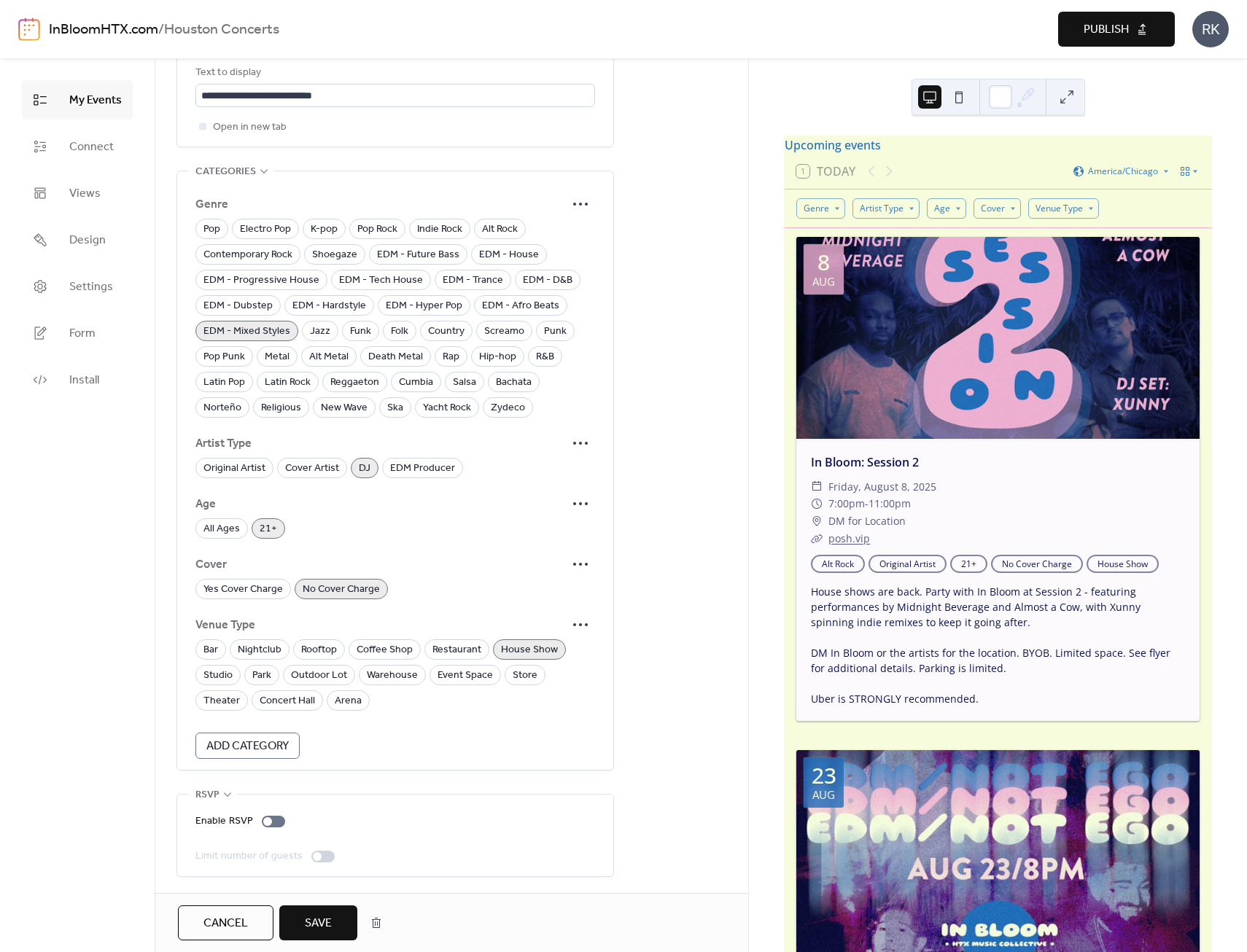 click on "Save" at bounding box center [318, 923] 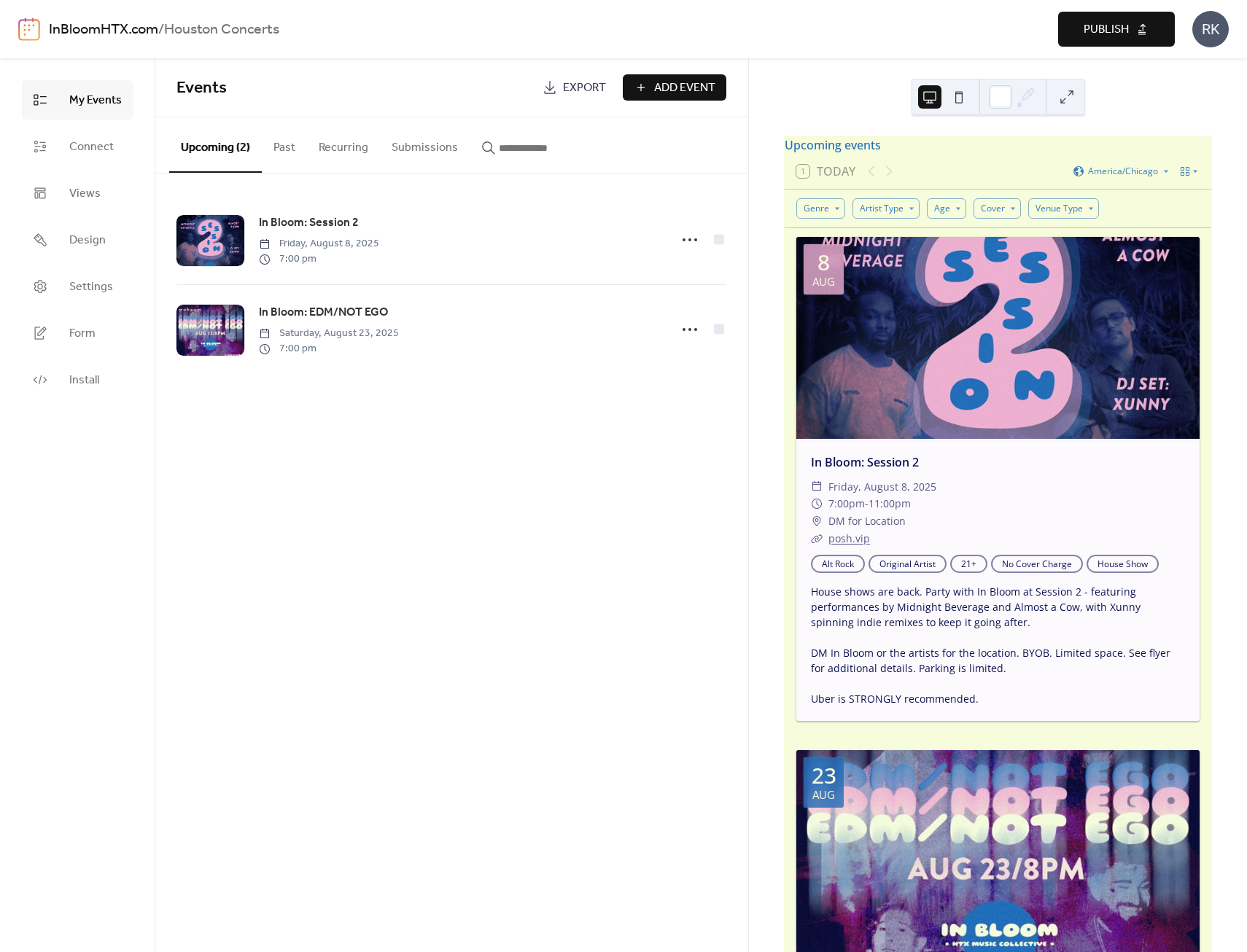 click on "Publish" at bounding box center [1106, 30] 